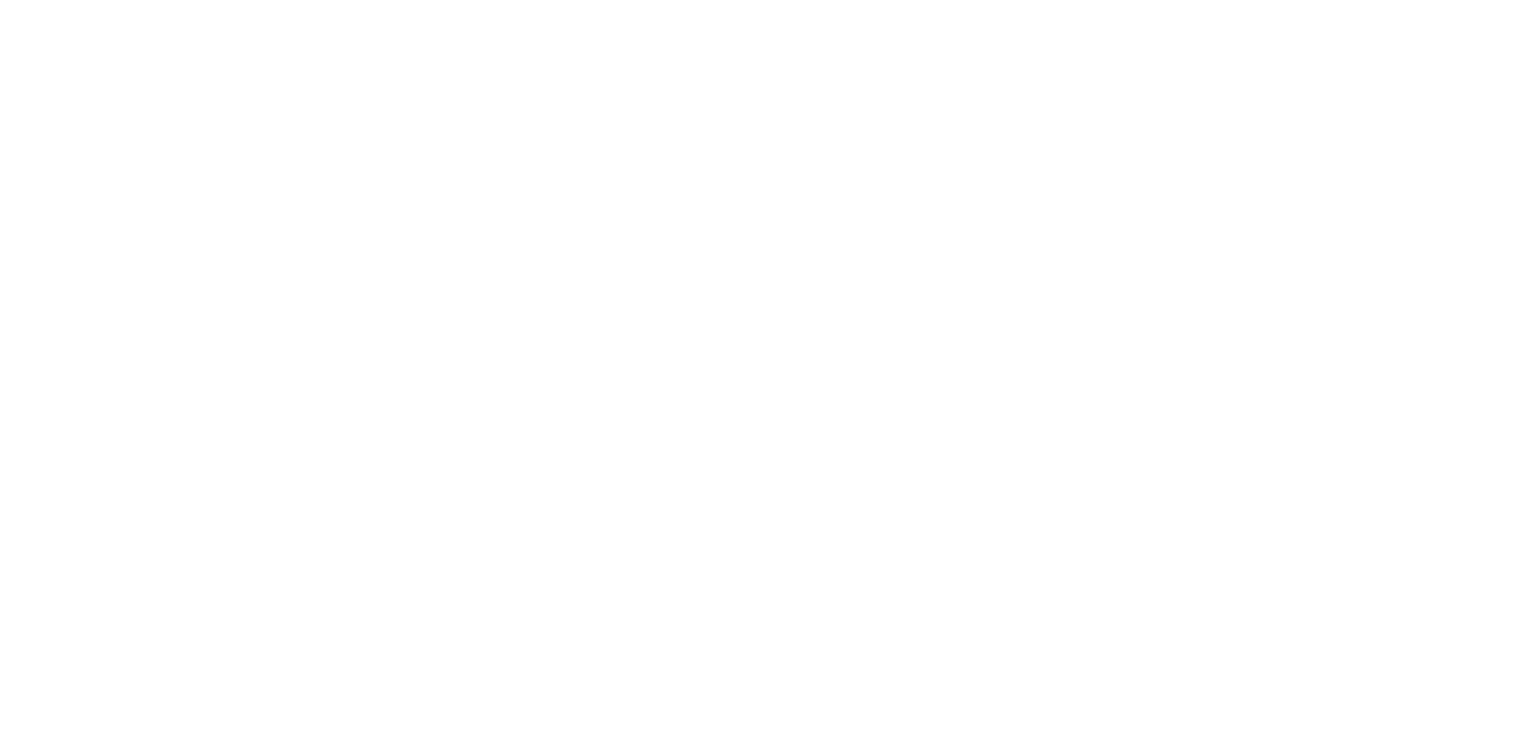 scroll, scrollTop: 0, scrollLeft: 0, axis: both 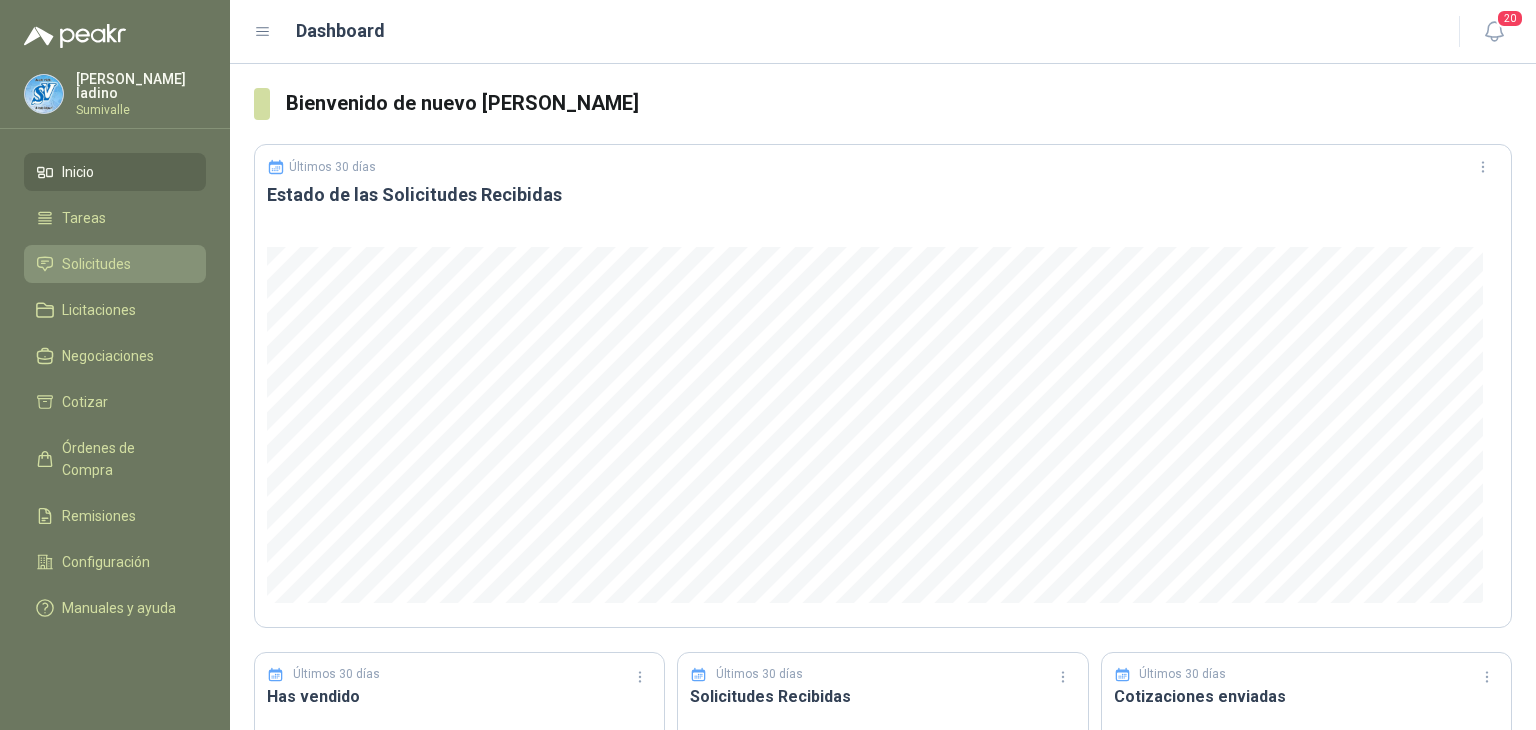 click on "Solicitudes" at bounding box center (115, 264) 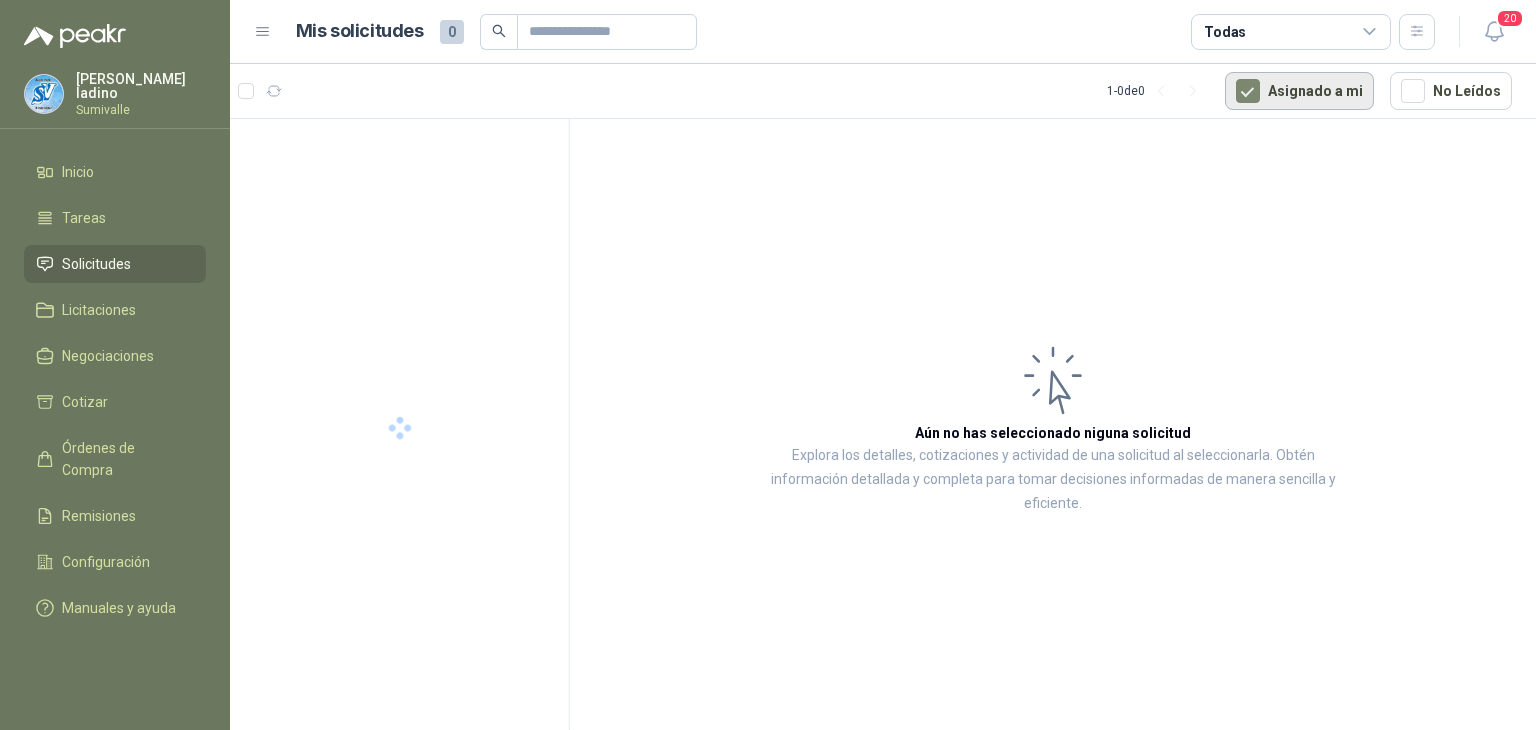 click on "Asignado a mi" at bounding box center [1299, 91] 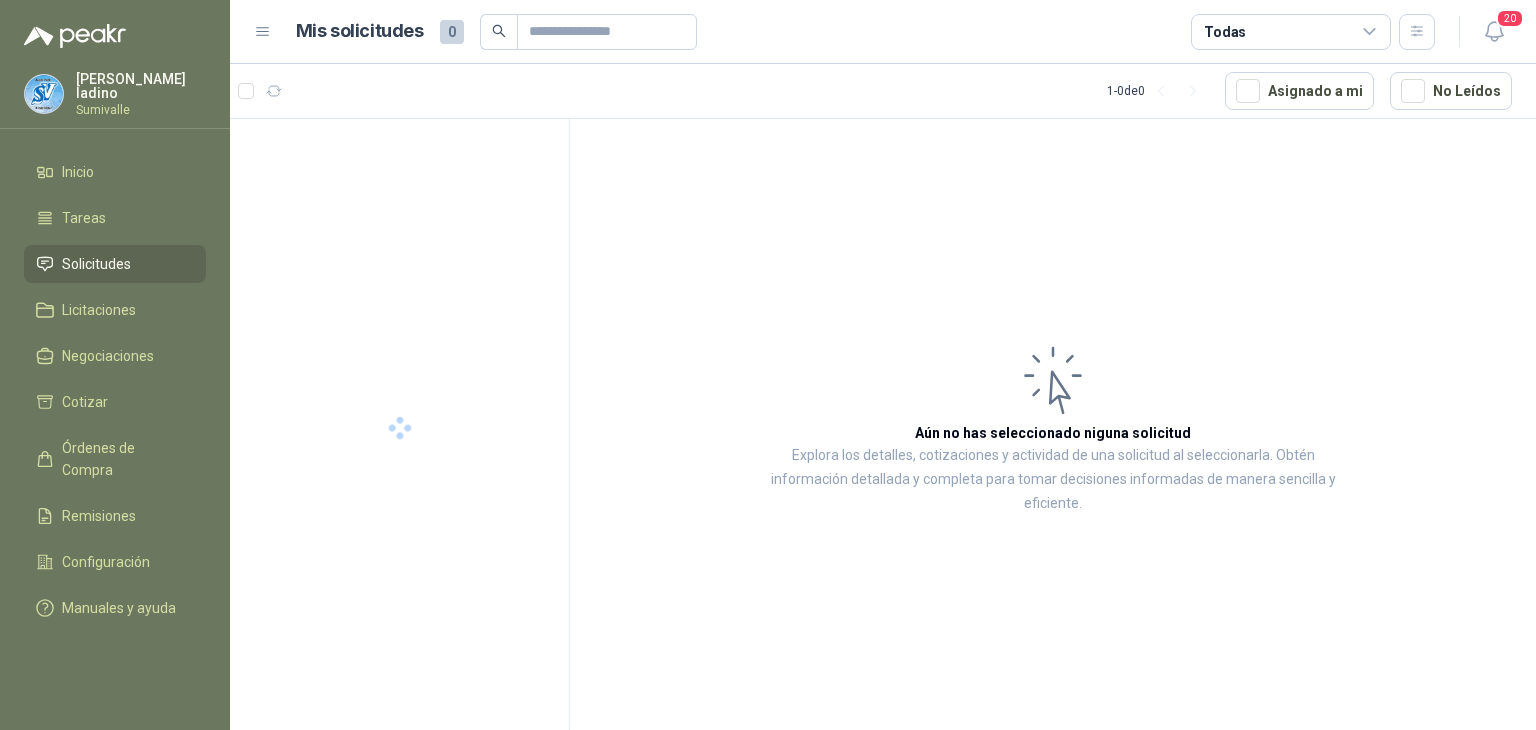click on "Todas" at bounding box center (1291, 32) 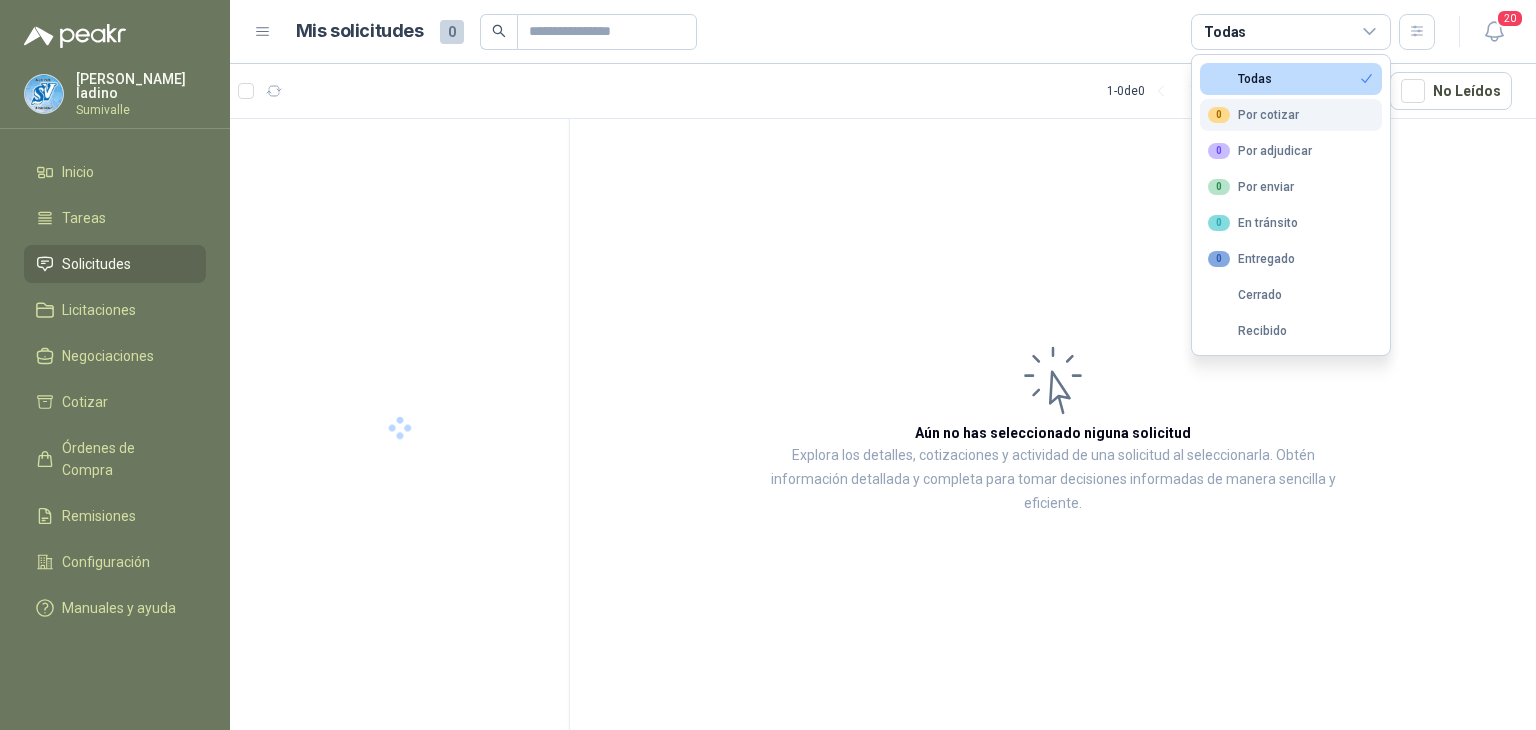 click on "0 Por cotizar" at bounding box center [1291, 115] 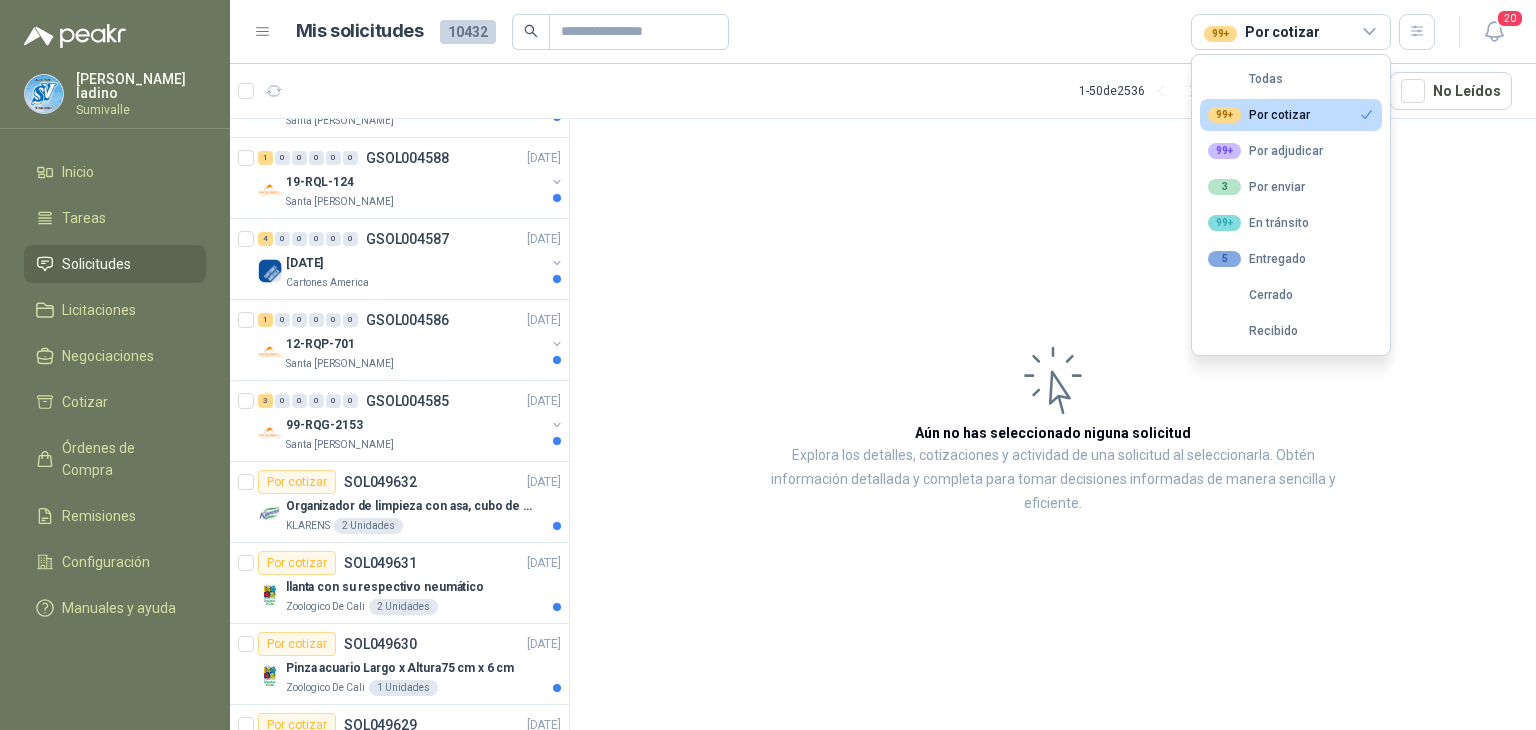 scroll, scrollTop: 2400, scrollLeft: 0, axis: vertical 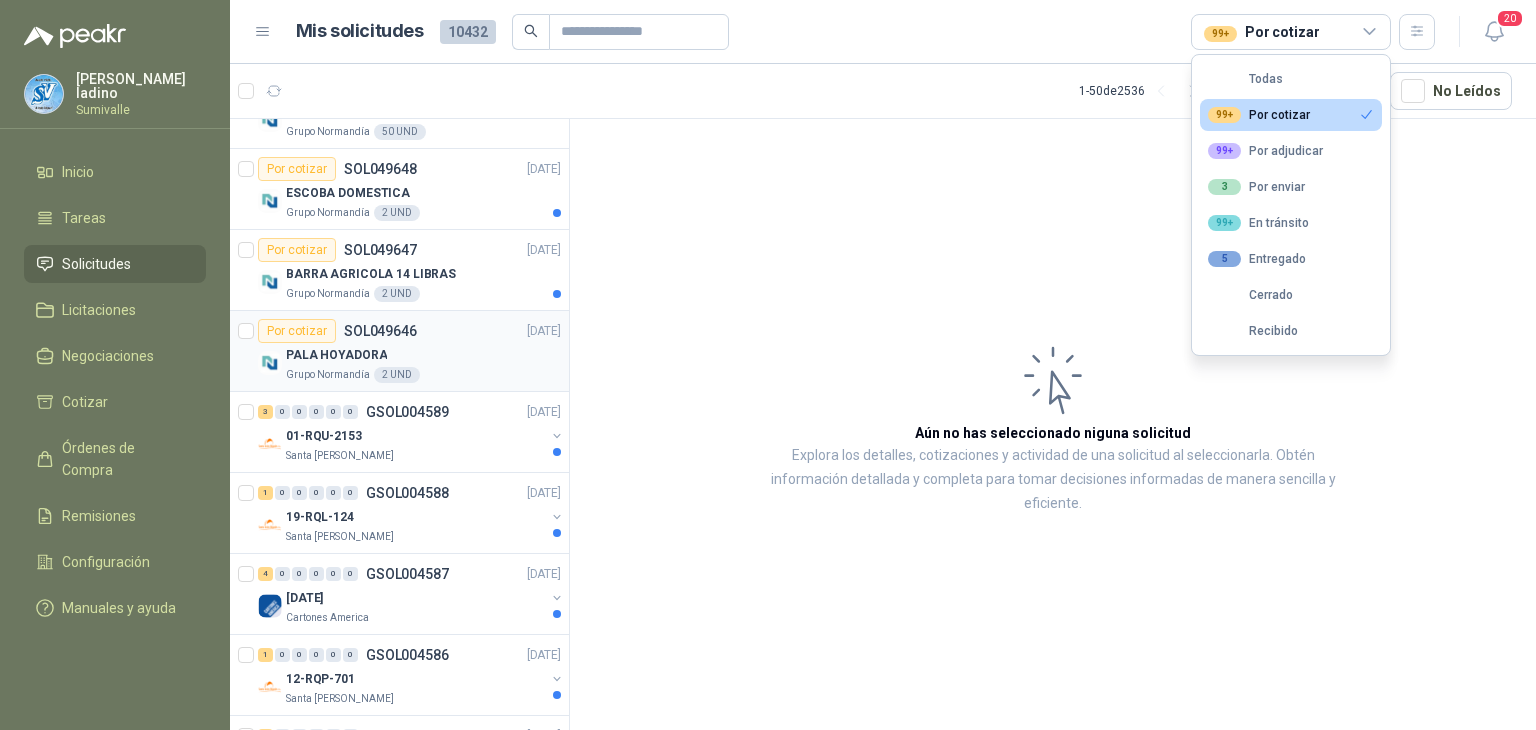 click on "Por cotizar SOL049646 [DATE]   PALA HOYADORA Grupo [PERSON_NAME] 2   UND" at bounding box center [399, 351] 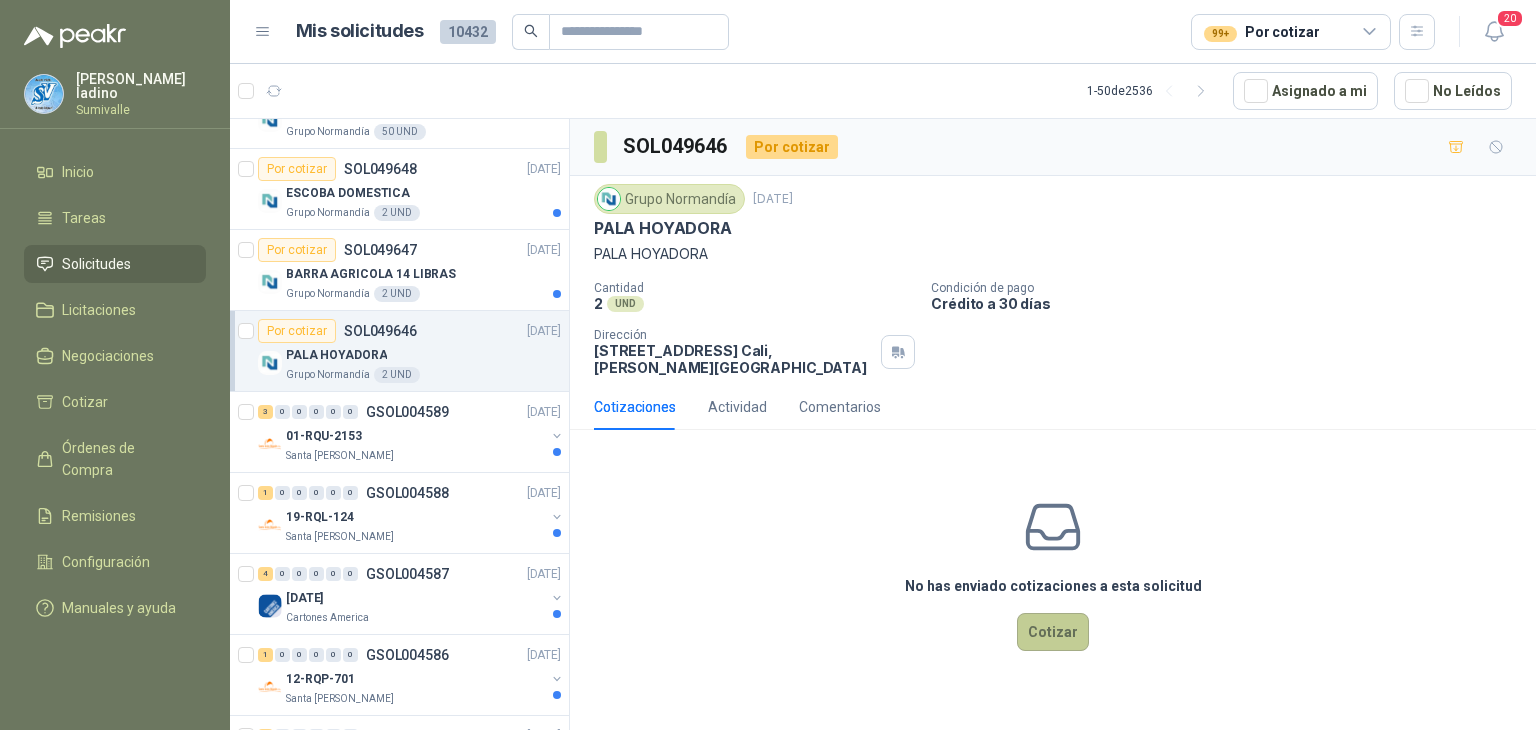 click on "Cotizar" at bounding box center (1053, 632) 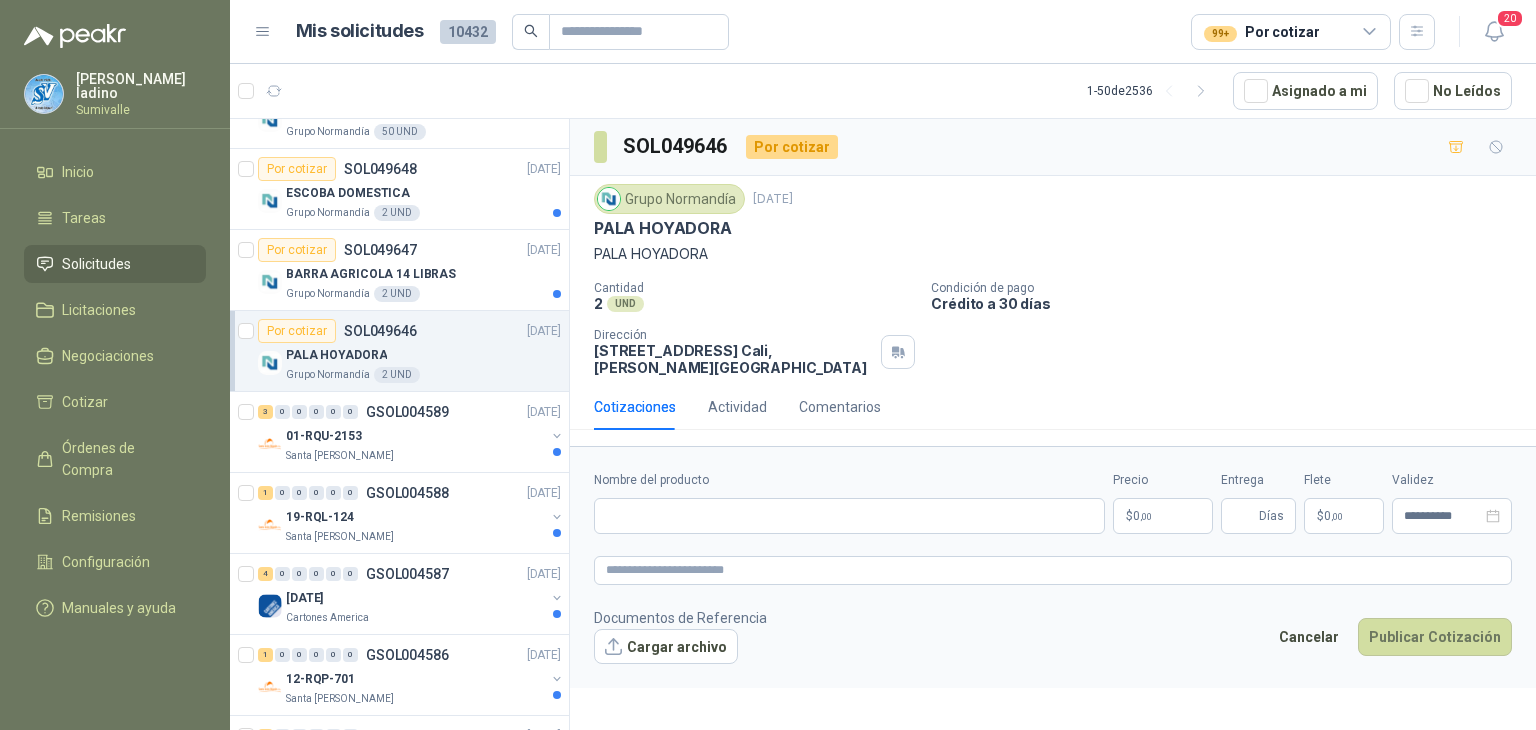 type 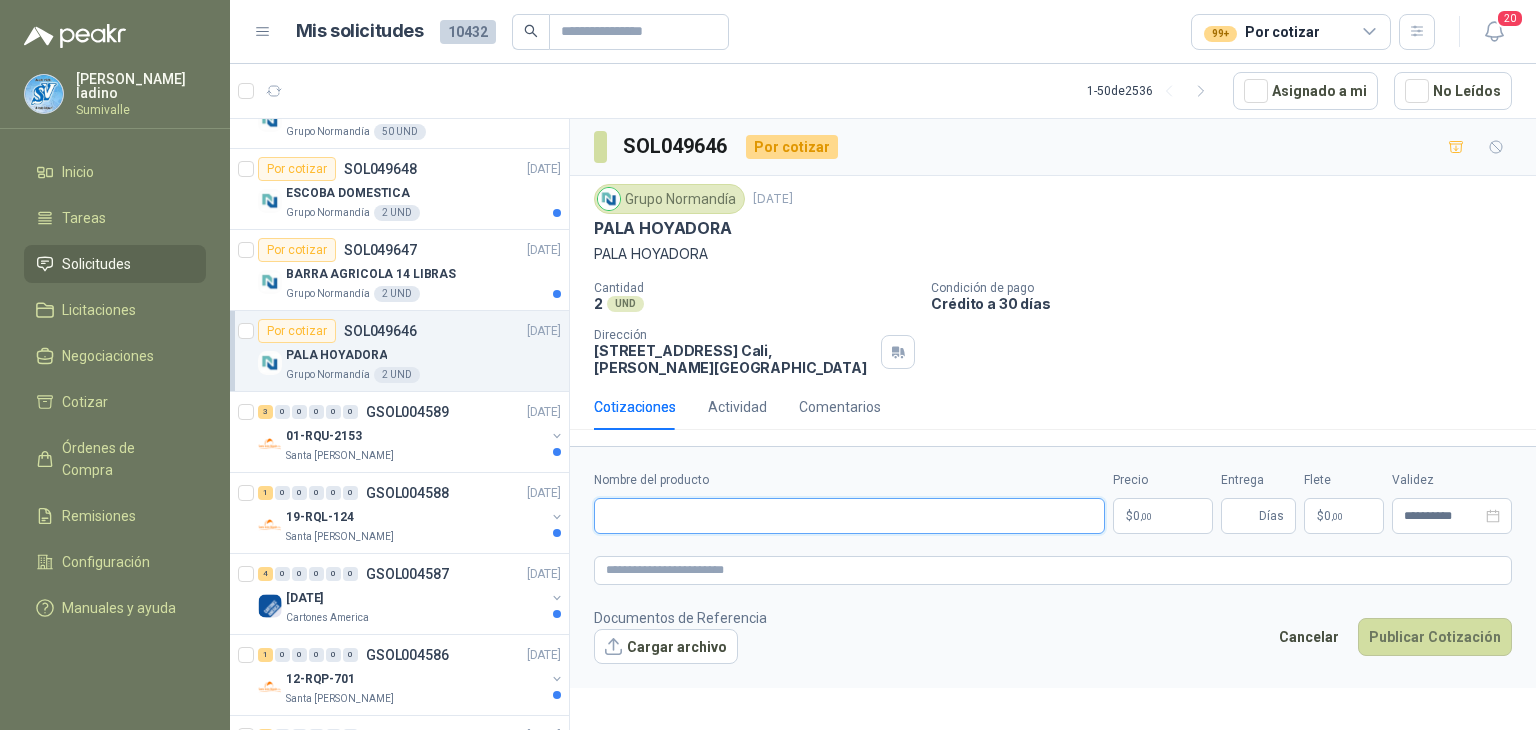 click on "Nombre del producto" at bounding box center (849, 516) 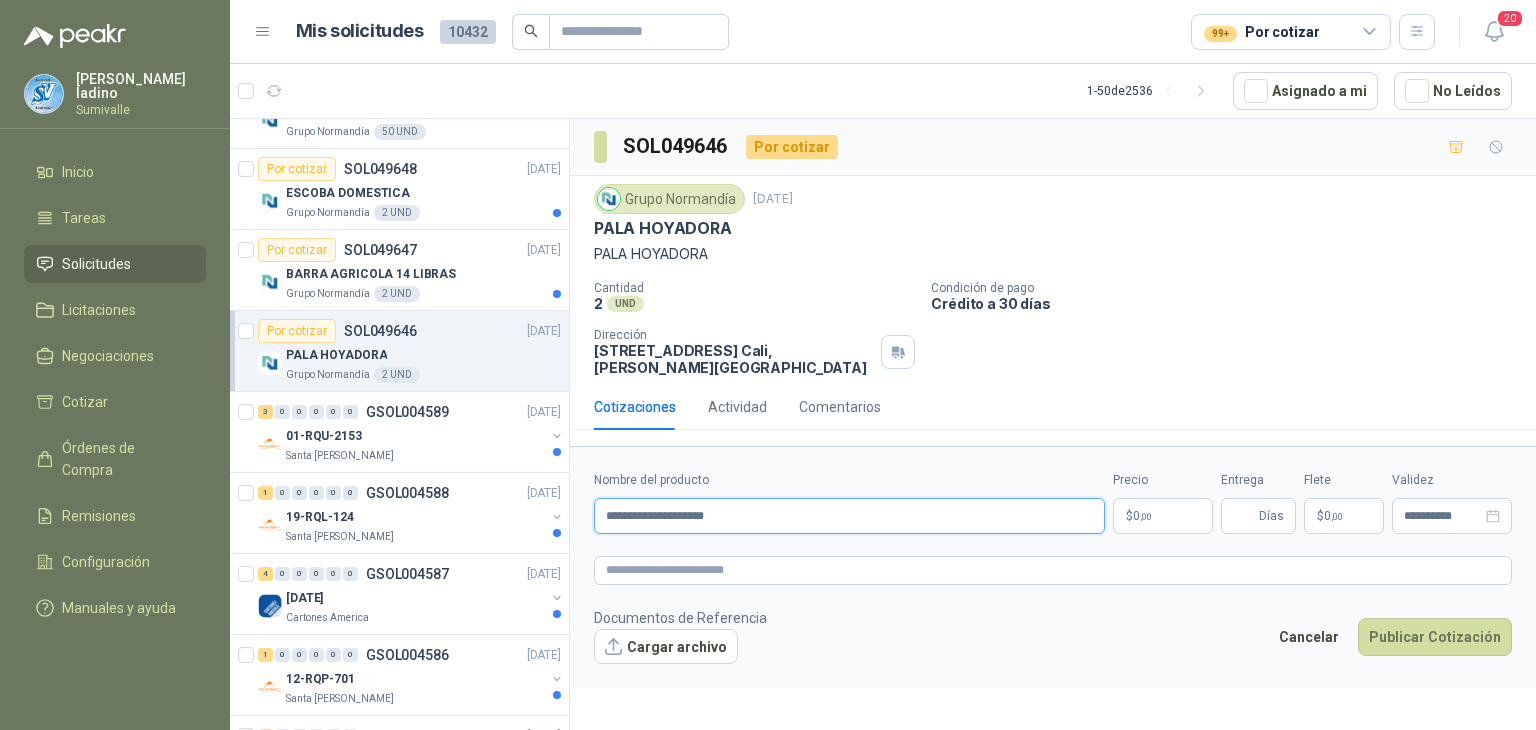 type on "**********" 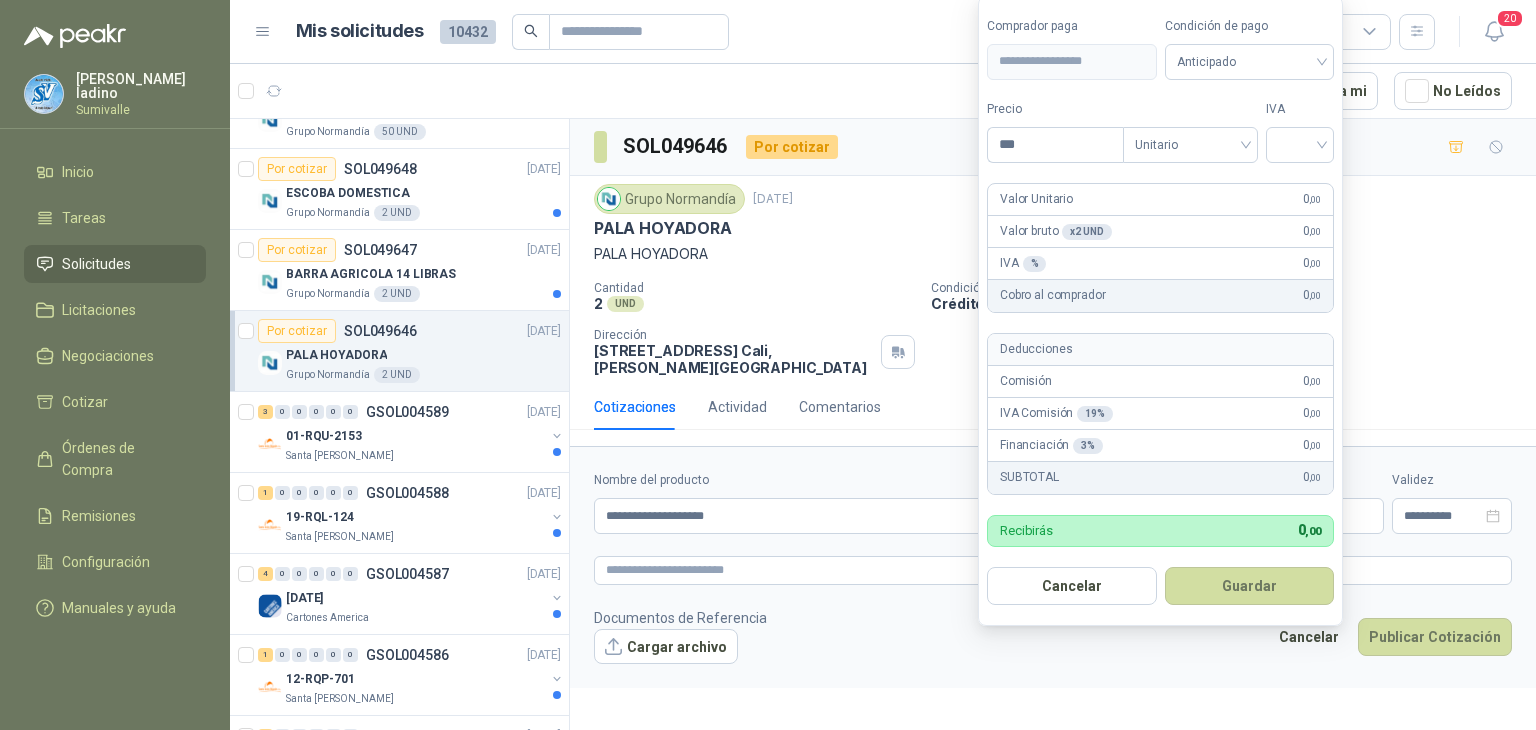 click on "[PERSON_NAME]   Inicio   Tareas   Solicitudes   Licitaciones   Negociaciones   Cotizar   Órdenes de Compra   Remisiones   Configuración   Manuales y ayuda Mis solicitudes 10432 99+ Por cotizar 20 1 - 50  de  2536 Asignado a mi No Leídos 4   0   0   0   0   0   GSOL004592 [DATE]   169120 BISAGRA- 169159 LLAVE CADENA Club Campestre de Cali   10   0   0   0   0   0   GSOL004591 [DATE]   169115  PANEL YESO Club Campestre de Cali   4   0   0   0   0   0   GSOL004590 [DATE]   169052 VALVULA 169113 - 169139- 169158 PVC  Club Campestre de Cali   Por cotizar SOL049680 [DATE]   GANCHOS TEJA ETERNIT Grupo [PERSON_NAME] 40   UND Por cotizar SOL049677 [DATE]   PALA REDONDA Grupo [PERSON_NAME] 4   UND Por cotizar SOL049676 [DATE]   CABO MADERA PARA PICA Grupo [PERSON_NAME] 4   UND Por cotizar SOL049675 [DATE]   RECOGEDOR BASURA Grupo [PERSON_NAME] 2   UND Por cotizar SOL049674 [DATE]   CADENA ACERO 50cm Grupo [PERSON_NAME] 2   UND Por cotizar SOL049673 [DATE]   Grupo [PERSON_NAME] 16   UND   5" at bounding box center (768, 365) 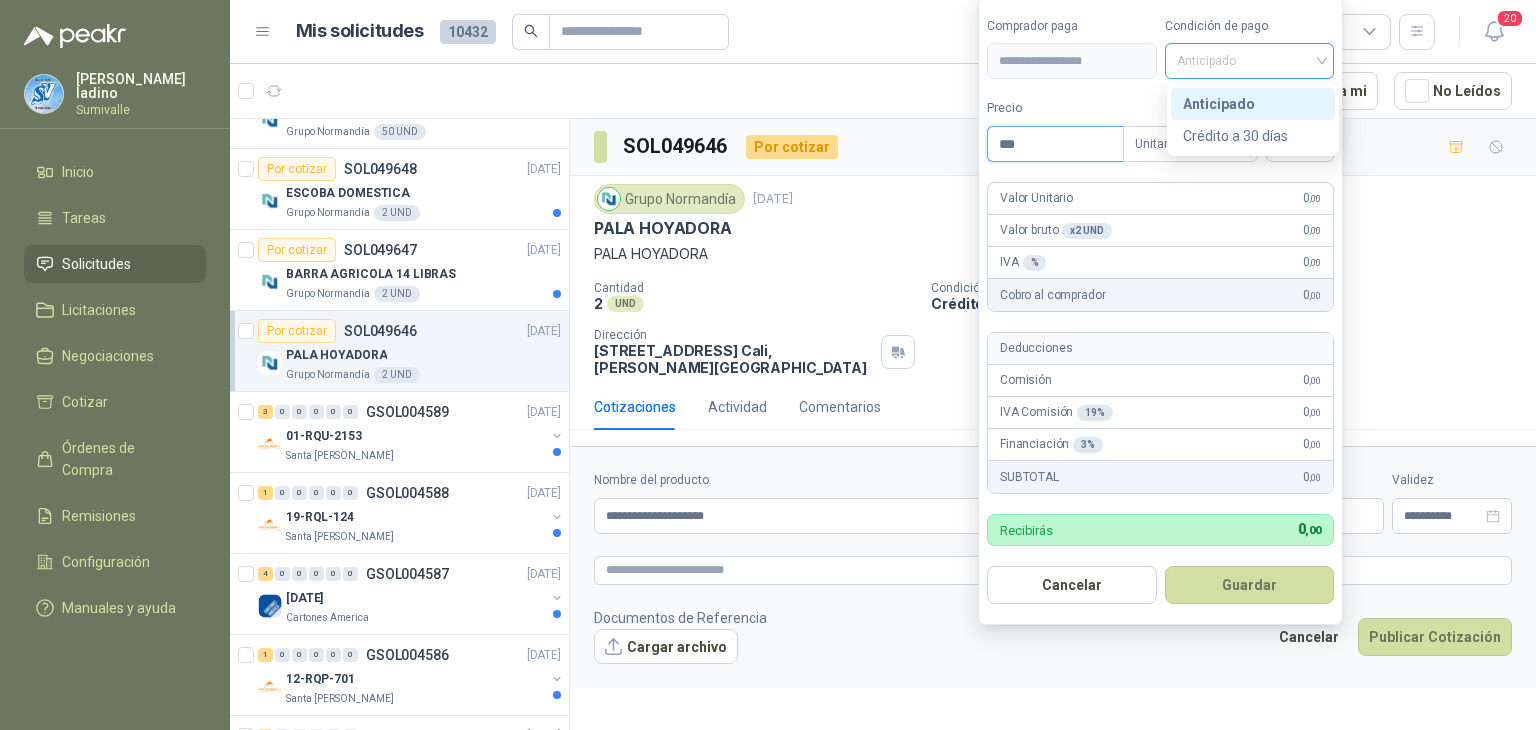 click on "Anticipado" at bounding box center [1250, 61] 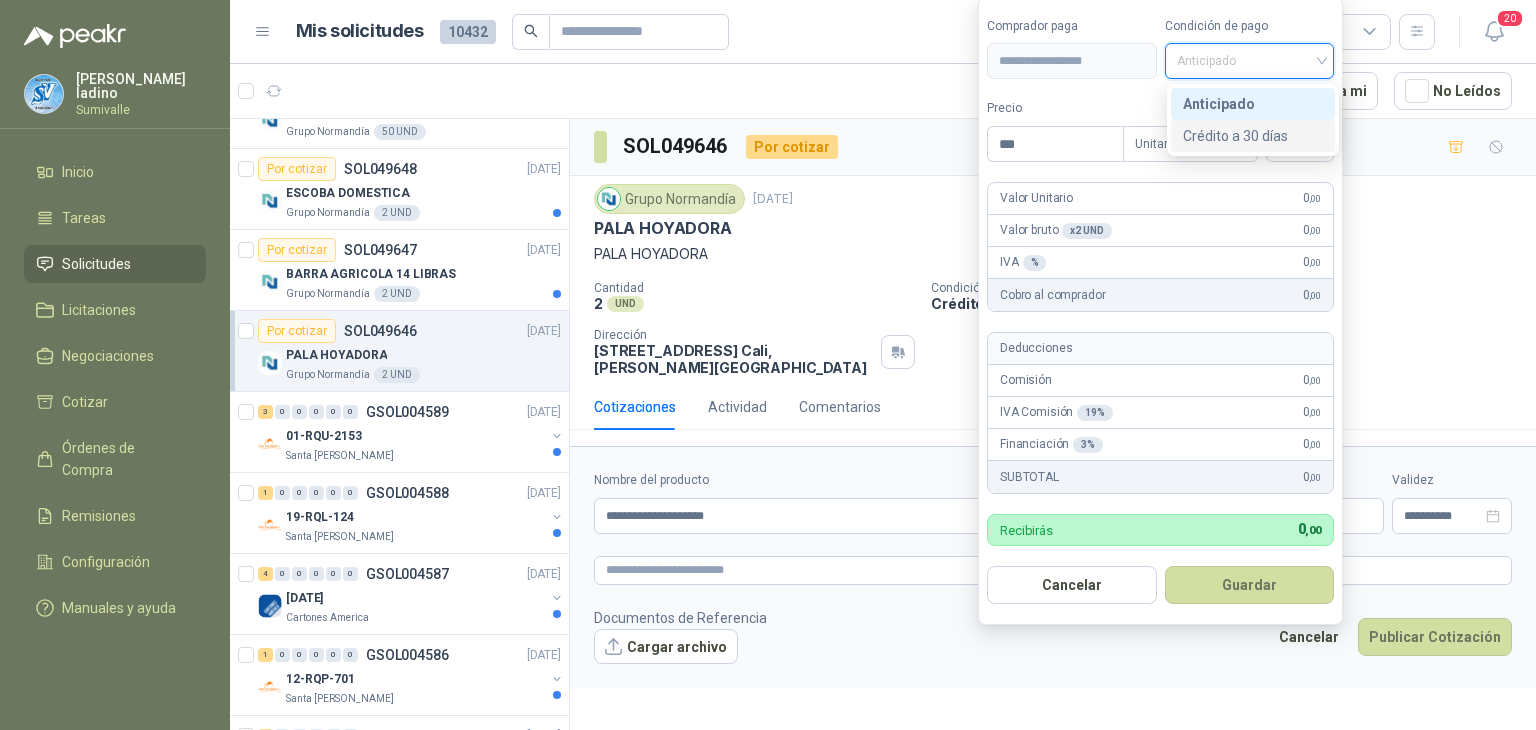 click on "Crédito a 30 días" at bounding box center (1253, 136) 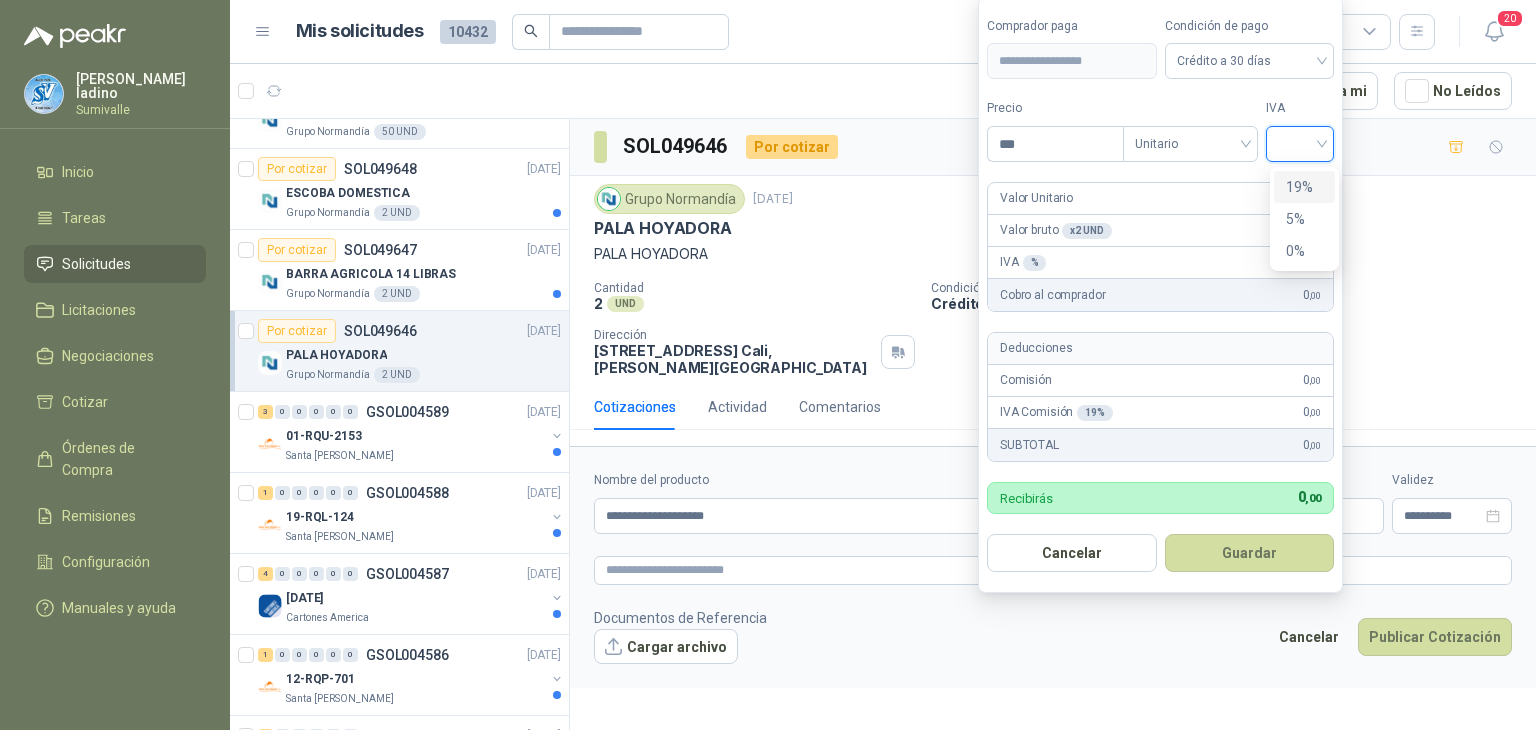 click at bounding box center (1300, 142) 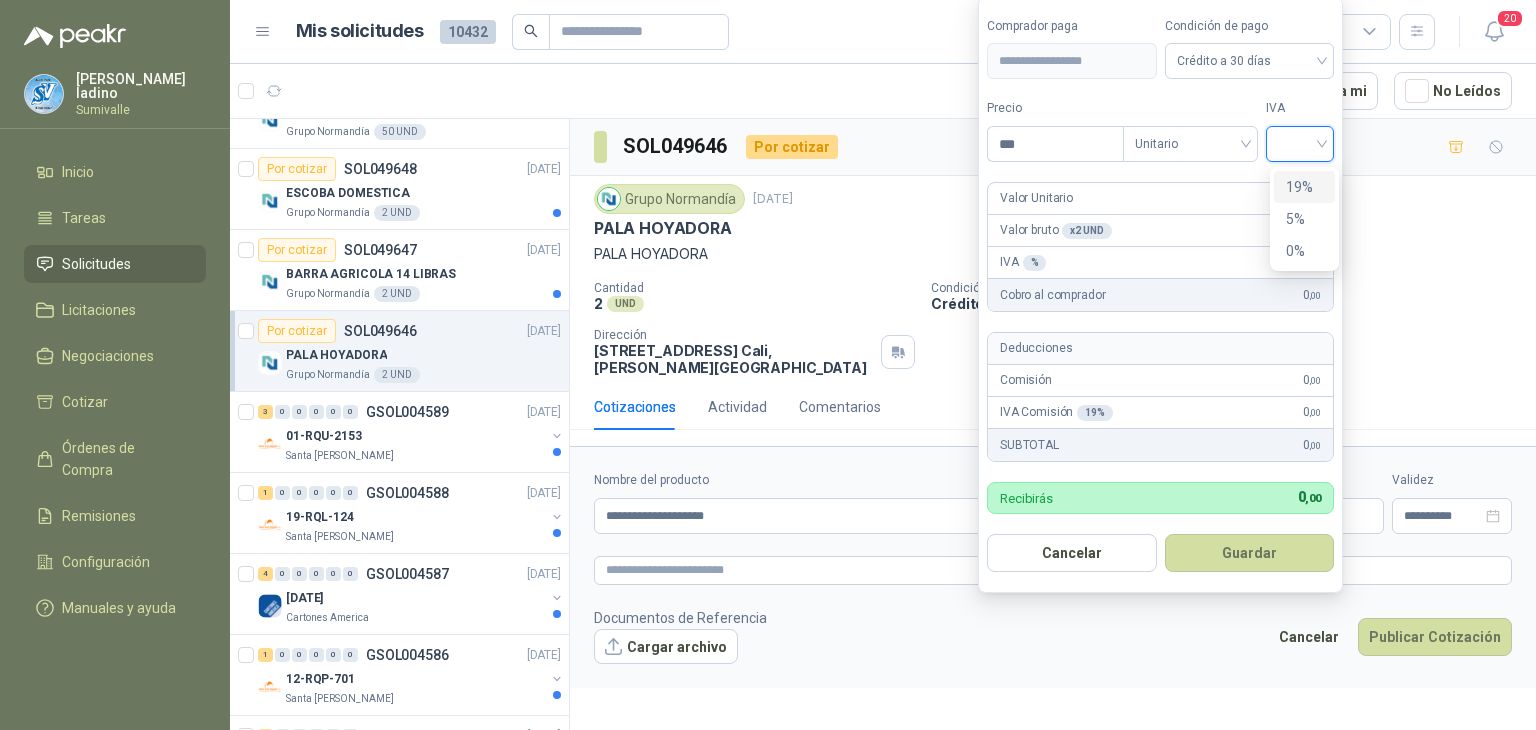 click on "19%" at bounding box center [1304, 187] 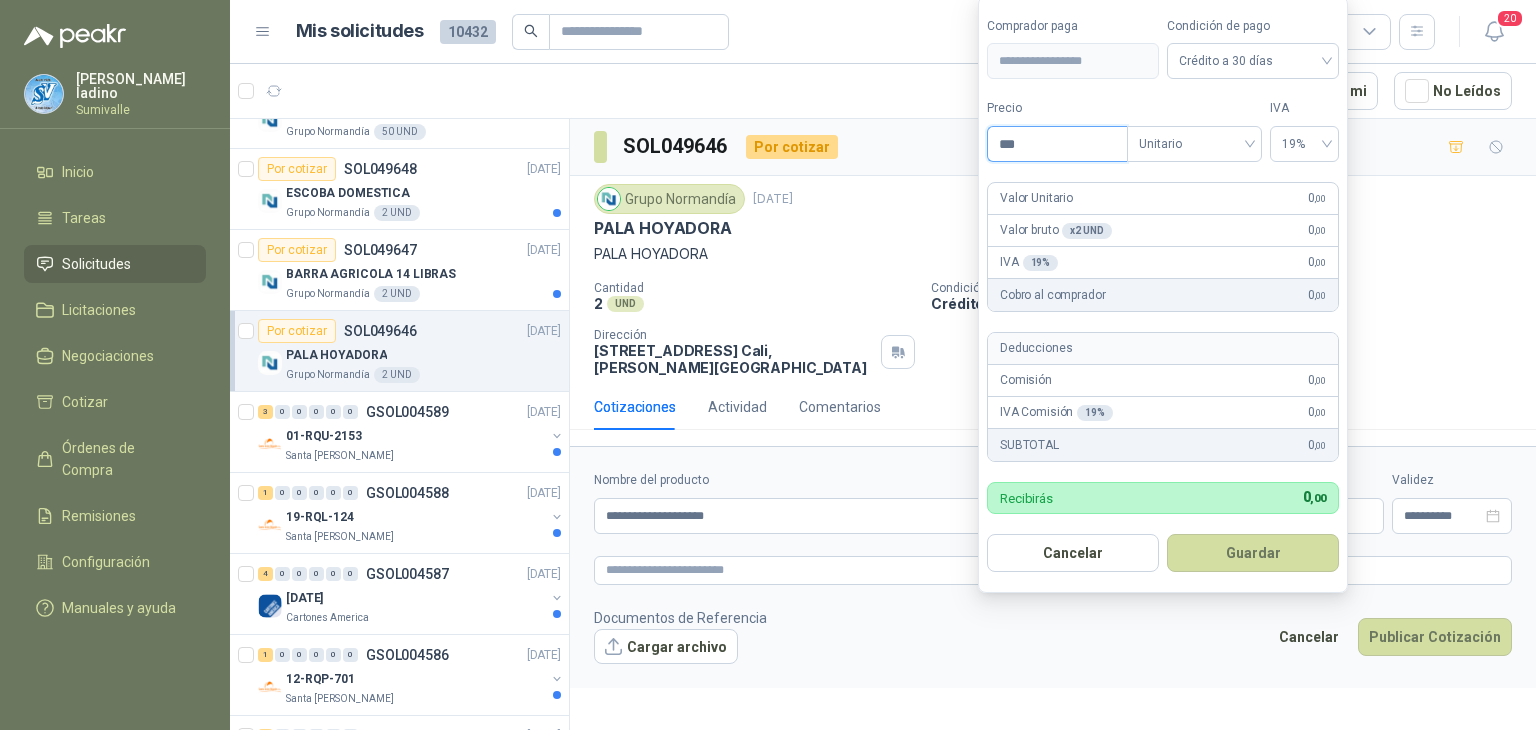 drag, startPoint x: 1091, startPoint y: 142, endPoint x: 949, endPoint y: 142, distance: 142 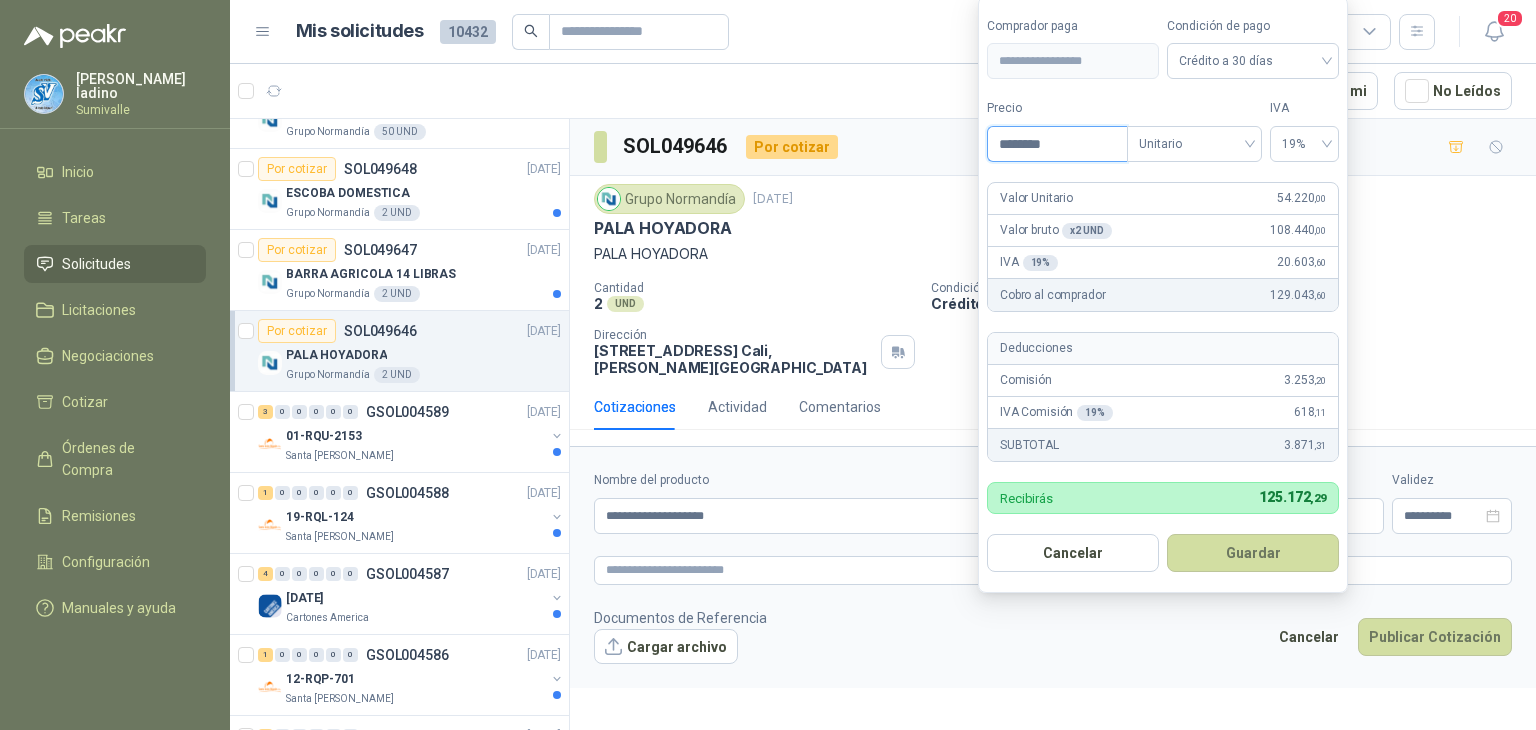 drag, startPoint x: 1080, startPoint y: 141, endPoint x: 900, endPoint y: 115, distance: 181.86809 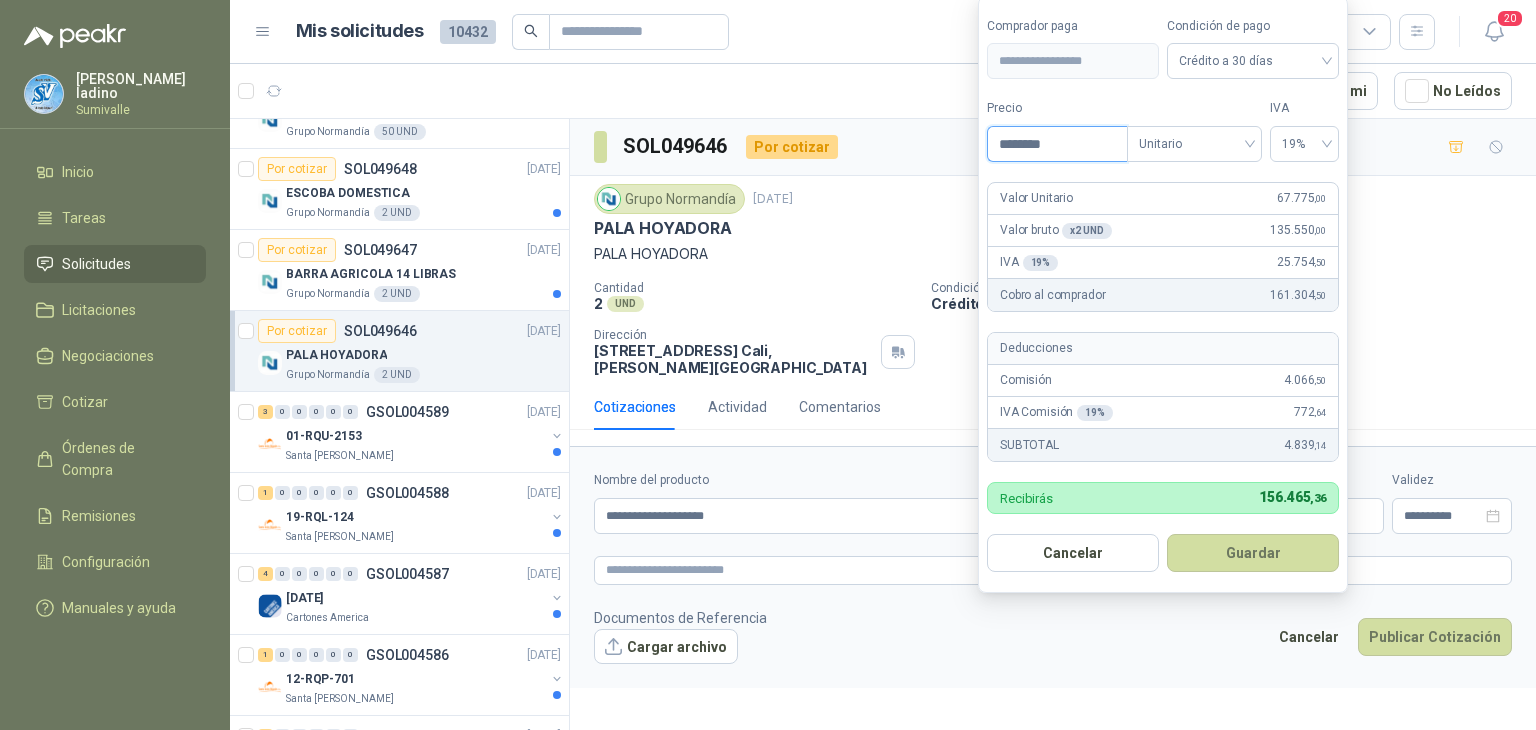 type on "********" 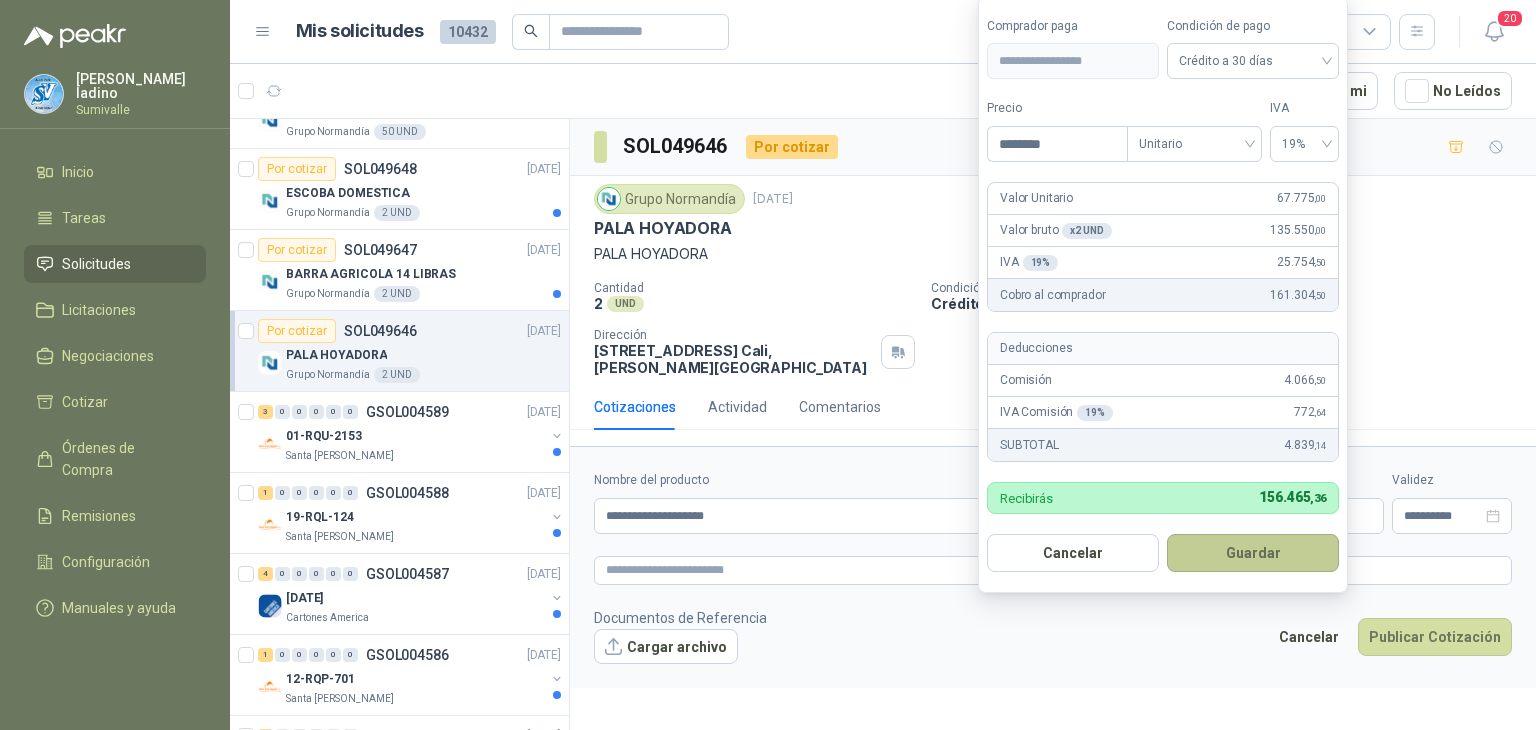 click on "Guardar" at bounding box center [1253, 553] 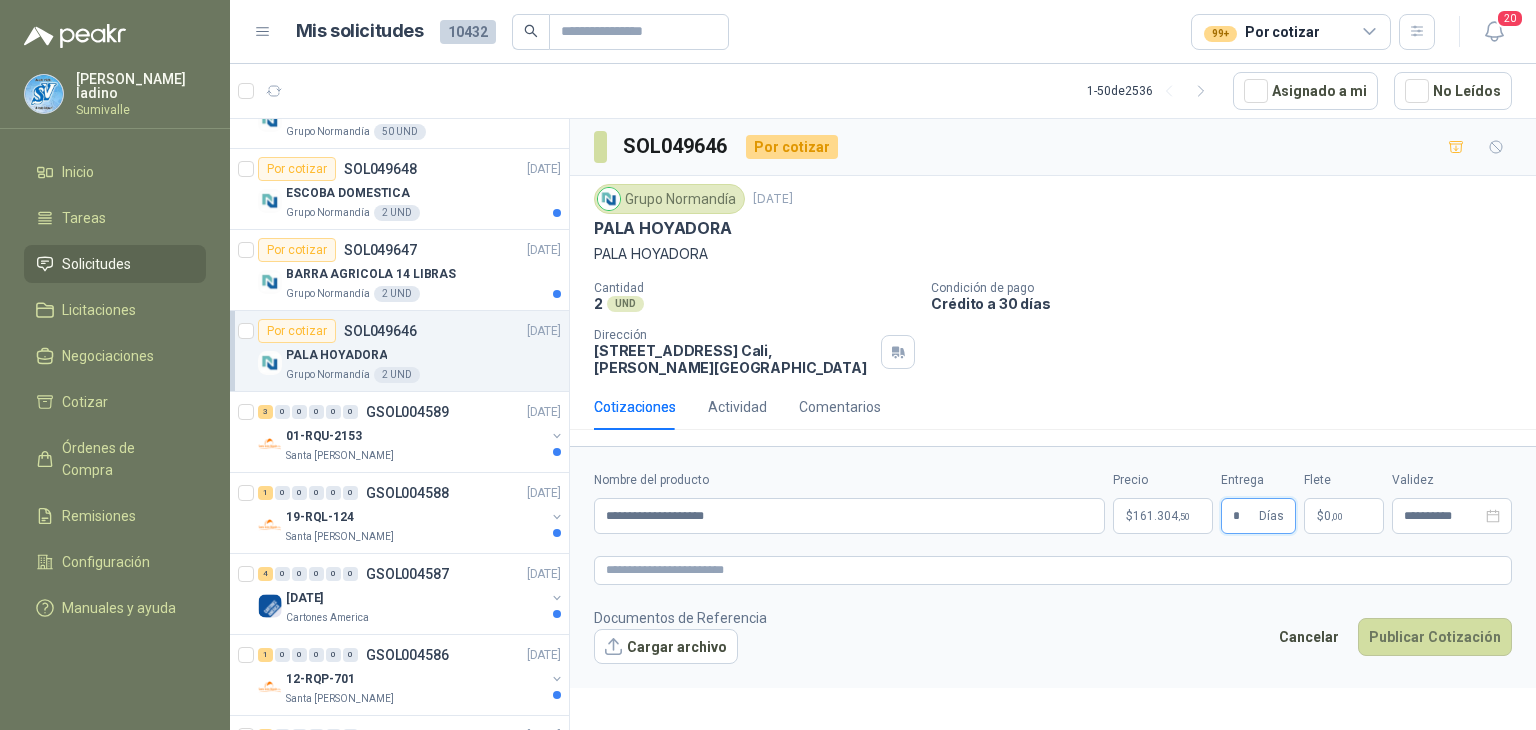 type on "*" 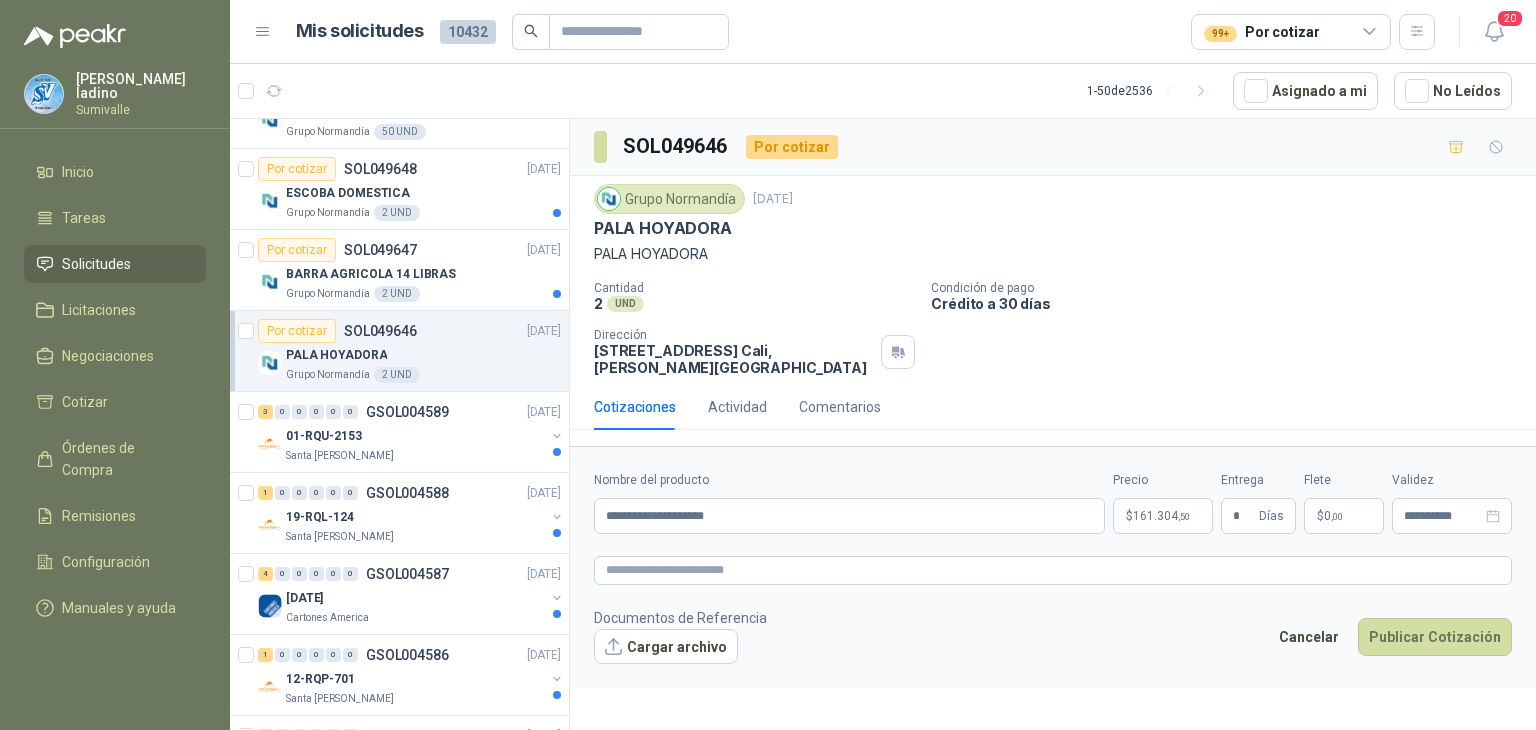 click on "$    0 ,00" at bounding box center (1344, 516) 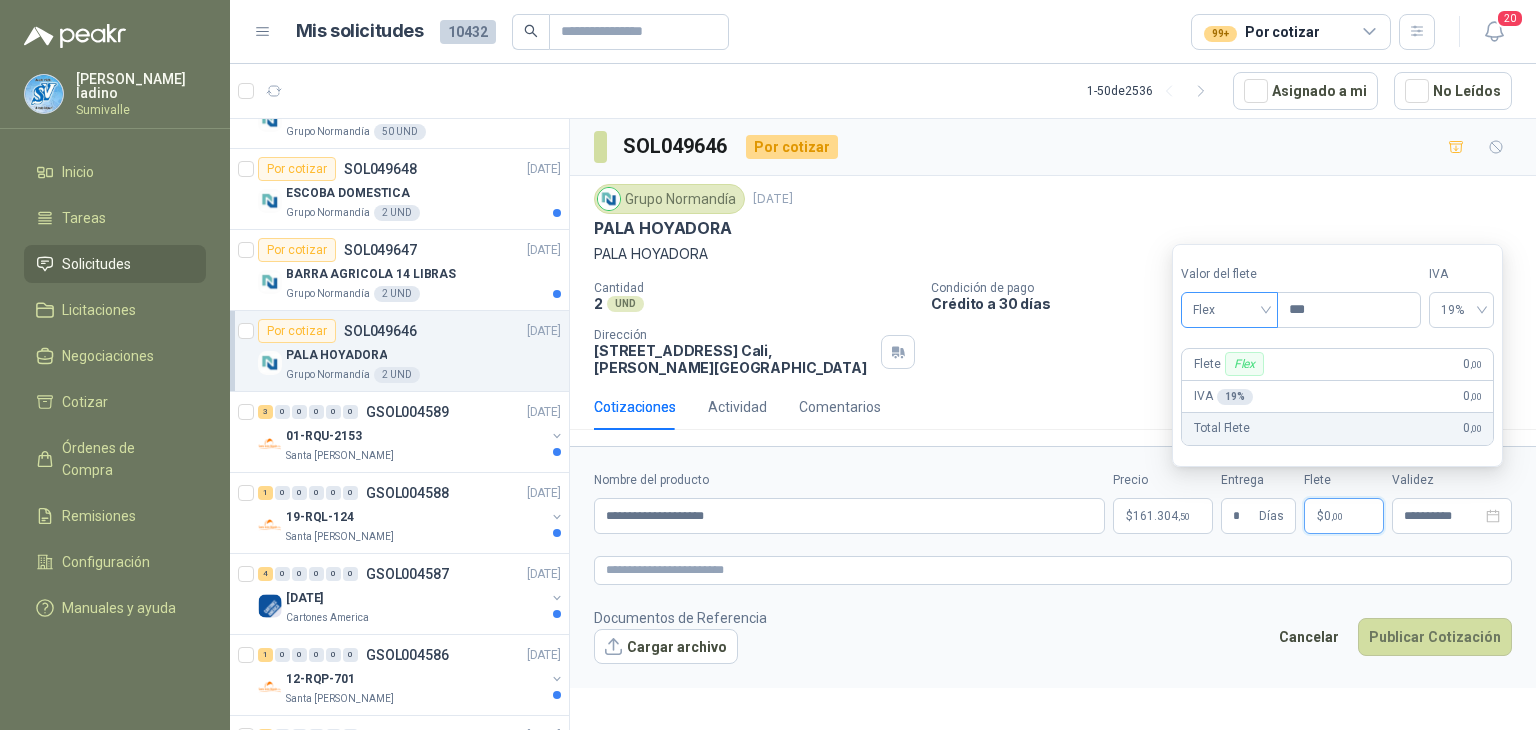 click on "Flex" at bounding box center (1229, 310) 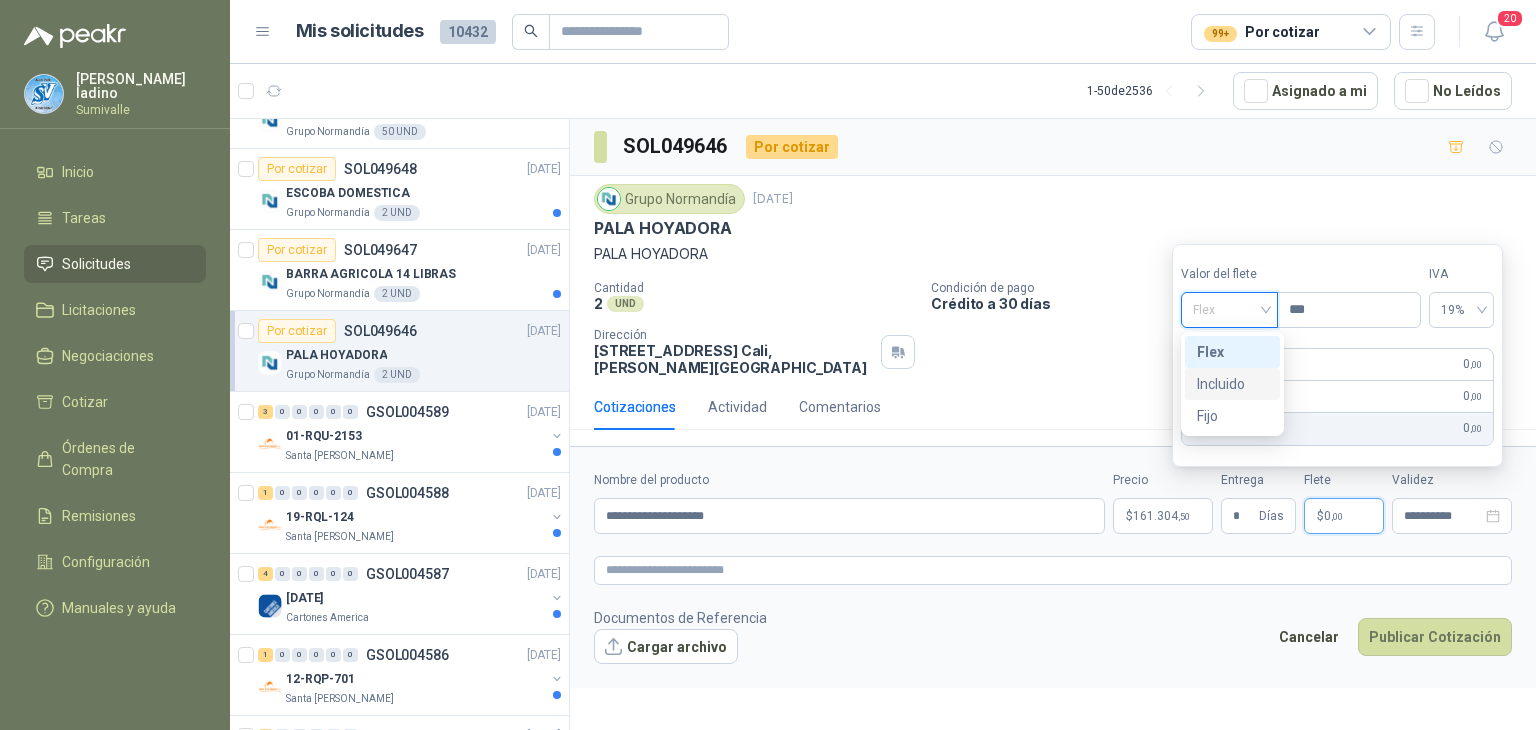 click on "Incluido" at bounding box center (1232, 384) 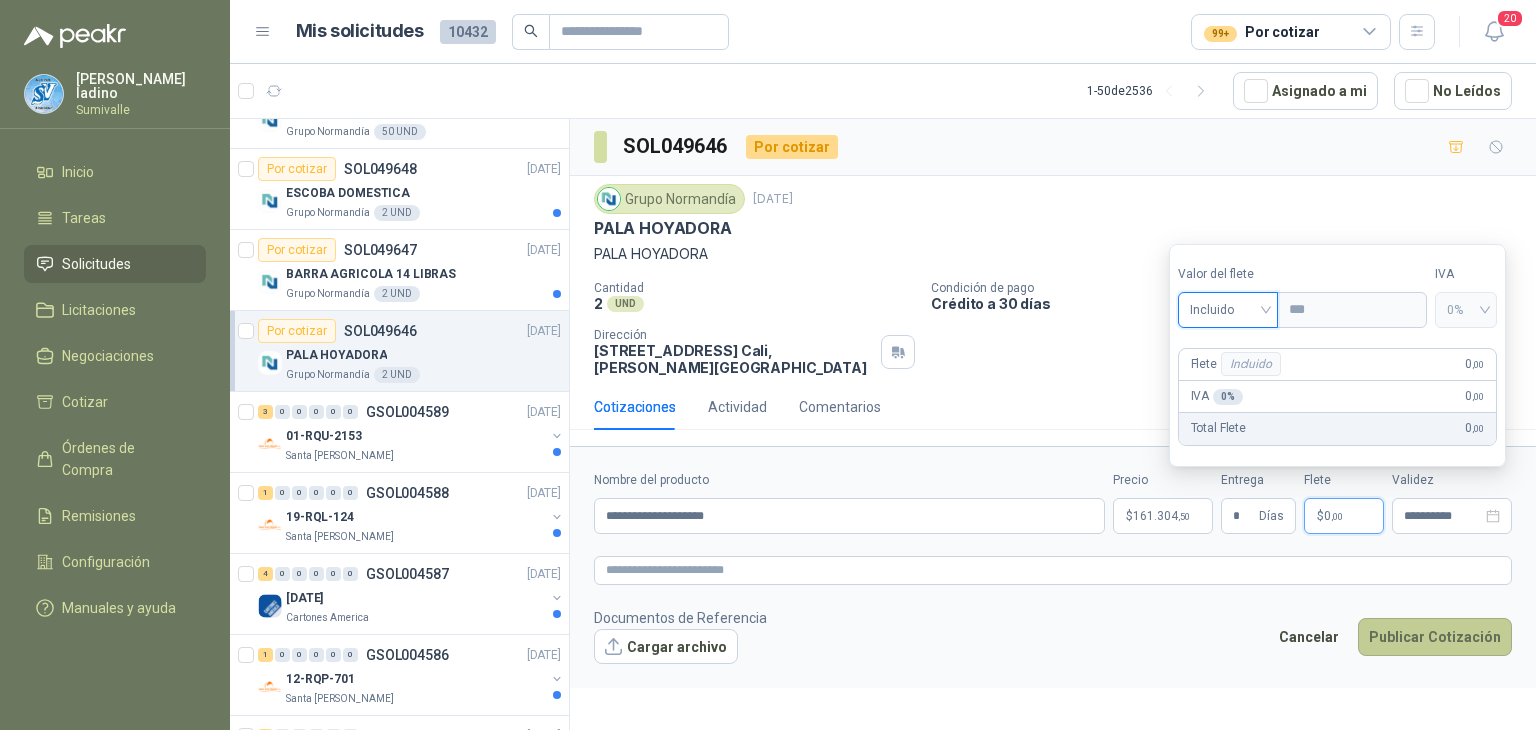 click on "Publicar Cotización" at bounding box center [1435, 637] 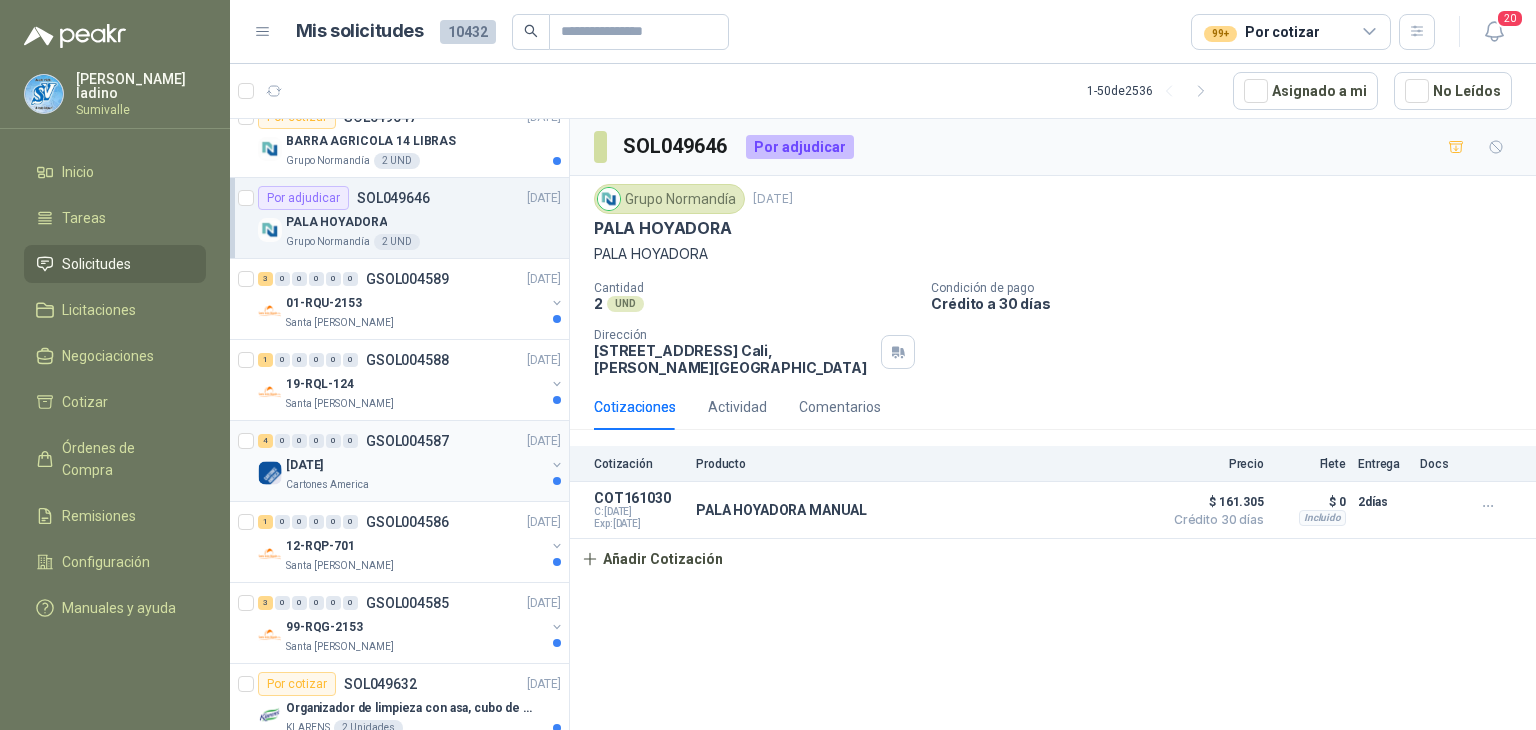 scroll, scrollTop: 2266, scrollLeft: 0, axis: vertical 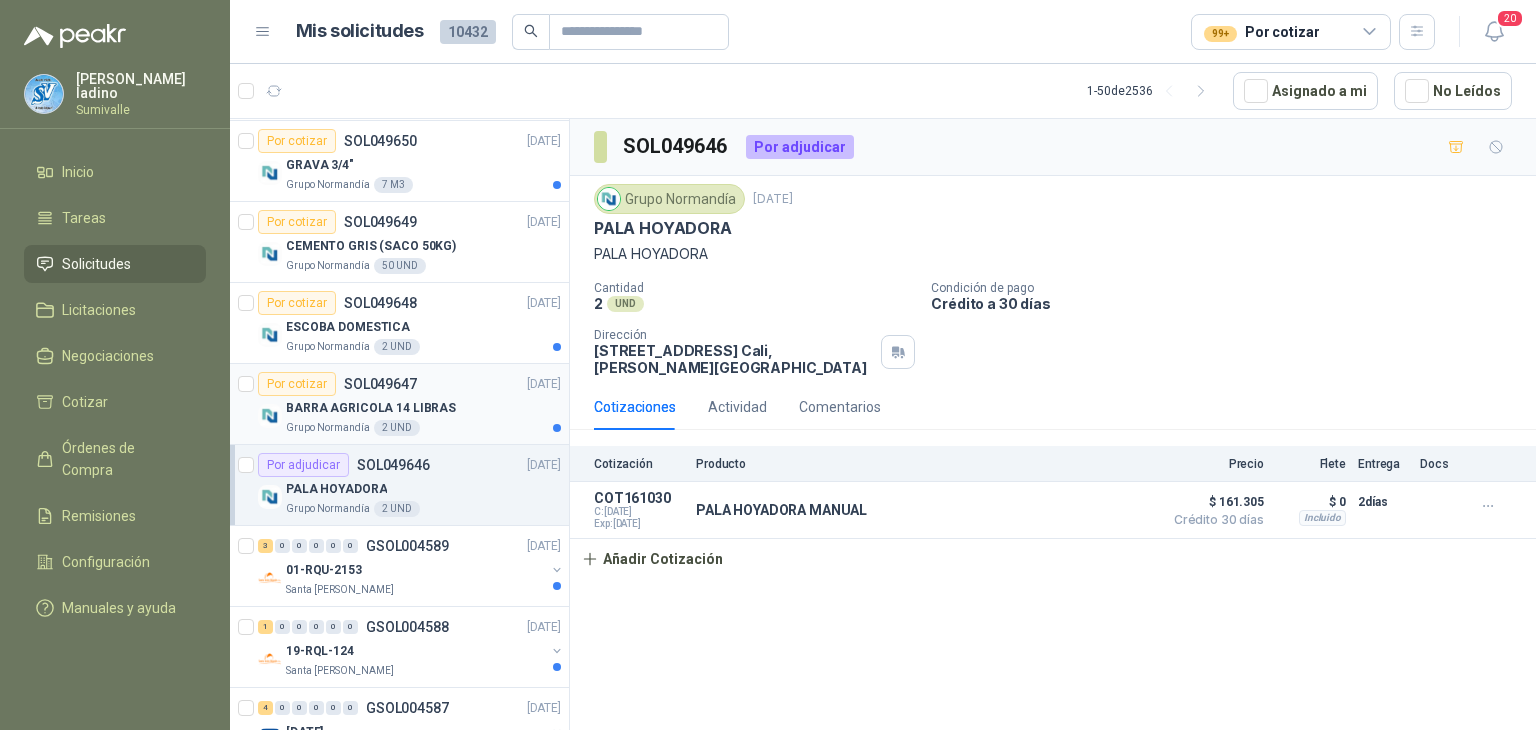 click on "BARRA AGRICOLA 14 LIBRAS" at bounding box center [423, 408] 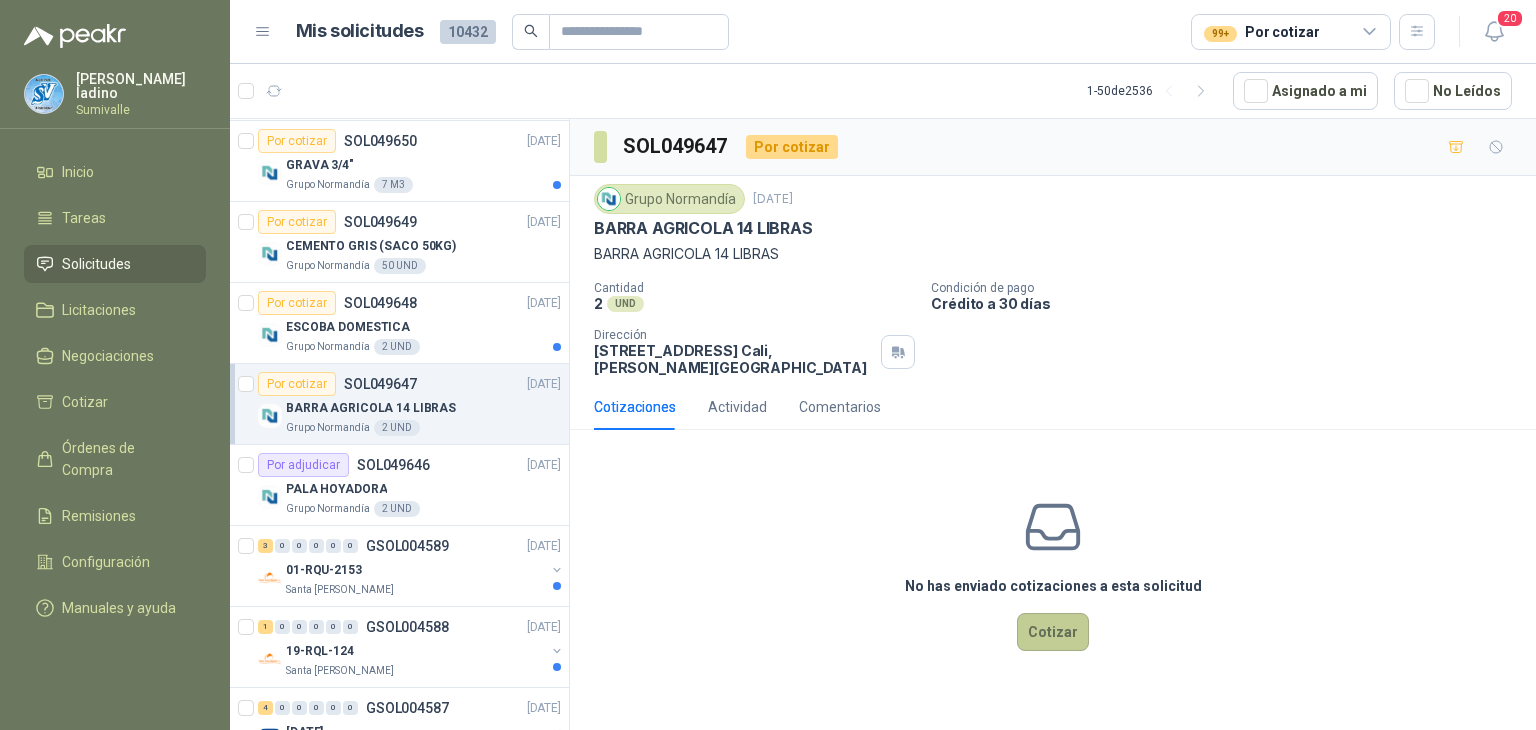click on "Cotizar" at bounding box center (1053, 632) 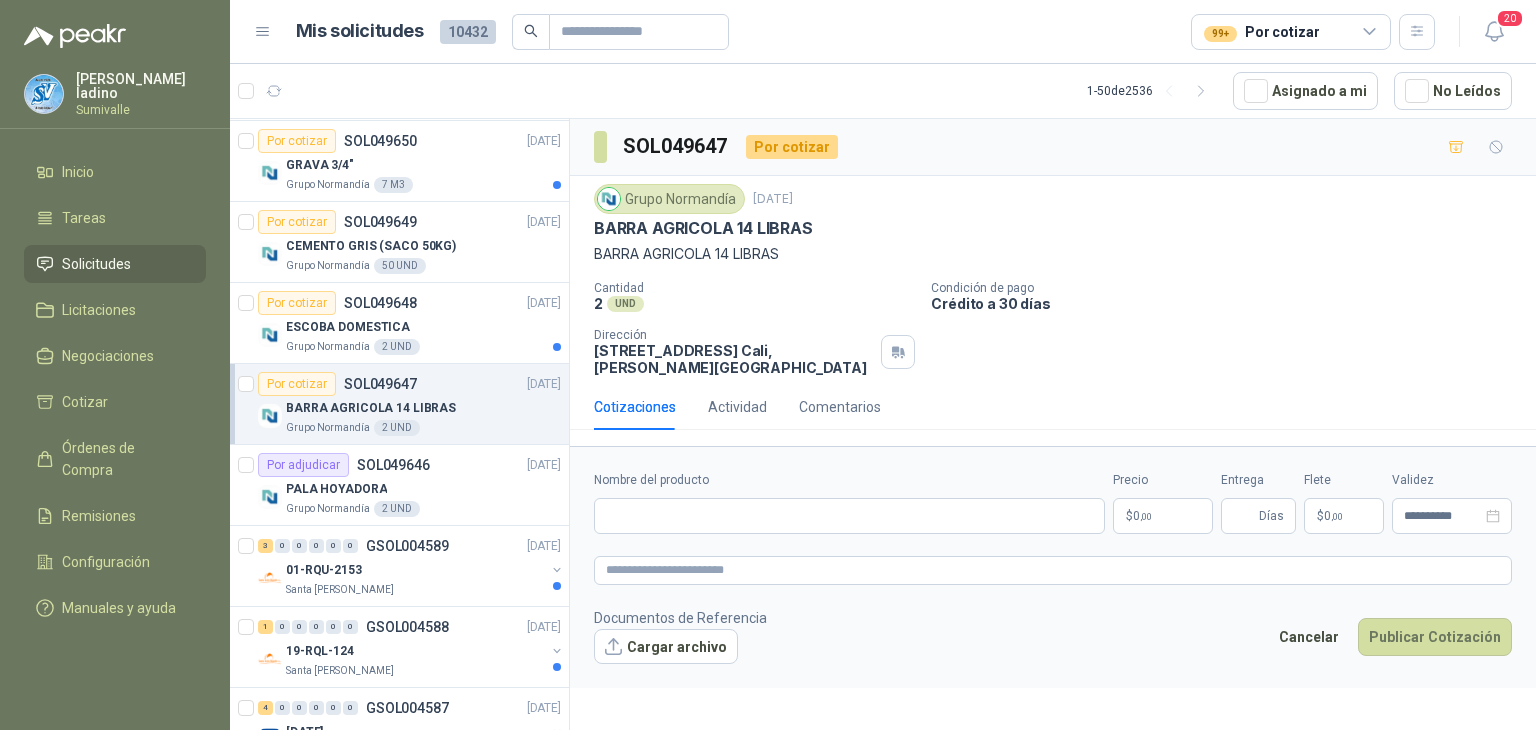 type 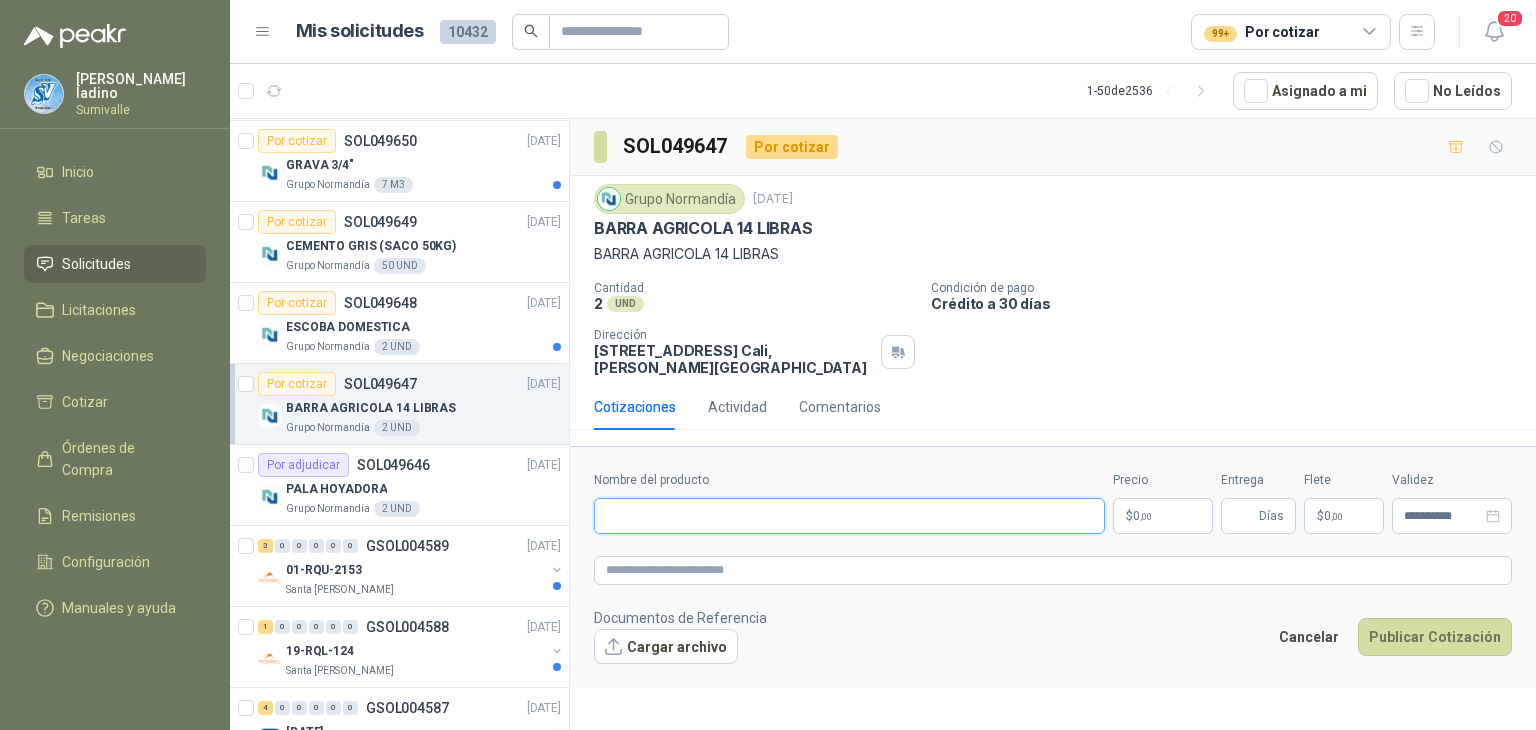 click on "Nombre del producto" at bounding box center [849, 516] 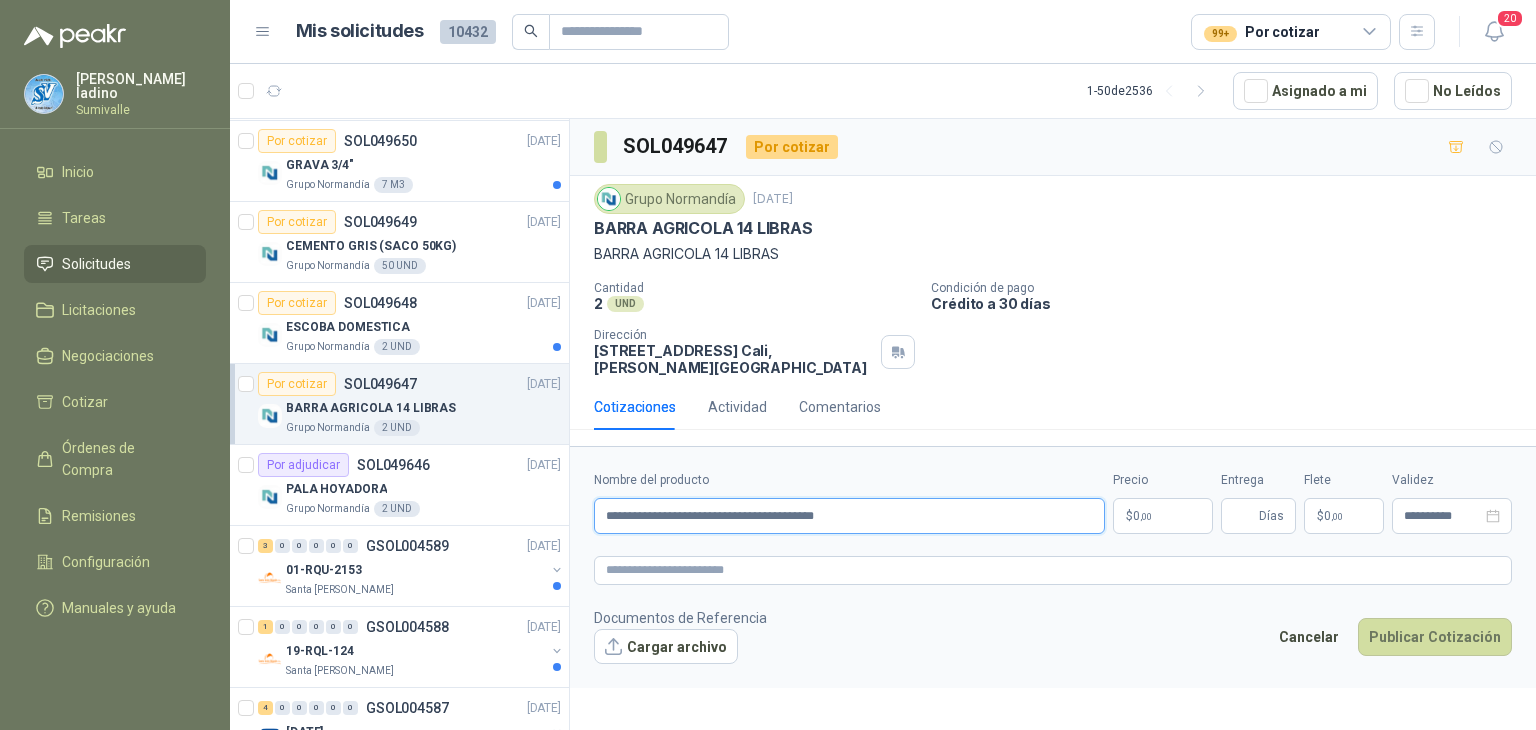type on "**********" 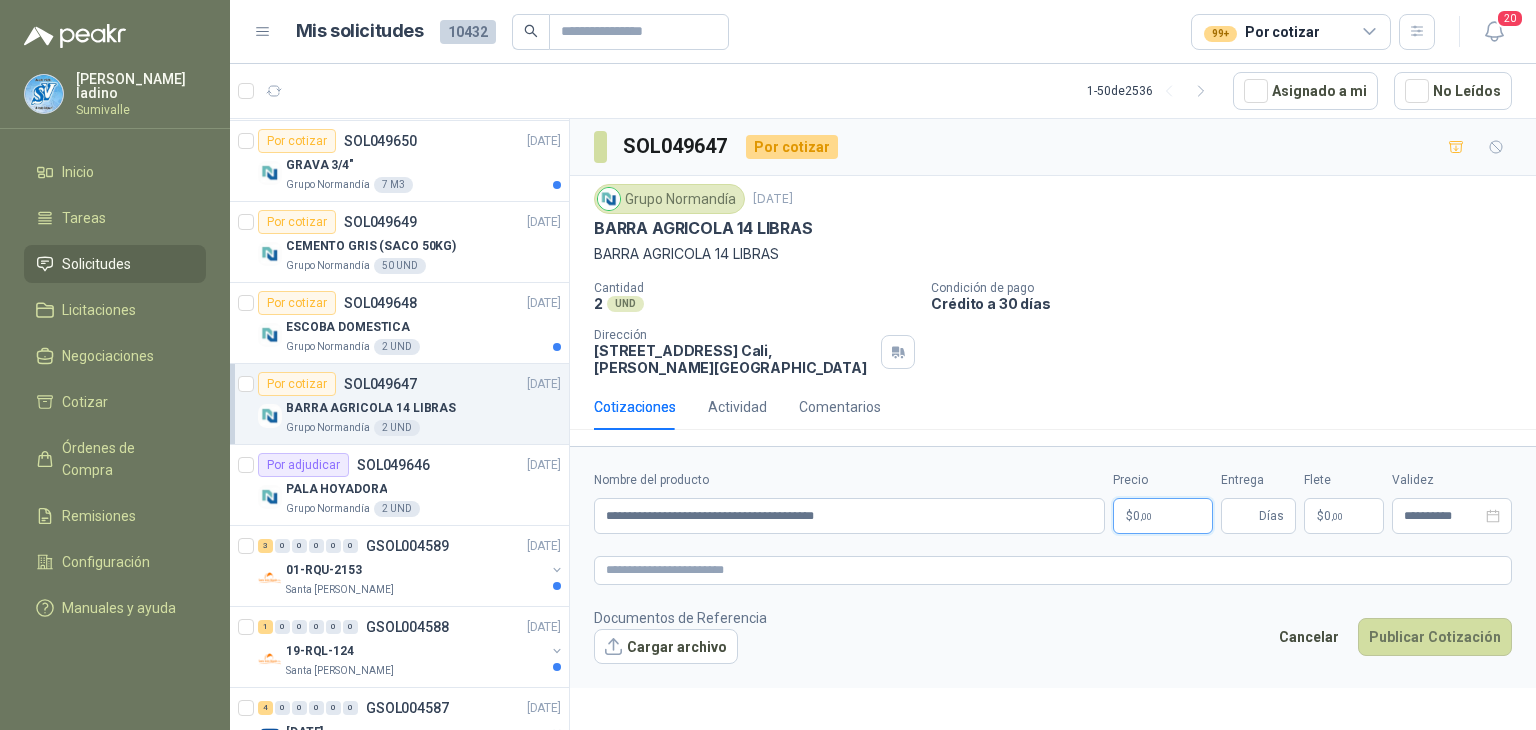 click on "[PERSON_NAME]   Inicio   Tareas   Solicitudes   Licitaciones   Negociaciones   Cotizar   Órdenes de Compra   Remisiones   Configuración   Manuales y ayuda Mis solicitudes 10432 99+ Por cotizar 20 1 - 50  de  2536 Asignado a mi No Leídos 4   0   0   0   0   0   GSOL004592 [DATE]   169120 BISAGRA- 169159 LLAVE CADENA Club Campestre de Cali   10   0   0   0   0   0   GSOL004591 [DATE]   169115  PANEL YESO Club Campestre de Cali   4   0   0   0   0   0   GSOL004590 [DATE]   169052 VALVULA 169113 - 169139- 169158 PVC  Club Campestre de Cali   Por cotizar SOL049680 [DATE]   GANCHOS TEJA ETERNIT Grupo [PERSON_NAME] 40   UND Por cotizar SOL049677 [DATE]   PALA REDONDA Grupo [PERSON_NAME] 4   UND Por cotizar SOL049676 [DATE]   CABO MADERA PARA PICA Grupo [PERSON_NAME] 4   UND Por cotizar SOL049675 [DATE]   RECOGEDOR BASURA Grupo [PERSON_NAME] 2   UND Por cotizar SOL049674 [DATE]   CADENA ACERO 50cm Grupo [PERSON_NAME] 2   UND Por cotizar SOL049673 [DATE]   Grupo [PERSON_NAME] 16   UND   5" at bounding box center [768, 365] 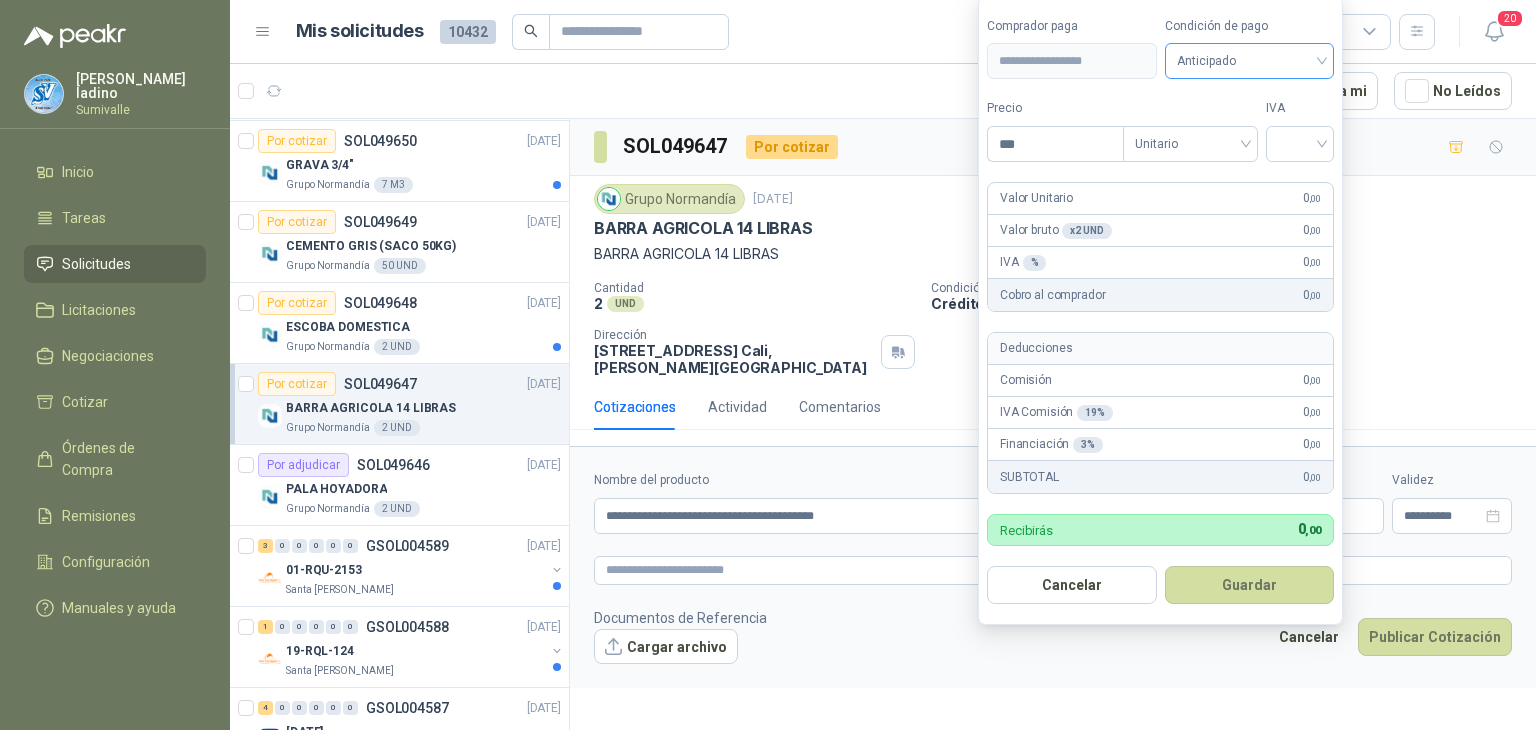 click on "Anticipado" at bounding box center (1250, 61) 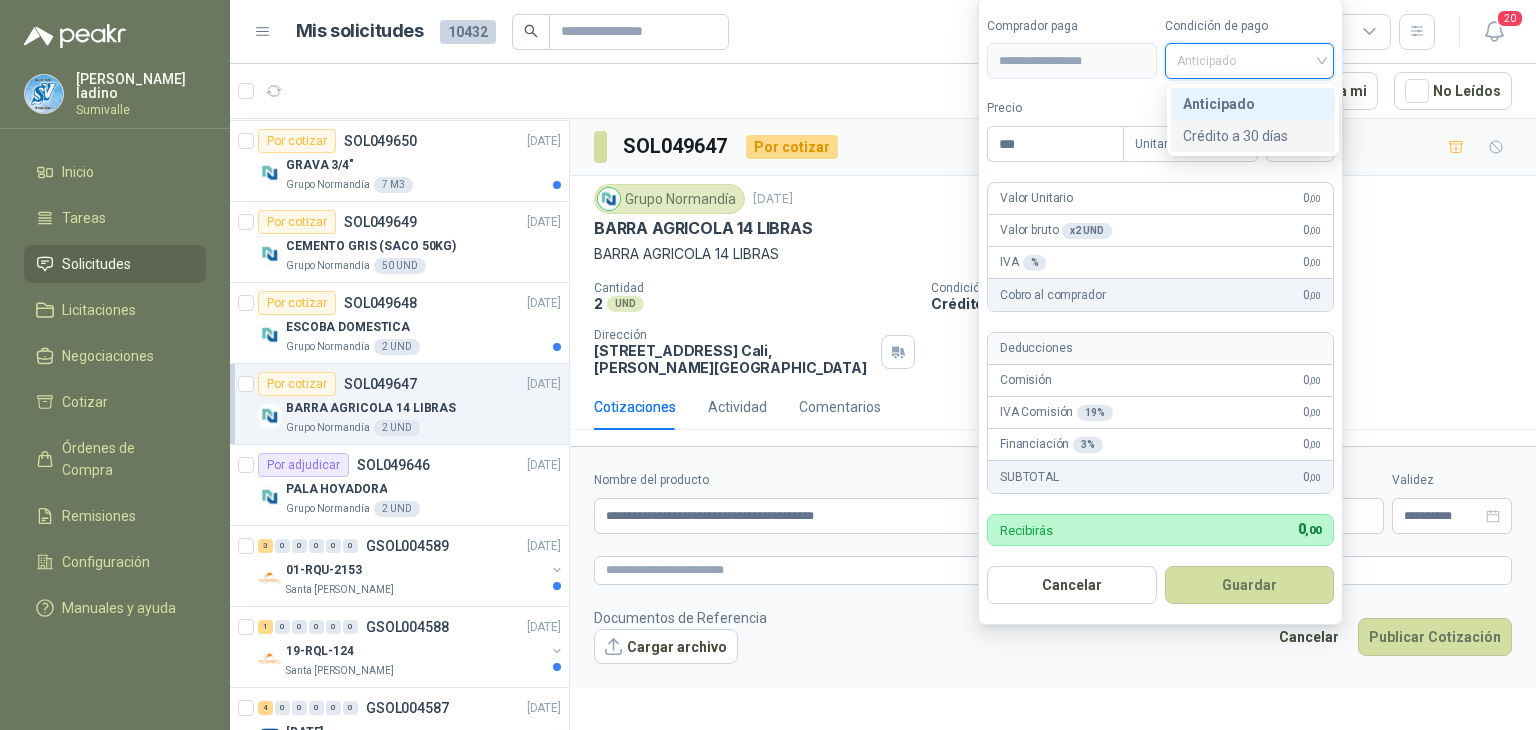click on "Crédito a 30 días" at bounding box center (1253, 136) 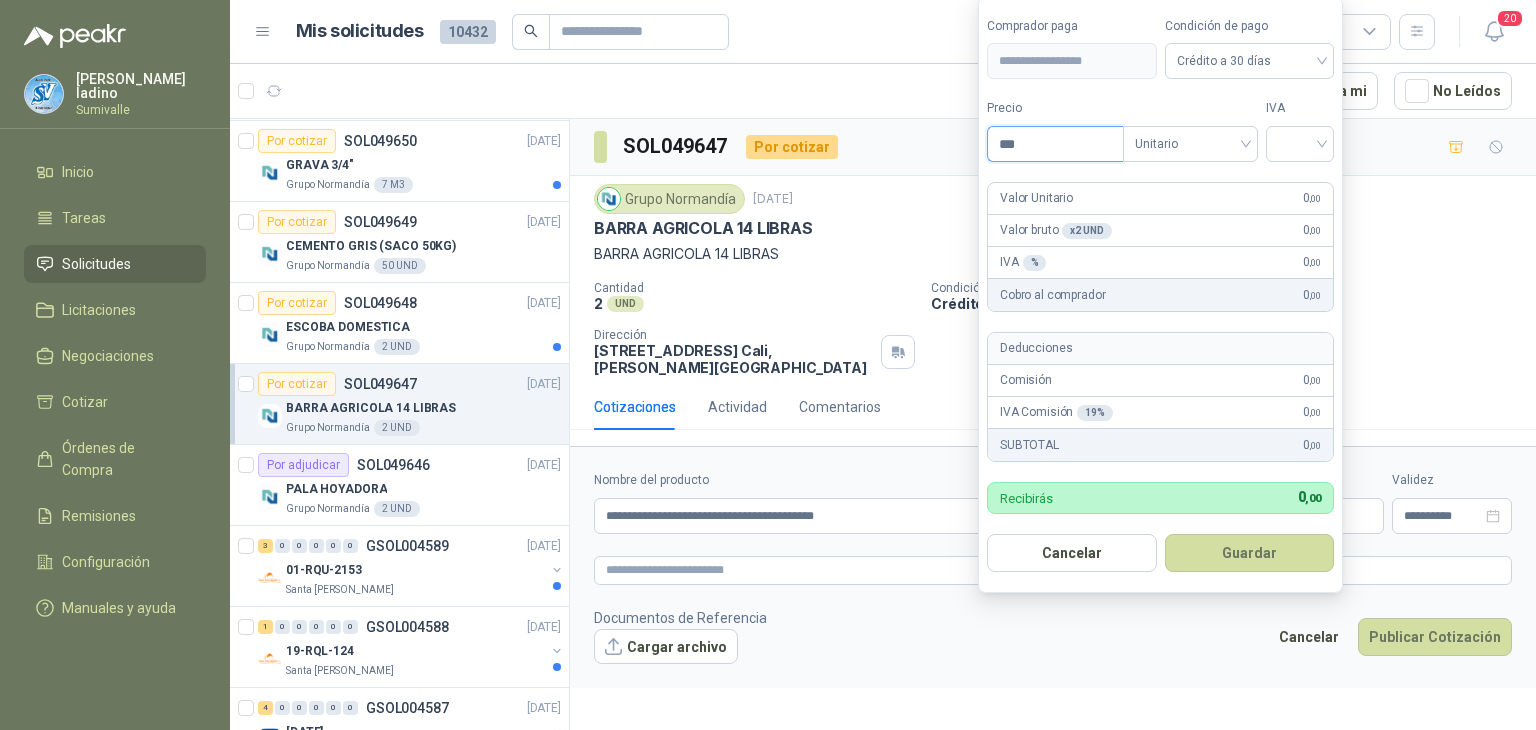 drag, startPoint x: 1091, startPoint y: 141, endPoint x: 726, endPoint y: 145, distance: 365.0219 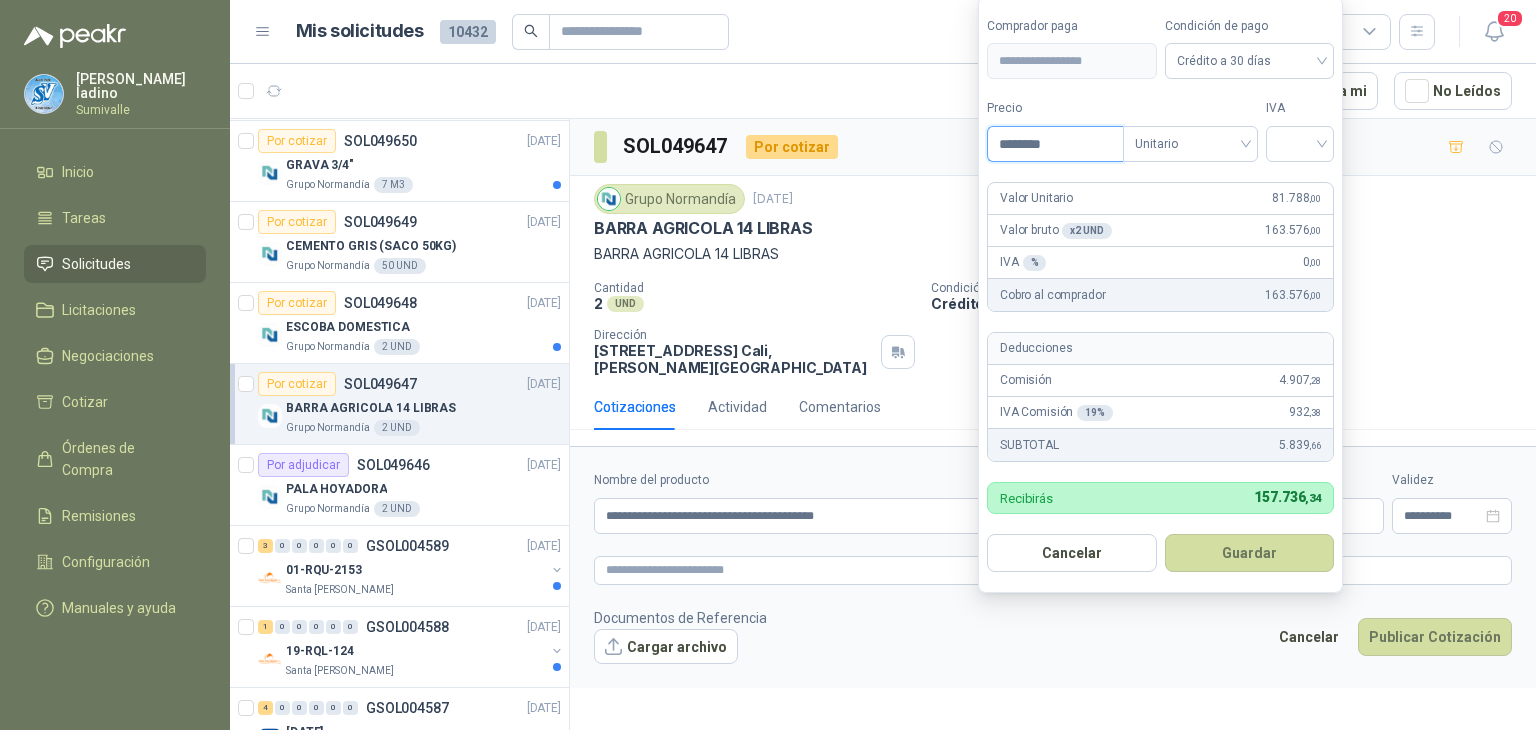 type on "********" 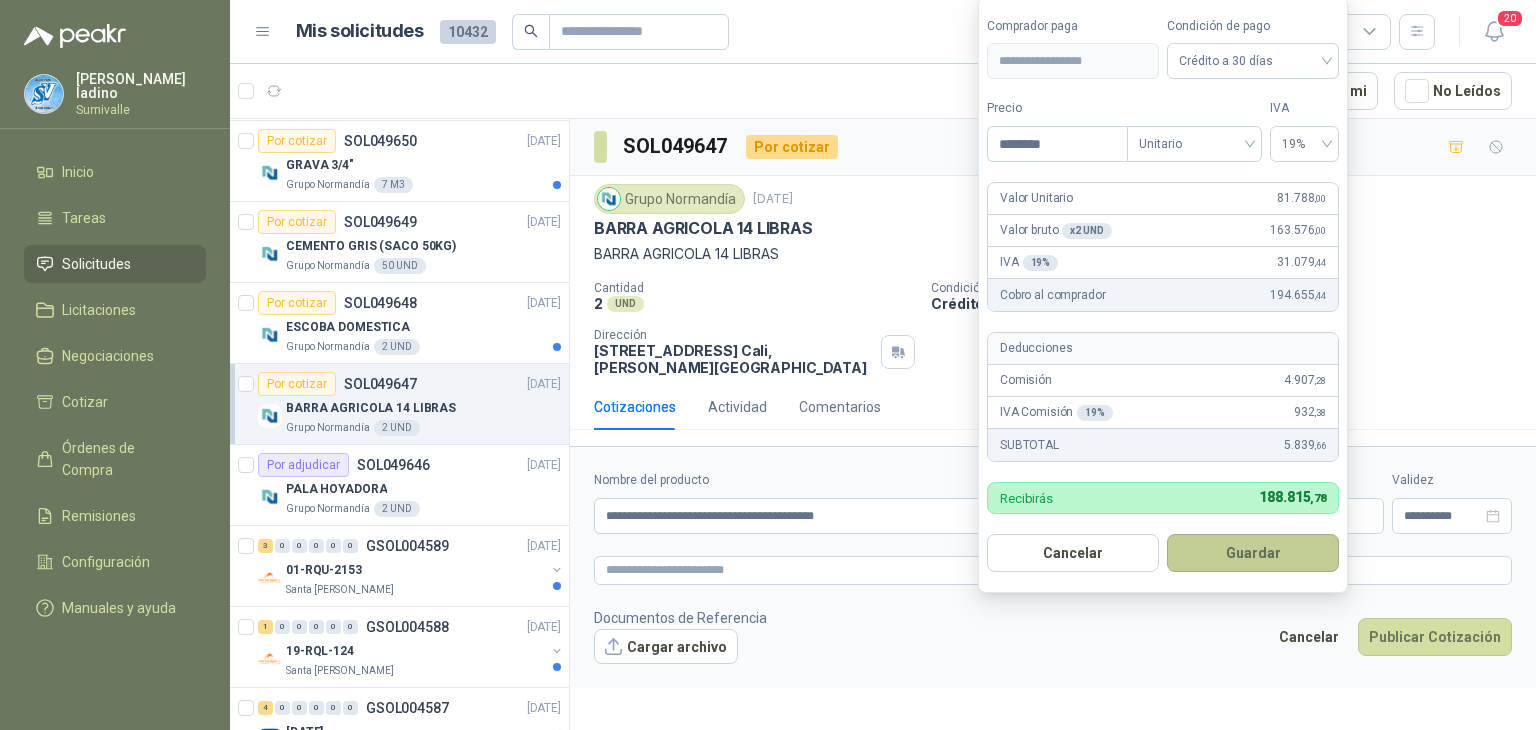 click on "Guardar" at bounding box center (1253, 553) 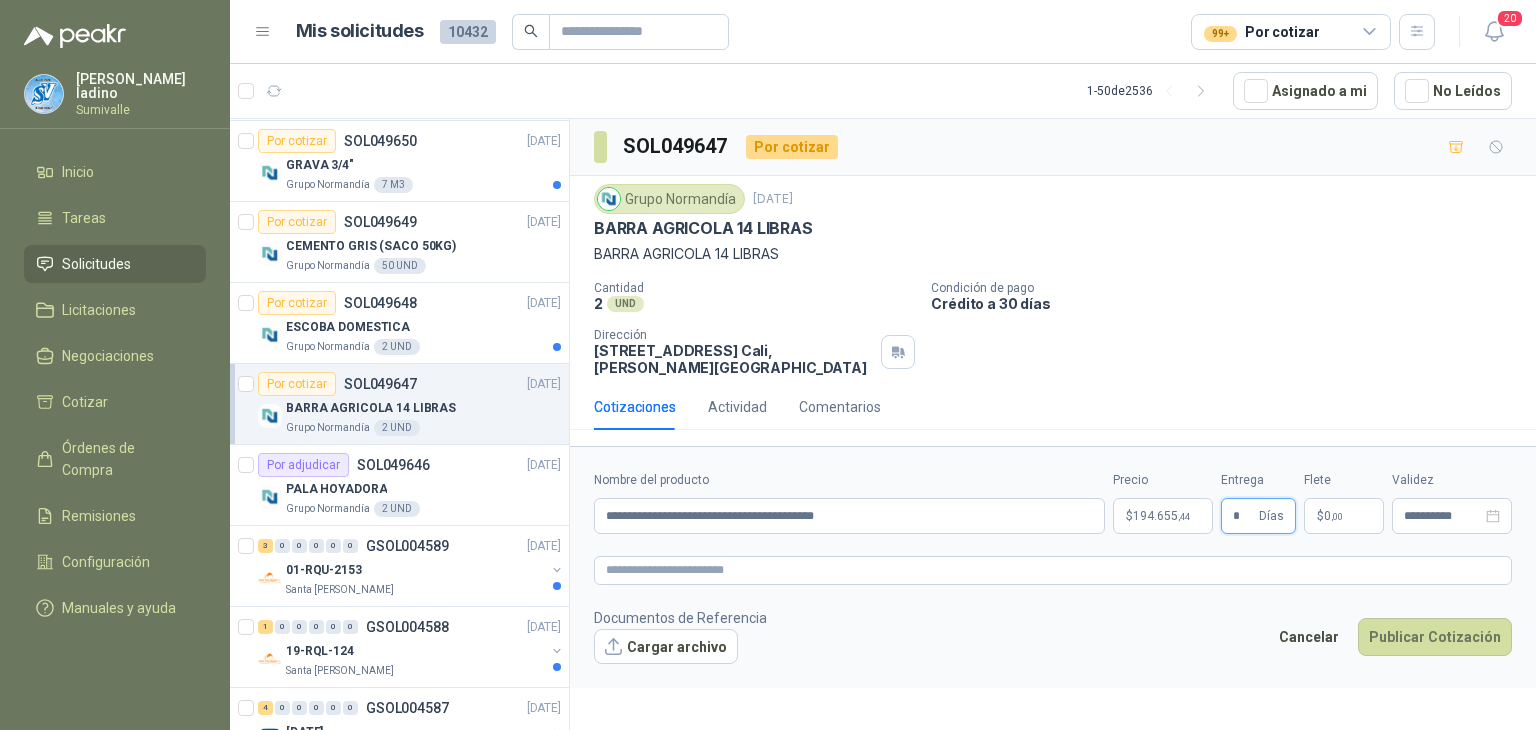 type on "*" 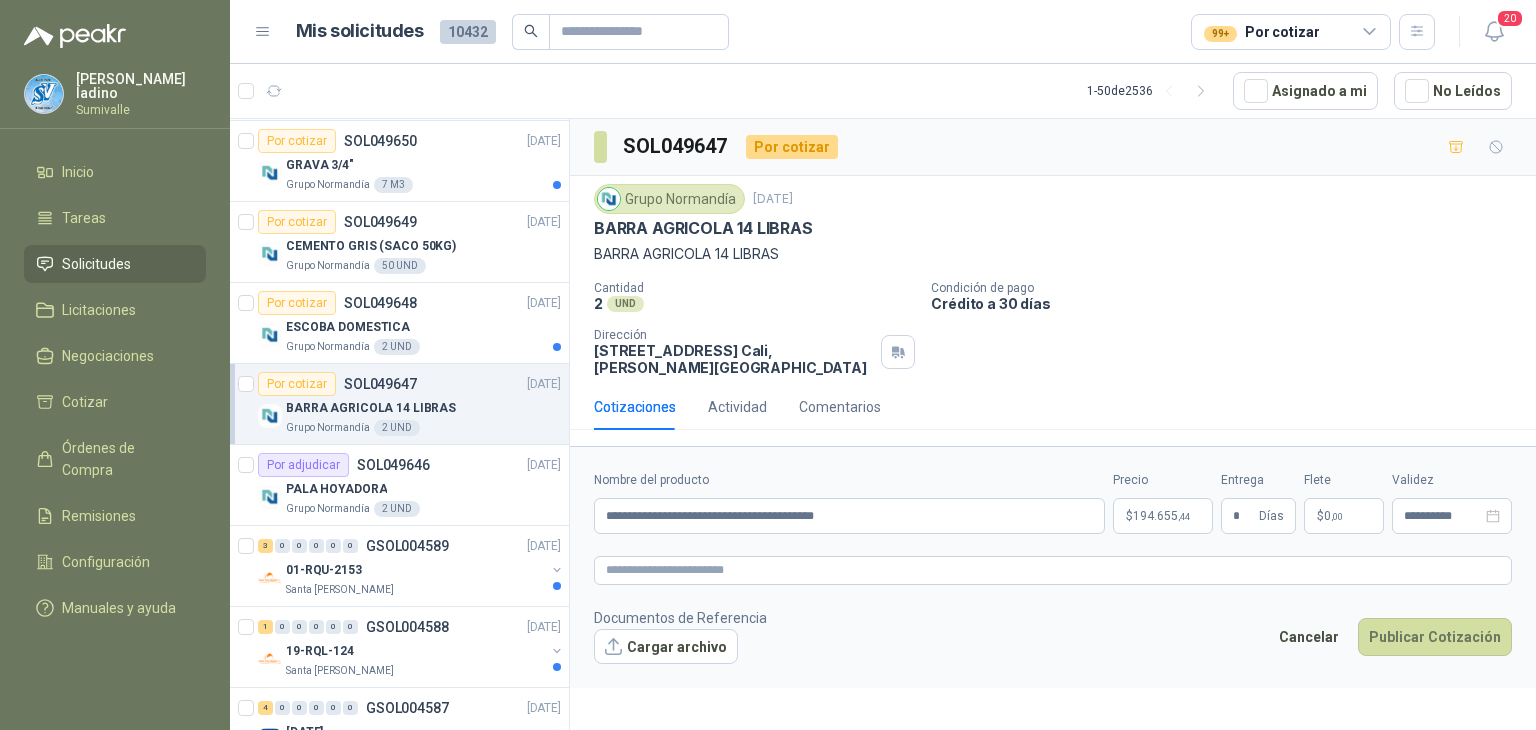 click on "$    0 ,00" at bounding box center [1344, 516] 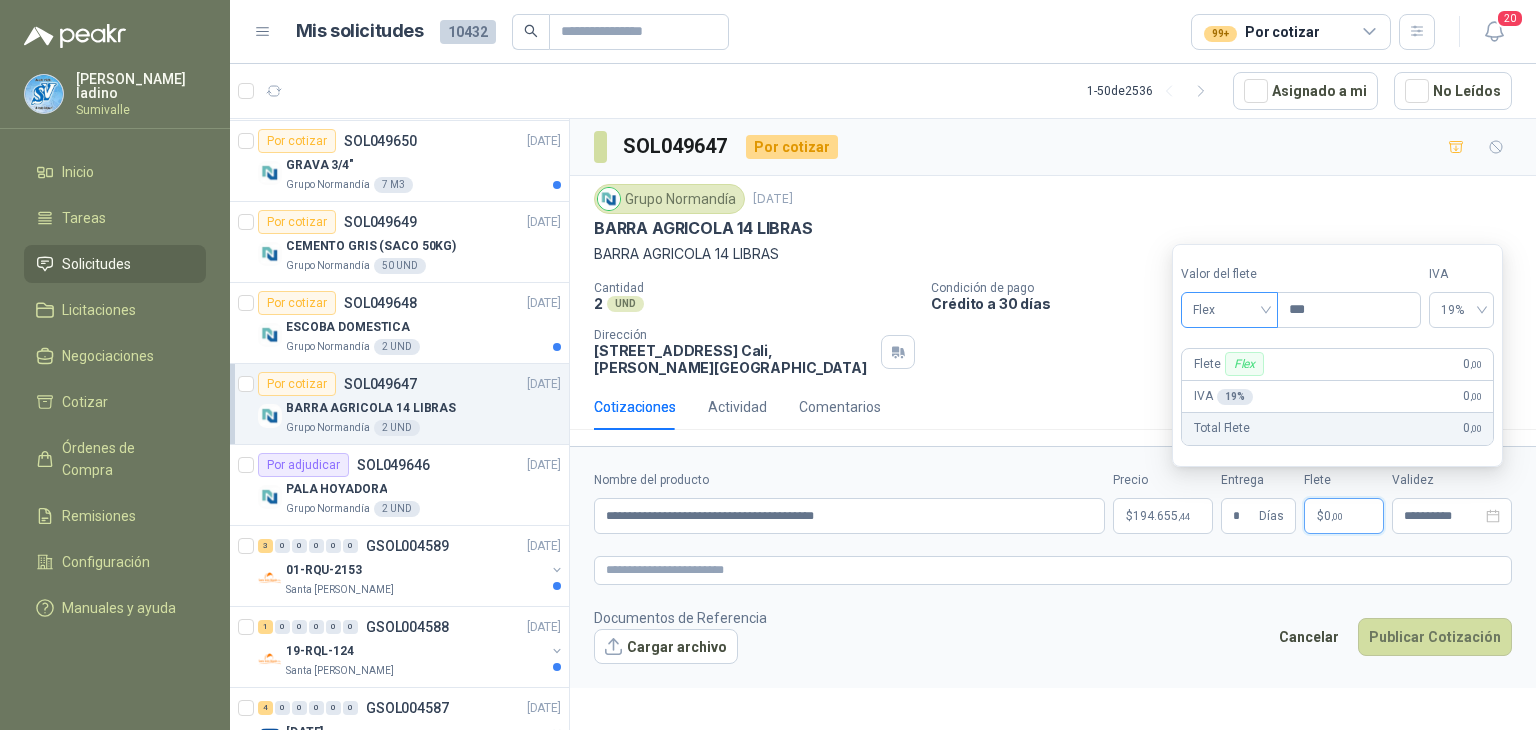 click on "Flex" at bounding box center (1229, 310) 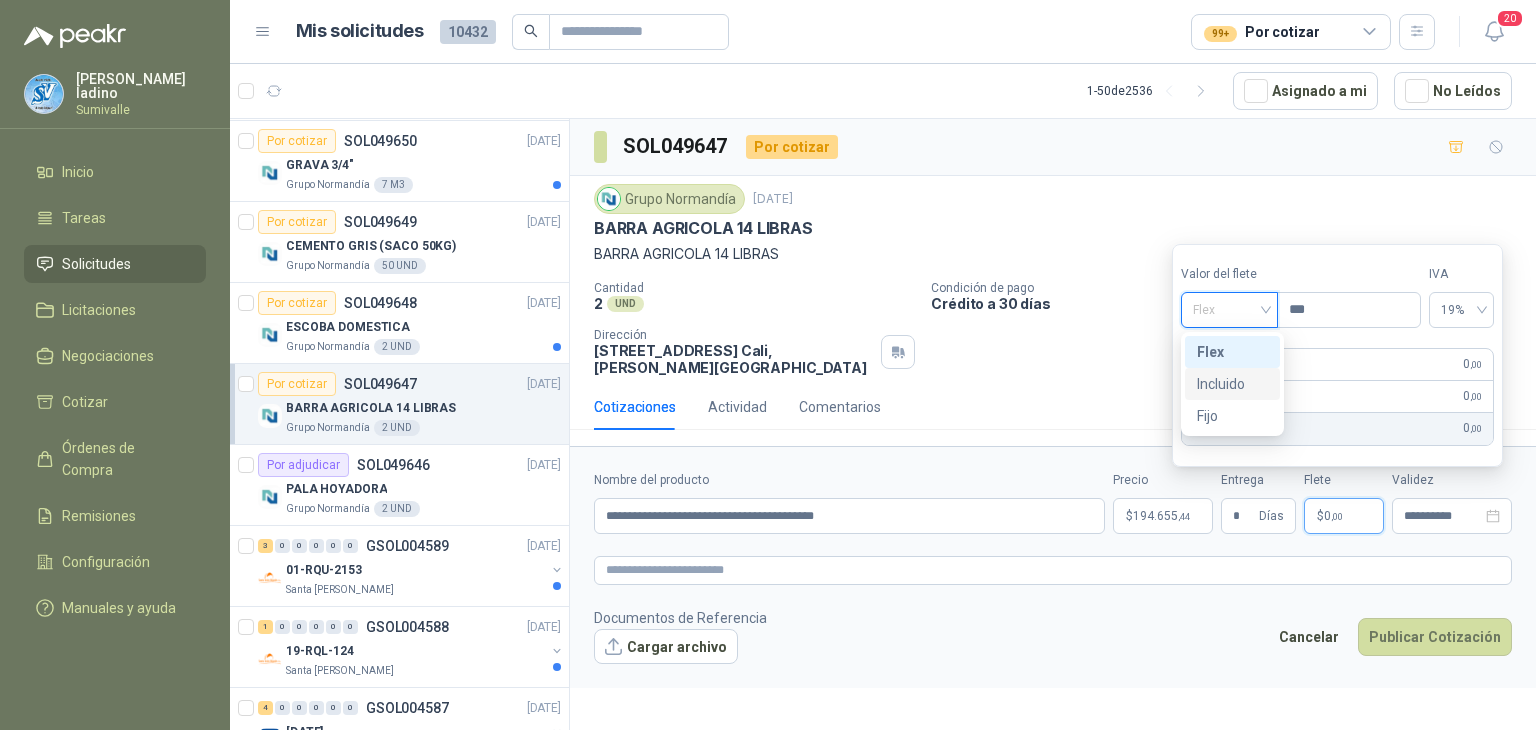 click on "Incluido" at bounding box center (1232, 384) 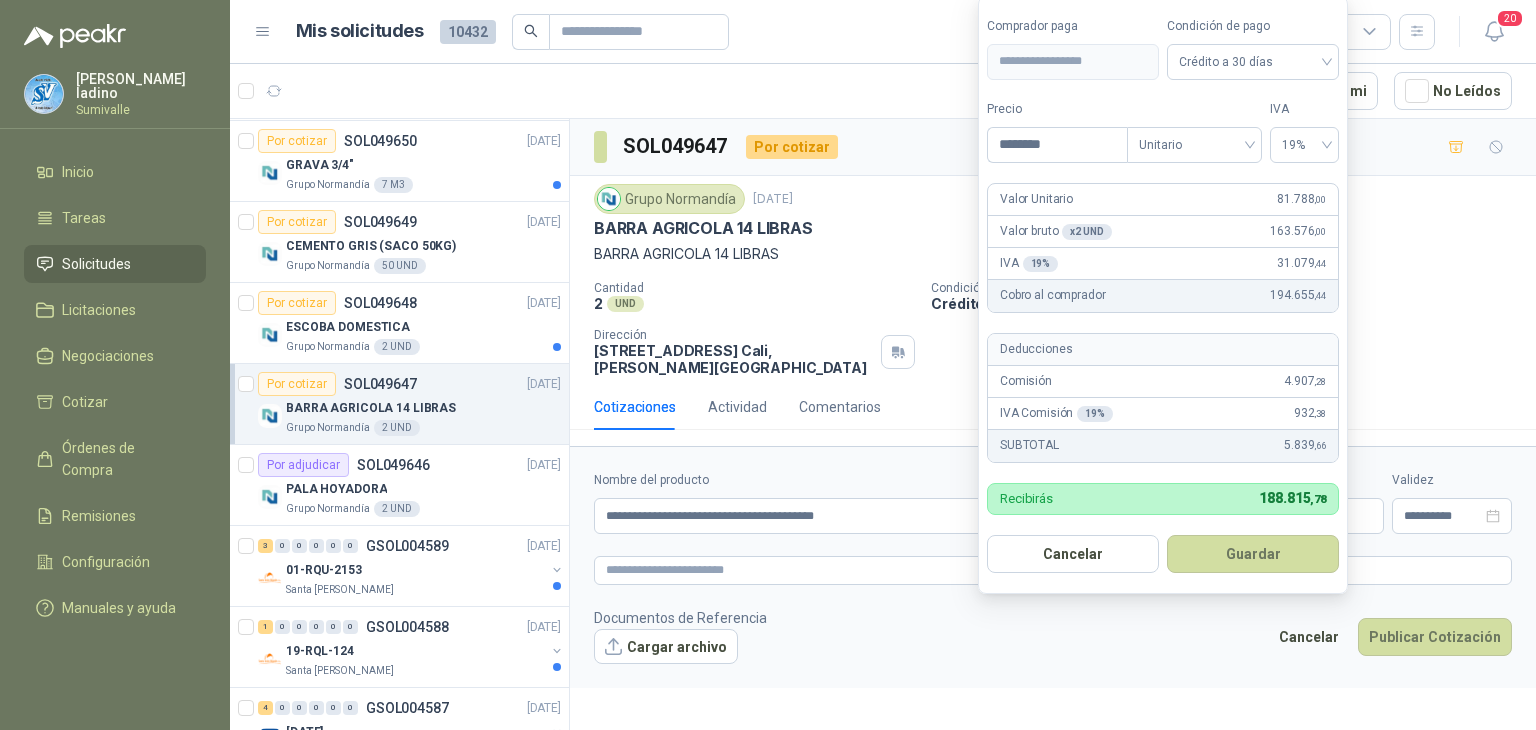 click on "[PERSON_NAME]   Inicio   Tareas   Solicitudes   Licitaciones   Negociaciones   Cotizar   Órdenes de Compra   Remisiones   Configuración   Manuales y ayuda Mis solicitudes 10432 99+ Por cotizar 20 1 - 50  de  2536 Asignado a mi No Leídos 4   0   0   0   0   0   GSOL004592 [DATE]   169120 BISAGRA- 169159 LLAVE CADENA Club Campestre de Cali   10   0   0   0   0   0   GSOL004591 [DATE]   169115  PANEL YESO Club Campestre de Cali   4   0   0   0   0   0   GSOL004590 [DATE]   169052 VALVULA 169113 - 169139- 169158 PVC  Club Campestre de Cali   Por cotizar SOL049680 [DATE]   GANCHOS TEJA ETERNIT Grupo [PERSON_NAME] 40   UND Por cotizar SOL049677 [DATE]   PALA REDONDA Grupo [PERSON_NAME] 4   UND Por cotizar SOL049676 [DATE]   CABO MADERA PARA PICA Grupo [PERSON_NAME] 4   UND Por cotizar SOL049675 [DATE]   RECOGEDOR BASURA Grupo [PERSON_NAME] 2   UND Por cotizar SOL049674 [DATE]   CADENA ACERO 50cm Grupo [PERSON_NAME] 2   UND Por cotizar SOL049673 [DATE]   Grupo [PERSON_NAME] 16   UND   5" at bounding box center (768, 365) 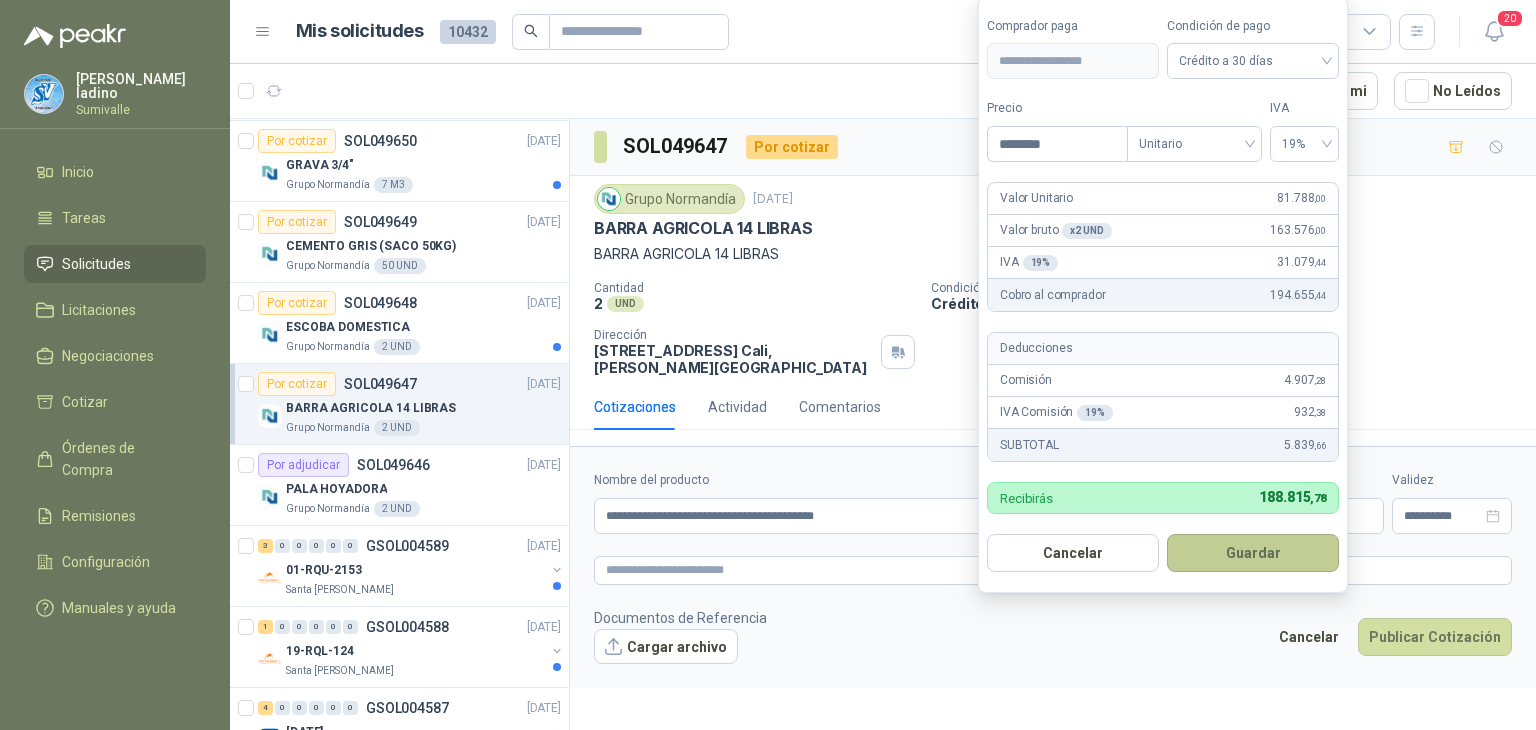 click on "Guardar" at bounding box center [1253, 553] 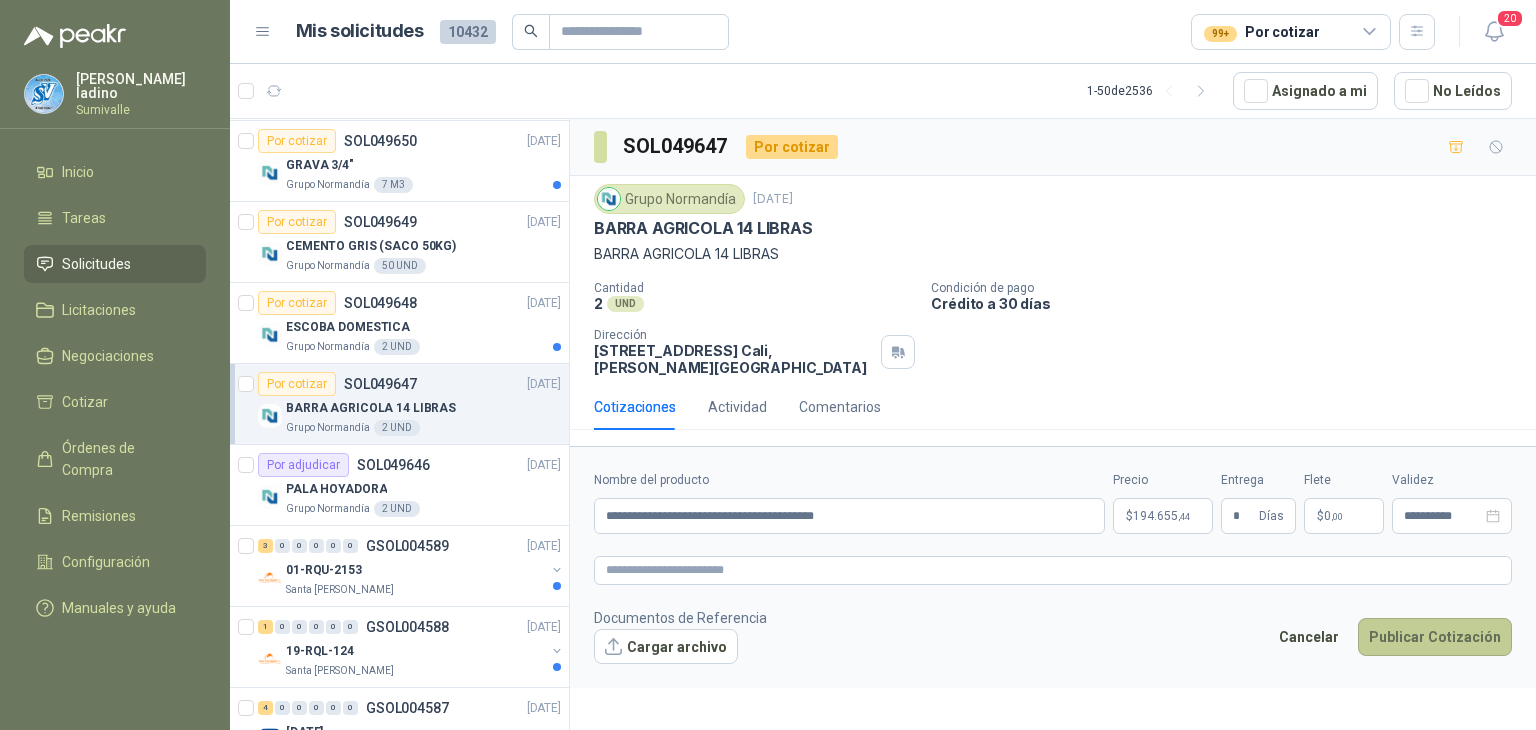 click on "Publicar Cotización" at bounding box center [1435, 637] 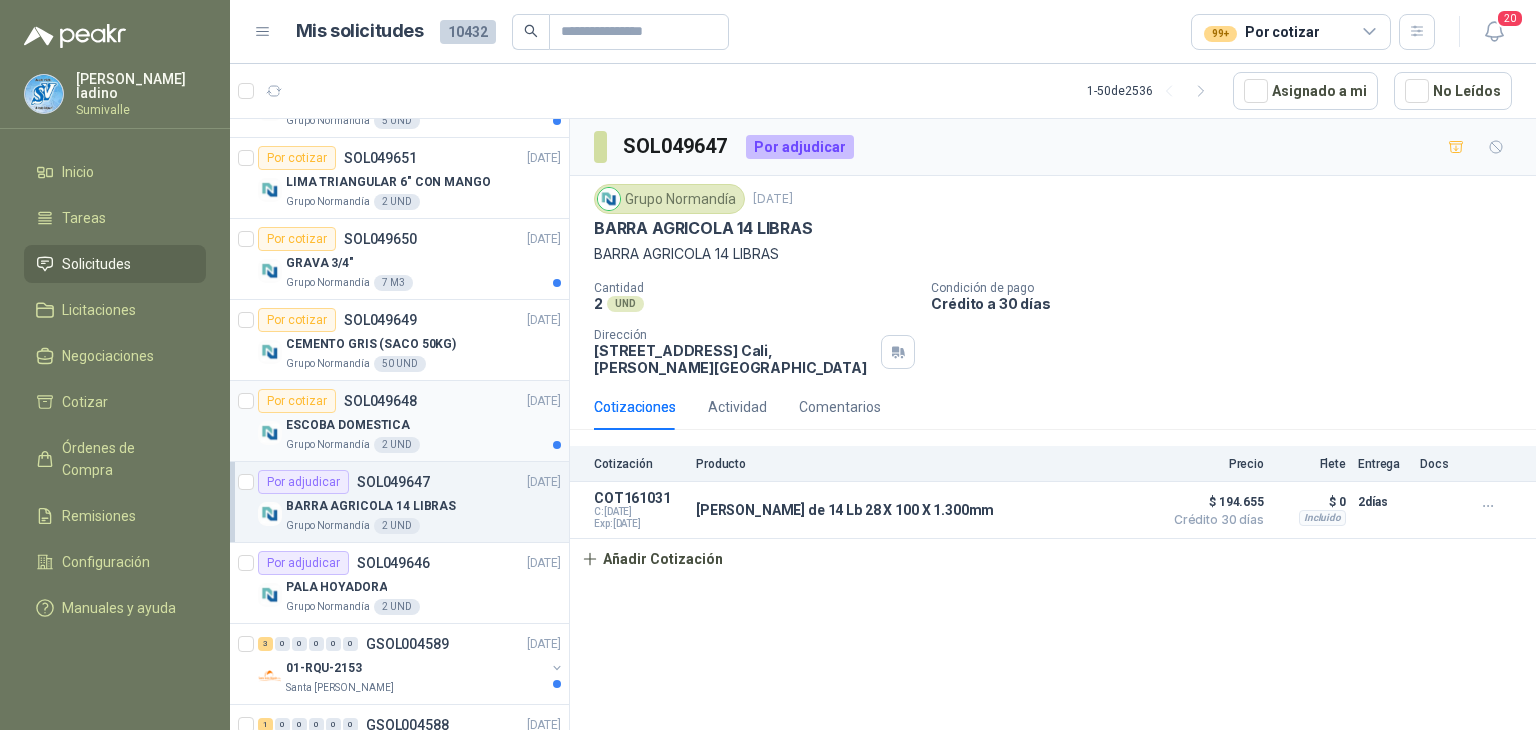 scroll, scrollTop: 2133, scrollLeft: 0, axis: vertical 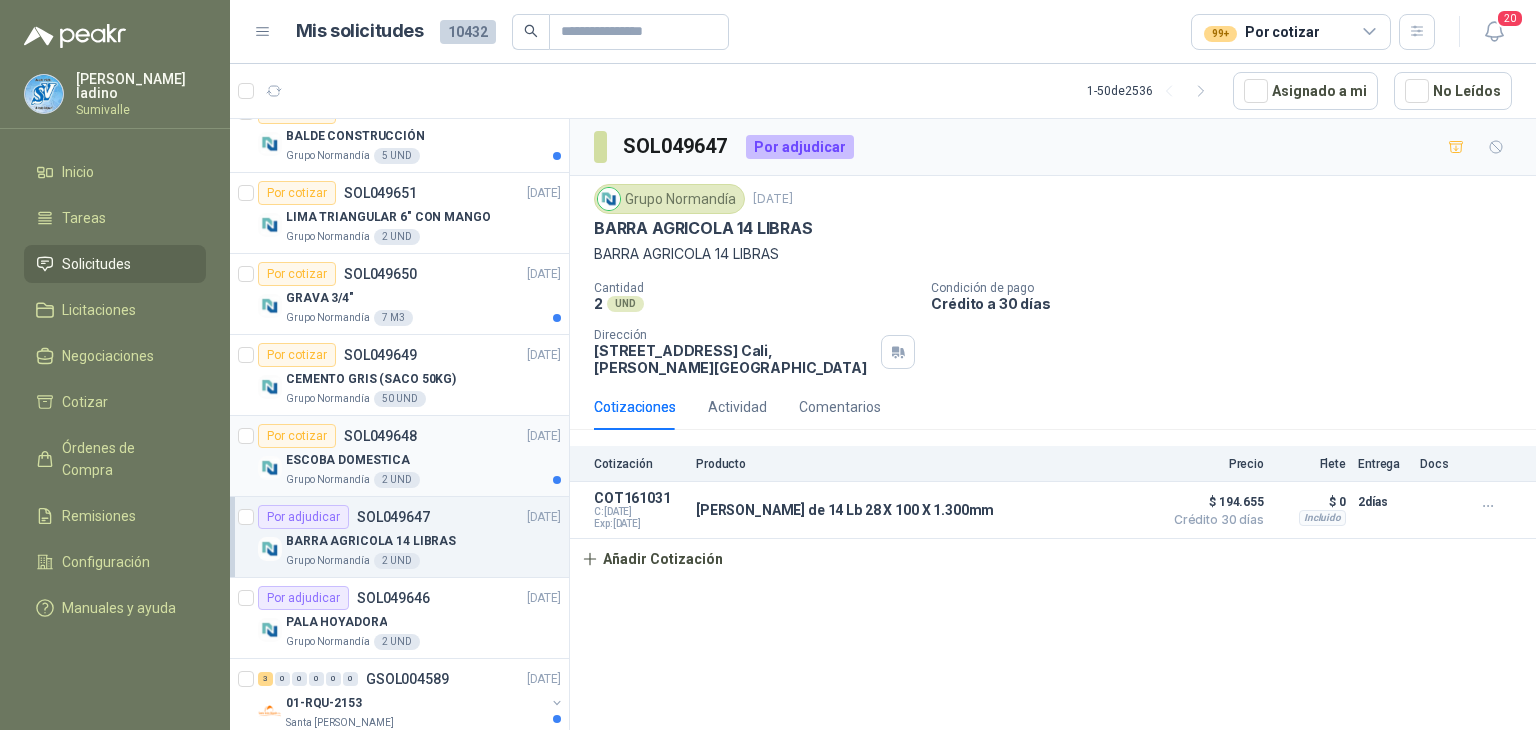click on "ESCOBA DOMESTICA" at bounding box center (423, 460) 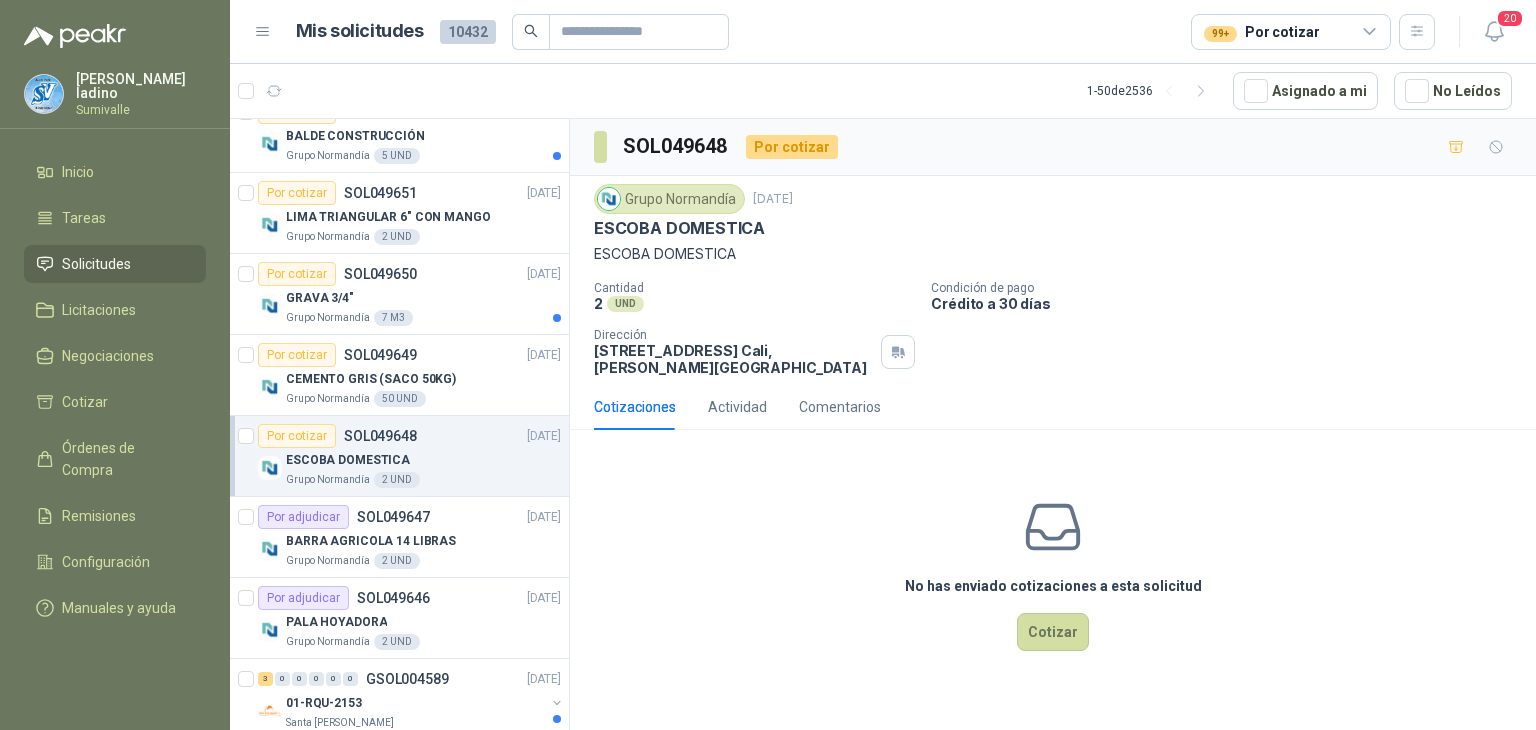 click on "No has enviado cotizaciones a esta solicitud Cotizar" at bounding box center [1053, 573] 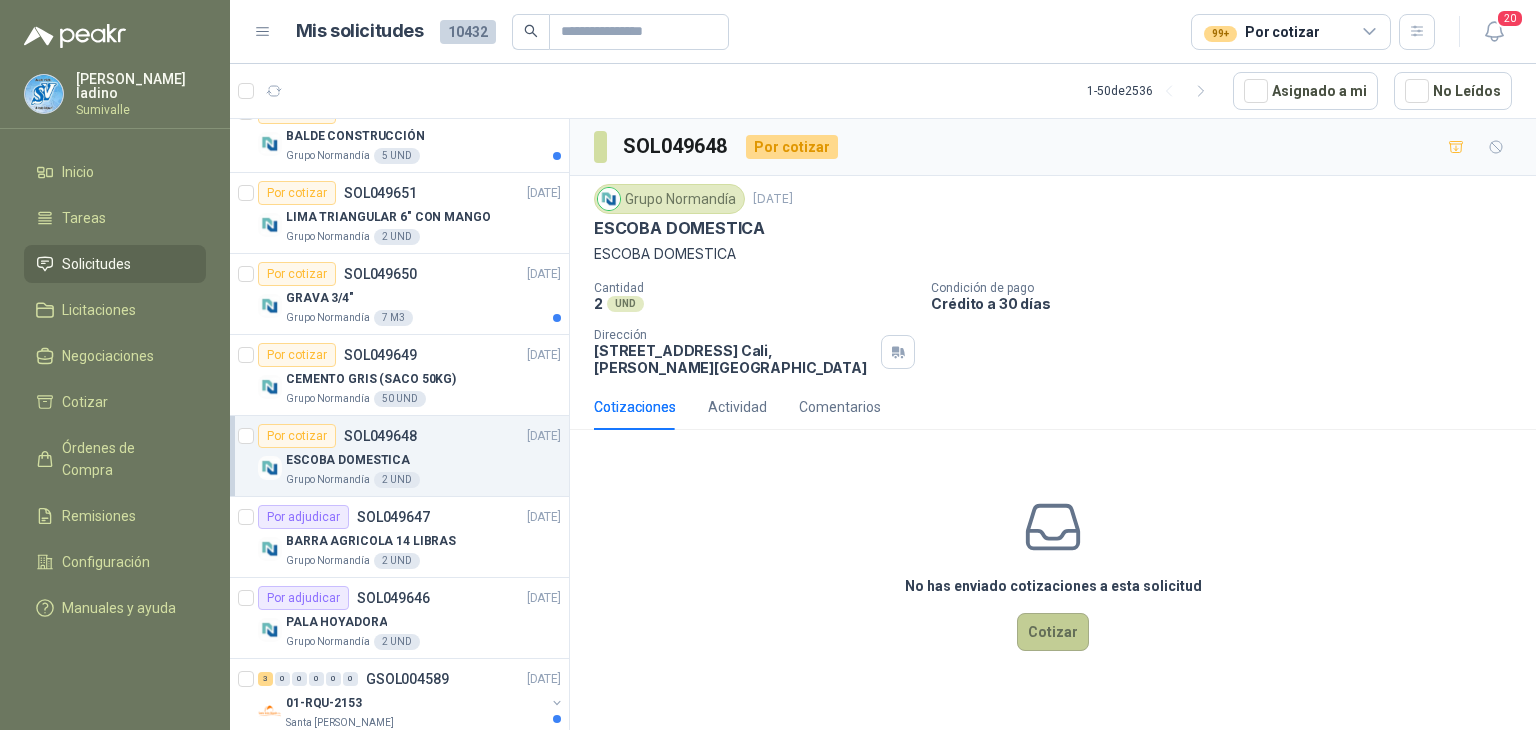 click on "Cotizar" at bounding box center (1053, 632) 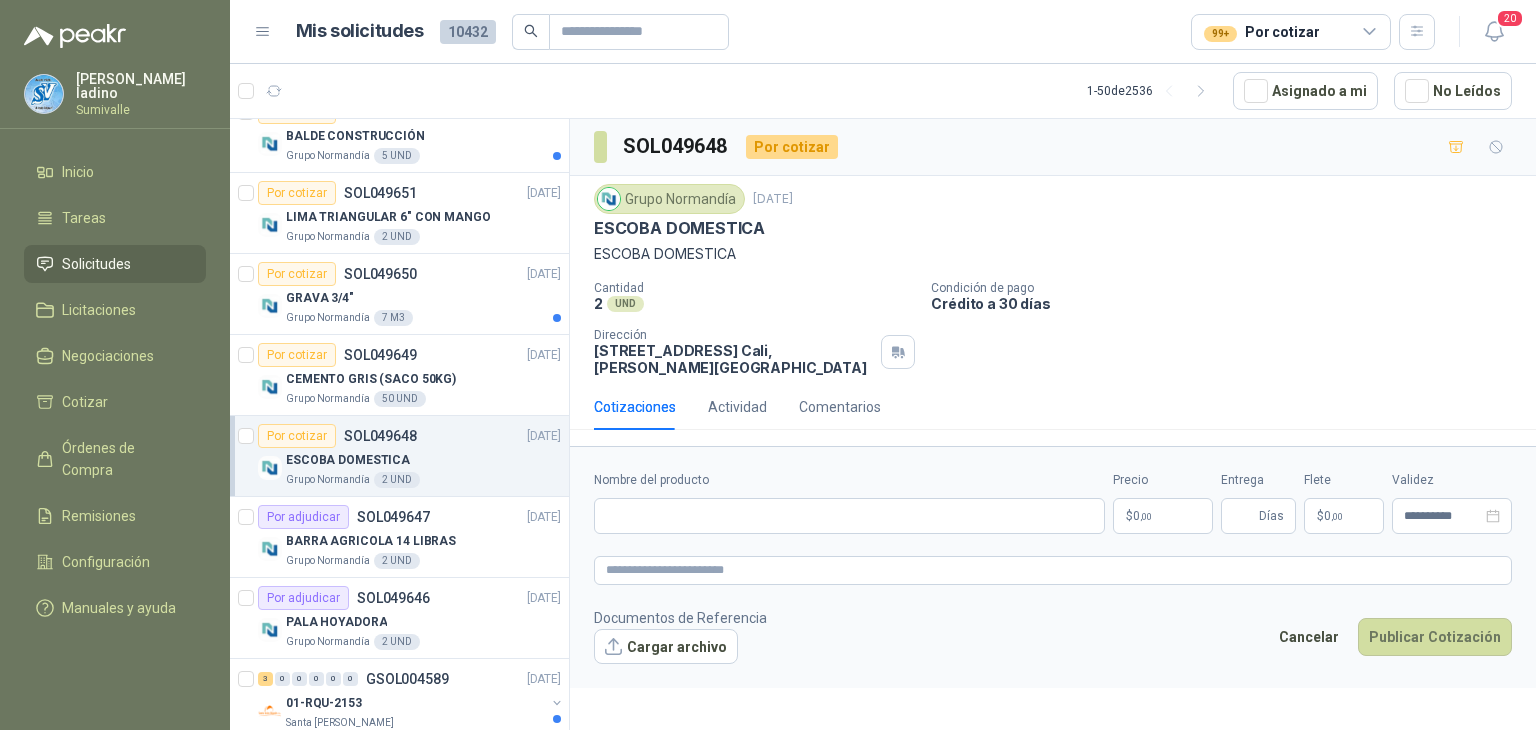 type 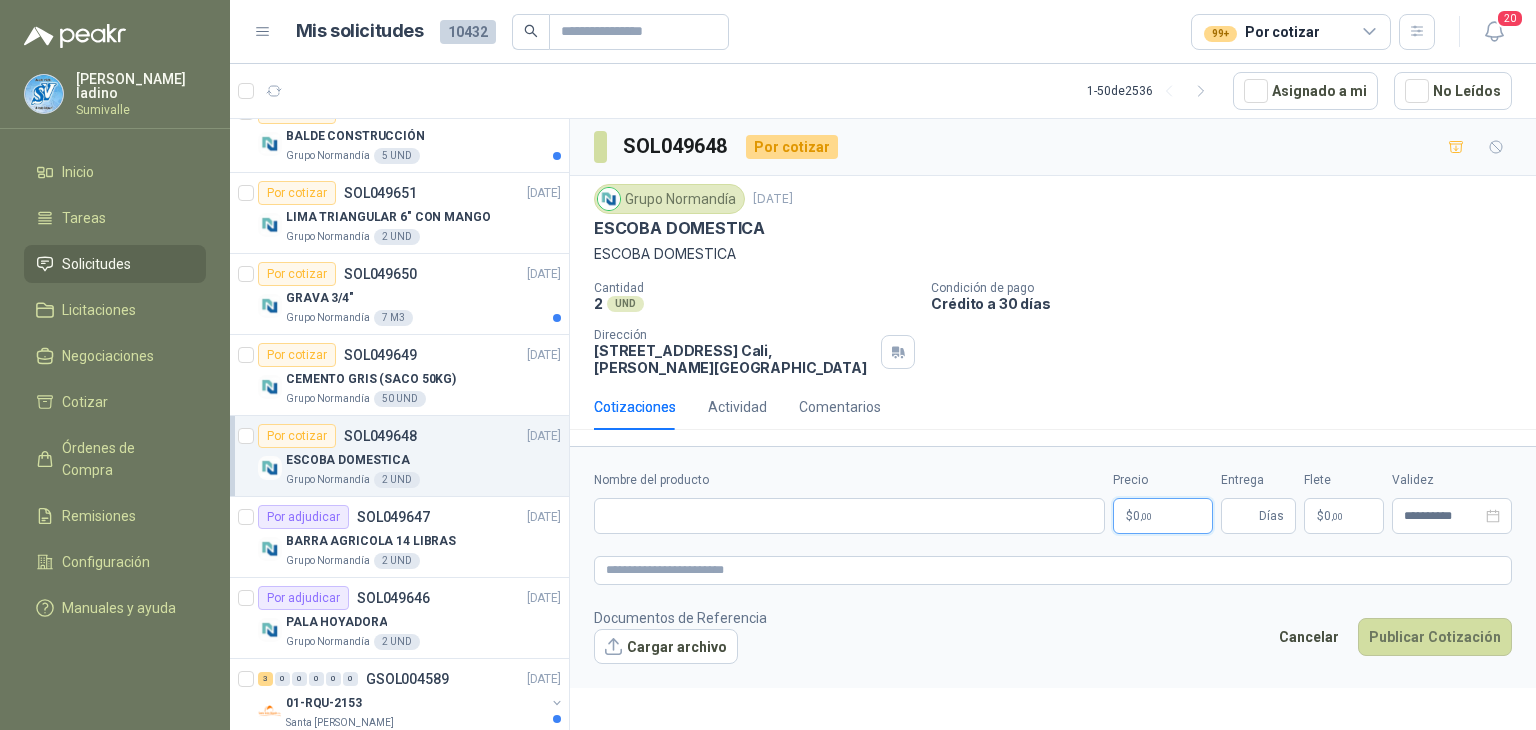 click on "[PERSON_NAME]   Inicio   Tareas   Solicitudes   Licitaciones   Negociaciones   Cotizar   Órdenes de Compra   Remisiones   Configuración   Manuales y ayuda Mis solicitudes 10432 99+ Por cotizar 20 1 - 50  de  2536 Asignado a mi No Leídos 4   0   0   0   0   0   GSOL004592 [DATE]   169120 BISAGRA- 169159 LLAVE CADENA Club Campestre de Cali   10   0   0   0   0   0   GSOL004591 [DATE]   169115  PANEL YESO Club Campestre de Cali   4   0   0   0   0   0   GSOL004590 [DATE]   169052 VALVULA 169113 - 169139- 169158 PVC  Club Campestre de Cali   Por cotizar SOL049680 [DATE]   GANCHOS TEJA ETERNIT Grupo [PERSON_NAME] 40   UND Por cotizar SOL049677 [DATE]   PALA REDONDA Grupo [PERSON_NAME] 4   UND Por cotizar SOL049676 [DATE]   CABO MADERA PARA PICA Grupo [PERSON_NAME] 4   UND Por cotizar SOL049675 [DATE]   RECOGEDOR BASURA Grupo [PERSON_NAME] 2   UND Por cotizar SOL049674 [DATE]   CADENA ACERO 50cm Grupo [PERSON_NAME] 2   UND Por cotizar SOL049673 [DATE]   Grupo [PERSON_NAME] 16   UND   5" at bounding box center (768, 365) 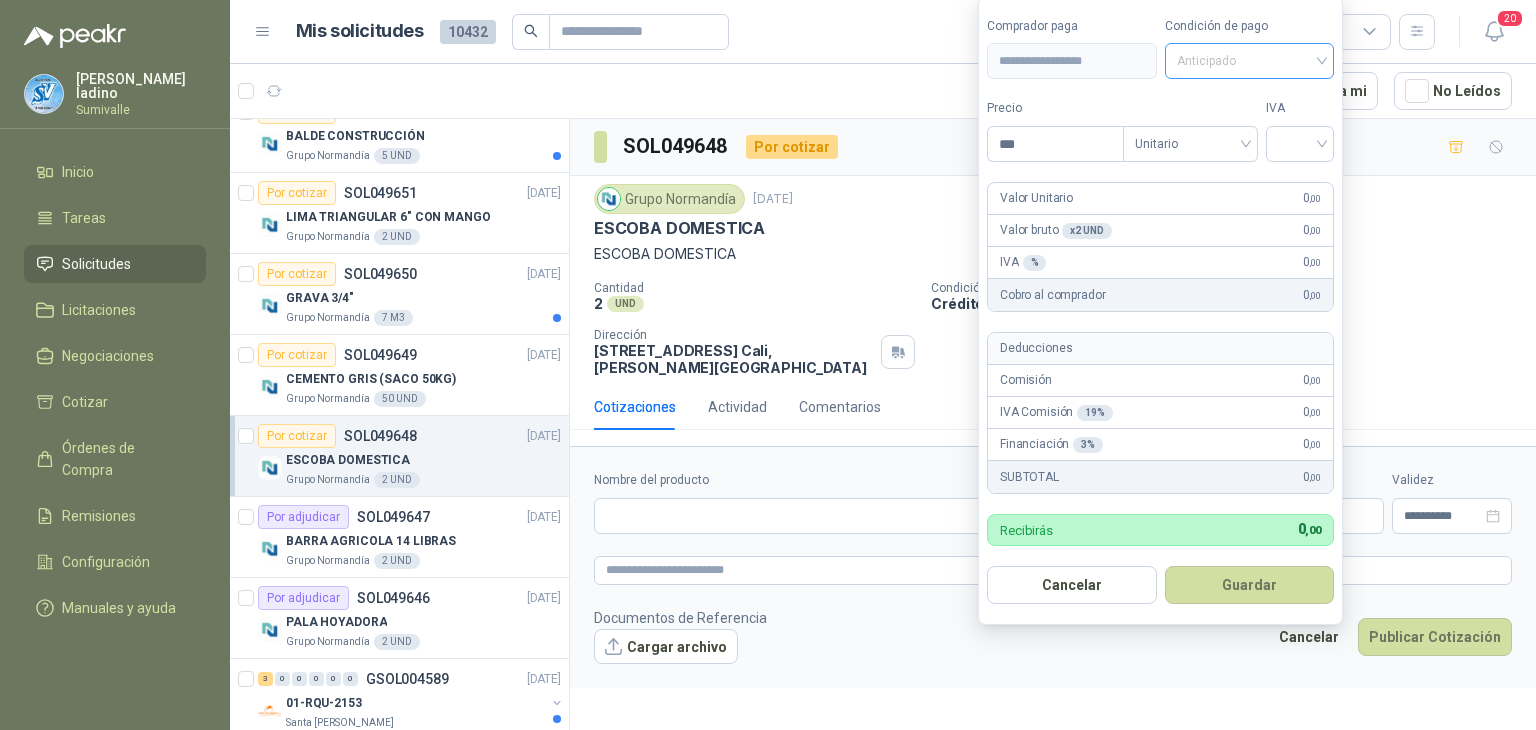 click on "Anticipado" at bounding box center [1250, 61] 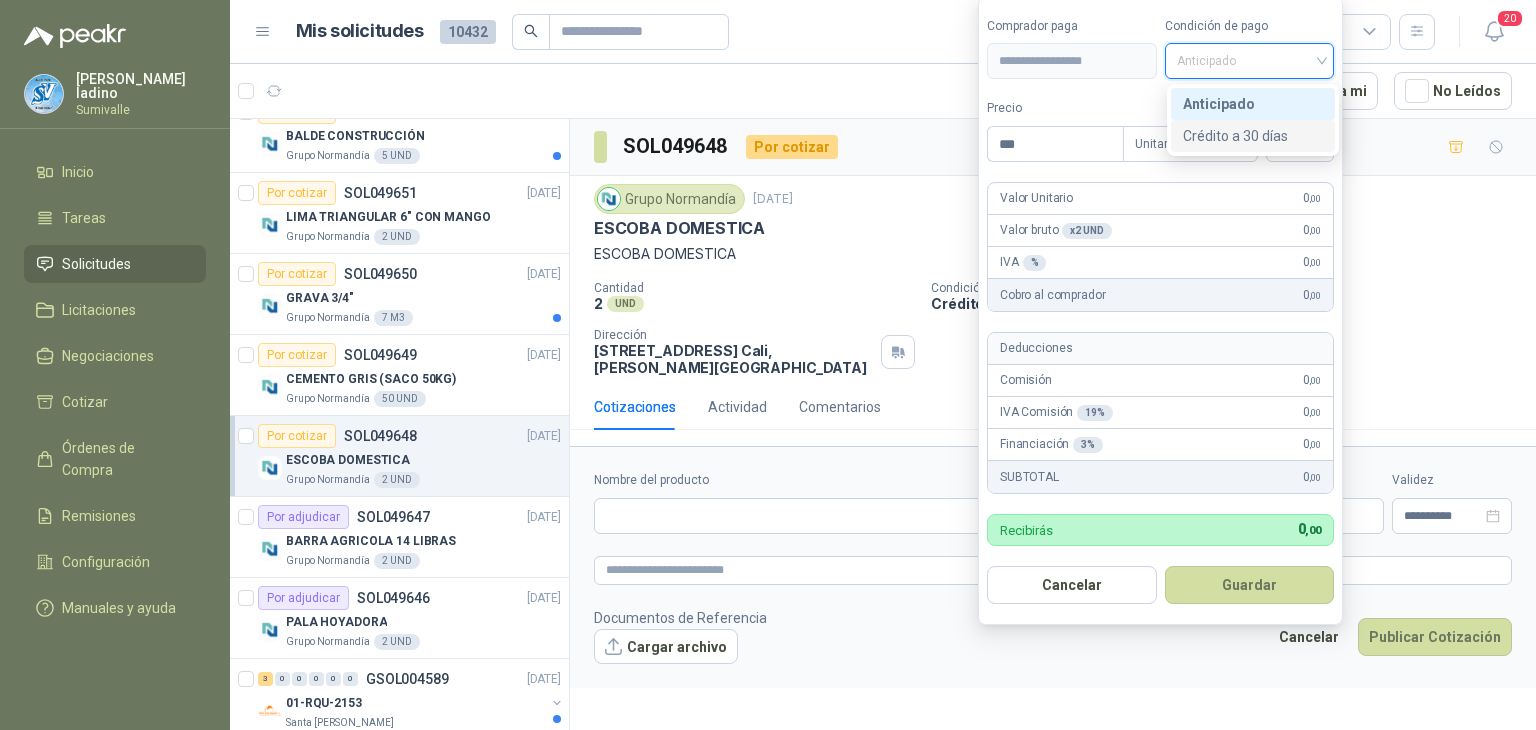 click on "Crédito a 30 días" at bounding box center (1253, 136) 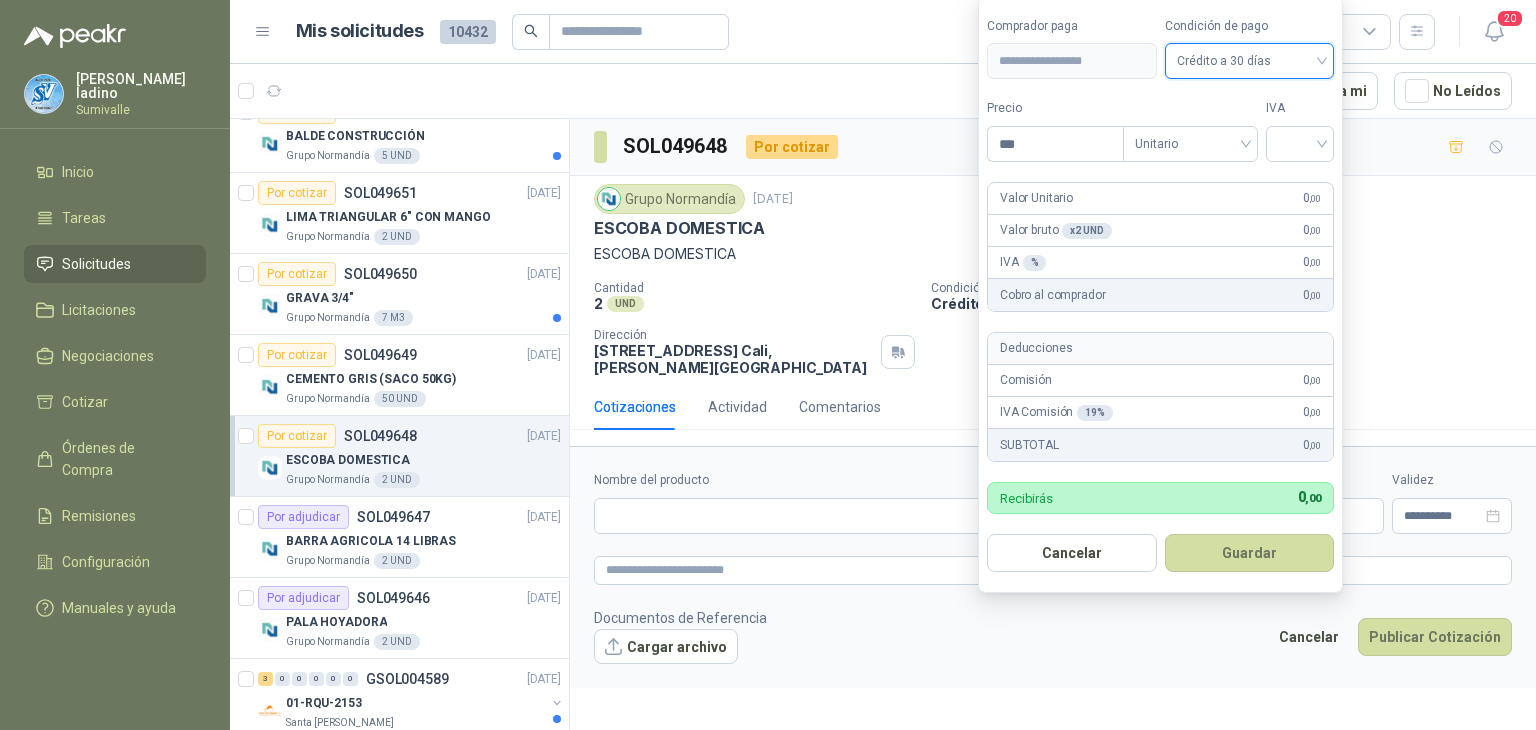 click on "SOL049648 Por cotizar" at bounding box center [1053, 147] 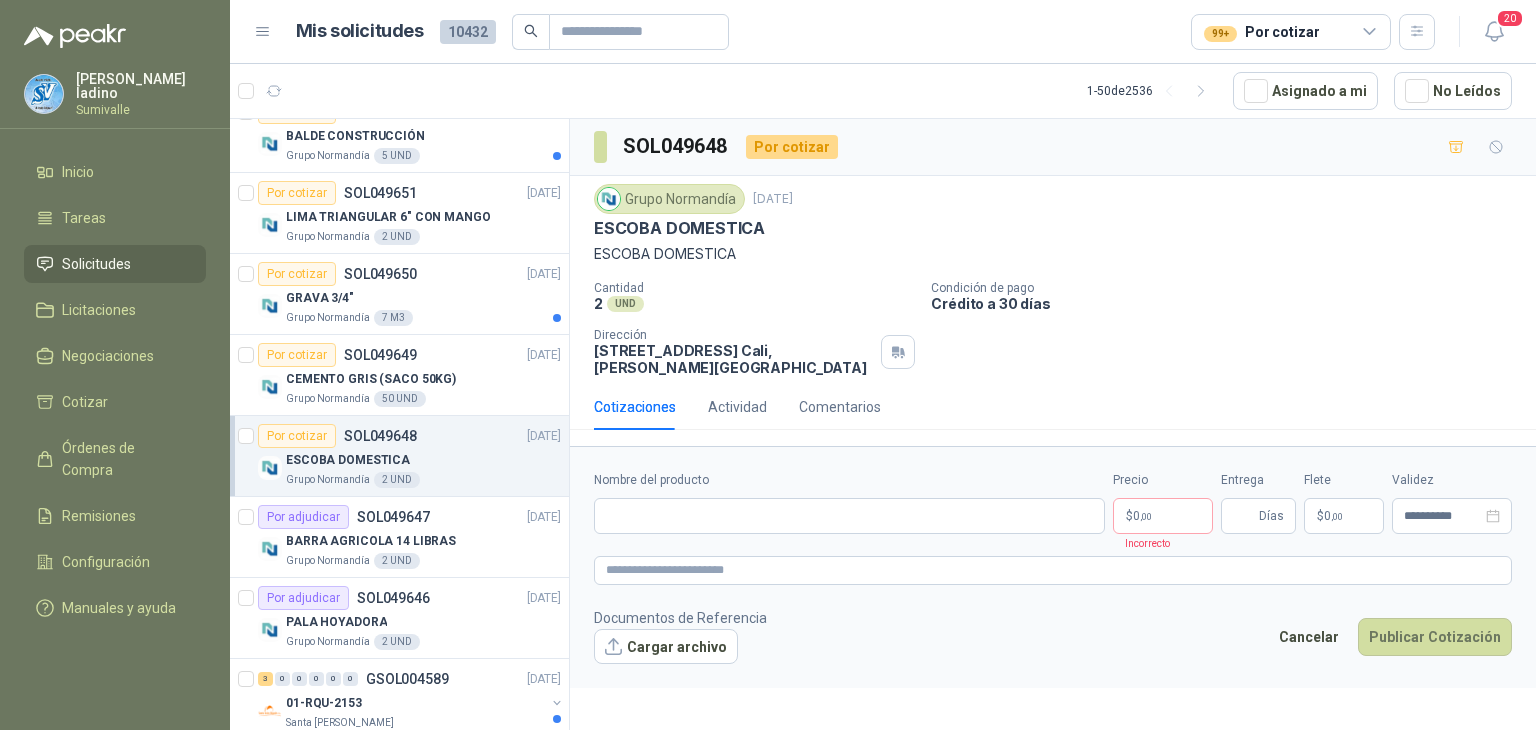 click on "SOL049648 Por cotizar" at bounding box center [1053, 147] 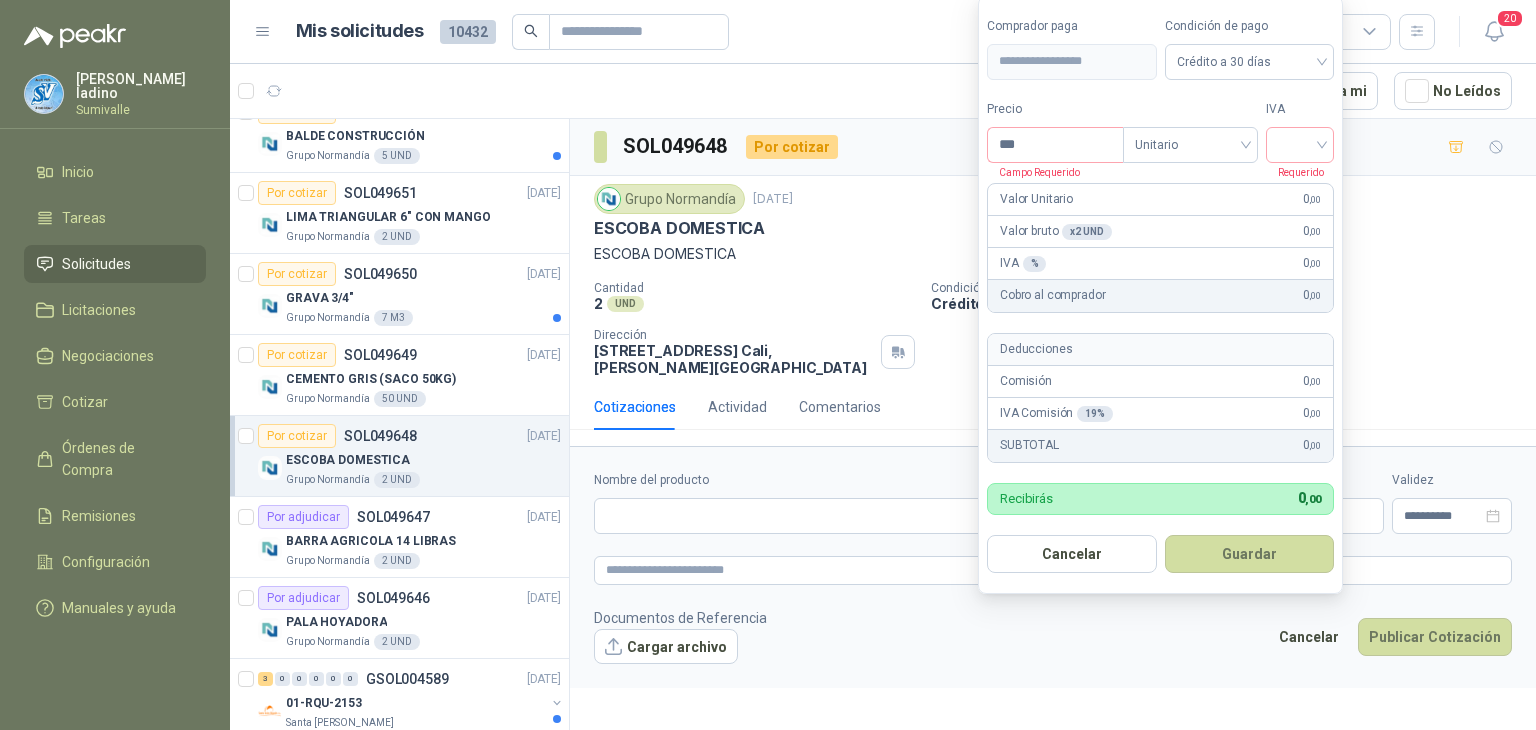 click on "[PERSON_NAME]   Inicio   Tareas   Solicitudes   Licitaciones   Negociaciones   Cotizar   Órdenes de Compra   Remisiones   Configuración   Manuales y ayuda Mis solicitudes 10432 99+ Por cotizar 20 1 - 50  de  2536 Asignado a mi No Leídos 4   0   0   0   0   0   GSOL004592 [DATE]   169120 BISAGRA- 169159 LLAVE CADENA Club Campestre de Cali   10   0   0   0   0   0   GSOL004591 [DATE]   169115  PANEL YESO Club Campestre de Cali   4   0   0   0   0   0   GSOL004590 [DATE]   169052 VALVULA 169113 - 169139- 169158 PVC  Club Campestre de Cali   Por cotizar SOL049680 [DATE]   GANCHOS TEJA ETERNIT Grupo [PERSON_NAME] 40   UND Por cotizar SOL049677 [DATE]   PALA REDONDA Grupo [PERSON_NAME] 4   UND Por cotizar SOL049676 [DATE]   CABO MADERA PARA PICA Grupo [PERSON_NAME] 4   UND Por cotizar SOL049675 [DATE]   RECOGEDOR BASURA Grupo [PERSON_NAME] 2   UND Por cotizar SOL049674 [DATE]   CADENA ACERO 50cm Grupo [PERSON_NAME] 2   UND Por cotizar SOL049673 [DATE]   Grupo [PERSON_NAME] 16   UND   5" at bounding box center (768, 365) 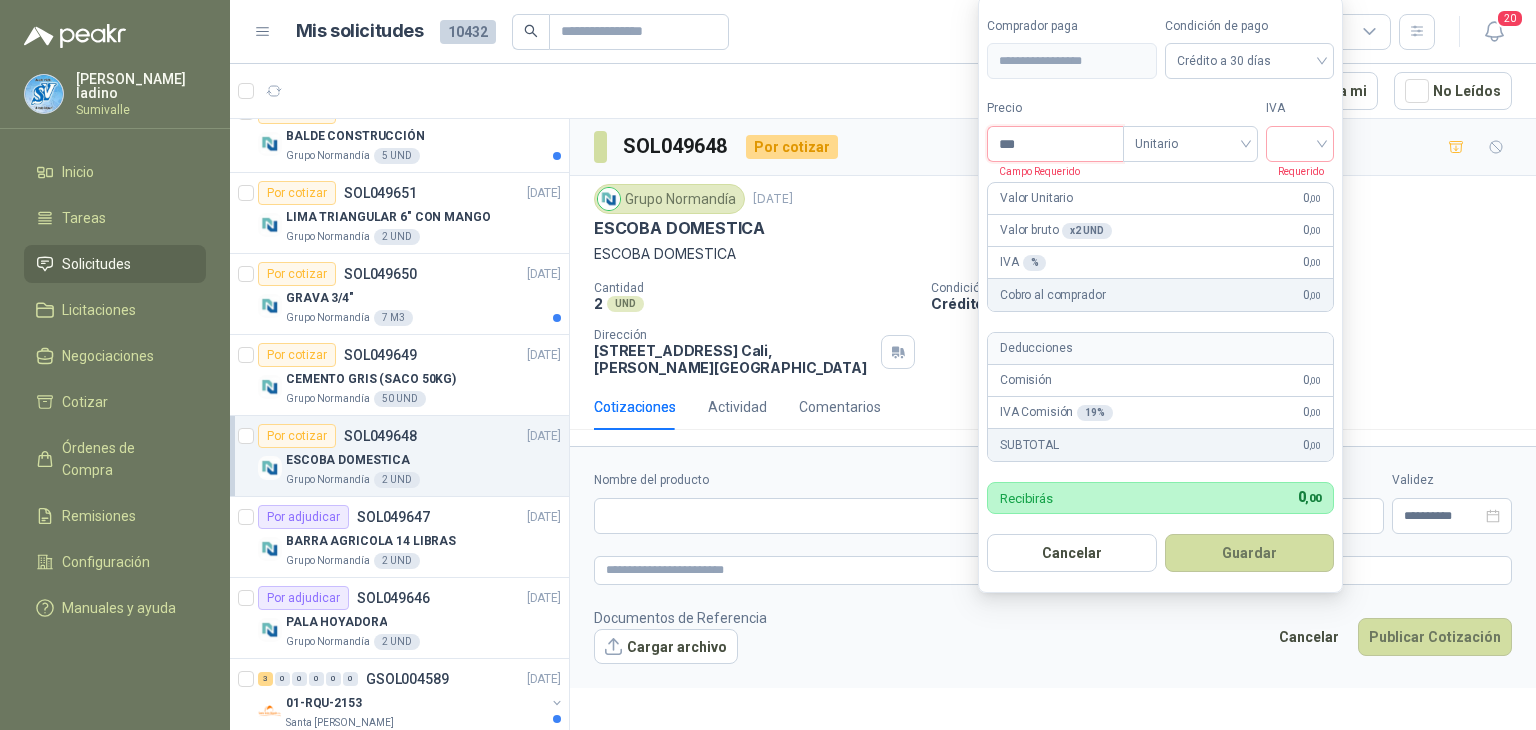 drag, startPoint x: 1083, startPoint y: 157, endPoint x: 939, endPoint y: 159, distance: 144.01389 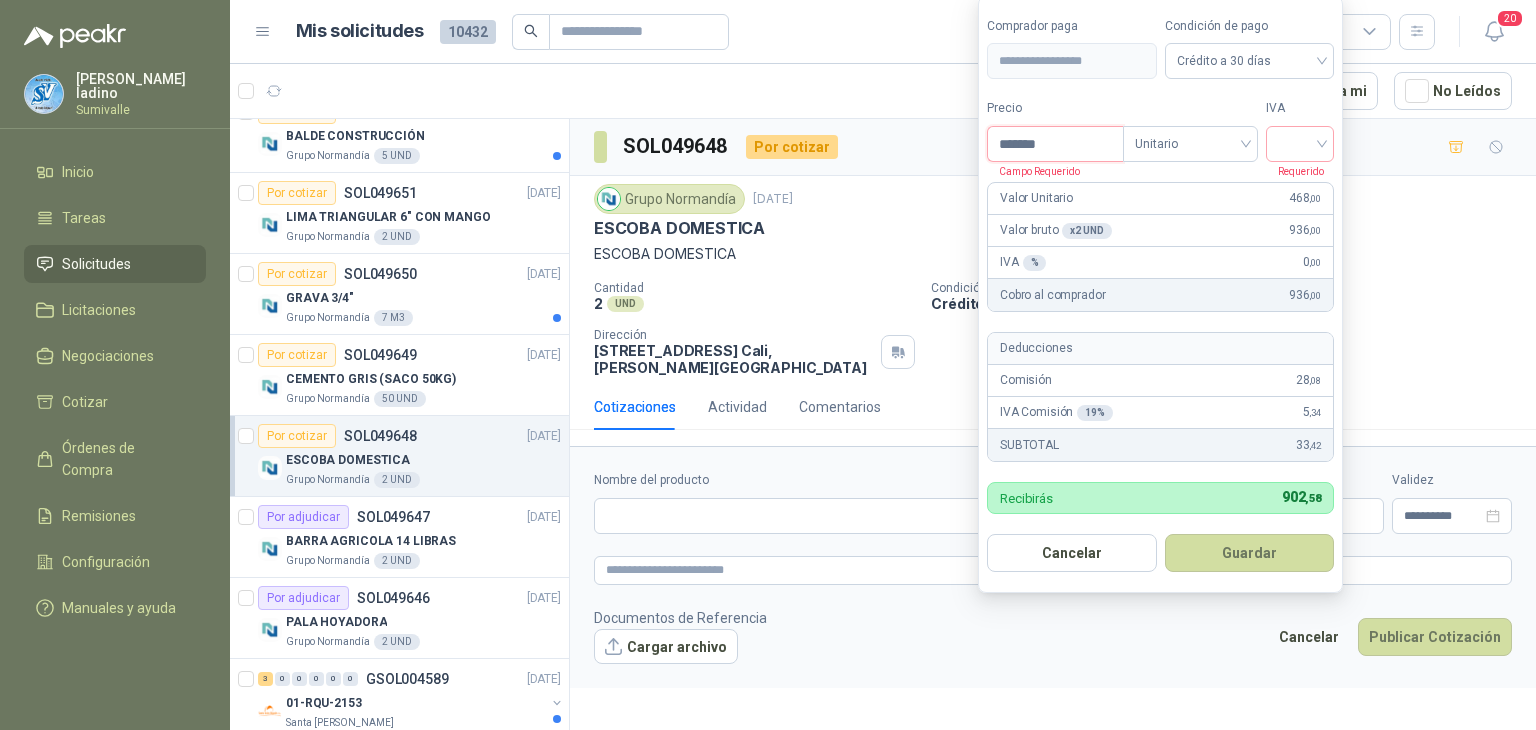 type on "*******" 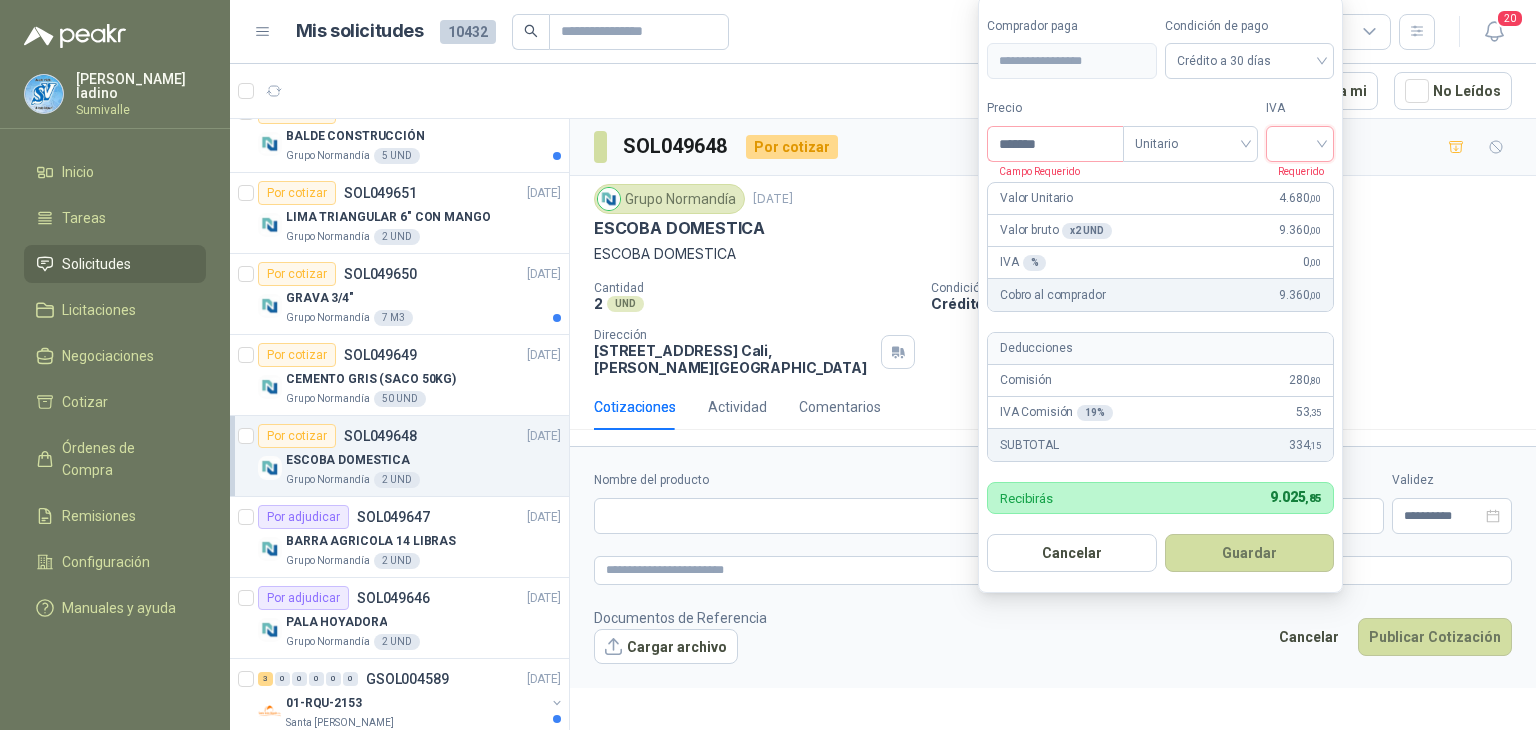 click at bounding box center [1300, 142] 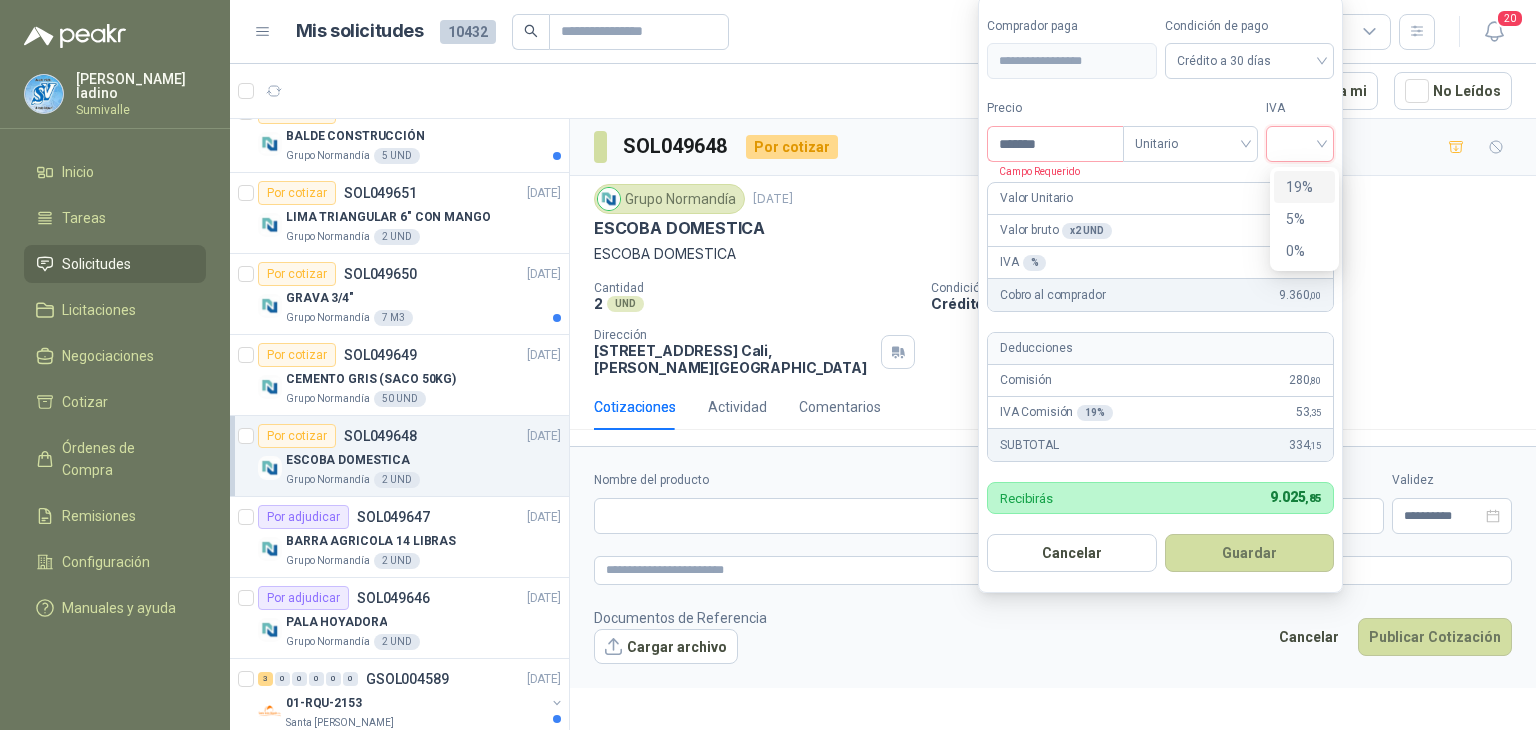 click on "19%" at bounding box center [1304, 187] 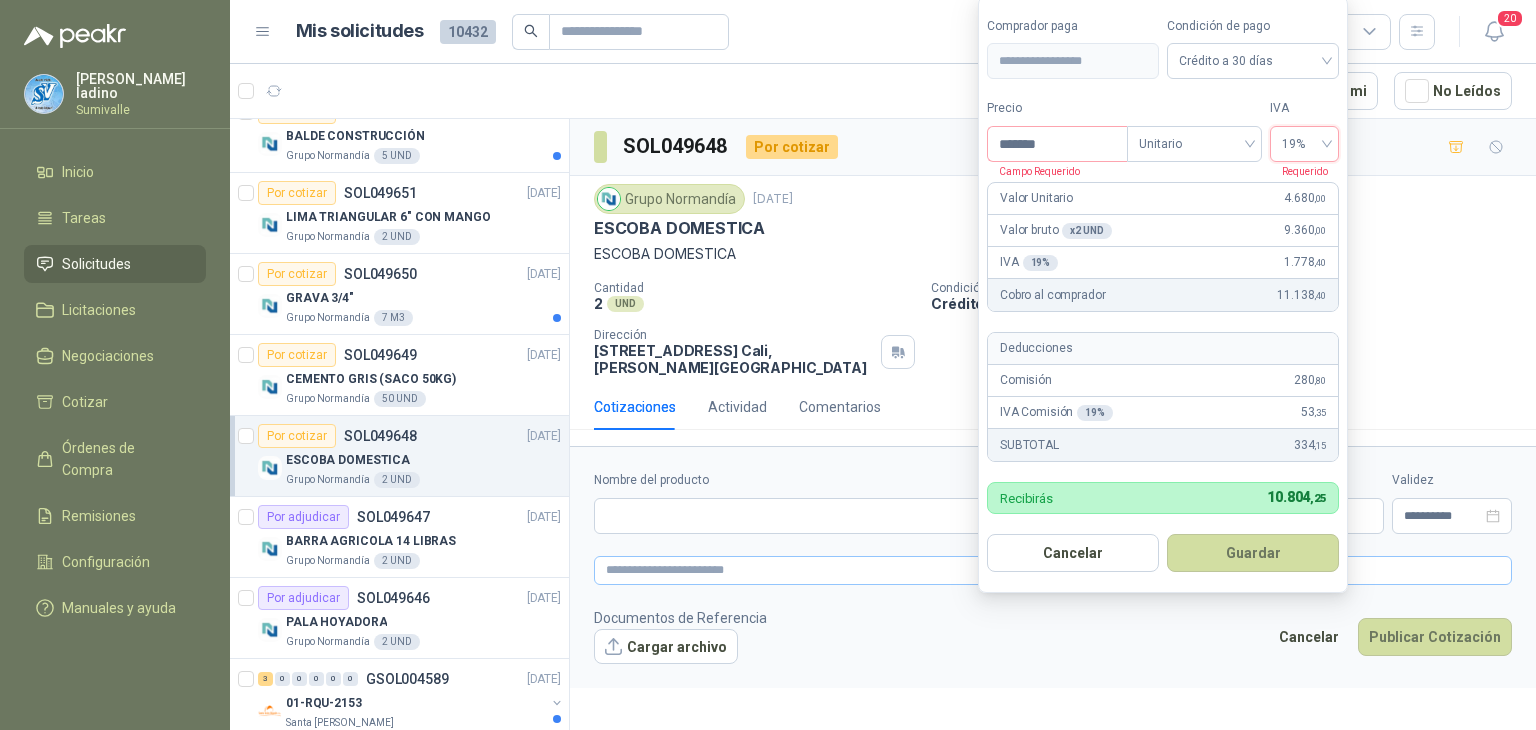 click on "Guardar" at bounding box center [1253, 553] 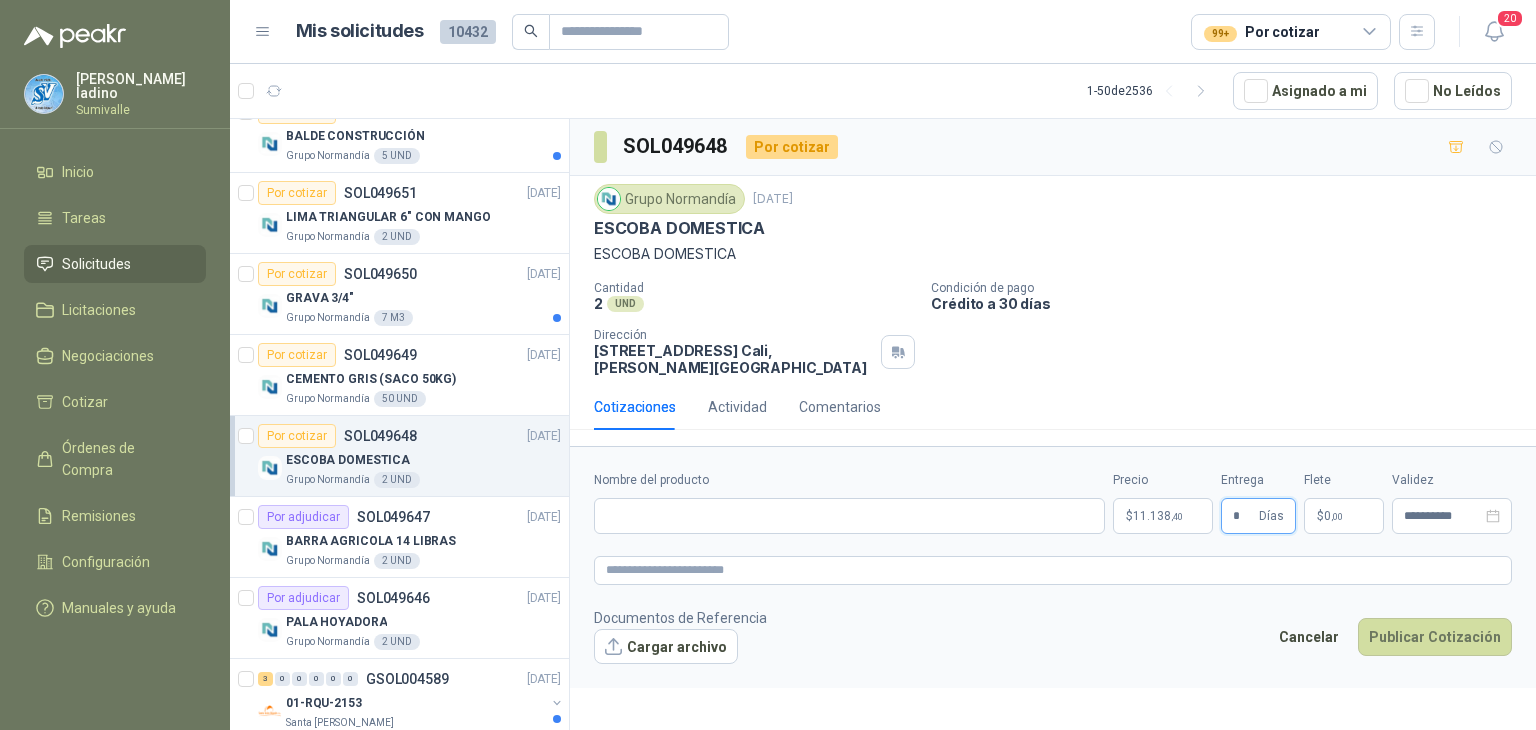 type on "*" 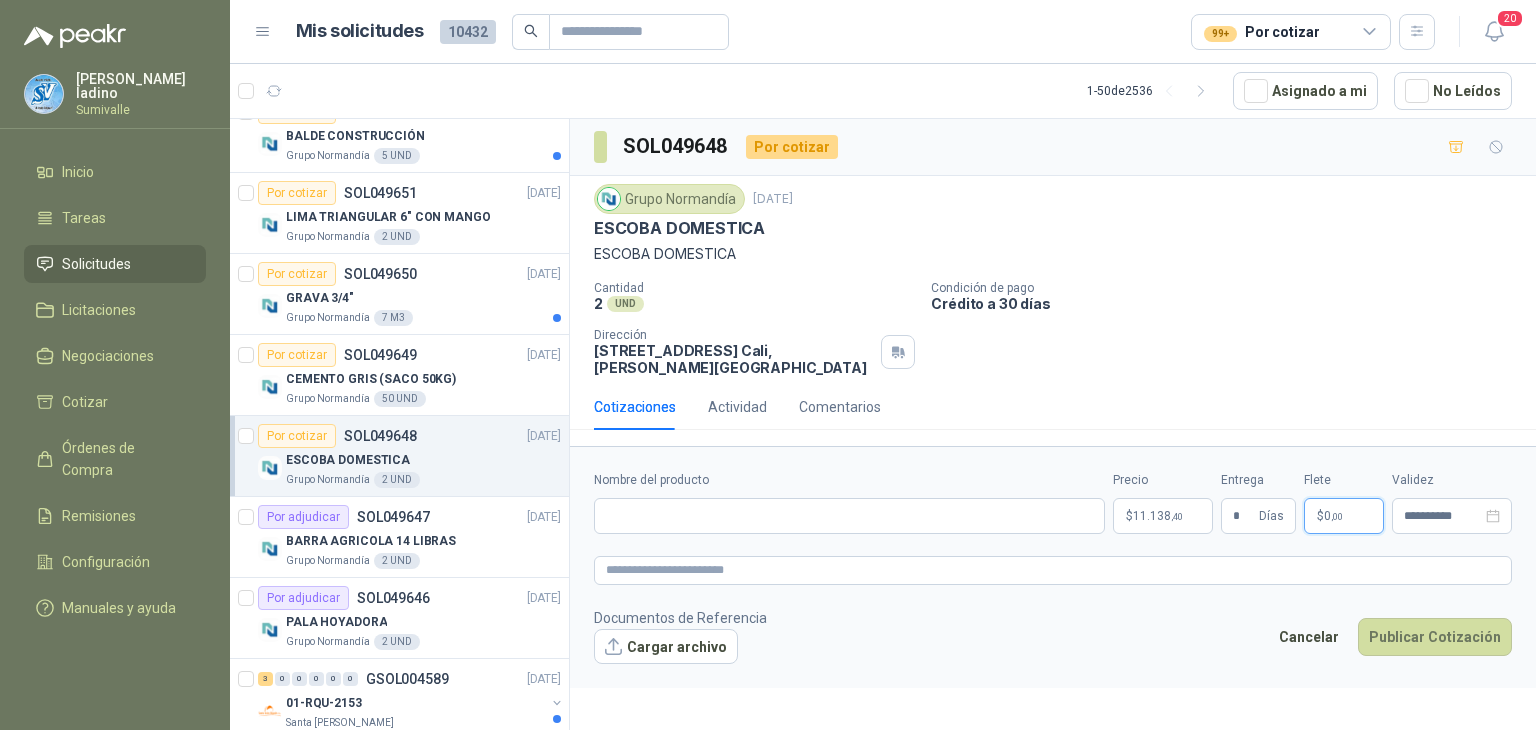 click on "$    0 ,00" at bounding box center [1344, 516] 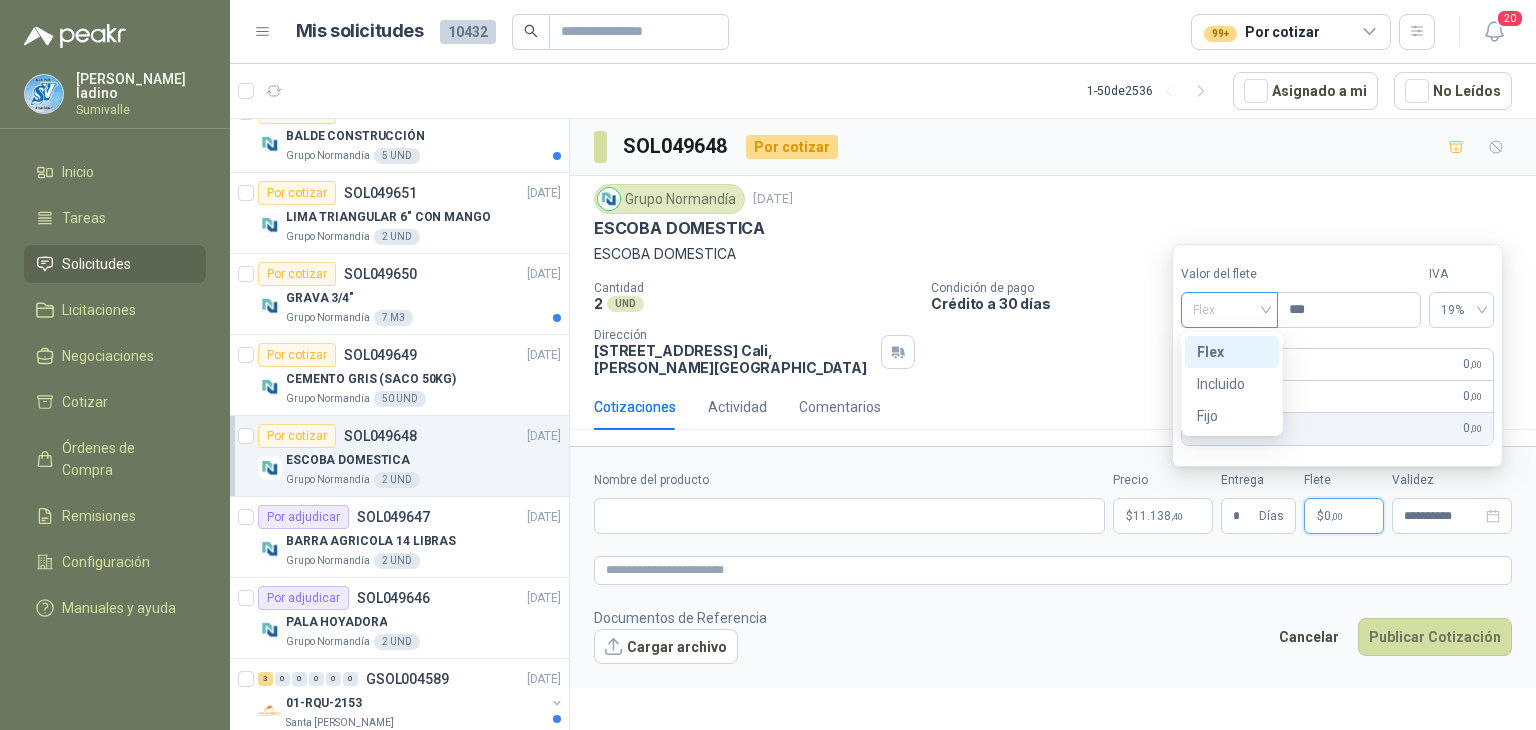 click on "Flex" at bounding box center (1229, 310) 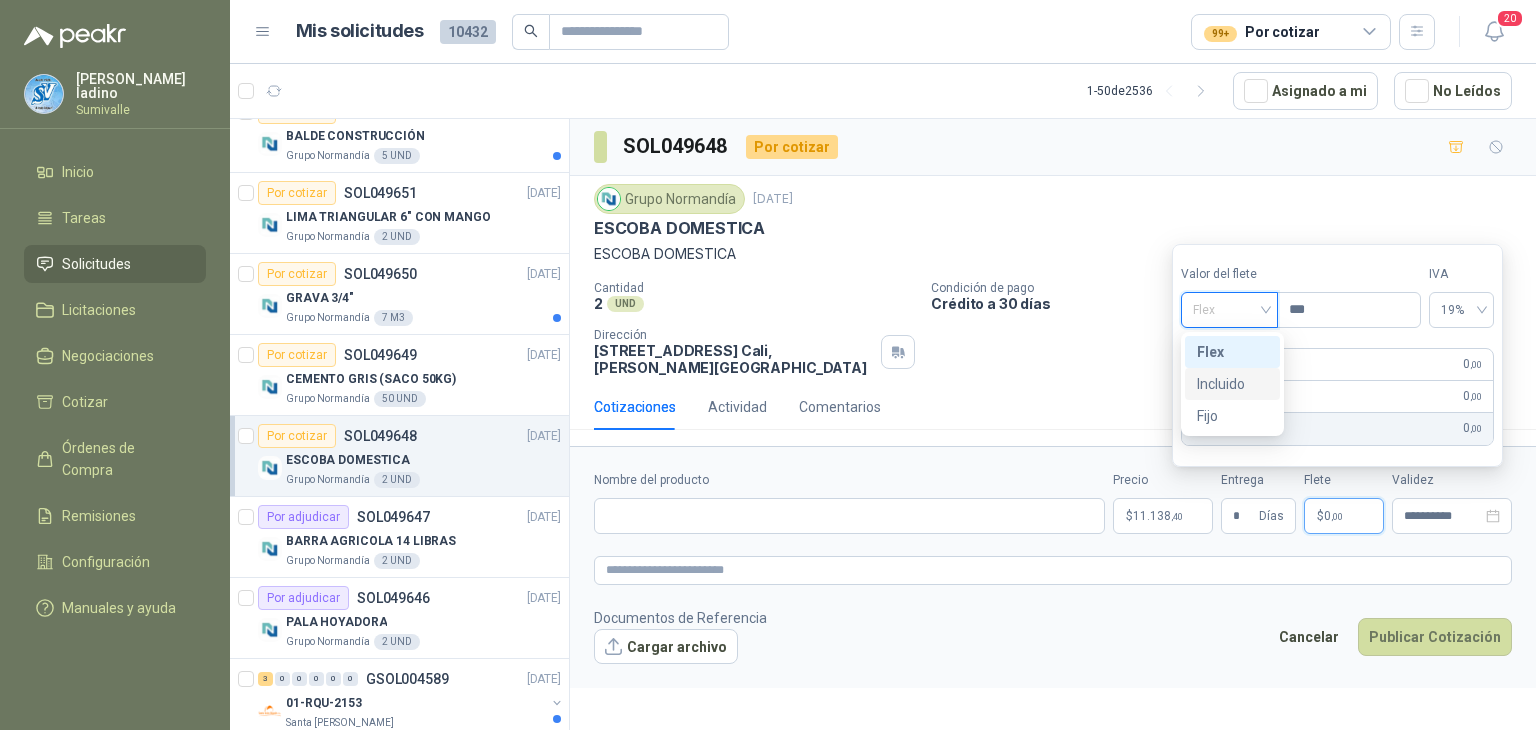 drag, startPoint x: 1213, startPoint y: 416, endPoint x: 1229, endPoint y: 387, distance: 33.12099 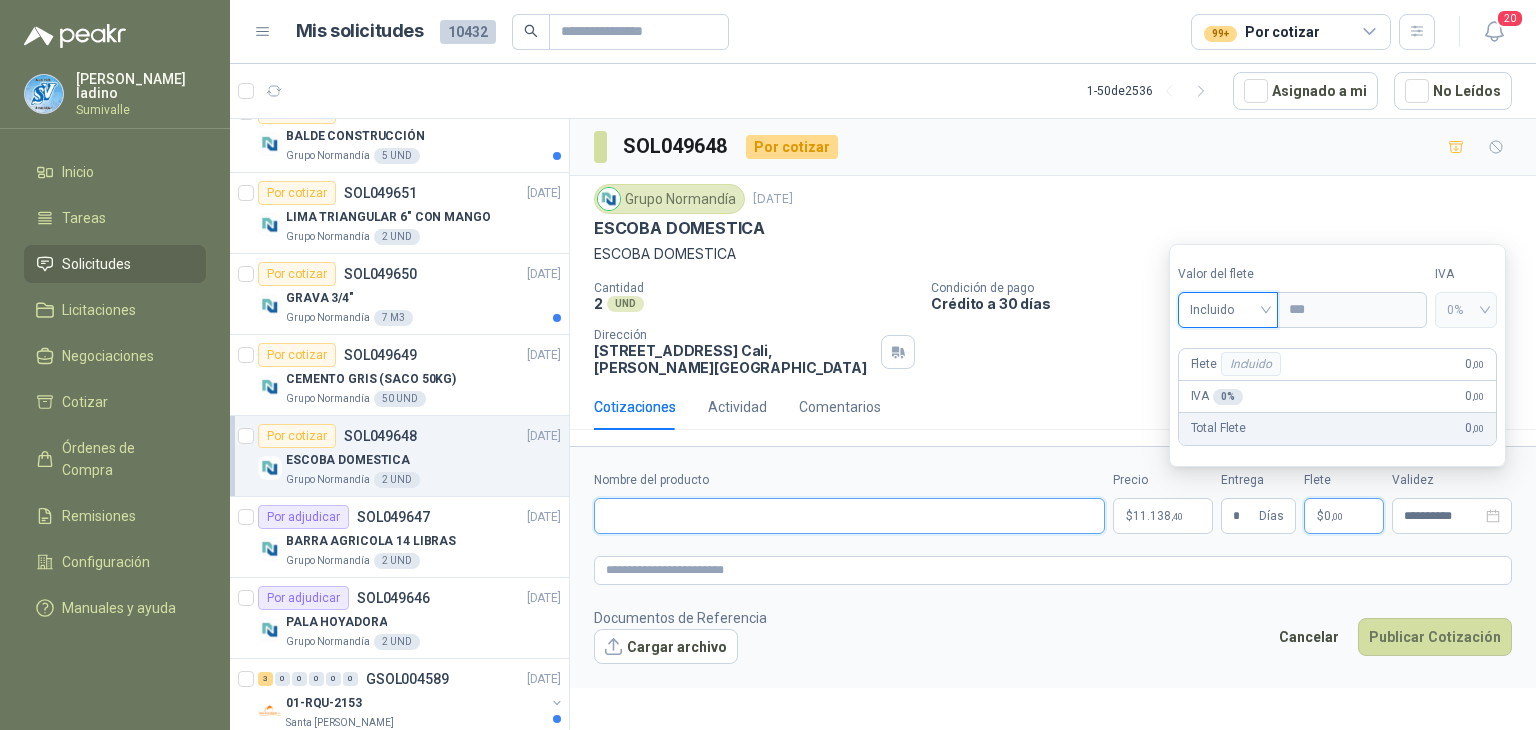 click on "Nombre del producto" at bounding box center [849, 516] 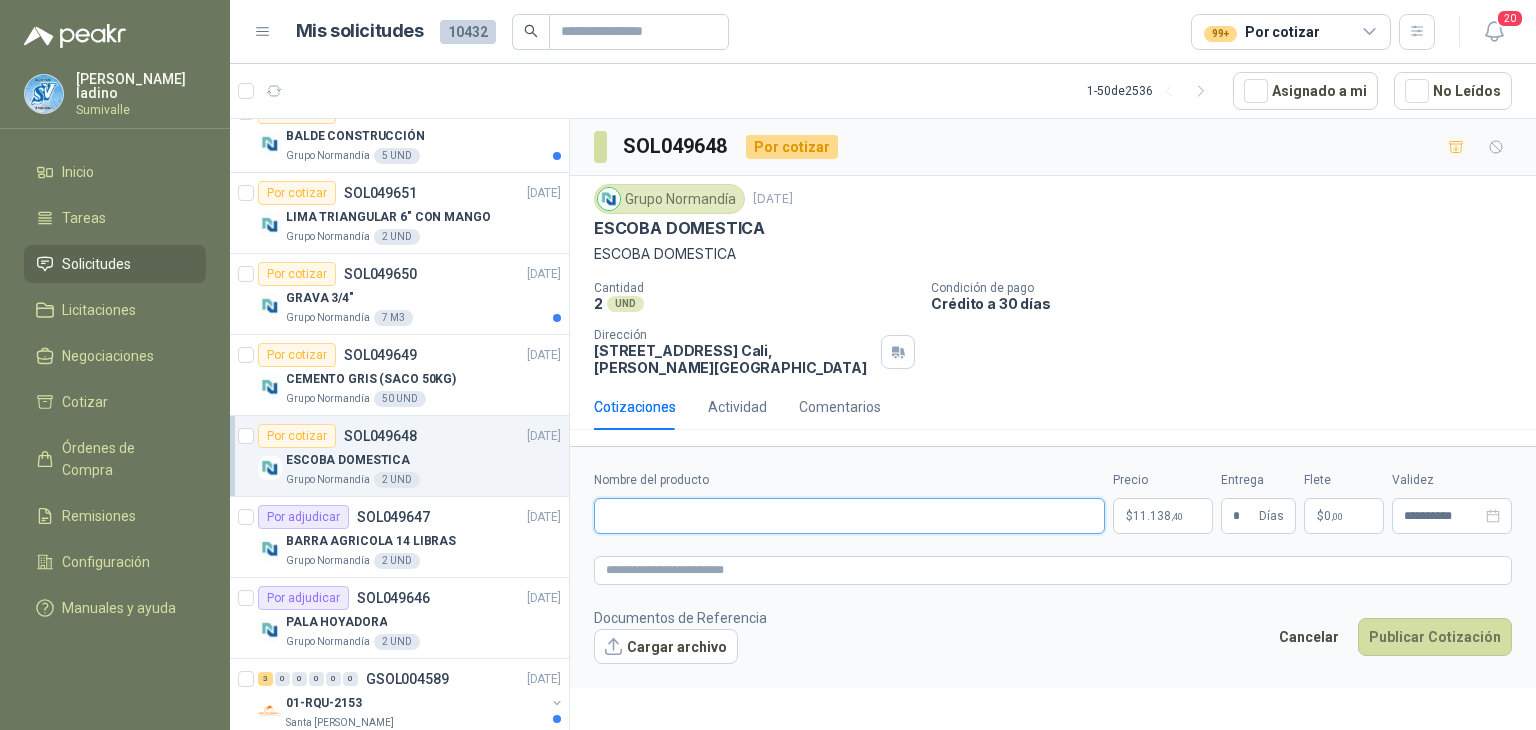 click on "Nombre del producto" at bounding box center (849, 516) 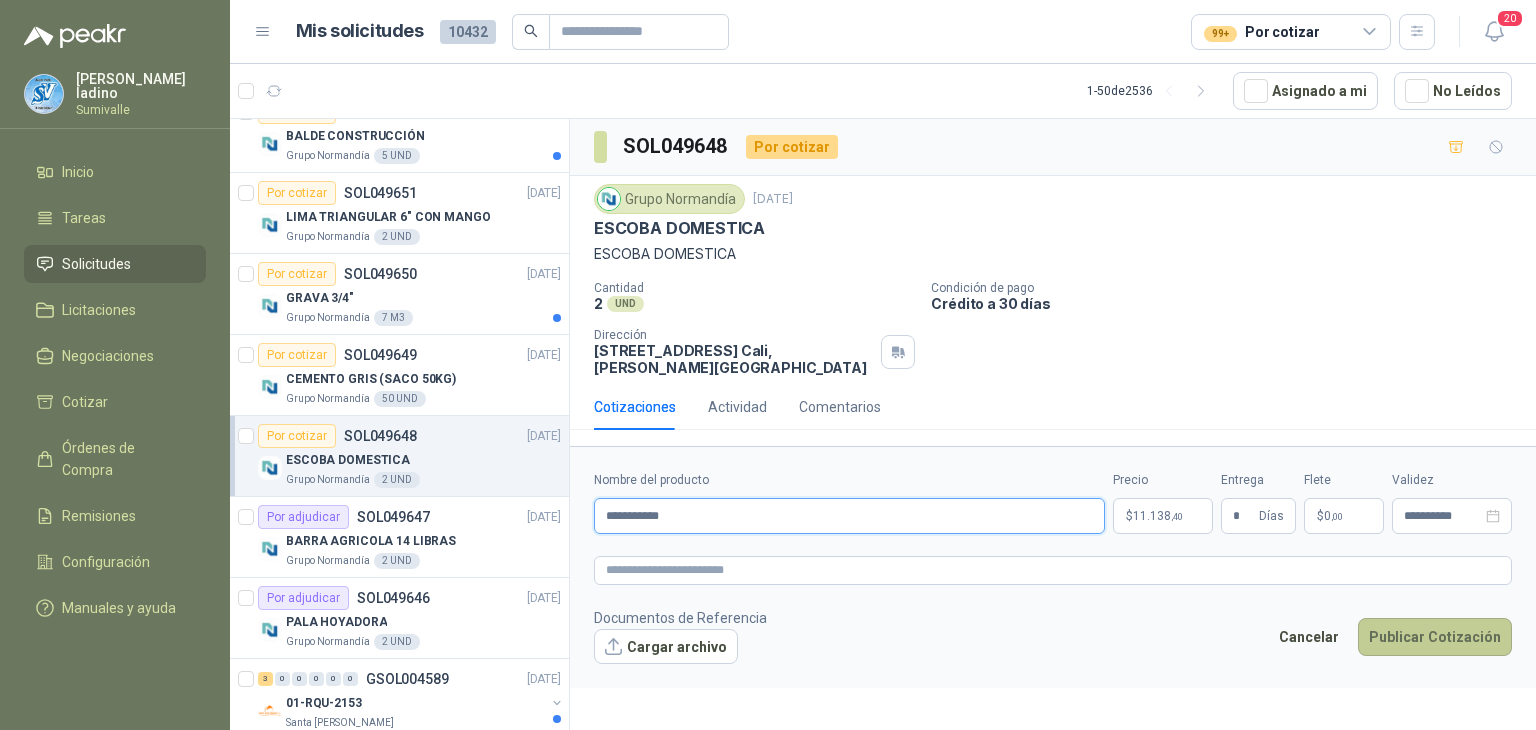 type on "**********" 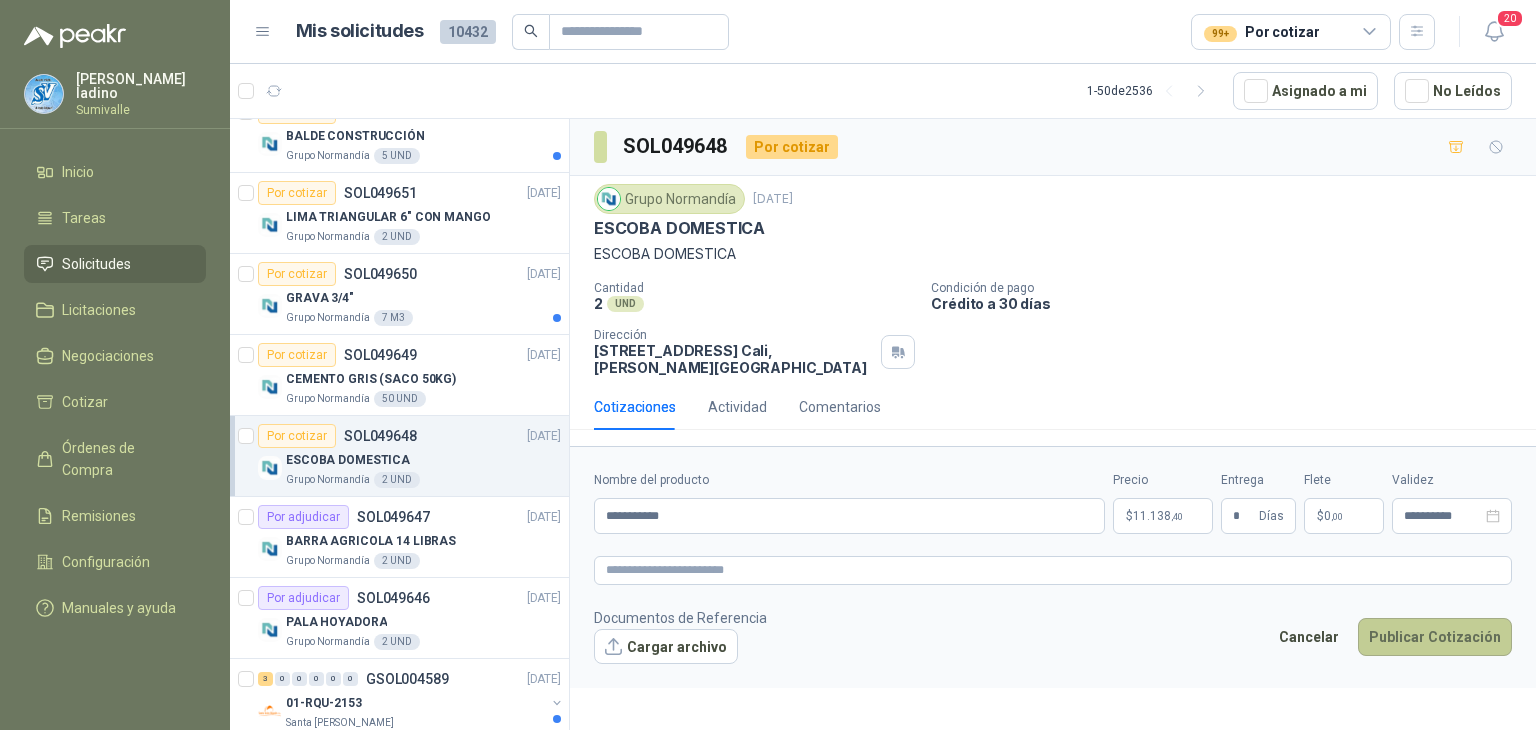 click on "Publicar Cotización" at bounding box center (1435, 637) 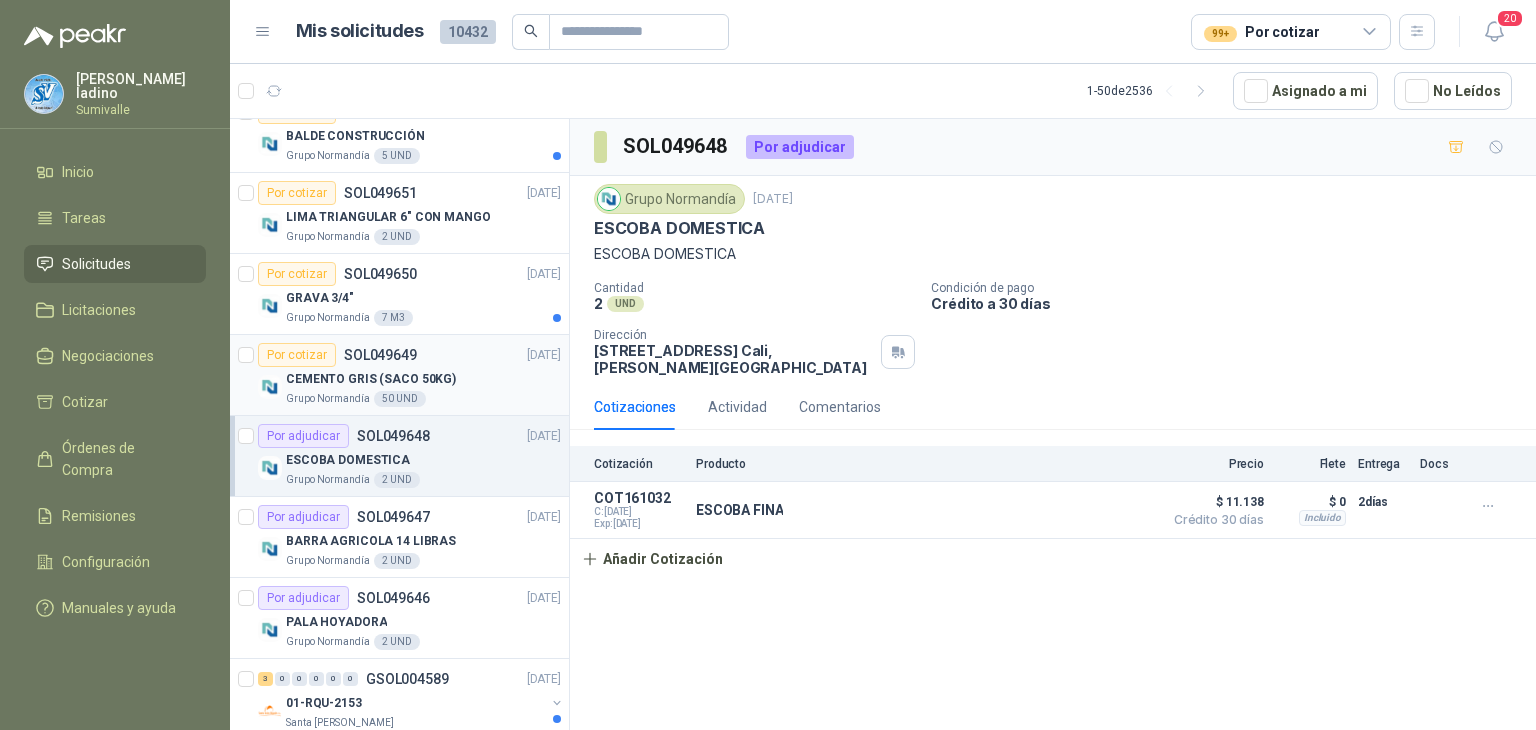 click on "CEMENTO GRIS (SACO 50KG)" at bounding box center (371, 379) 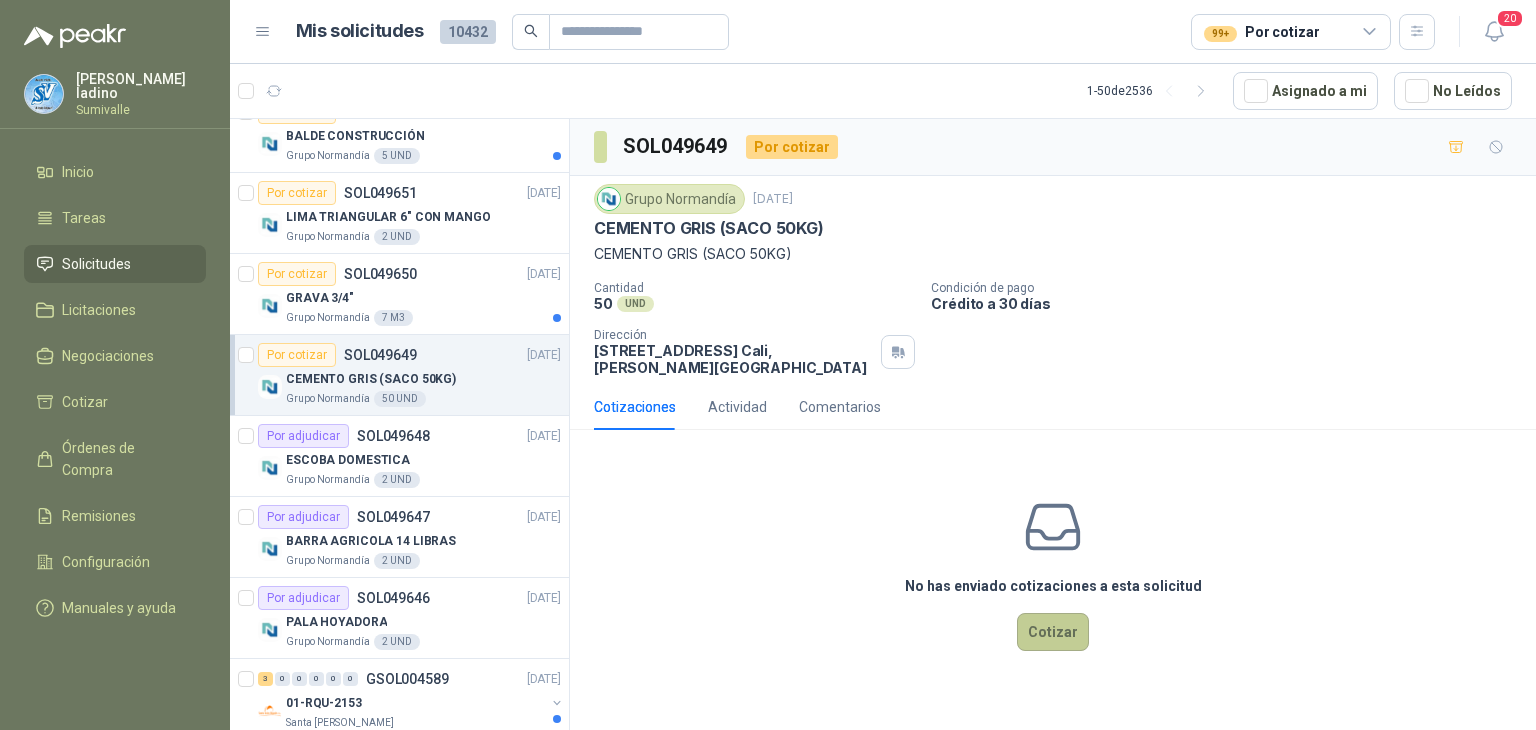 click on "Cotizar" at bounding box center [1053, 632] 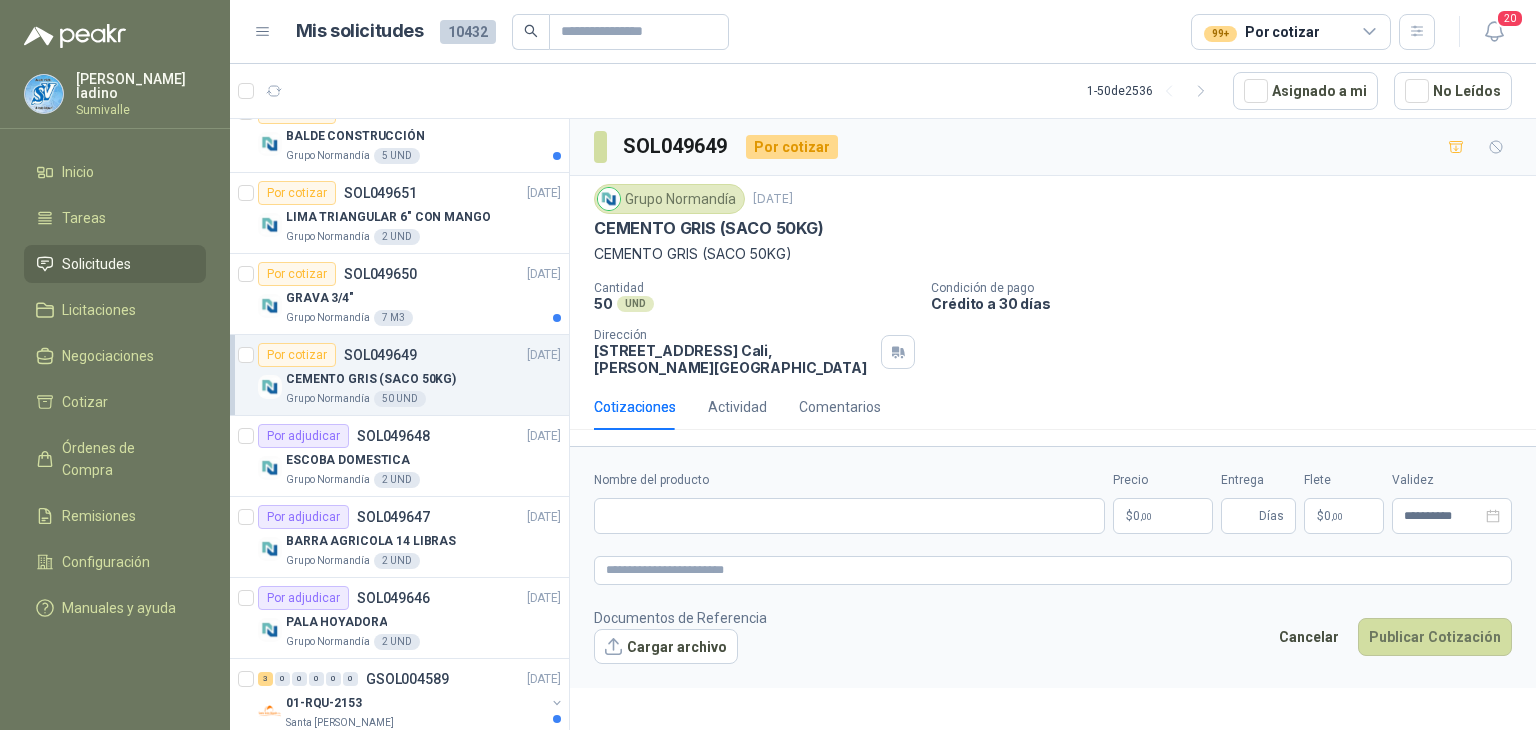 type 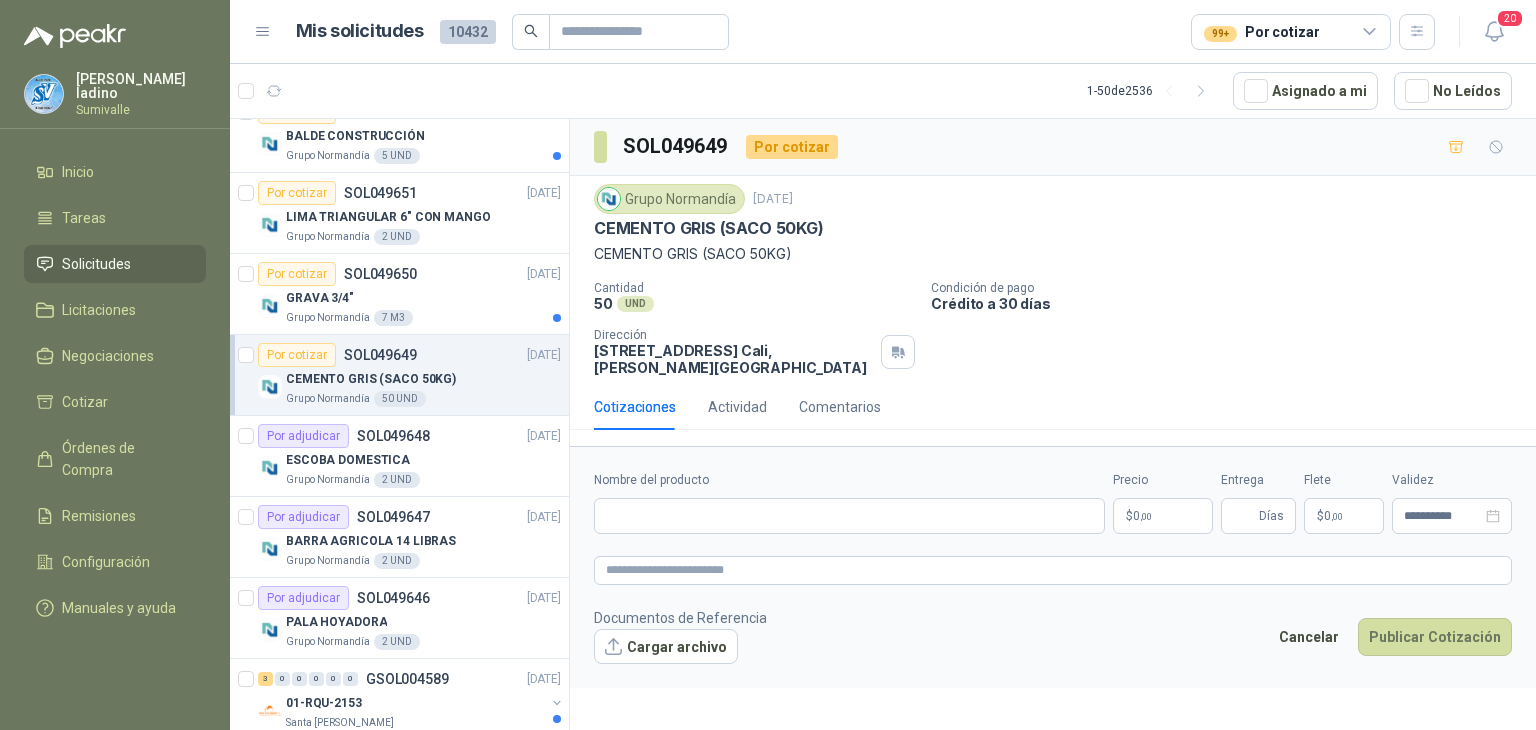 click on "[PERSON_NAME]   Inicio   Tareas   Solicitudes   Licitaciones   Negociaciones   Cotizar   Órdenes de Compra   Remisiones   Configuración   Manuales y ayuda Mis solicitudes 10432 99+ Por cotizar 20 1 - 50  de  2536 Asignado a mi No Leídos 4   0   0   0   0   0   GSOL004592 [DATE]   169120 BISAGRA- 169159 LLAVE CADENA Club Campestre de Cali   10   0   0   0   0   0   GSOL004591 [DATE]   169115  PANEL YESO Club Campestre de Cali   4   0   0   0   0   0   GSOL004590 [DATE]   169052 VALVULA 169113 - 169139- 169158 PVC  Club Campestre de Cali   Por cotizar SOL049680 [DATE]   GANCHOS TEJA ETERNIT Grupo [PERSON_NAME] 40   UND Por cotizar SOL049677 [DATE]   PALA REDONDA Grupo [PERSON_NAME] 4   UND Por cotizar SOL049676 [DATE]   CABO MADERA PARA PICA Grupo [PERSON_NAME] 4   UND Por cotizar SOL049675 [DATE]   RECOGEDOR BASURA Grupo [PERSON_NAME] 2   UND Por cotizar SOL049674 [DATE]   CADENA ACERO 50cm Grupo [PERSON_NAME] 2   UND Por cotizar SOL049673 [DATE]   Grupo [PERSON_NAME] 16   UND   5" at bounding box center [768, 365] 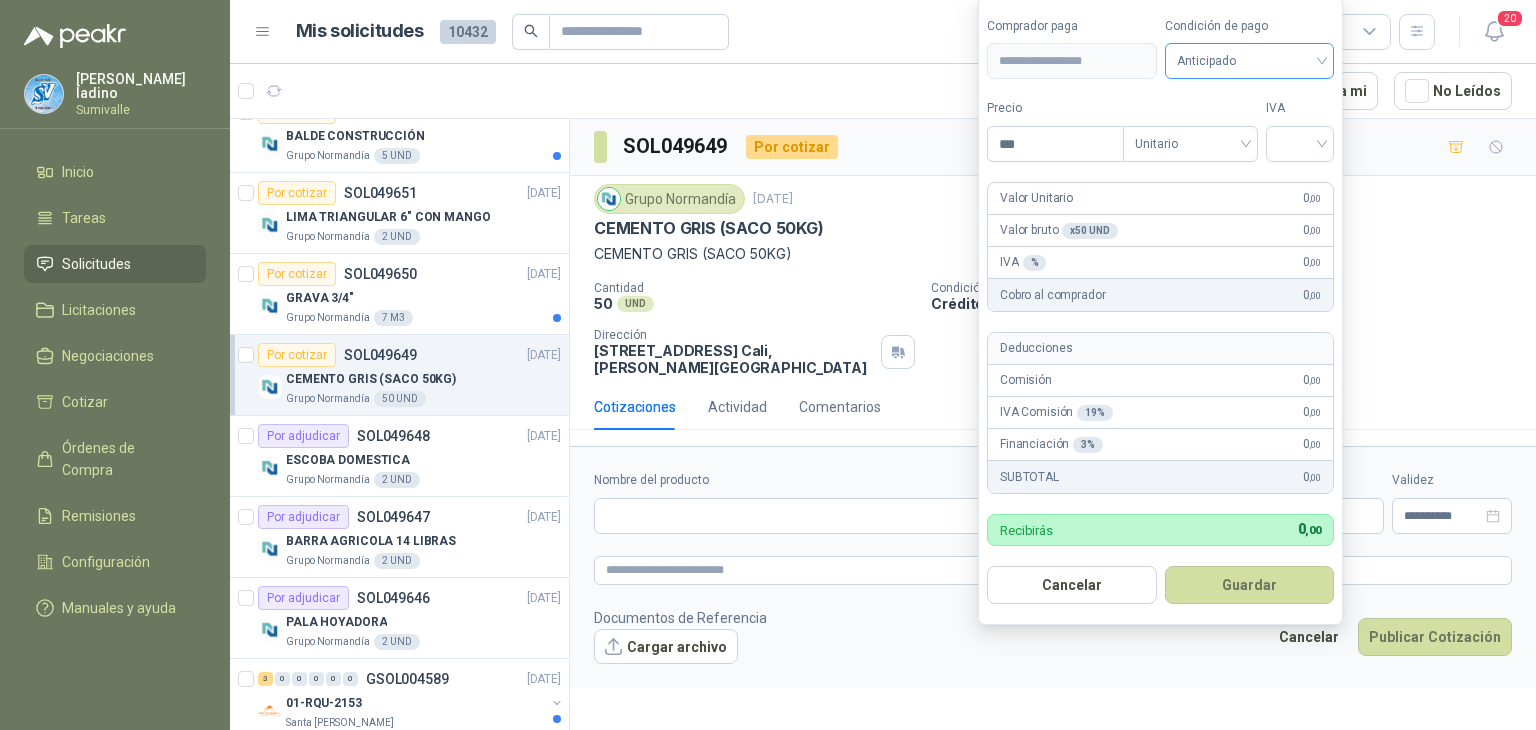 click on "Anticipado" at bounding box center (1250, 61) 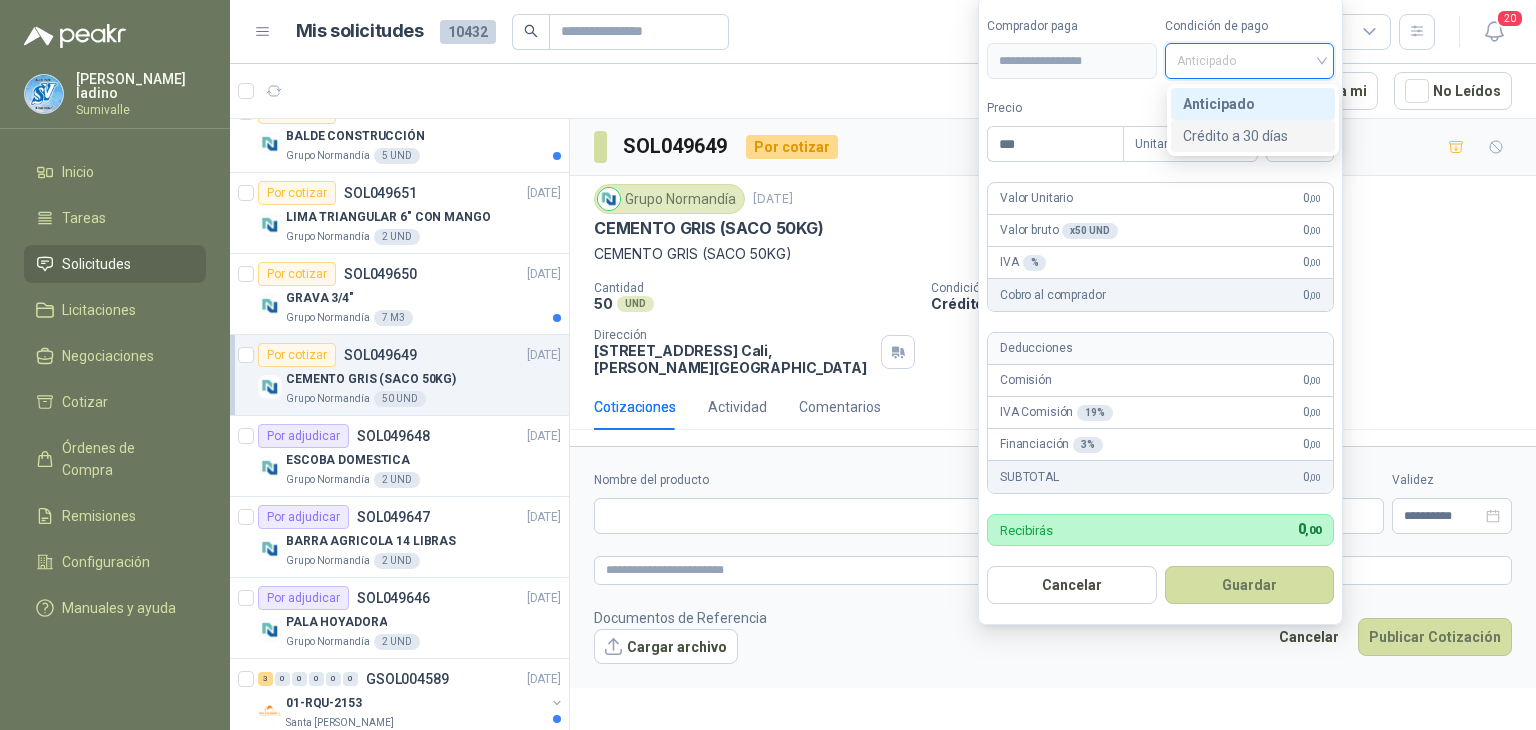 click on "Crédito a 30 días" at bounding box center [1253, 136] 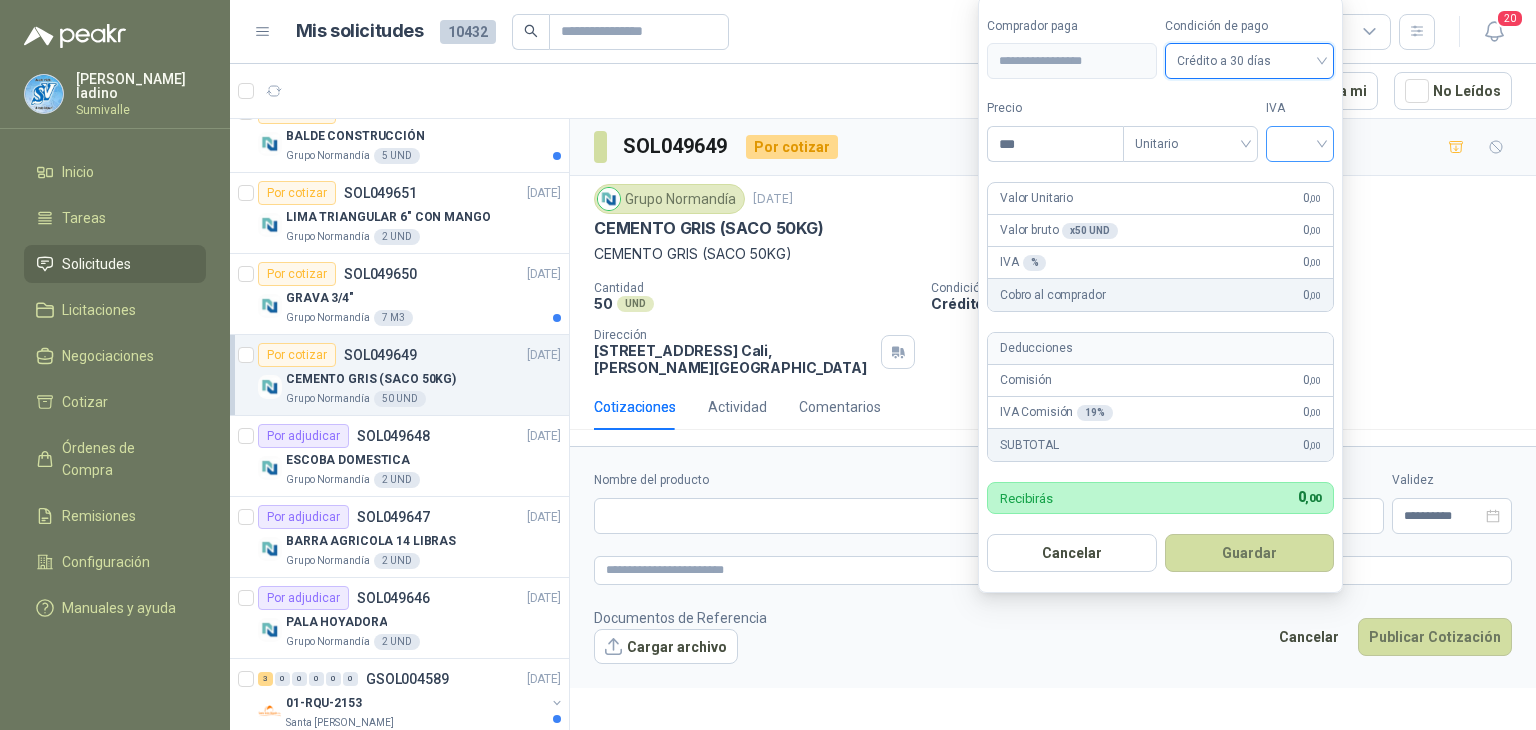 click at bounding box center [1300, 142] 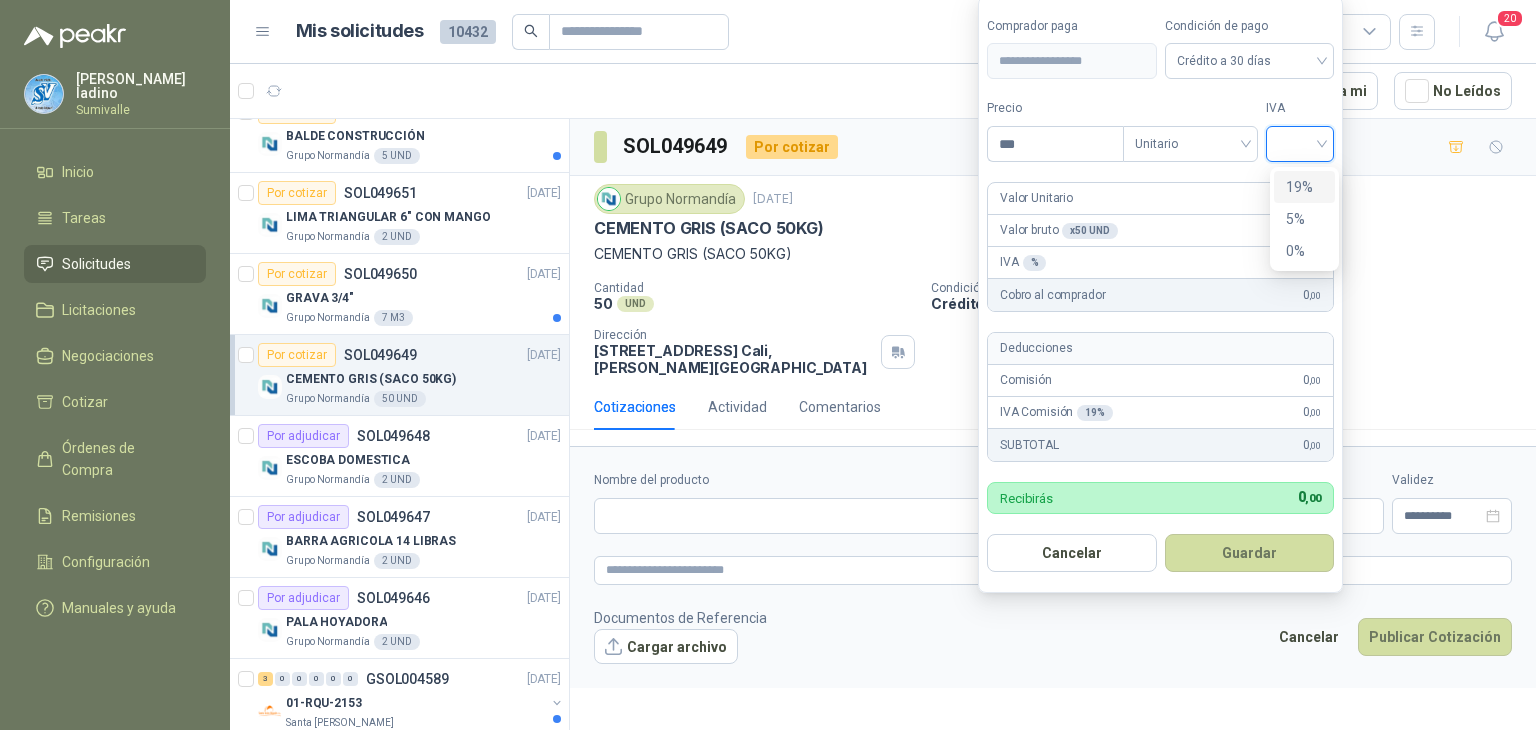 click on "19%" at bounding box center (1304, 187) 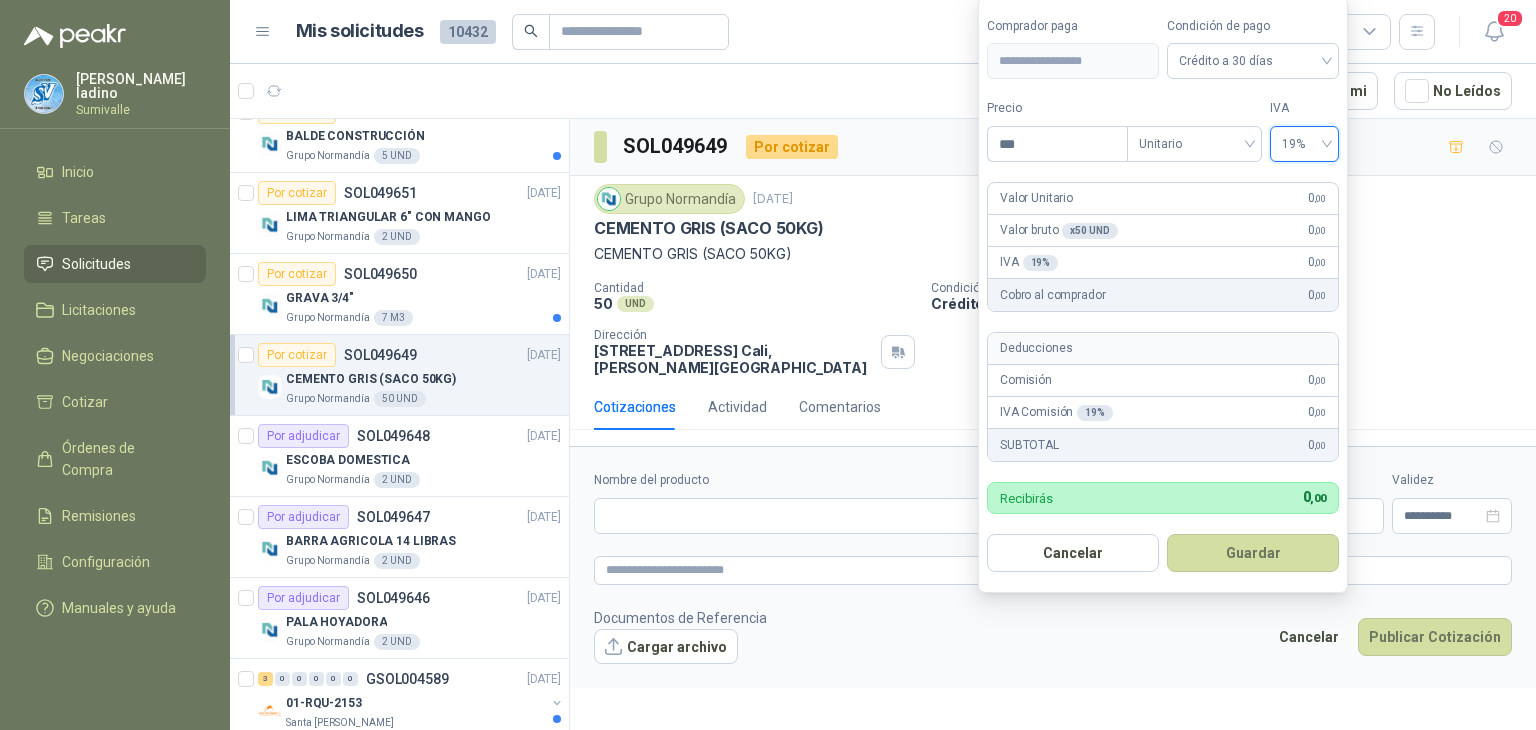 click on "Cotizaciones Actividad Comentarios" at bounding box center [1053, 407] 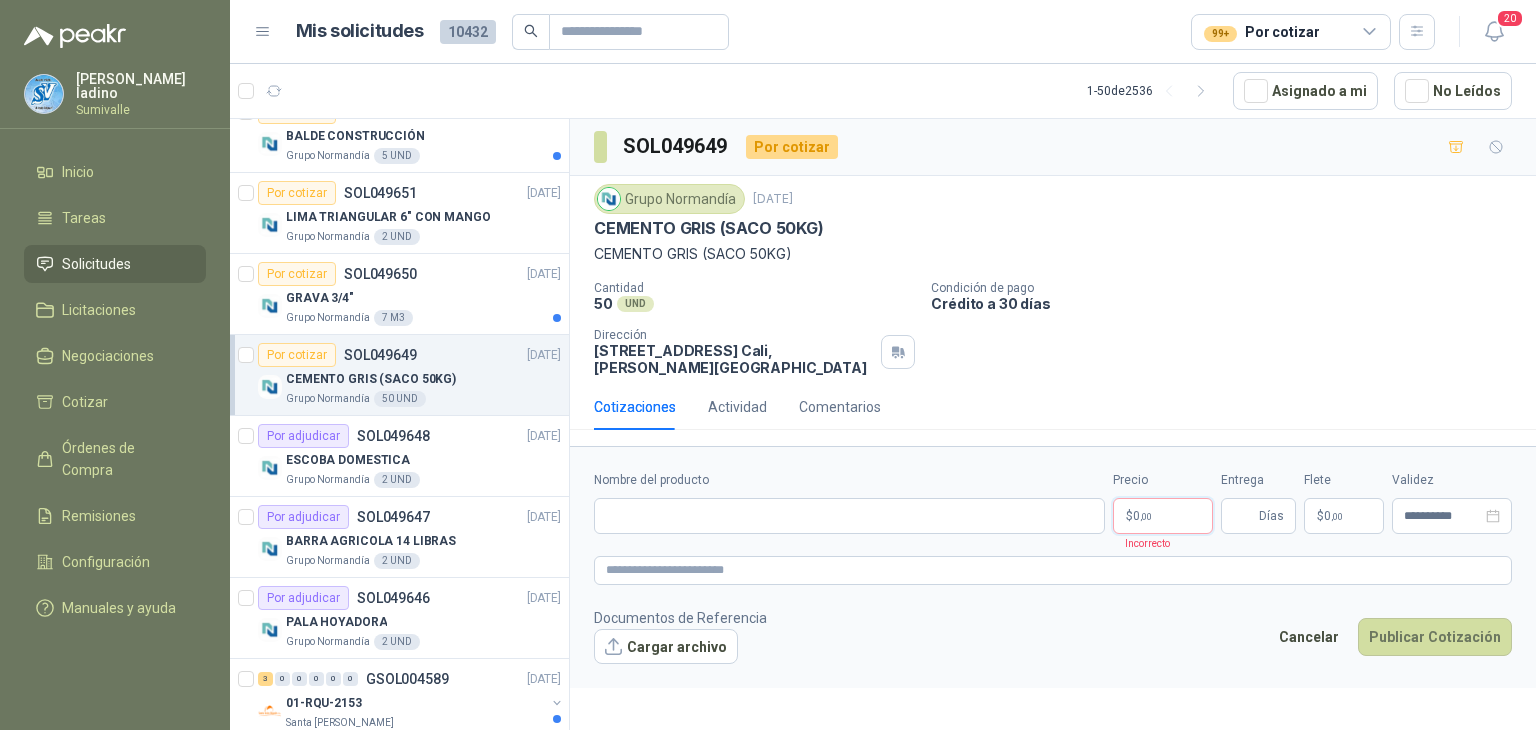 click on "[PERSON_NAME]   Inicio   Tareas   Solicitudes   Licitaciones   Negociaciones   Cotizar   Órdenes de Compra   Remisiones   Configuración   Manuales y ayuda Mis solicitudes 10432 99+ Por cotizar 20 1 - 50  de  2536 Asignado a mi No Leídos 4   0   0   0   0   0   GSOL004592 [DATE]   169120 BISAGRA- 169159 LLAVE CADENA Club Campestre de Cali   10   0   0   0   0   0   GSOL004591 [DATE]   169115  PANEL YESO Club Campestre de Cali   4   0   0   0   0   0   GSOL004590 [DATE]   169052 VALVULA 169113 - 169139- 169158 PVC  Club Campestre de Cali   Por cotizar SOL049680 [DATE]   GANCHOS TEJA ETERNIT Grupo [PERSON_NAME] 40   UND Por cotizar SOL049677 [DATE]   PALA REDONDA Grupo [PERSON_NAME] 4   UND Por cotizar SOL049676 [DATE]   CABO MADERA PARA PICA Grupo [PERSON_NAME] 4   UND Por cotizar SOL049675 [DATE]   RECOGEDOR BASURA Grupo [PERSON_NAME] 2   UND Por cotizar SOL049674 [DATE]   CADENA ACERO 50cm Grupo [PERSON_NAME] 2   UND Por cotizar SOL049673 [DATE]   Grupo [PERSON_NAME] 16   UND   5" at bounding box center (768, 365) 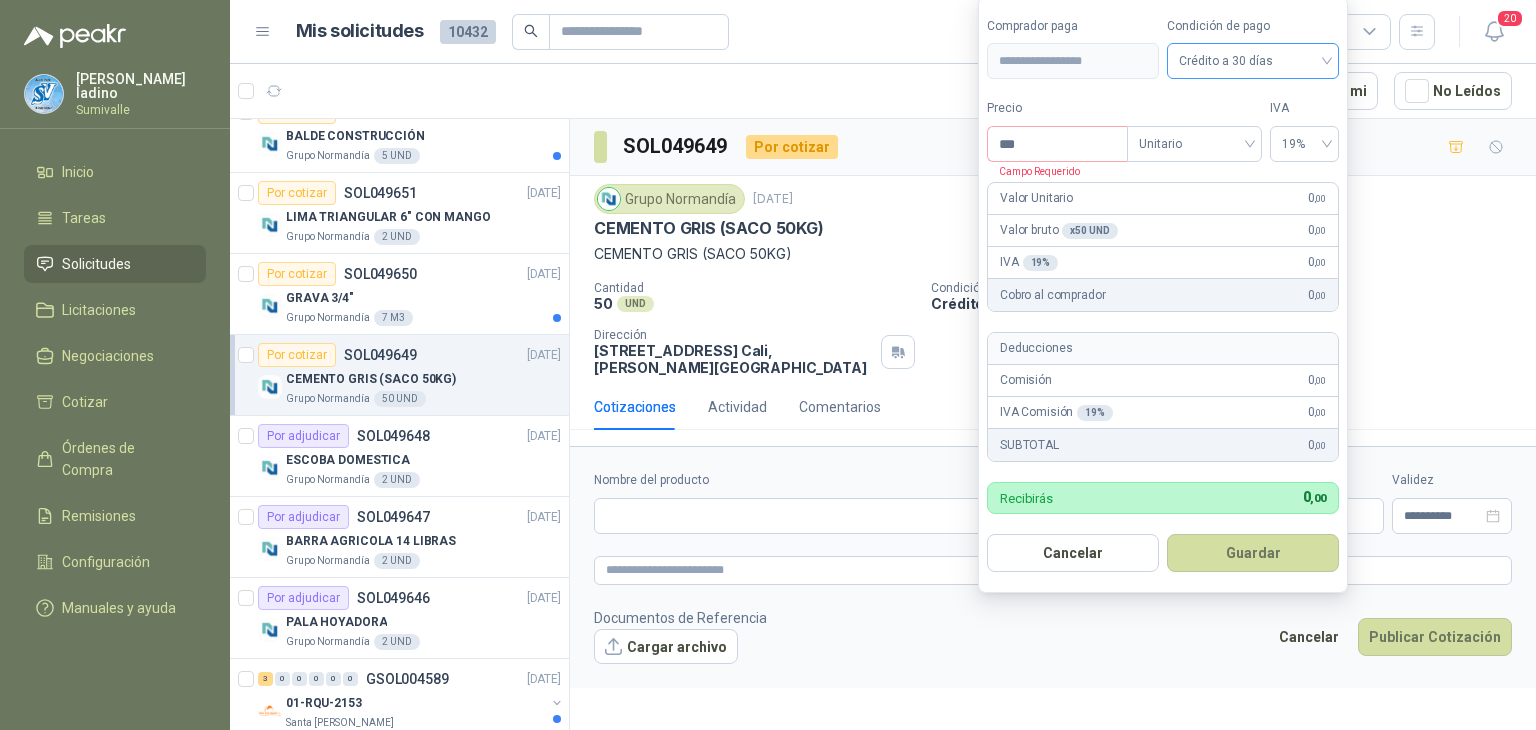 click on "Crédito a 30 días" at bounding box center (1253, 61) 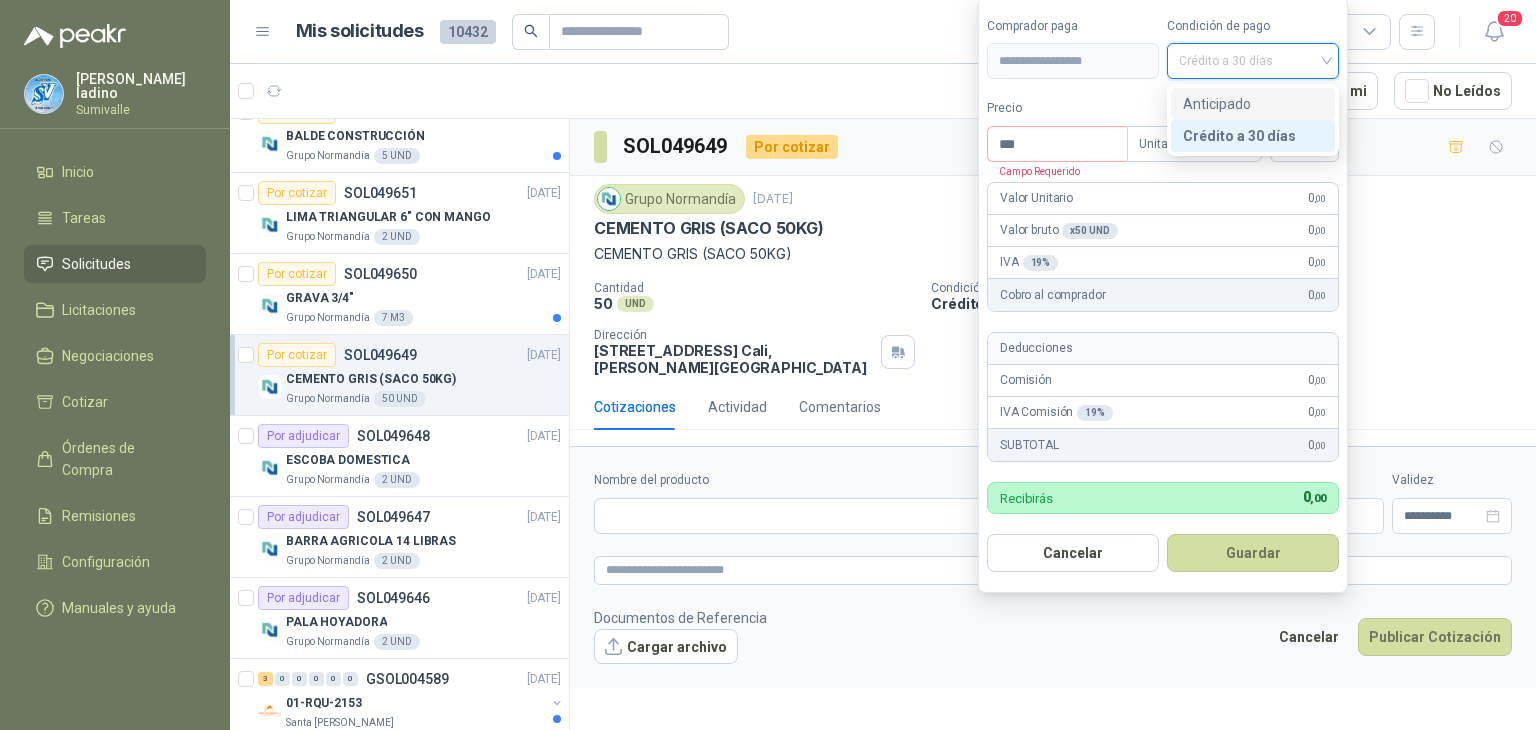 click on "Anticipado" at bounding box center [1253, 104] 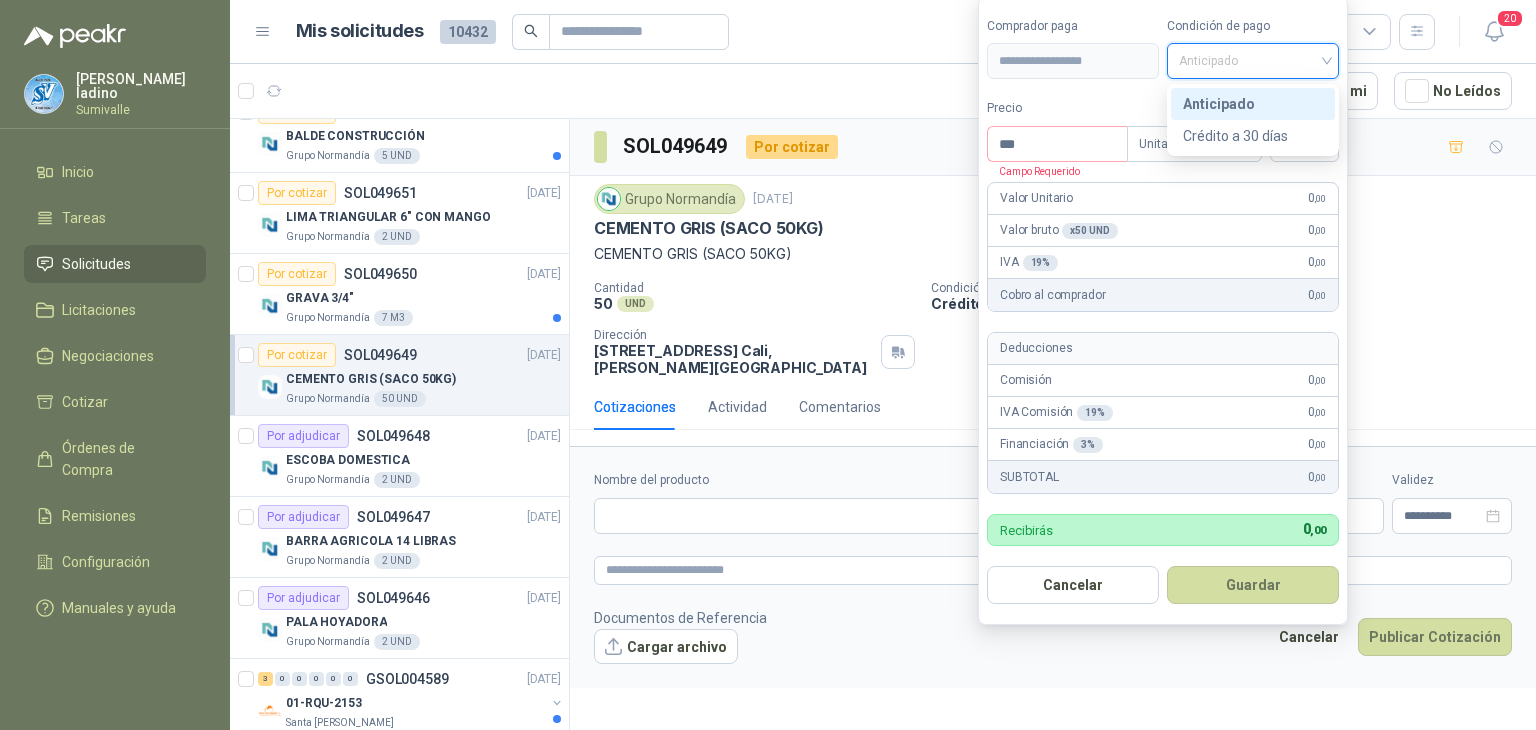 drag, startPoint x: 1276, startPoint y: 55, endPoint x: 1264, endPoint y: 104, distance: 50.447994 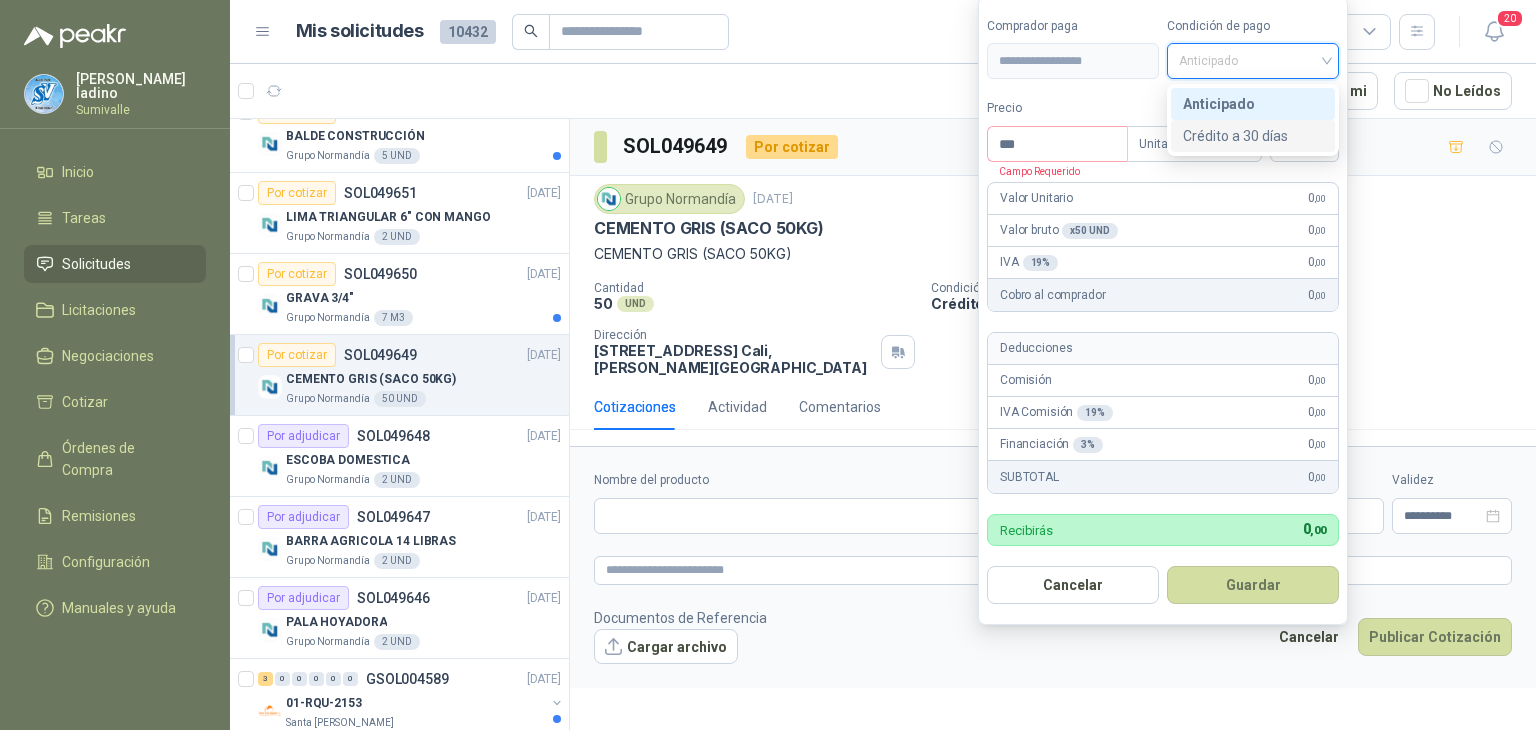 click on "Crédito a 30 días" at bounding box center (1253, 136) 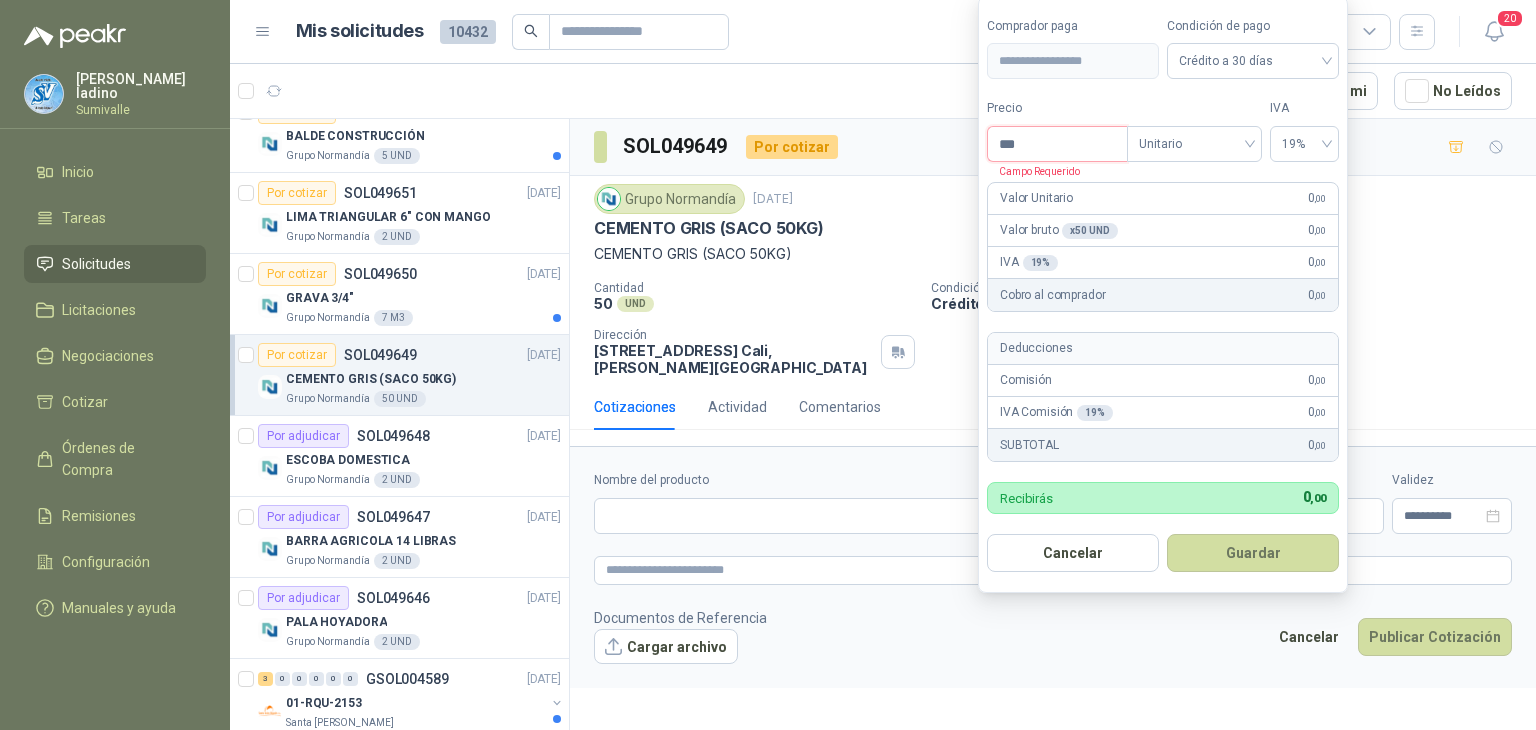 drag, startPoint x: 1089, startPoint y: 139, endPoint x: 892, endPoint y: 135, distance: 197.0406 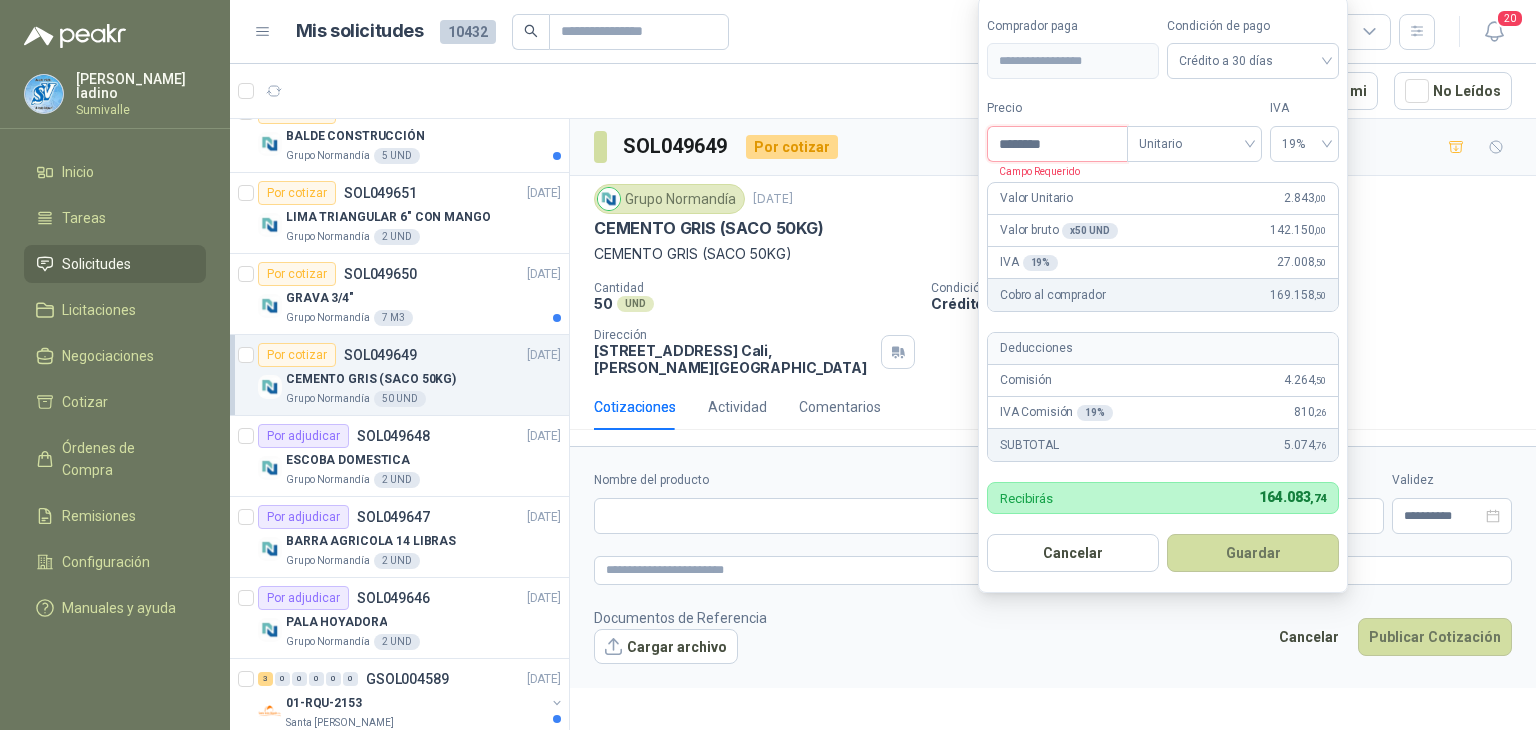 type on "********" 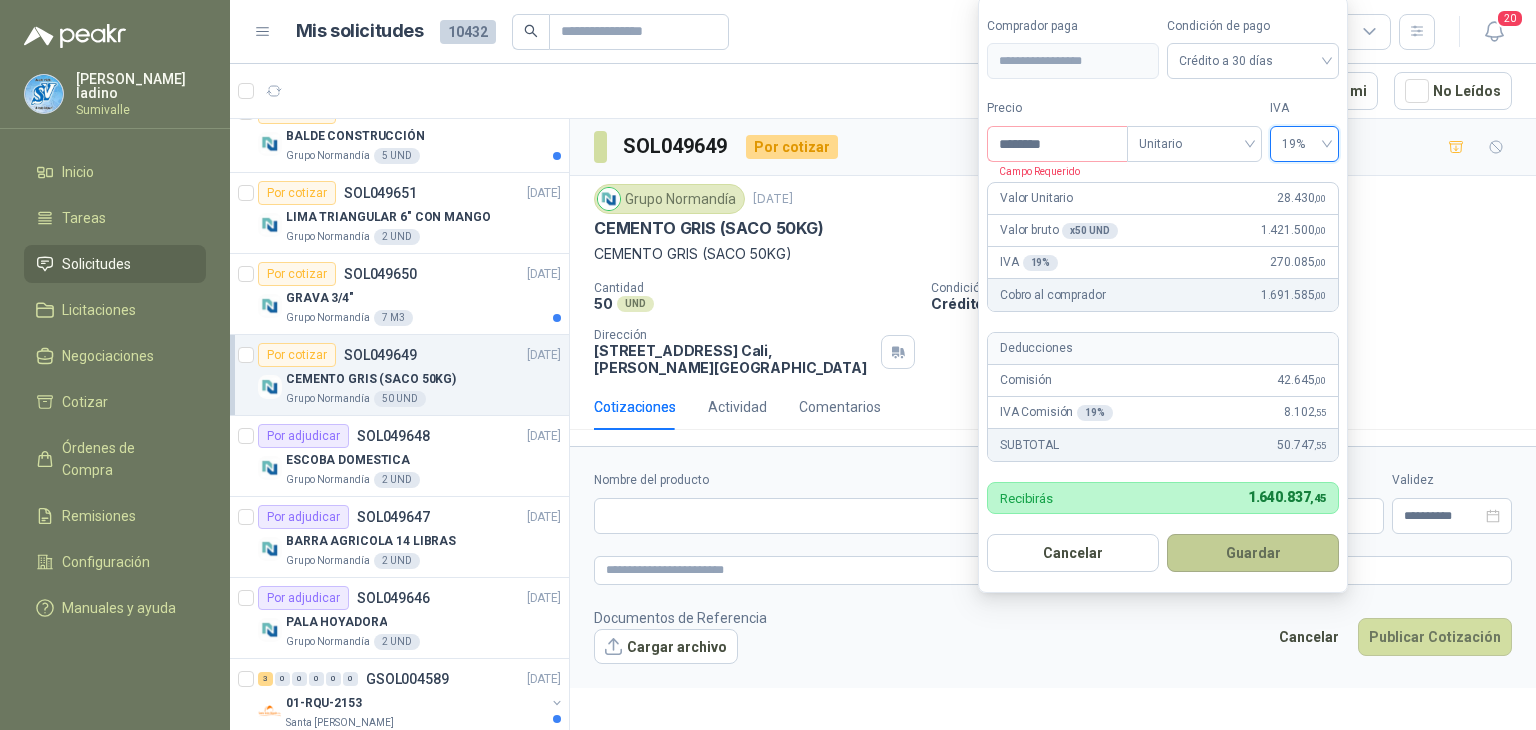 click on "Guardar" at bounding box center [1253, 553] 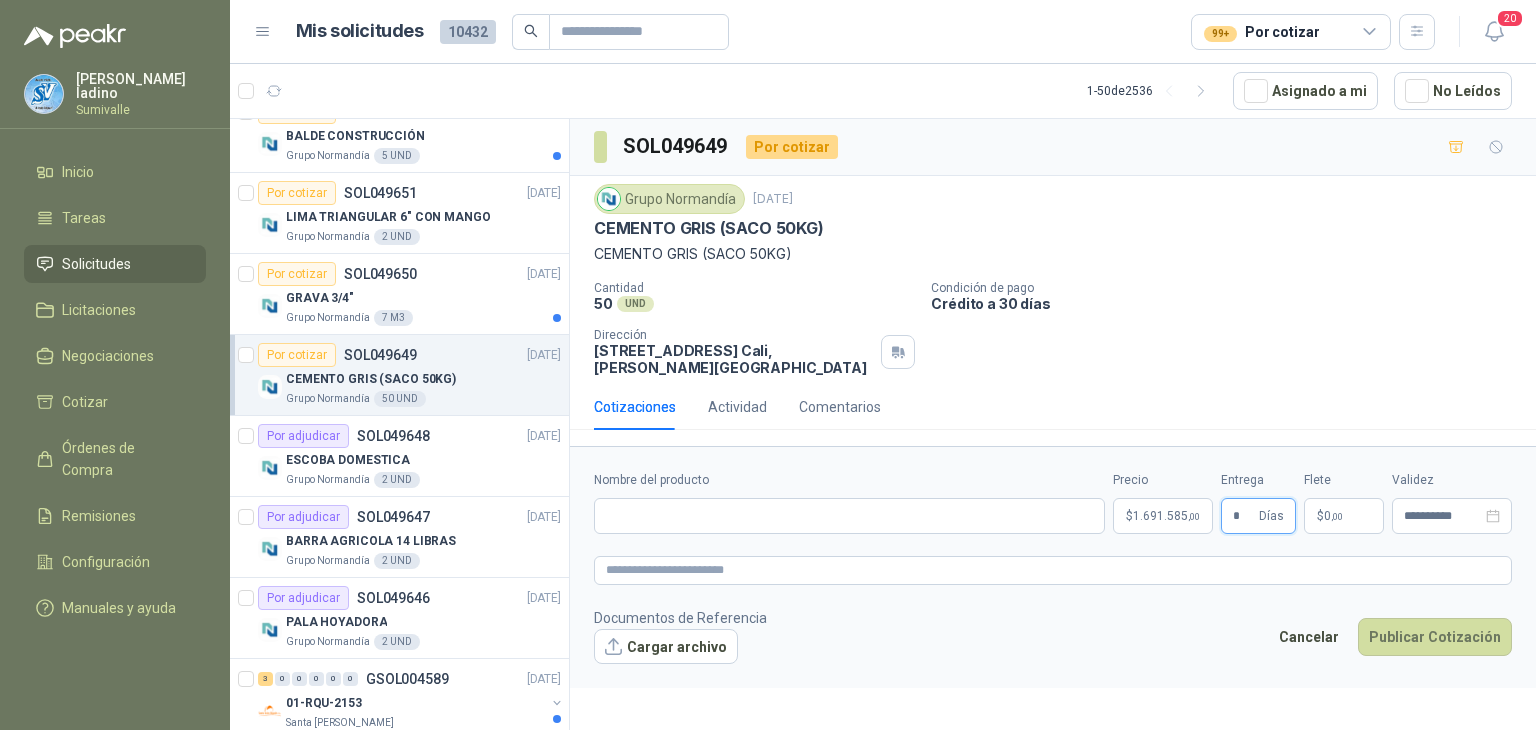 type on "*" 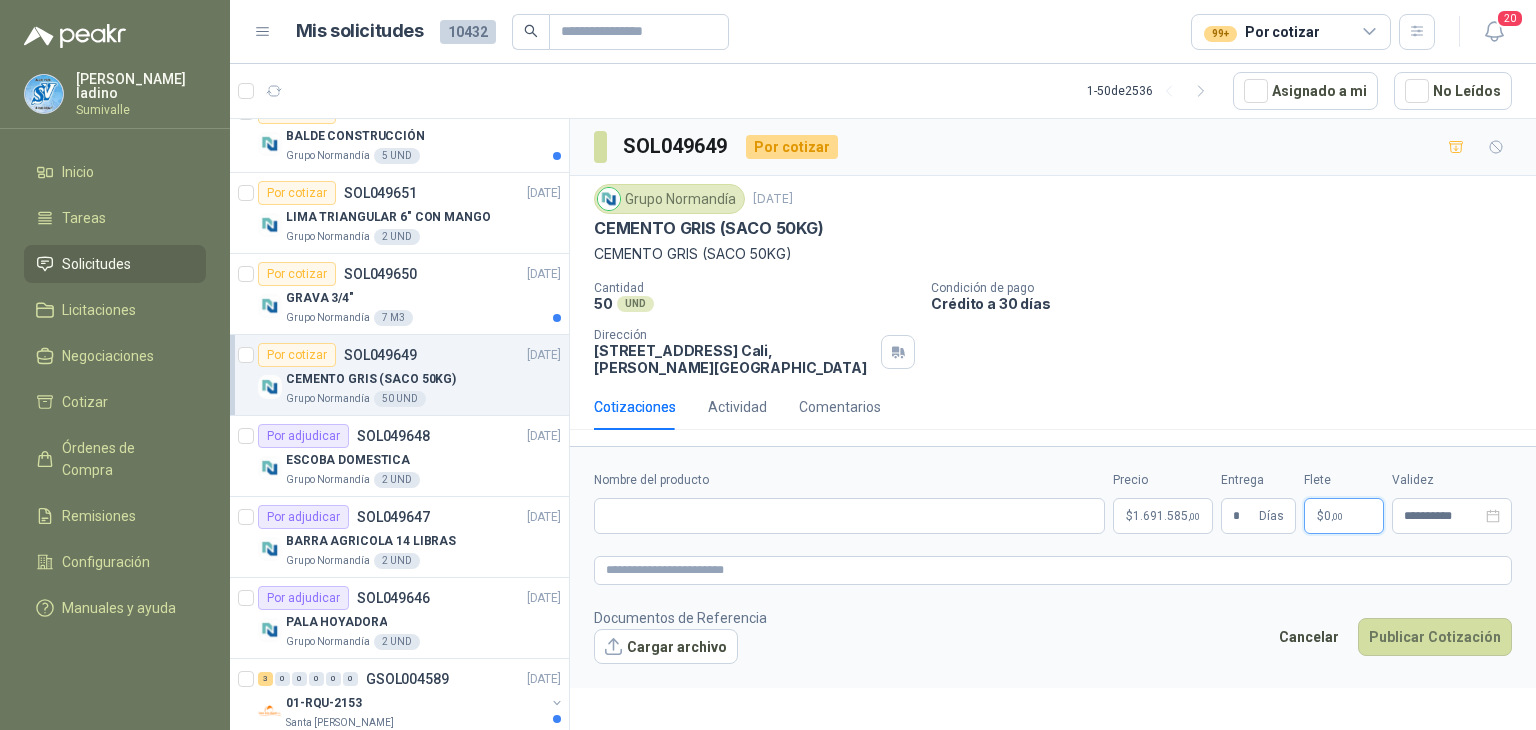 click on ",00" at bounding box center [1337, 516] 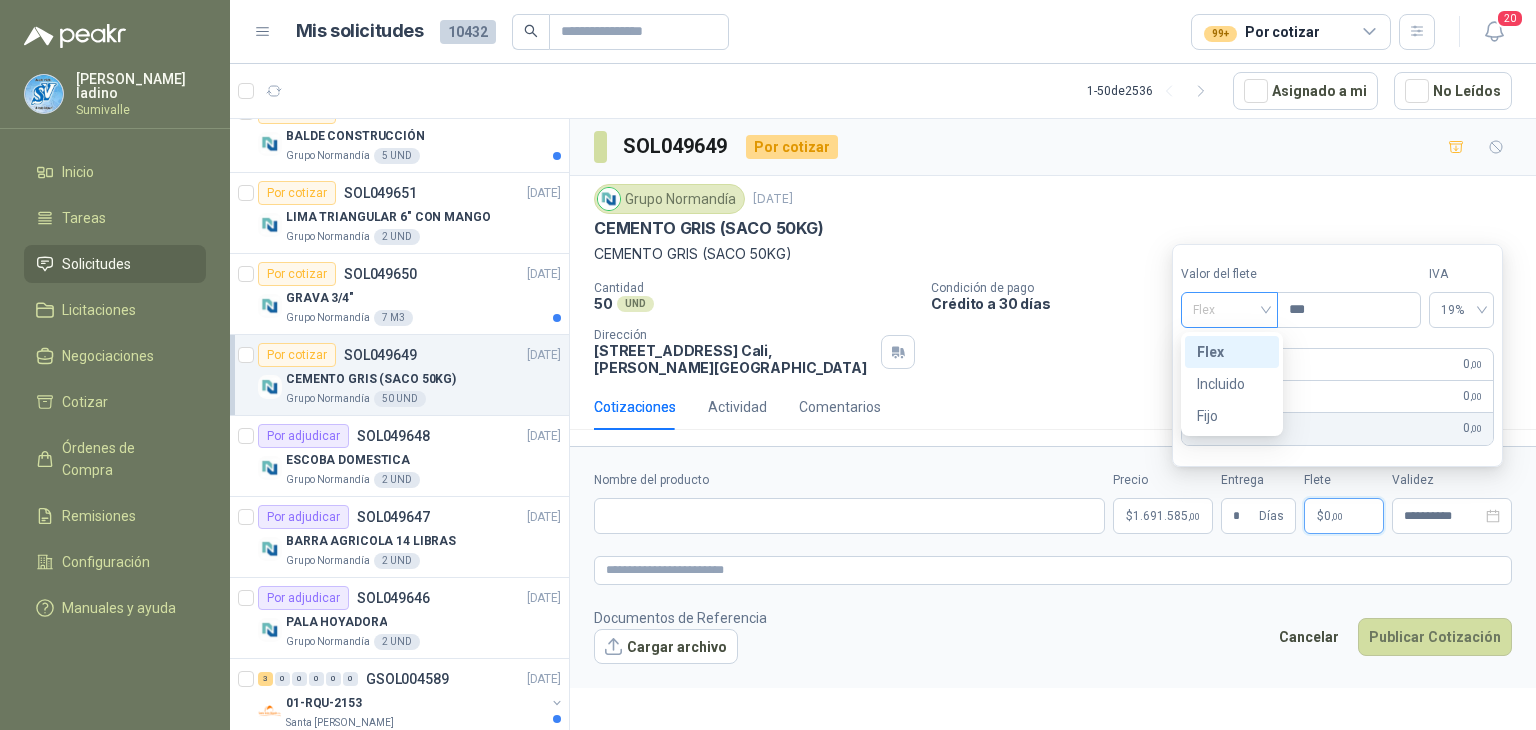 click on "Flex" at bounding box center [1229, 310] 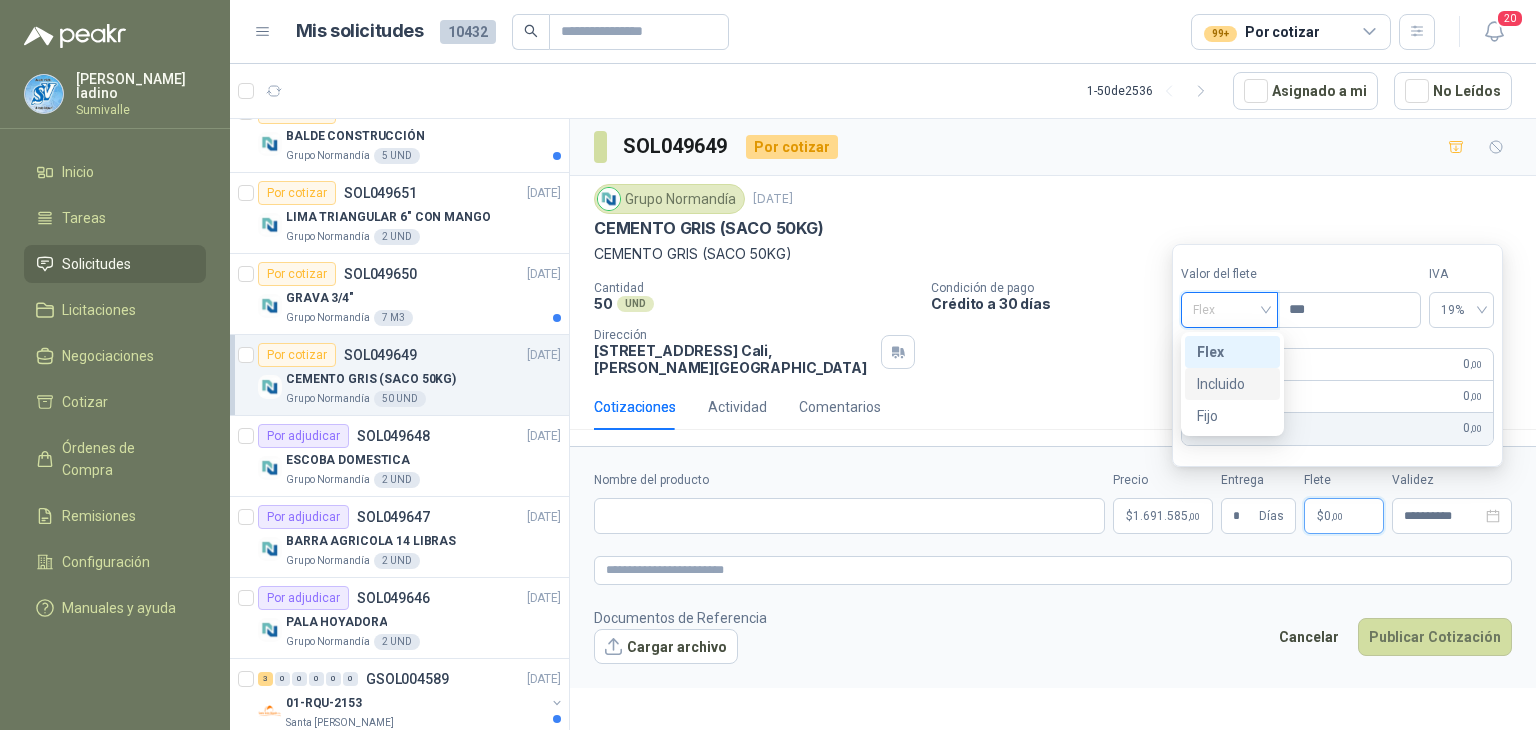 click on "Incluido" at bounding box center (1232, 384) 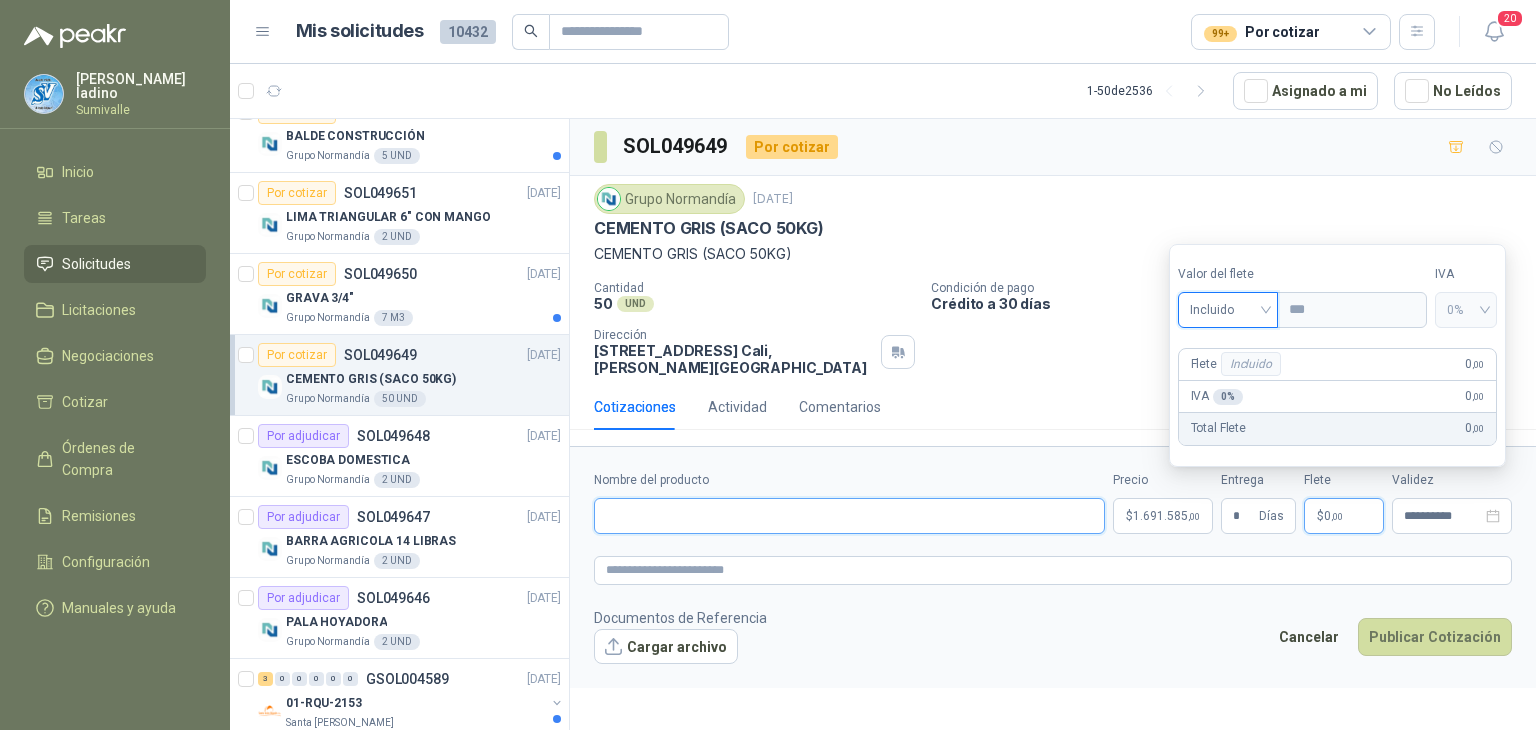 click on "Nombre del producto" at bounding box center (849, 516) 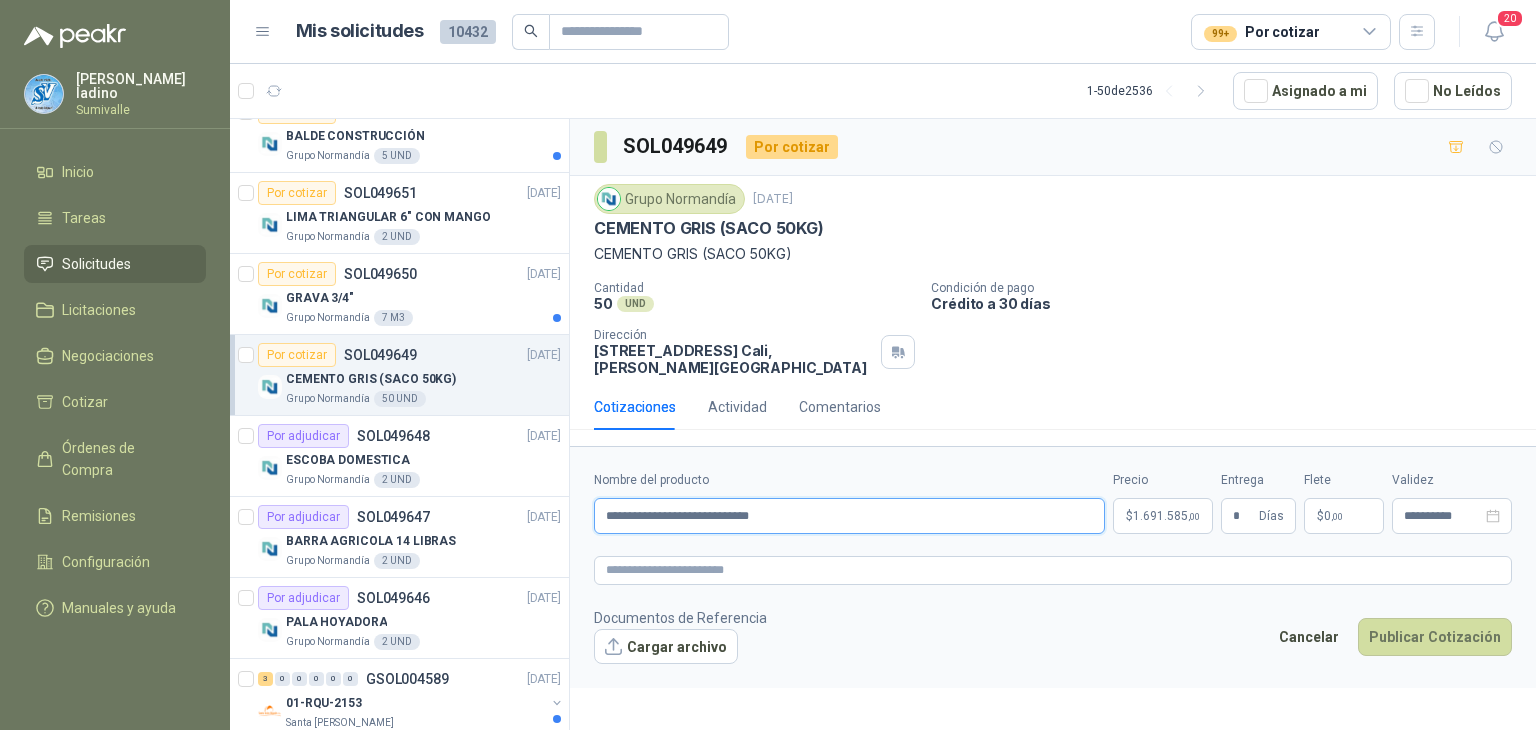 drag, startPoint x: 728, startPoint y: 509, endPoint x: 892, endPoint y: 481, distance: 166.37308 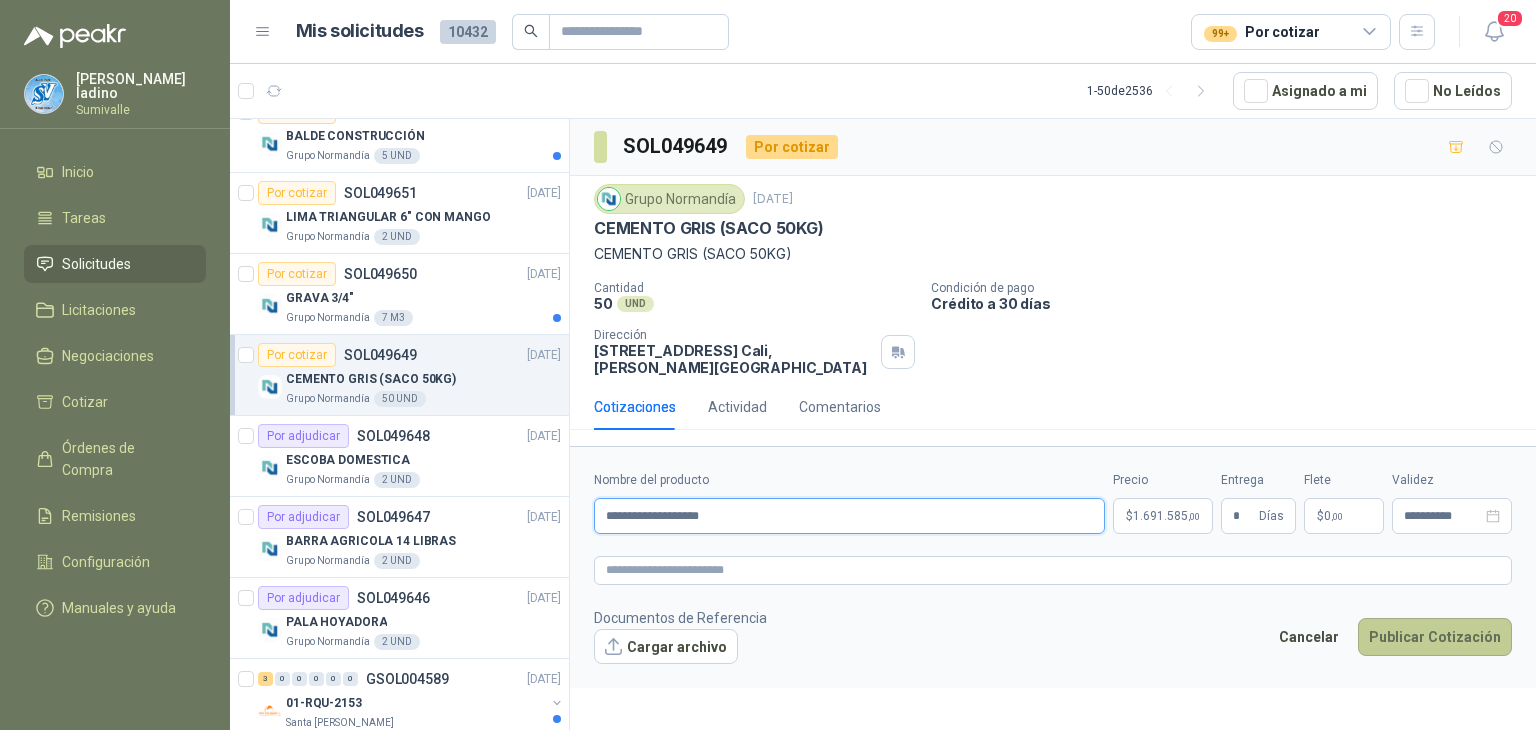 type on "**********" 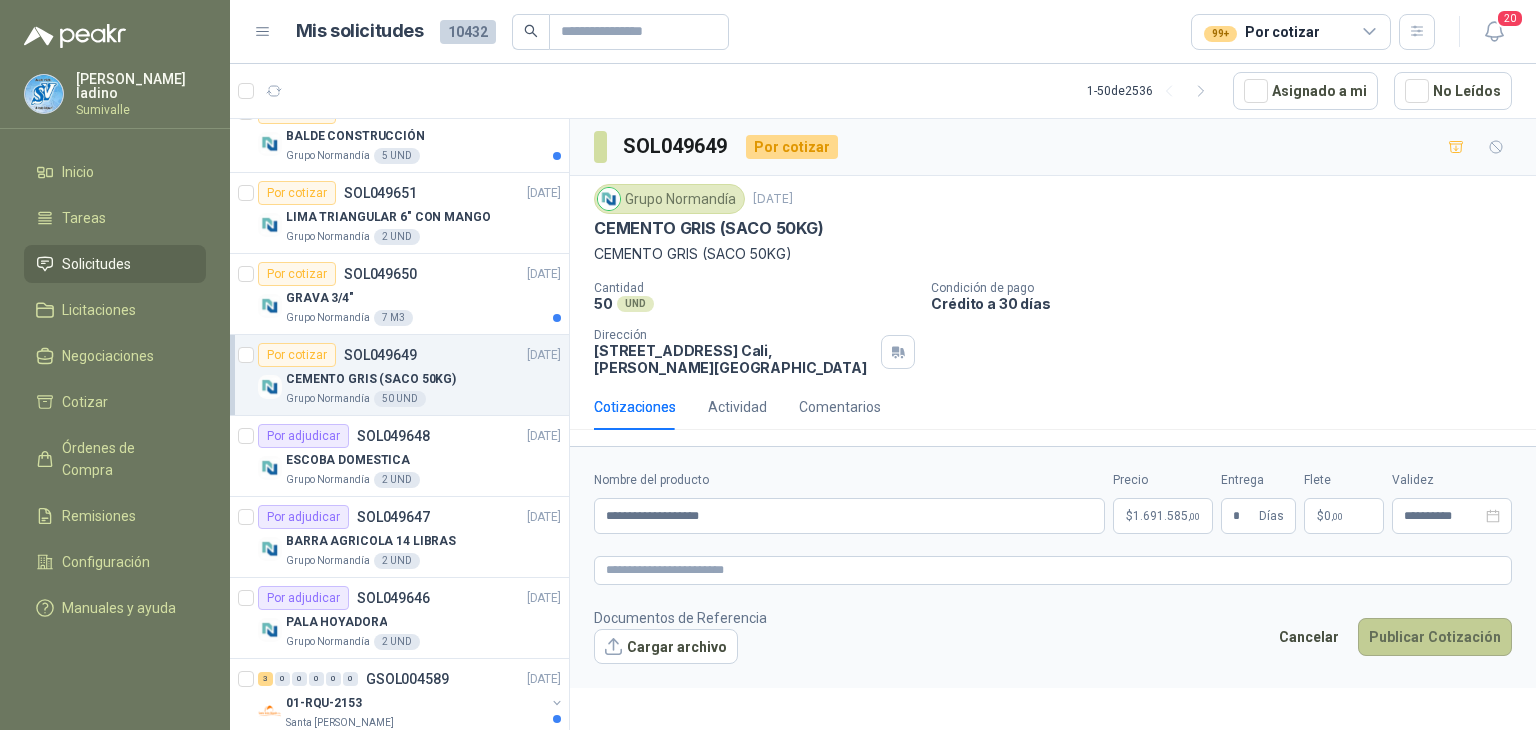 click on "Publicar Cotización" at bounding box center (1435, 637) 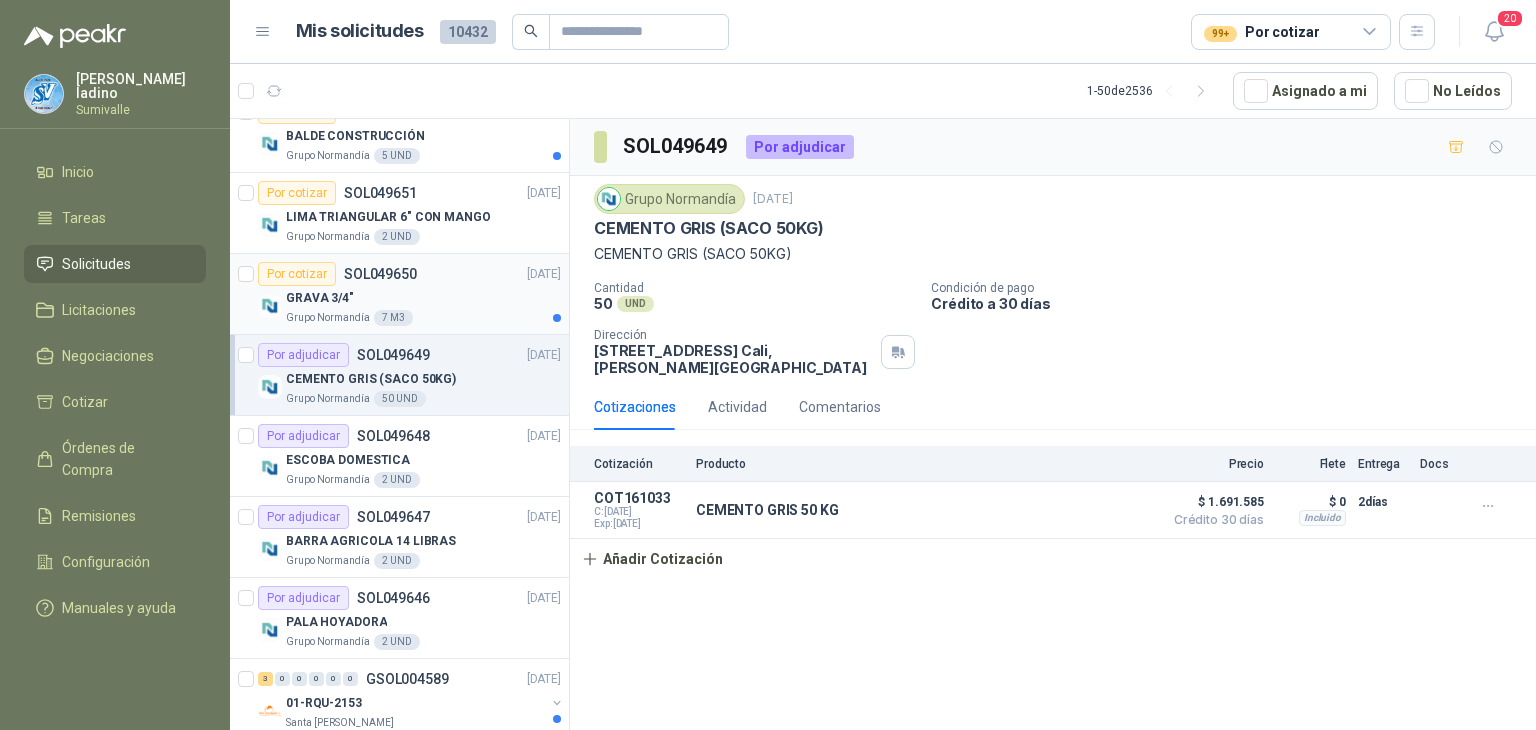 click on "GRAVA 3/4"" at bounding box center [423, 298] 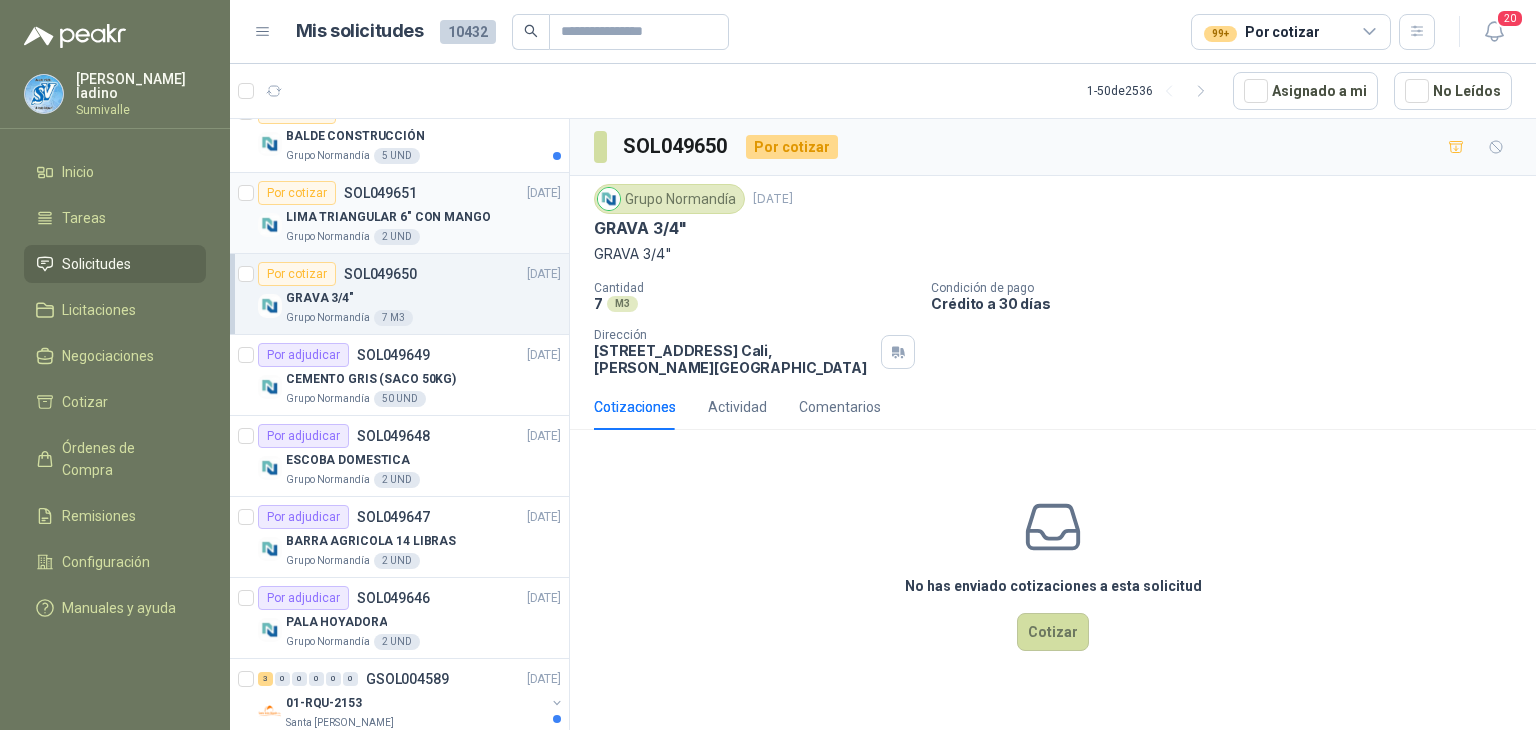 click on "Grupo [PERSON_NAME] 2   UND" at bounding box center [423, 237] 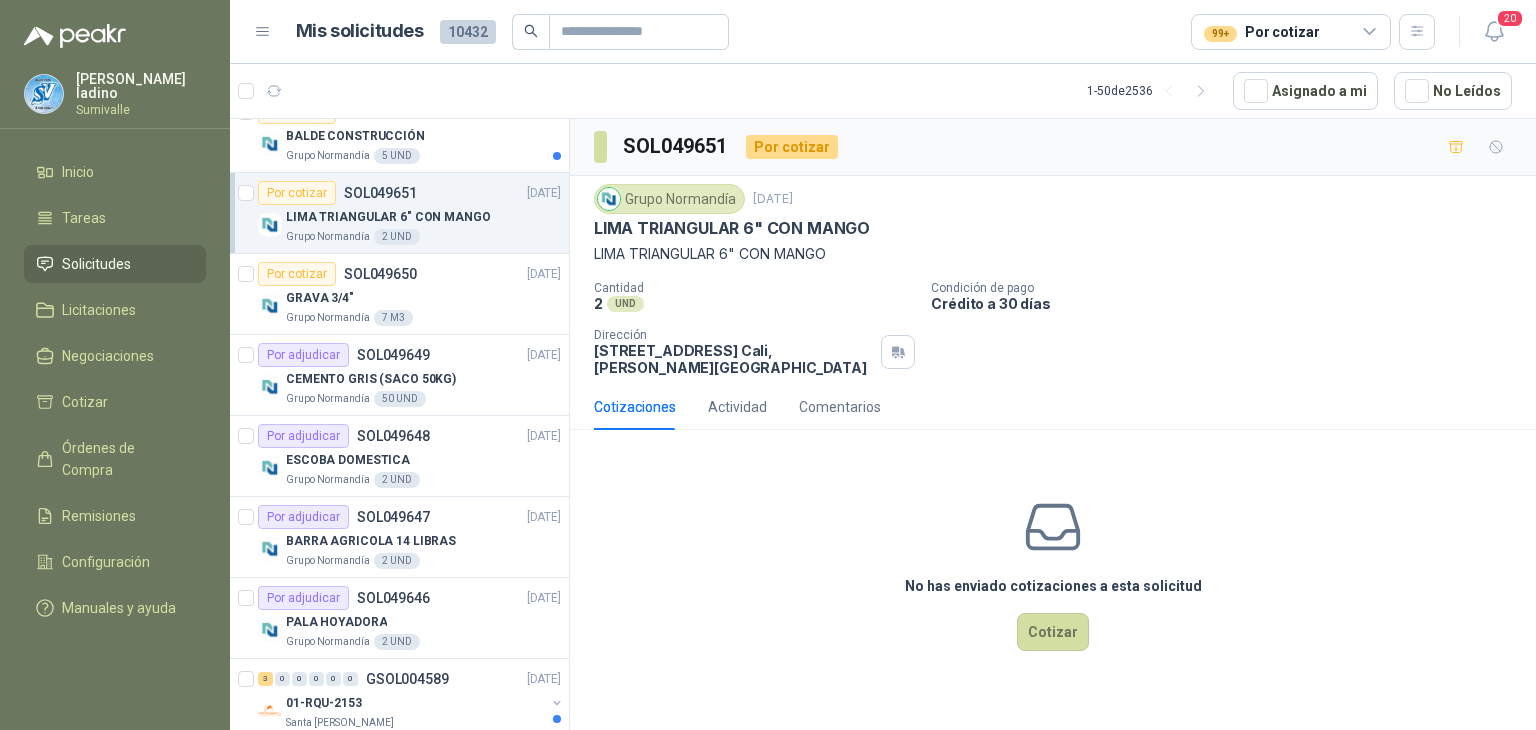 click on "No has enviado cotizaciones a esta solicitud Cotizar" at bounding box center [1053, 573] 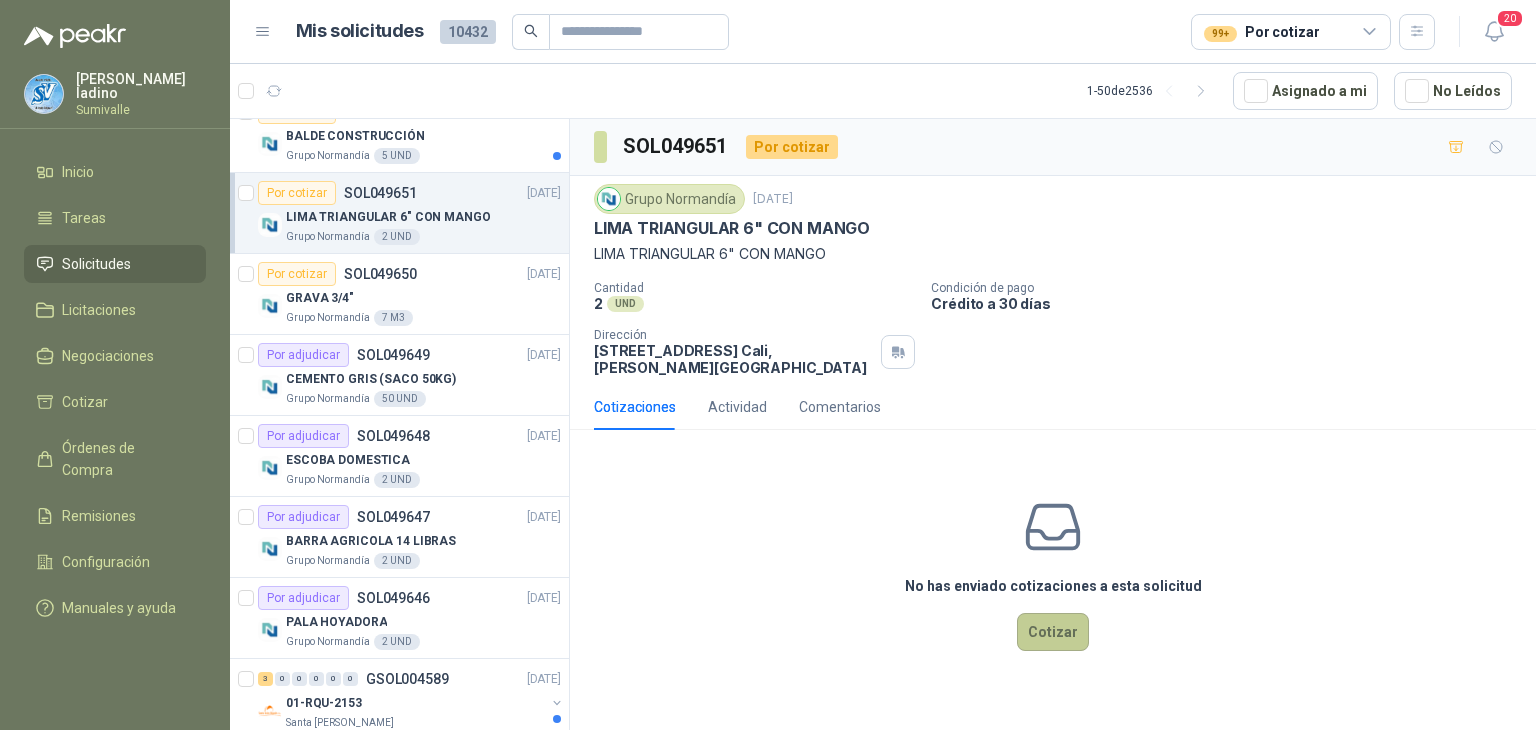 click on "Cotizar" at bounding box center (1053, 632) 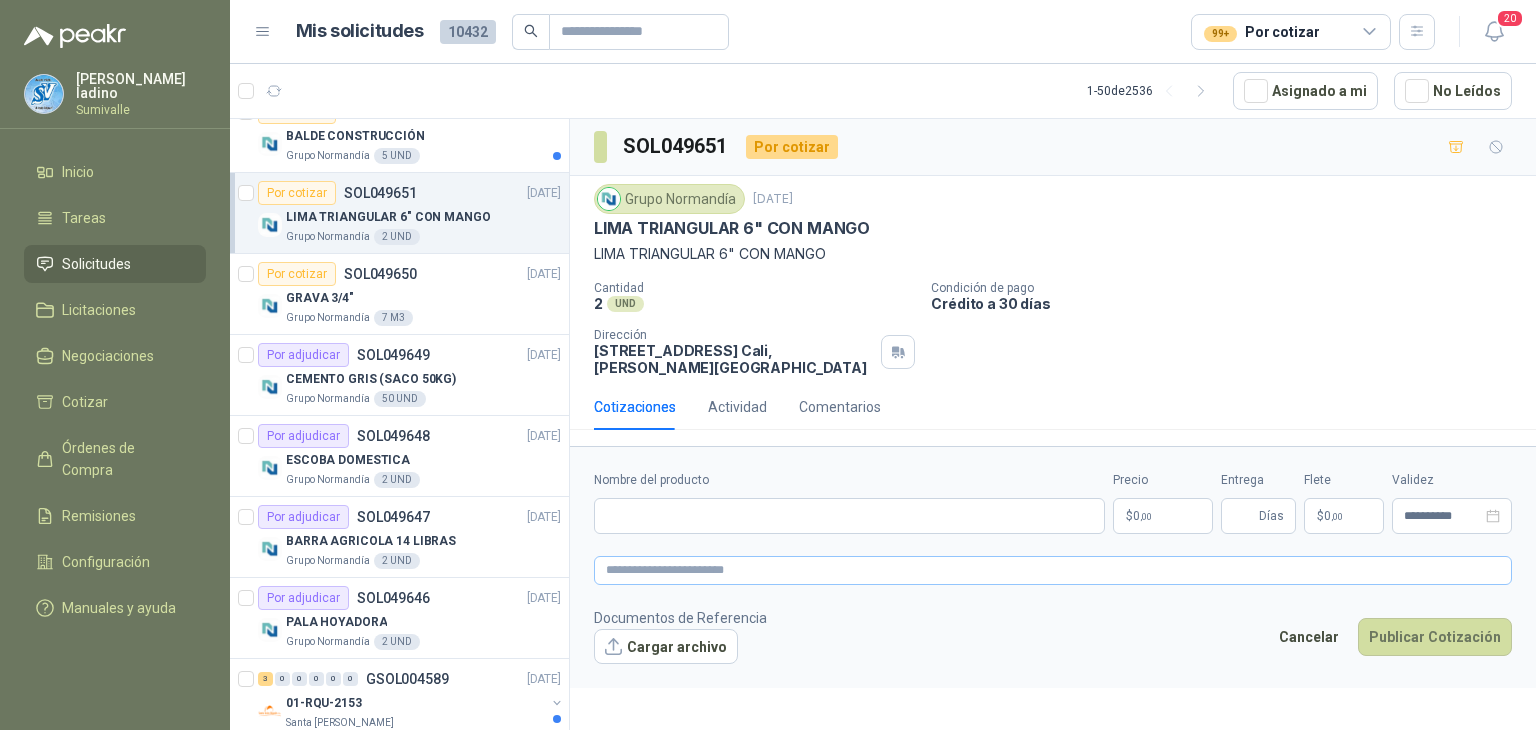type 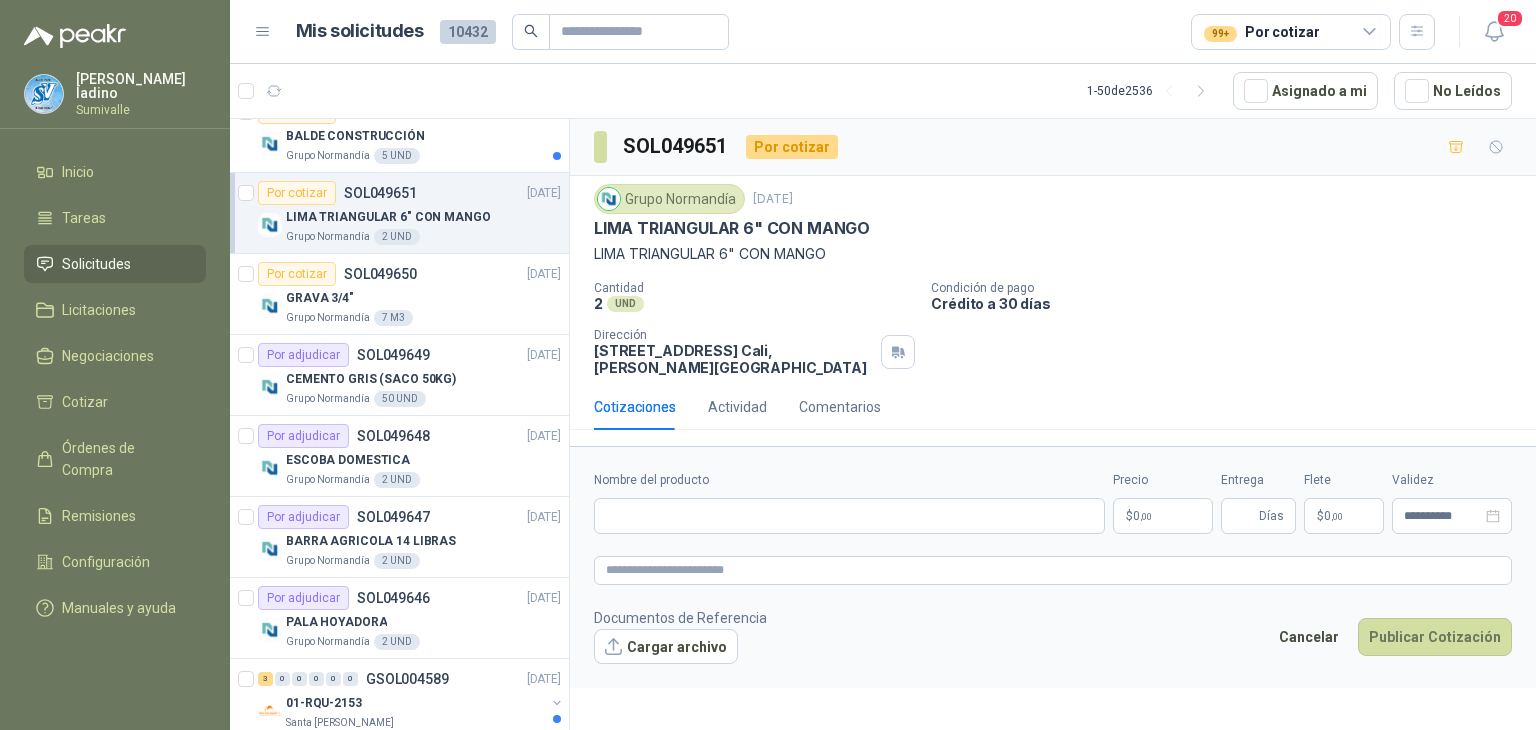 click on "[PERSON_NAME]   Inicio   Tareas   Solicitudes   Licitaciones   Negociaciones   Cotizar   Órdenes de Compra   Remisiones   Configuración   Manuales y ayuda Mis solicitudes 10432 99+ Por cotizar 20 1 - 50  de  2536 Asignado a mi No Leídos 4   0   0   0   0   0   GSOL004592 [DATE]   169120 BISAGRA- 169159 LLAVE CADENA Club Campestre de Cali   10   0   0   0   0   0   GSOL004591 [DATE]   169115  PANEL YESO Club Campestre de Cali   4   0   0   0   0   0   GSOL004590 [DATE]   169052 VALVULA 169113 - 169139- 169158 PVC  Club Campestre de Cali   Por cotizar SOL049680 [DATE]   GANCHOS TEJA ETERNIT Grupo [PERSON_NAME] 40   UND Por cotizar SOL049677 [DATE]   PALA REDONDA Grupo [PERSON_NAME] 4   UND Por cotizar SOL049676 [DATE]   CABO MADERA PARA PICA Grupo [PERSON_NAME] 4   UND Por cotizar SOL049675 [DATE]   RECOGEDOR BASURA Grupo [PERSON_NAME] 2   UND Por cotizar SOL049674 [DATE]   CADENA ACERO 50cm Grupo [PERSON_NAME] 2   UND Por cotizar SOL049673 [DATE]   Grupo [PERSON_NAME] 16   UND   5" at bounding box center [768, 365] 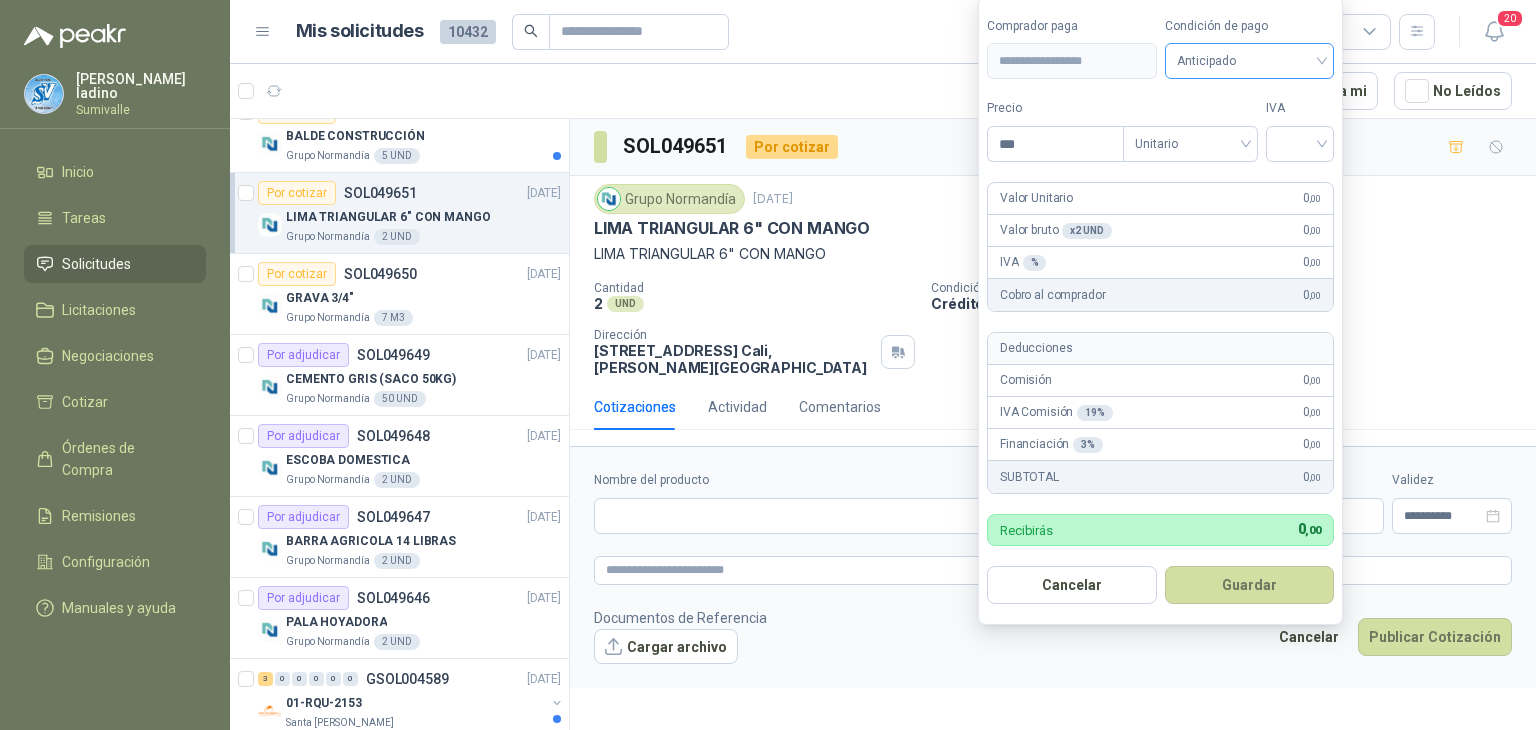click on "Anticipado" at bounding box center [1250, 61] 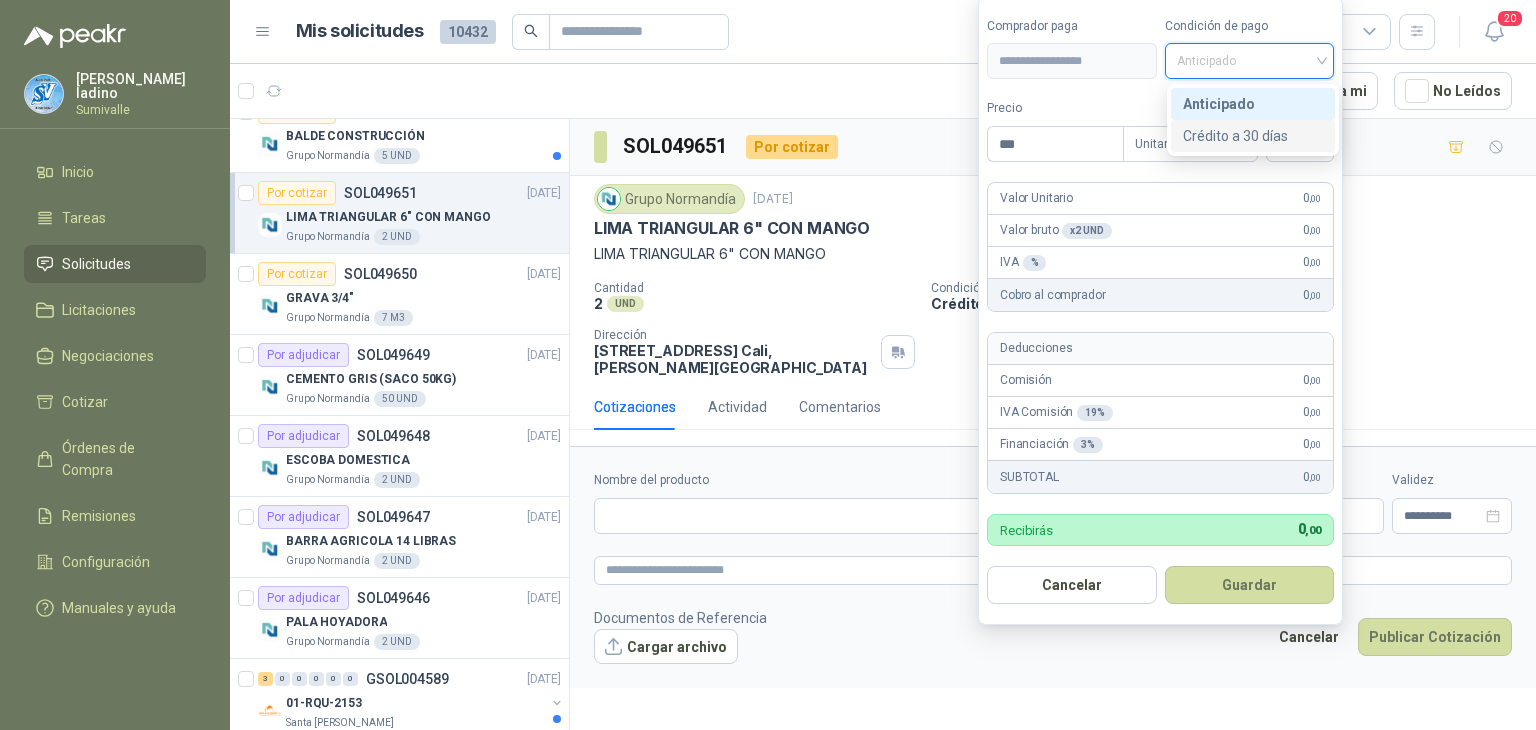 click on "Crédito a 30 días" at bounding box center (1253, 136) 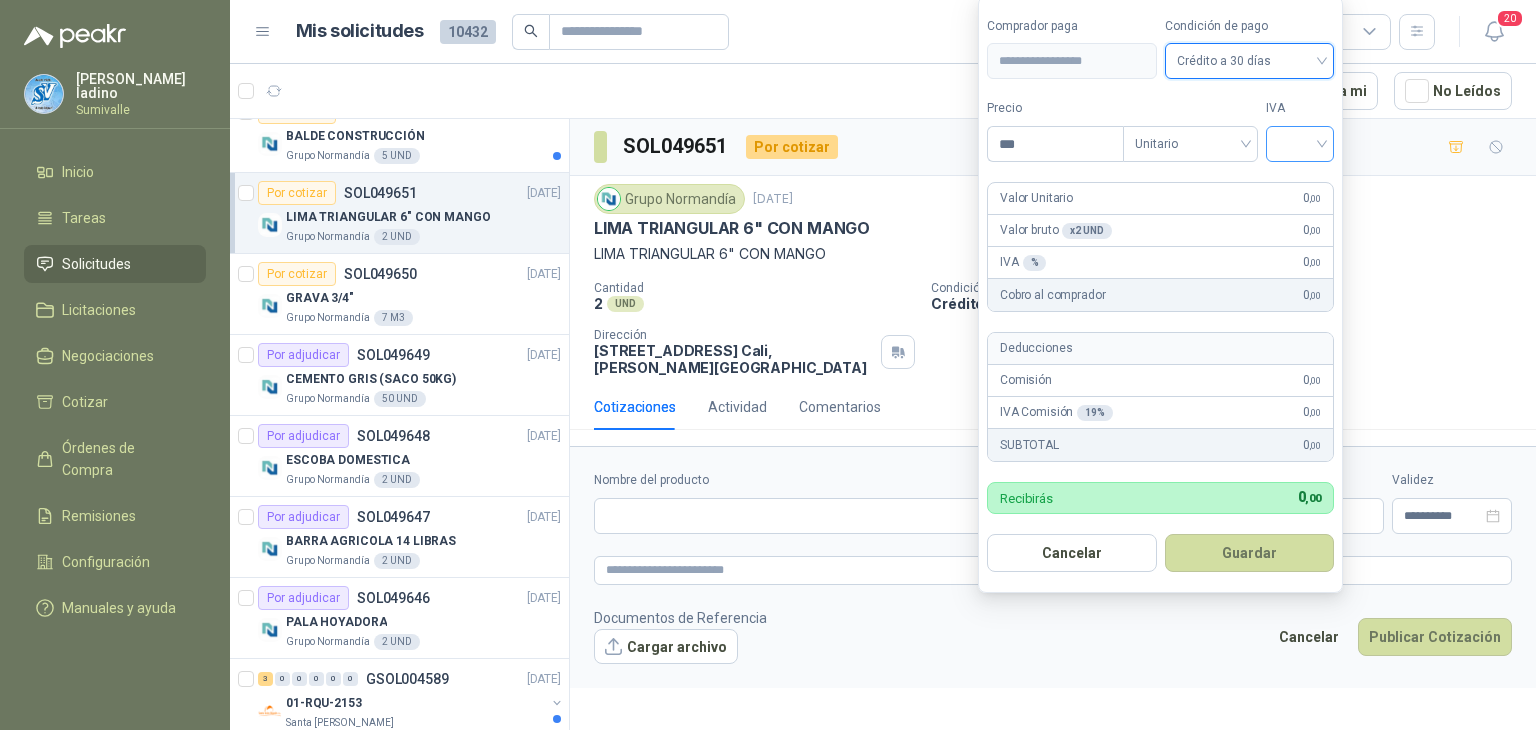 click at bounding box center [1300, 142] 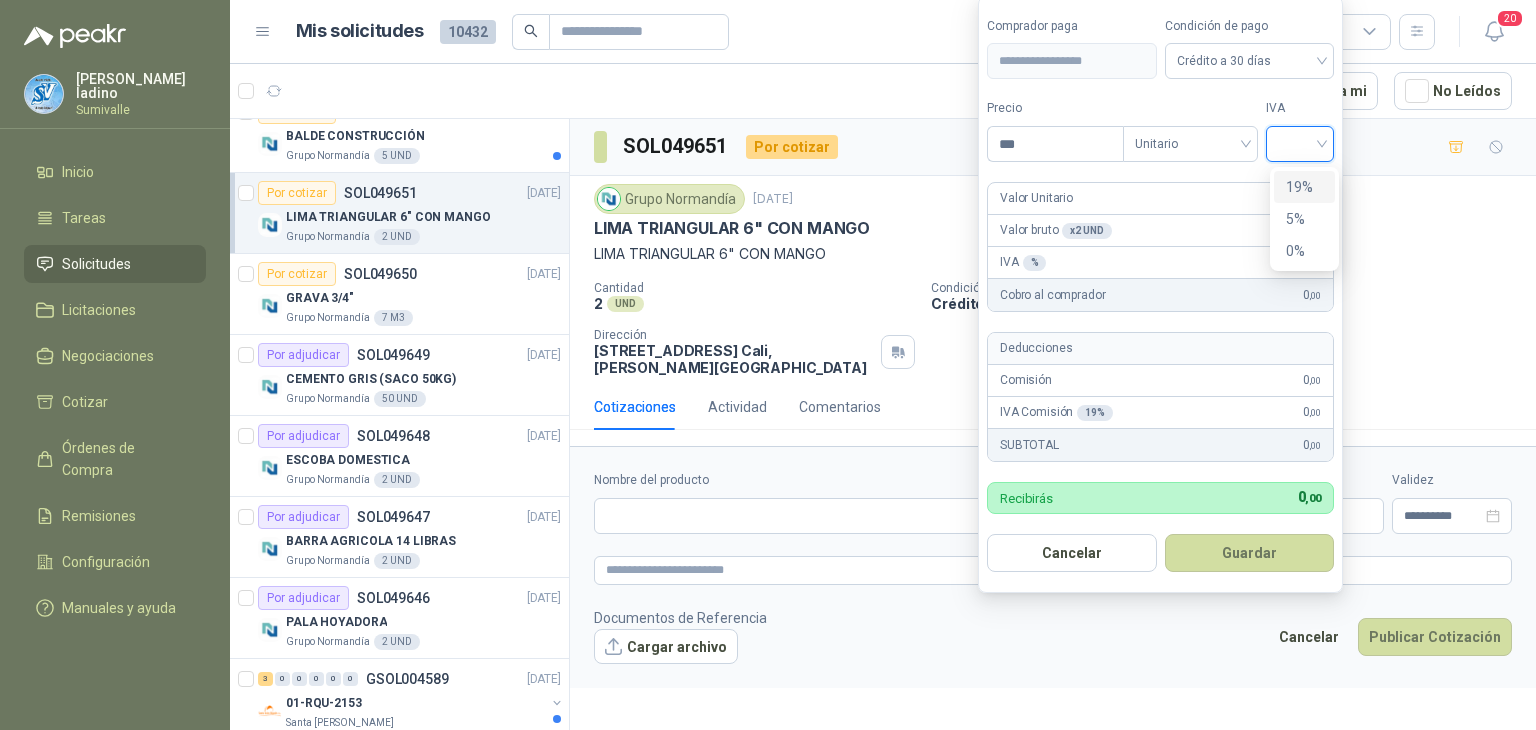 click on "19%" at bounding box center [1304, 187] 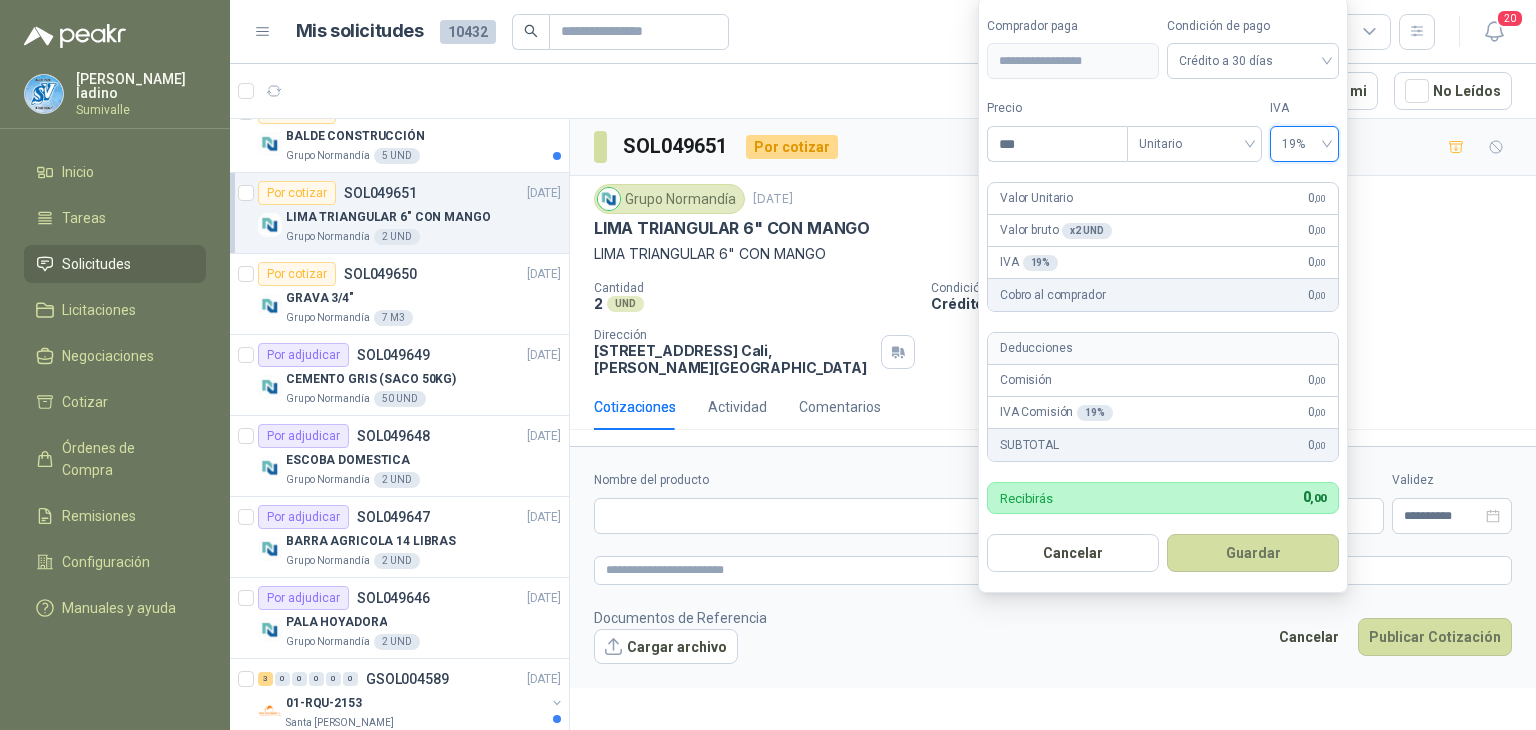 click on "**********" at bounding box center [1163, 295] 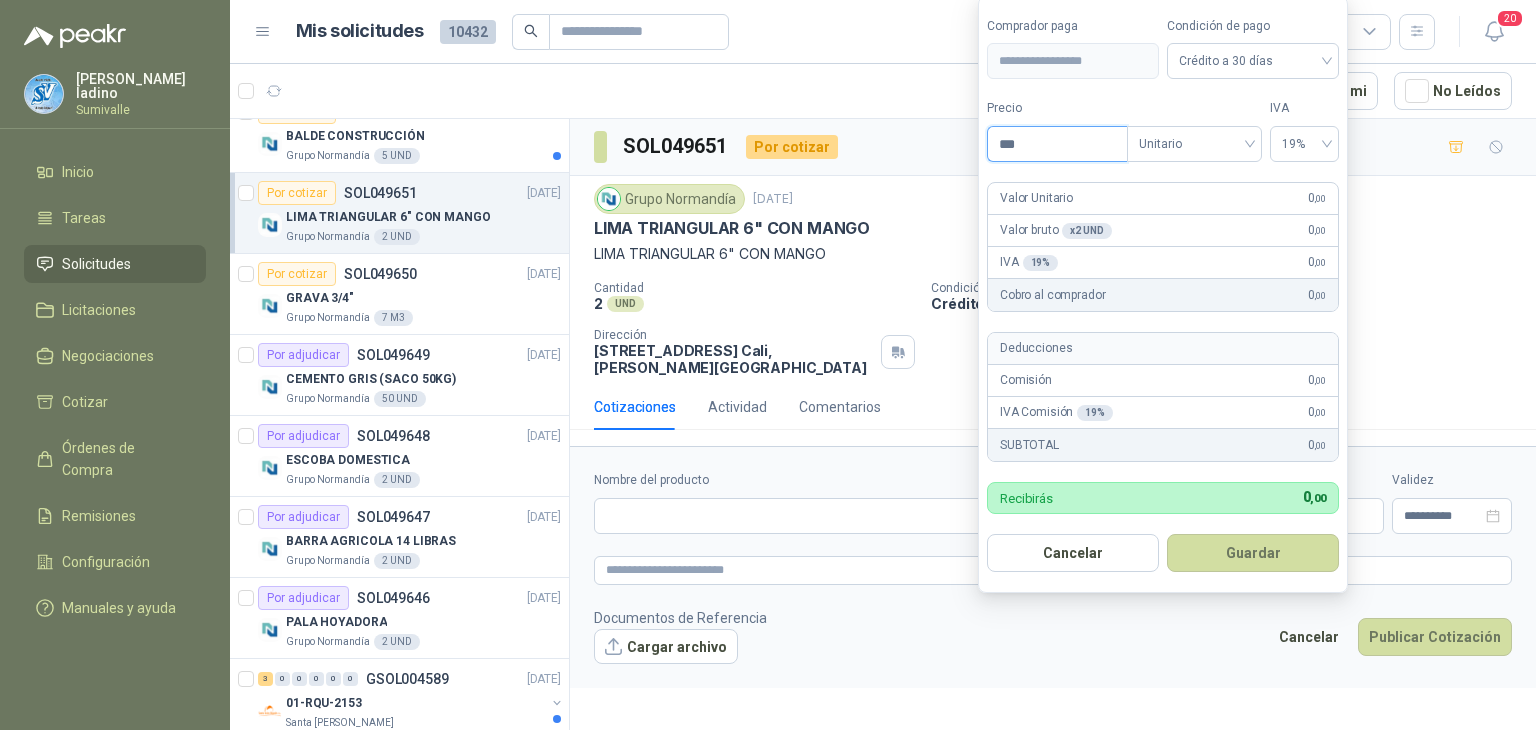 drag, startPoint x: 1055, startPoint y: 155, endPoint x: 903, endPoint y: 136, distance: 153.18289 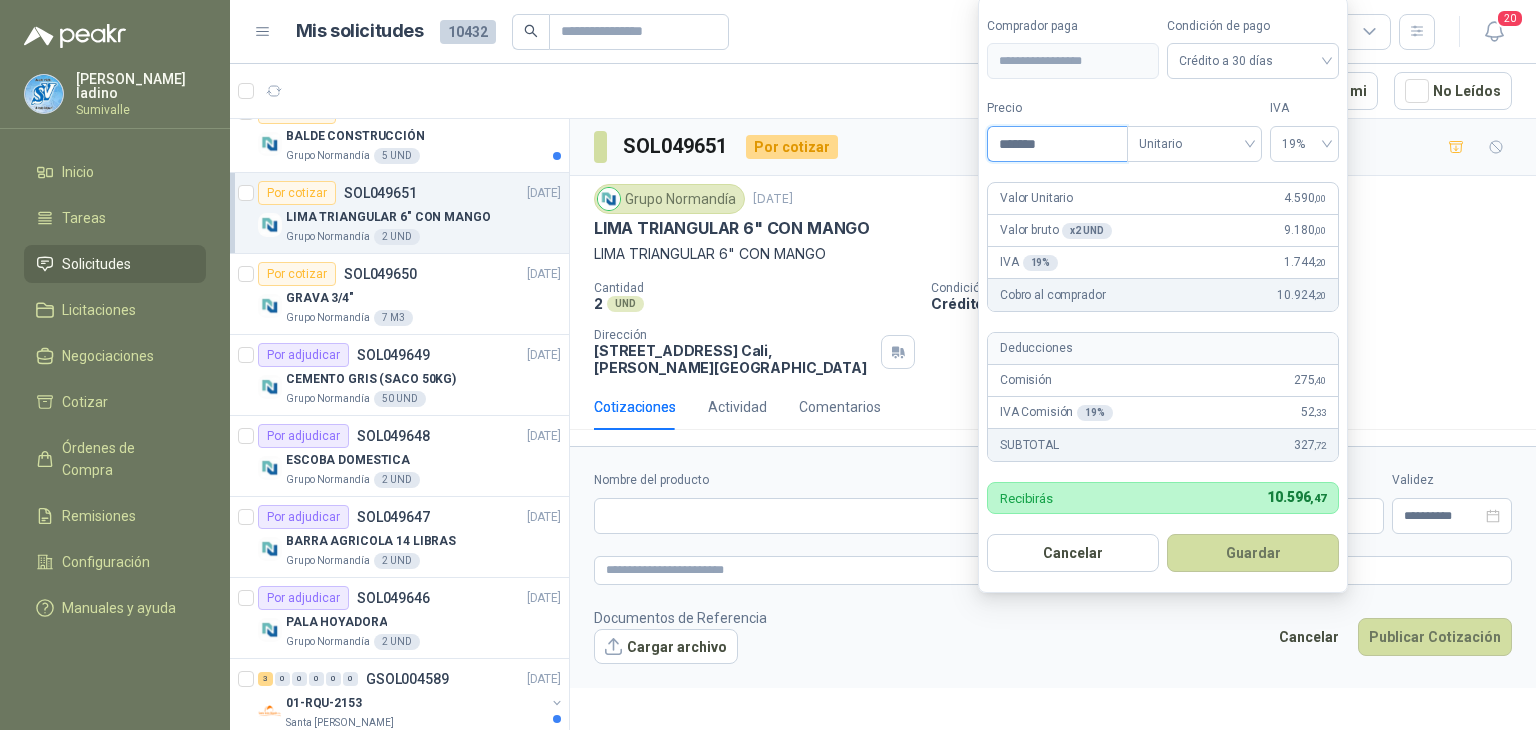type on "*******" 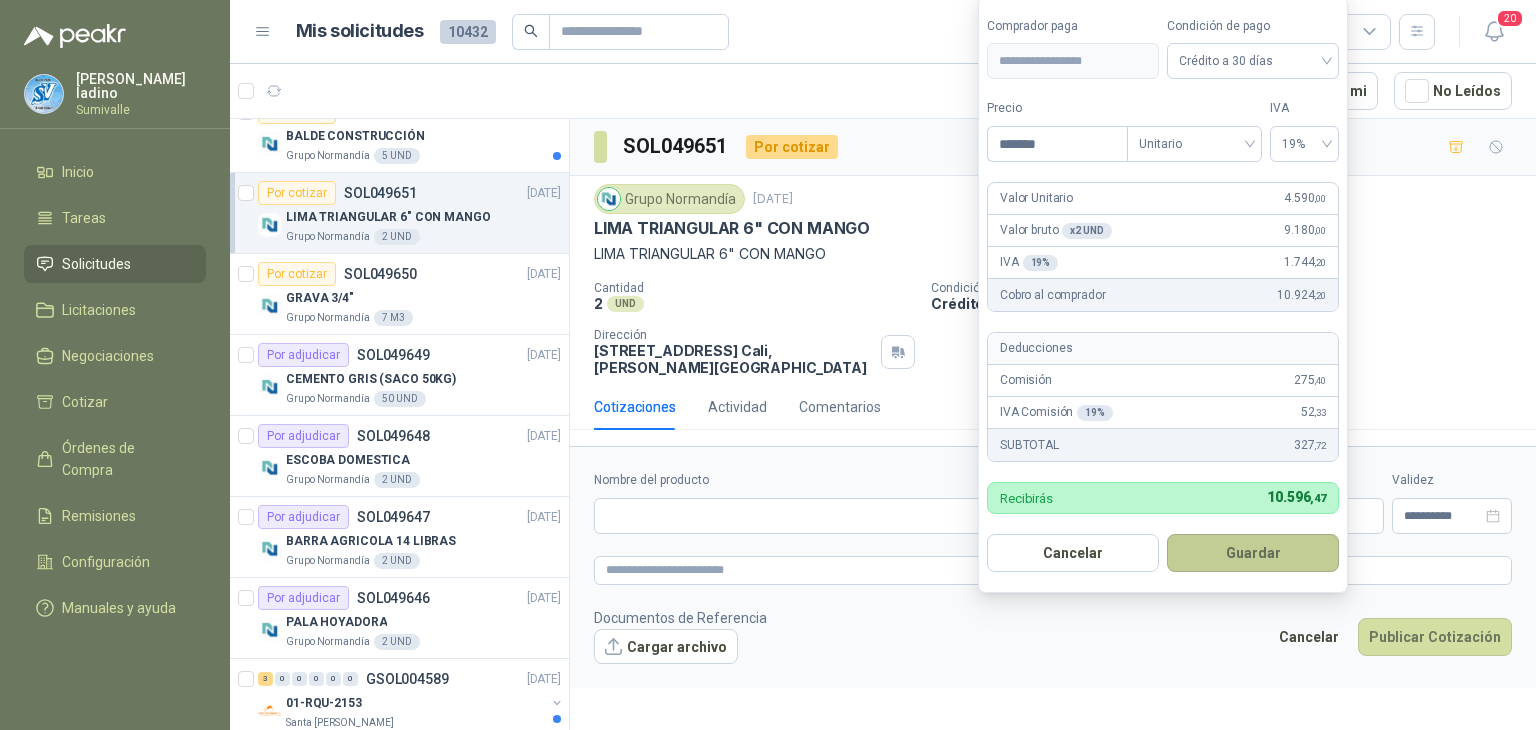 click on "Guardar" at bounding box center (1253, 553) 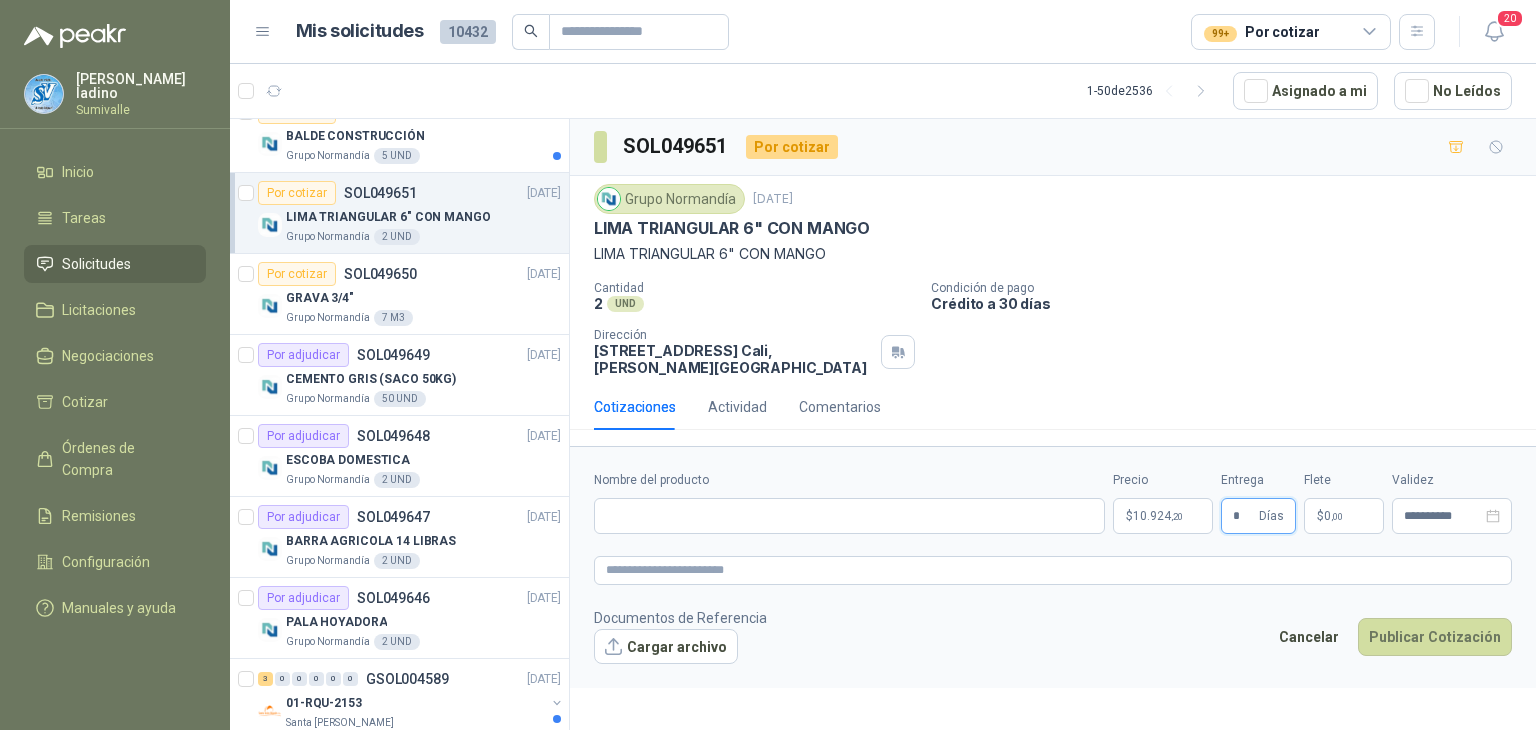 type on "*" 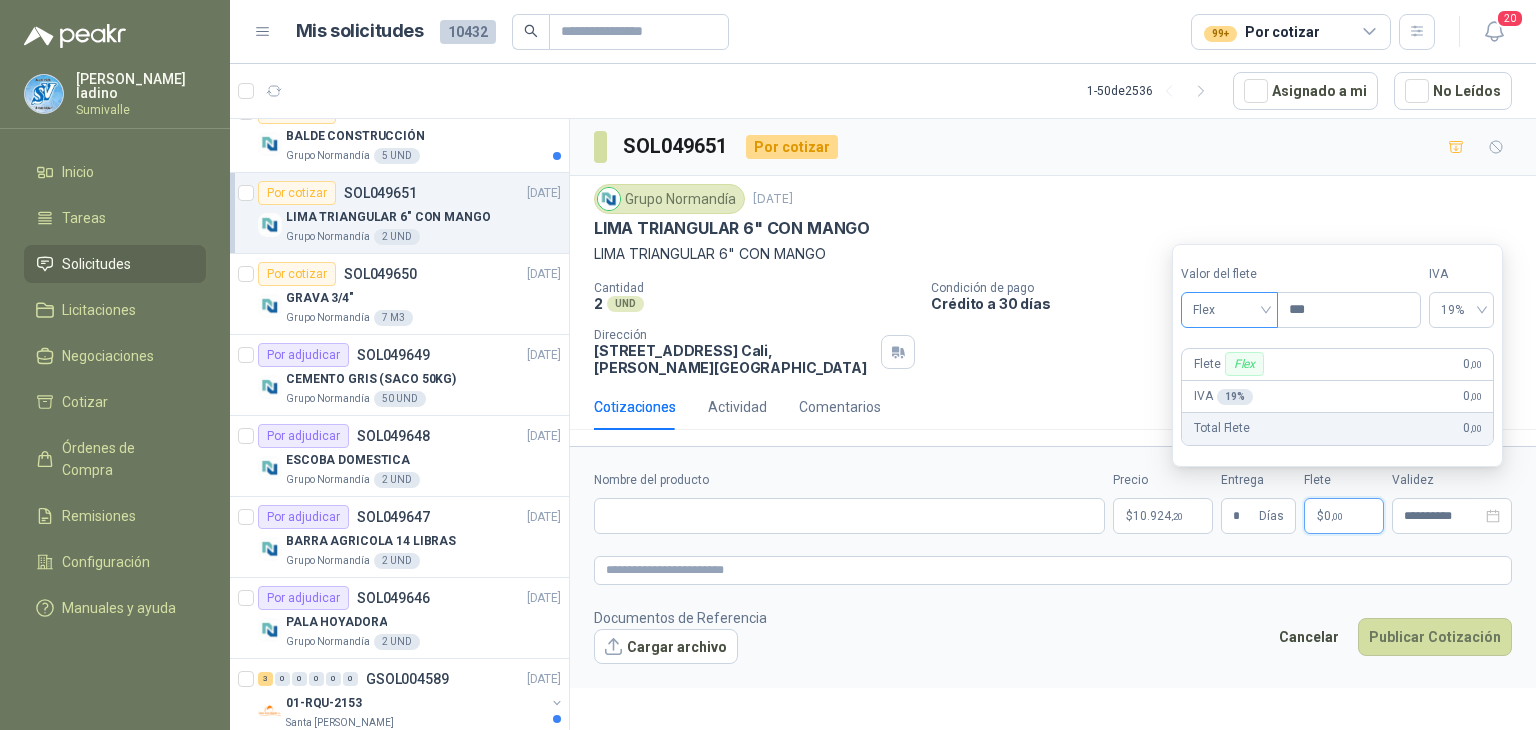 click on "Flex" at bounding box center [1229, 310] 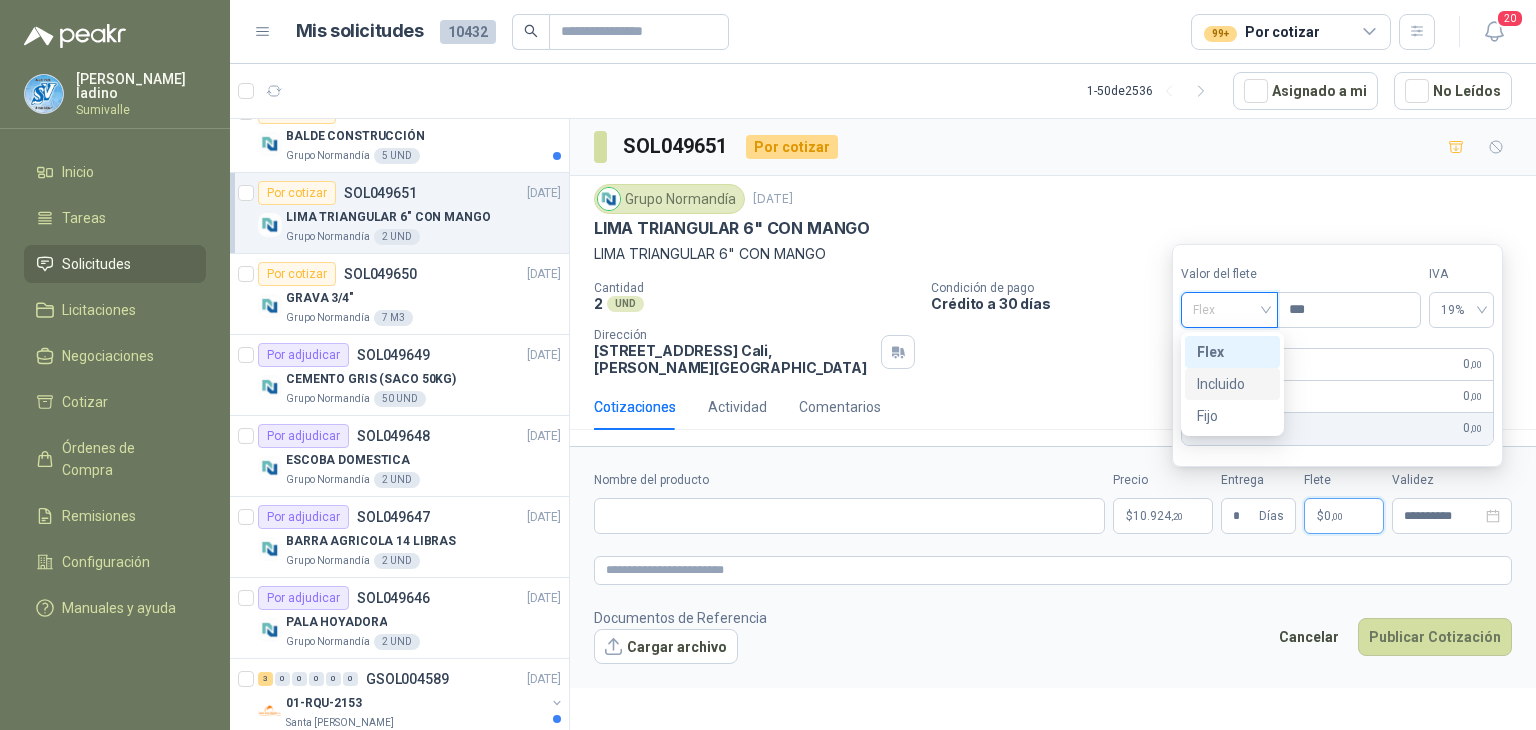 click on "Incluido" at bounding box center (1232, 384) 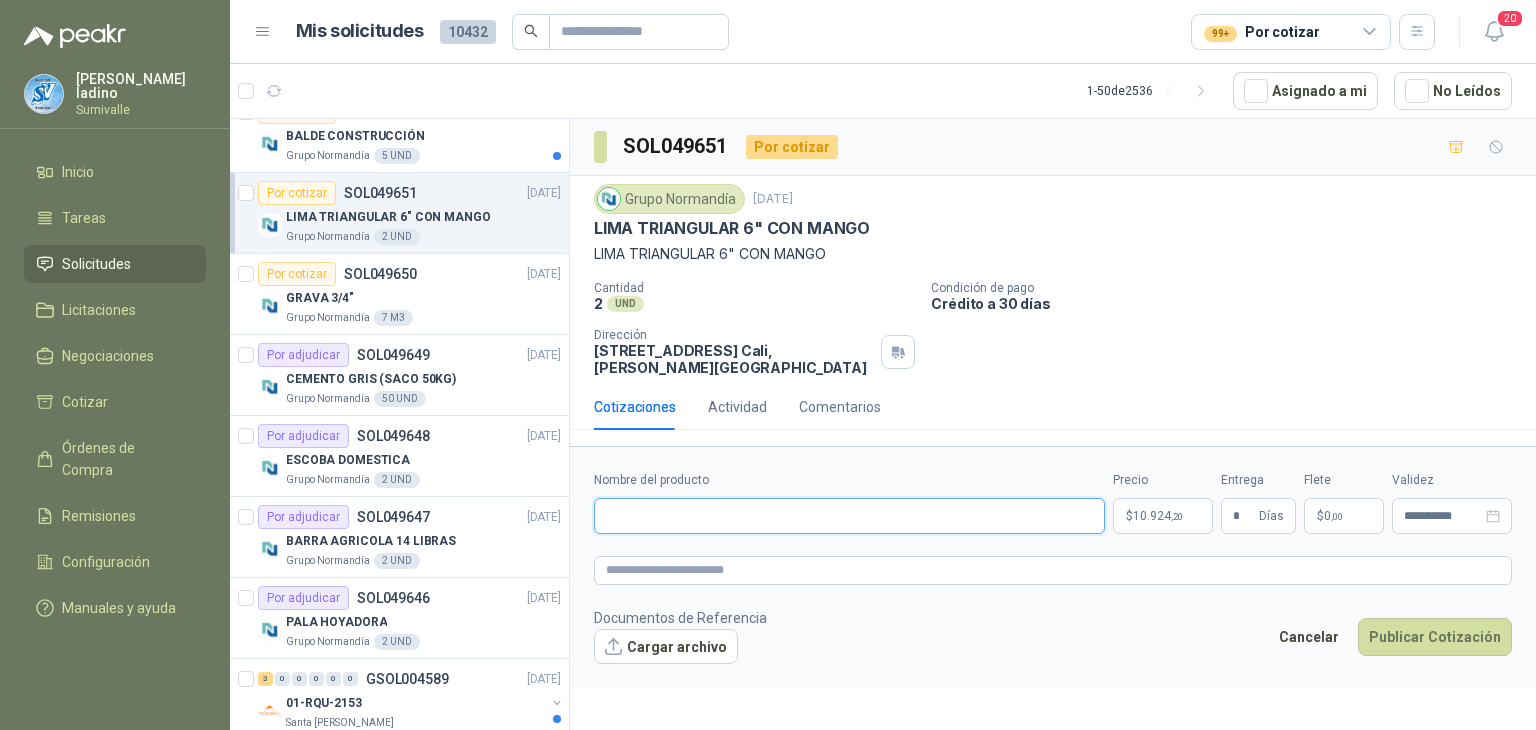 drag, startPoint x: 811, startPoint y: 515, endPoint x: 808, endPoint y: 525, distance: 10.440307 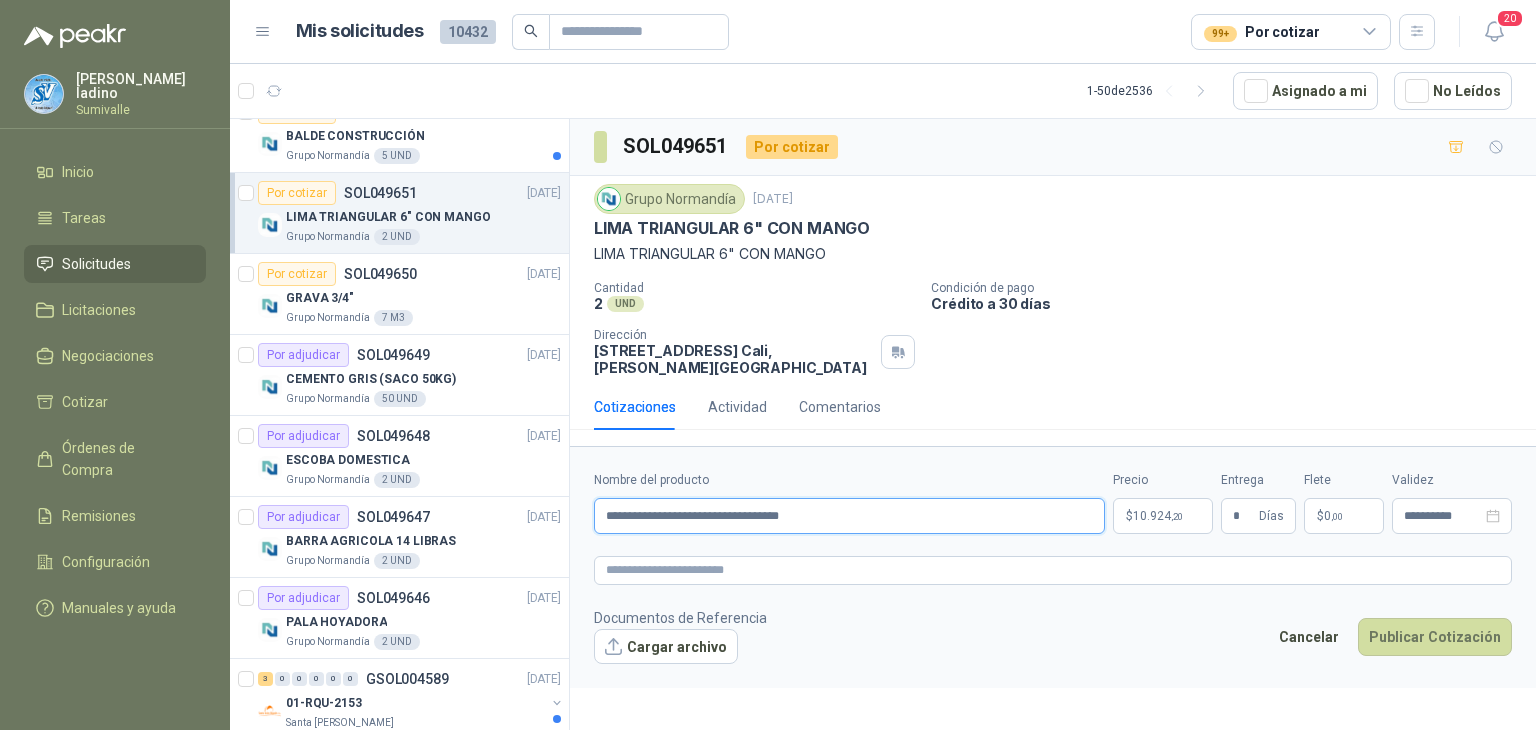 type on "**********" 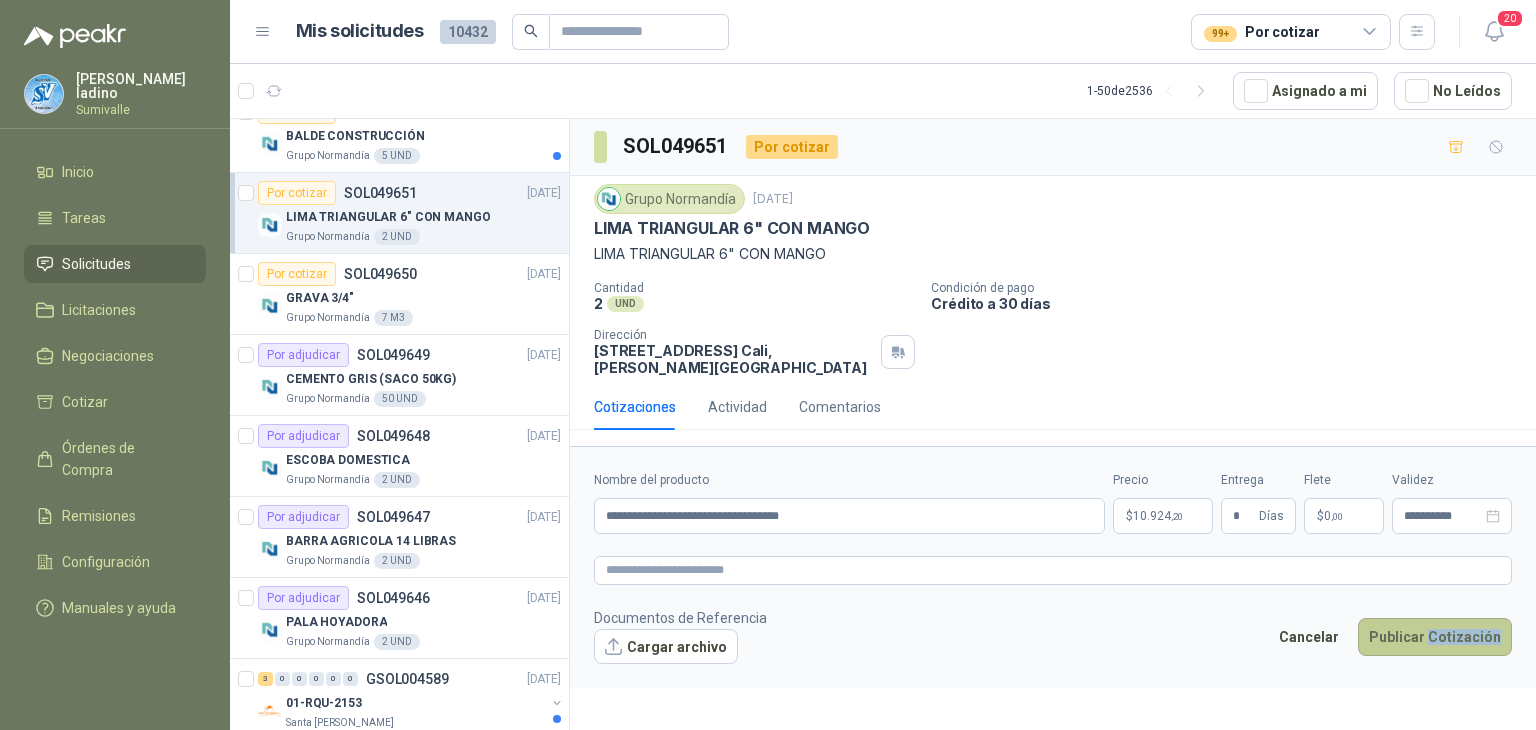 click on "Documentos de Referencia Cargar archivo Cancelar Publicar Cotización" at bounding box center [1053, 636] 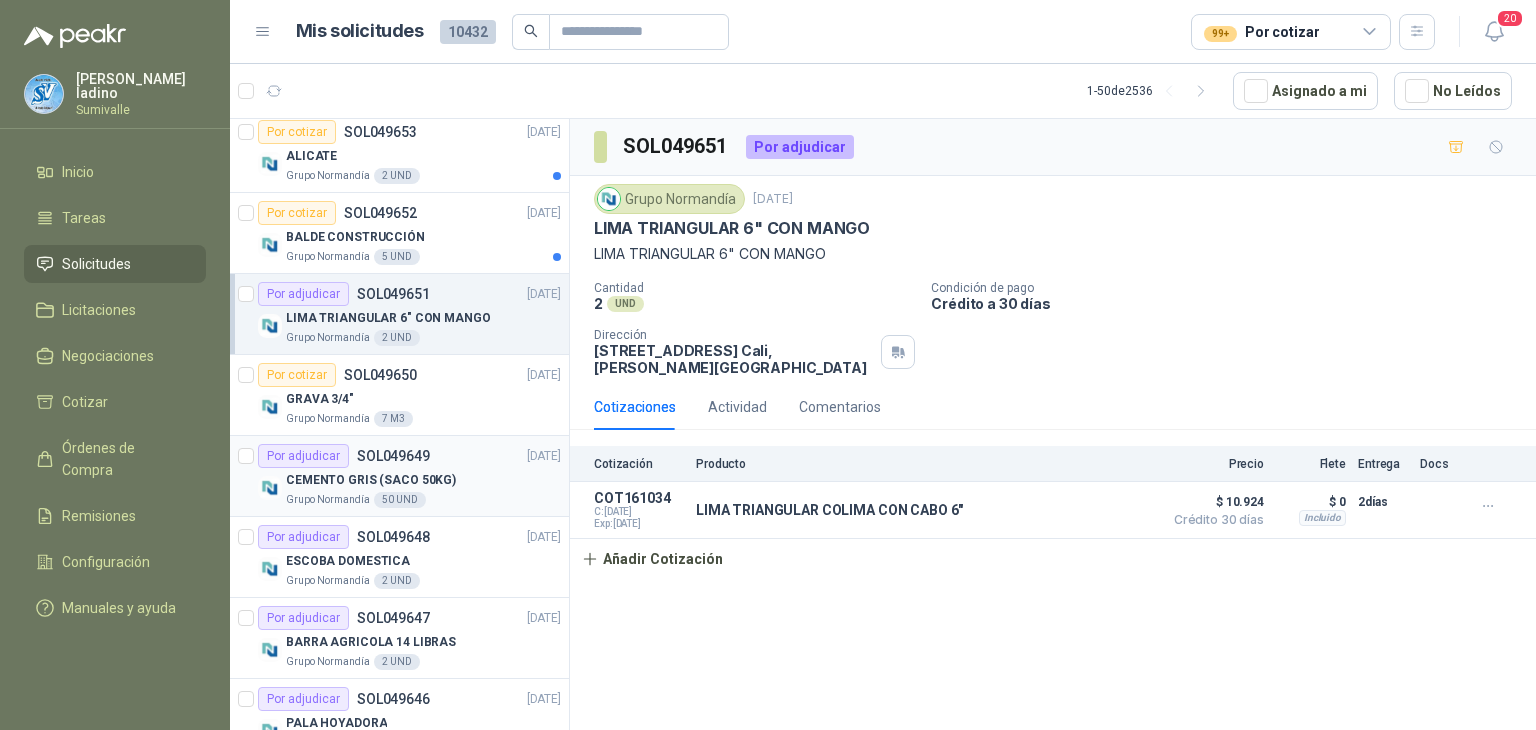 scroll, scrollTop: 2000, scrollLeft: 0, axis: vertical 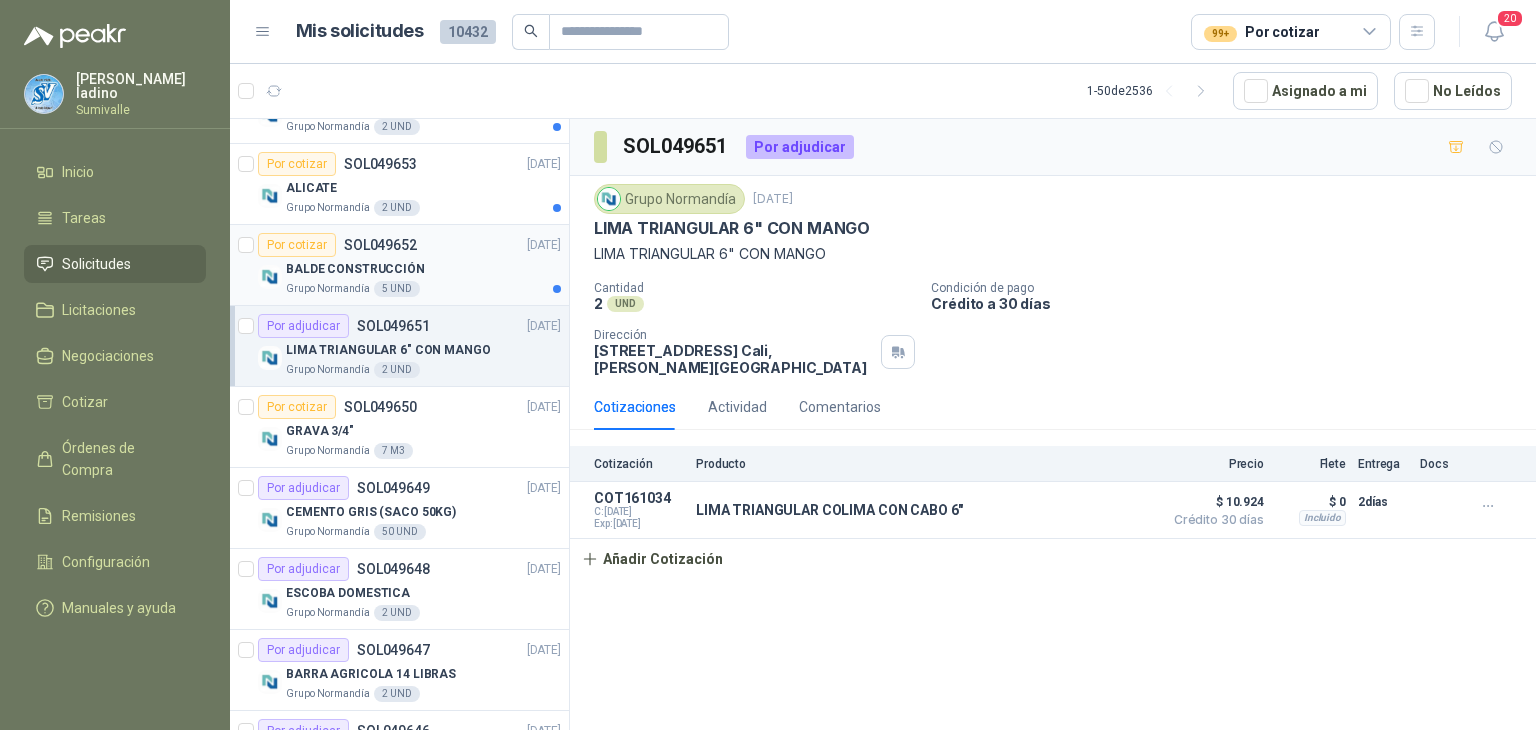 click on "BALDE CONSTRUCCIÓN" at bounding box center (423, 269) 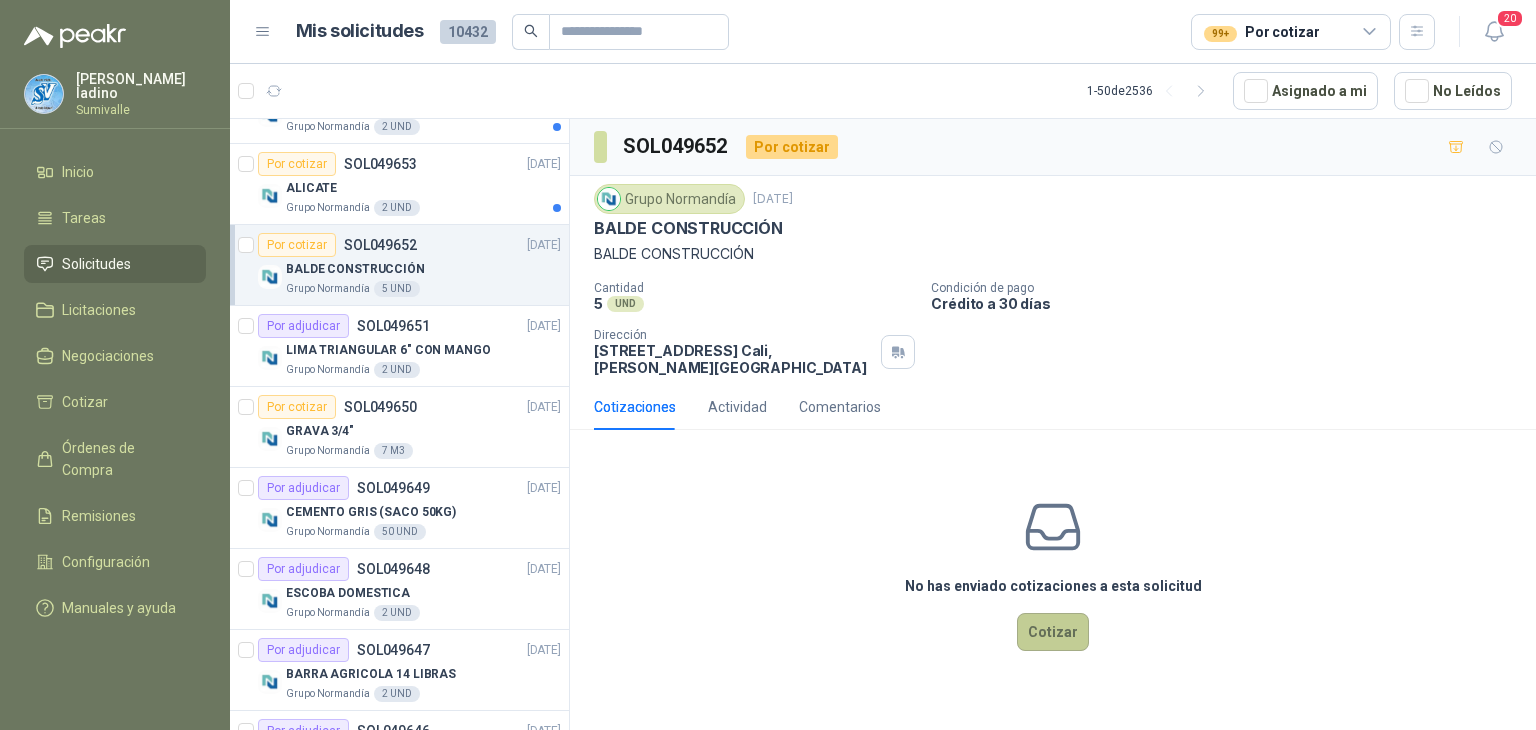 click on "Cotizar" at bounding box center [1053, 632] 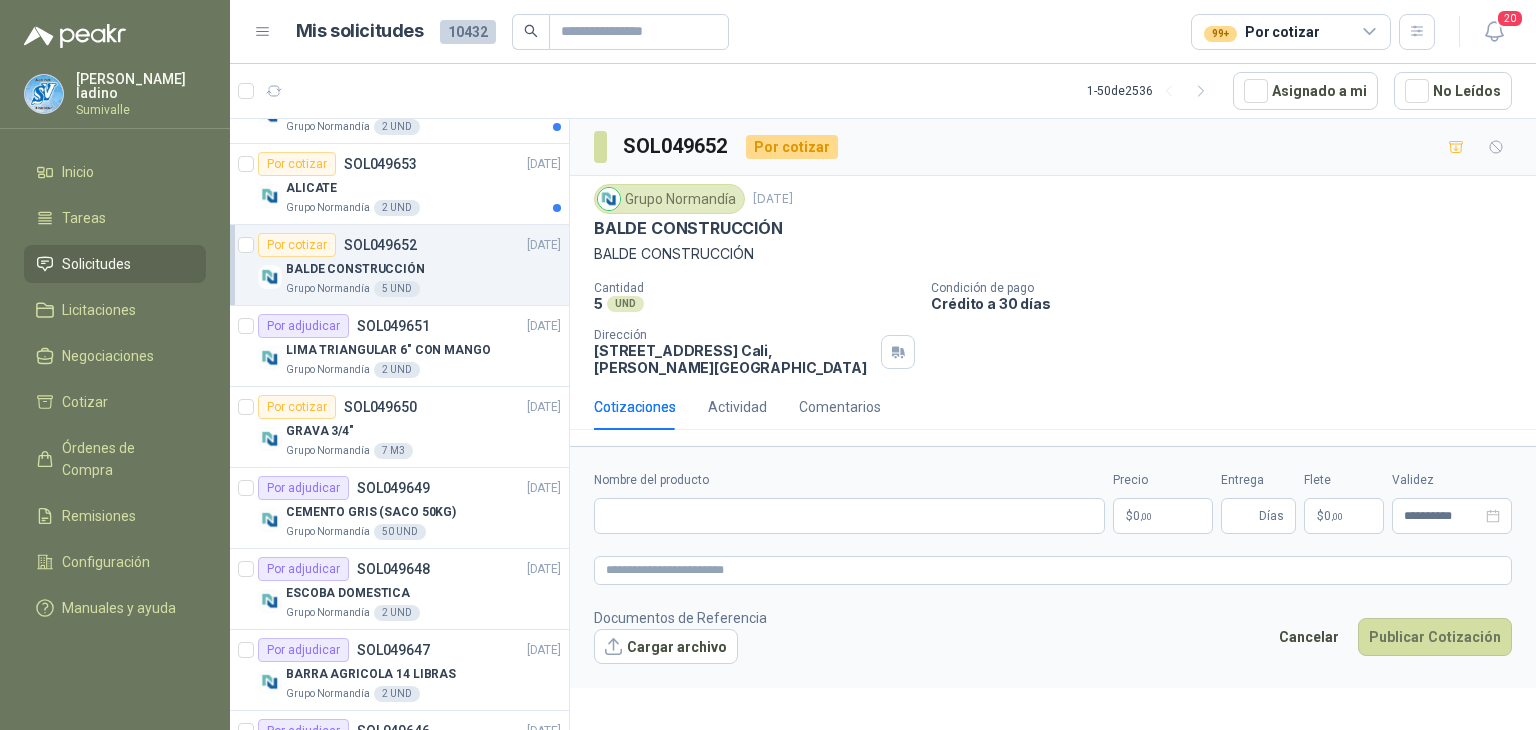 type 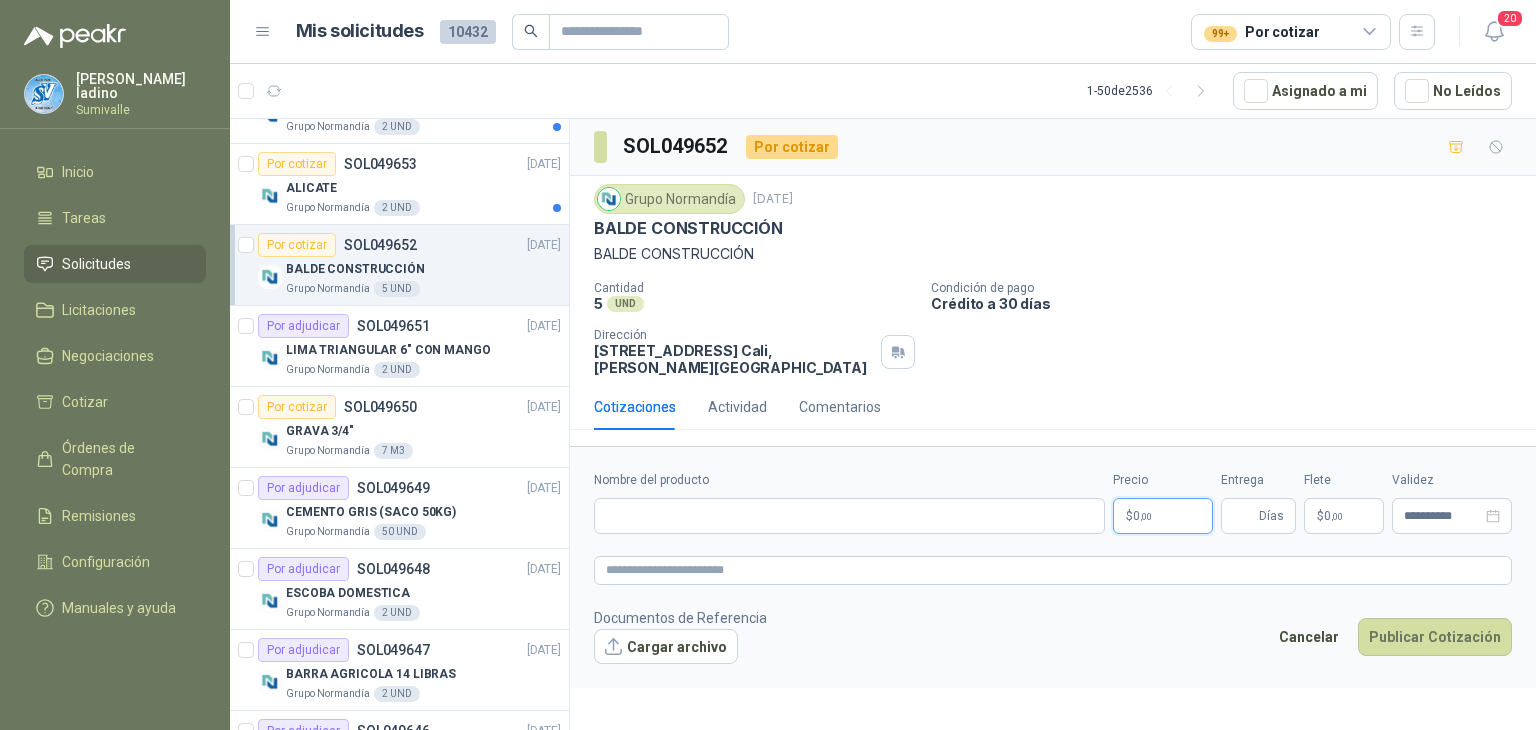 click on "[PERSON_NAME]   Inicio   Tareas   Solicitudes   Licitaciones   Negociaciones   Cotizar   Órdenes de Compra   Remisiones   Configuración   Manuales y ayuda Mis solicitudes 10432 99+ Por cotizar 20 1 - 50  de  2536 Asignado a mi No Leídos 4   0   0   0   0   0   GSOL004592 [DATE]   169120 BISAGRA- 169159 LLAVE CADENA Club Campestre de Cali   10   0   0   0   0   0   GSOL004591 [DATE]   169115  PANEL YESO Club Campestre de Cali   4   0   0   0   0   0   GSOL004590 [DATE]   169052 VALVULA 169113 - 169139- 169158 PVC  Club Campestre de Cali   Por cotizar SOL049680 [DATE]   GANCHOS TEJA ETERNIT Grupo [PERSON_NAME] 40   UND Por cotizar SOL049677 [DATE]   PALA REDONDA Grupo [PERSON_NAME] 4   UND Por cotizar SOL049676 [DATE]   CABO MADERA PARA PICA Grupo [PERSON_NAME] 4   UND Por cotizar SOL049675 [DATE]   RECOGEDOR BASURA Grupo [PERSON_NAME] 2   UND Por cotizar SOL049674 [DATE]   CADENA ACERO 50cm Grupo [PERSON_NAME] 2   UND Por cotizar SOL049673 [DATE]   Grupo [PERSON_NAME] 16   UND   5" at bounding box center [768, 365] 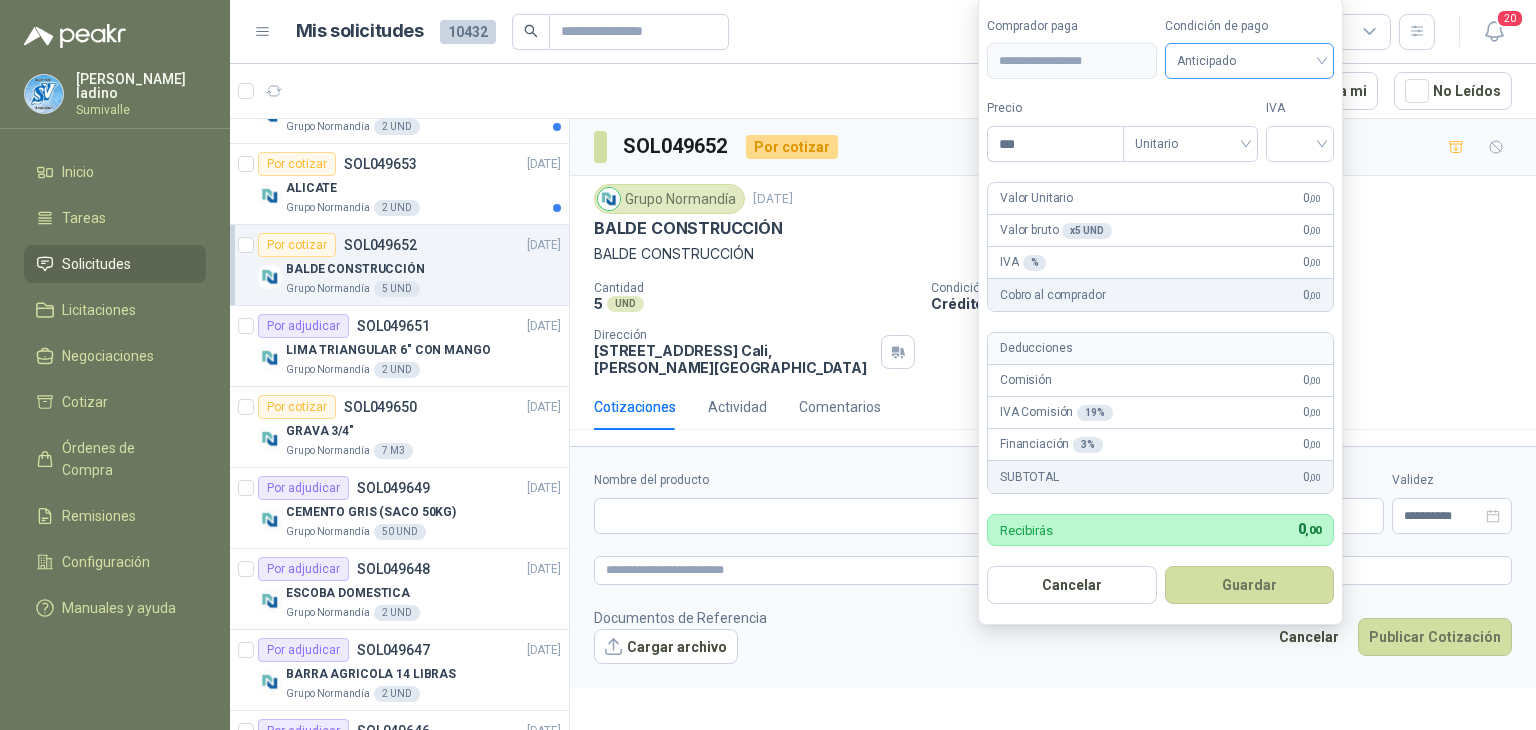 click on "Anticipado" at bounding box center (1250, 61) 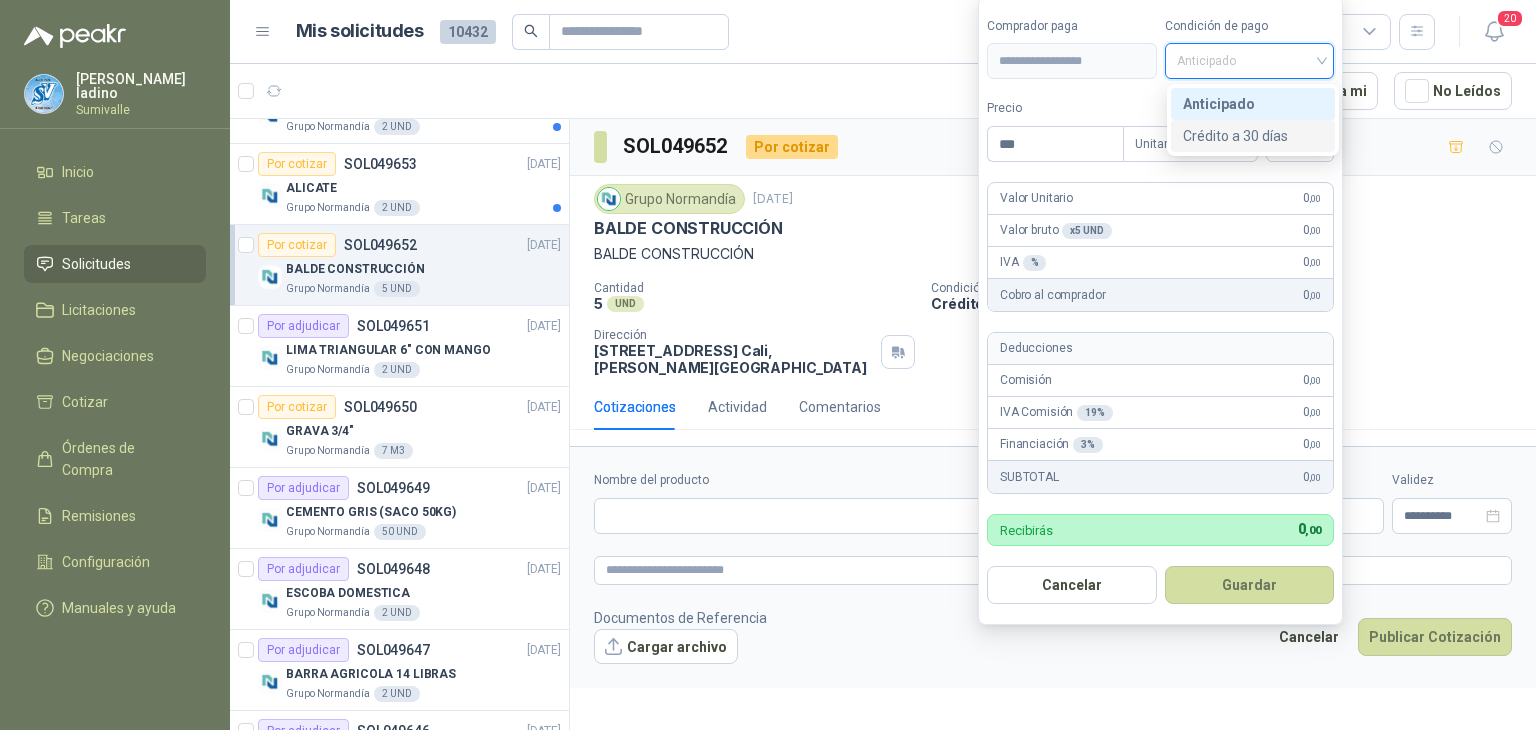 click on "Crédito a 30 días" at bounding box center [1253, 136] 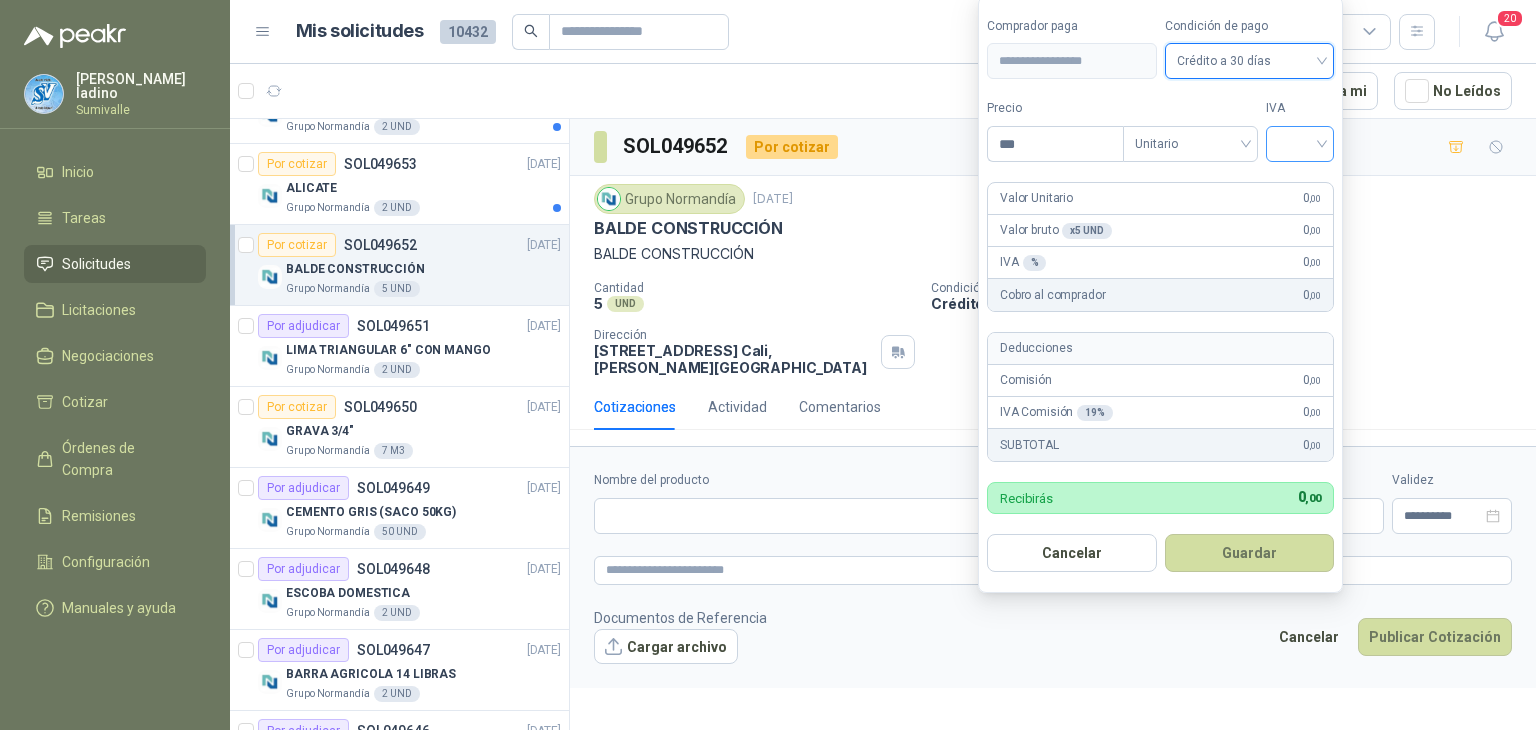click at bounding box center (1300, 142) 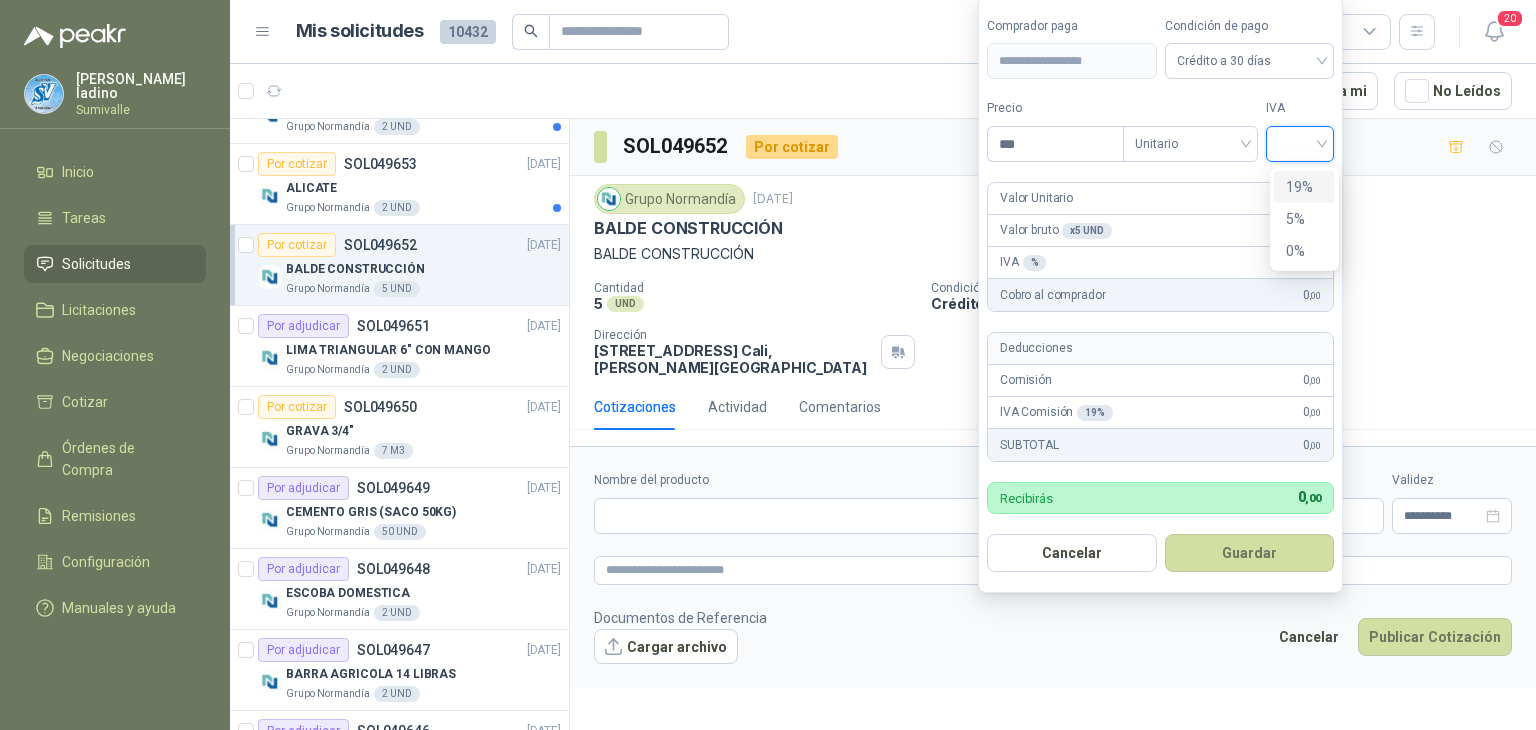 click on "19%" at bounding box center (1304, 187) 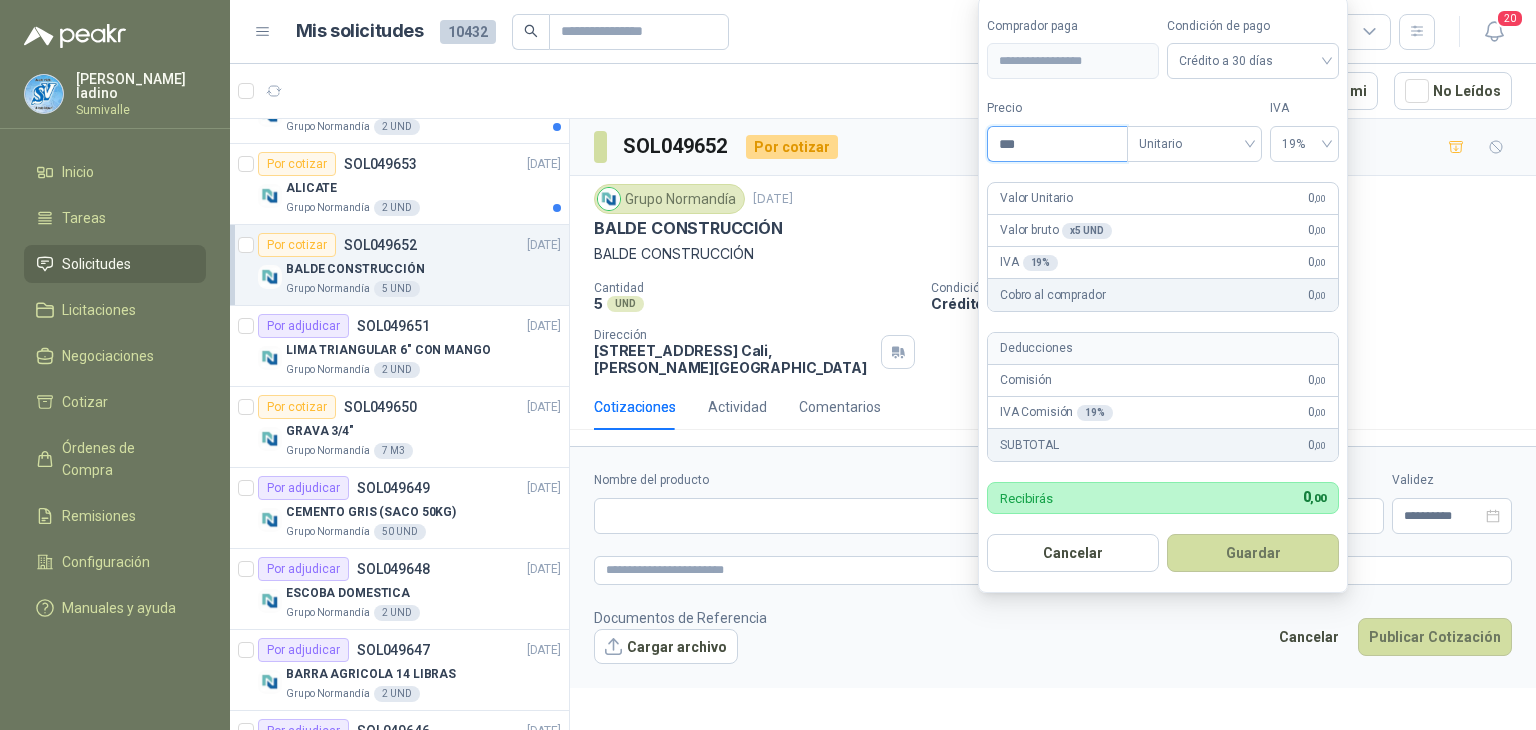 drag, startPoint x: 1064, startPoint y: 139, endPoint x: 864, endPoint y: 136, distance: 200.02249 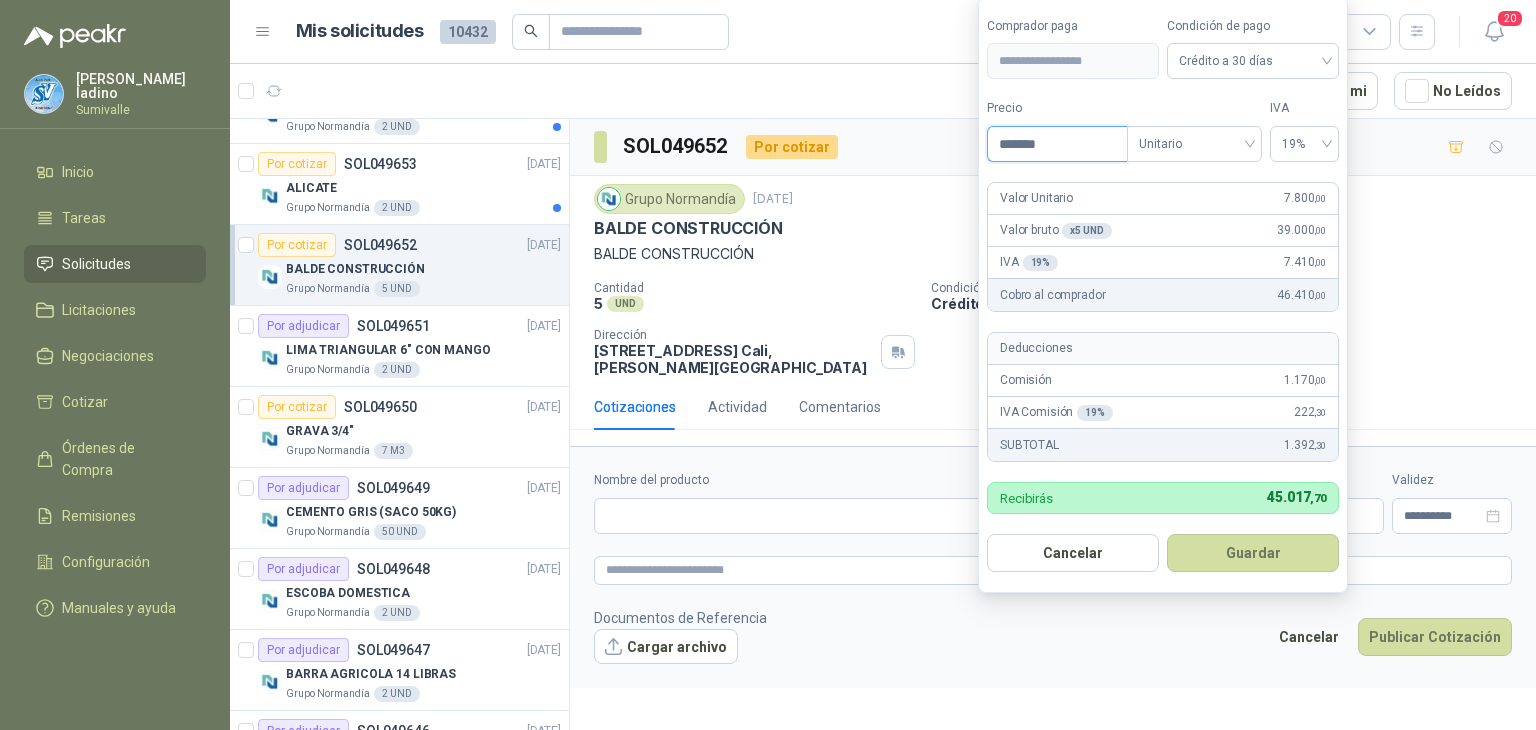 type on "*******" 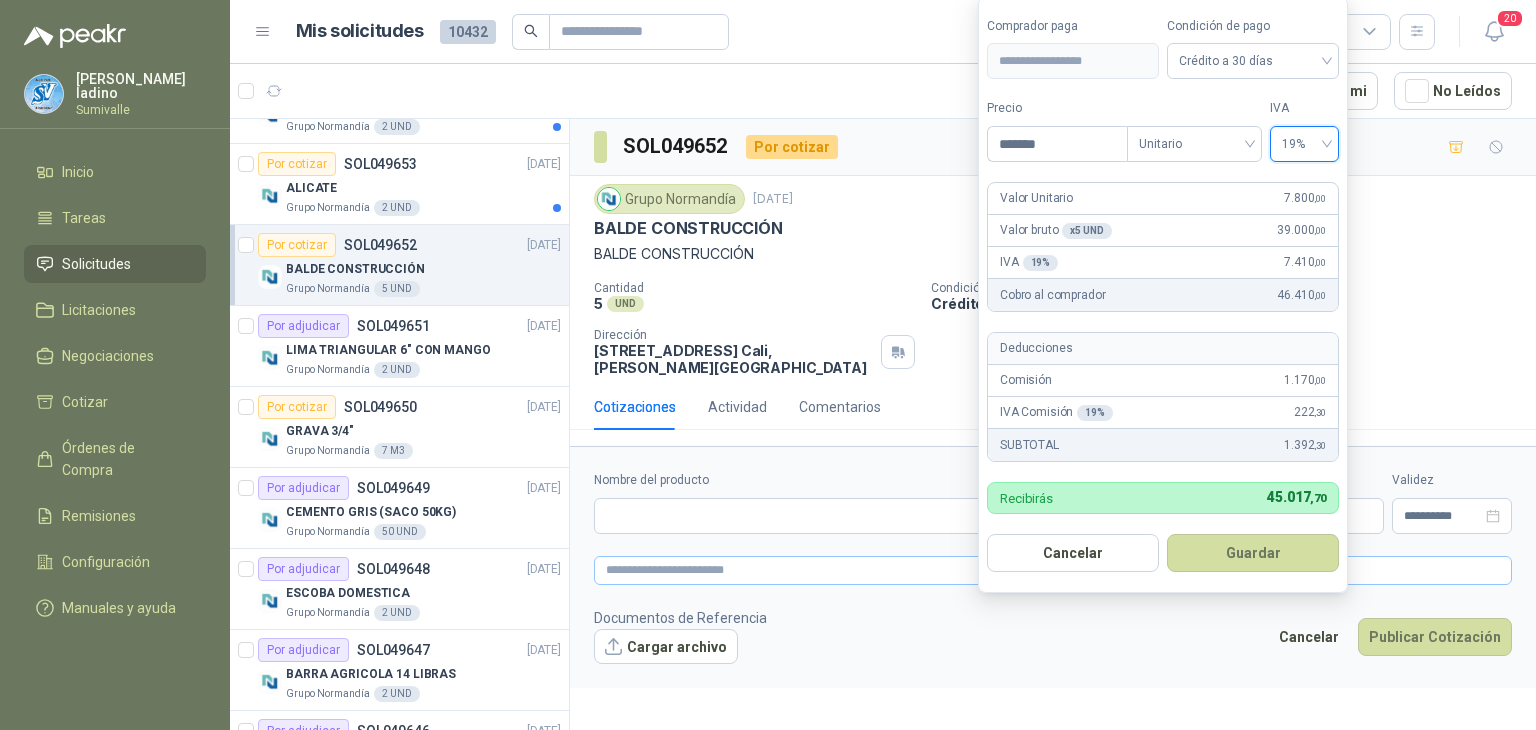 click on "Guardar" at bounding box center [1253, 553] 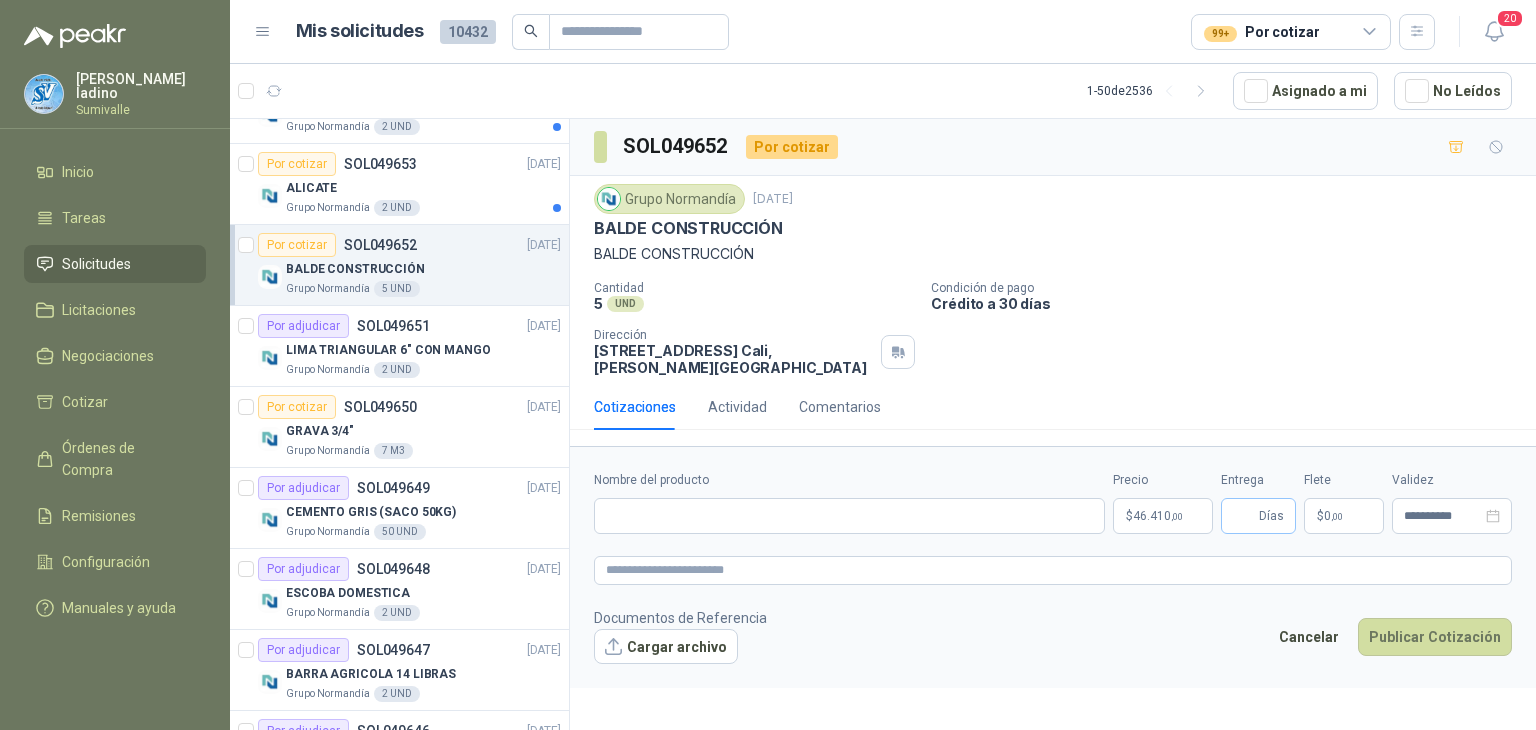 click on "Días" at bounding box center [1258, 516] 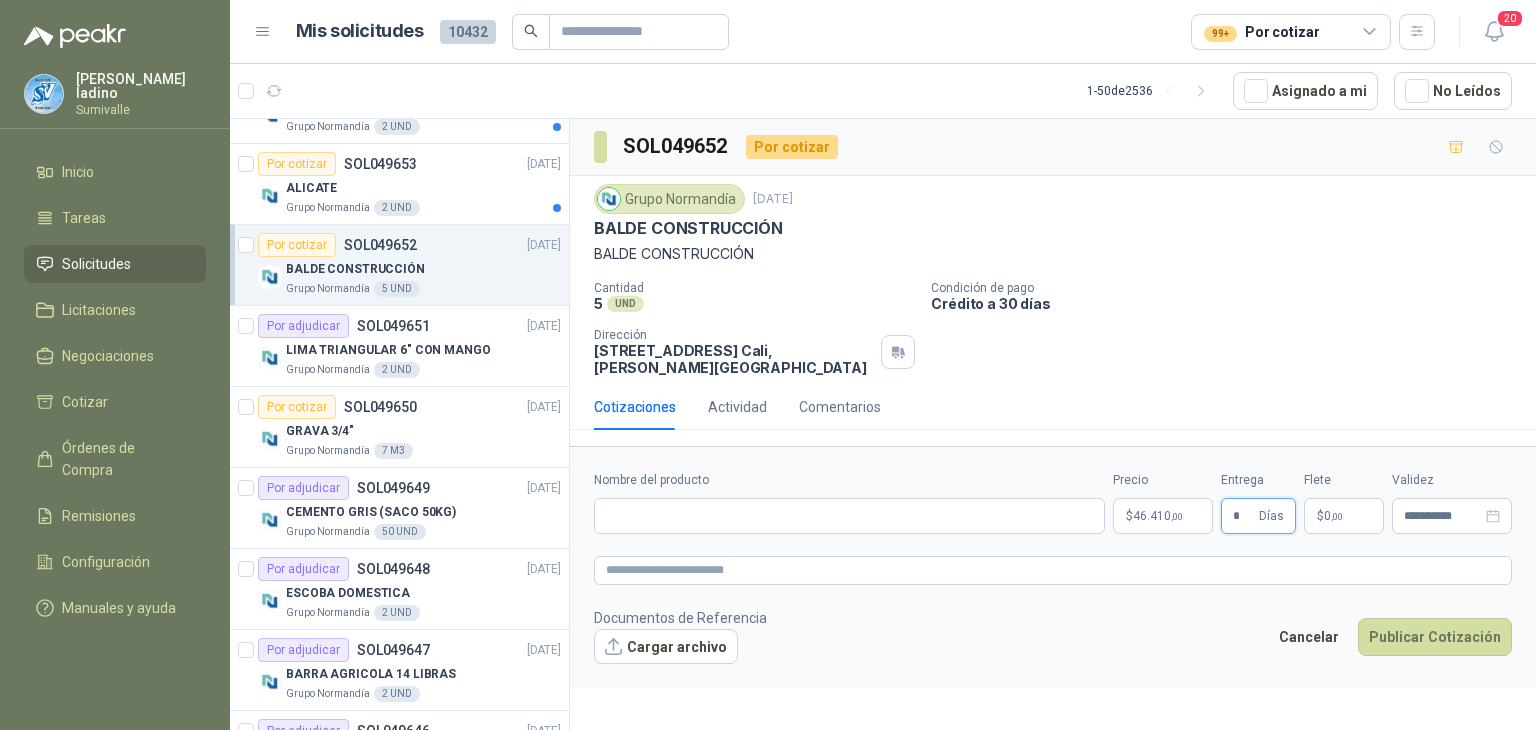 type on "*" 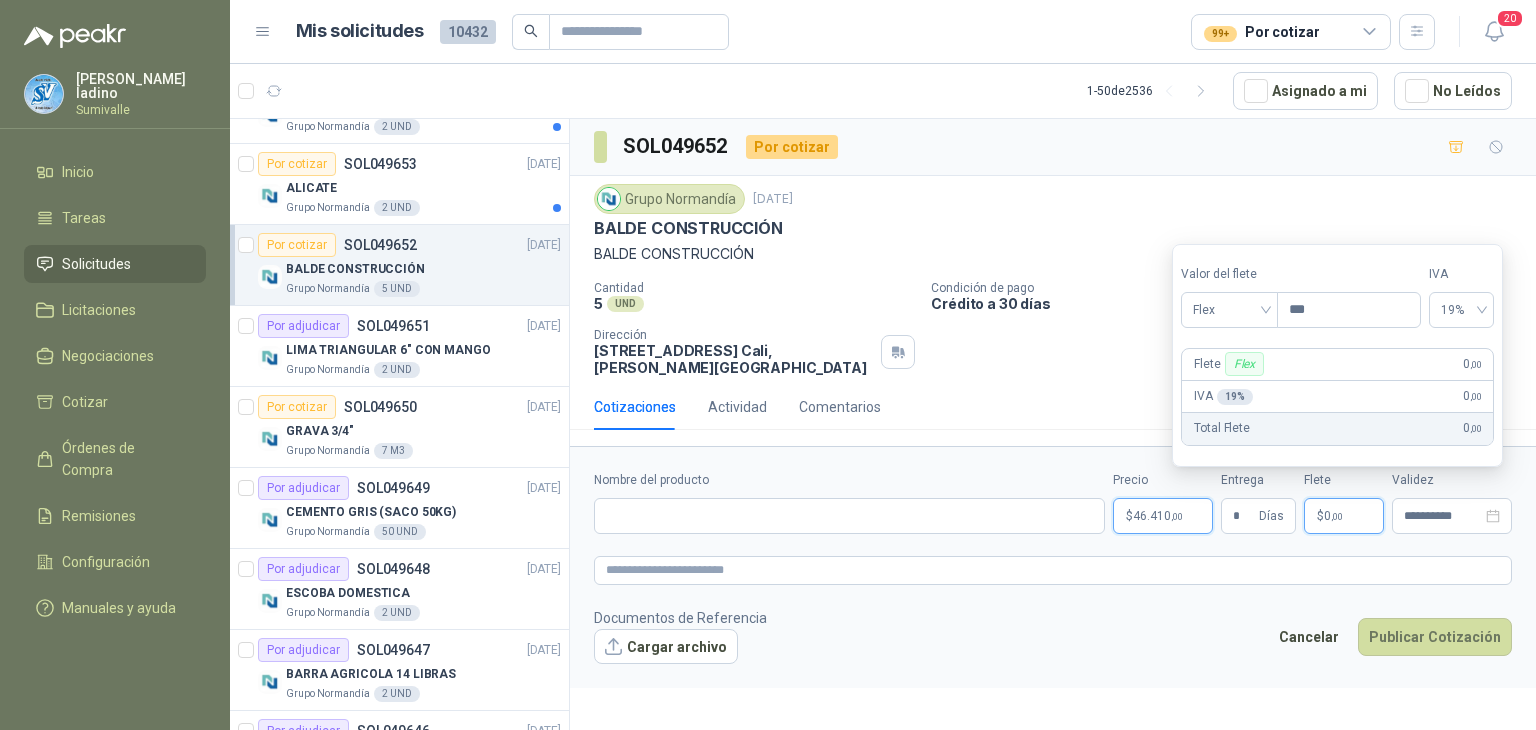 click on "[PERSON_NAME]   Inicio   Tareas   Solicitudes   Licitaciones   Negociaciones   Cotizar   Órdenes de Compra   Remisiones   Configuración   Manuales y ayuda Mis solicitudes 10432 99+ Por cotizar 20 1 - 50  de  2536 Asignado a mi No Leídos 4   0   0   0   0   0   GSOL004592 [DATE]   169120 BISAGRA- 169159 LLAVE CADENA Club Campestre de Cali   10   0   0   0   0   0   GSOL004591 [DATE]   169115  PANEL YESO Club Campestre de Cali   4   0   0   0   0   0   GSOL004590 [DATE]   169052 VALVULA 169113 - 169139- 169158 PVC  Club Campestre de Cali   Por cotizar SOL049680 [DATE]   GANCHOS TEJA ETERNIT Grupo [PERSON_NAME] 40   UND Por cotizar SOL049677 [DATE]   PALA REDONDA Grupo [PERSON_NAME] 4   UND Por cotizar SOL049676 [DATE]   CABO MADERA PARA PICA Grupo [PERSON_NAME] 4   UND Por cotizar SOL049675 [DATE]   RECOGEDOR BASURA Grupo [PERSON_NAME] 2   UND Por cotizar SOL049674 [DATE]   CADENA ACERO 50cm Grupo [PERSON_NAME] 2   UND Por cotizar SOL049673 [DATE]   Grupo [PERSON_NAME] 16   UND   5" at bounding box center (768, 365) 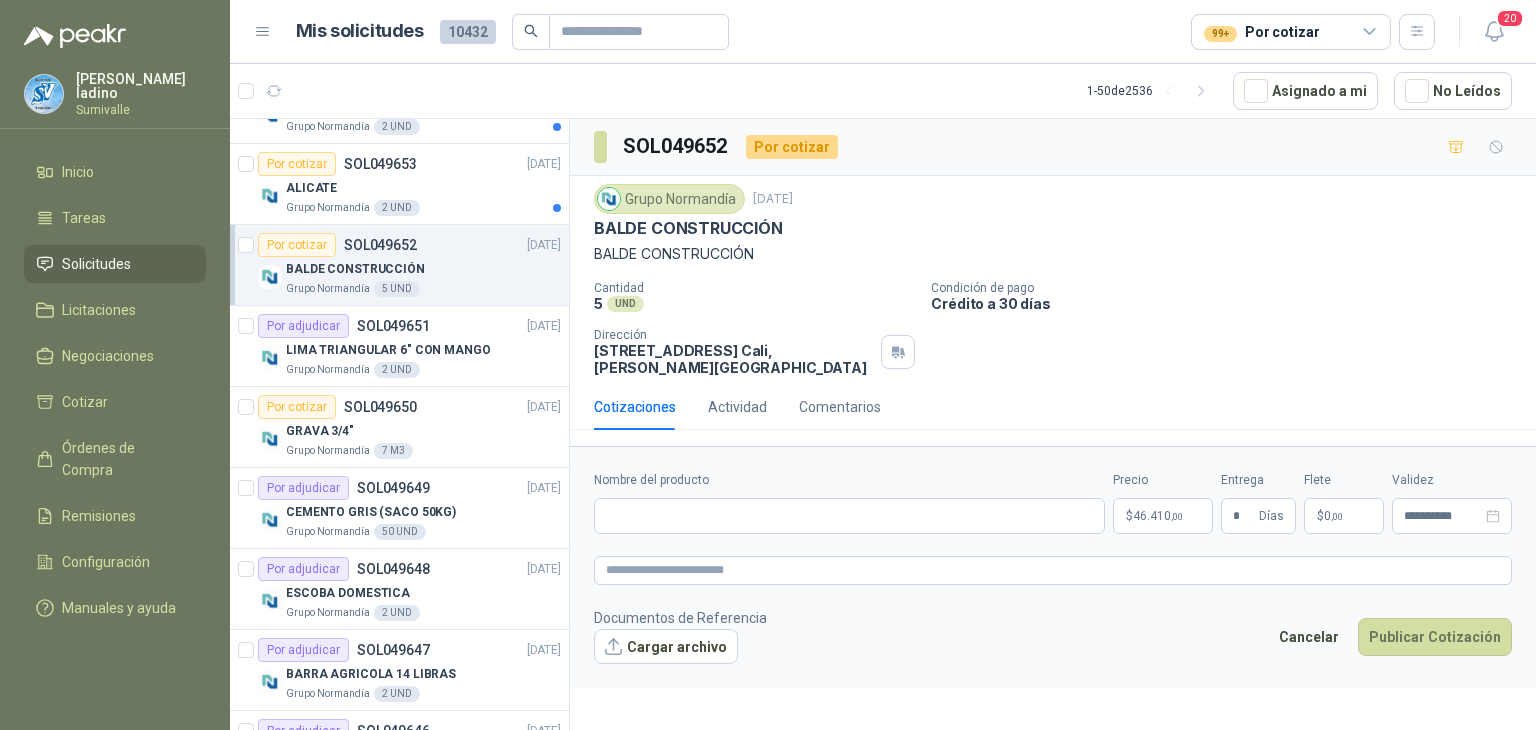 click on "**********" at bounding box center (1053, 567) 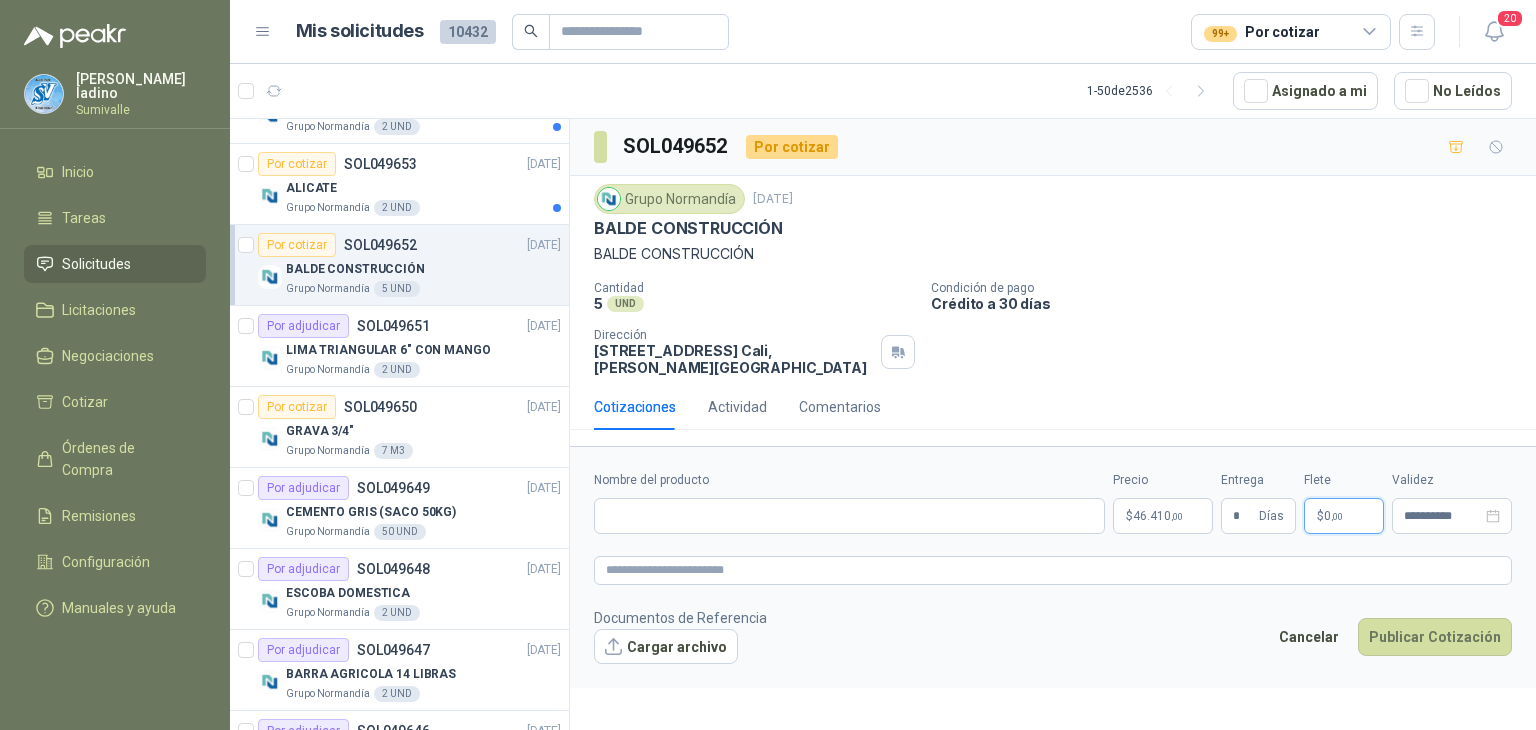 click on "$    0 ,00" at bounding box center (1344, 516) 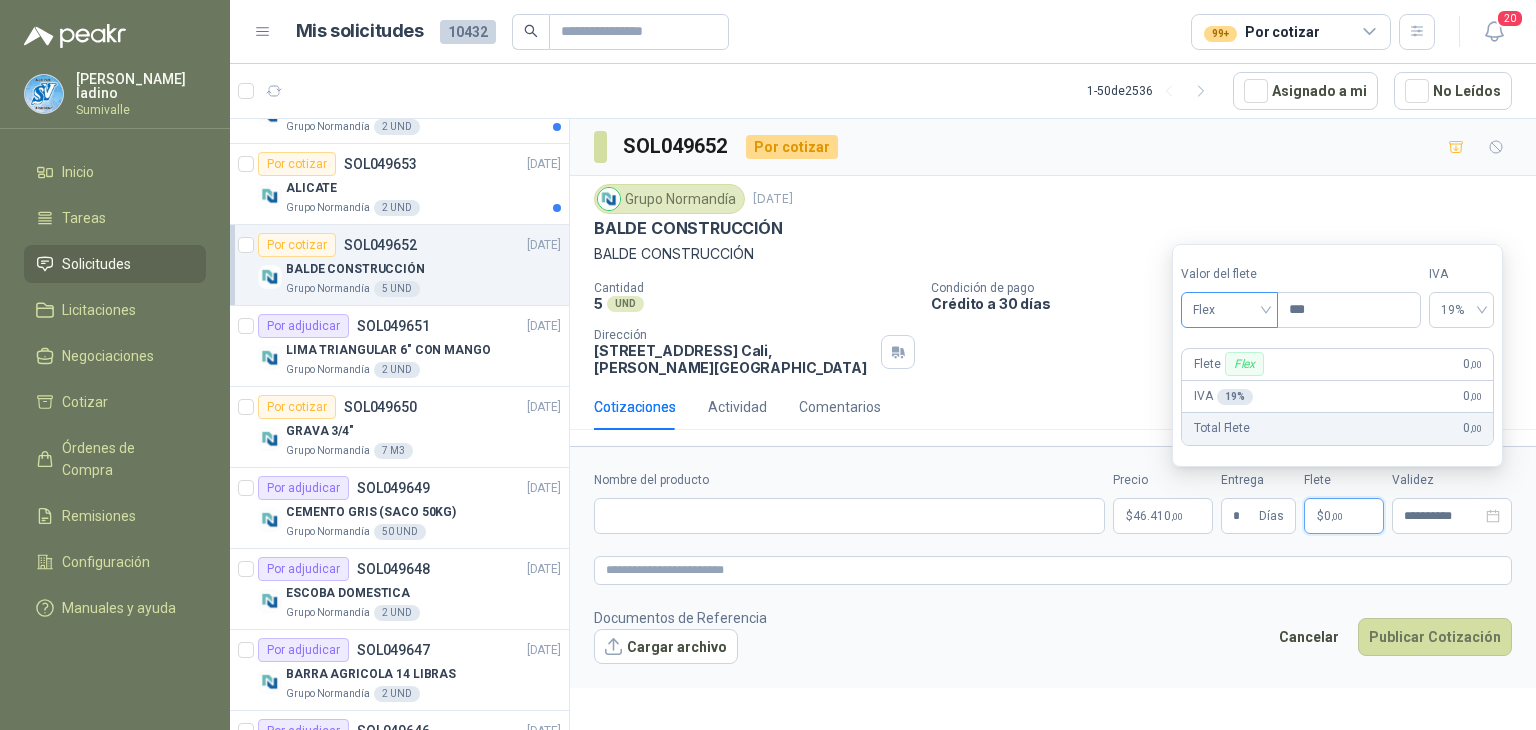 click on "Flex" at bounding box center [1229, 310] 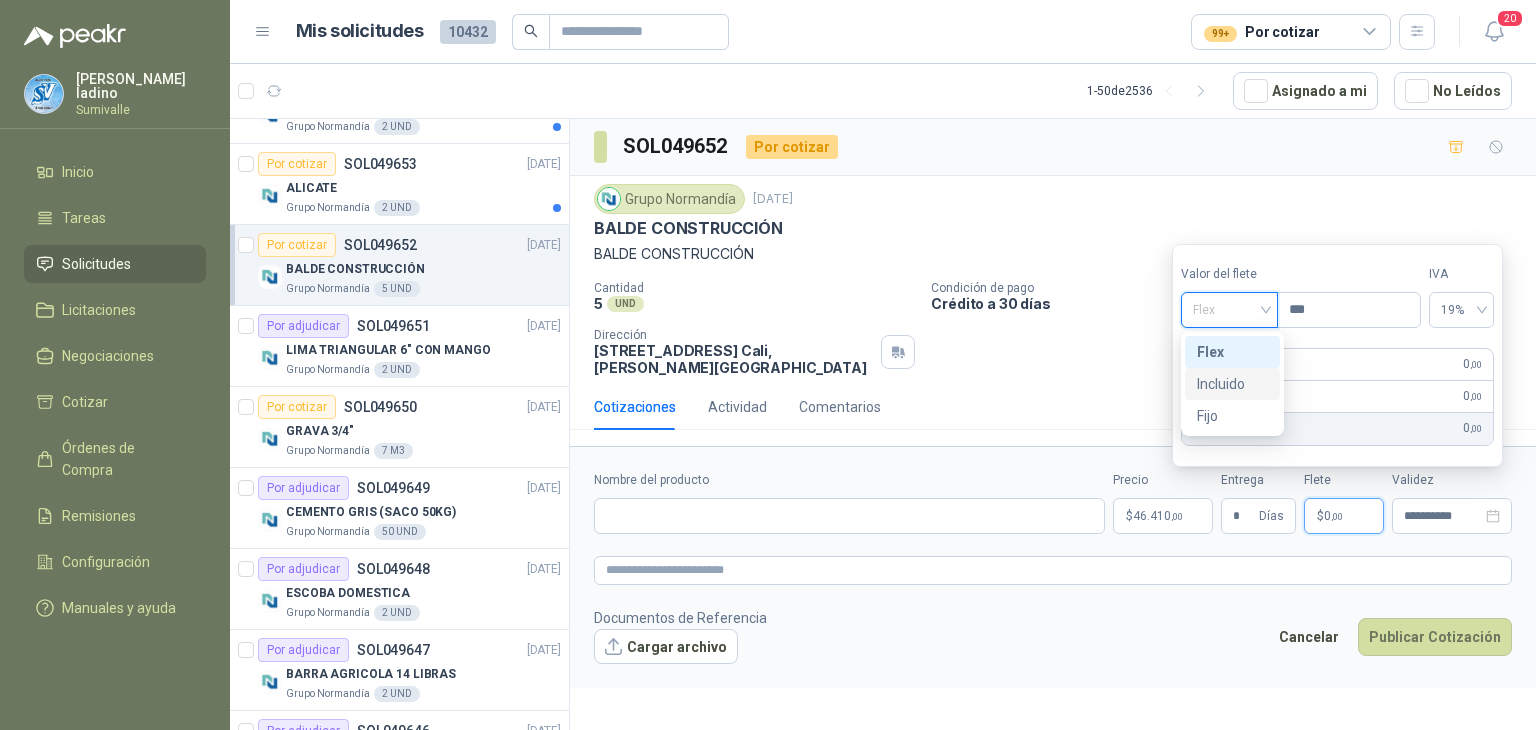 click on "Incluido" at bounding box center (1232, 384) 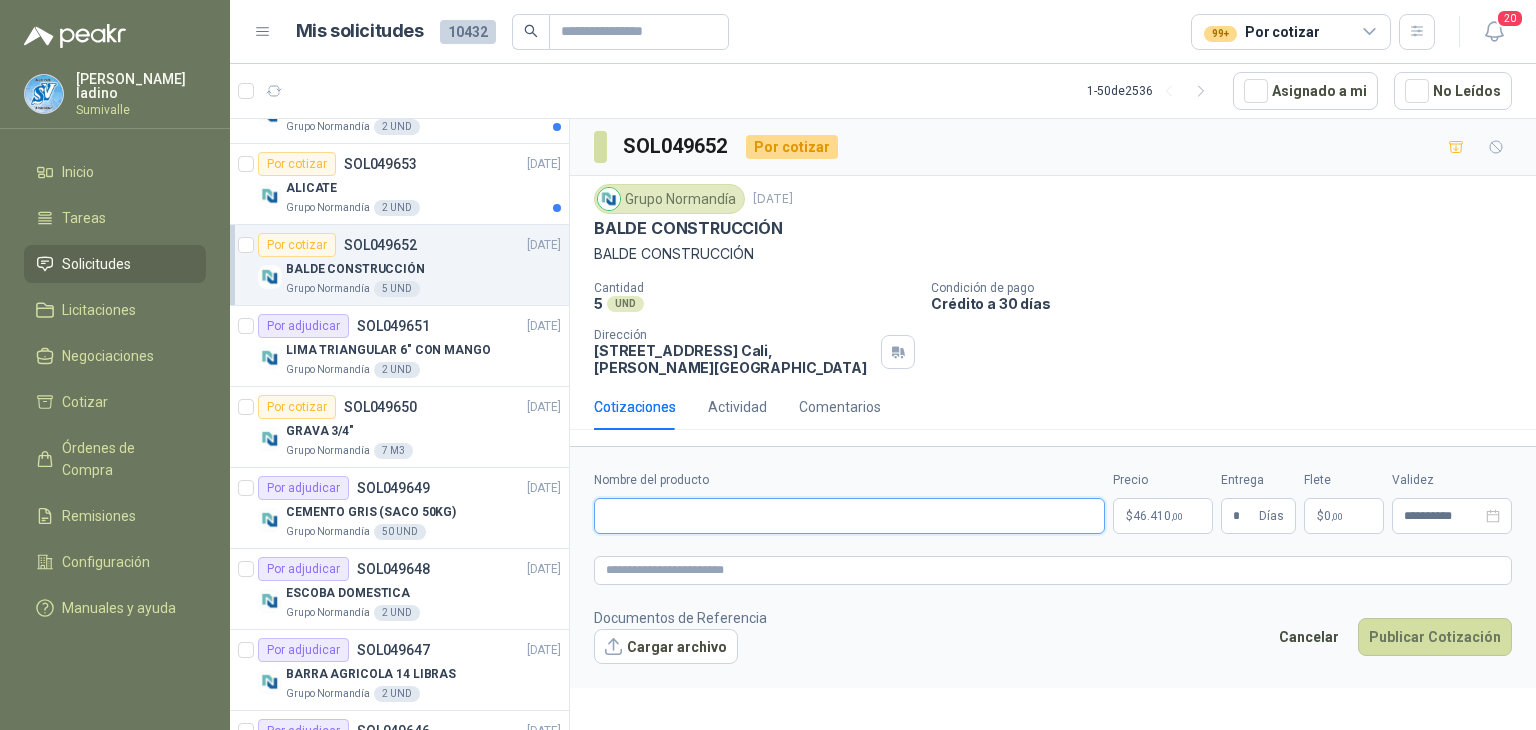 click on "Nombre del producto" at bounding box center (849, 516) 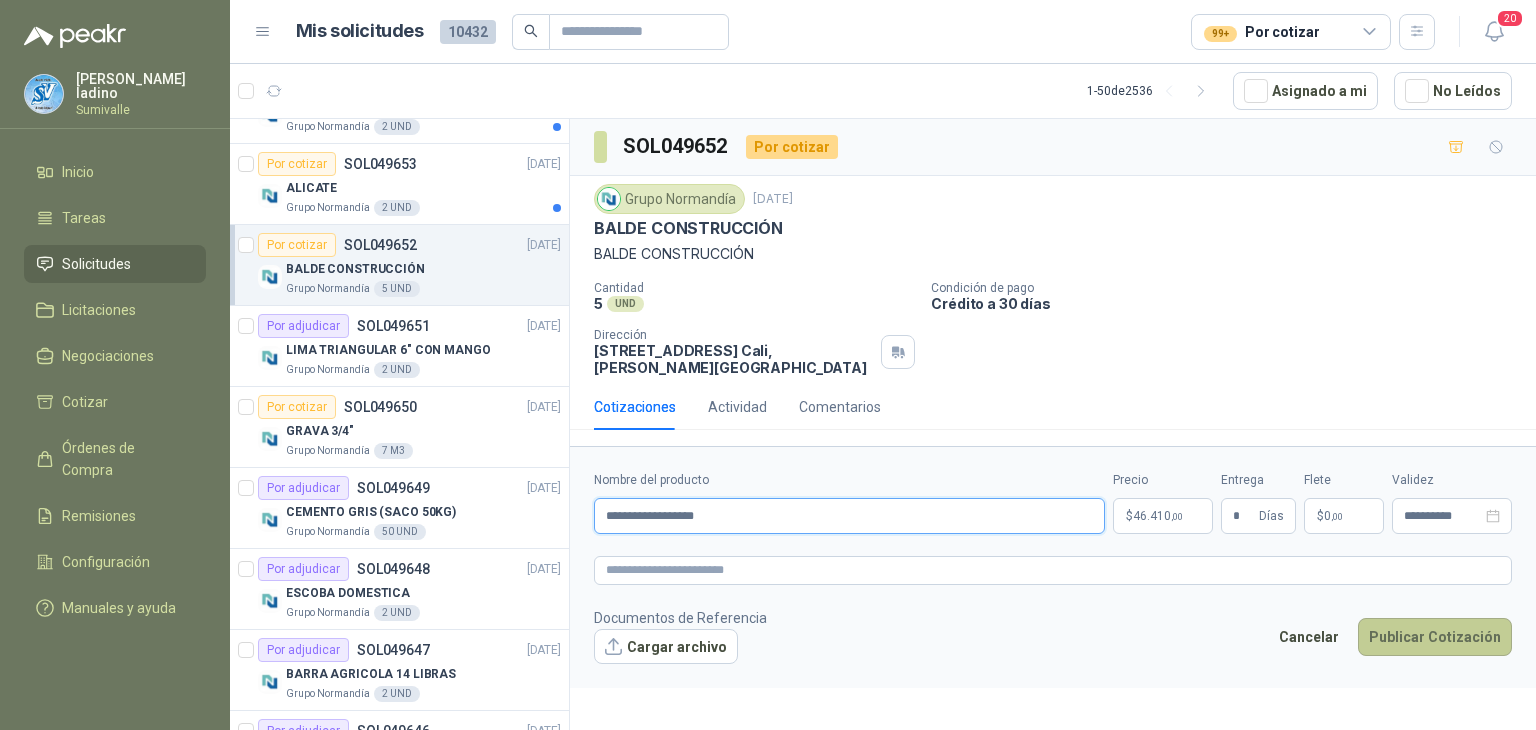 type on "**********" 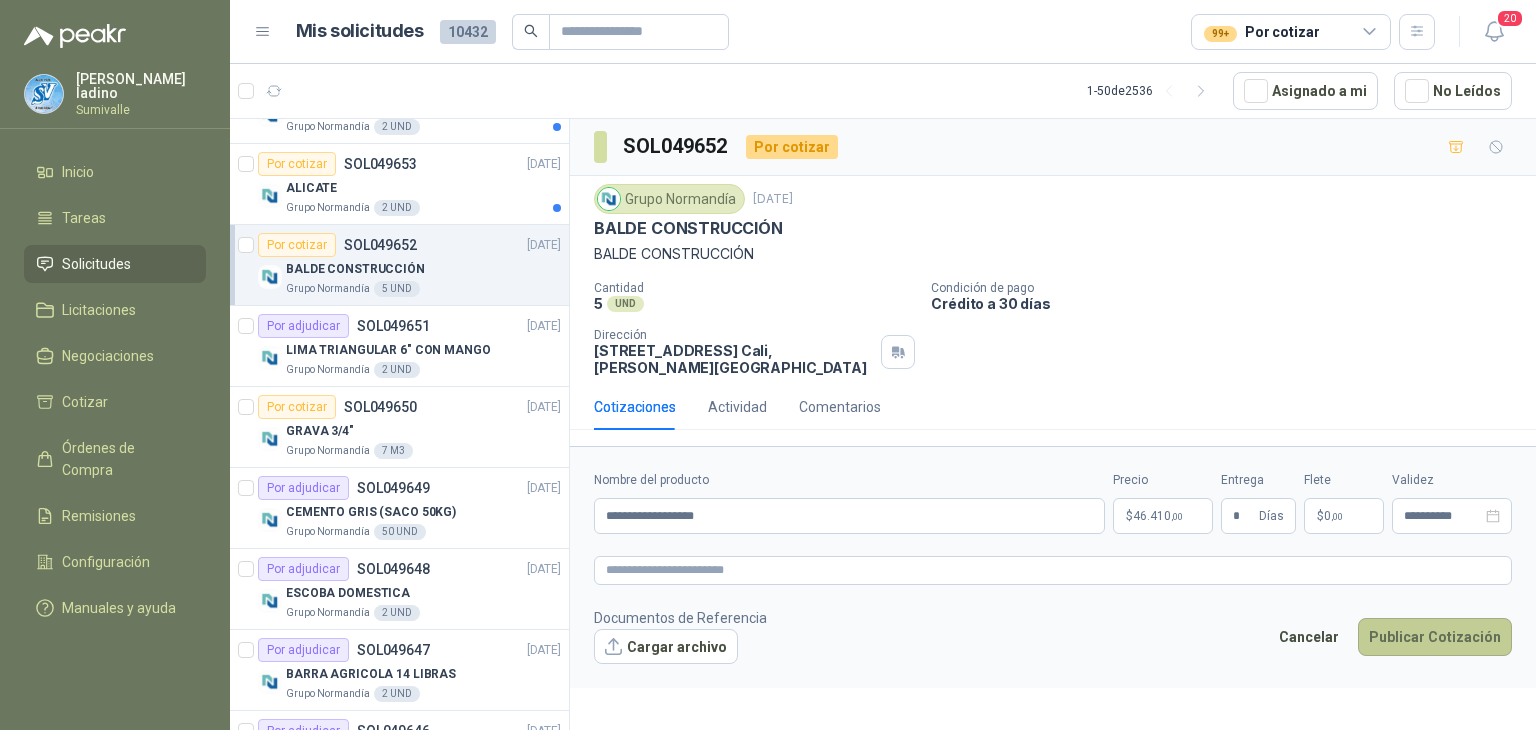 click on "Publicar Cotización" at bounding box center (1435, 637) 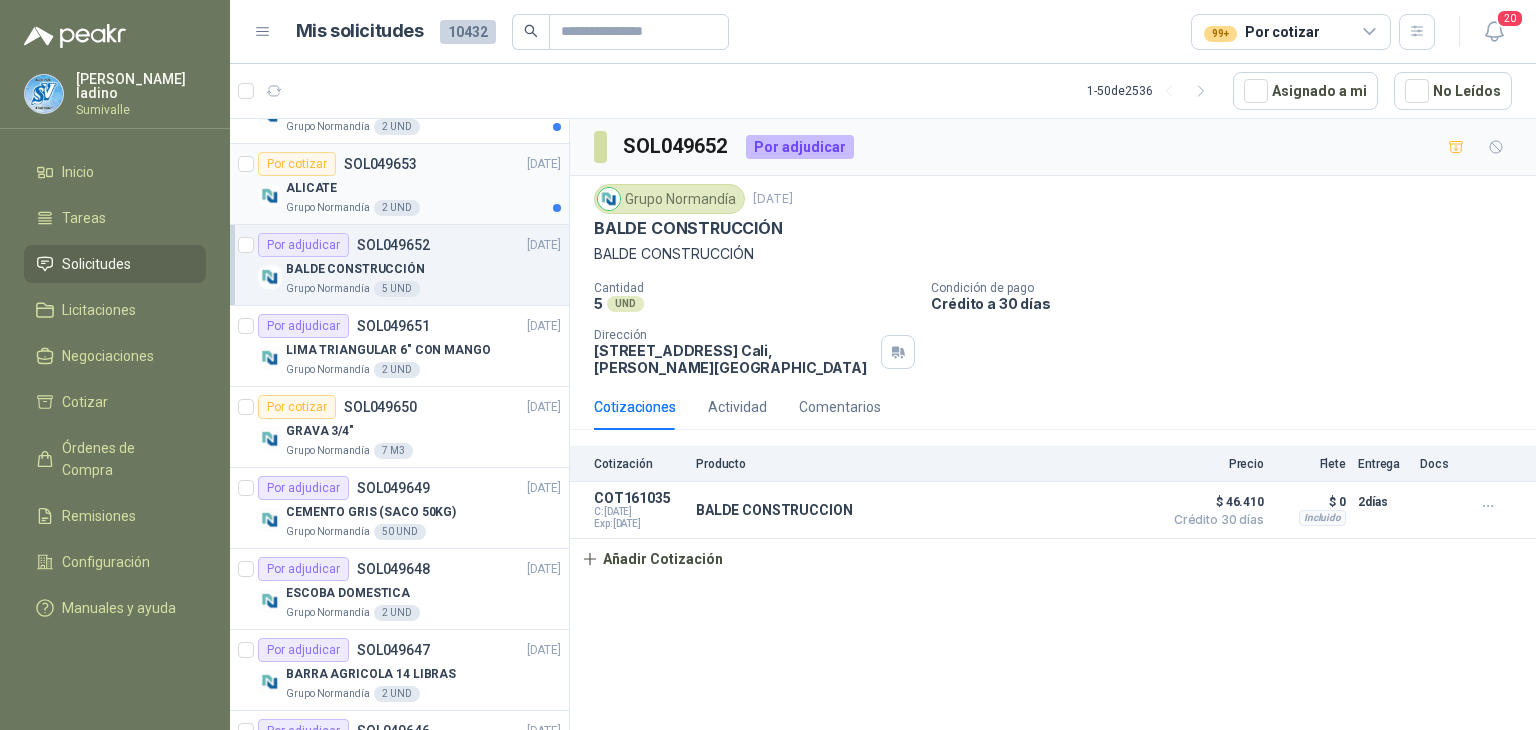 click on "ALICATE" at bounding box center (423, 188) 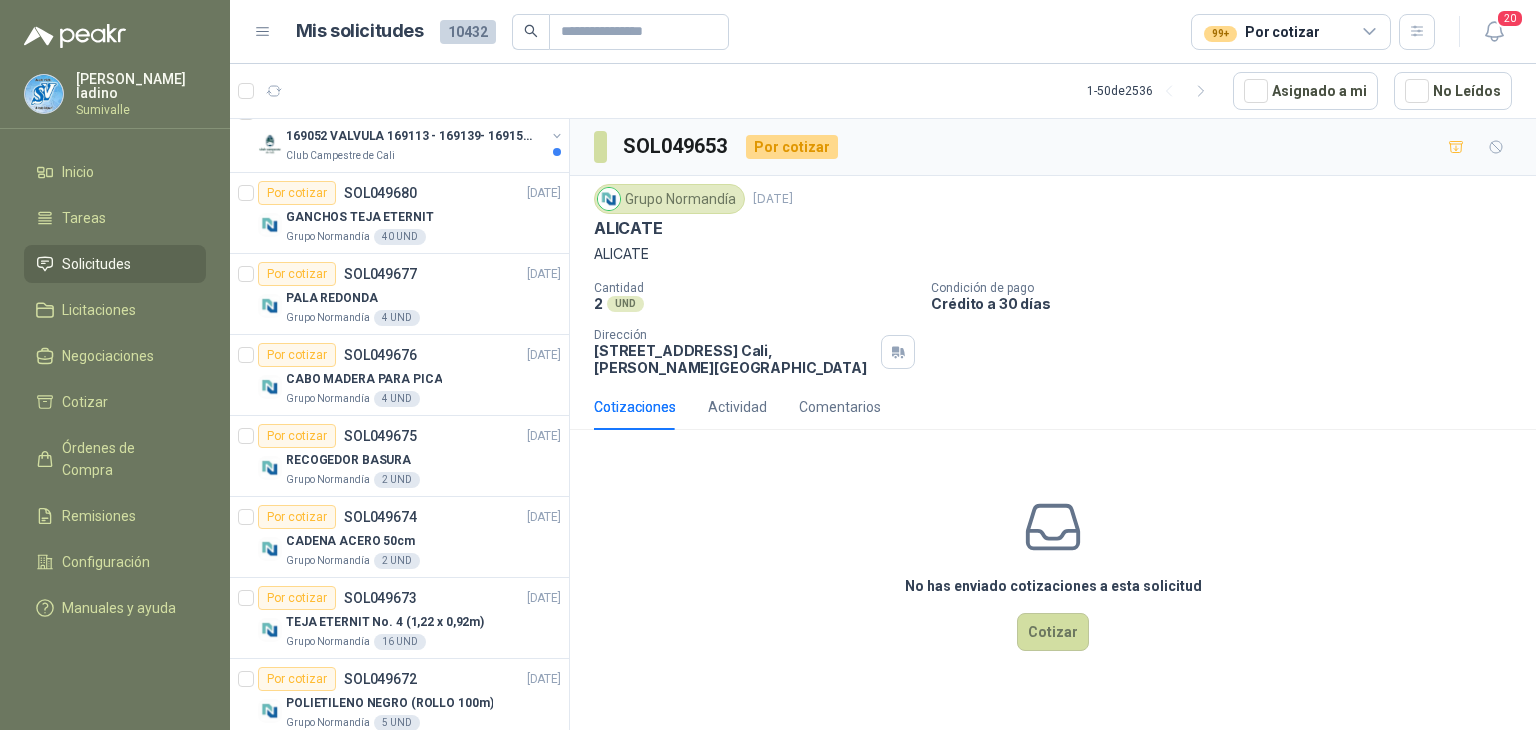 scroll, scrollTop: 0, scrollLeft: 0, axis: both 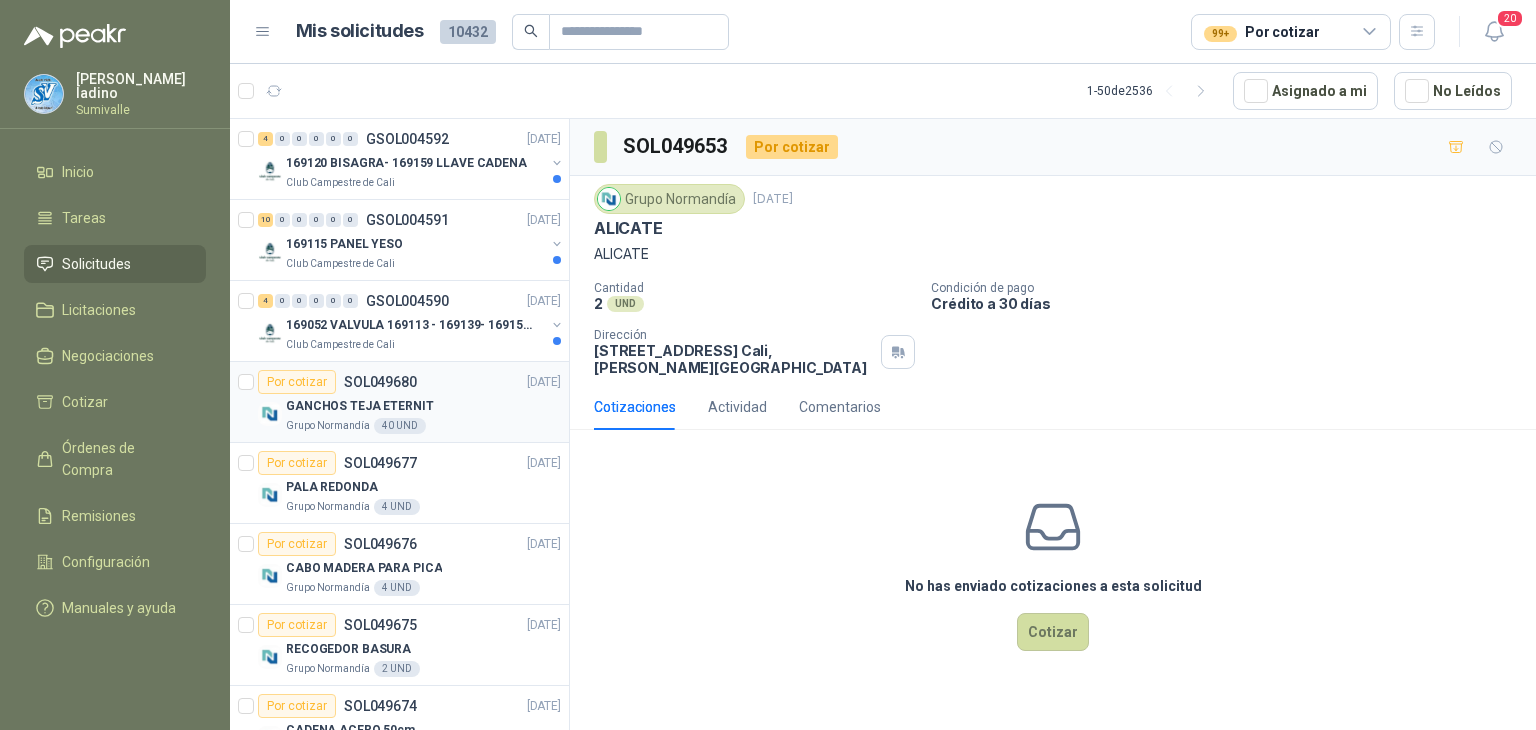 click on "GANCHOS TEJA ETERNIT" at bounding box center (423, 406) 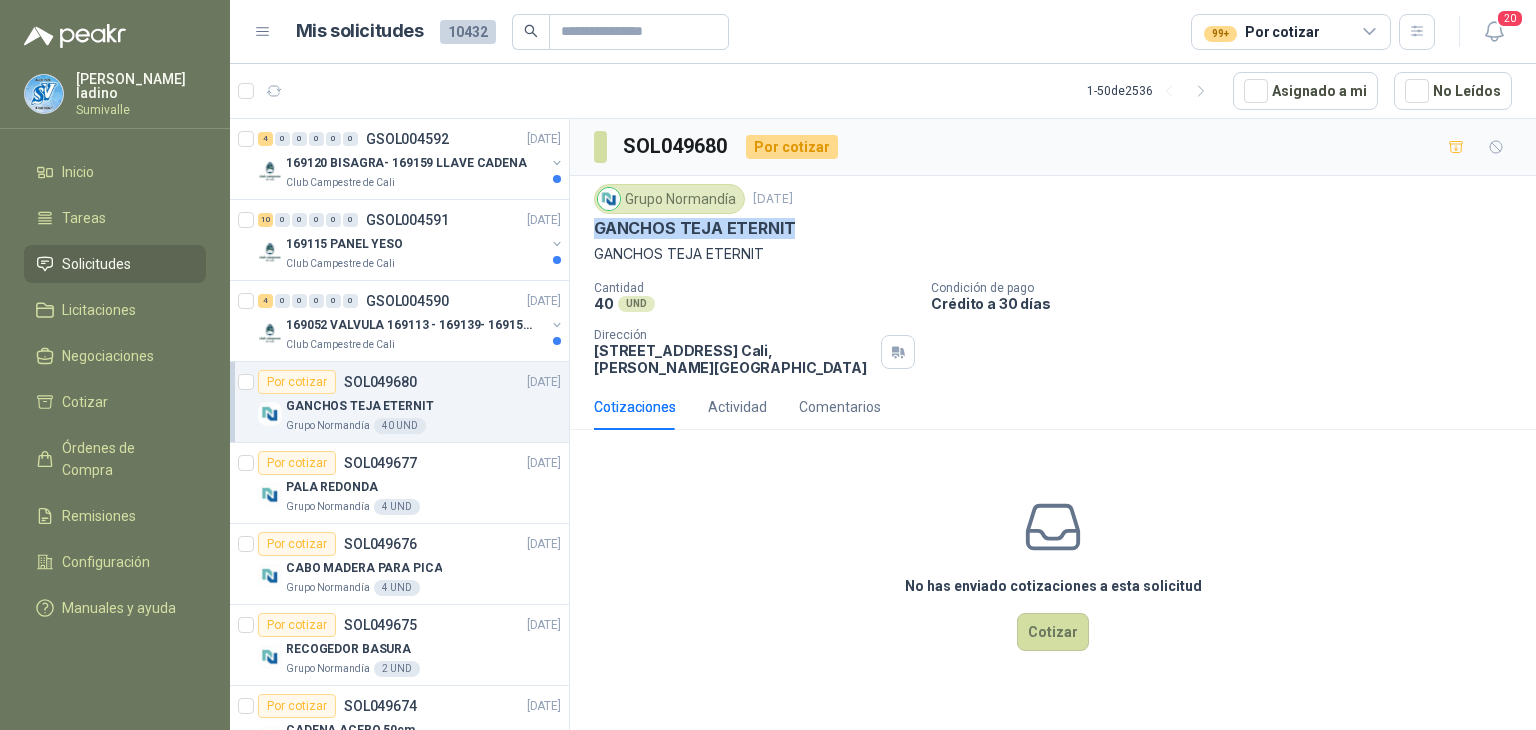 drag, startPoint x: 789, startPoint y: 228, endPoint x: 596, endPoint y: 234, distance: 193.09325 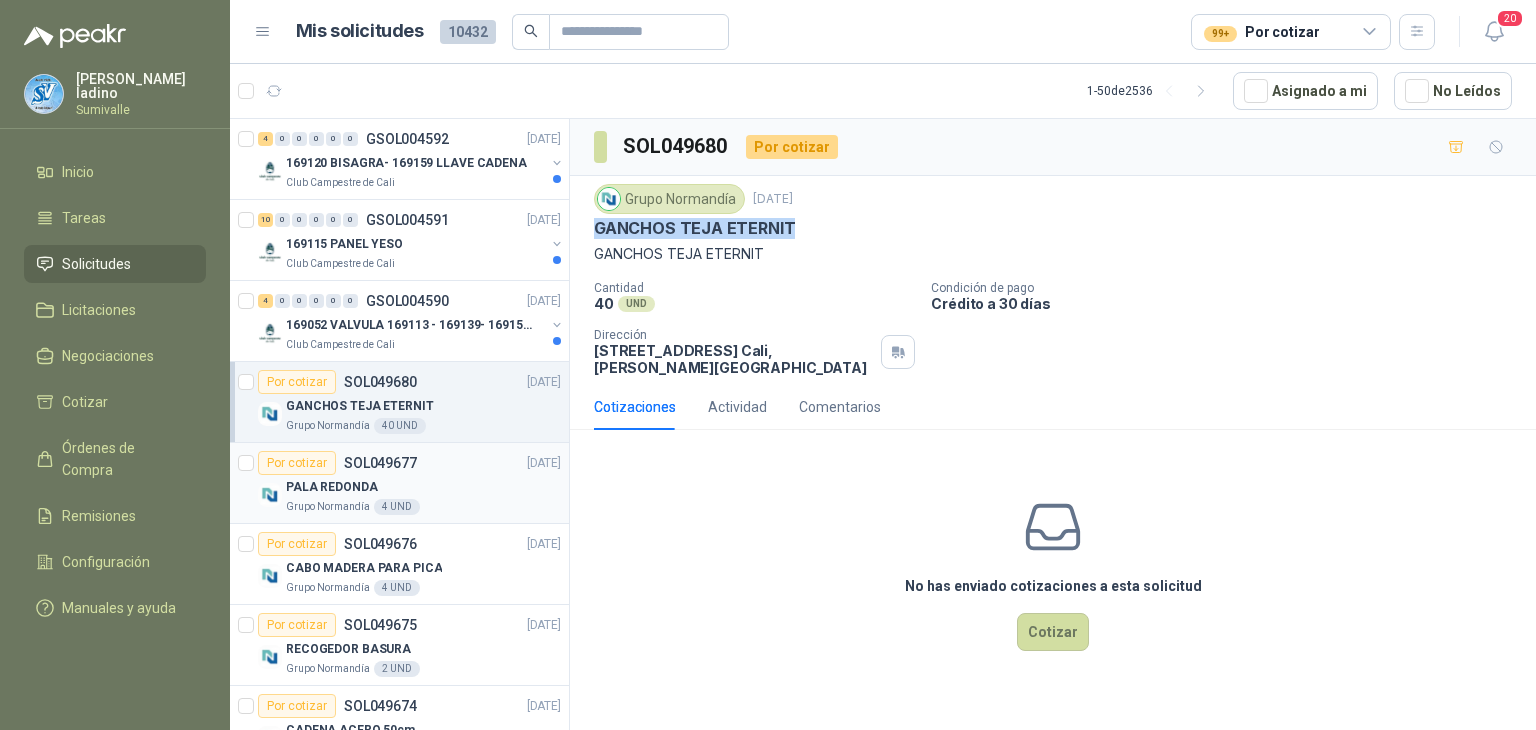 click on "PALA REDONDA" at bounding box center (423, 487) 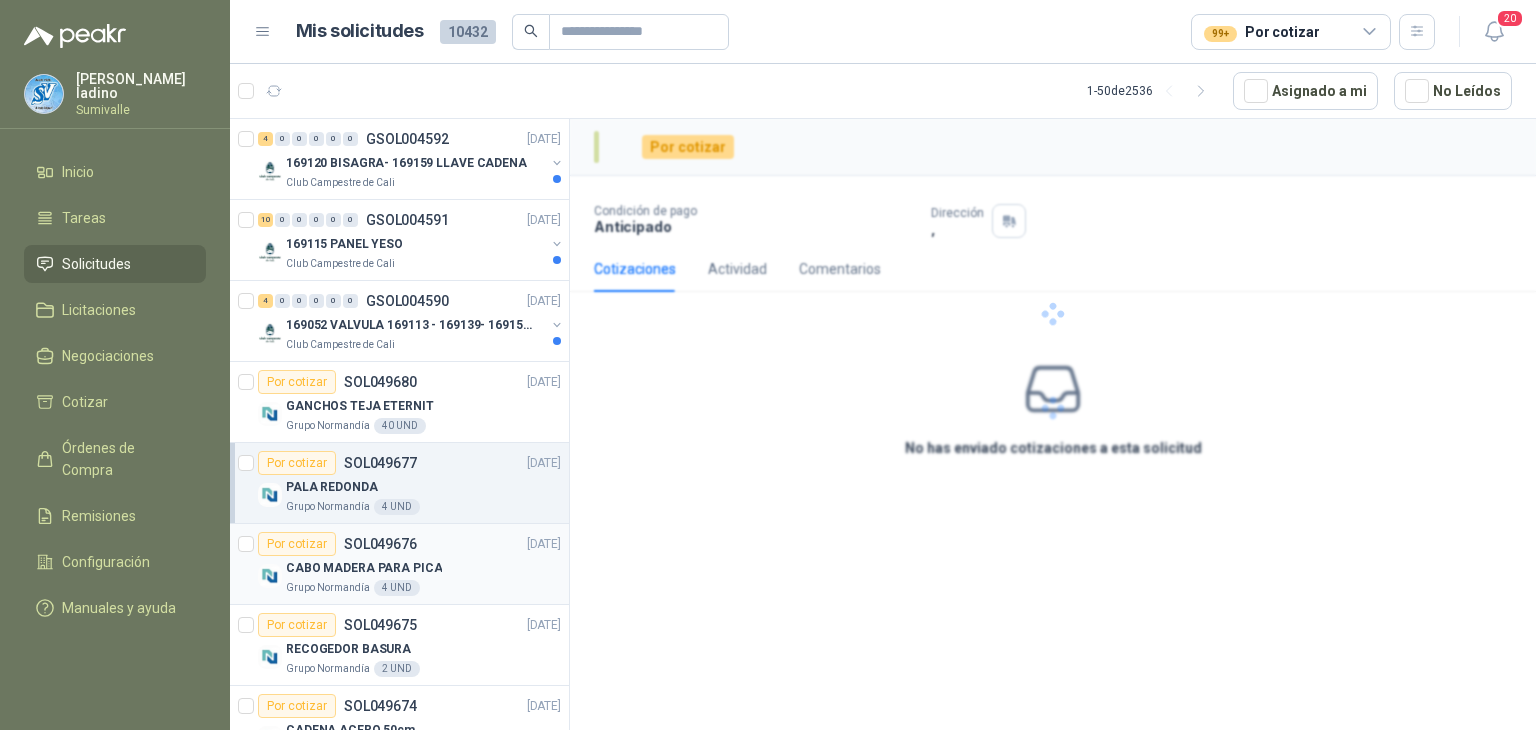 click on "CABO MADERA PARA PICA" at bounding box center [364, 568] 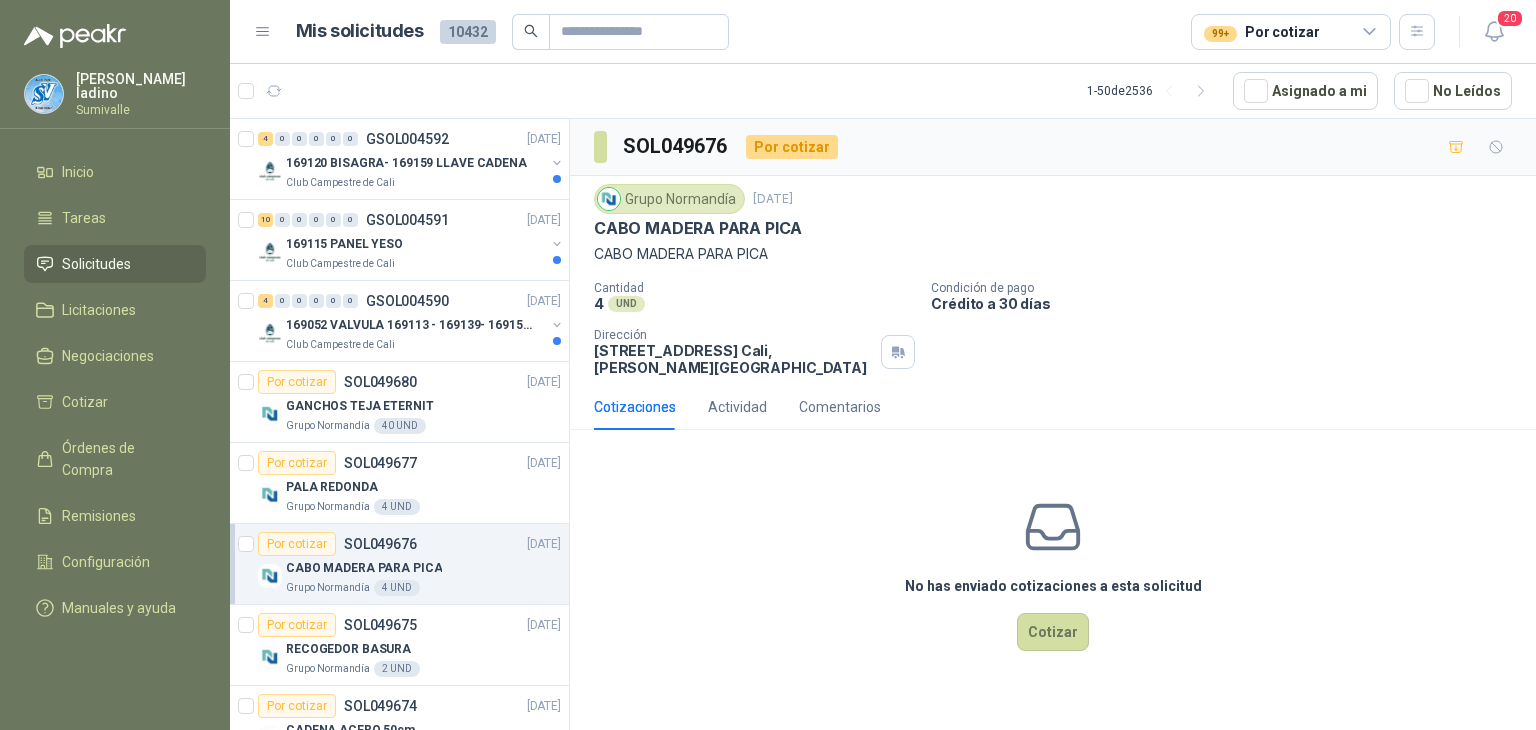 scroll, scrollTop: 266, scrollLeft: 0, axis: vertical 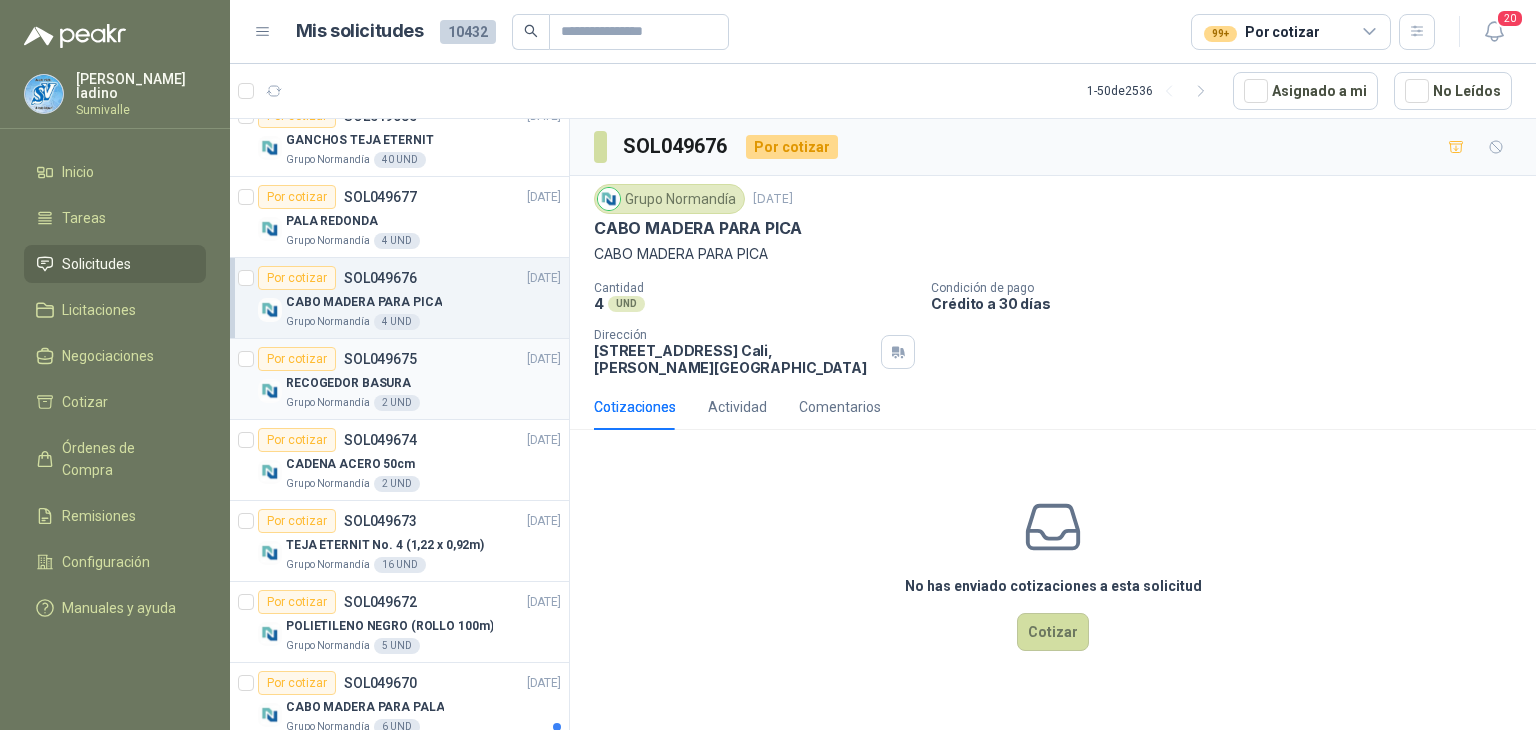 click on "RECOGEDOR BASURA" at bounding box center [423, 383] 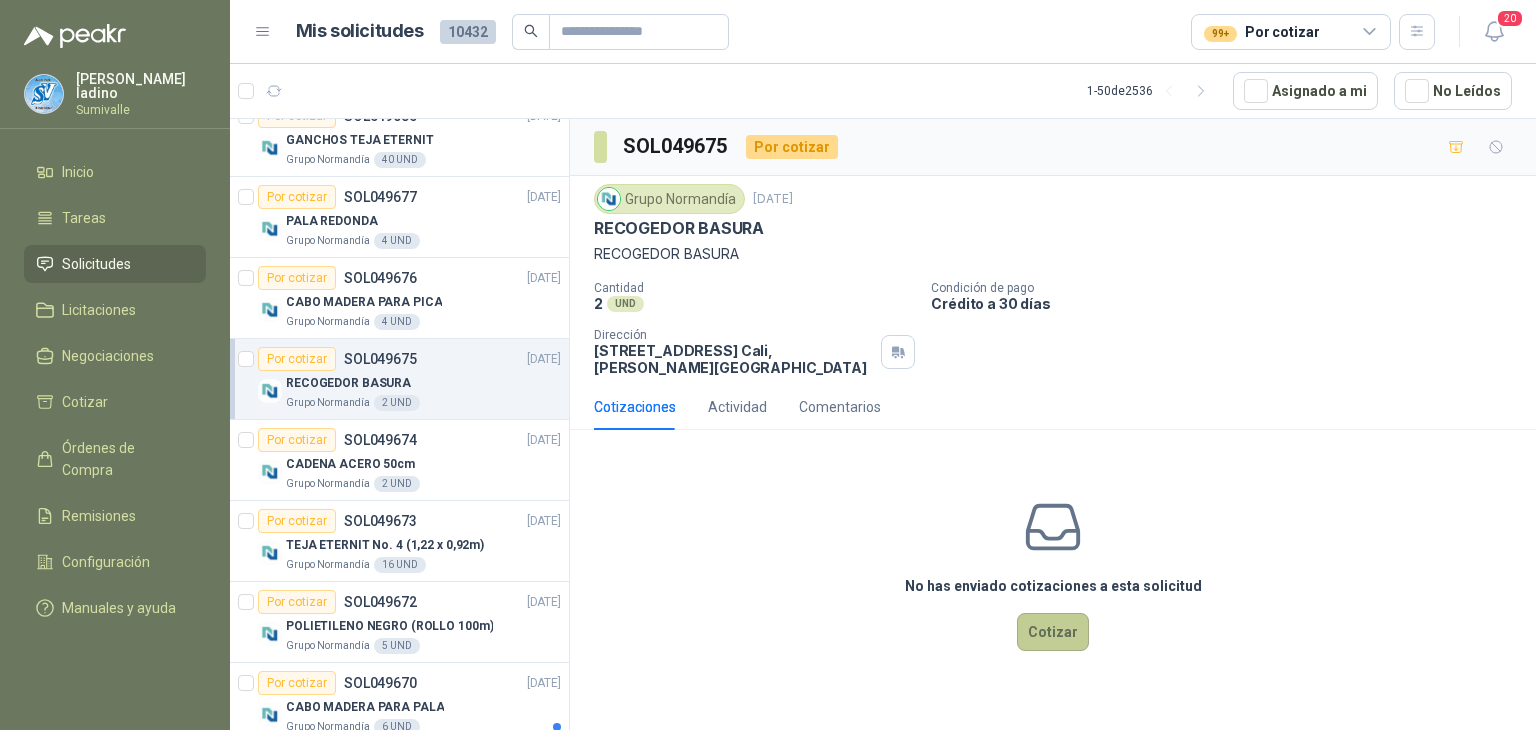 click on "Cotizar" at bounding box center [1053, 632] 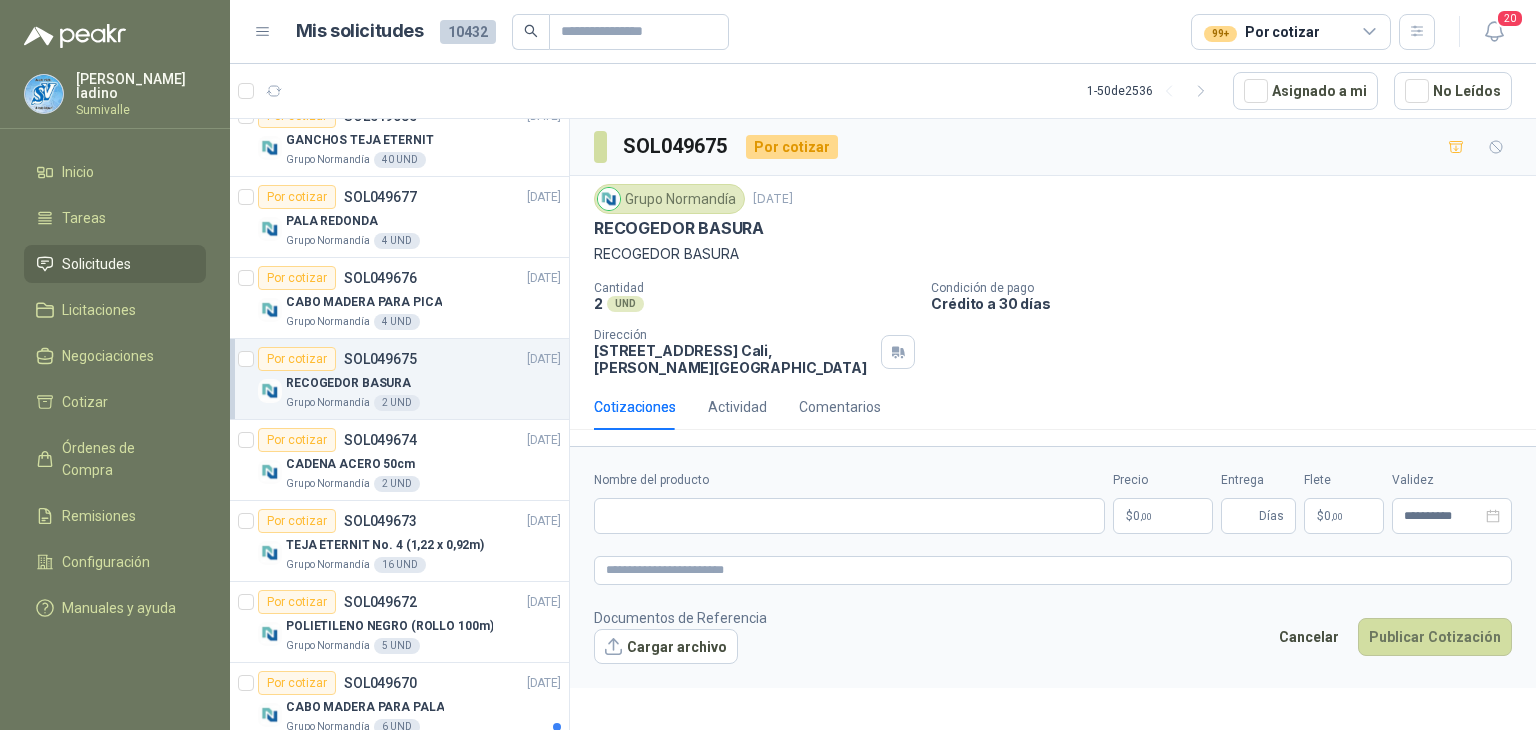 type 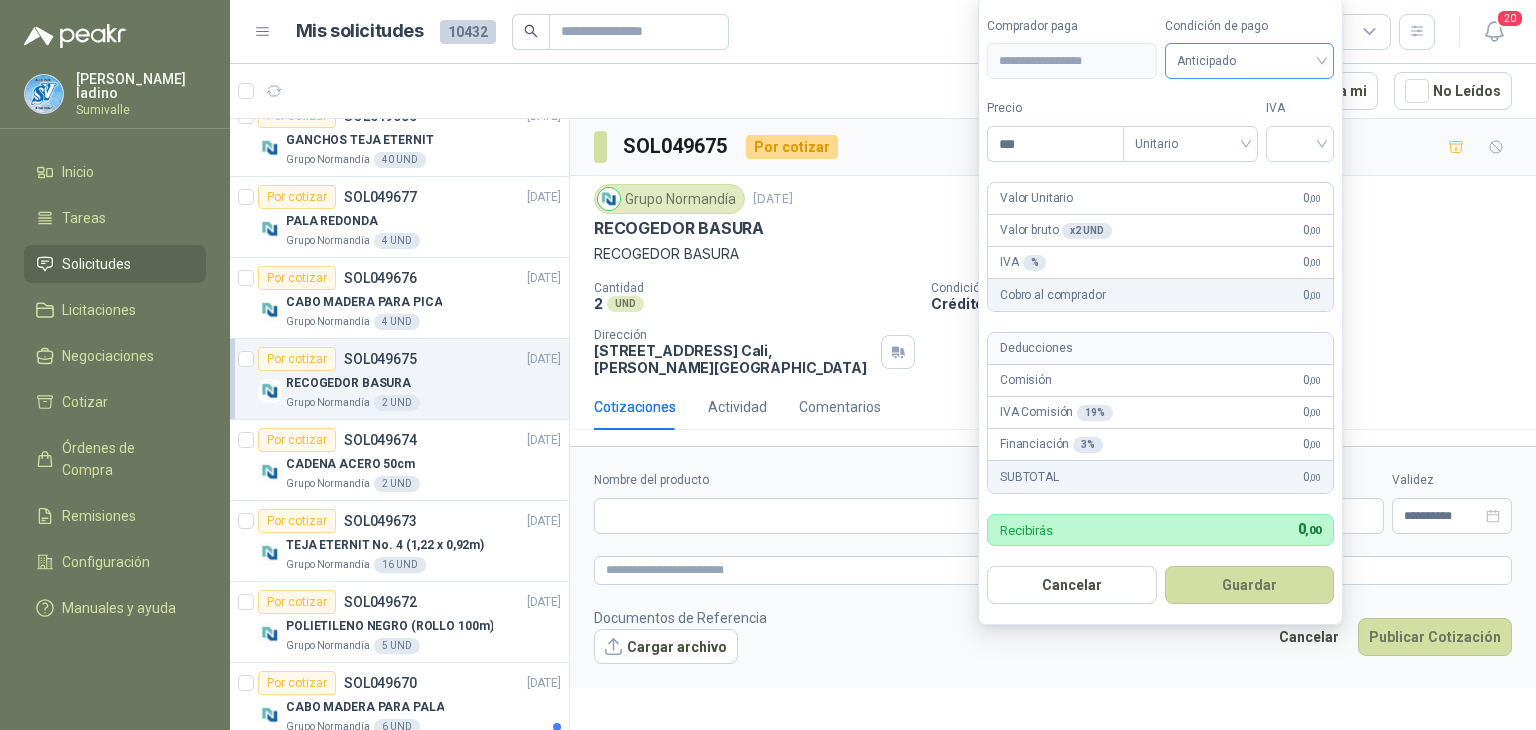 click on "Anticipado" at bounding box center [1250, 61] 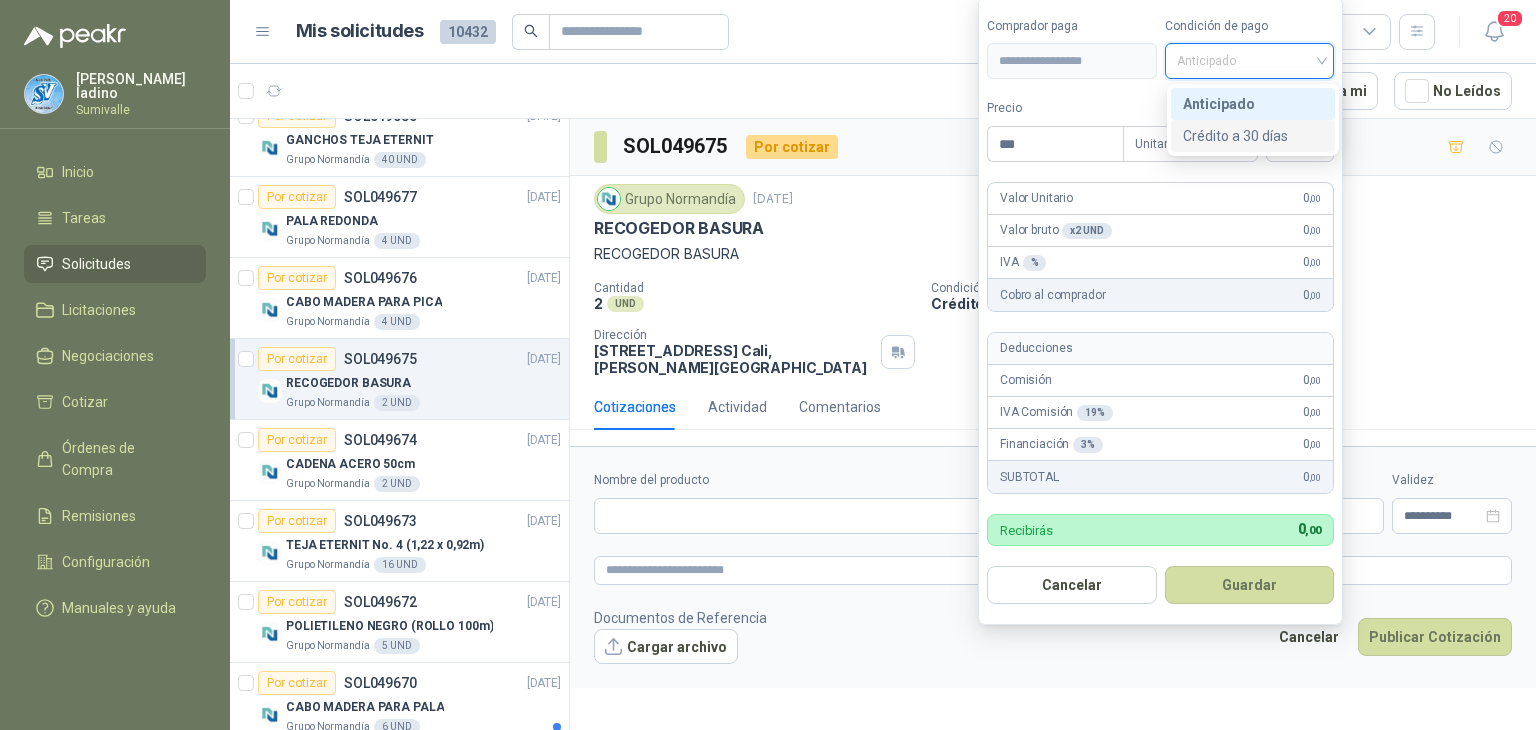 click on "Crédito a 30 días" at bounding box center (1253, 136) 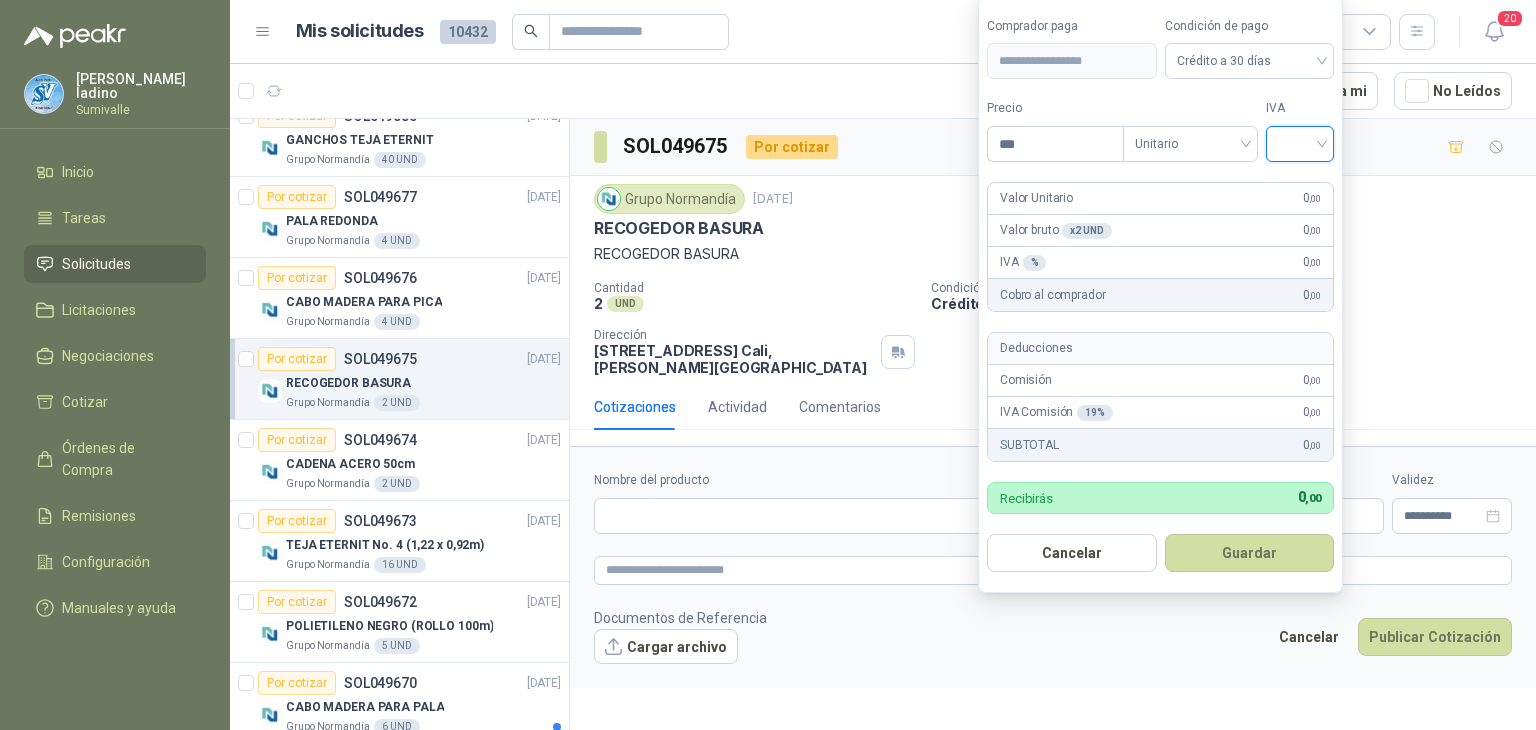click at bounding box center [1300, 142] 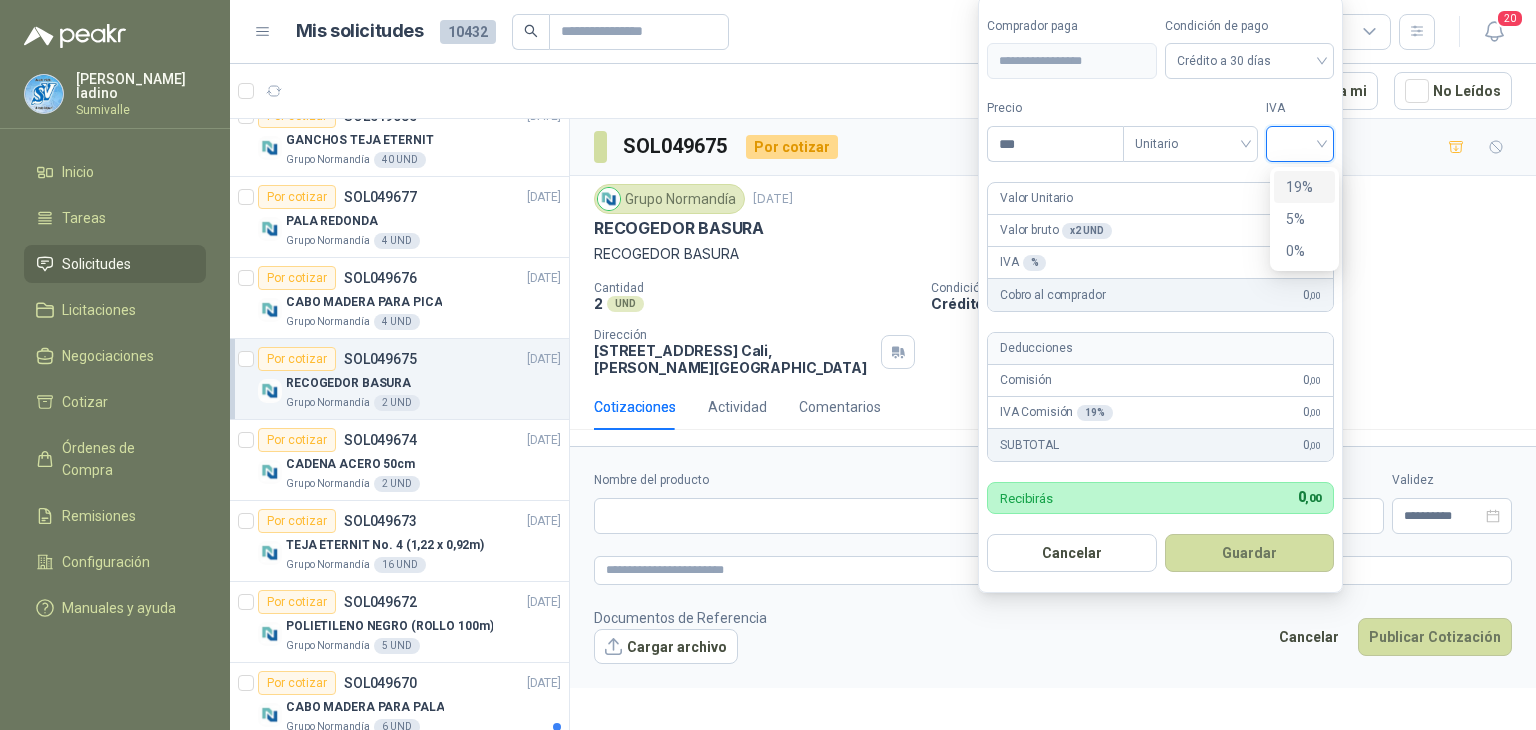 click on "19%" at bounding box center [1304, 187] 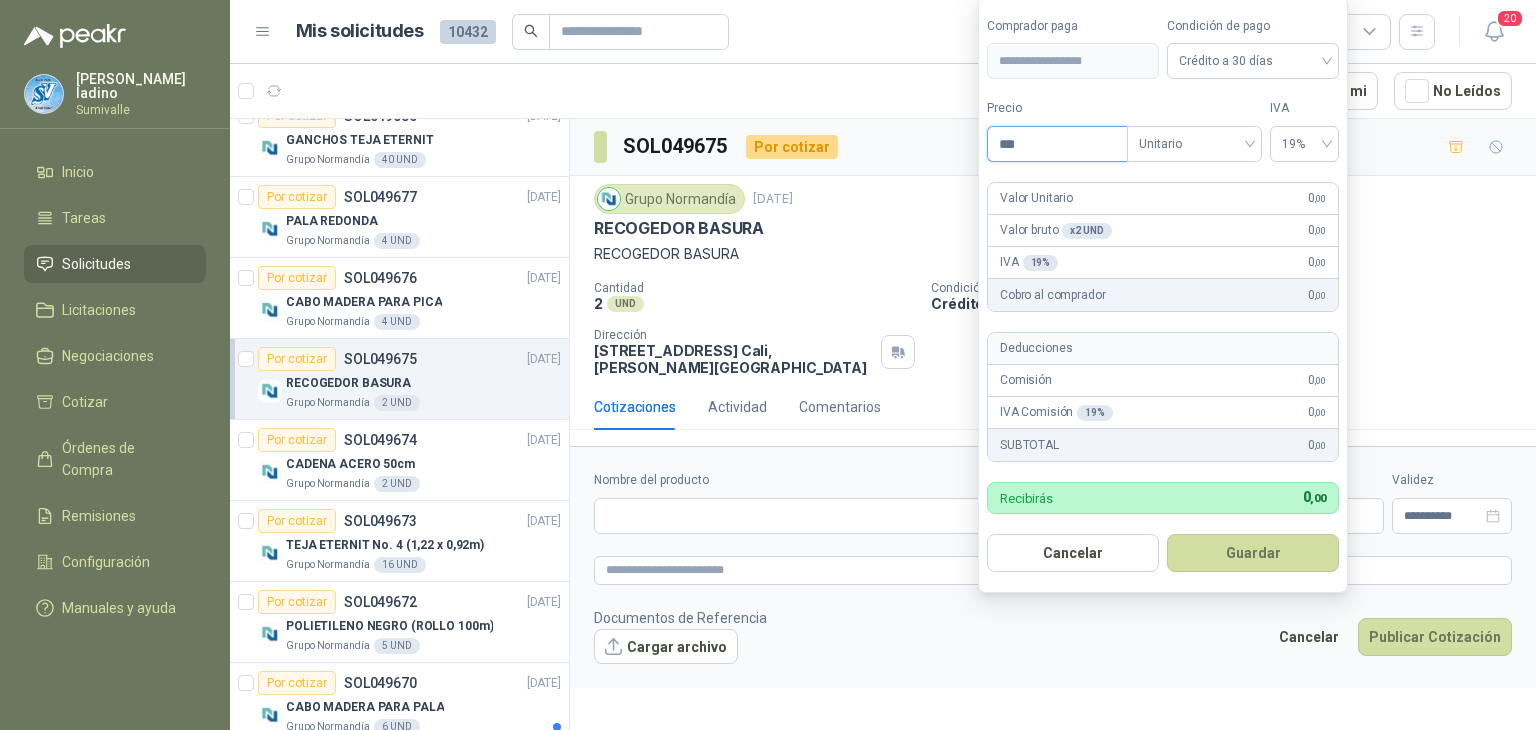 drag, startPoint x: 1060, startPoint y: 139, endPoint x: 828, endPoint y: 141, distance: 232.00862 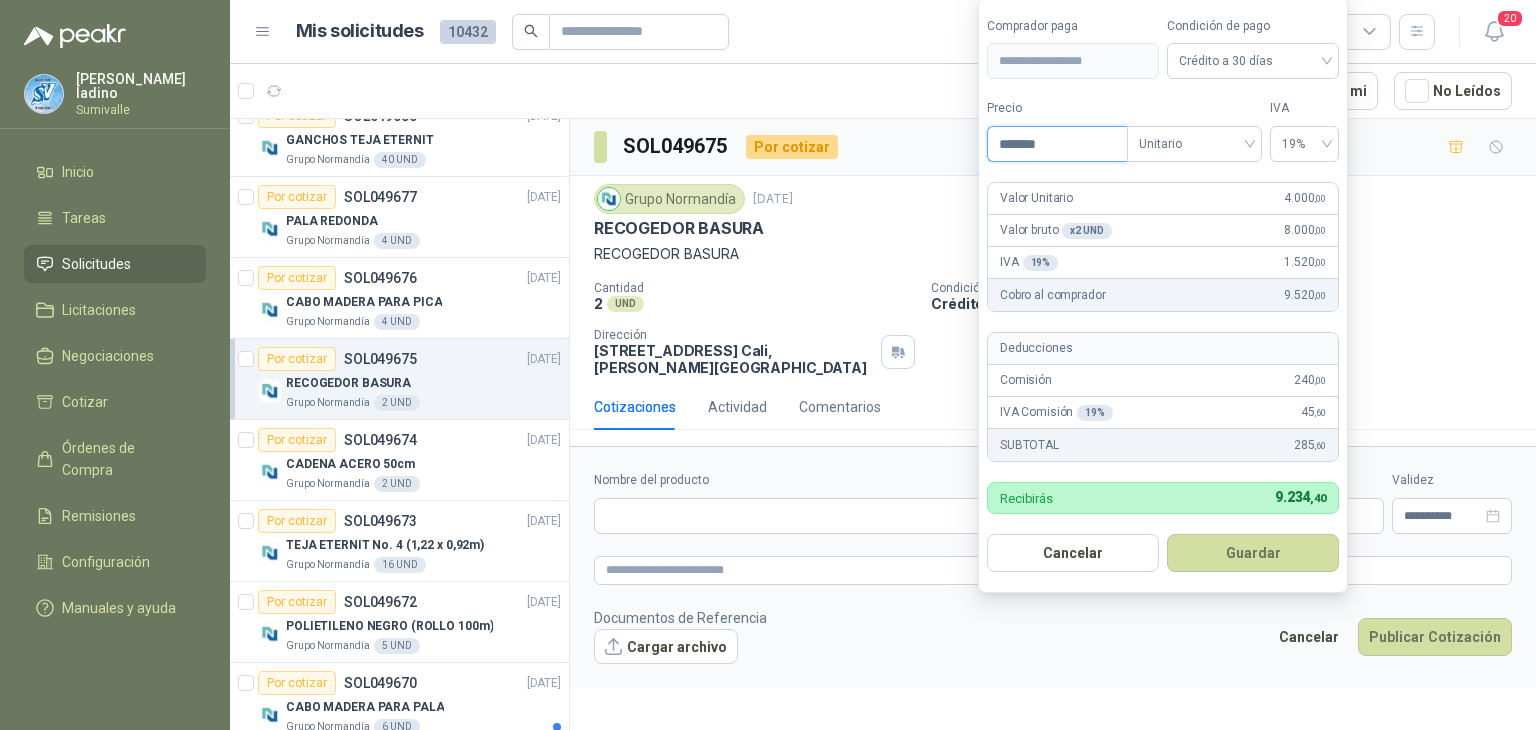 drag, startPoint x: 1060, startPoint y: 144, endPoint x: 752, endPoint y: 120, distance: 308.93365 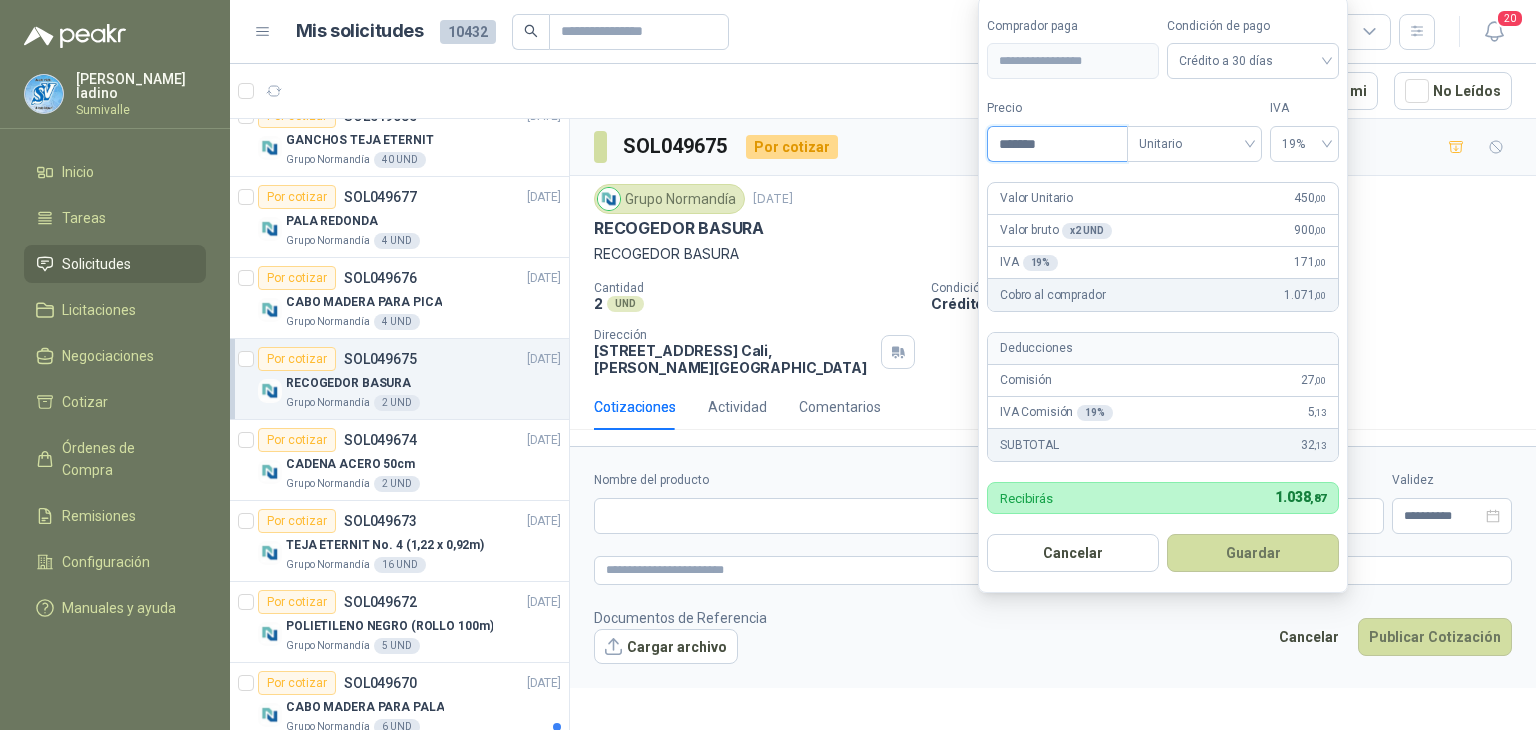 type on "*******" 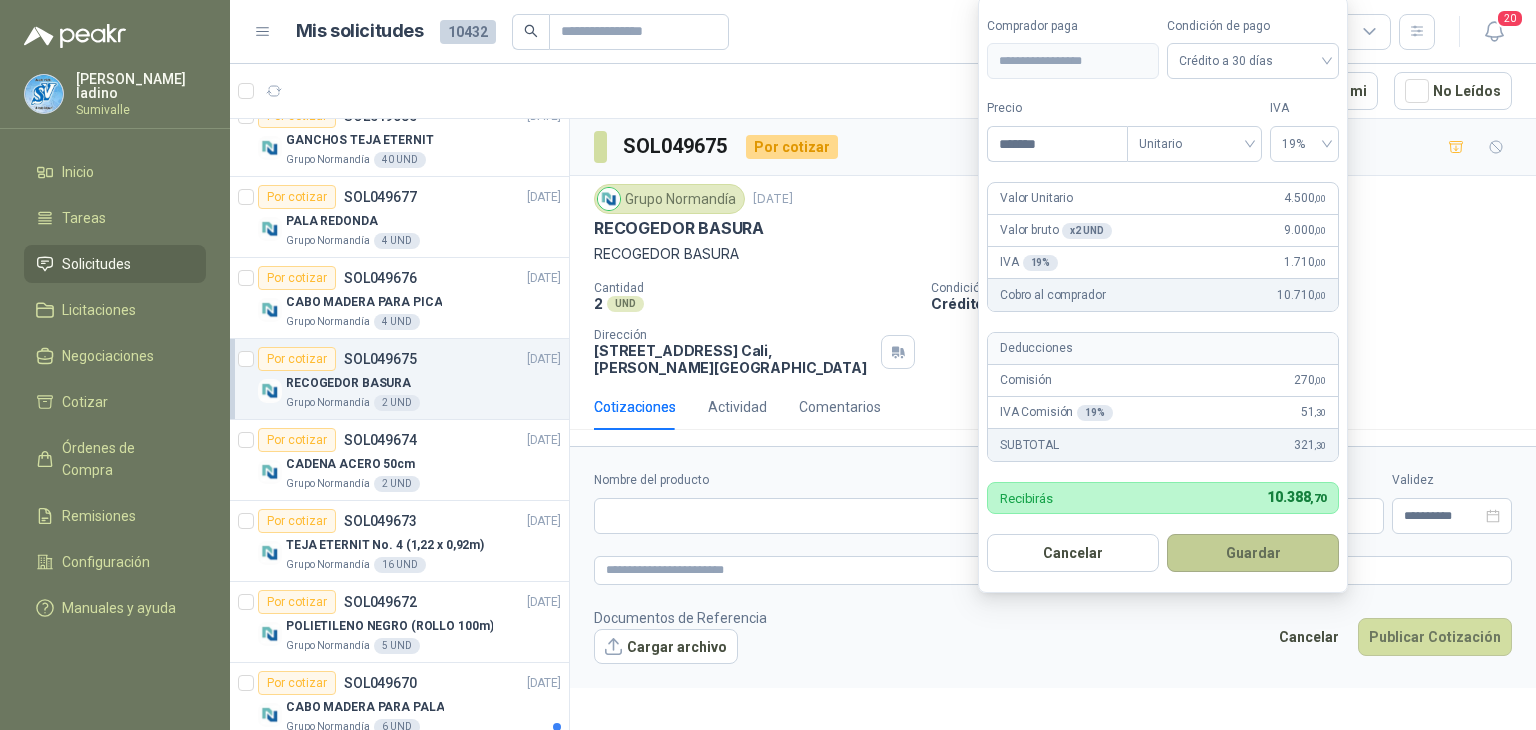 click on "Guardar" at bounding box center [1253, 553] 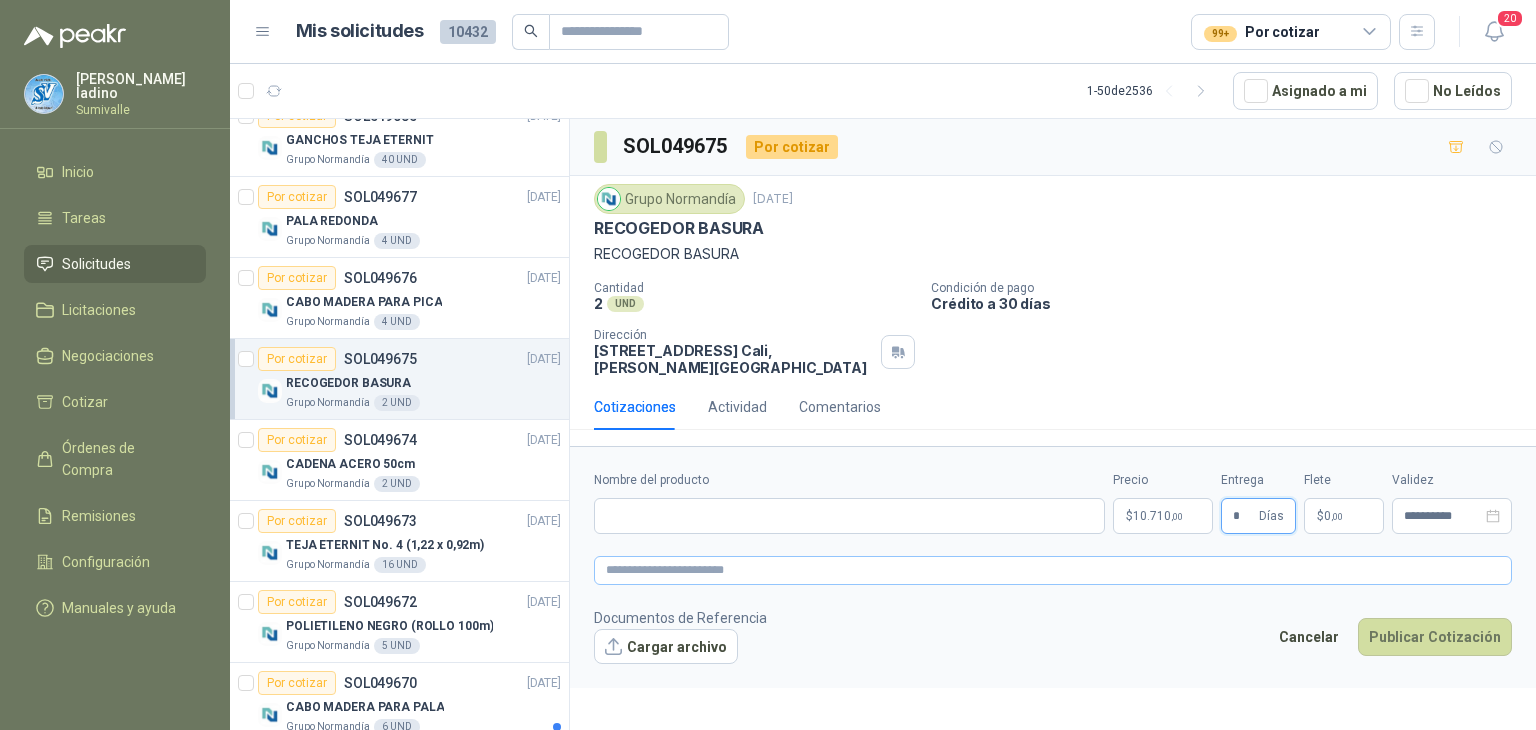 type on "*" 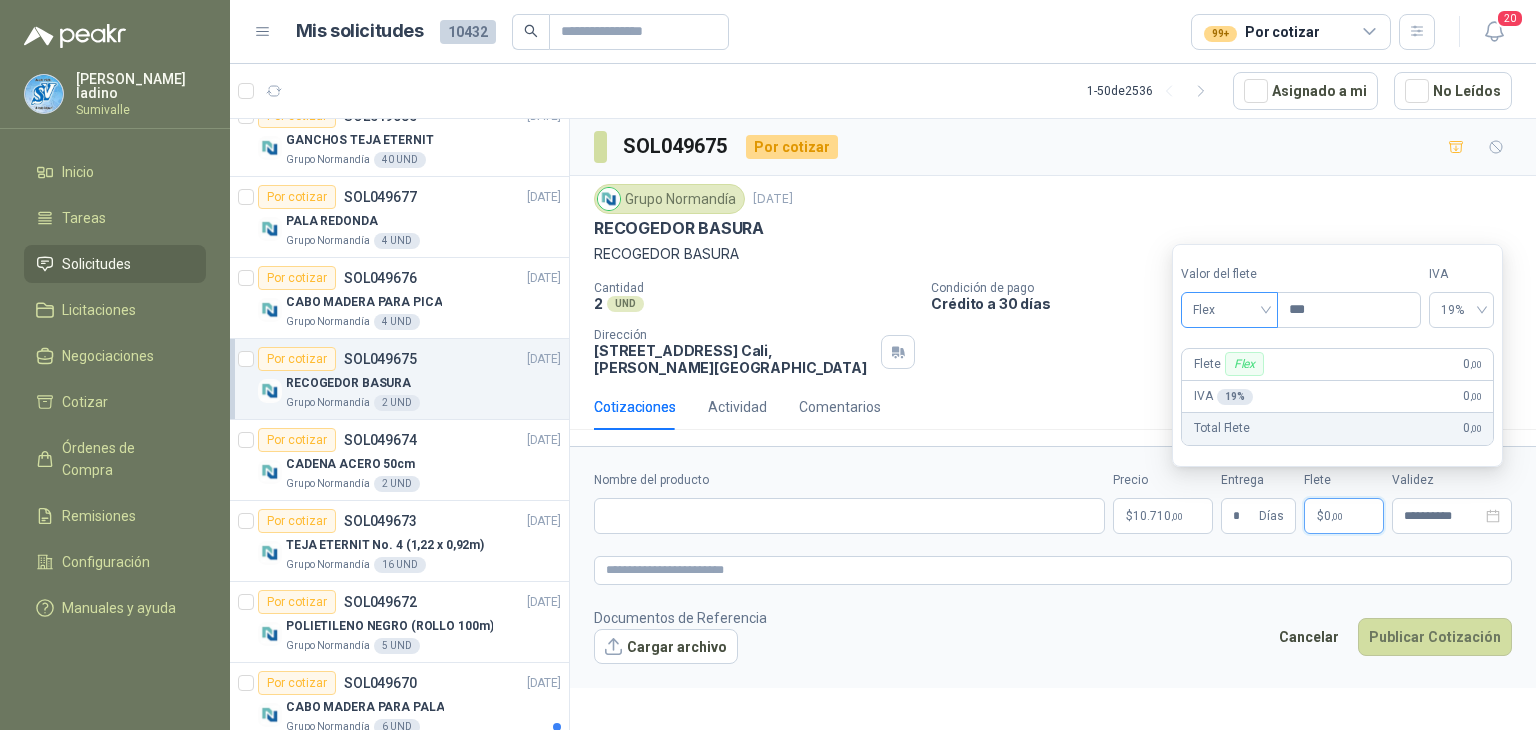 click on "Flex" at bounding box center [1229, 310] 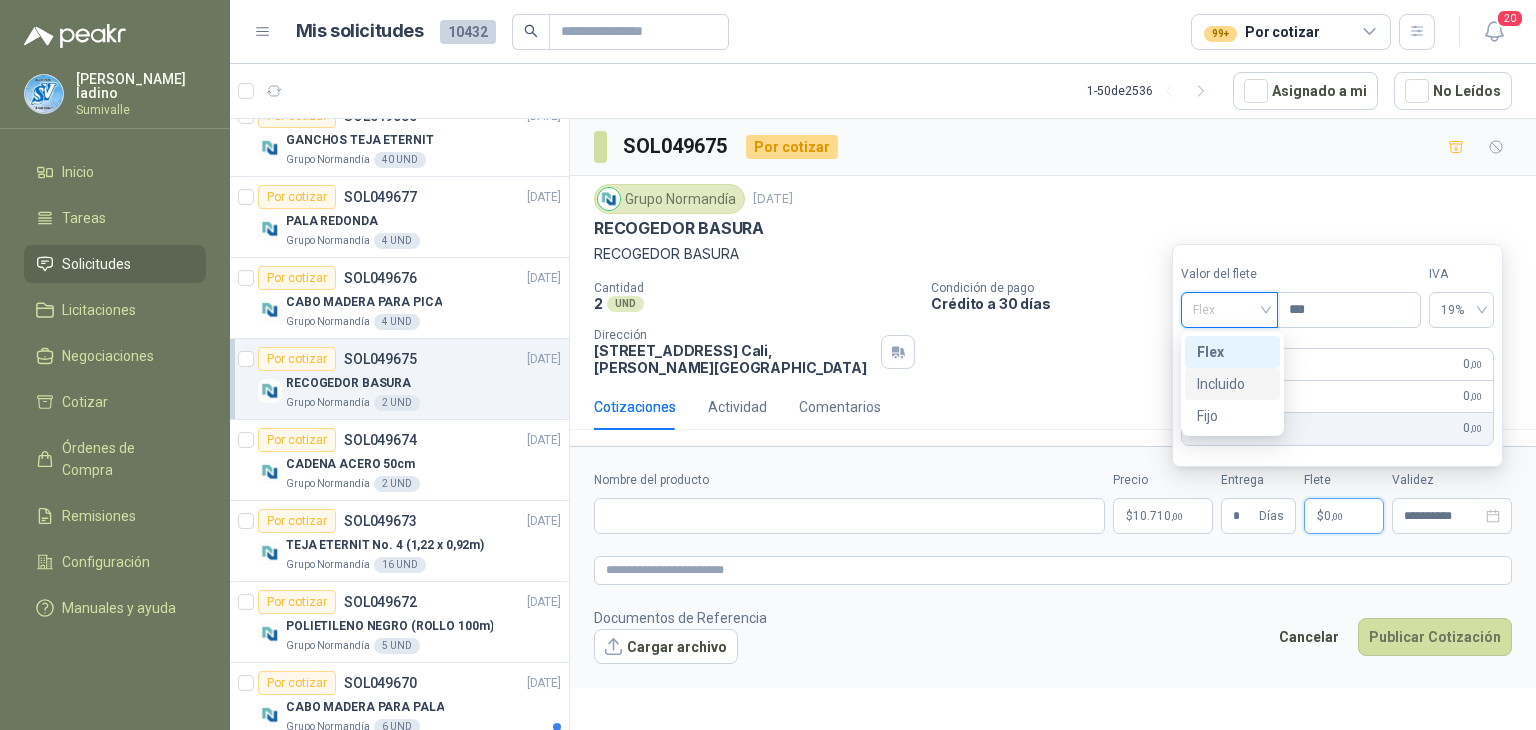 click on "Incluido" at bounding box center [1232, 384] 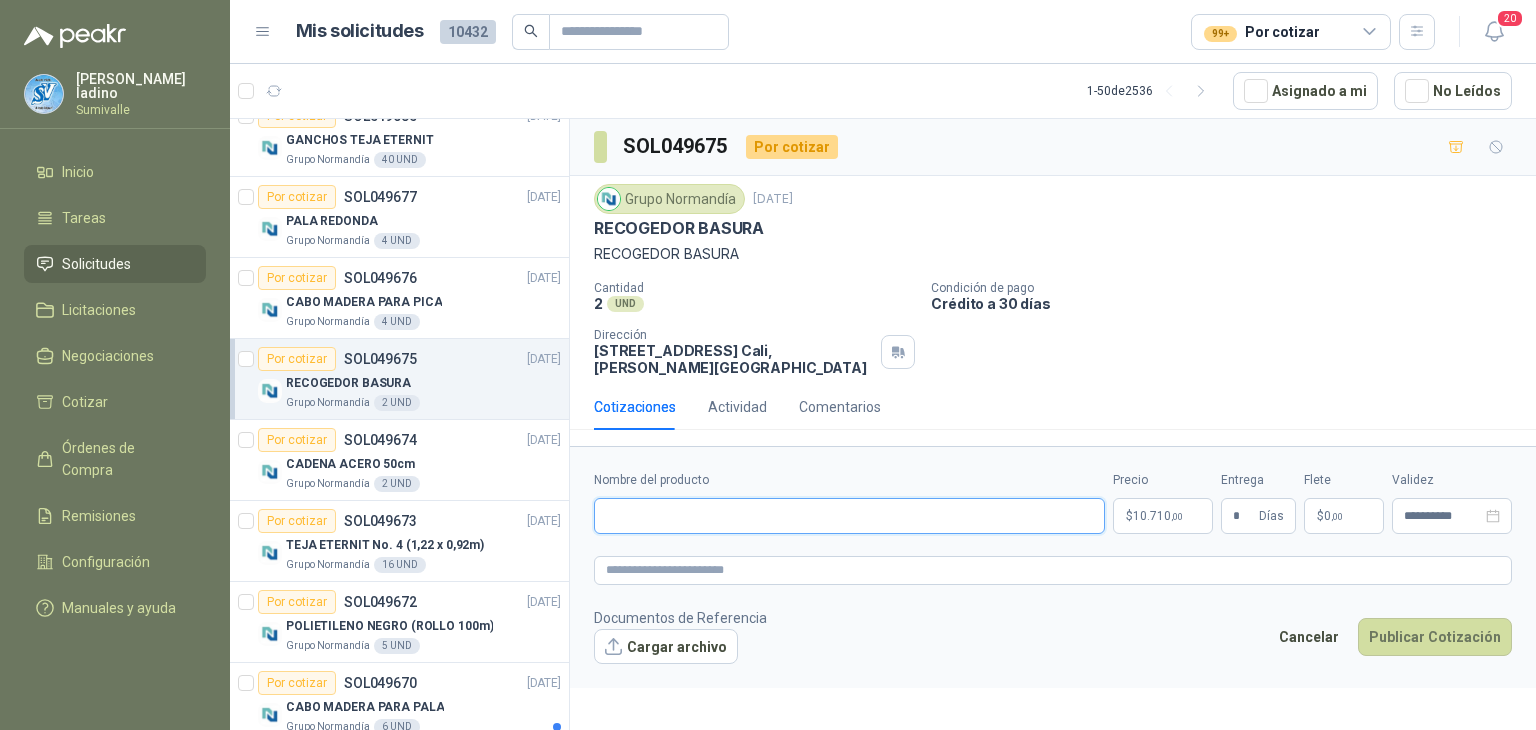 click on "Nombre del producto" at bounding box center [849, 516] 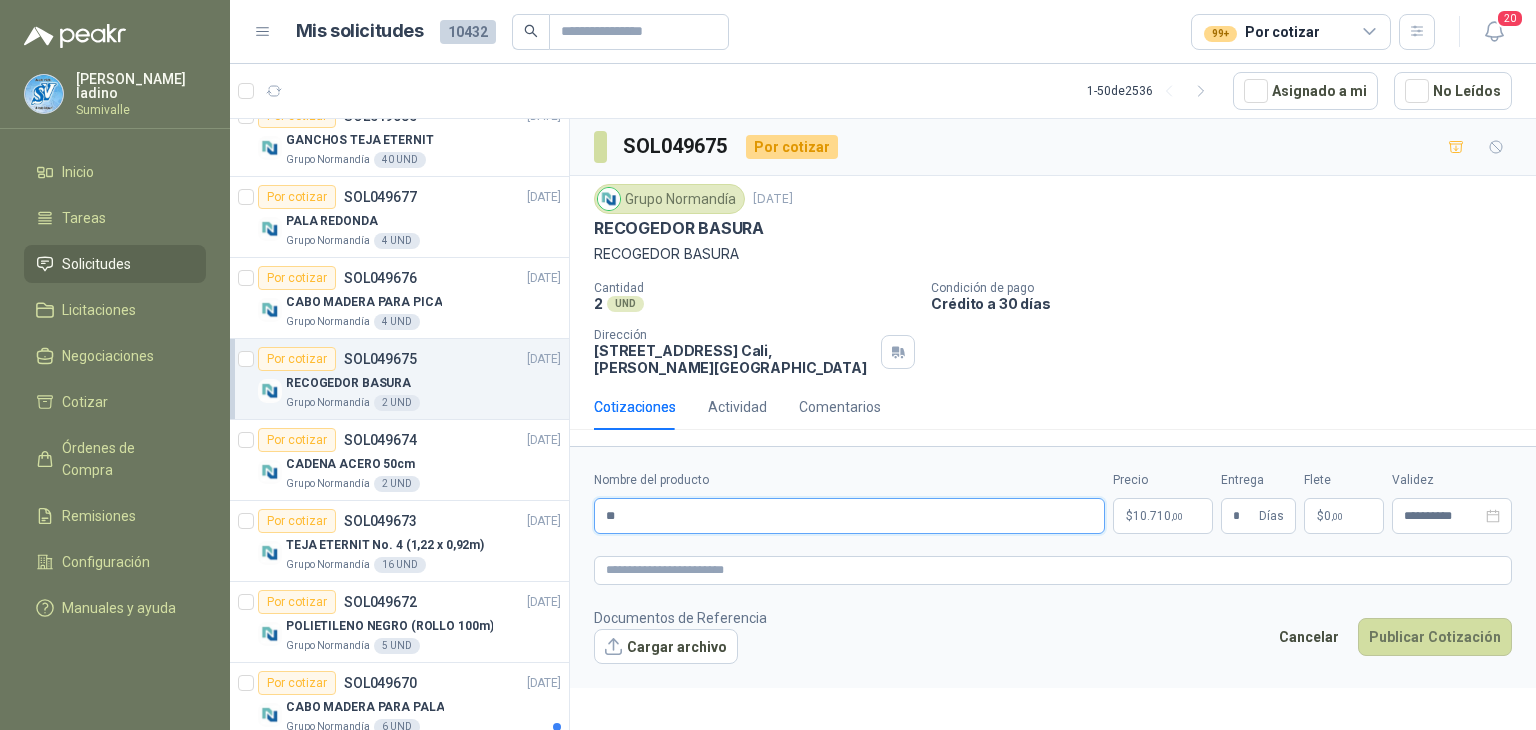 type on "*" 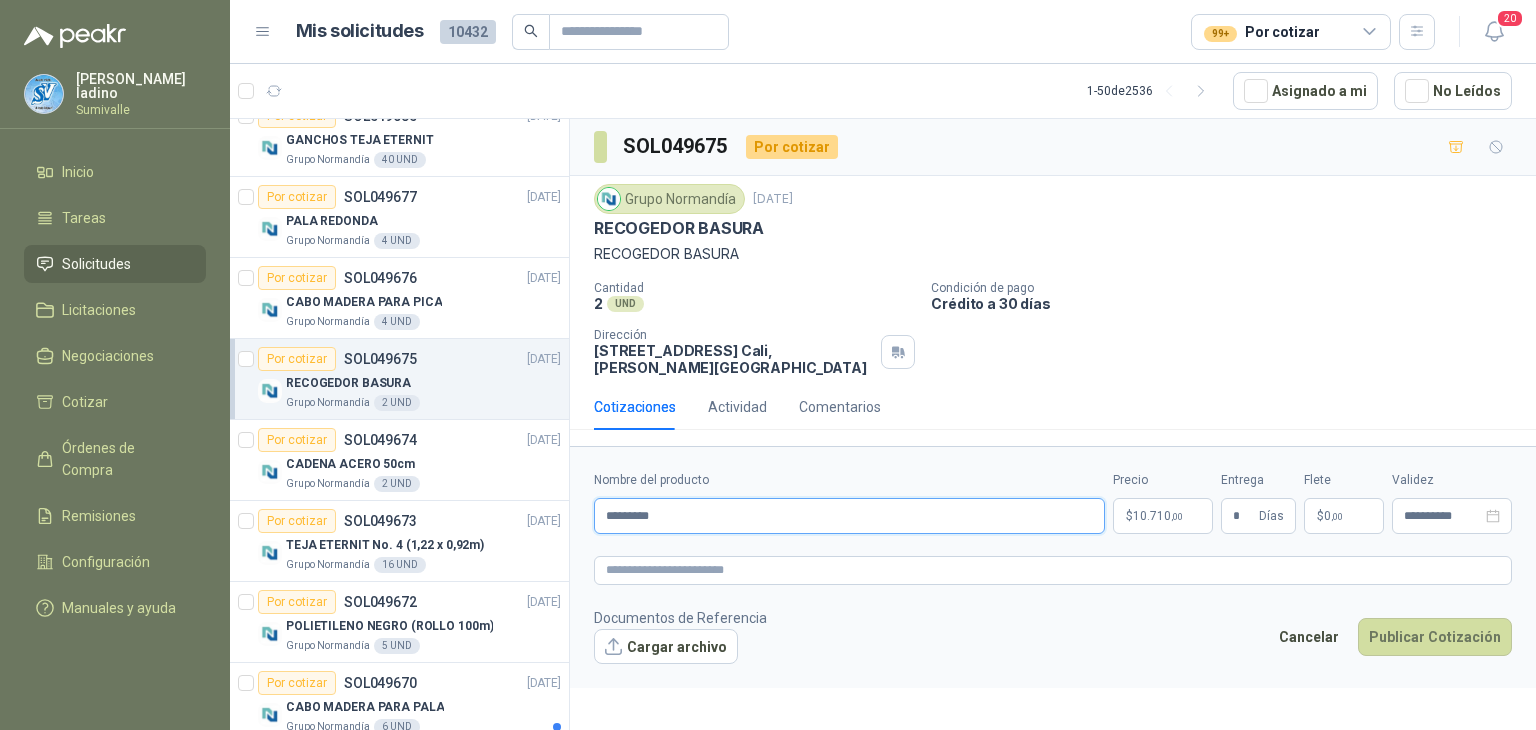 type on "*********" 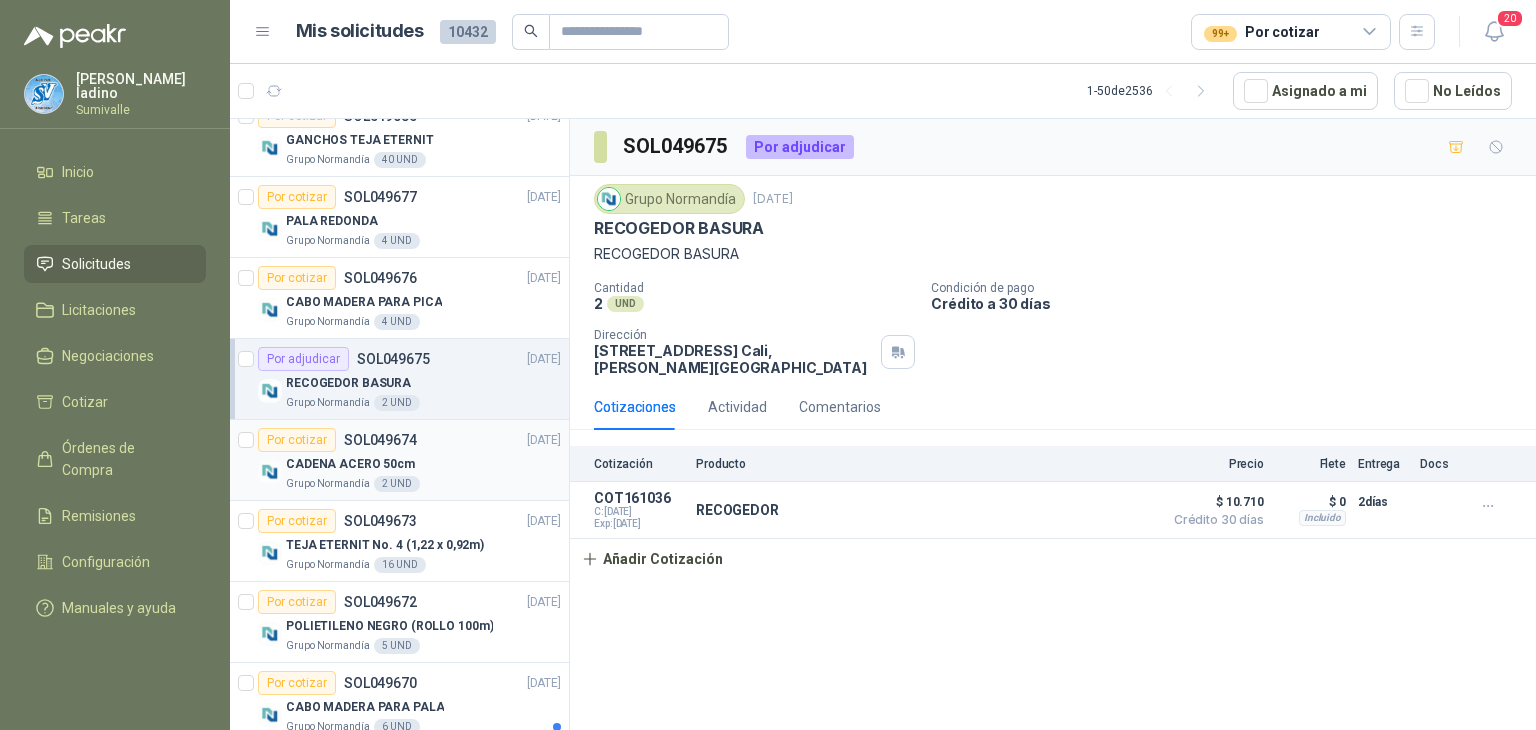 click on "CADENA ACERO 50cm" at bounding box center [423, 464] 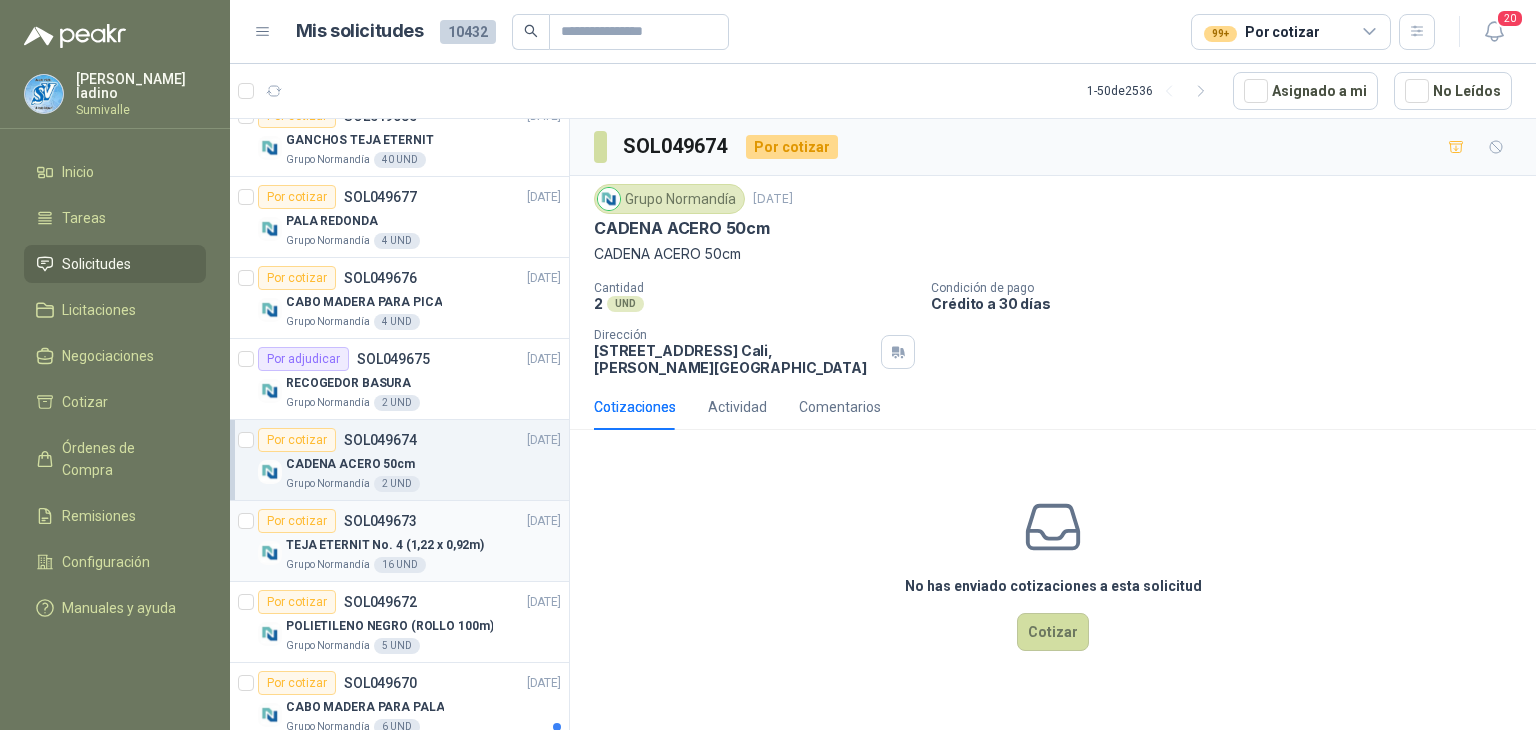 click on "TEJA ETERNIT No. 4 (1,22 x 0,92m)" at bounding box center [385, 545] 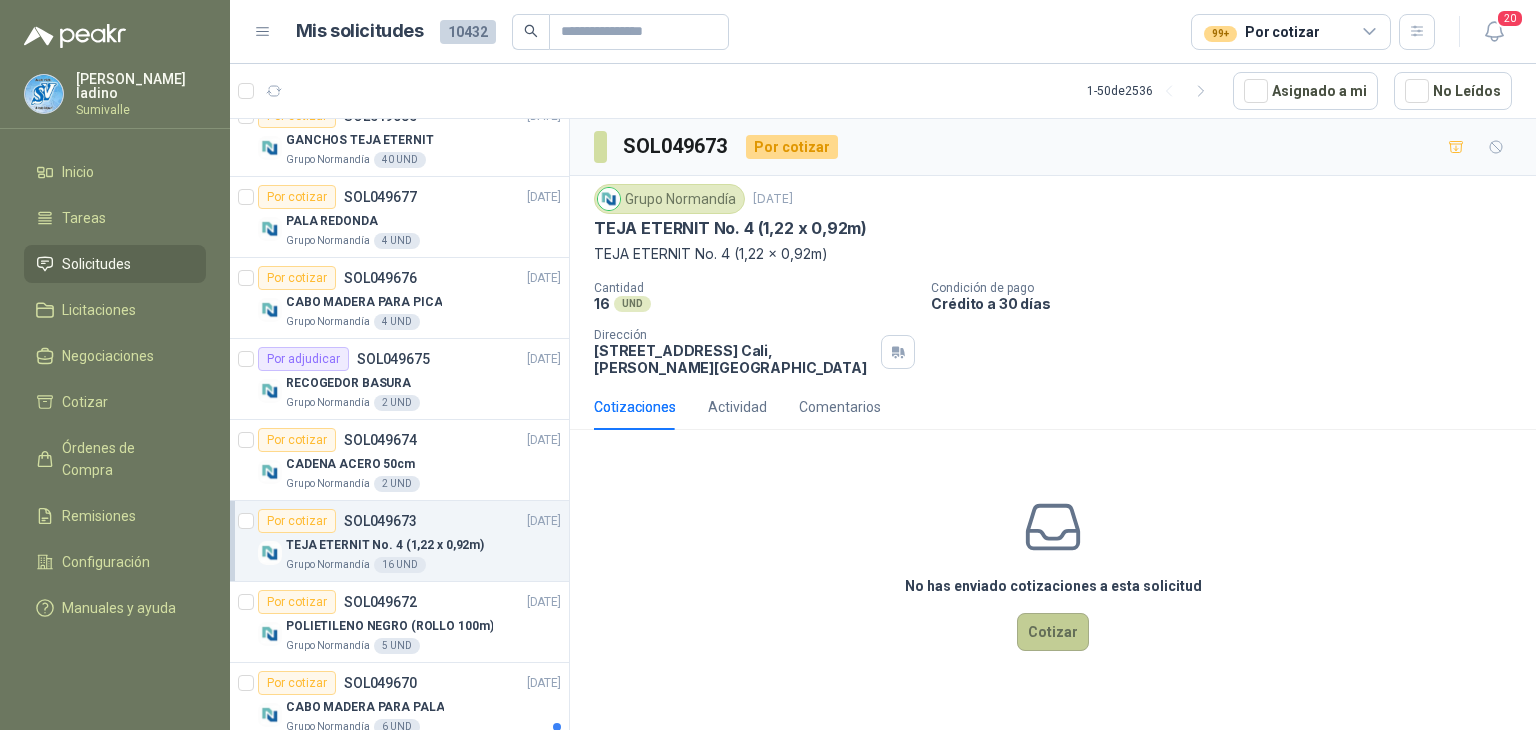 click on "Cotizar" at bounding box center [1053, 632] 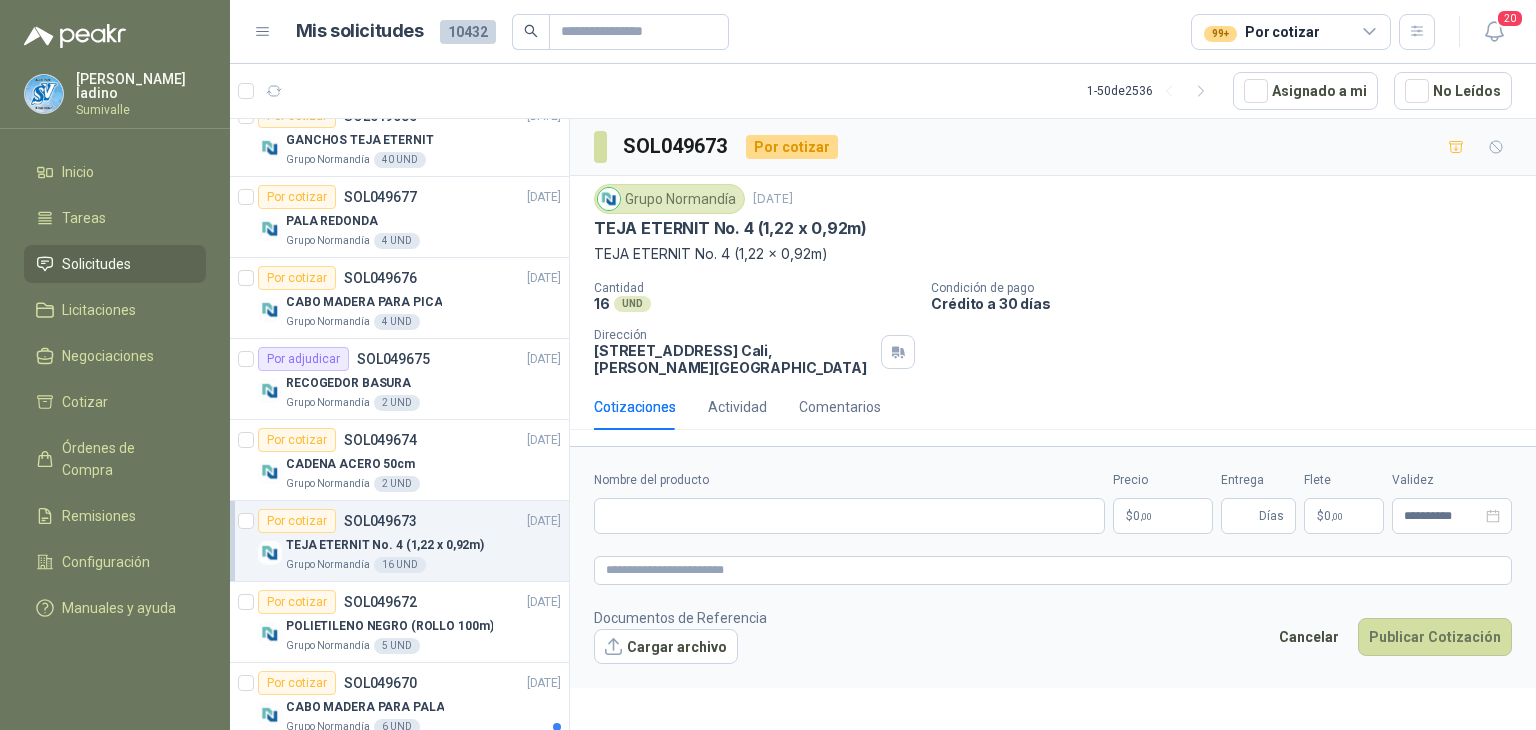 type 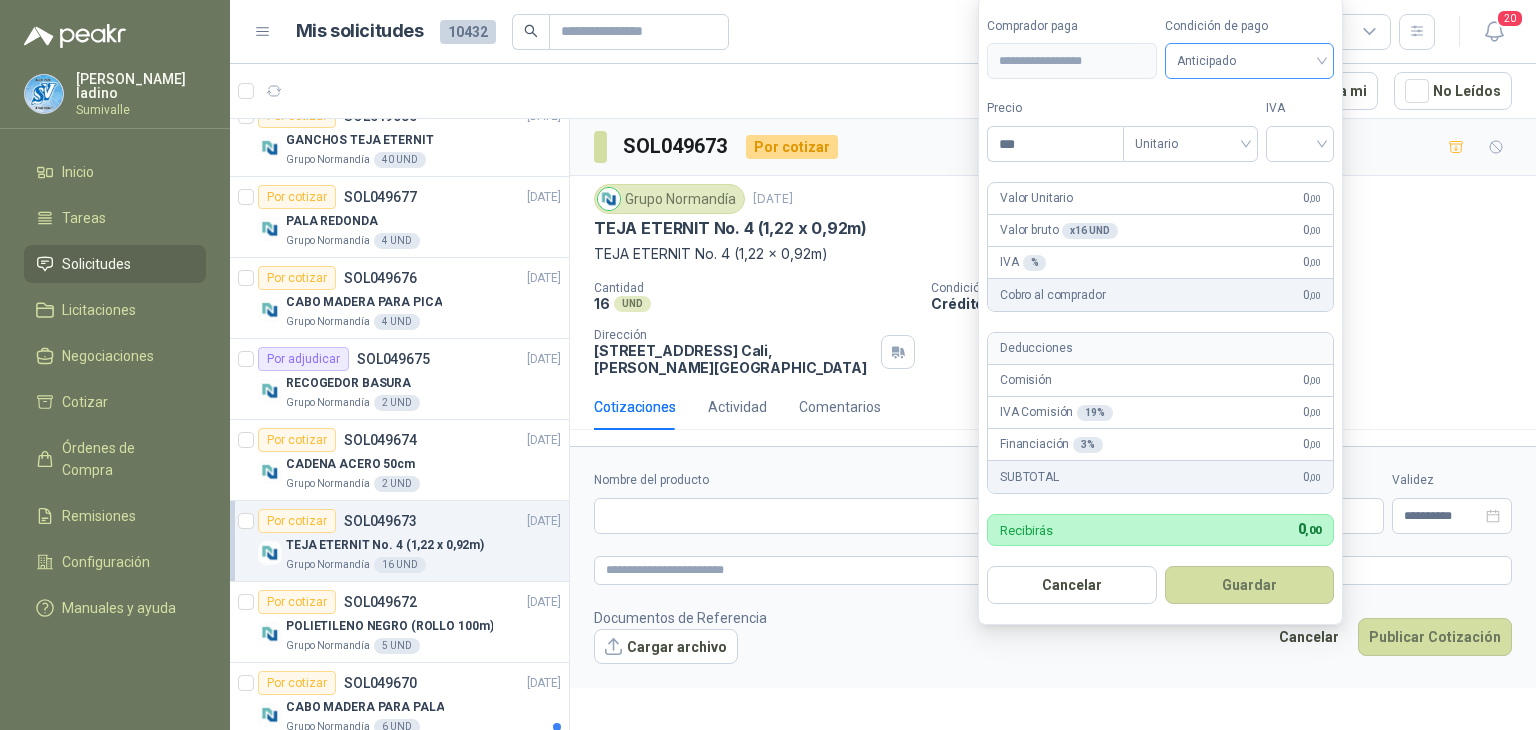 click on "Anticipado" at bounding box center [1250, 61] 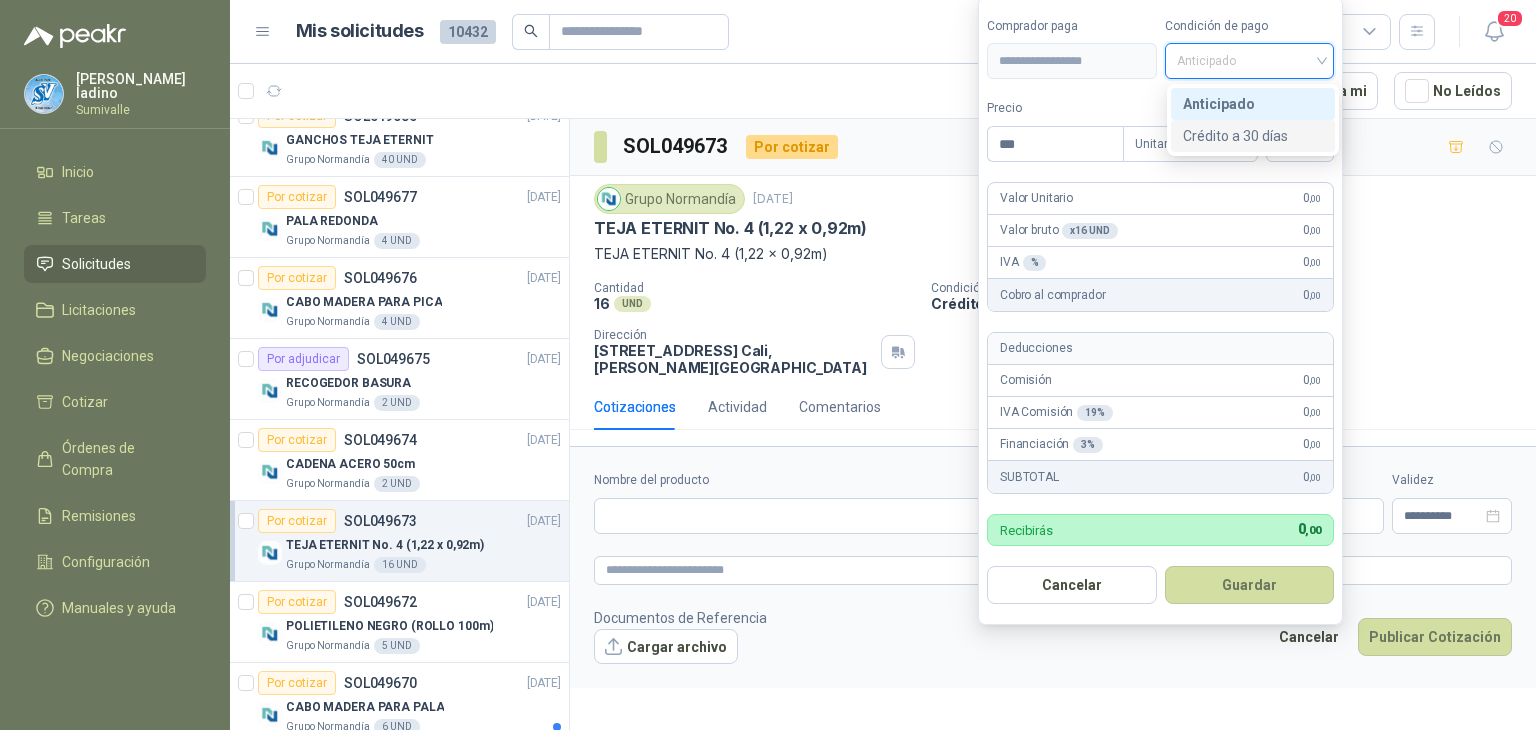 click on "Crédito a 30 días" at bounding box center (1253, 136) 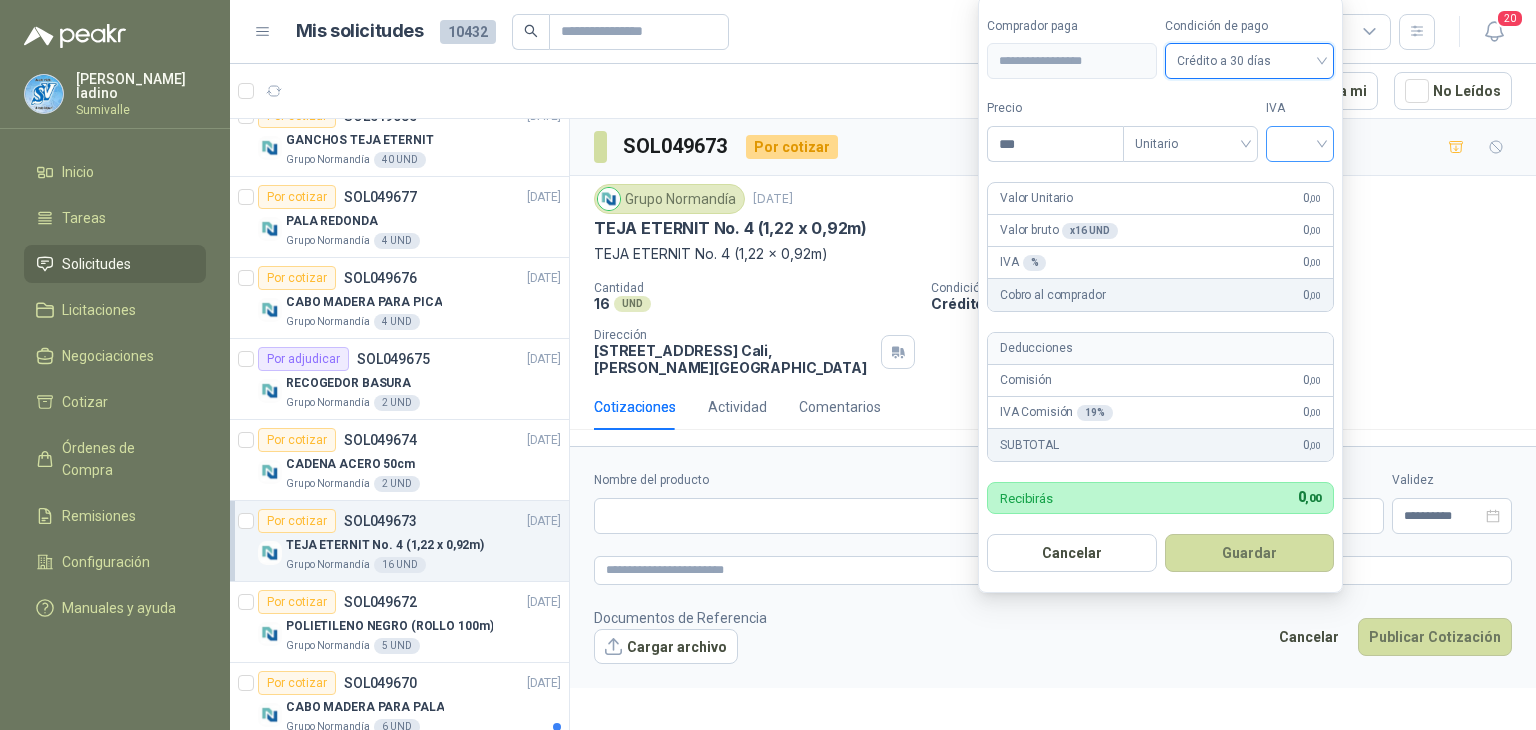 click at bounding box center [1300, 144] 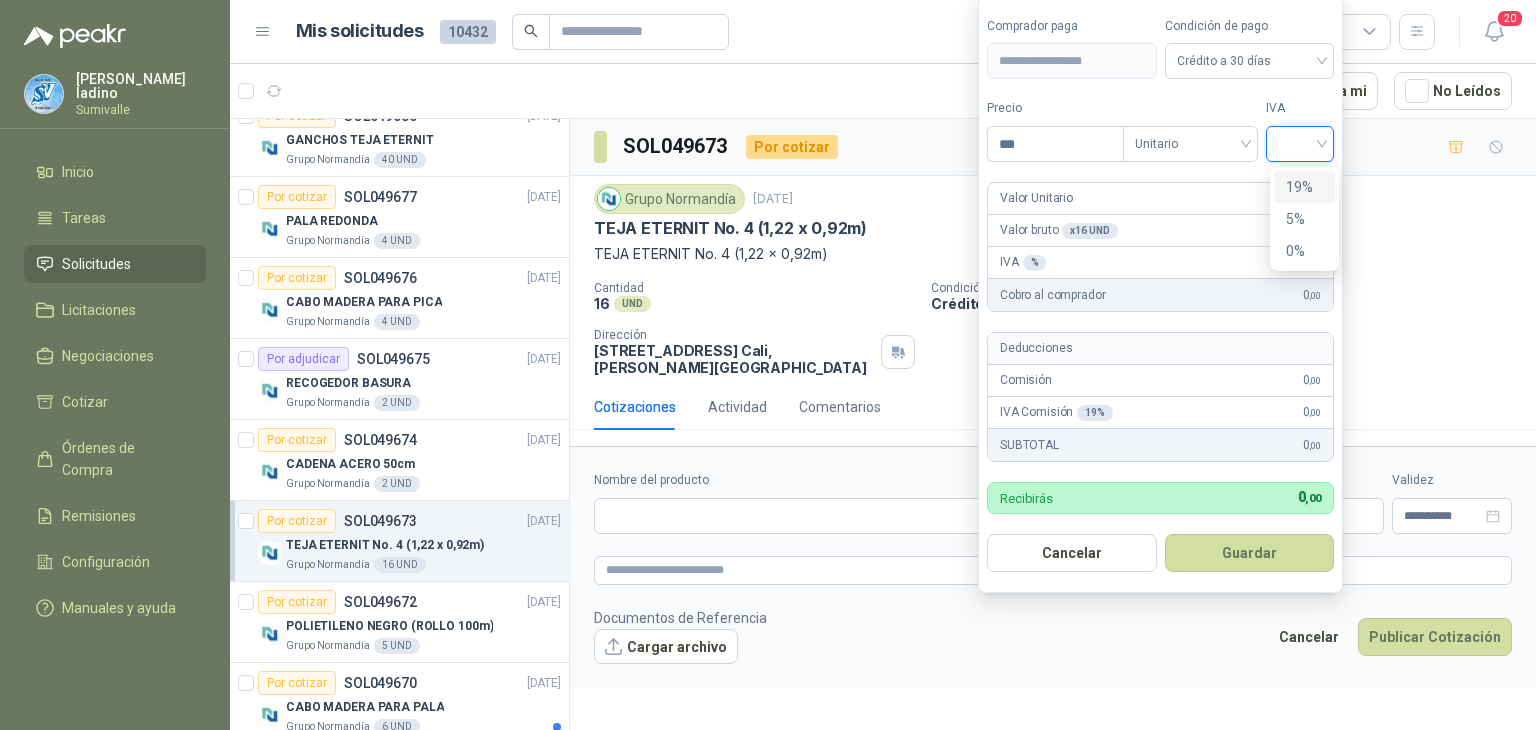 click on "19%" at bounding box center [1304, 187] 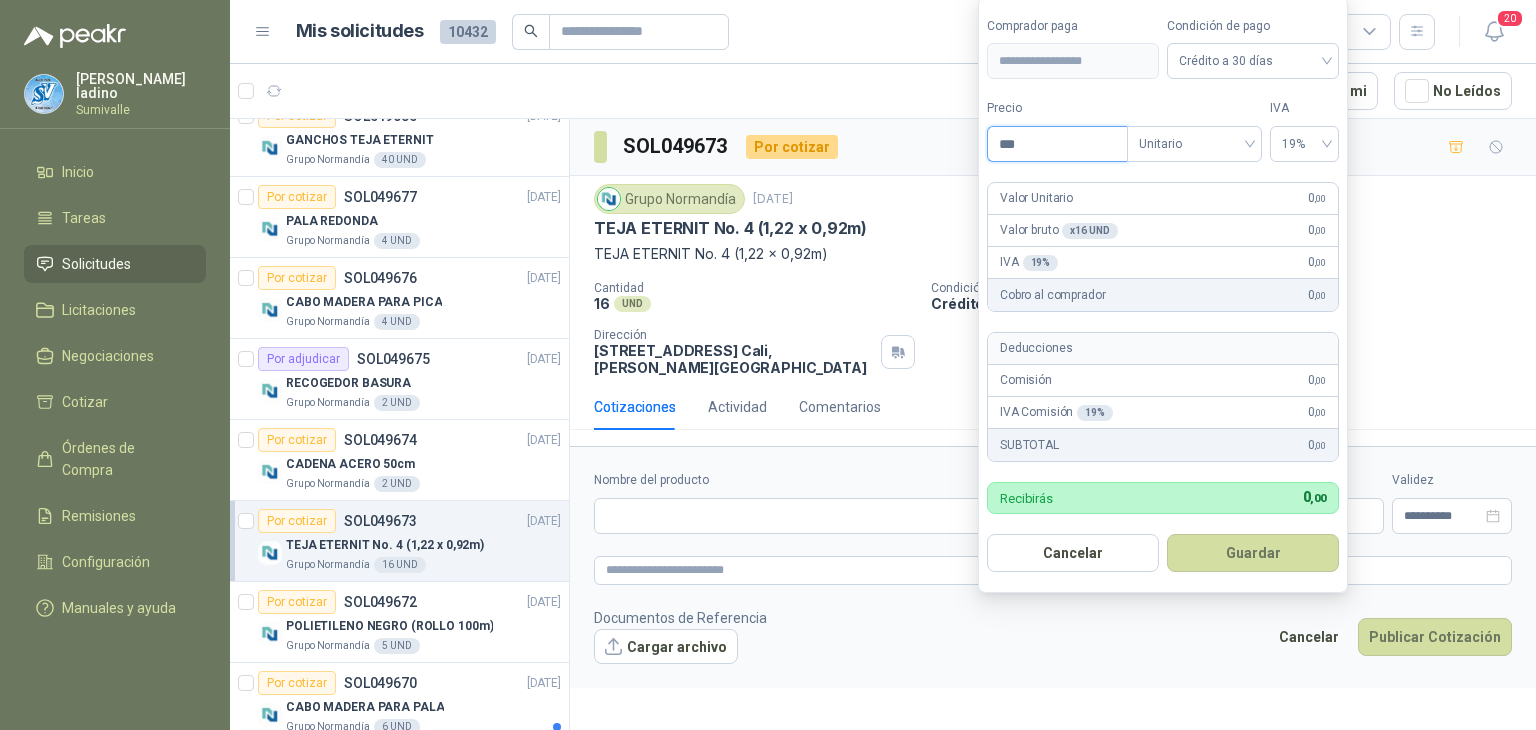 drag, startPoint x: 1064, startPoint y: 154, endPoint x: 797, endPoint y: 146, distance: 267.1198 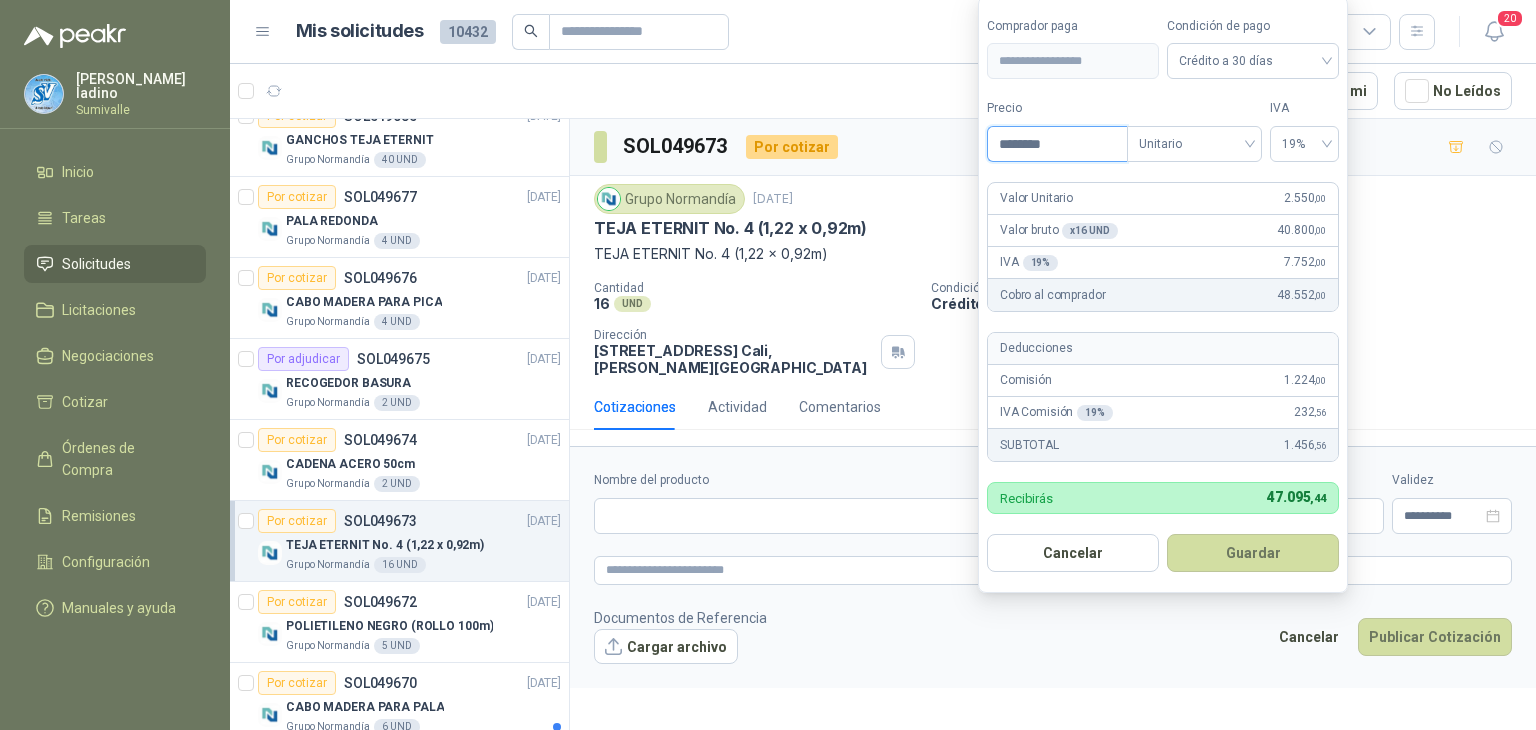 type on "********" 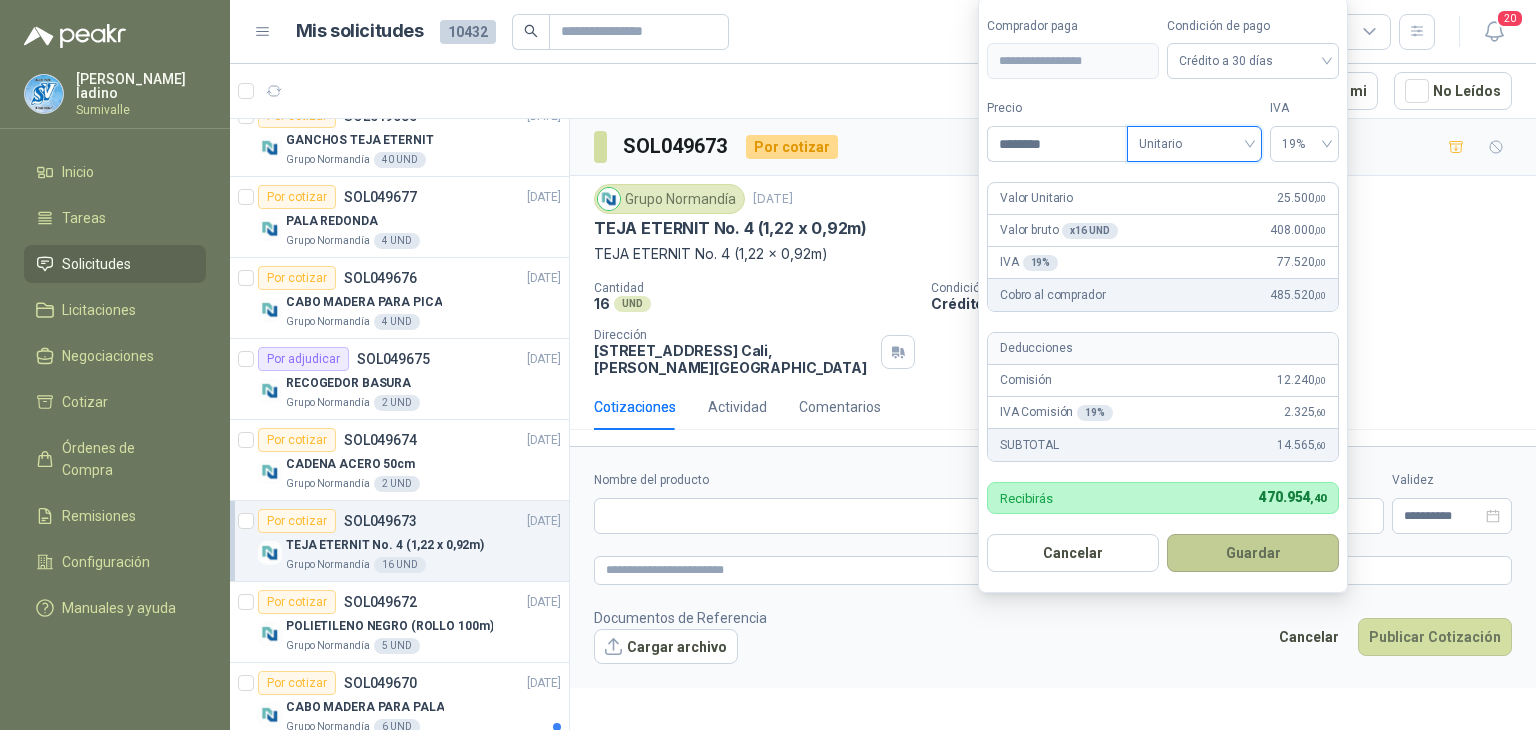 click on "Guardar" at bounding box center (1253, 553) 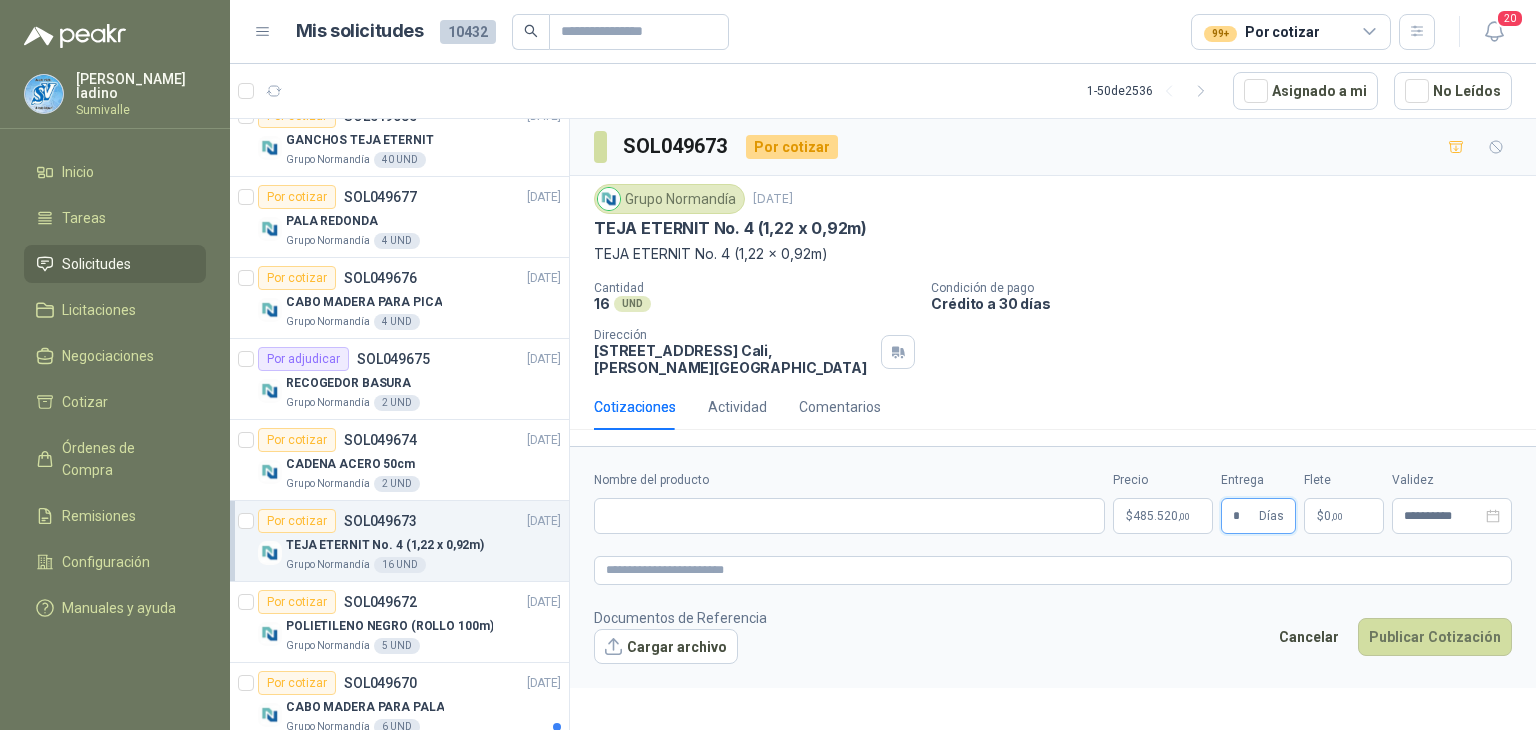 type on "*" 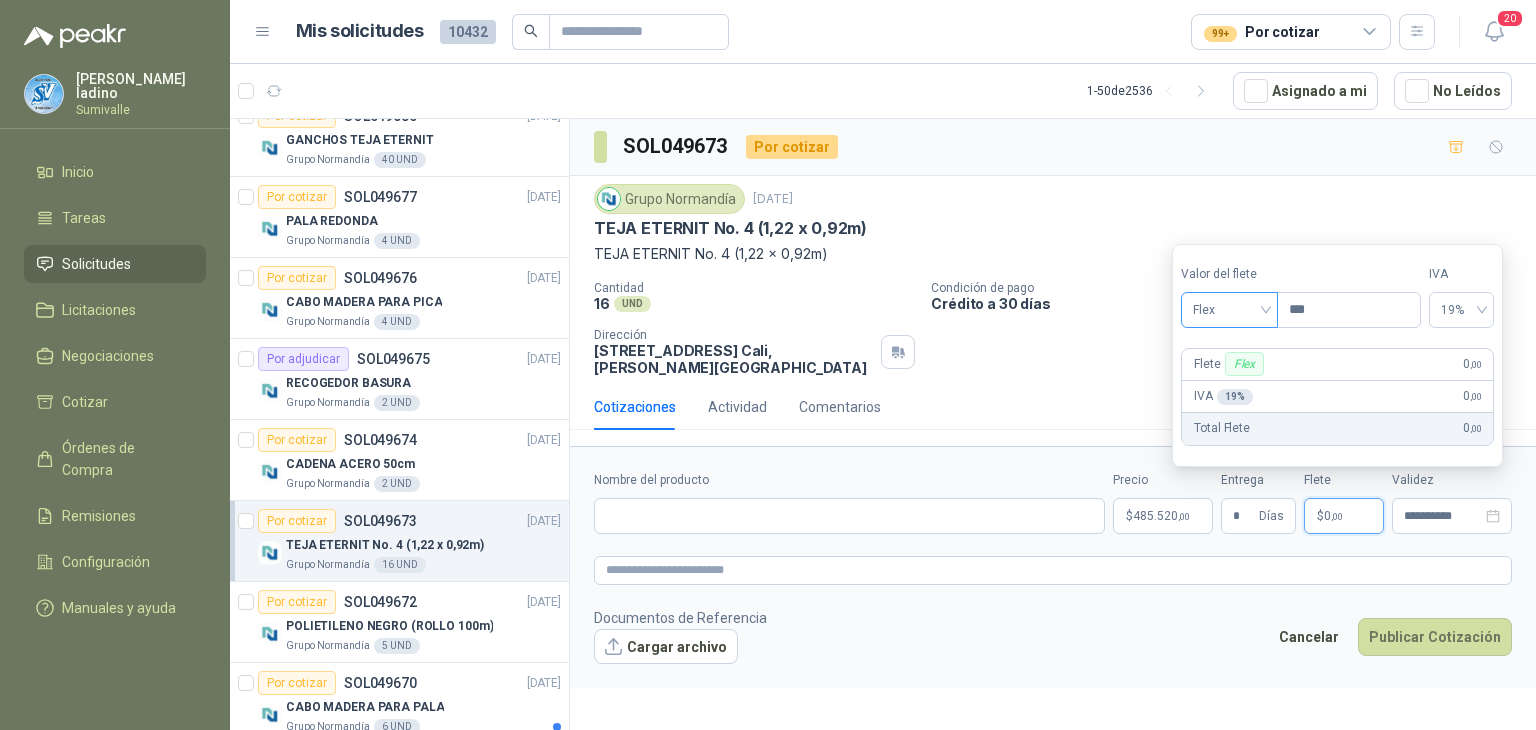 click on "Flex" at bounding box center (1229, 310) 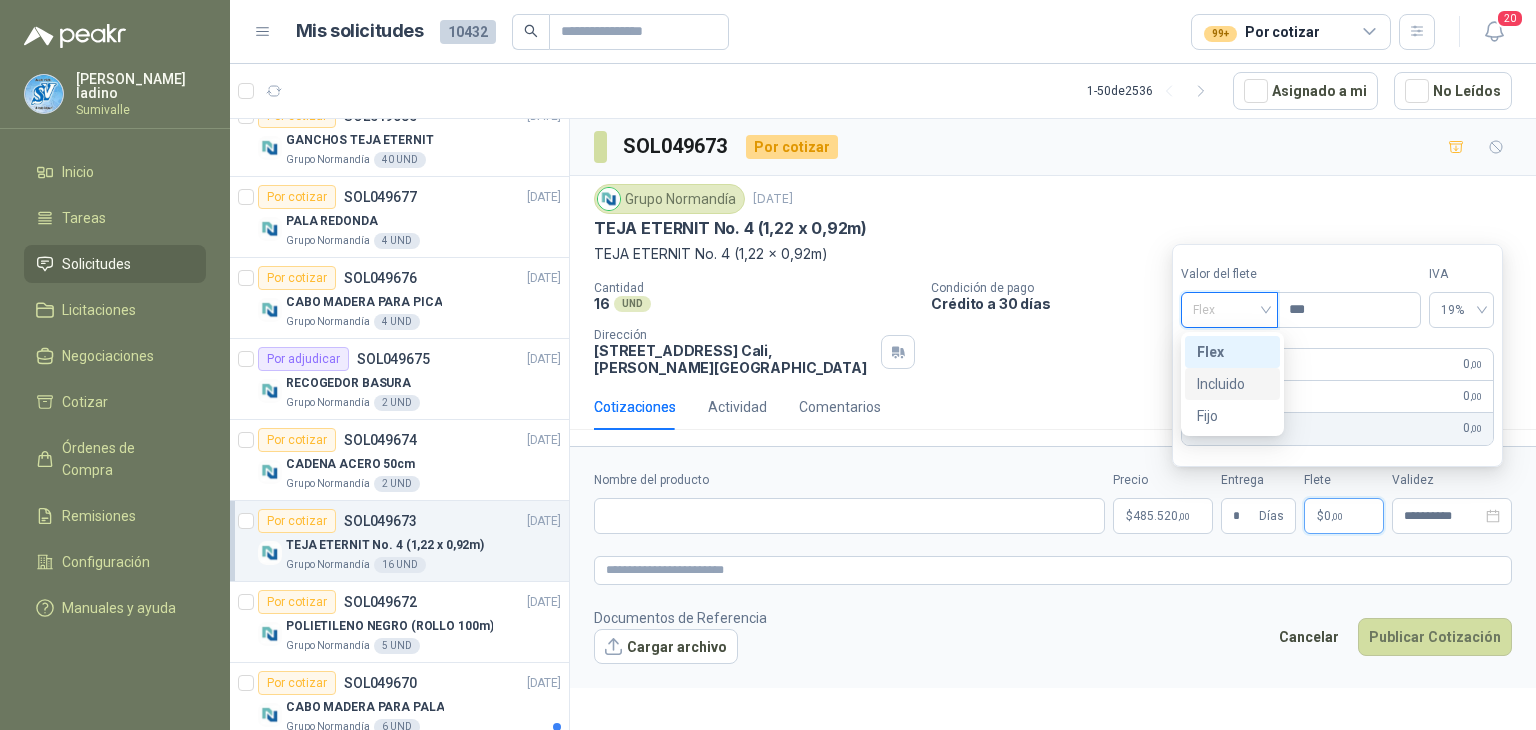 click on "Incluido" at bounding box center [1232, 384] 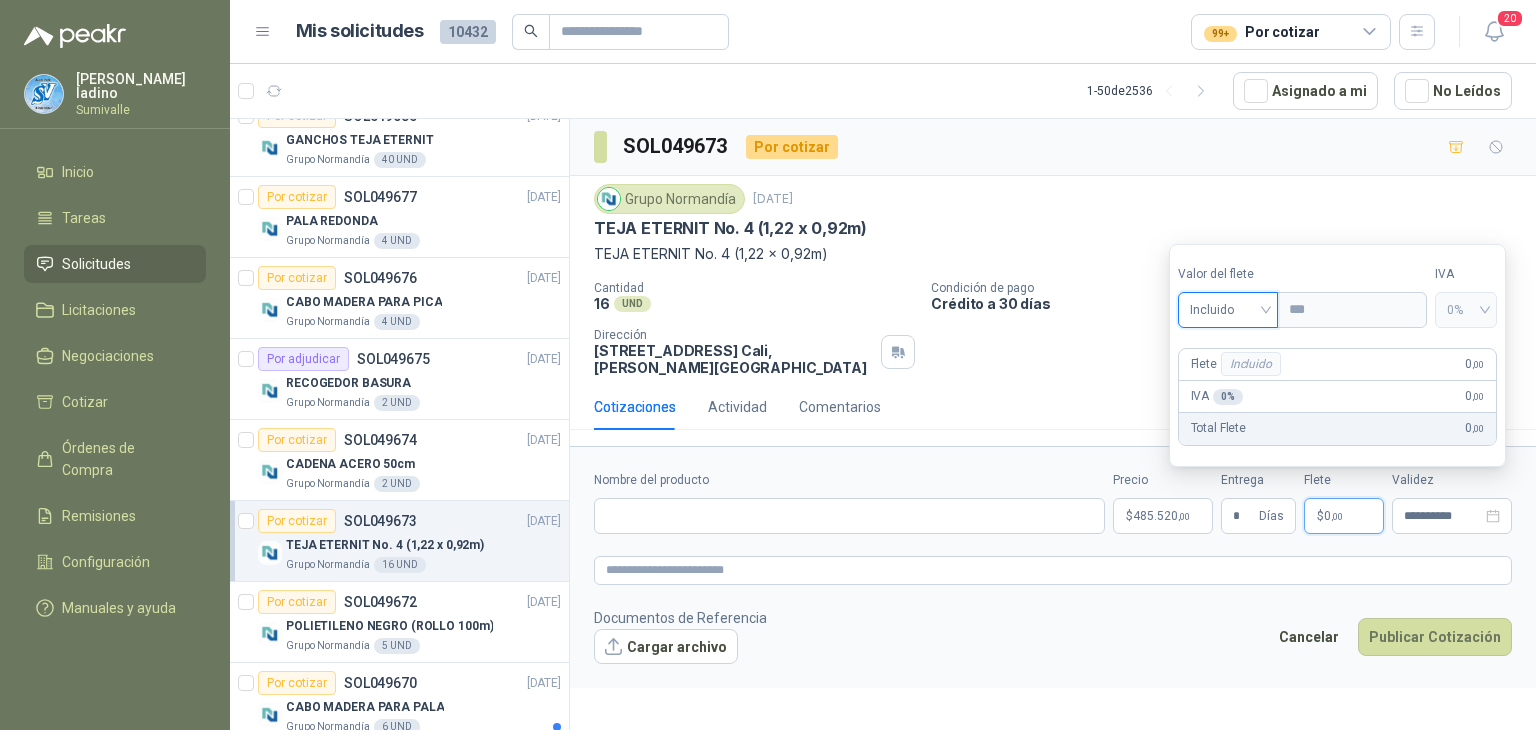click on "Nombre del producto" at bounding box center [849, 480] 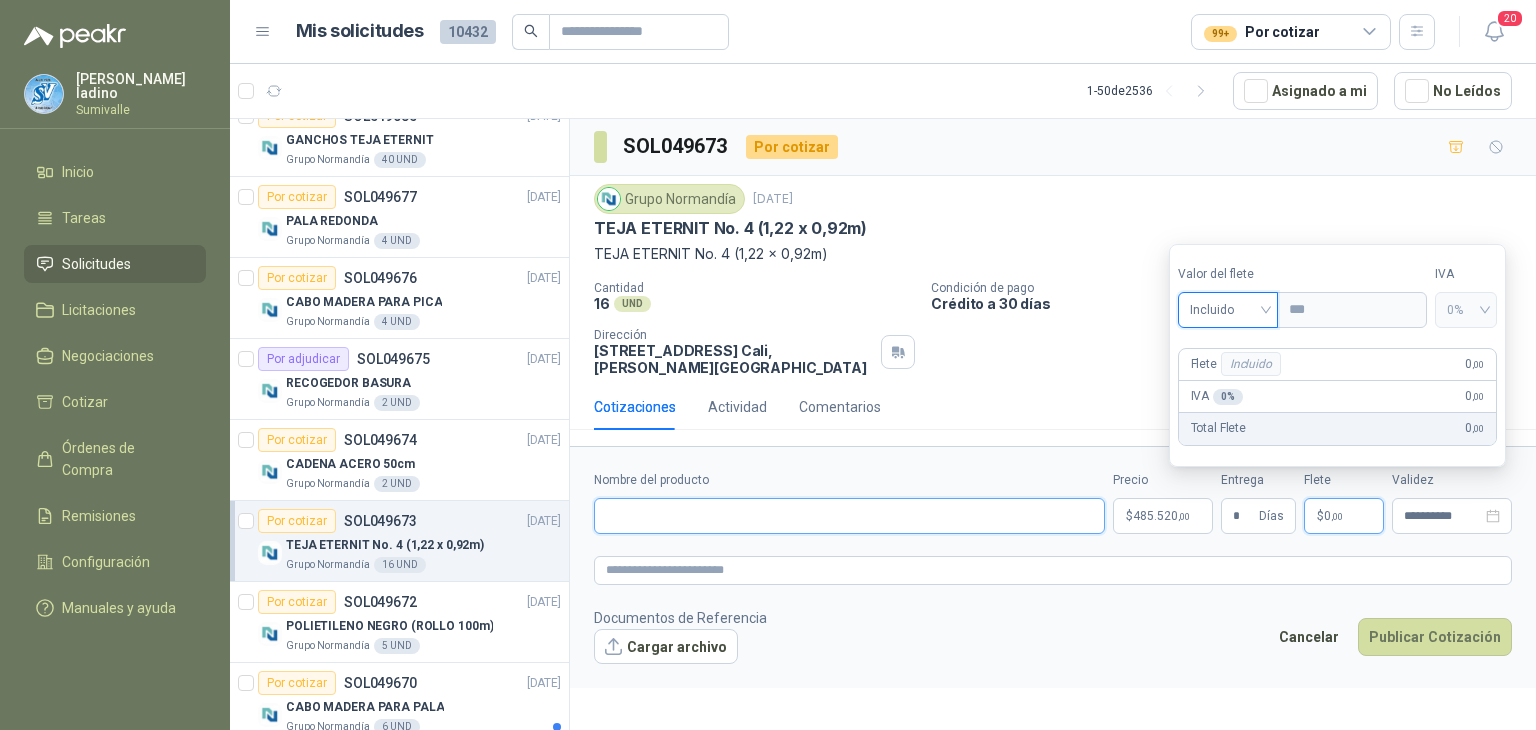 click on "Nombre del producto" at bounding box center (849, 516) 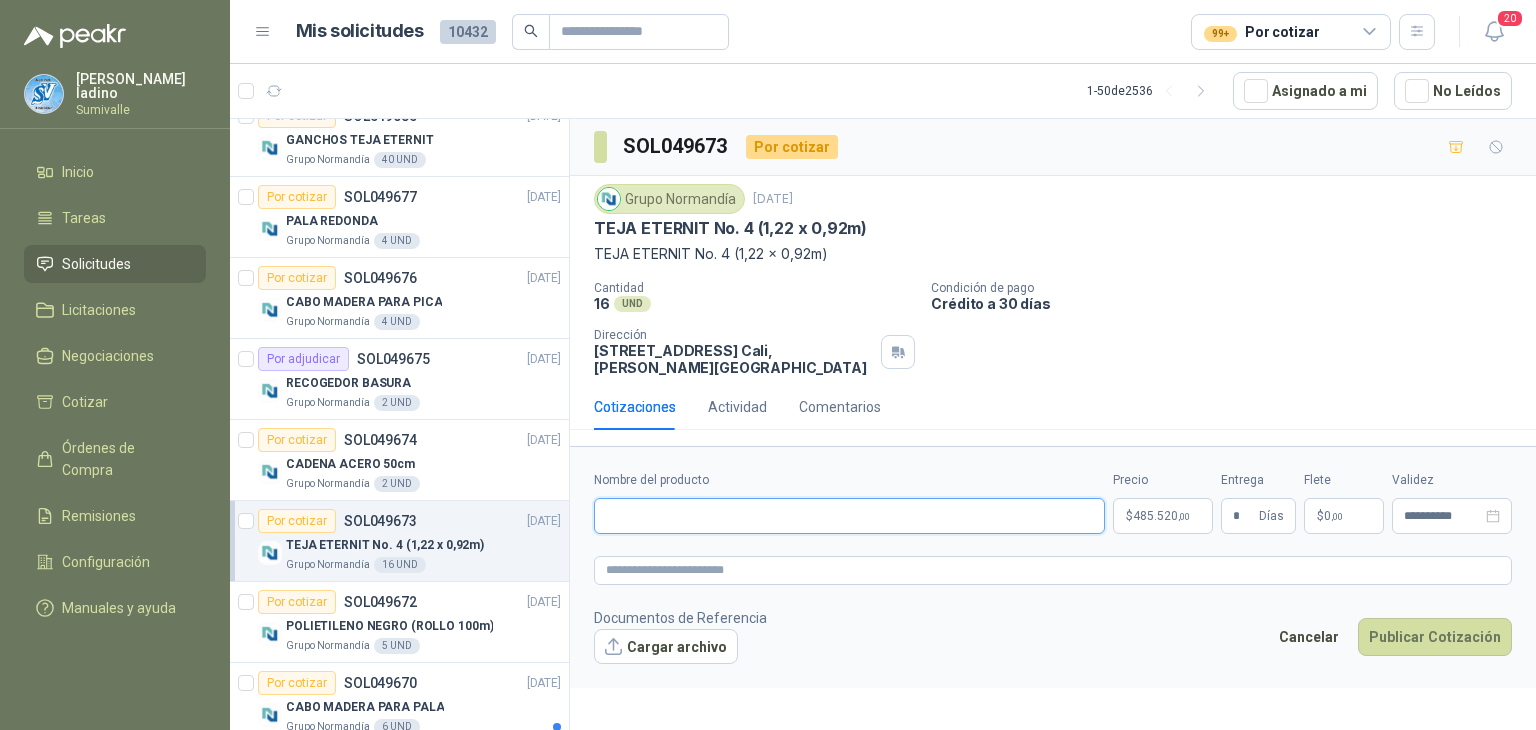 drag, startPoint x: 849, startPoint y: 498, endPoint x: 848, endPoint y: 509, distance: 11.045361 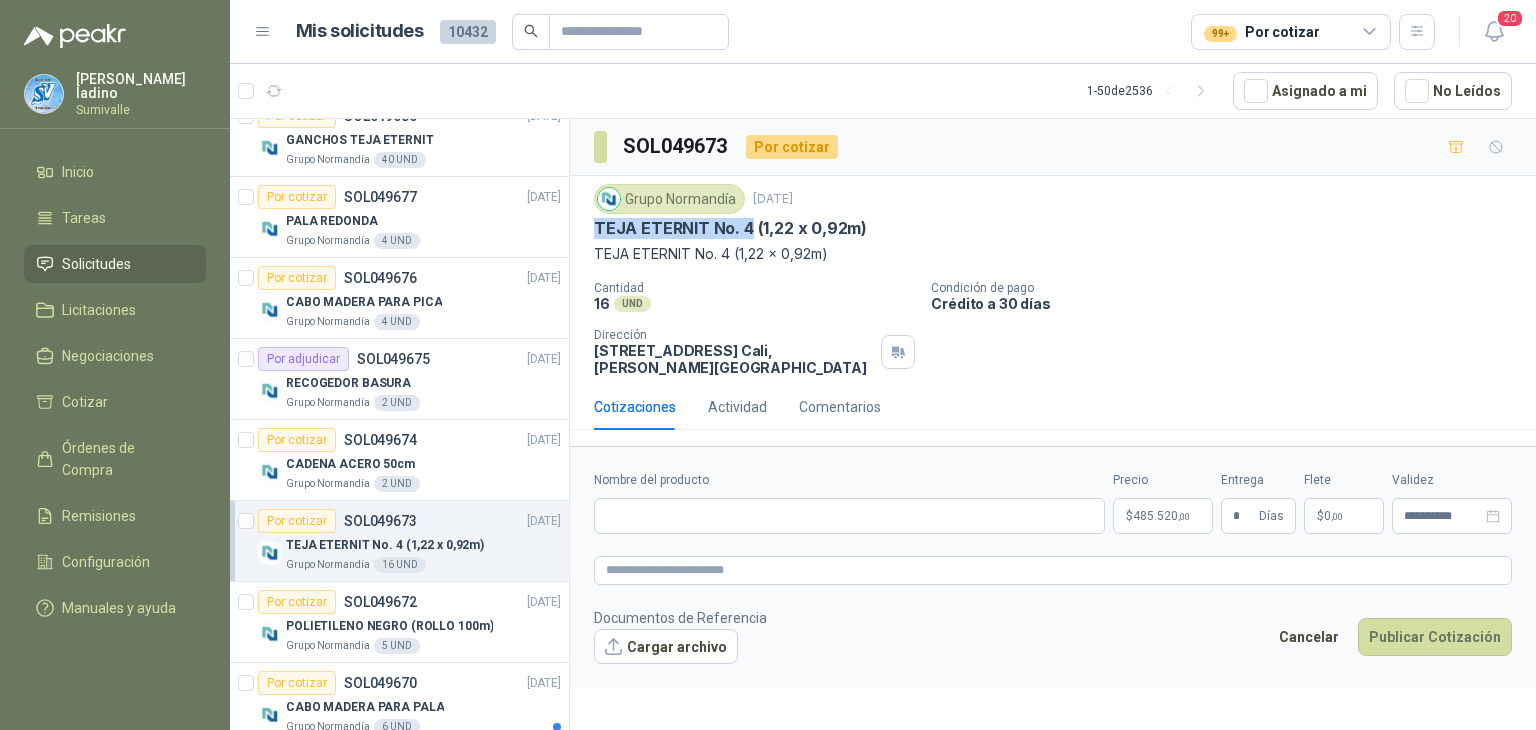 drag, startPoint x: 596, startPoint y: 223, endPoint x: 750, endPoint y: 233, distance: 154.32434 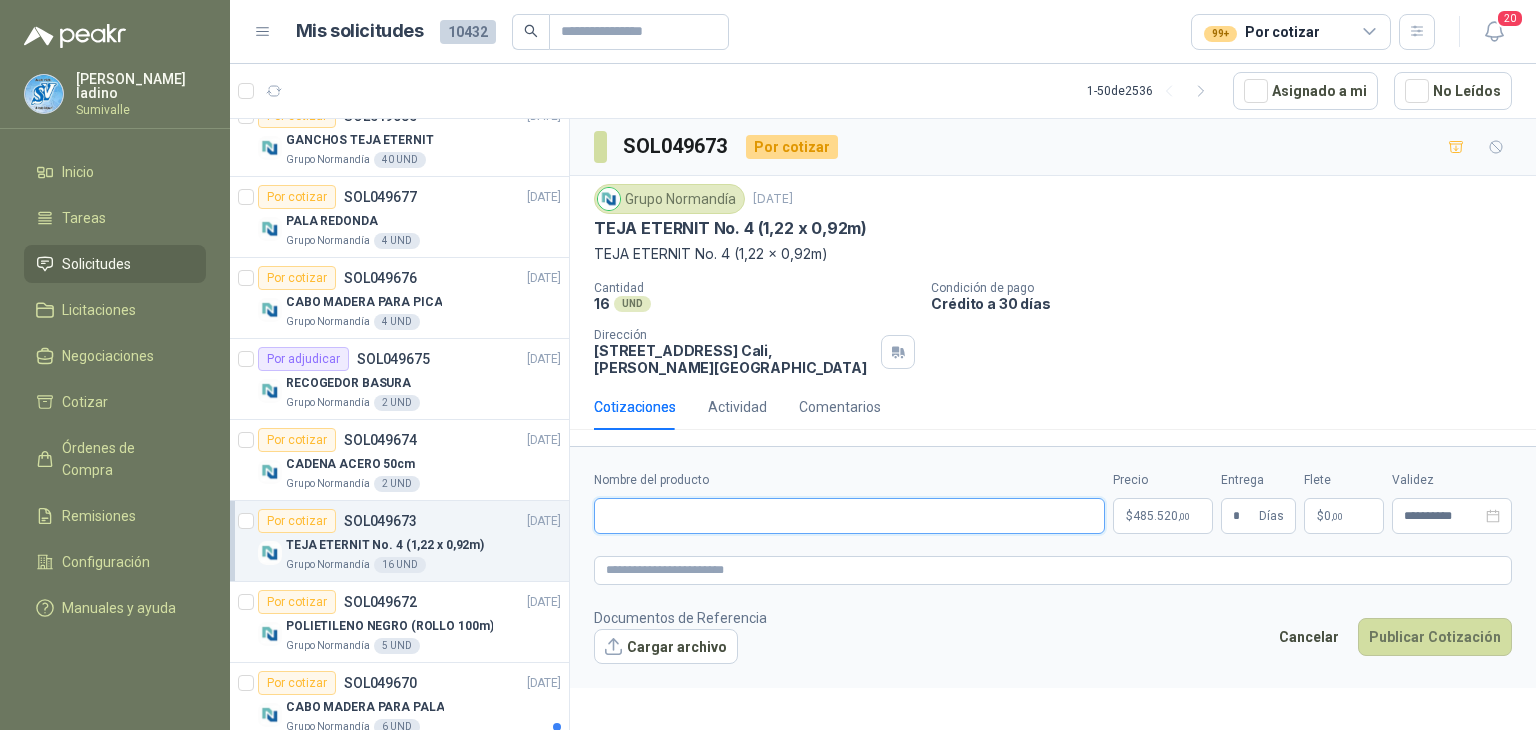 click on "Nombre del producto" at bounding box center [849, 516] 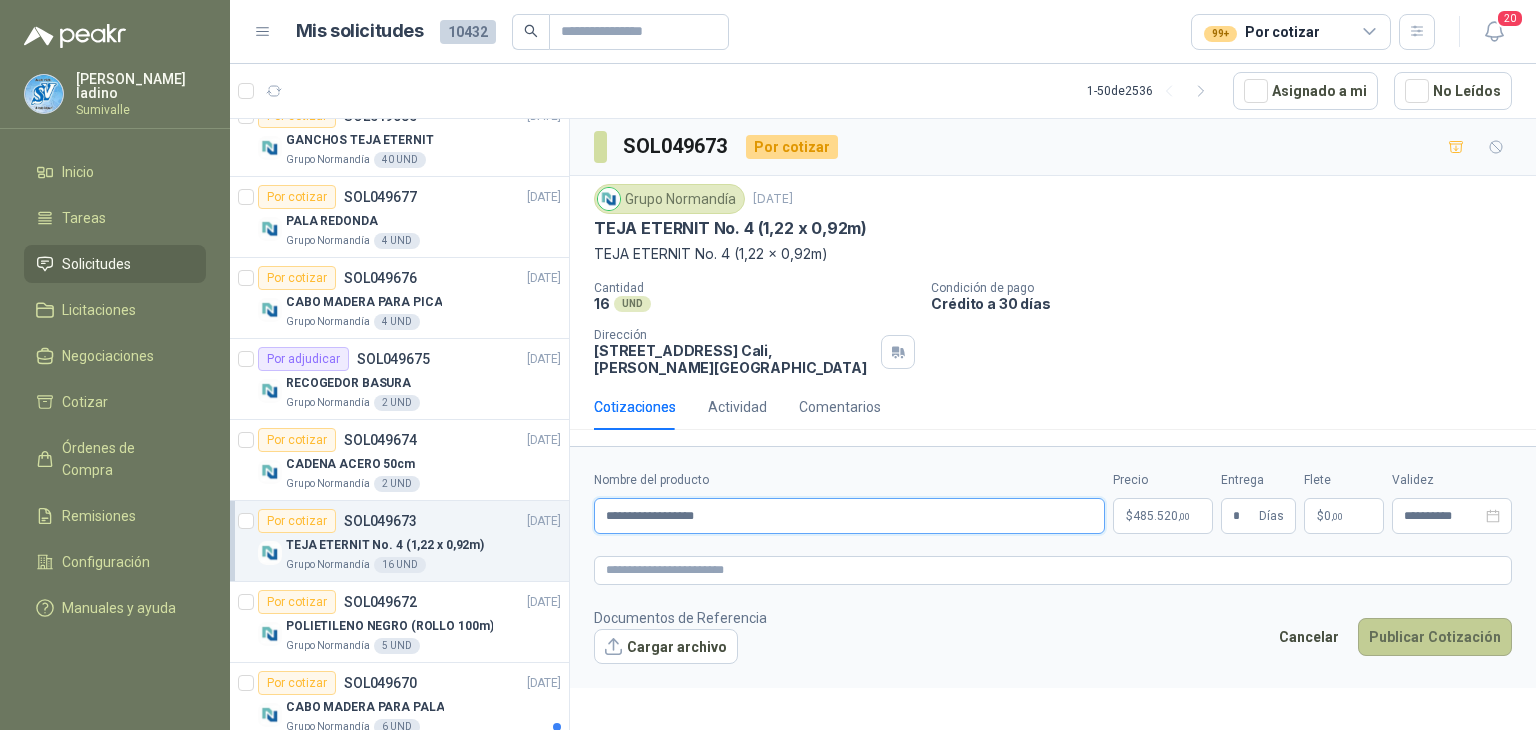 type on "**********" 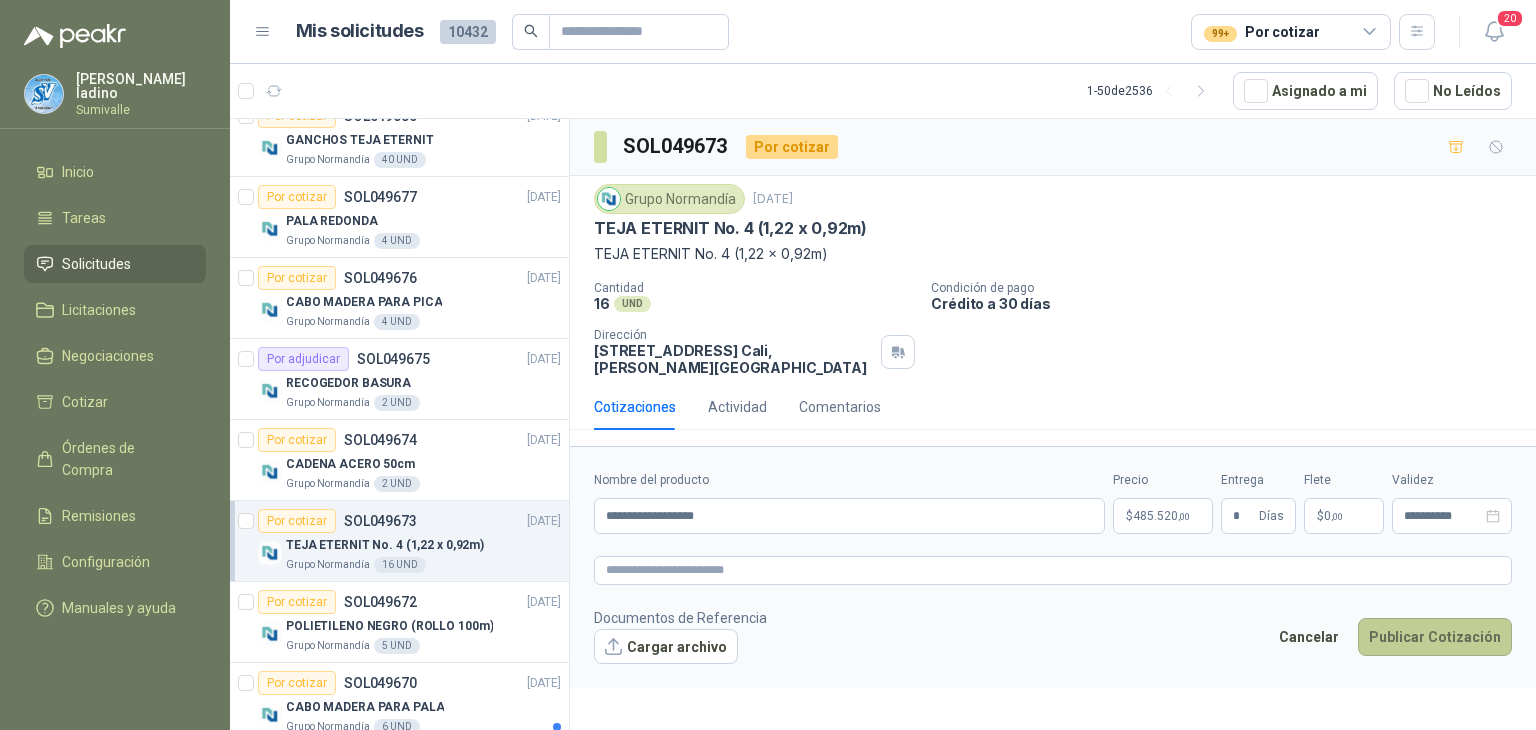 click on "Publicar Cotización" at bounding box center [1435, 637] 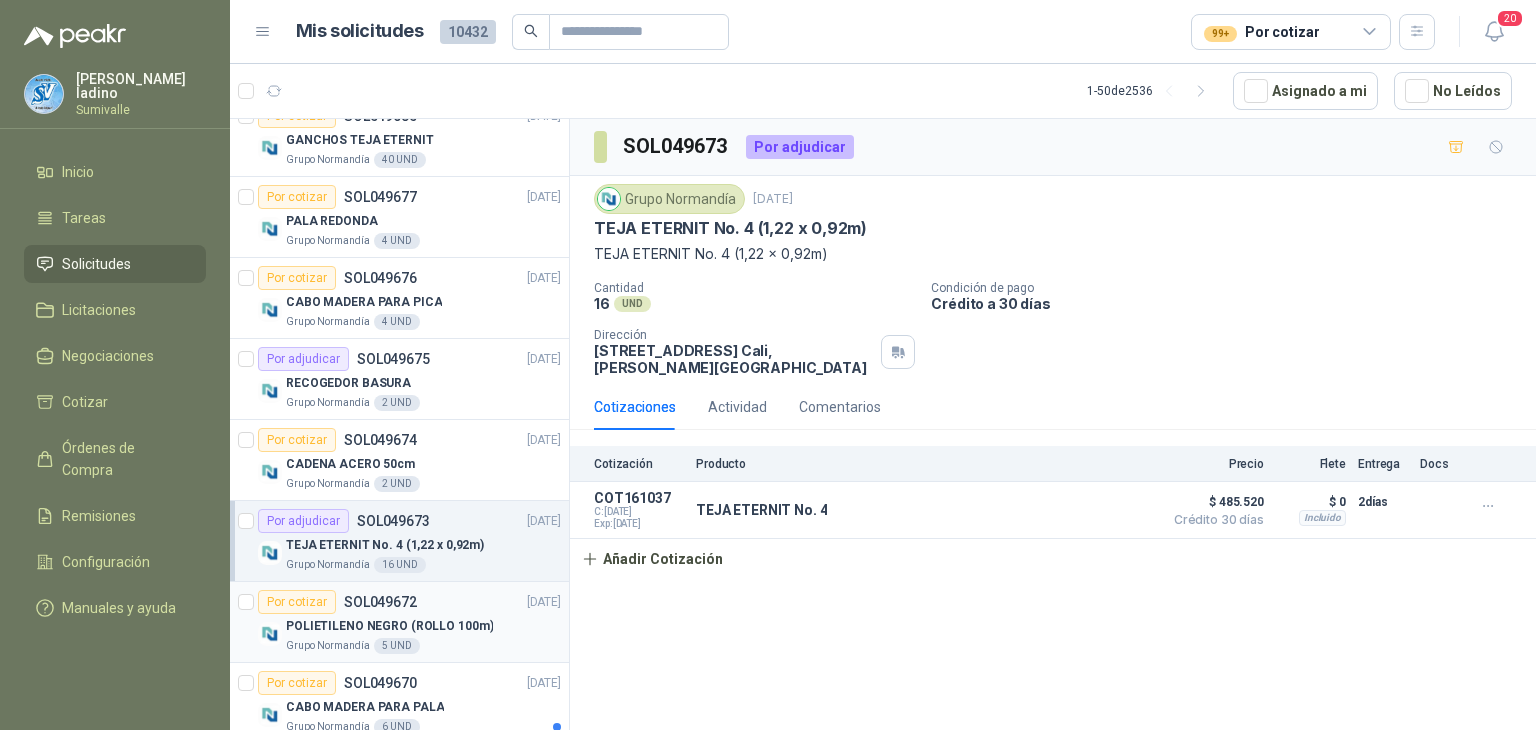click on "Por cotizar SOL049672 [DATE]" at bounding box center [409, 602] 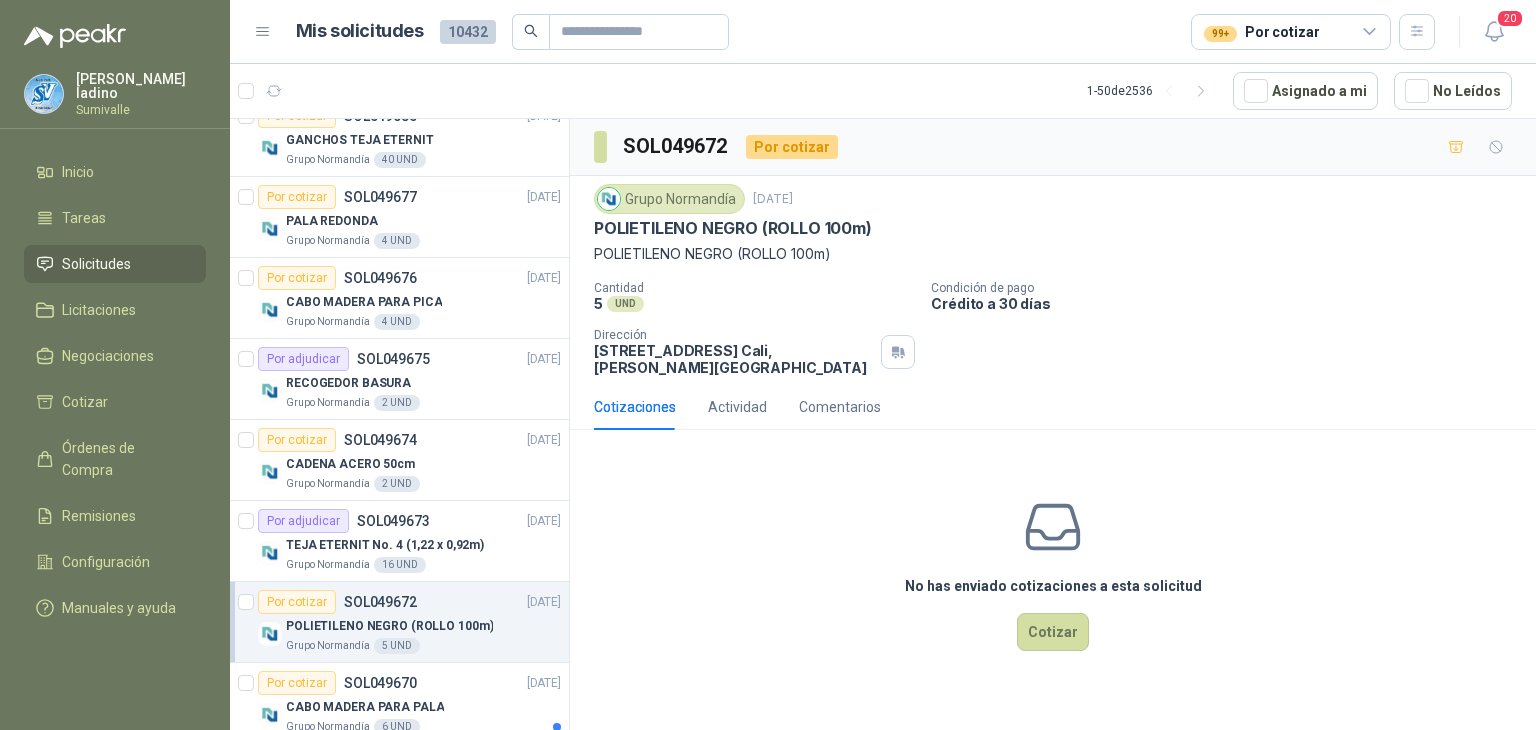 scroll, scrollTop: 400, scrollLeft: 0, axis: vertical 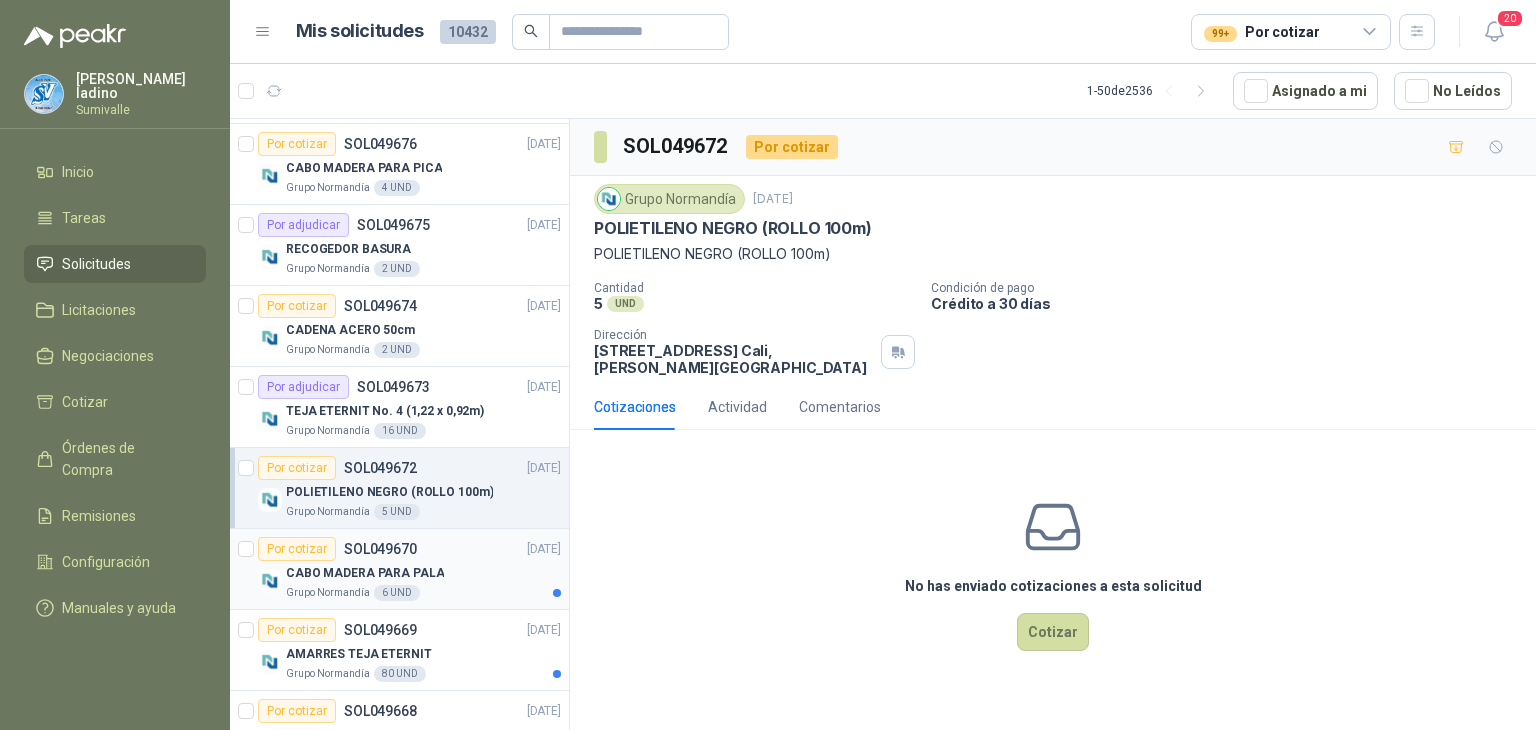 click on "CABO MADERA PARA PALA" at bounding box center [365, 573] 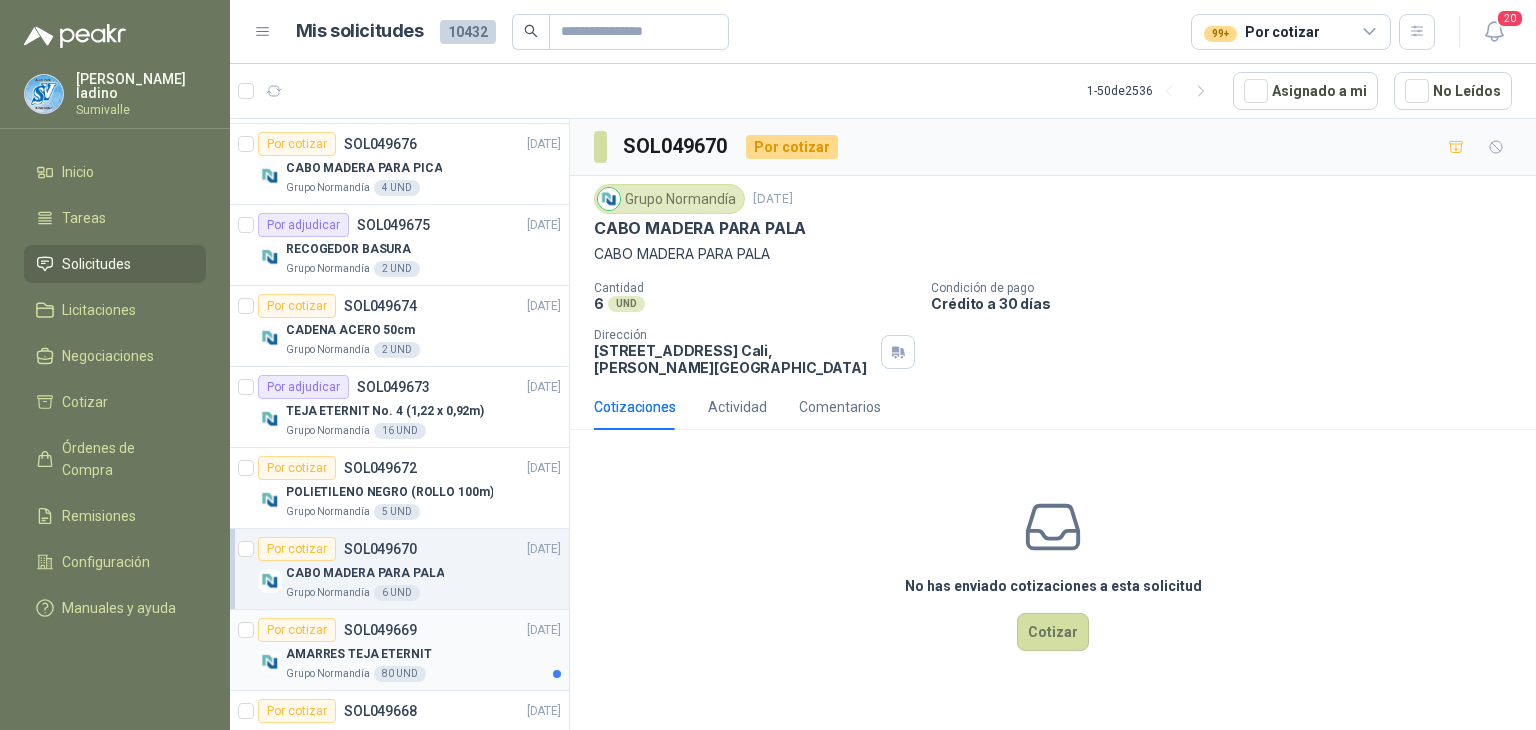 click on "Por cotizar SOL049669 [DATE]" at bounding box center (409, 630) 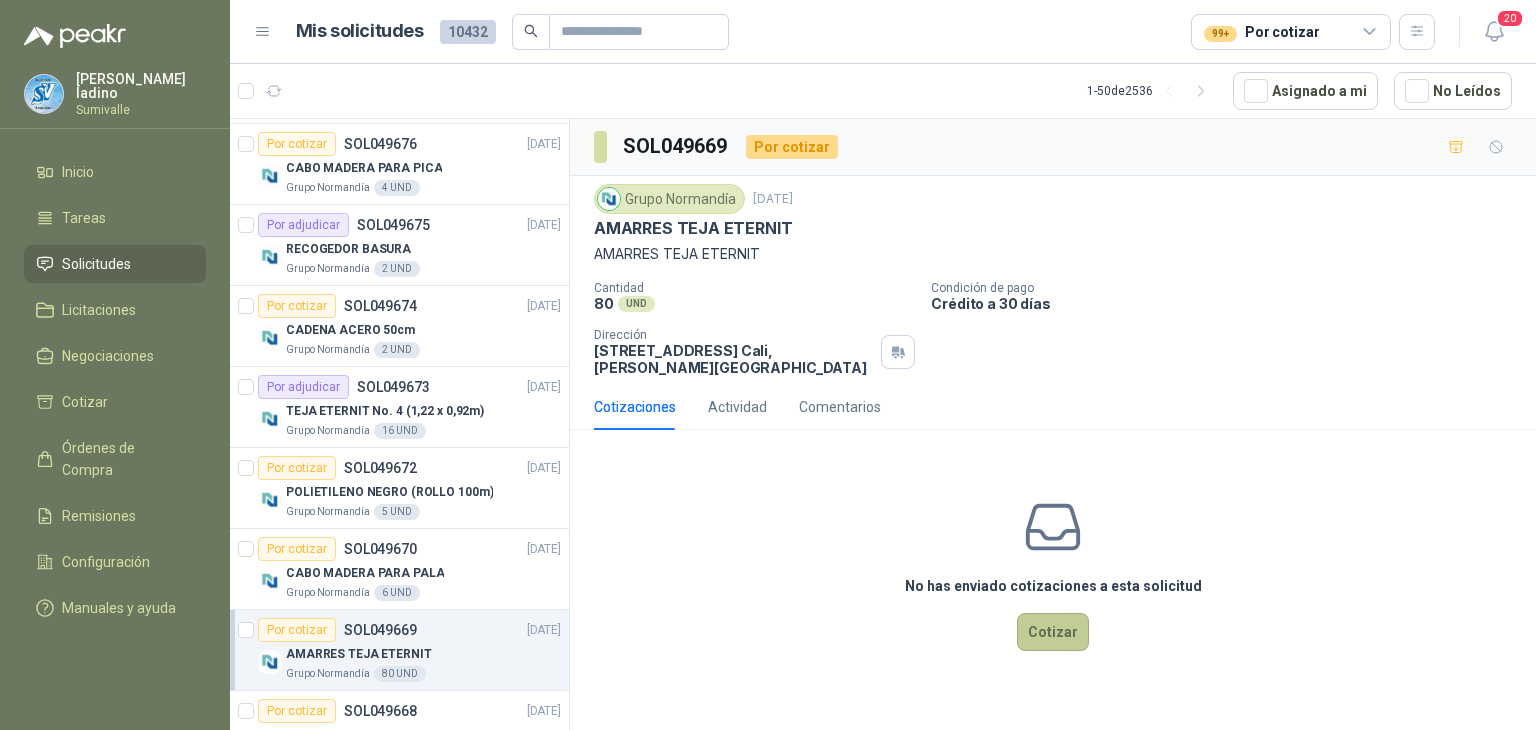 click on "Cotizar" at bounding box center [1053, 632] 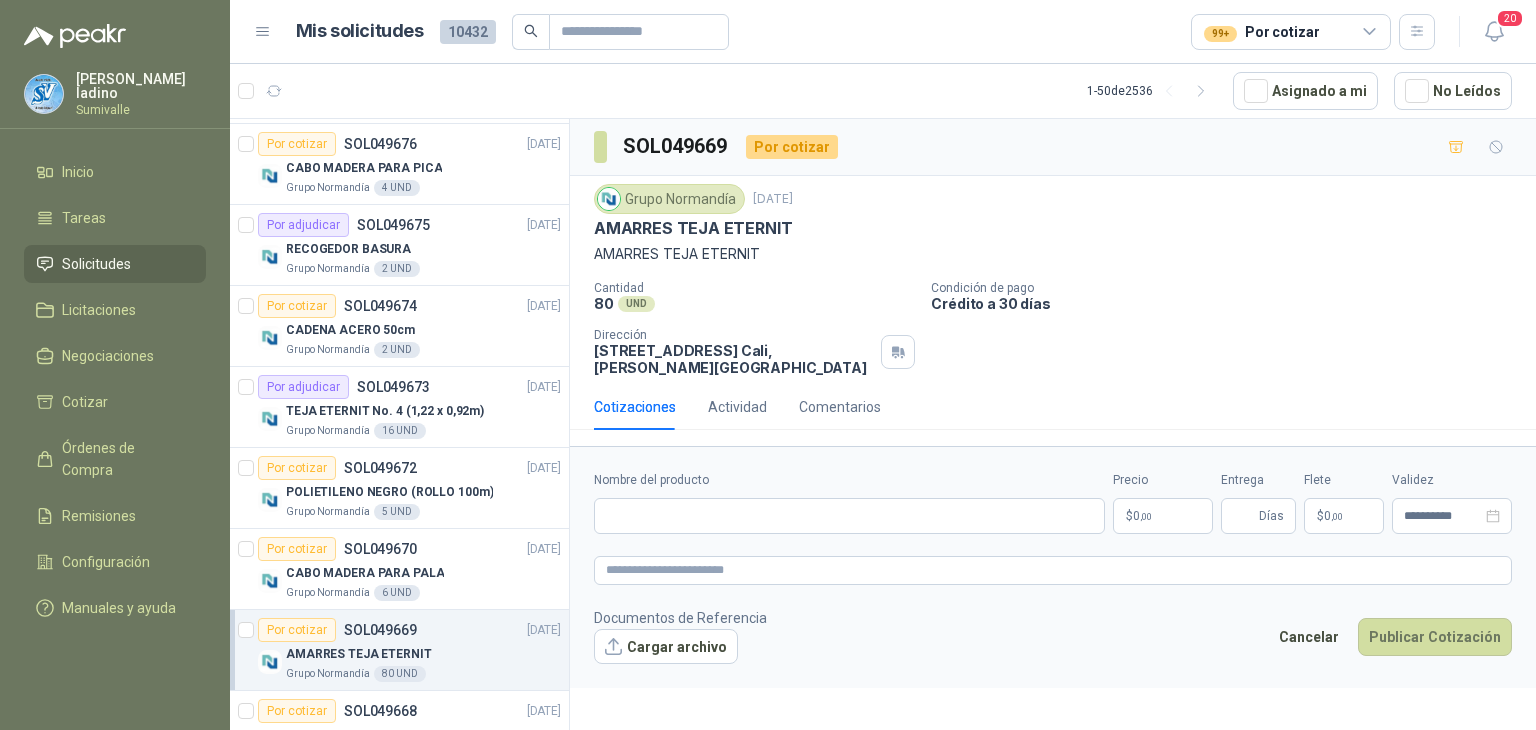 type 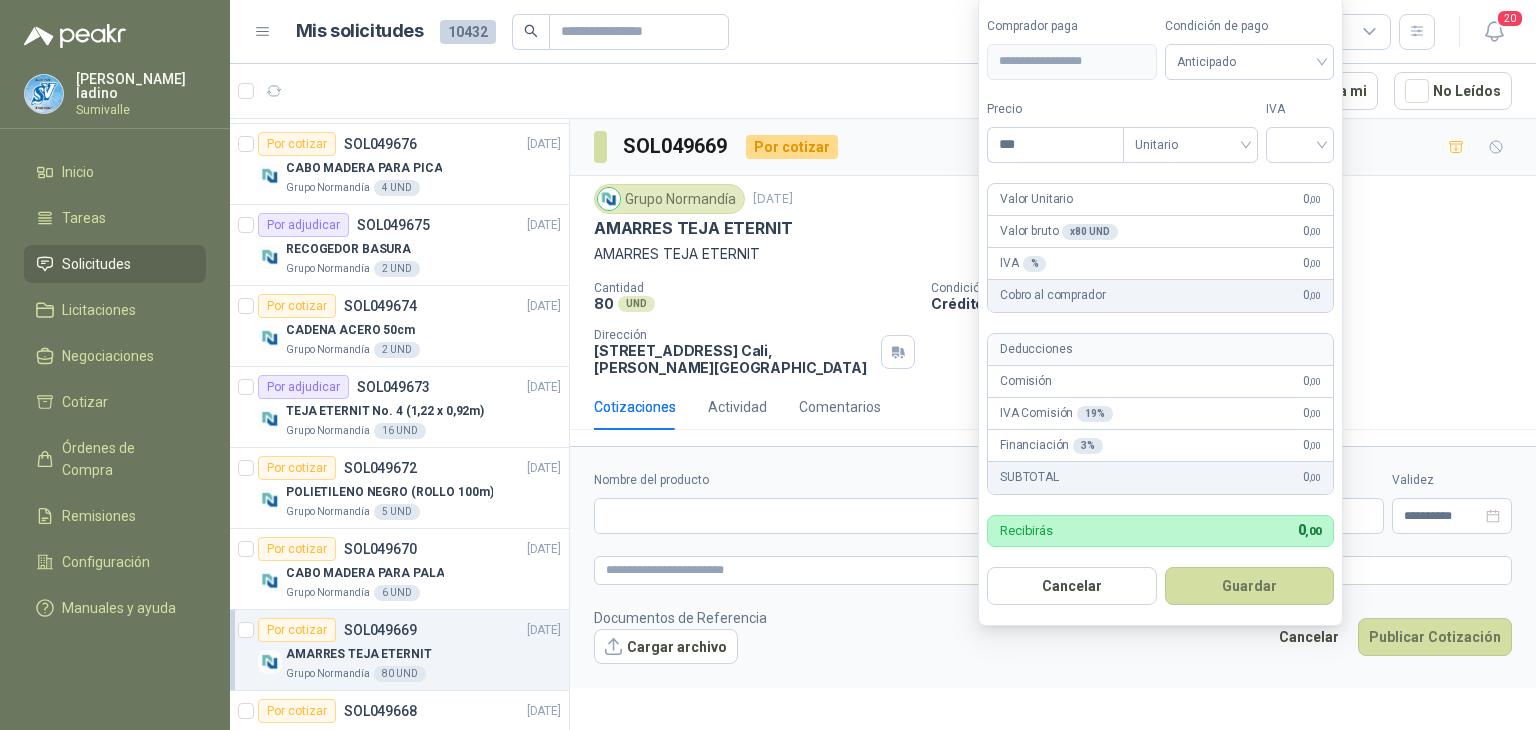 drag, startPoint x: 1163, startPoint y: 506, endPoint x: 1080, endPoint y: 515, distance: 83.48653 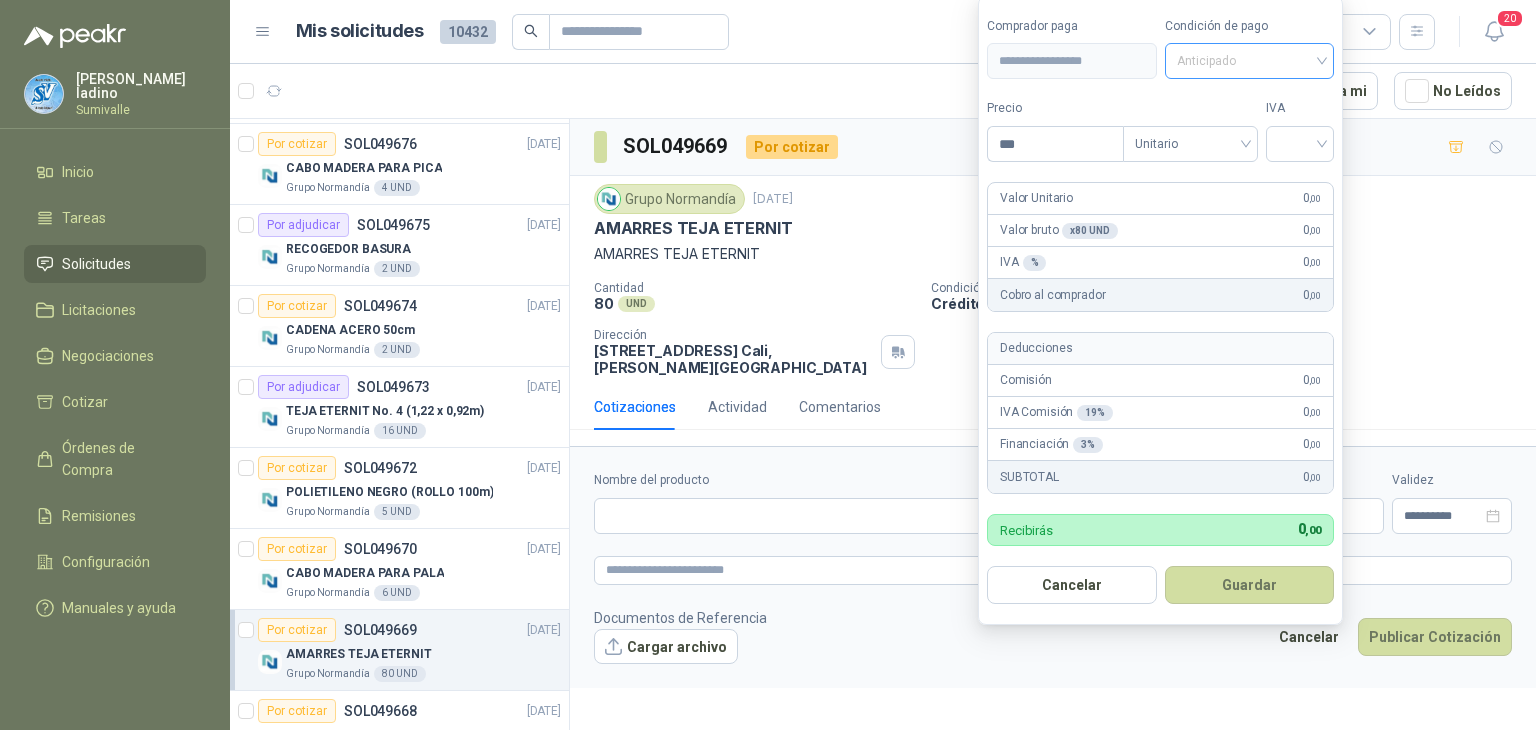 click on "Anticipado" at bounding box center (1250, 61) 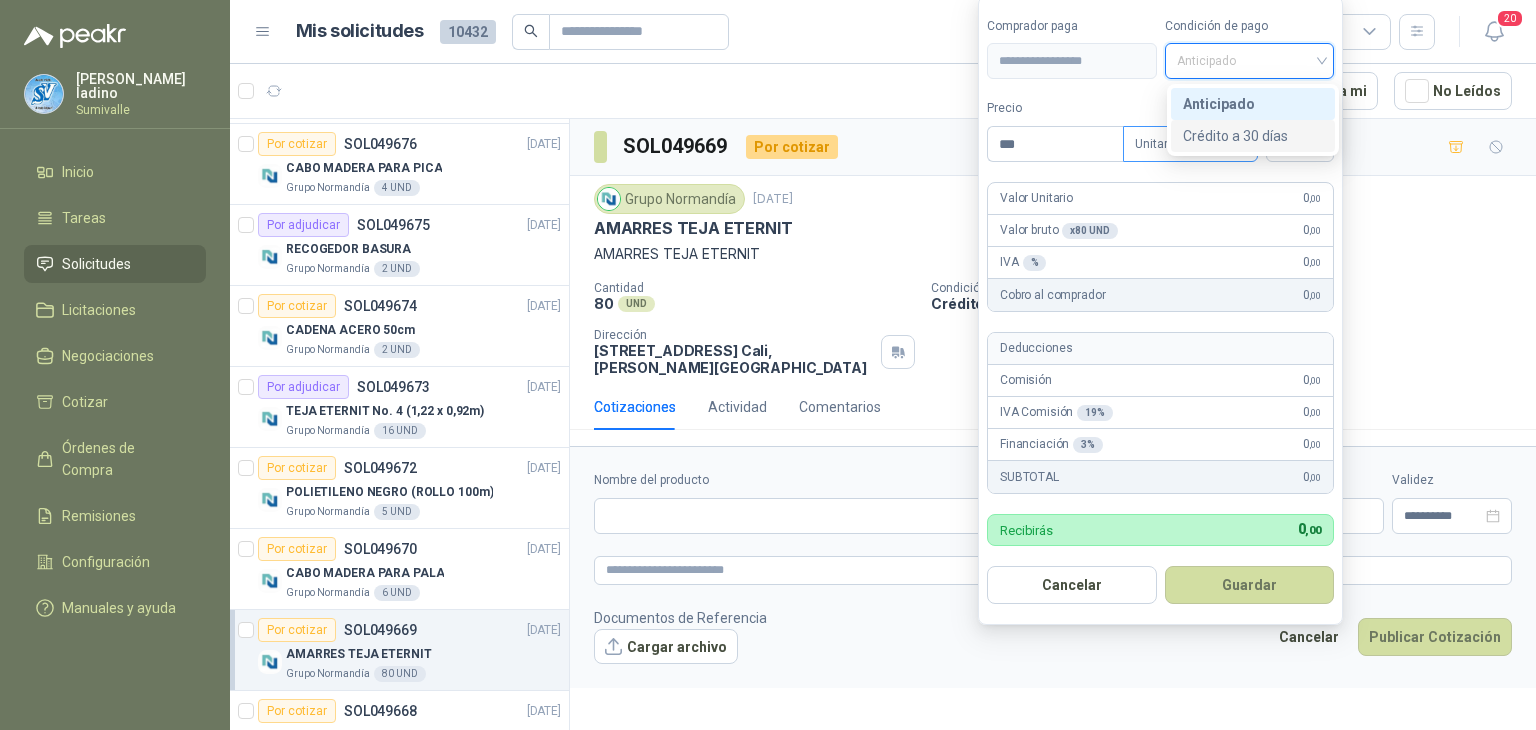 click on "Crédito a 30 días" at bounding box center [1253, 136] 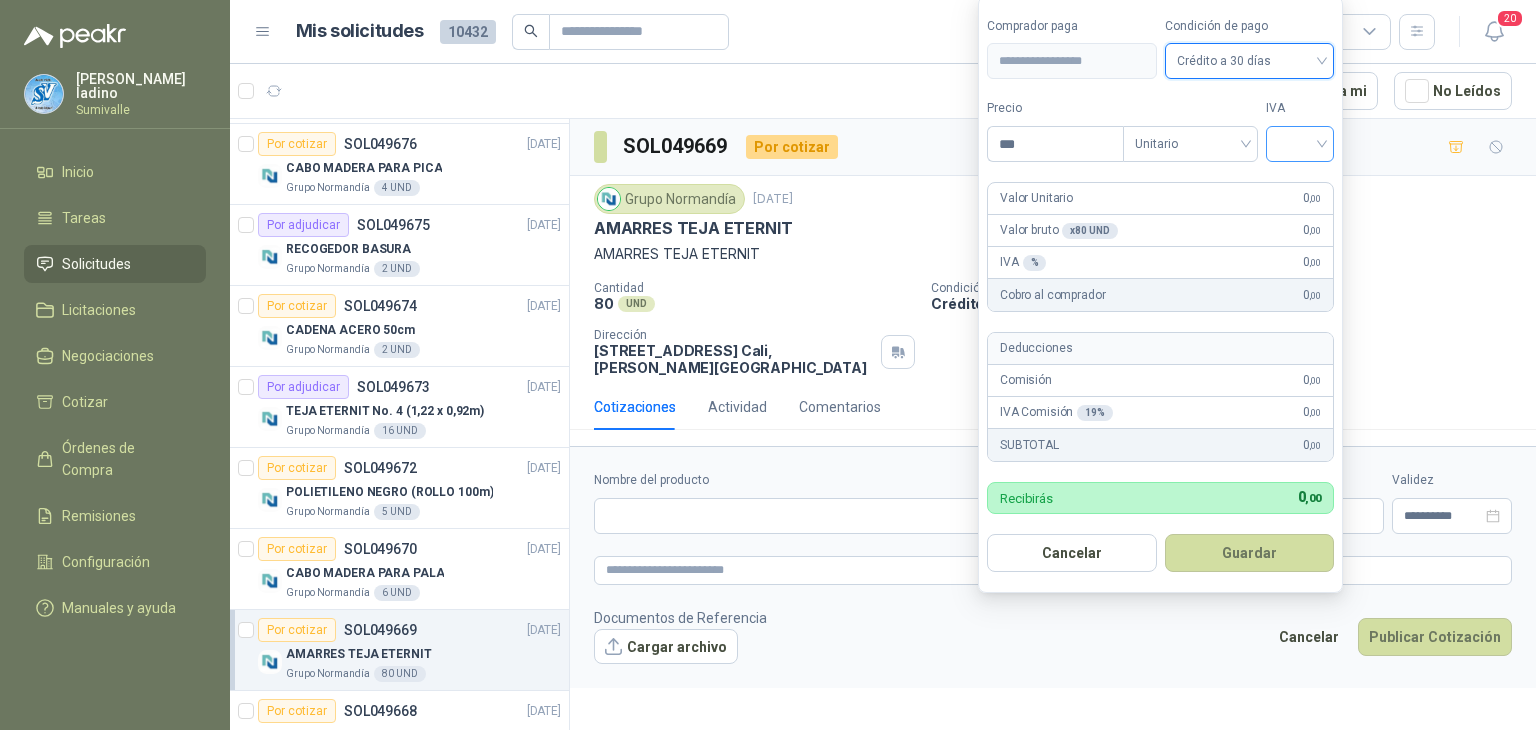 click at bounding box center (1300, 142) 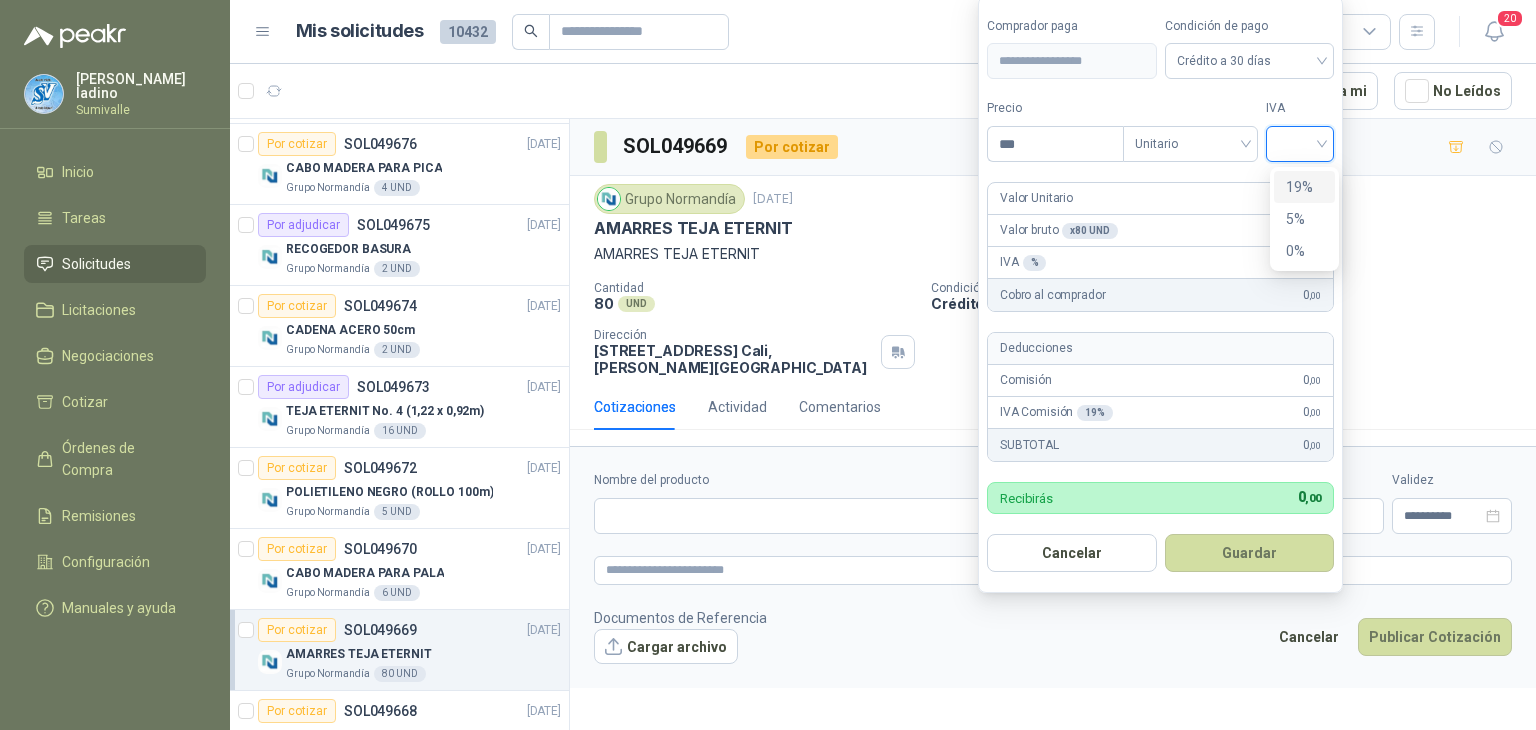 click on "19%" at bounding box center (1304, 187) 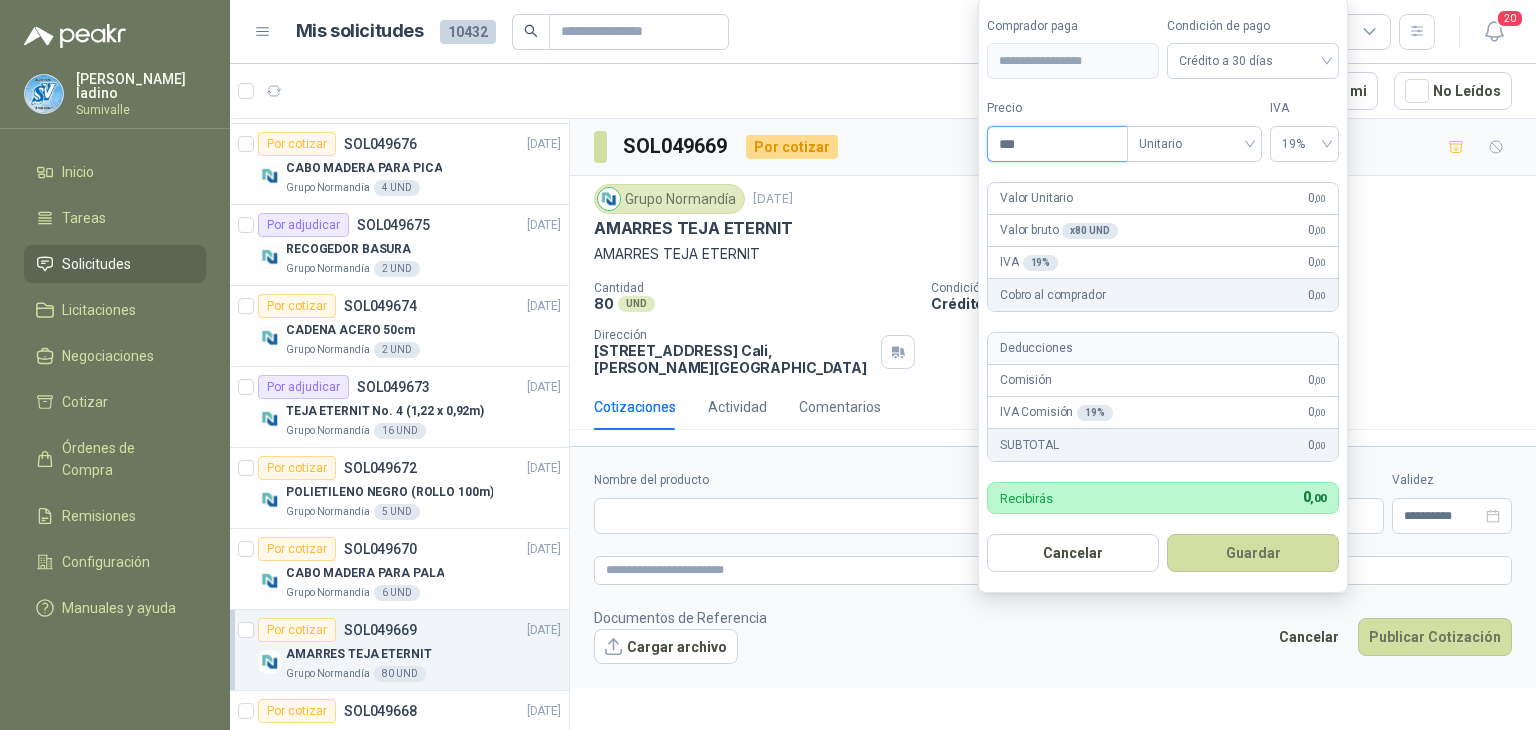 drag, startPoint x: 1000, startPoint y: 149, endPoint x: 912, endPoint y: 153, distance: 88.09086 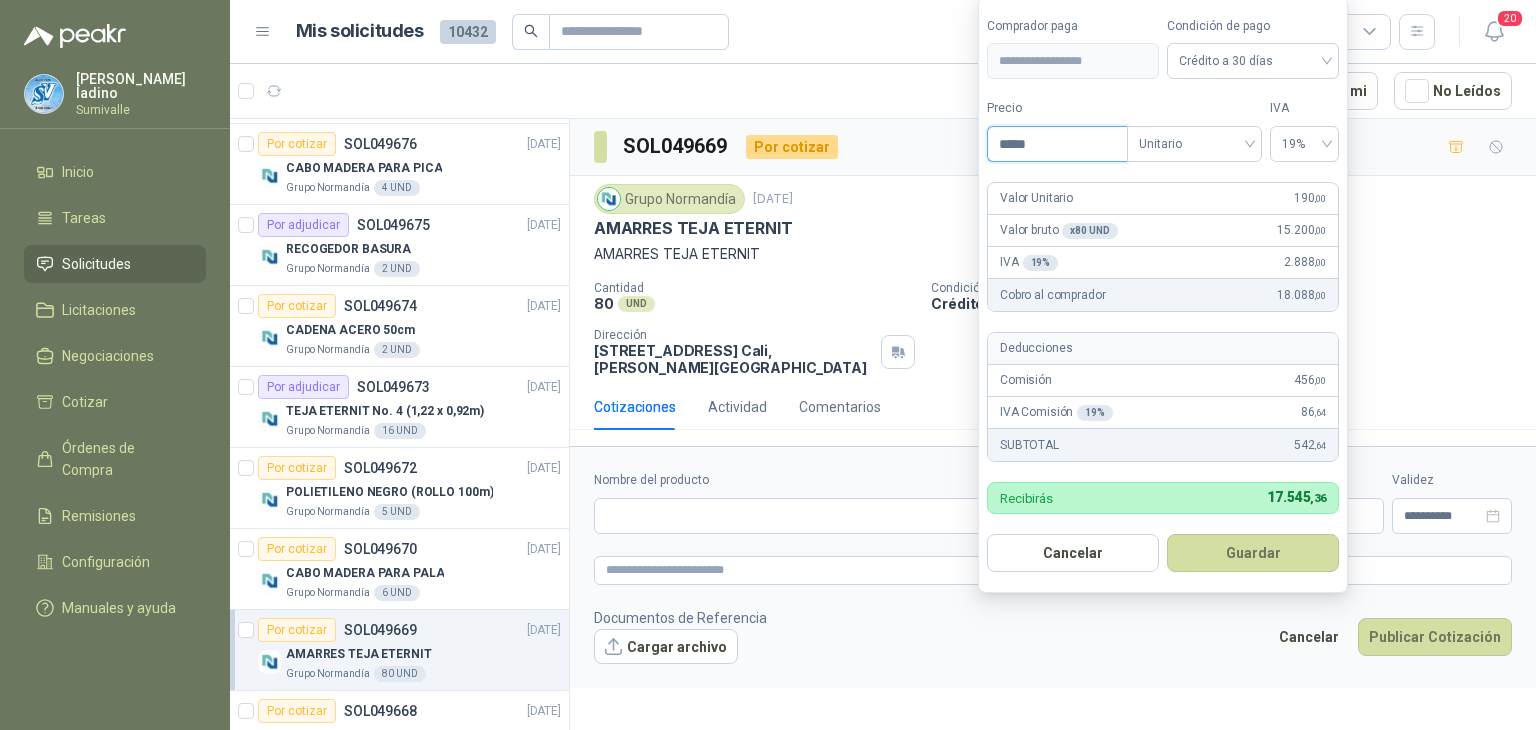 type on "*****" 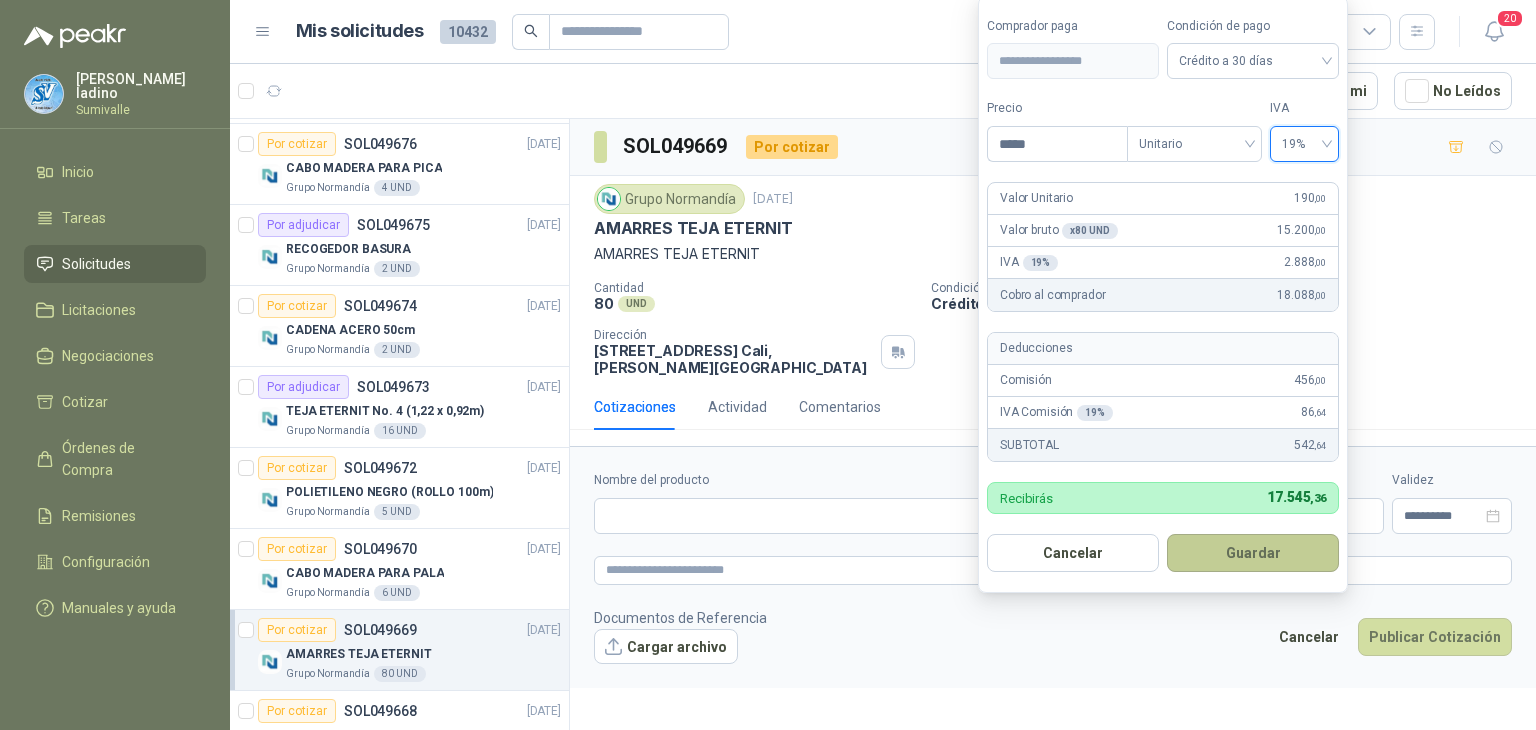 click on "Guardar" at bounding box center [1253, 553] 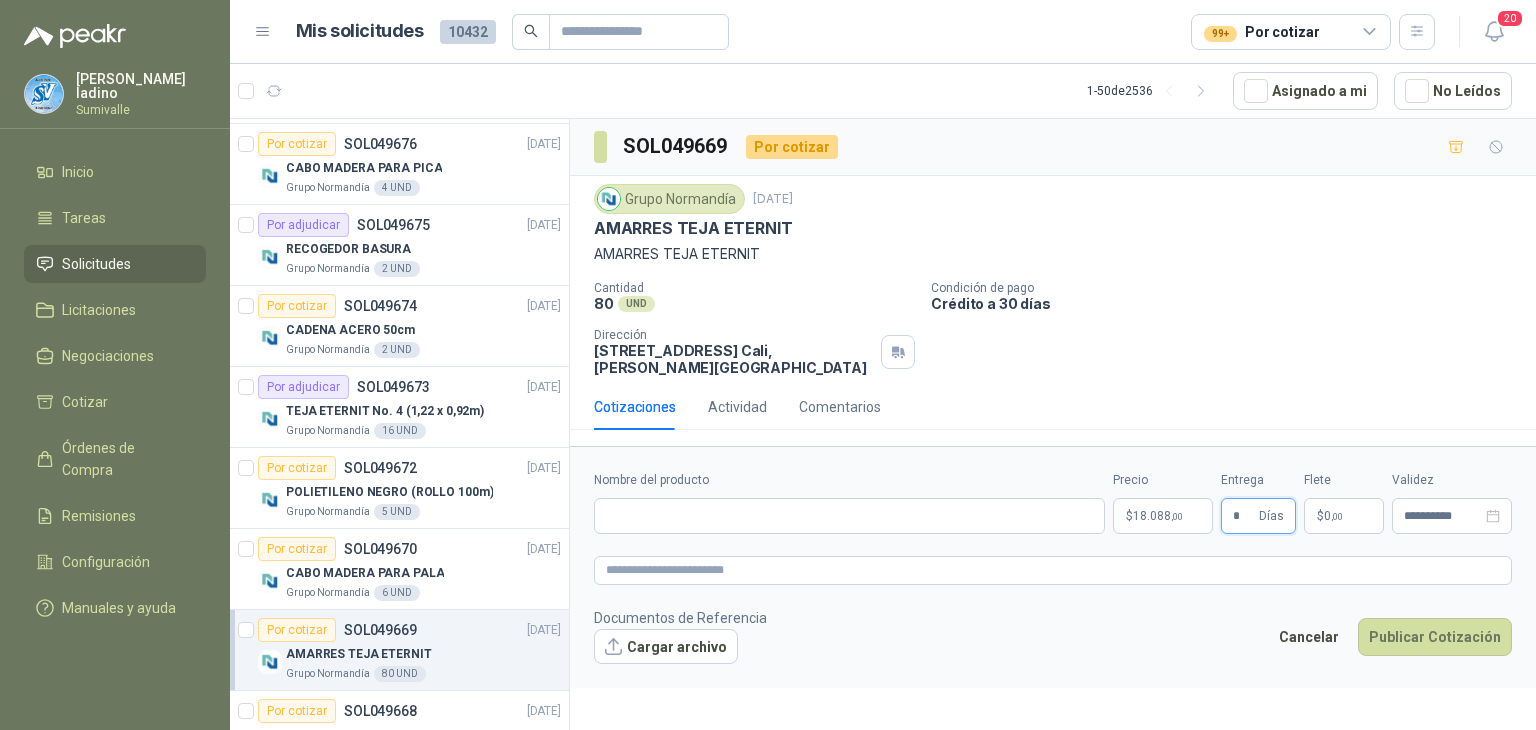 type on "*" 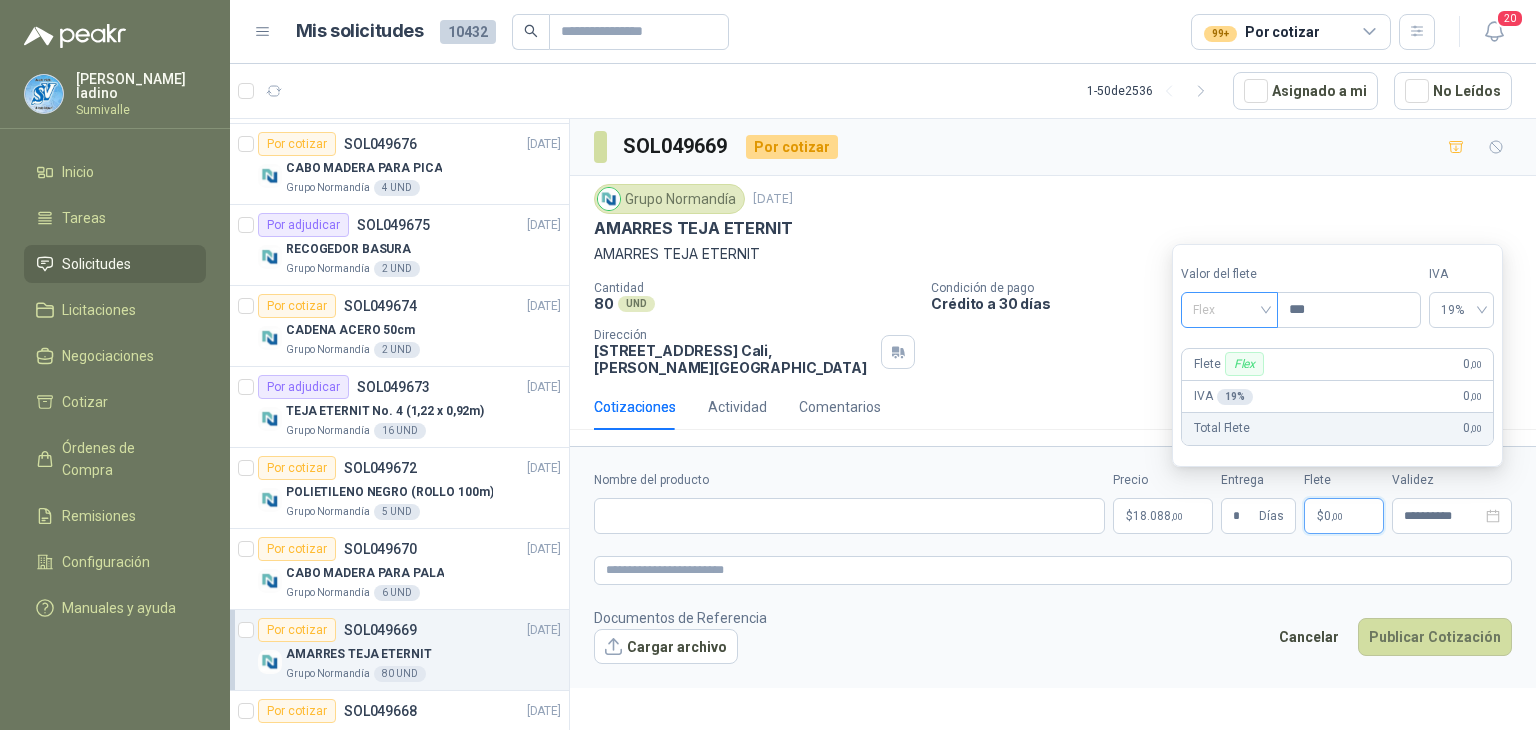 click on "Flex" at bounding box center (1229, 310) 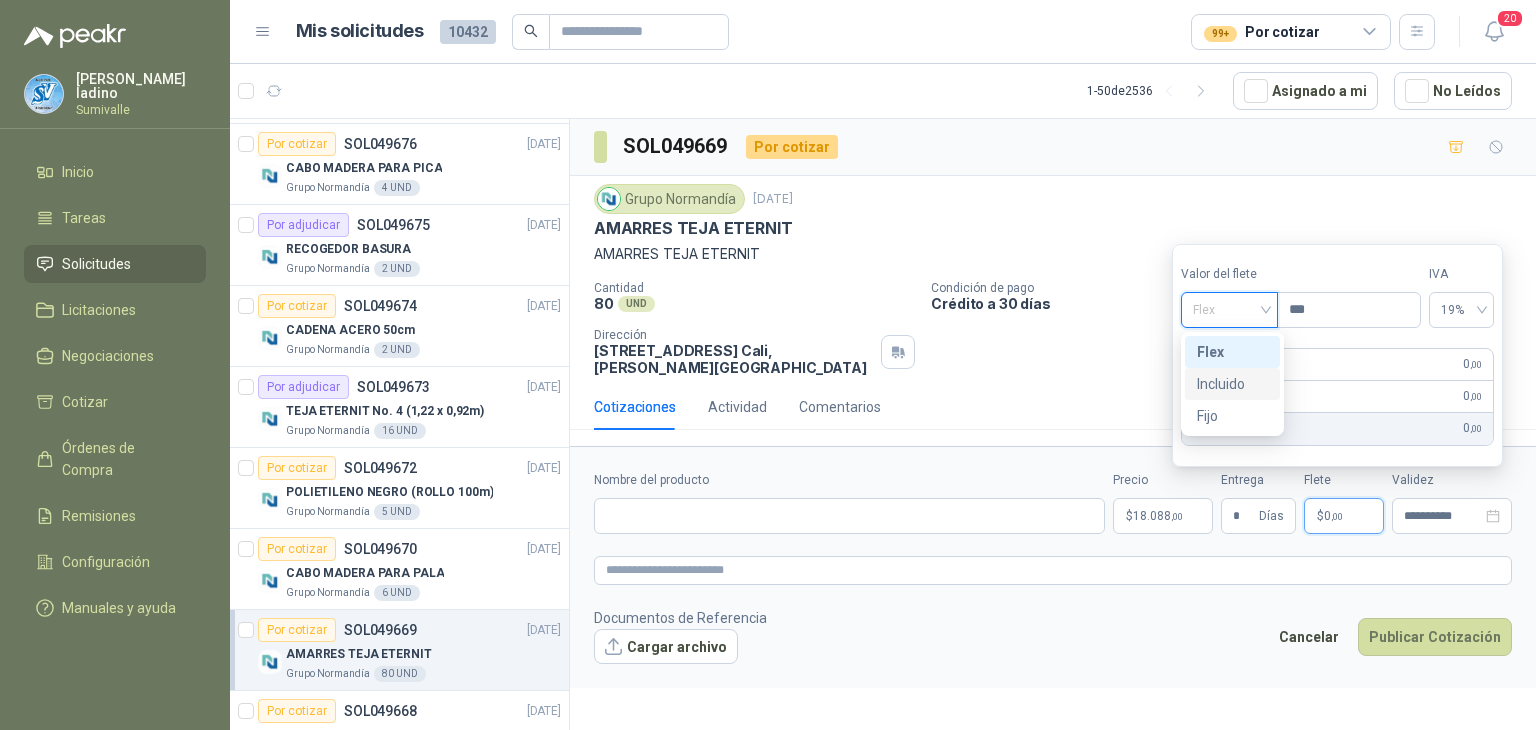 click on "Incluido" at bounding box center (1232, 384) 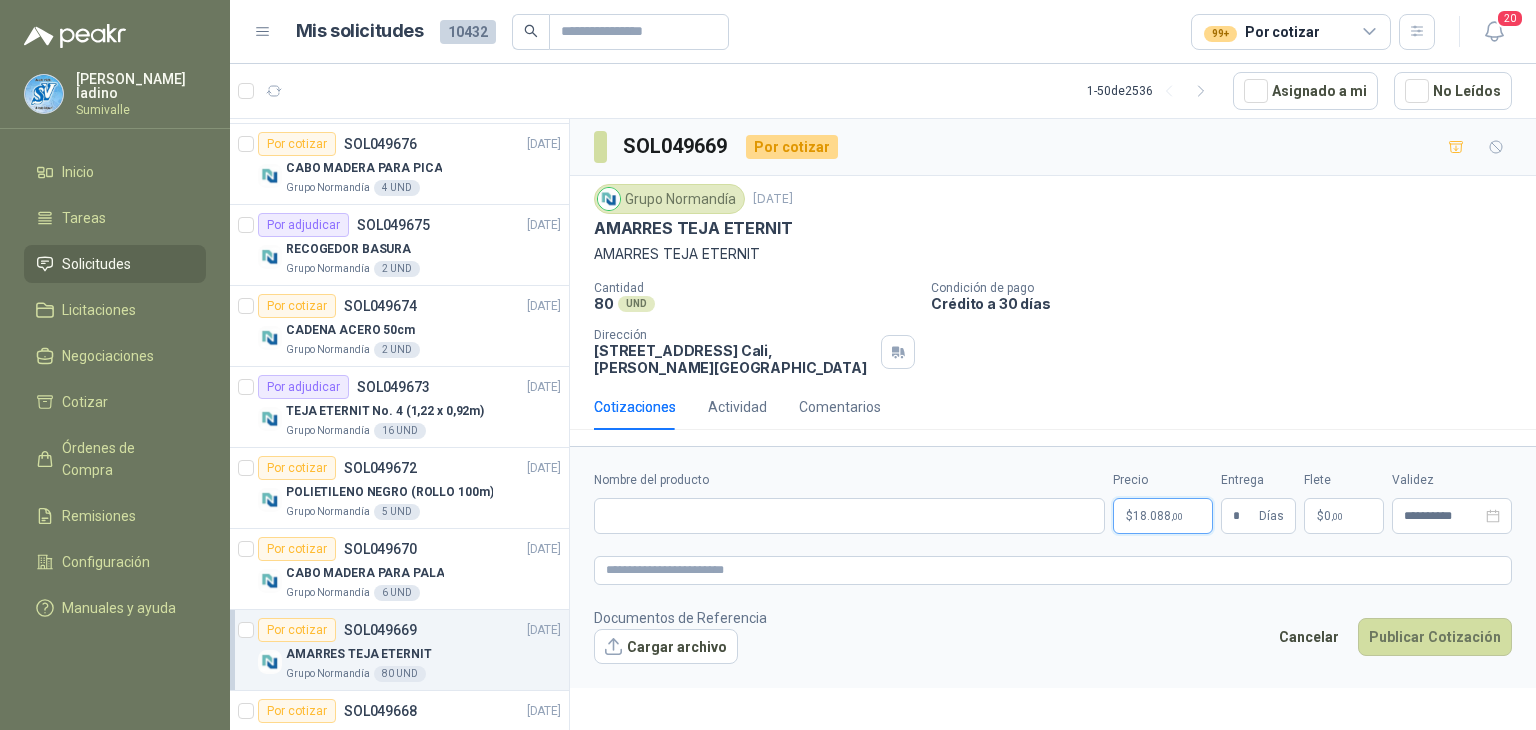 click on "[PERSON_NAME]   Inicio   Tareas   Solicitudes   Licitaciones   Negociaciones   Cotizar   Órdenes de Compra   Remisiones   Configuración   Manuales y ayuda Mis solicitudes 10432 99+ Por cotizar 20 1 - 50  de  2536 Asignado a mi No Leídos 4   0   0   0   0   0   GSOL004592 [DATE]   169120 BISAGRA- 169159 LLAVE CADENA Club Campestre de Cali   10   0   0   0   0   0   GSOL004591 [DATE]   169115  PANEL YESO Club Campestre de Cali   4   0   0   0   0   0   GSOL004590 [DATE]   169052 VALVULA 169113 - 169139- 169158 PVC  Club Campestre de Cali   Por cotizar SOL049680 [DATE]   GANCHOS TEJA ETERNIT Grupo [PERSON_NAME] 40   UND Por cotizar SOL049677 [DATE]   PALA REDONDA Grupo [PERSON_NAME] 4   UND Por cotizar SOL049676 [DATE]   CABO MADERA PARA PICA Grupo [PERSON_NAME] 4   UND Por adjudicar SOL049675 [DATE]   RECOGEDOR BASURA Grupo [PERSON_NAME] 2   UND Por cotizar SOL049674 [DATE]   CADENA ACERO 50cm Grupo [PERSON_NAME] 2   UND Por adjudicar SOL049673 [DATE]   Grupo [PERSON_NAME] 16   UND" at bounding box center [768, 365] 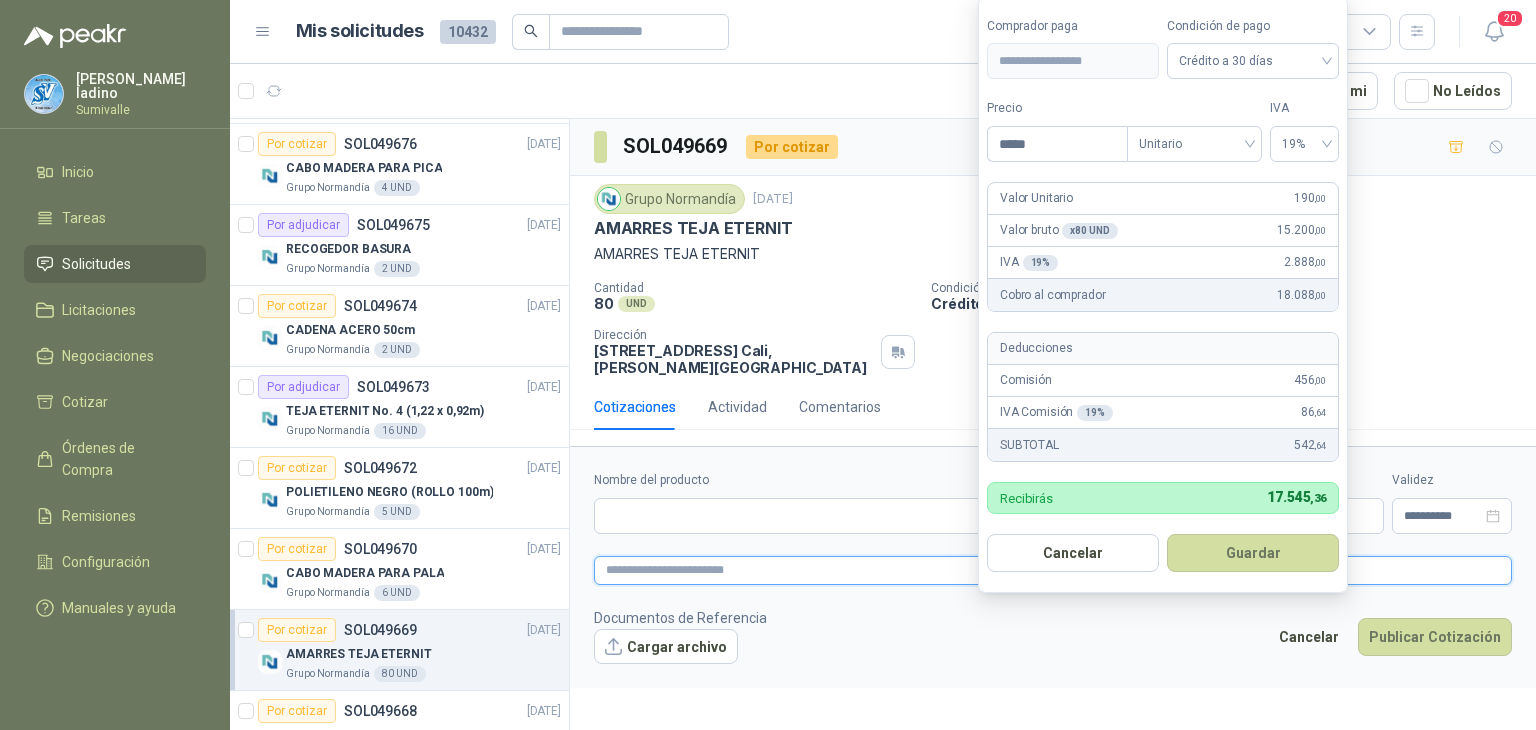 click at bounding box center [1053, 570] 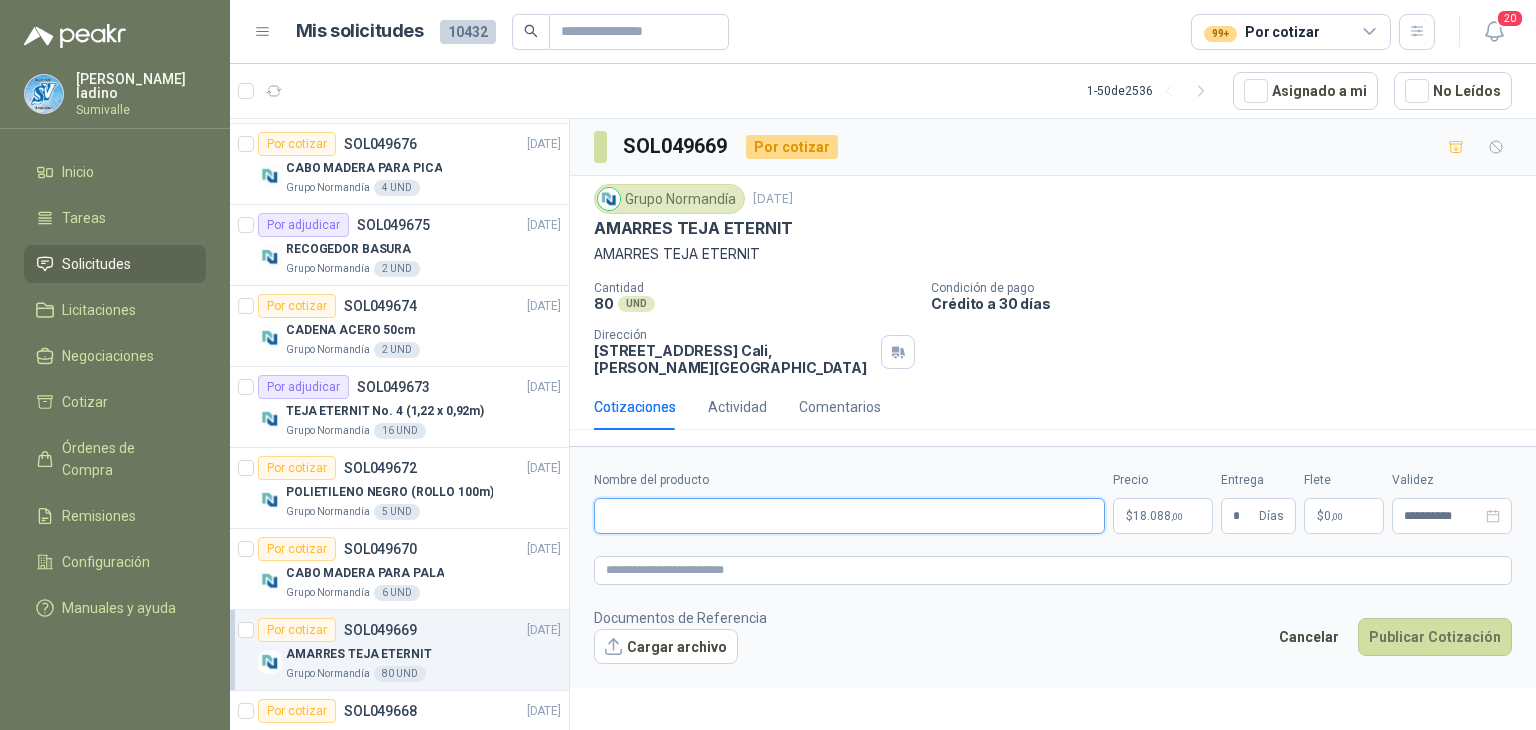 click on "Nombre del producto" at bounding box center (849, 516) 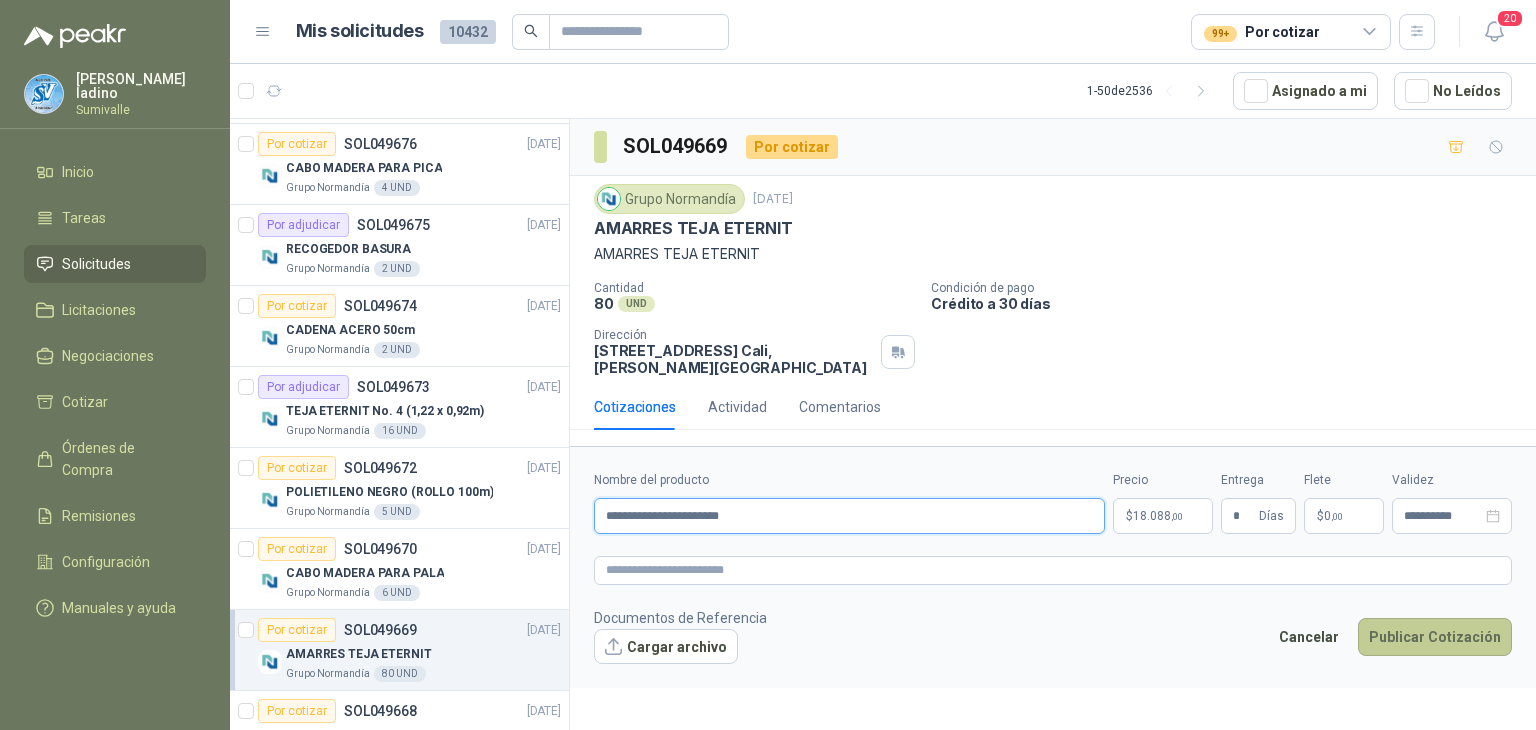drag, startPoint x: 692, startPoint y: 513, endPoint x: 1478, endPoint y: 633, distance: 795.10754 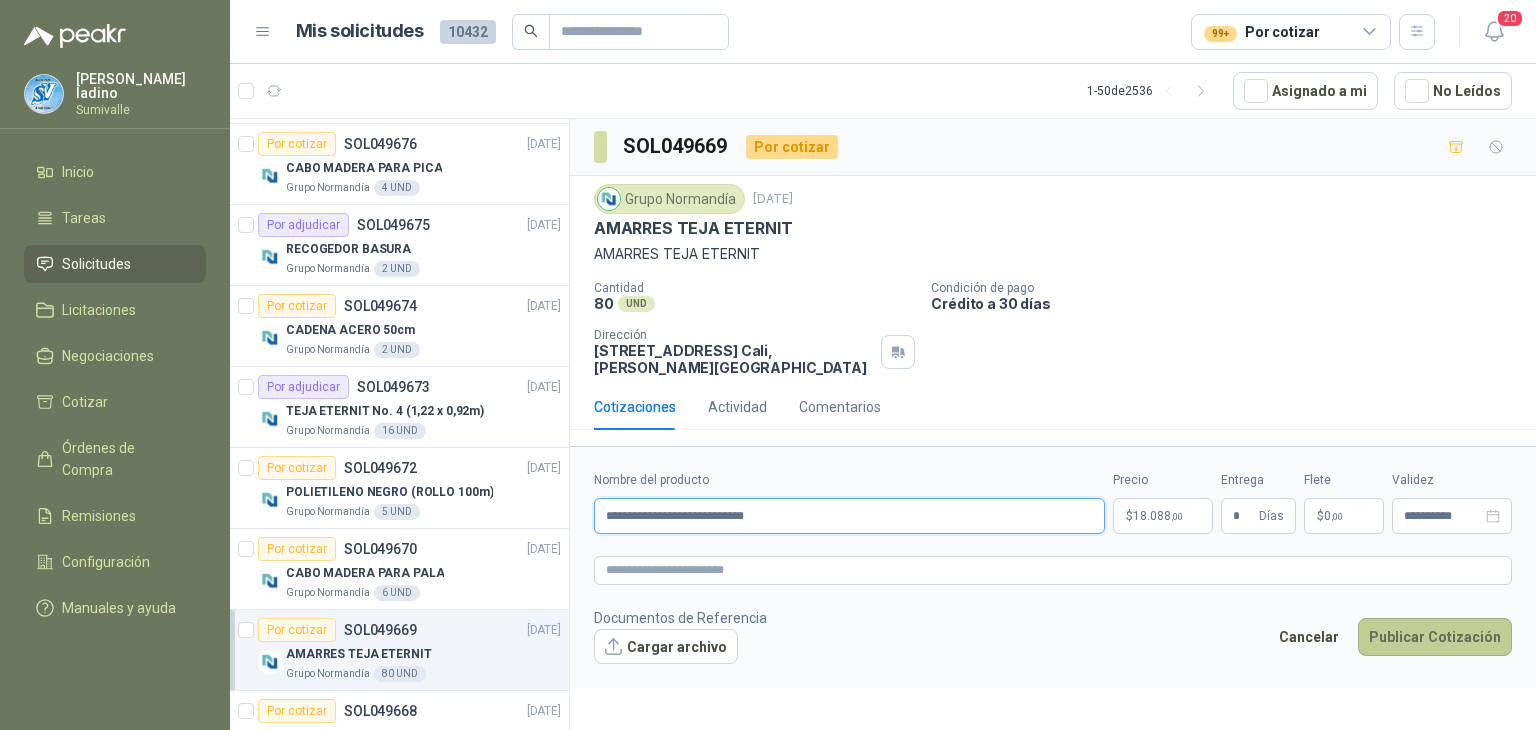 type on "**********" 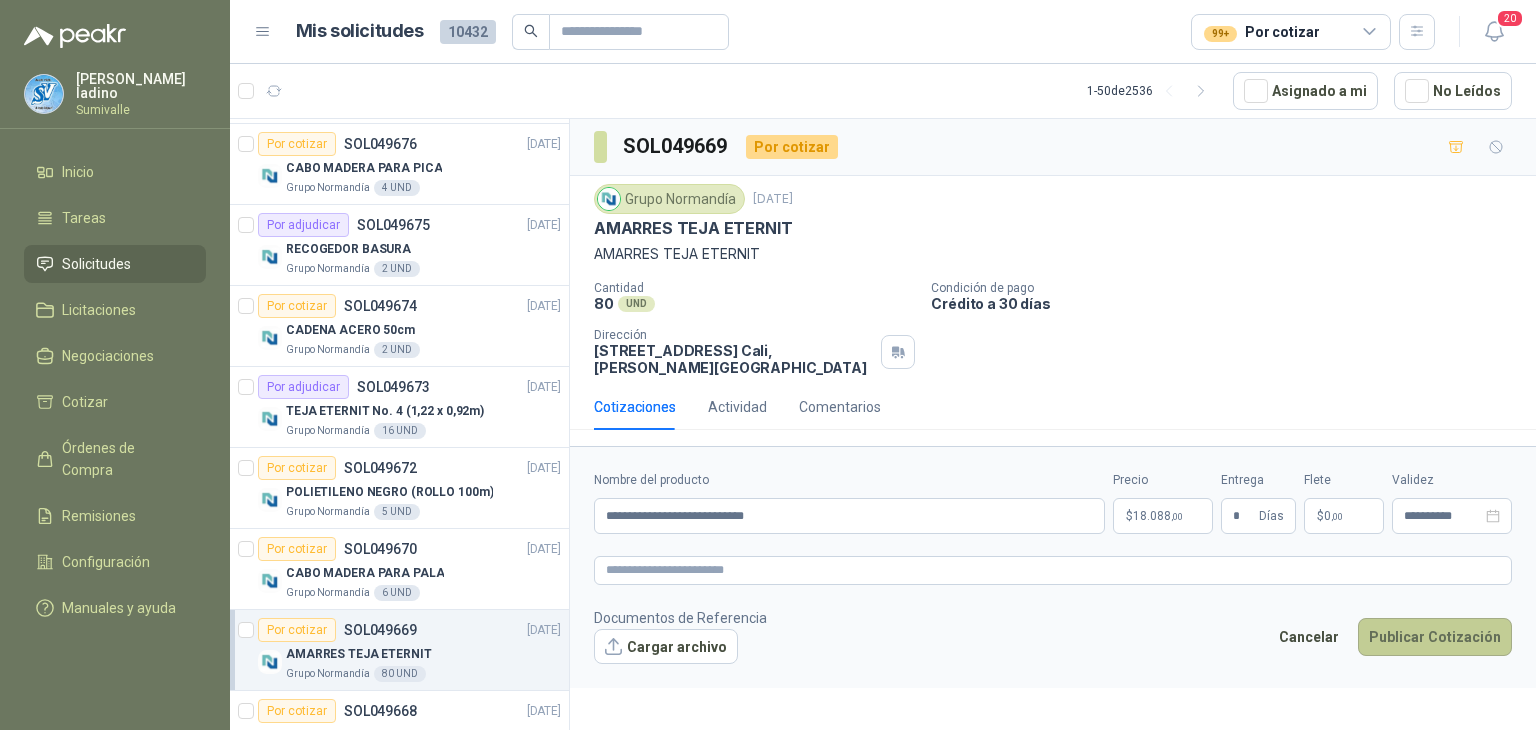 click on "Publicar Cotización" at bounding box center [1435, 637] 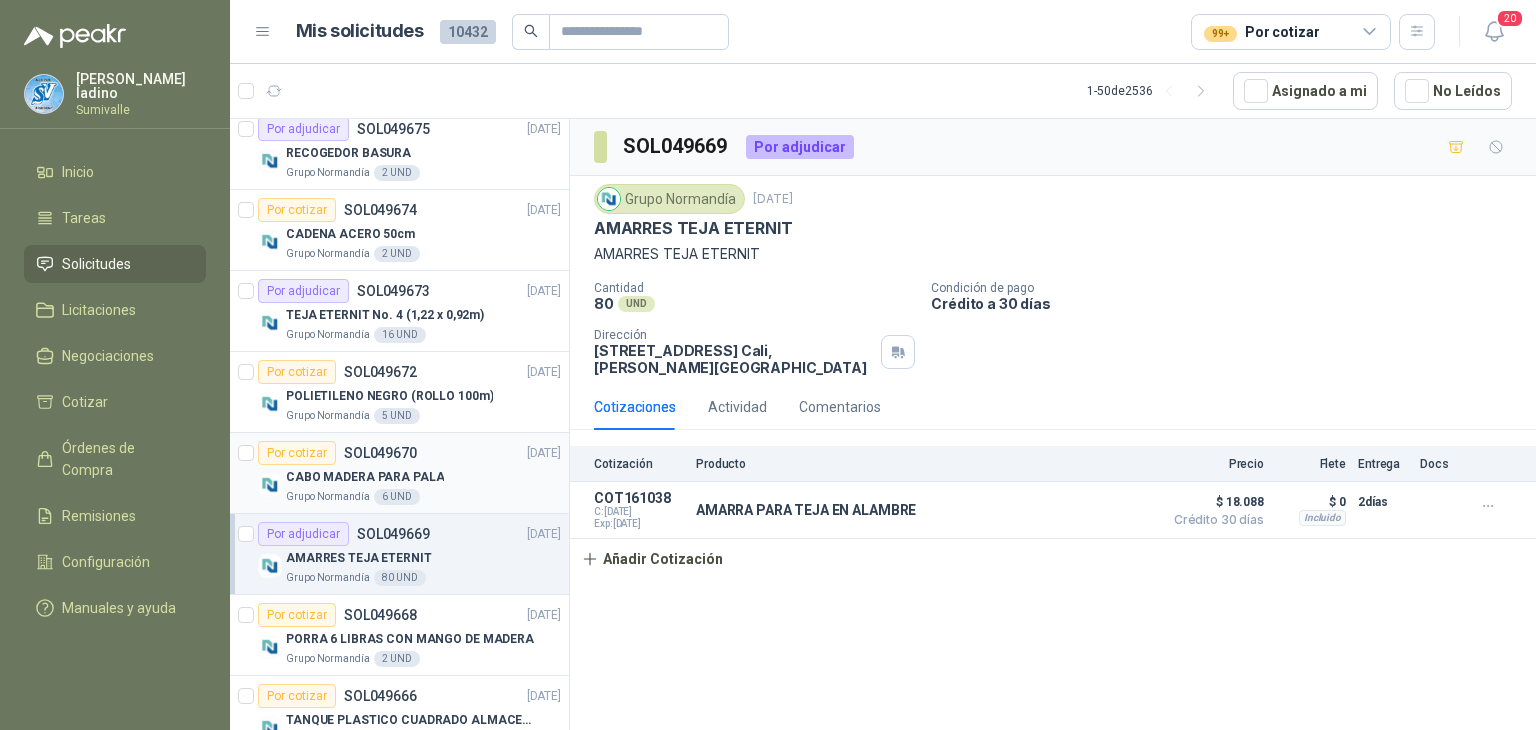 scroll, scrollTop: 533, scrollLeft: 0, axis: vertical 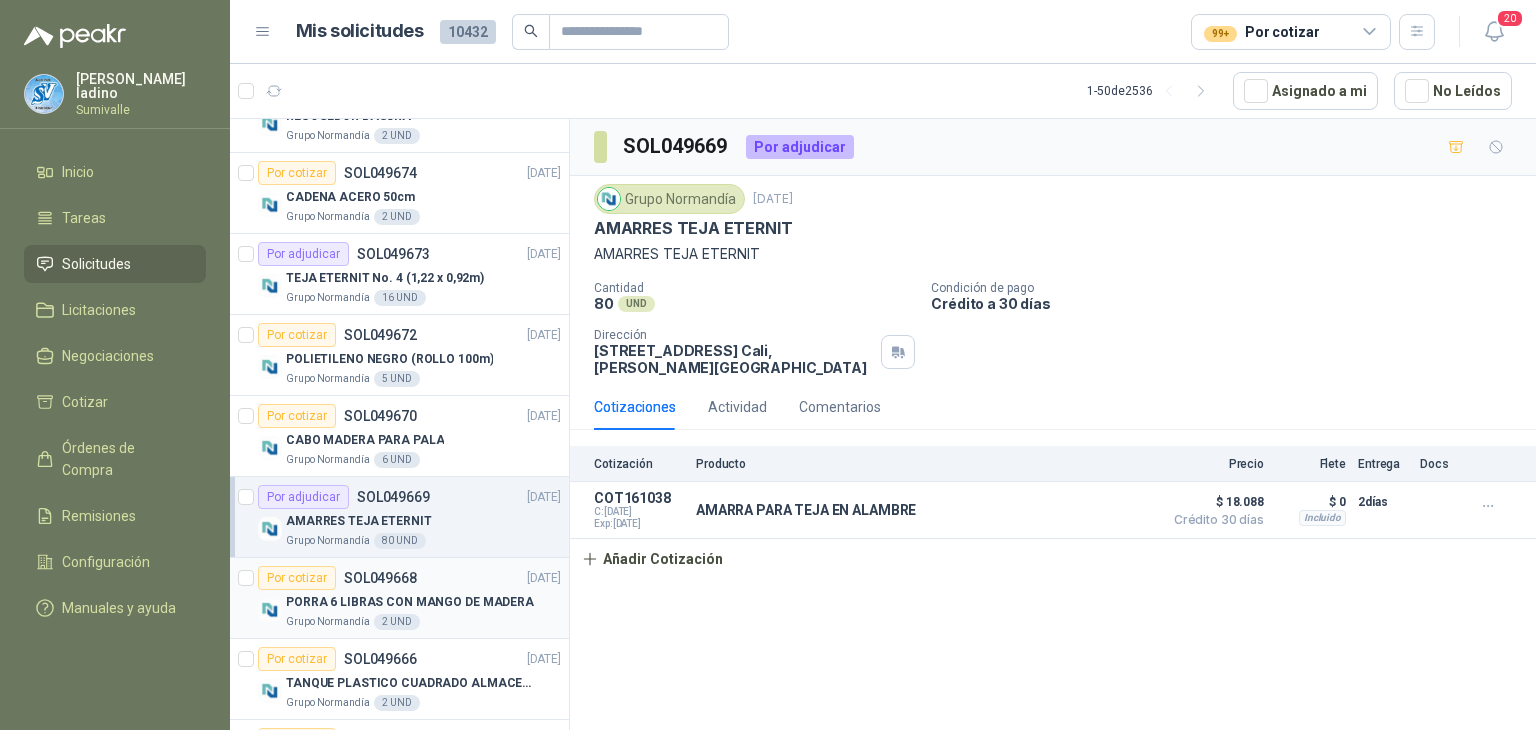 click on "PORRA 6 LIBRAS CON MANGO DE MADERA" at bounding box center [423, 602] 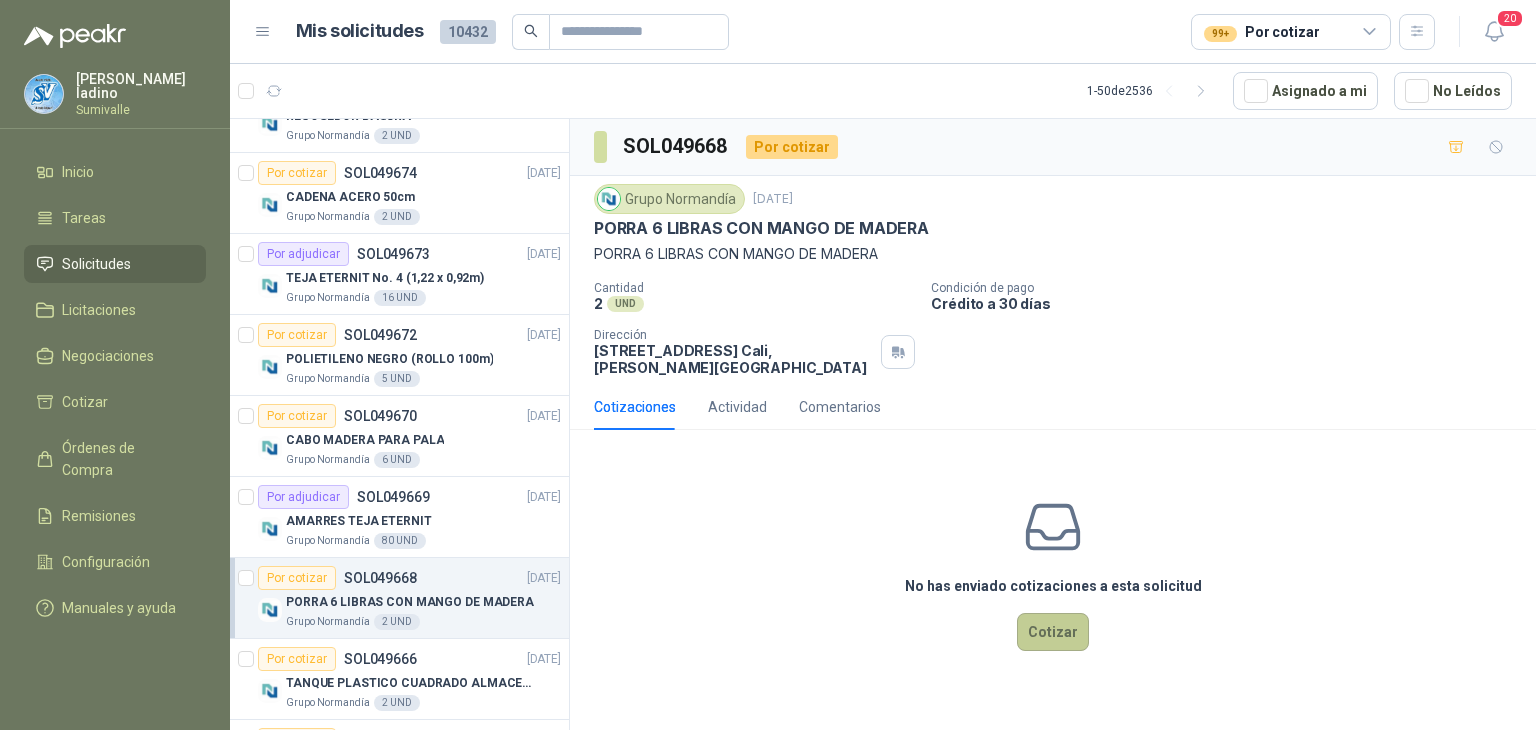 click on "Cotizar" at bounding box center (1053, 632) 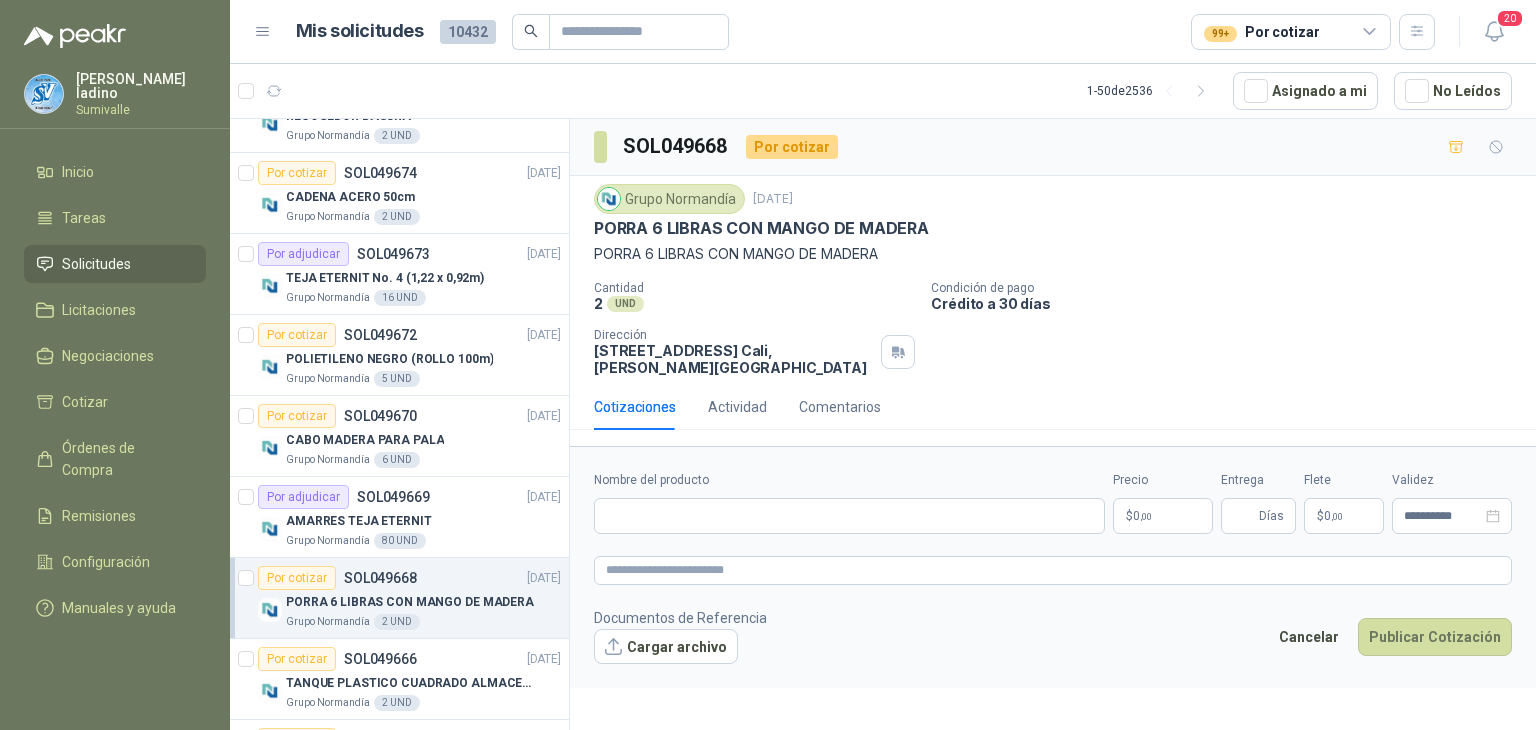 type 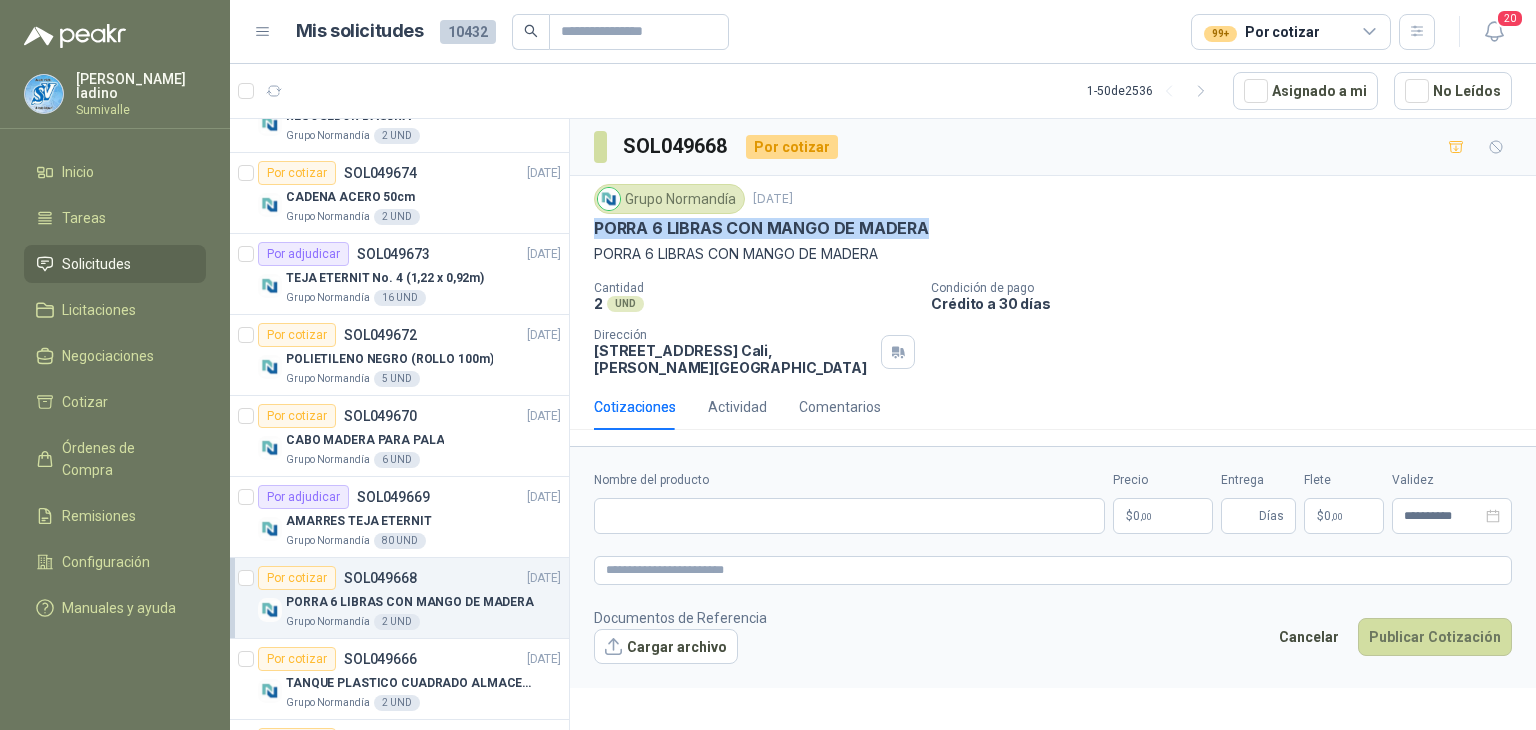 drag, startPoint x: 592, startPoint y: 227, endPoint x: 975, endPoint y: 225, distance: 383.00522 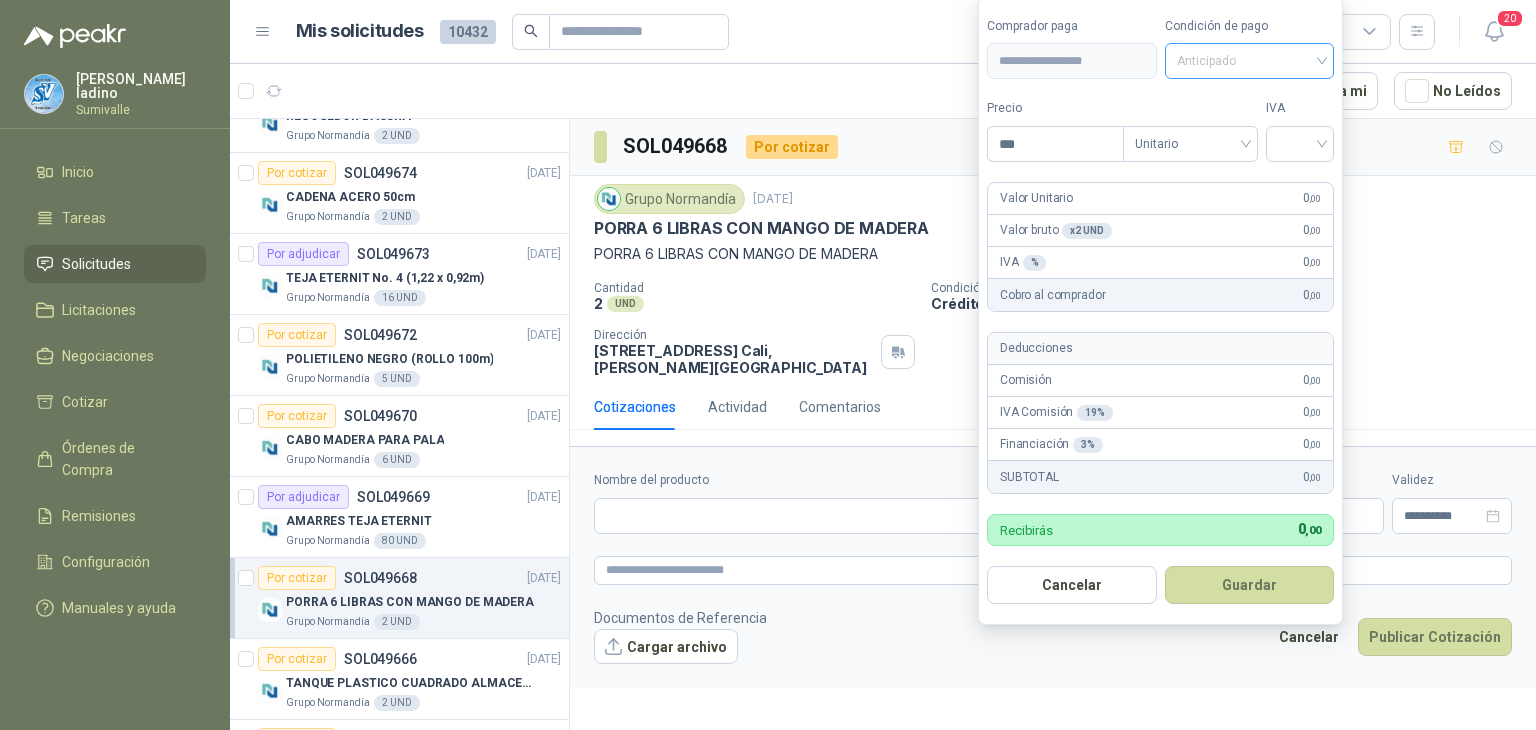 click on "Anticipado" at bounding box center (1250, 61) 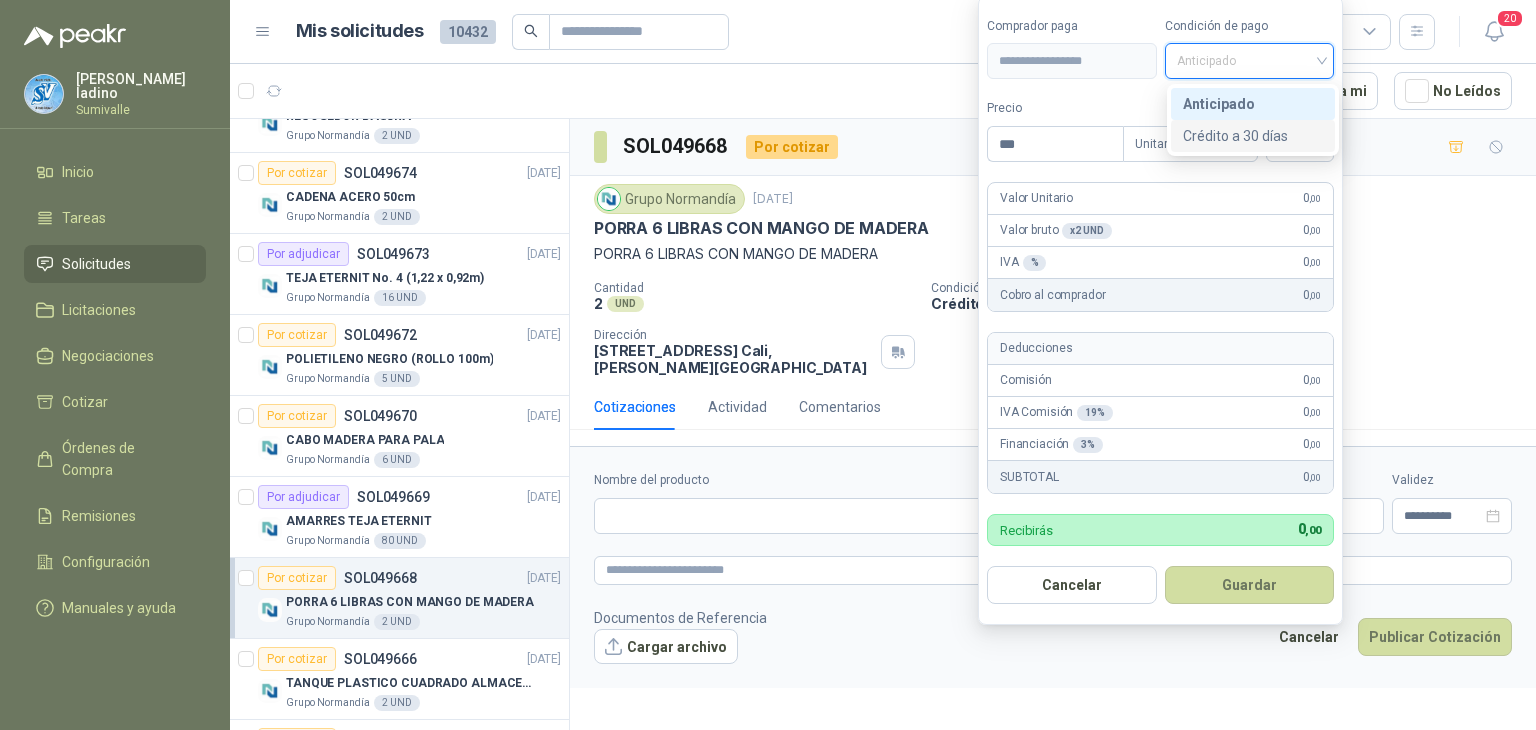 click on "Crédito a 30 días" at bounding box center (1253, 136) 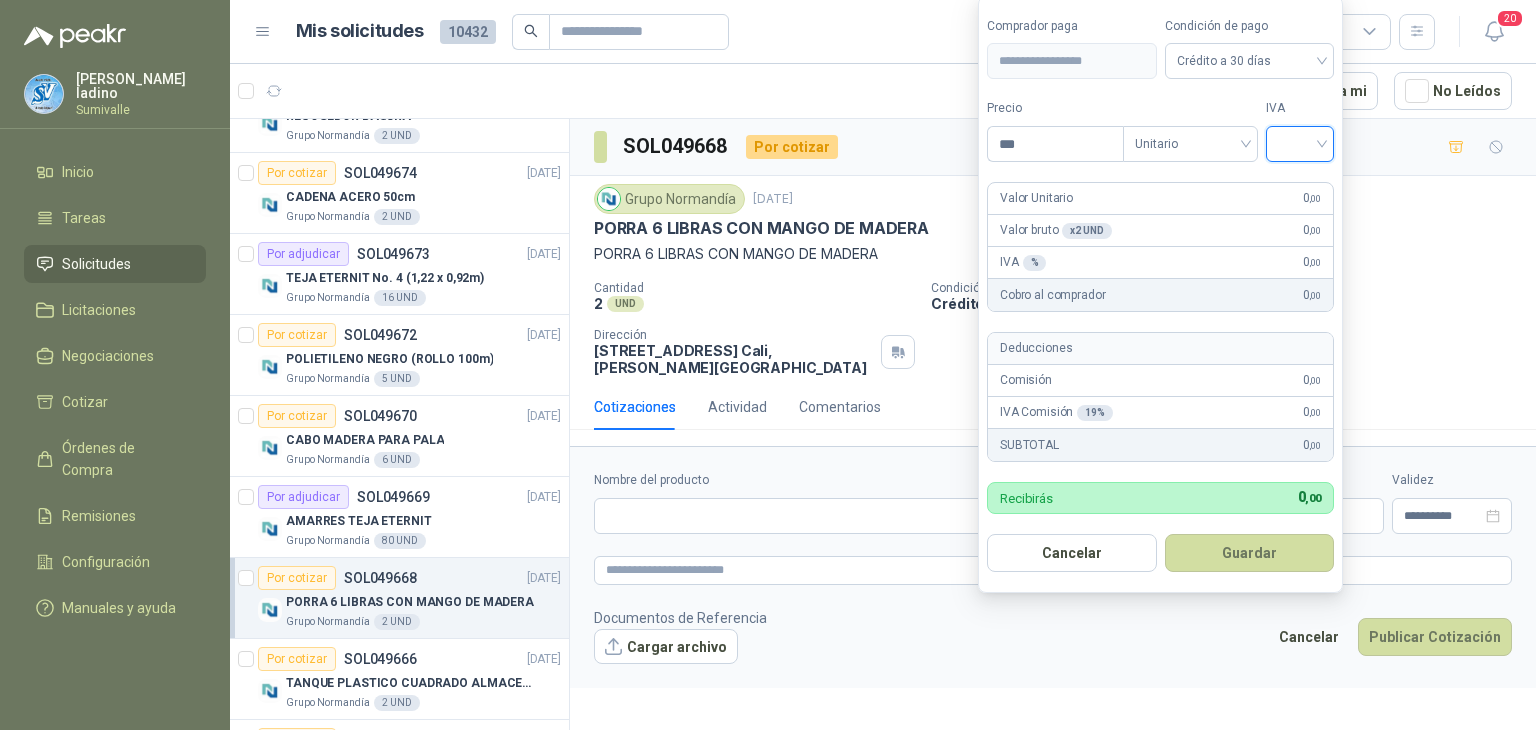 click at bounding box center [1300, 142] 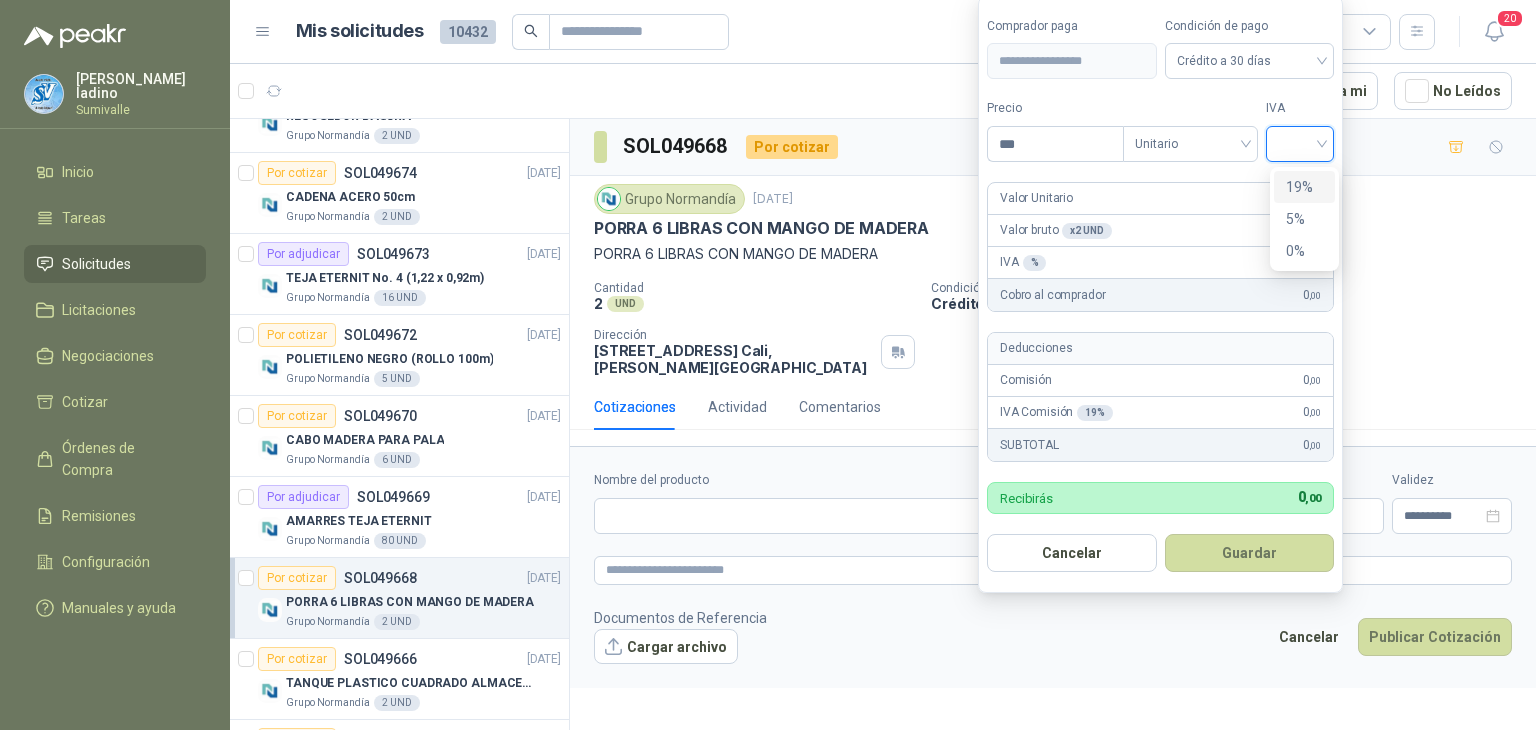 click on "19%" at bounding box center (1304, 187) 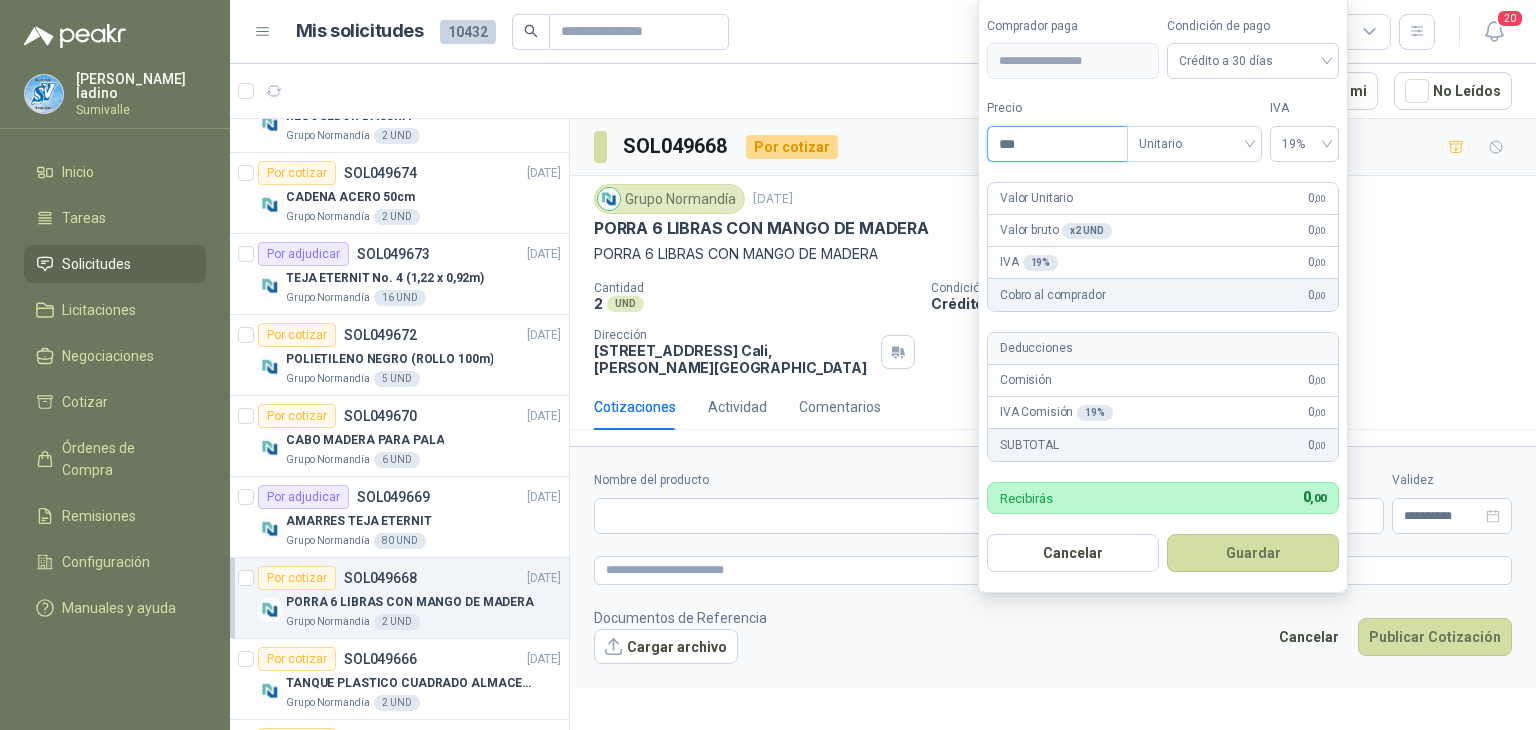 drag, startPoint x: 1101, startPoint y: 149, endPoint x: 878, endPoint y: 141, distance: 223.14345 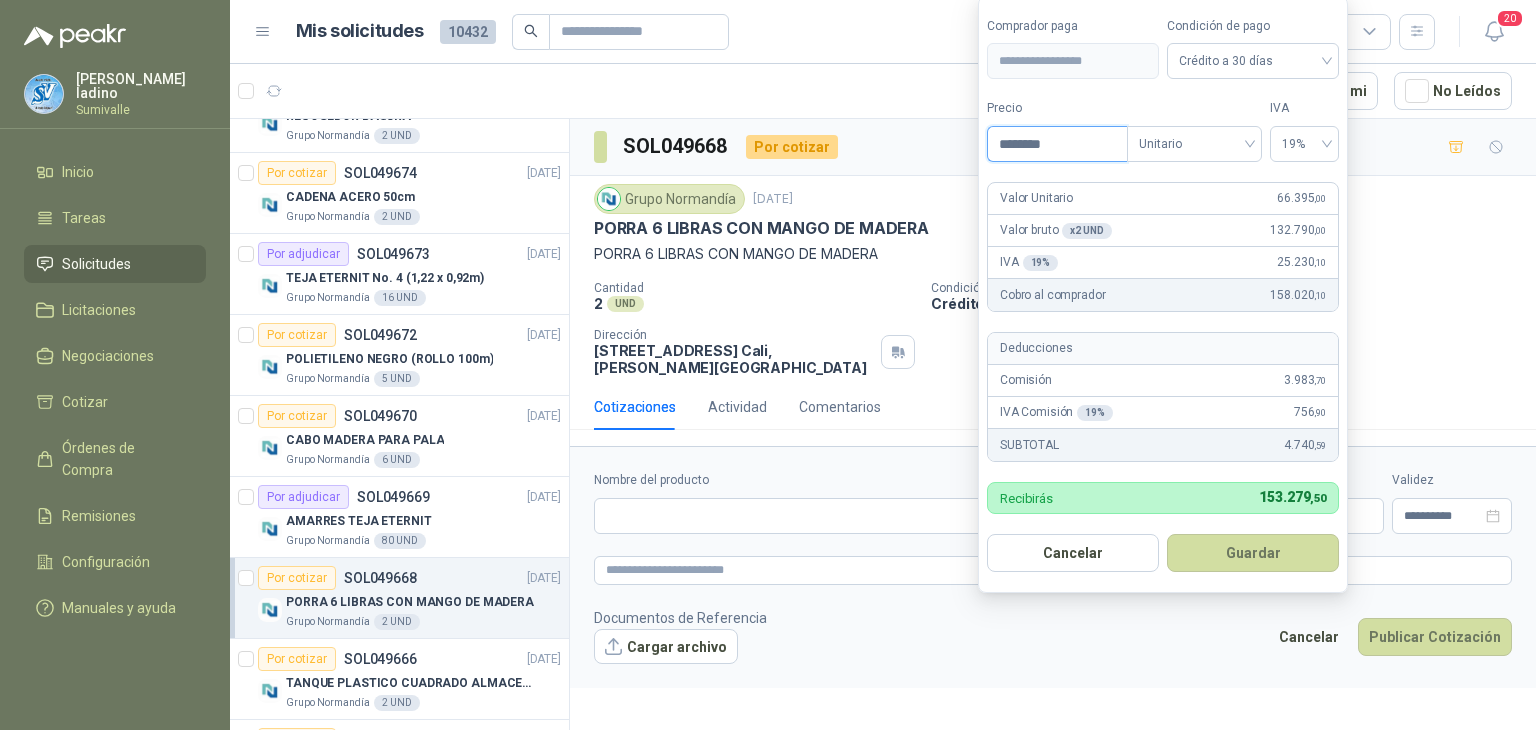 type on "********" 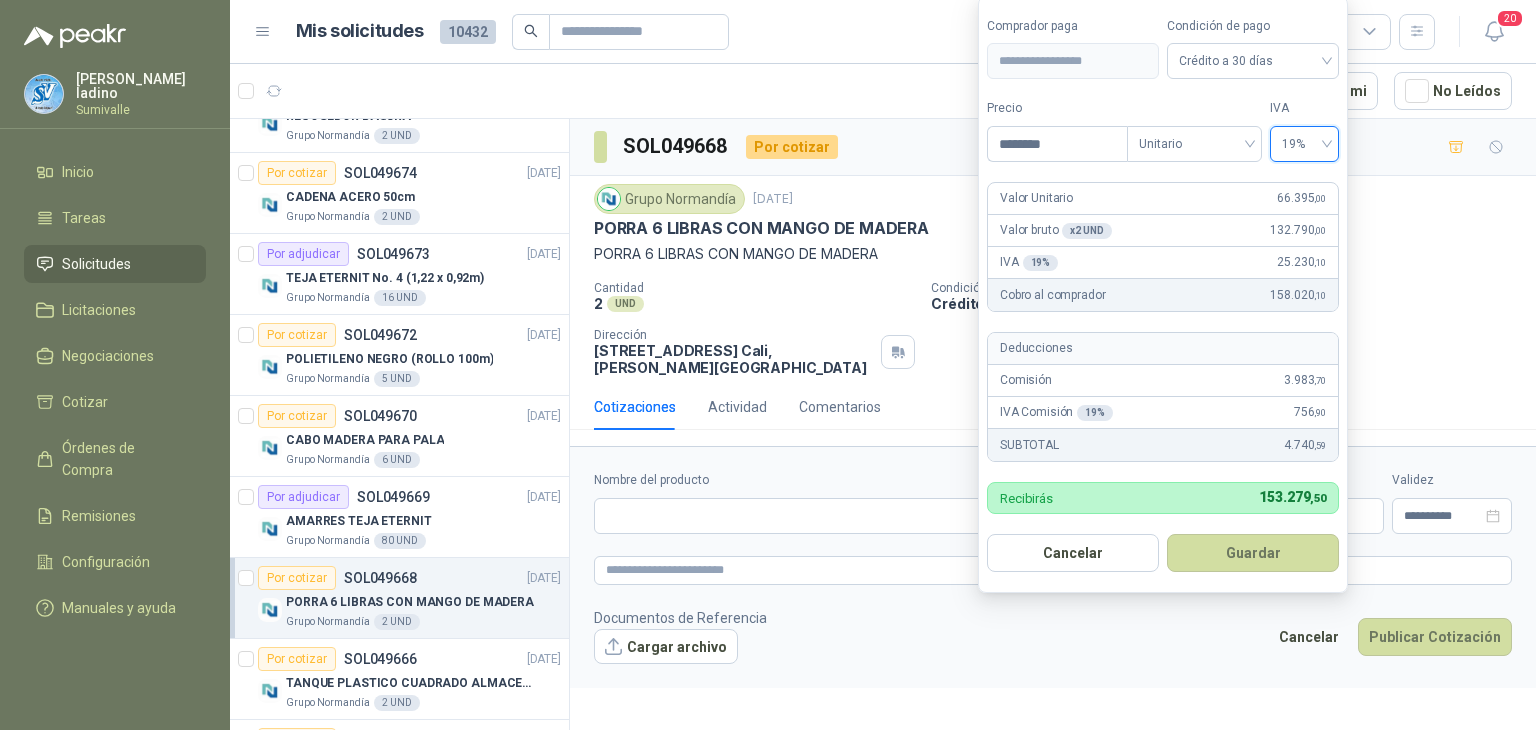 type 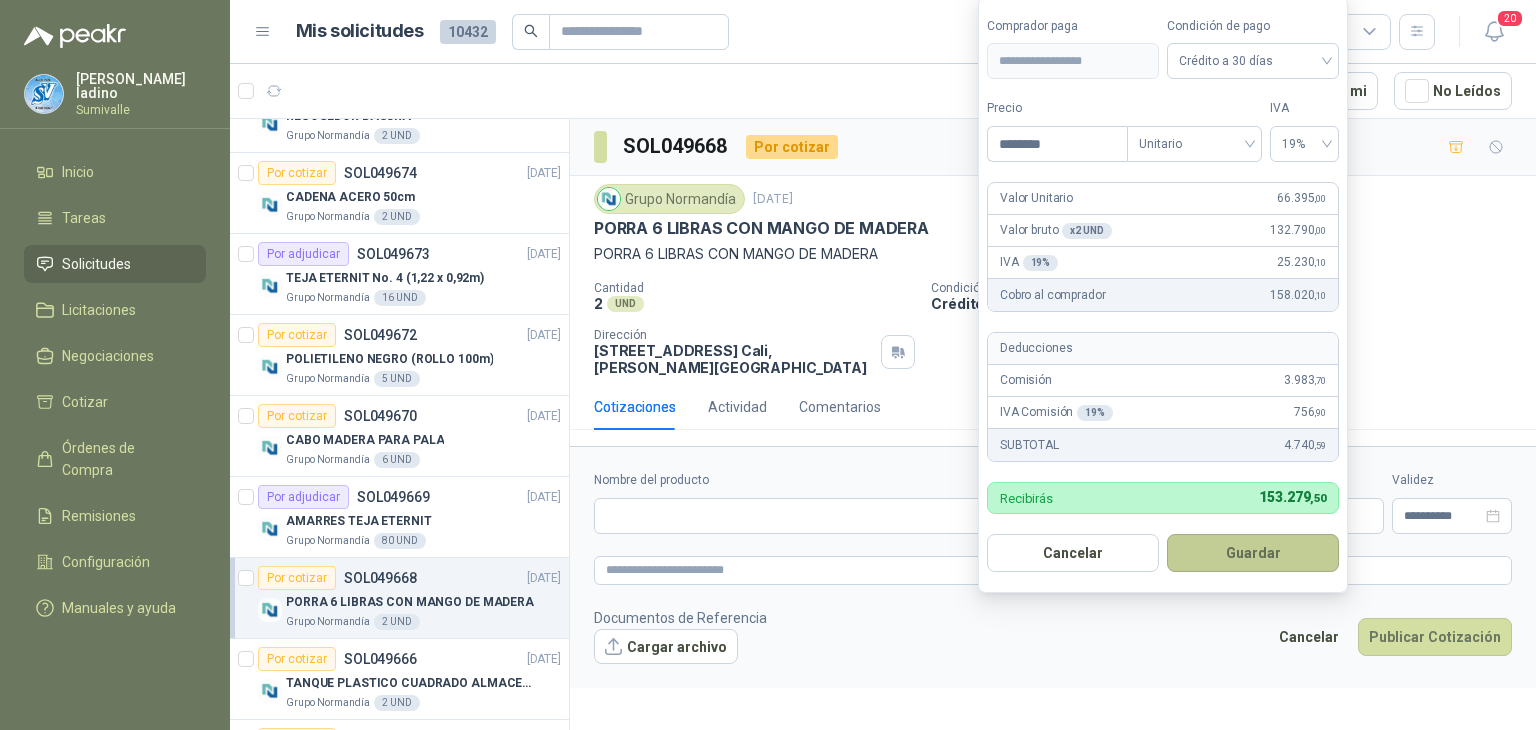 click on "Guardar" at bounding box center [1253, 553] 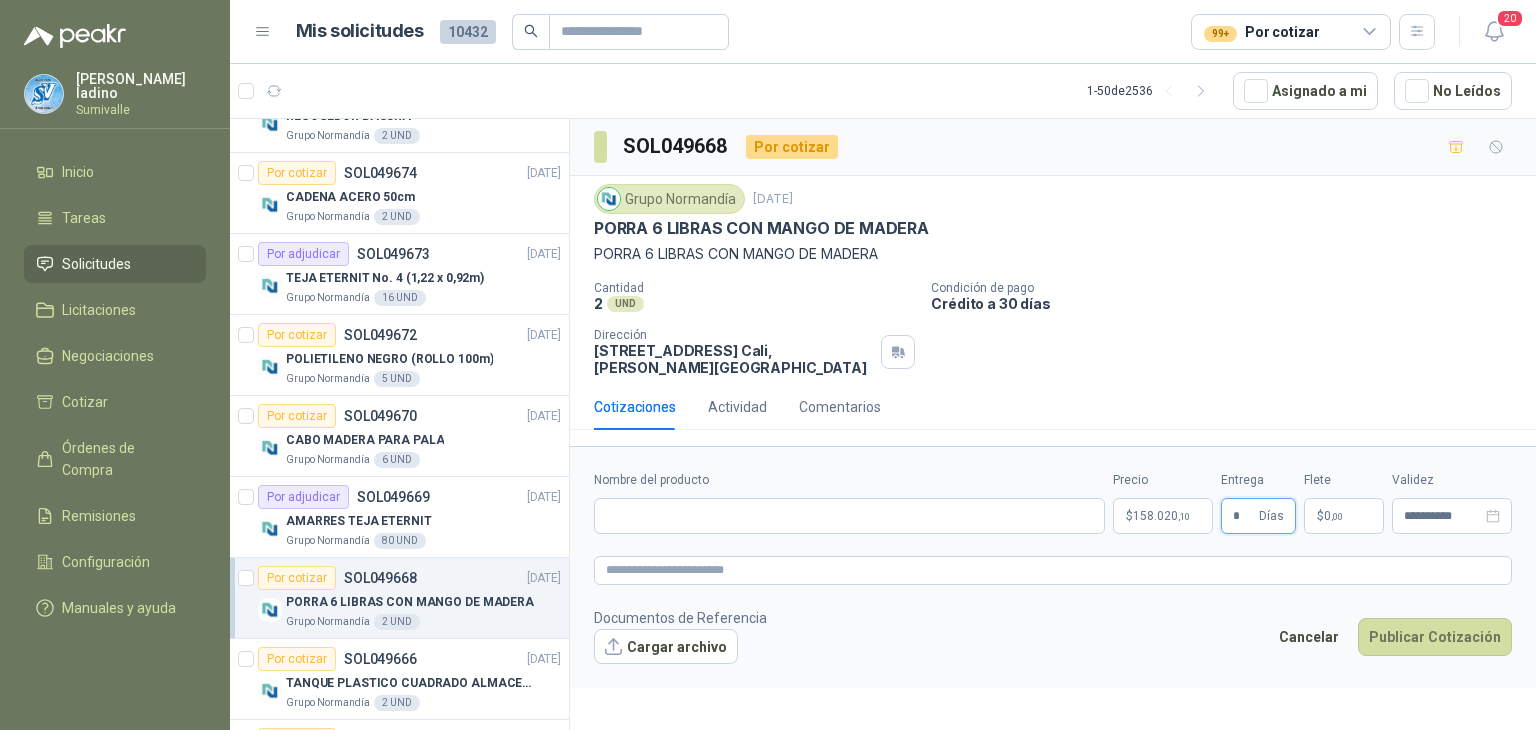 type on "*" 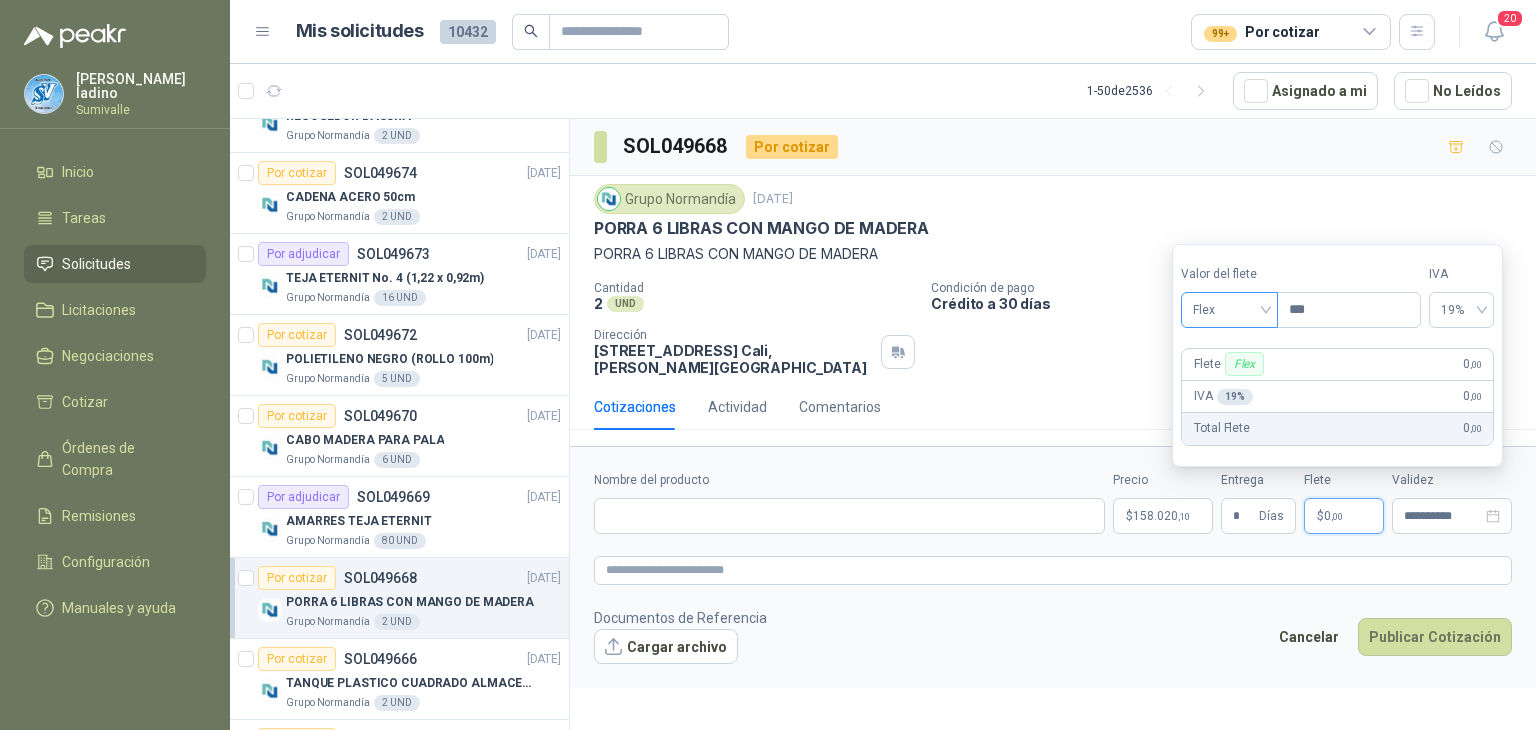 click on "Flex" at bounding box center [1229, 310] 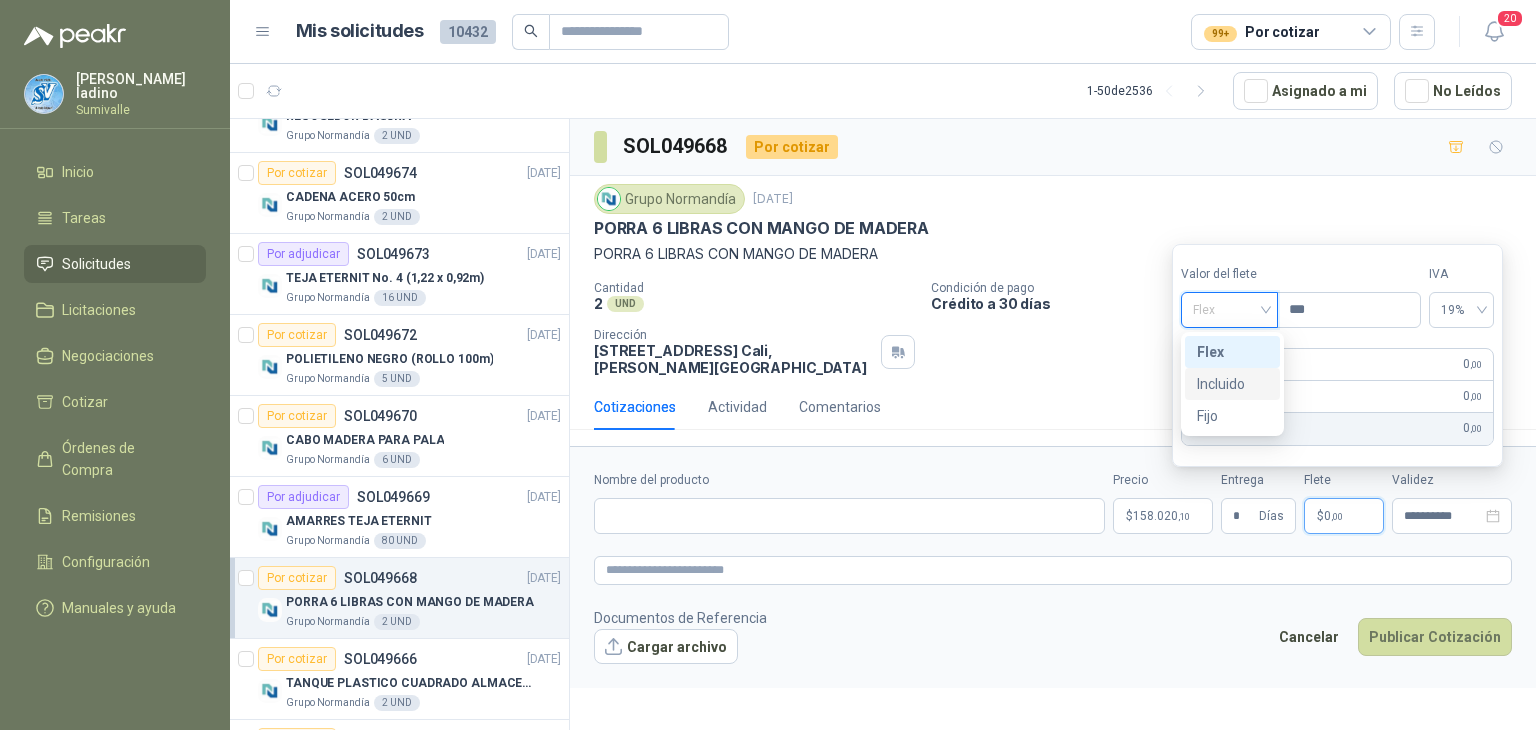 click on "Incluido" at bounding box center (1232, 384) 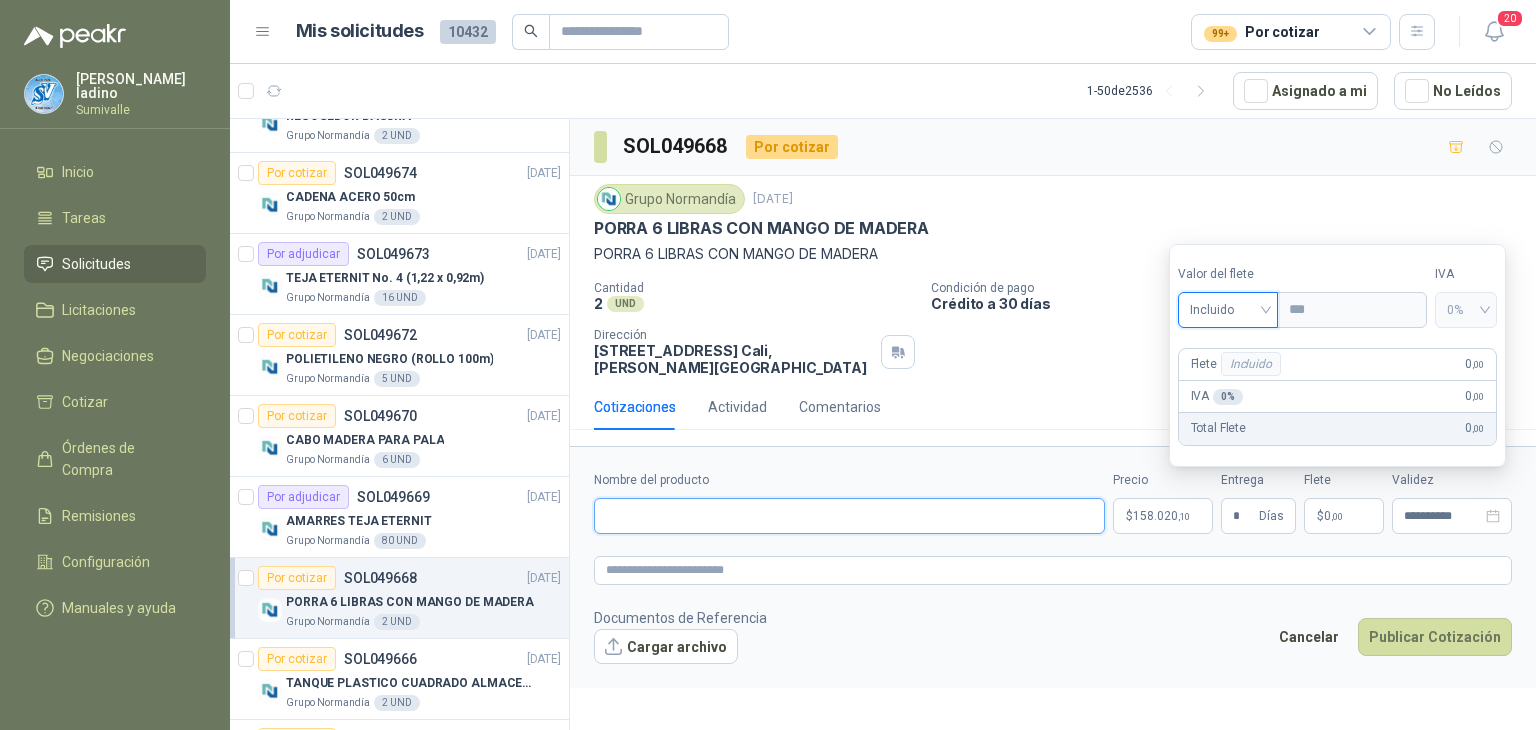 click on "Nombre del producto" at bounding box center [849, 516] 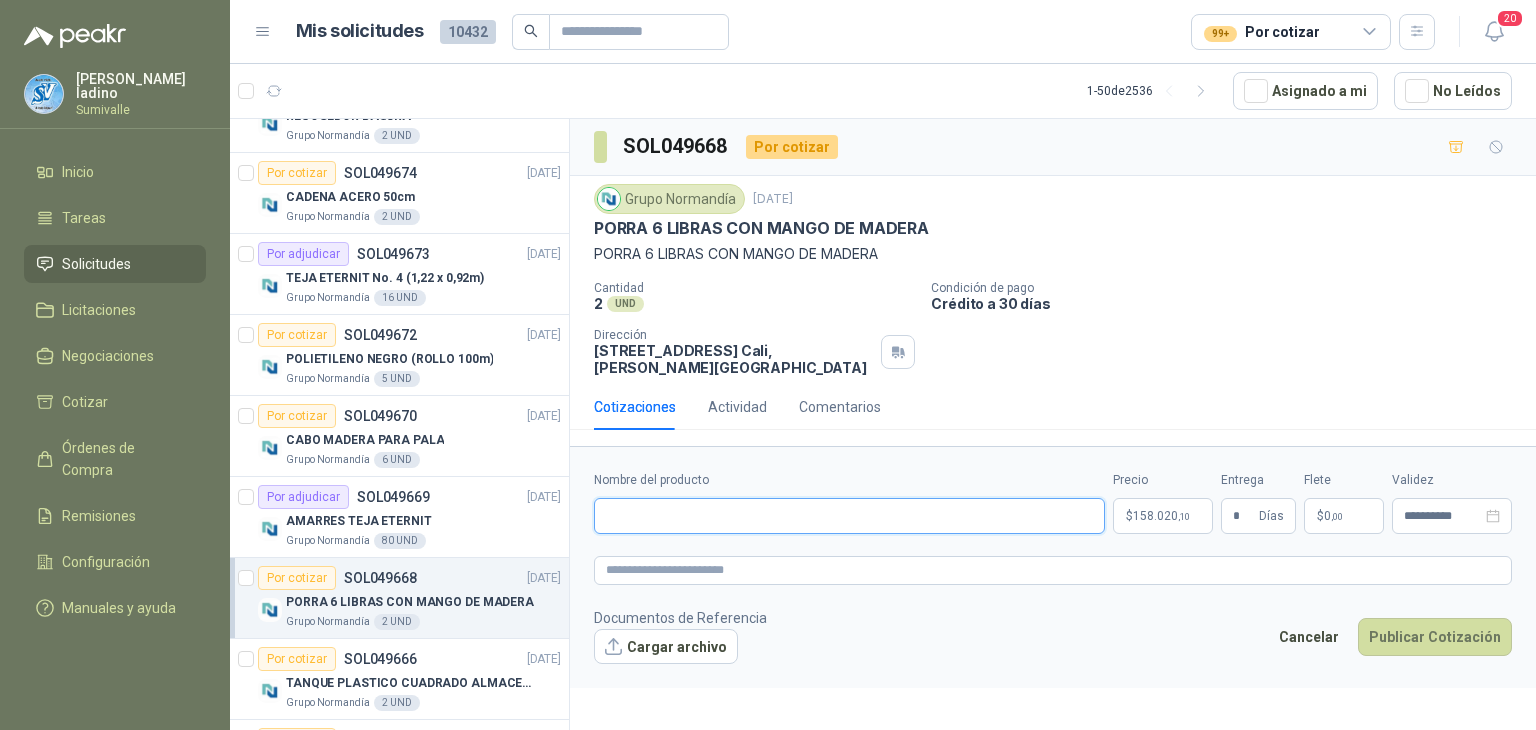 paste on "**********" 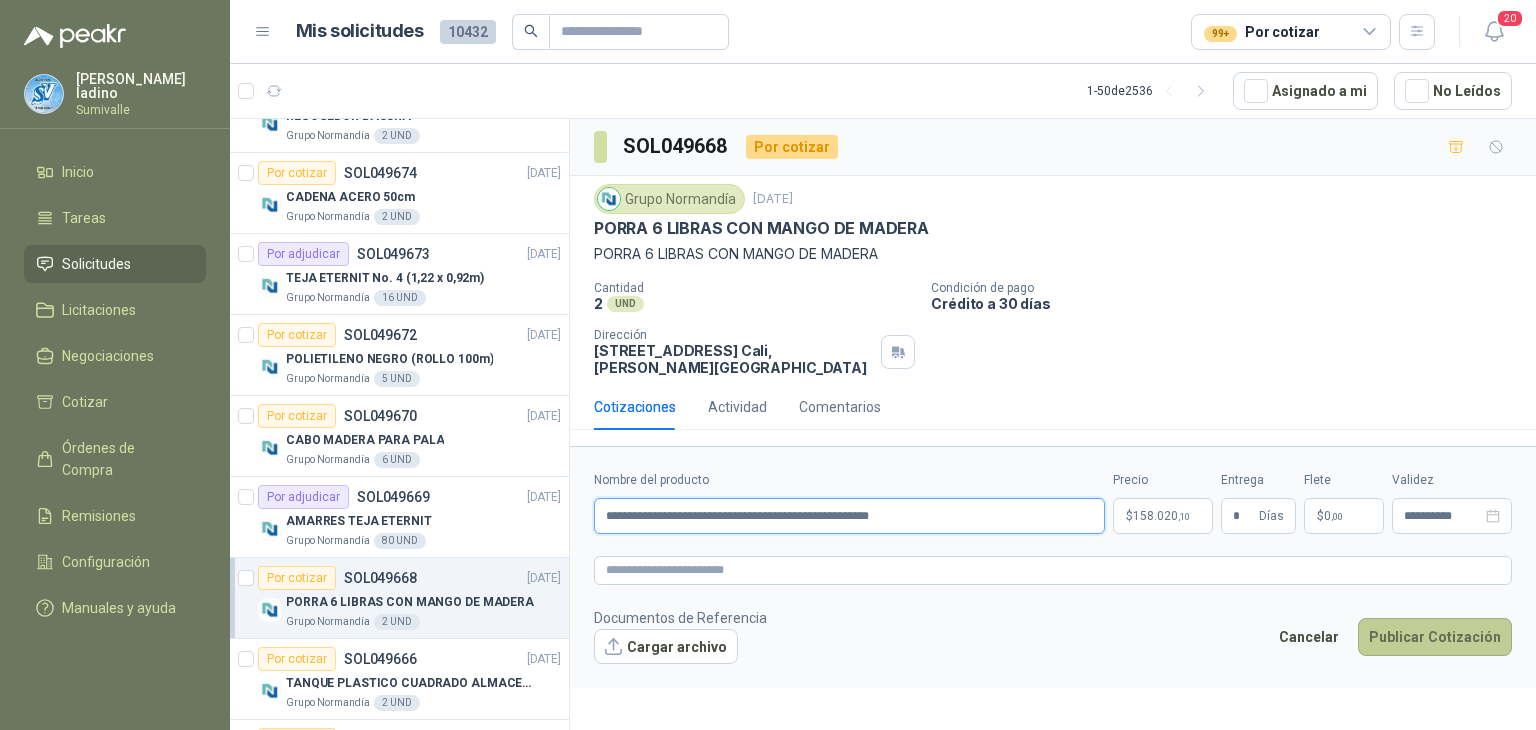 type on "**********" 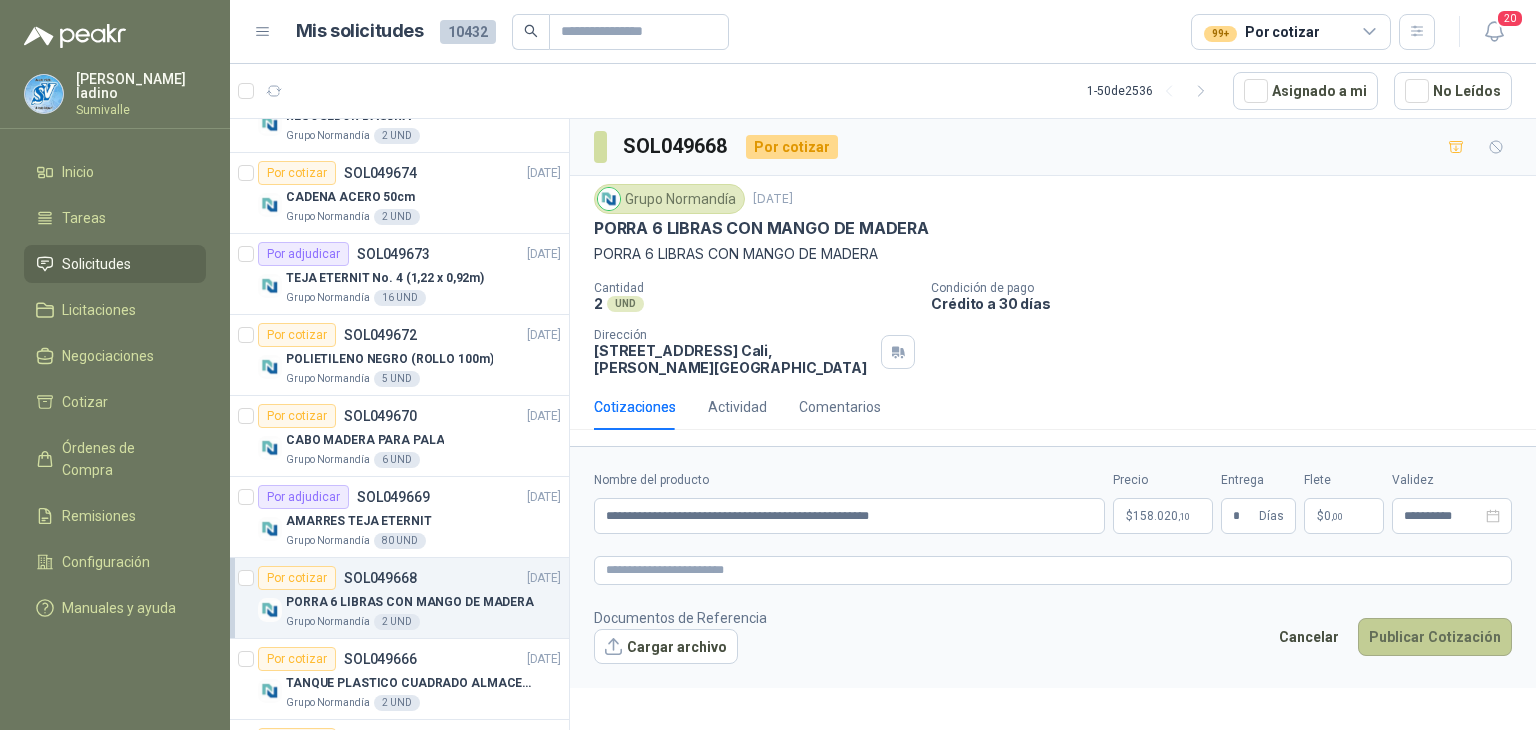 click on "Publicar Cotización" at bounding box center [1435, 637] 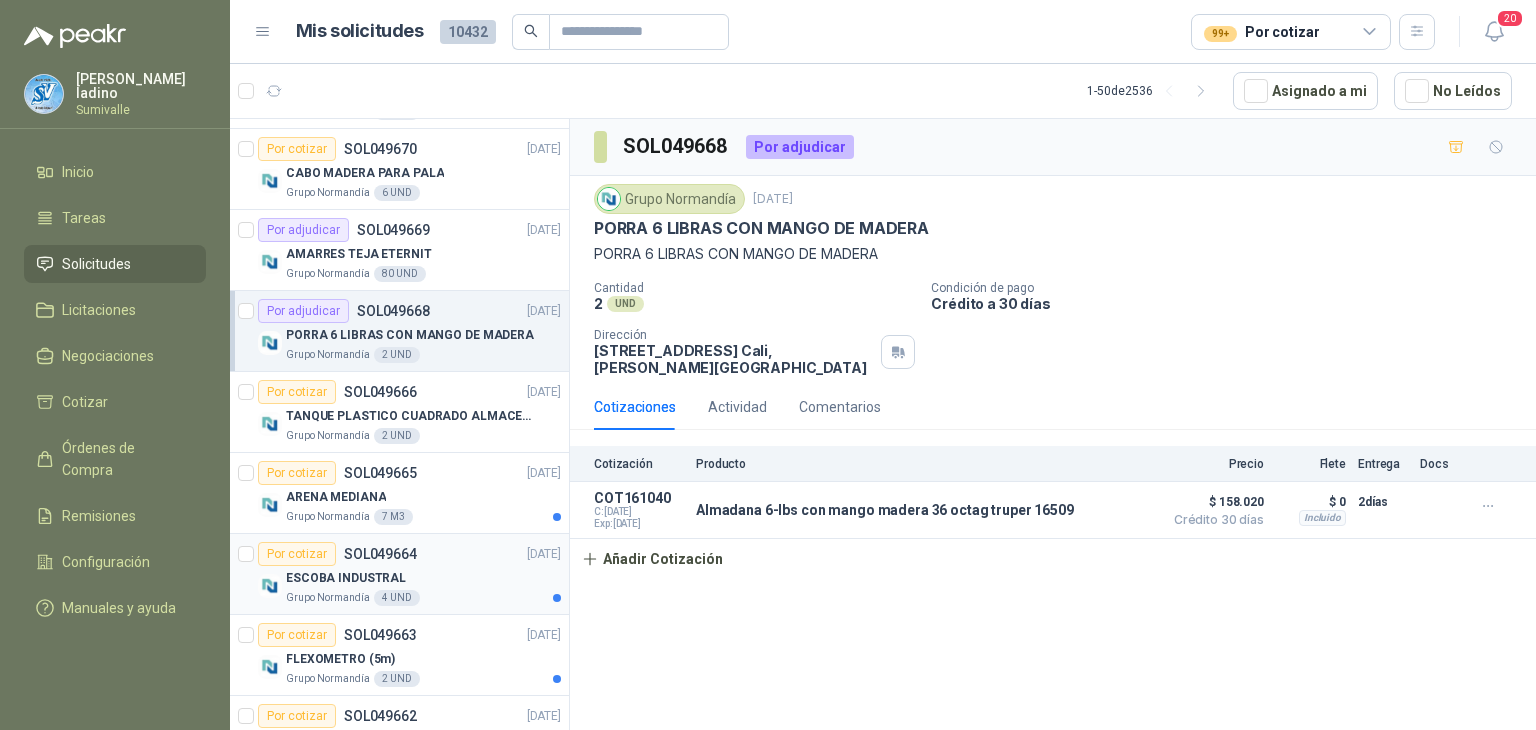 scroll, scrollTop: 933, scrollLeft: 0, axis: vertical 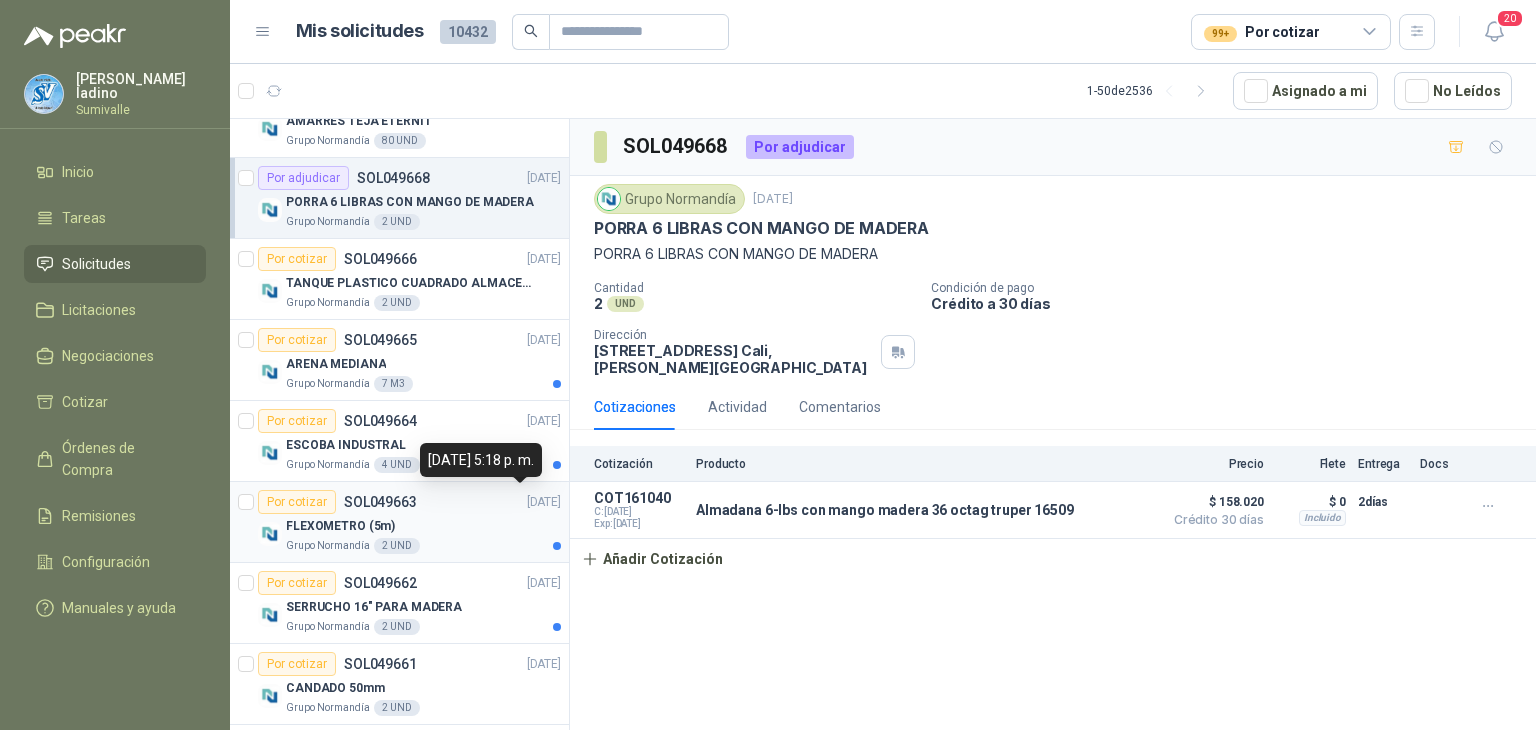 click on "[DATE]" at bounding box center (544, 502) 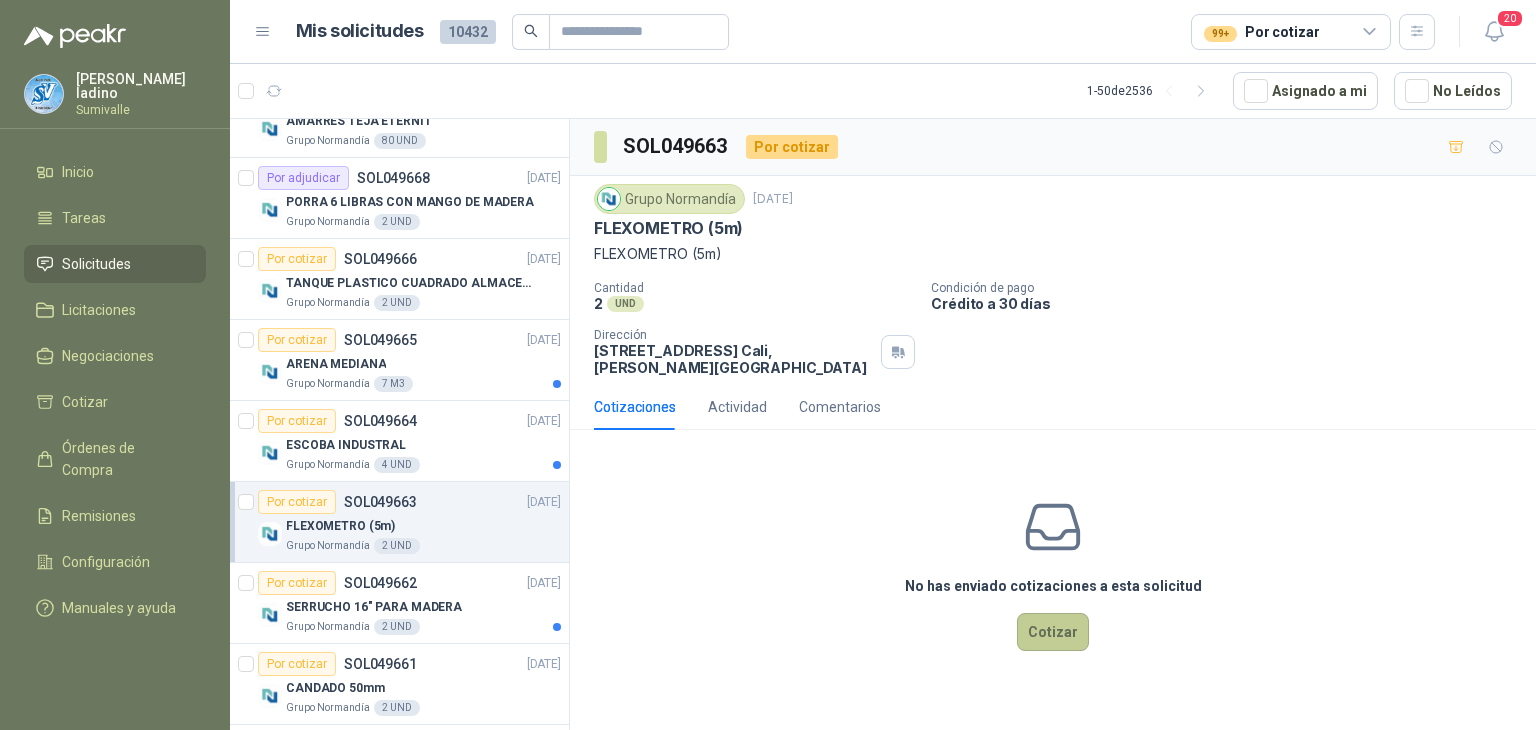 click on "Cotizar" at bounding box center [1053, 632] 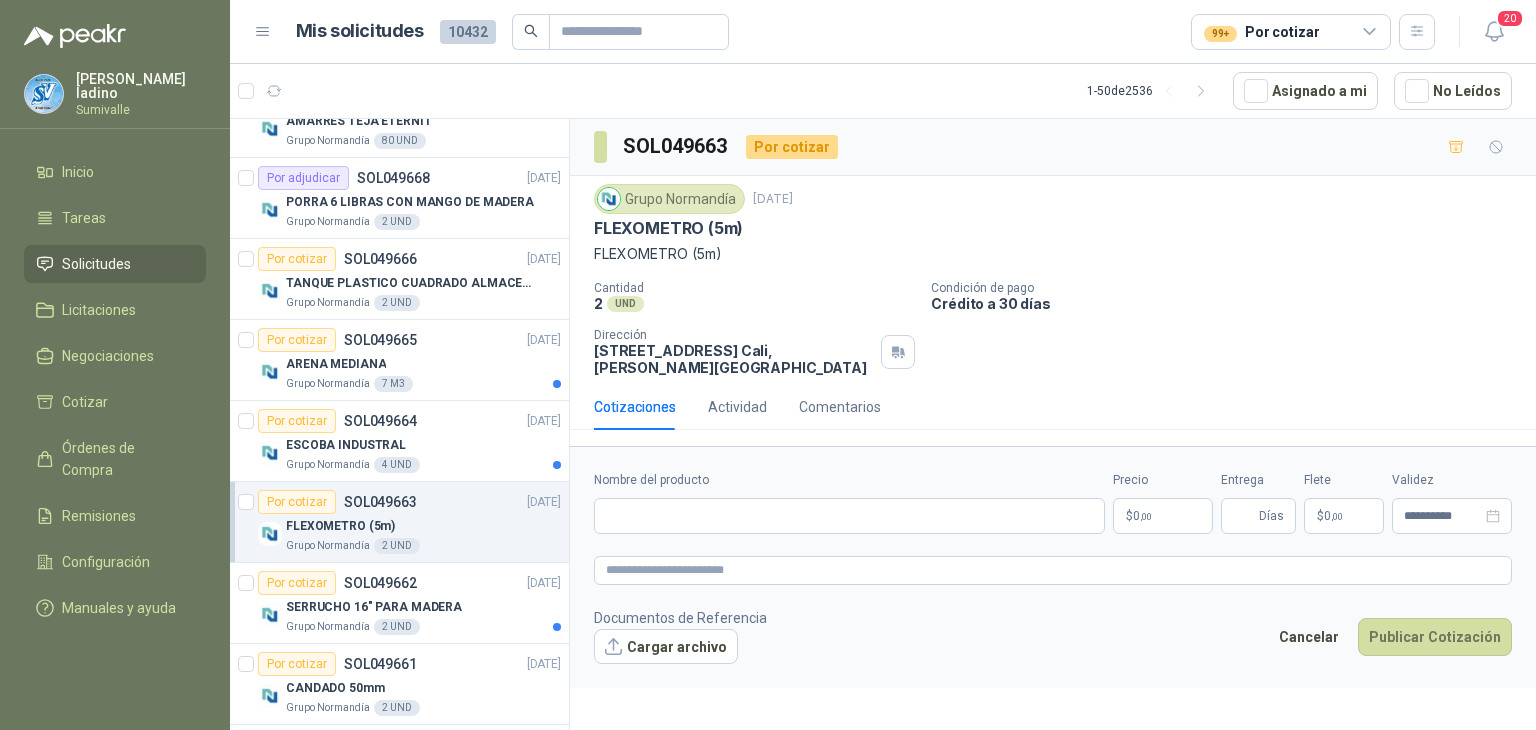 type 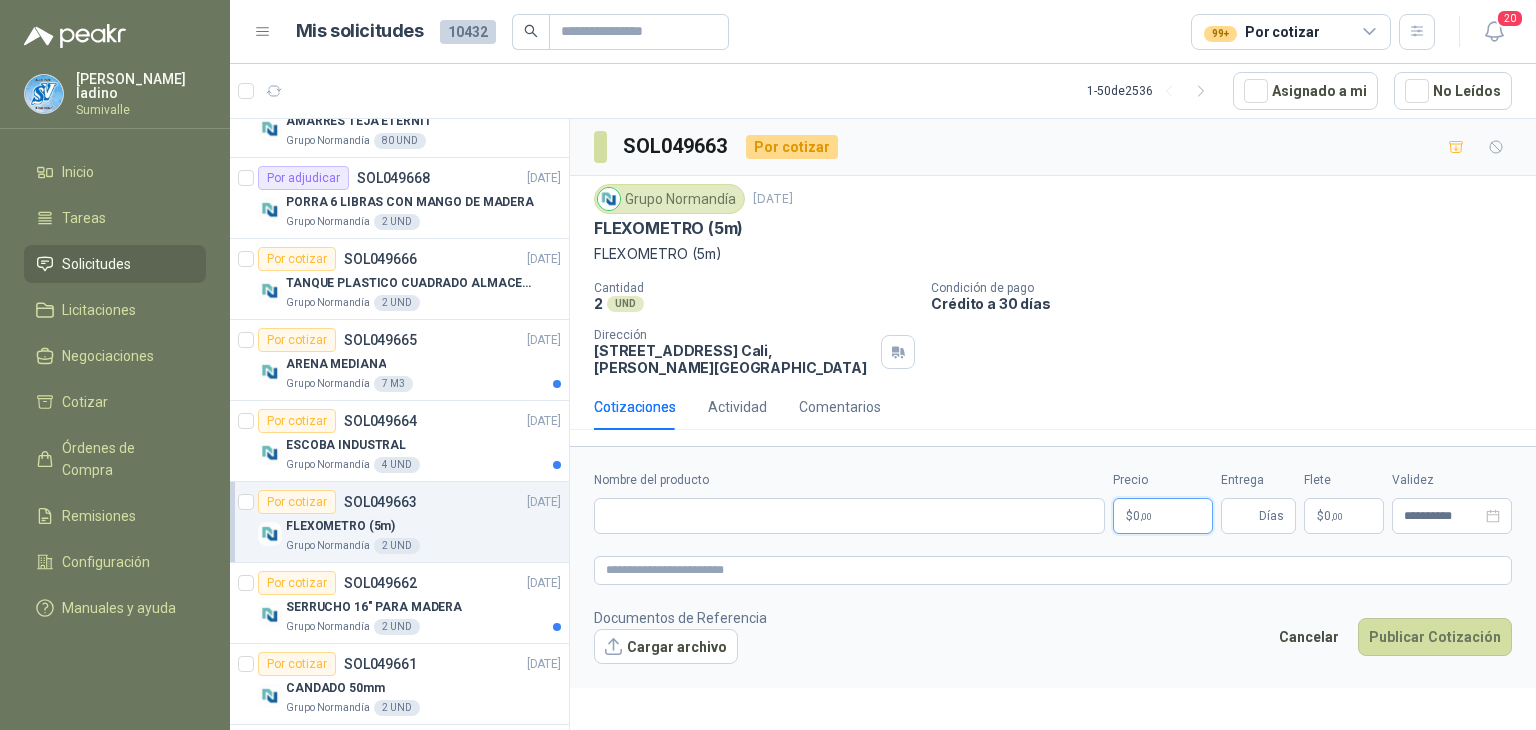 click on "$  0 ,00" at bounding box center [1163, 516] 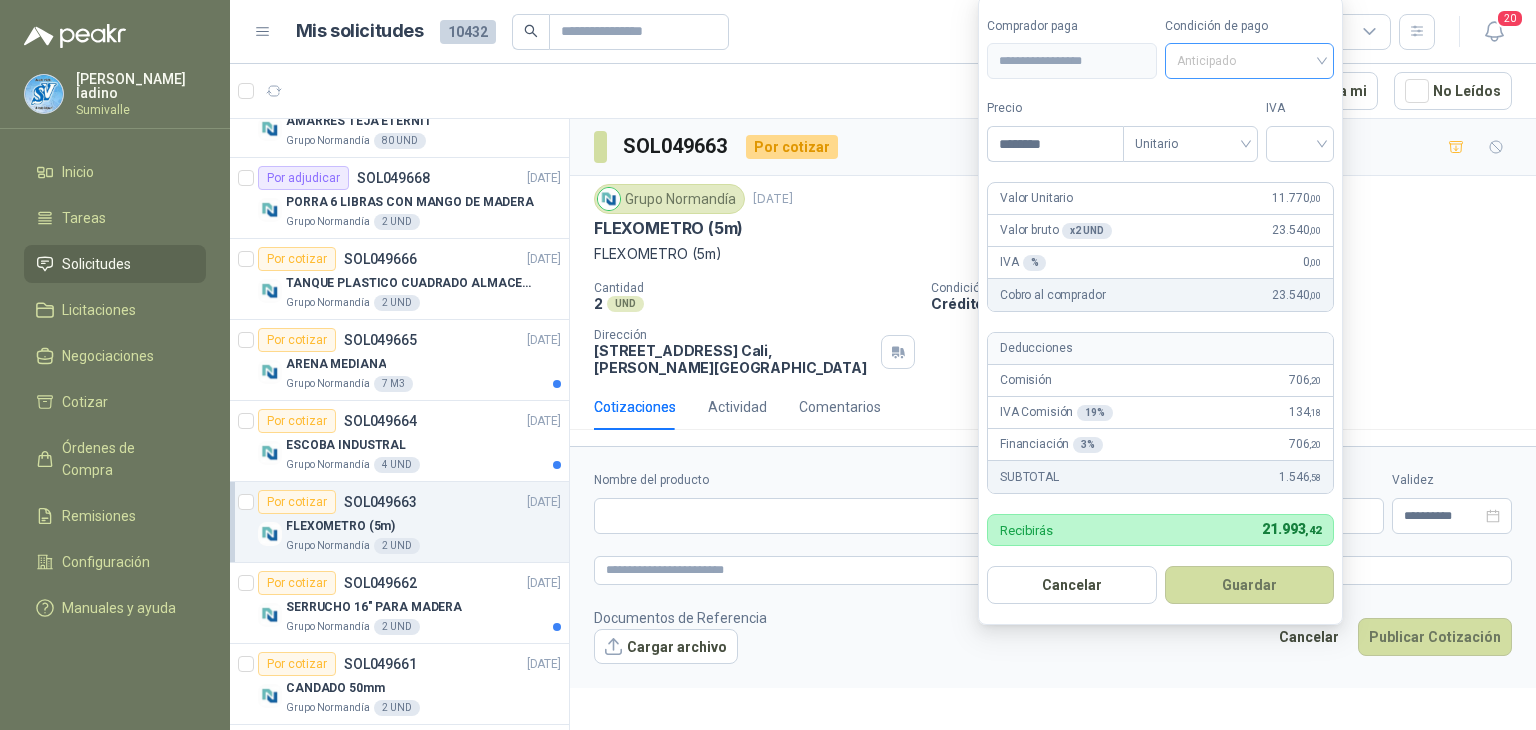 click on "Anticipado" at bounding box center [1250, 61] 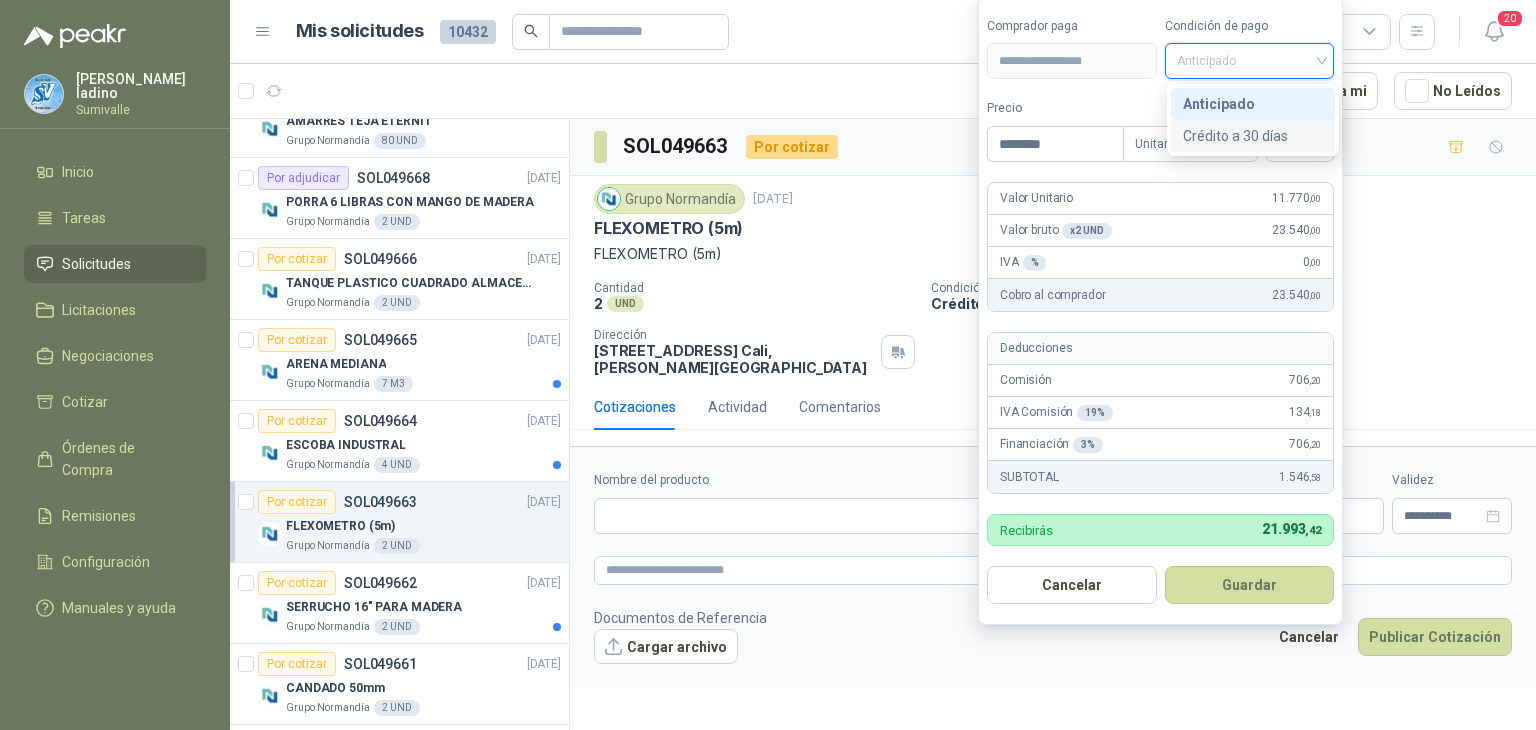 click on "Crédito a 30 días" at bounding box center (1253, 136) 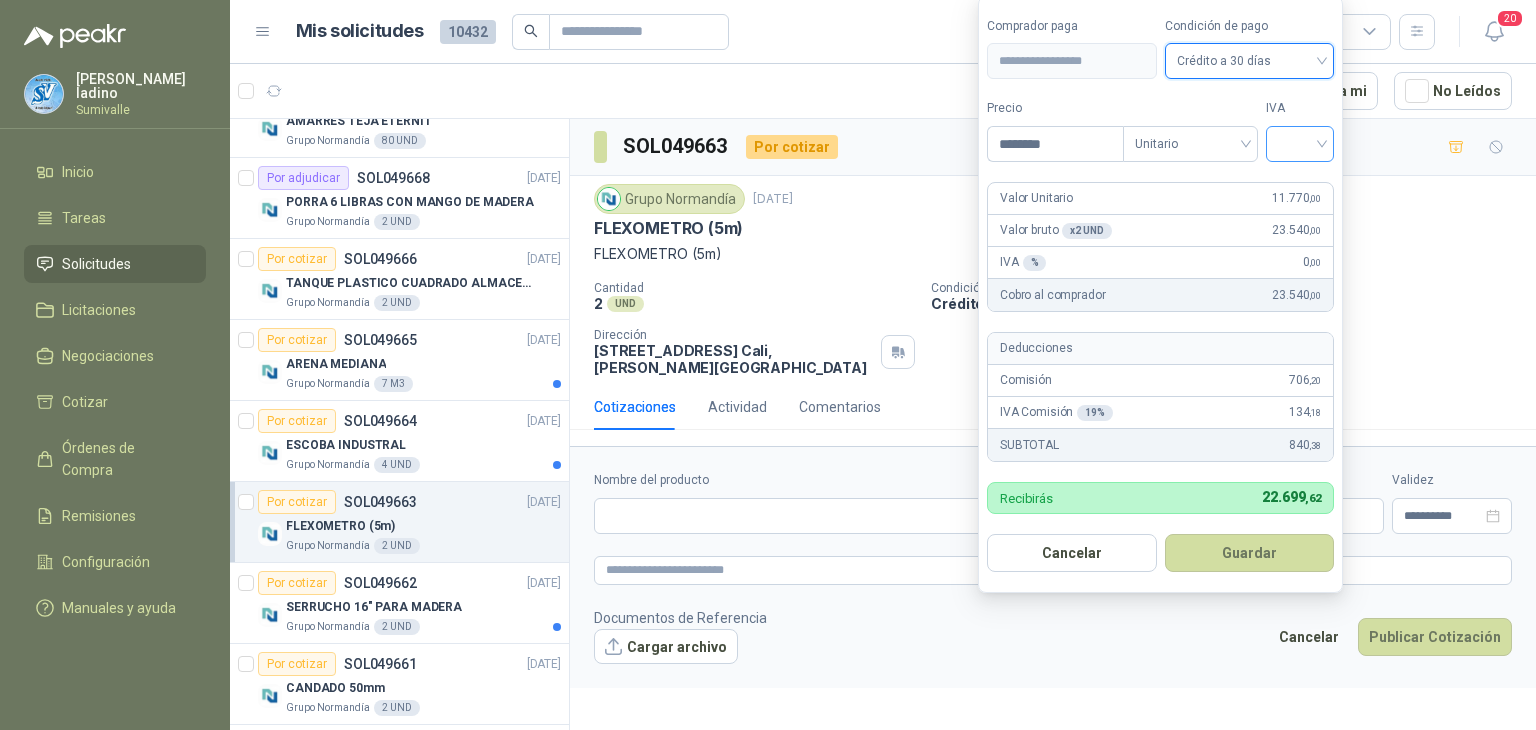 click at bounding box center (1300, 142) 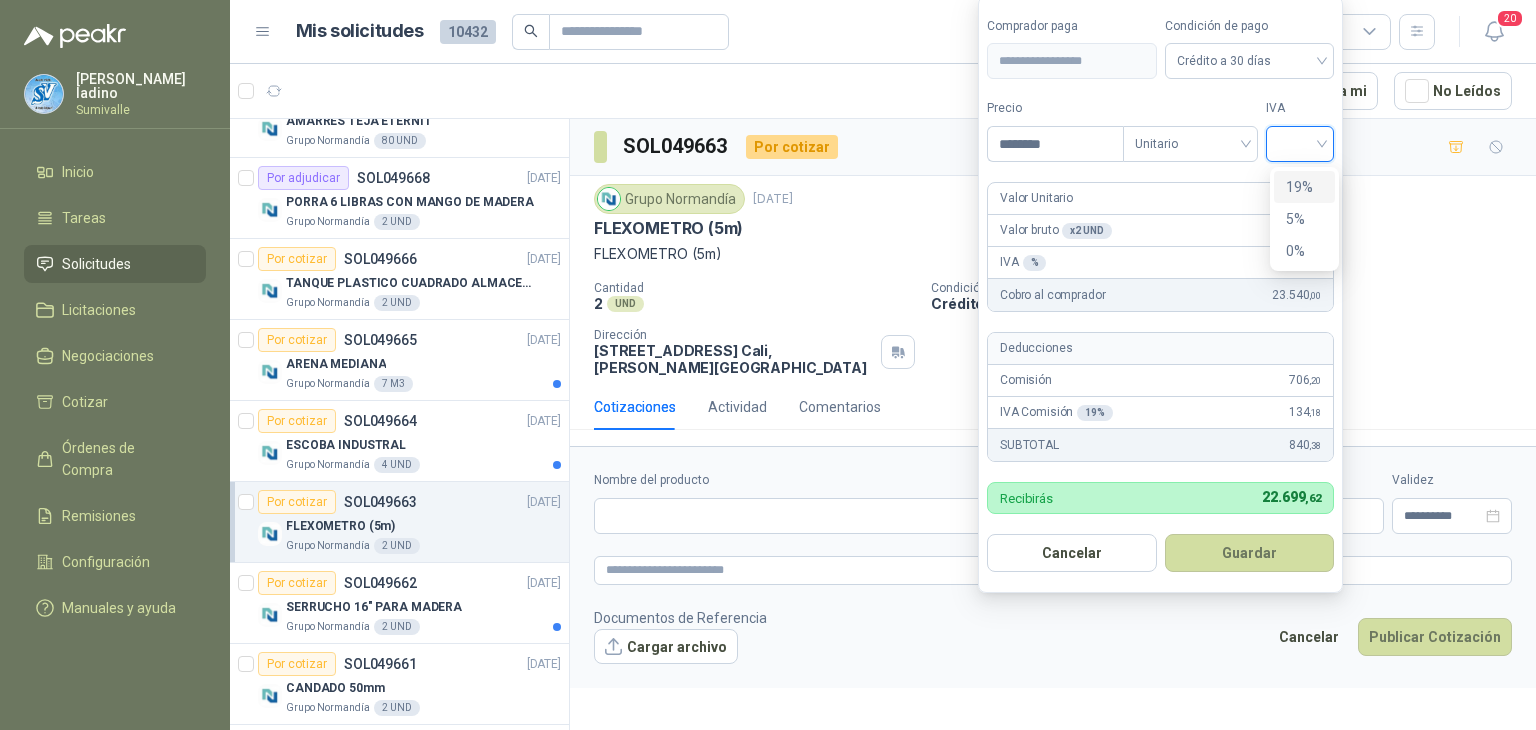 click on "19%" at bounding box center [1304, 187] 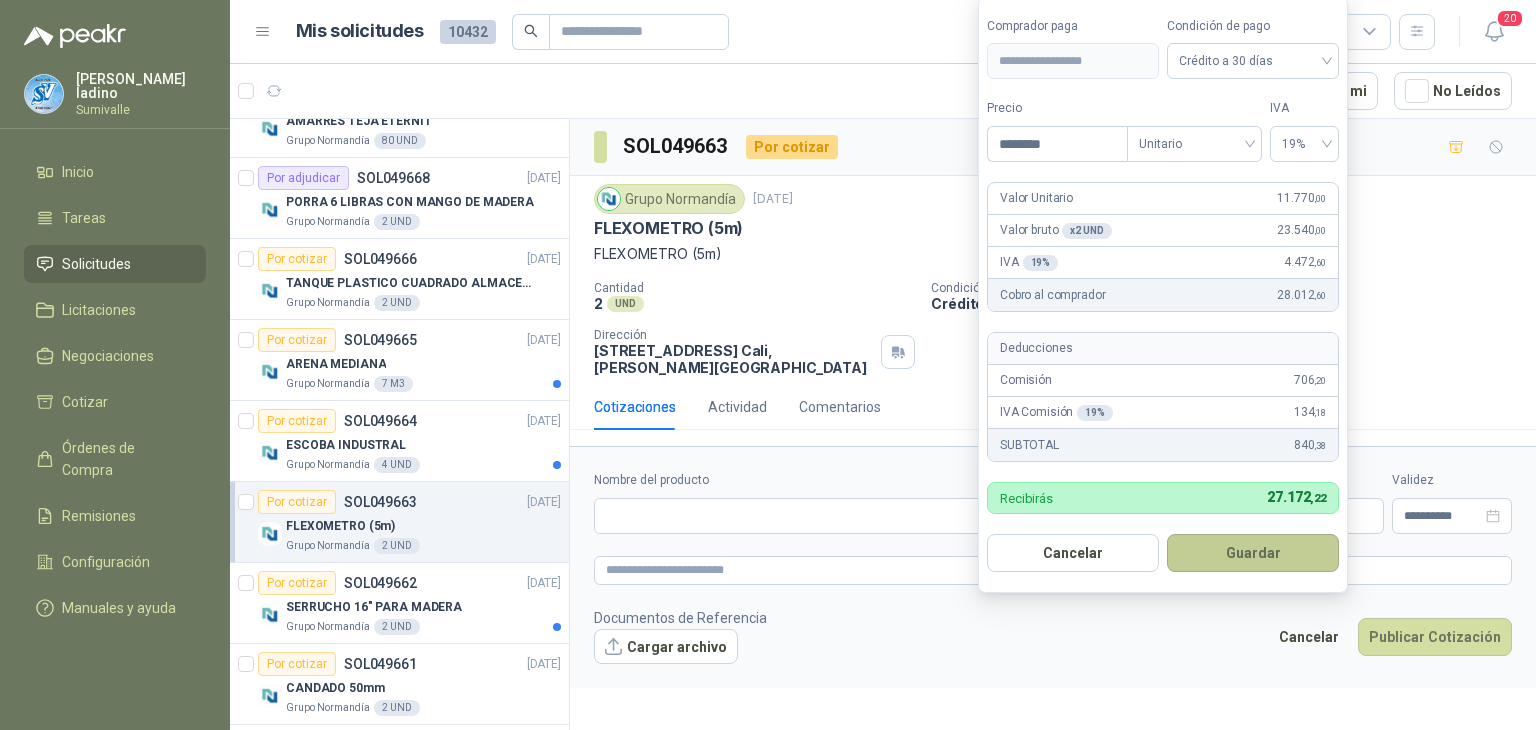 click on "Guardar" at bounding box center (1253, 553) 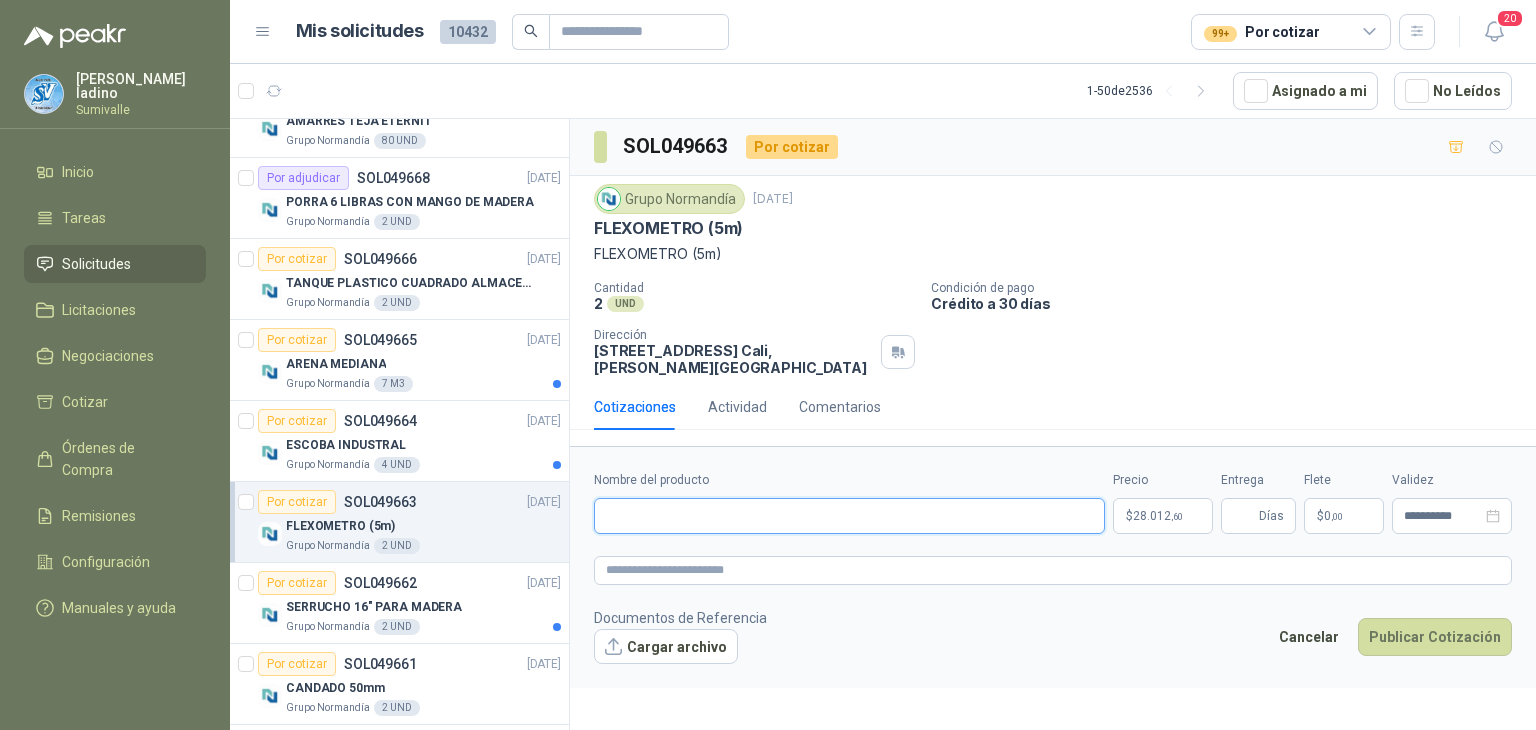 click on "Nombre del producto" at bounding box center [849, 516] 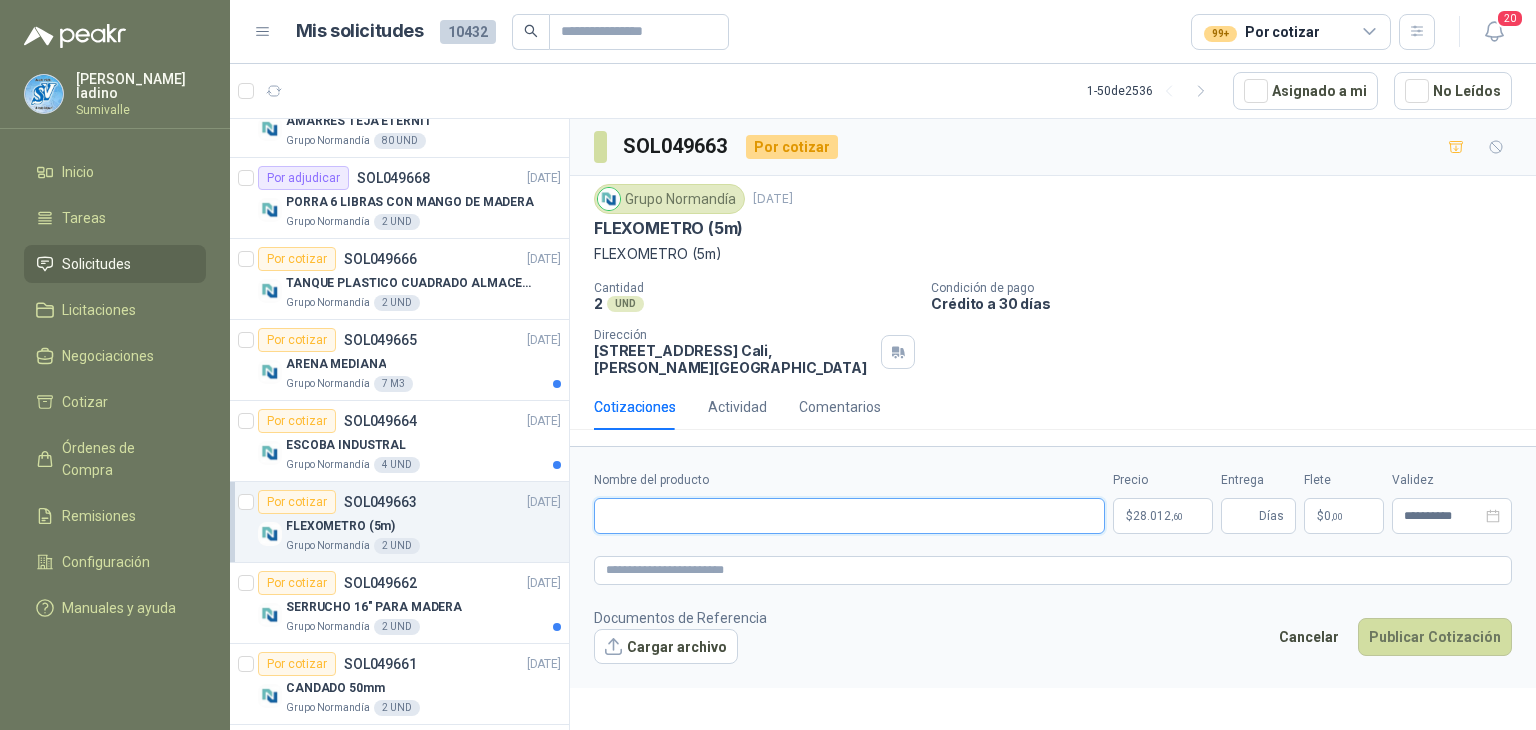 paste on "**********" 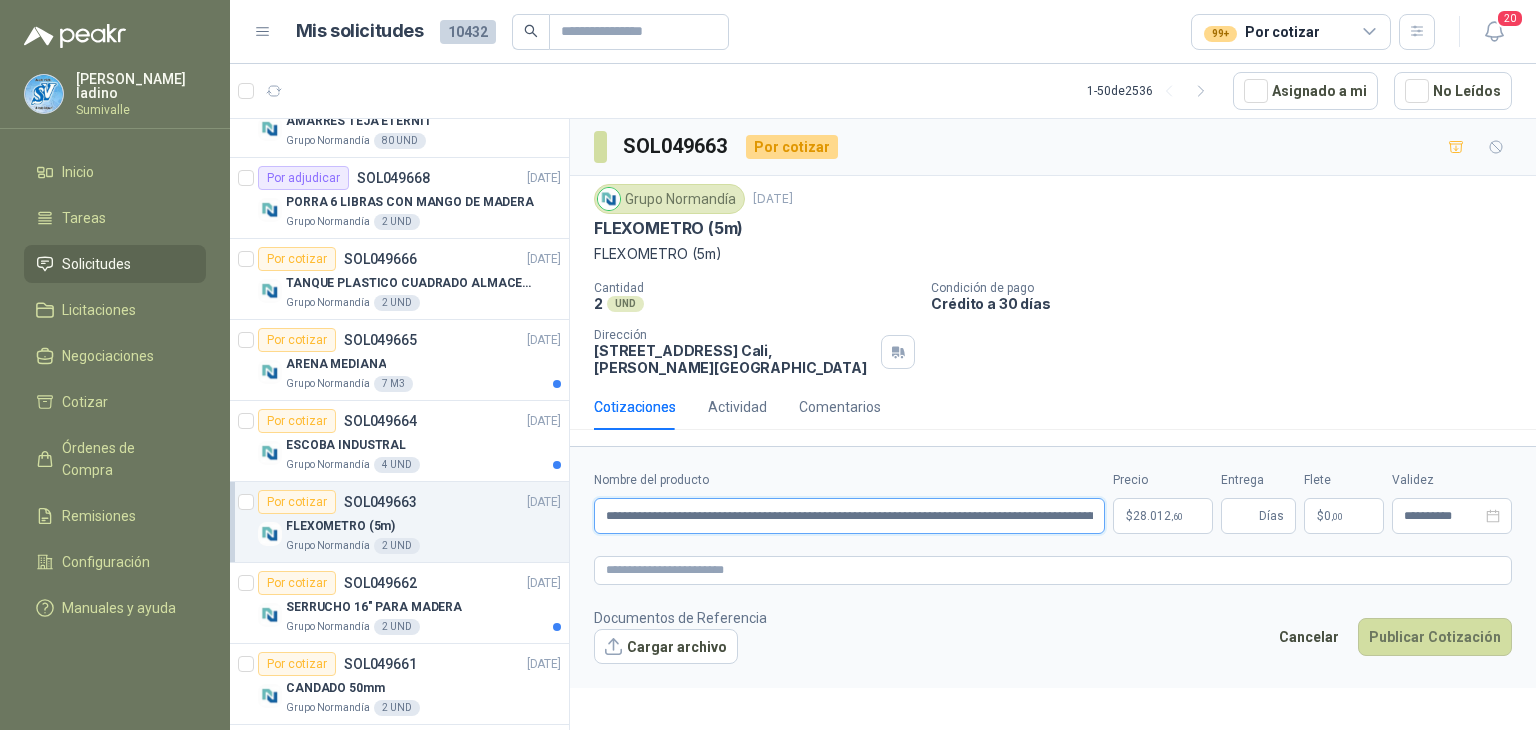 scroll, scrollTop: 0, scrollLeft: 362, axis: horizontal 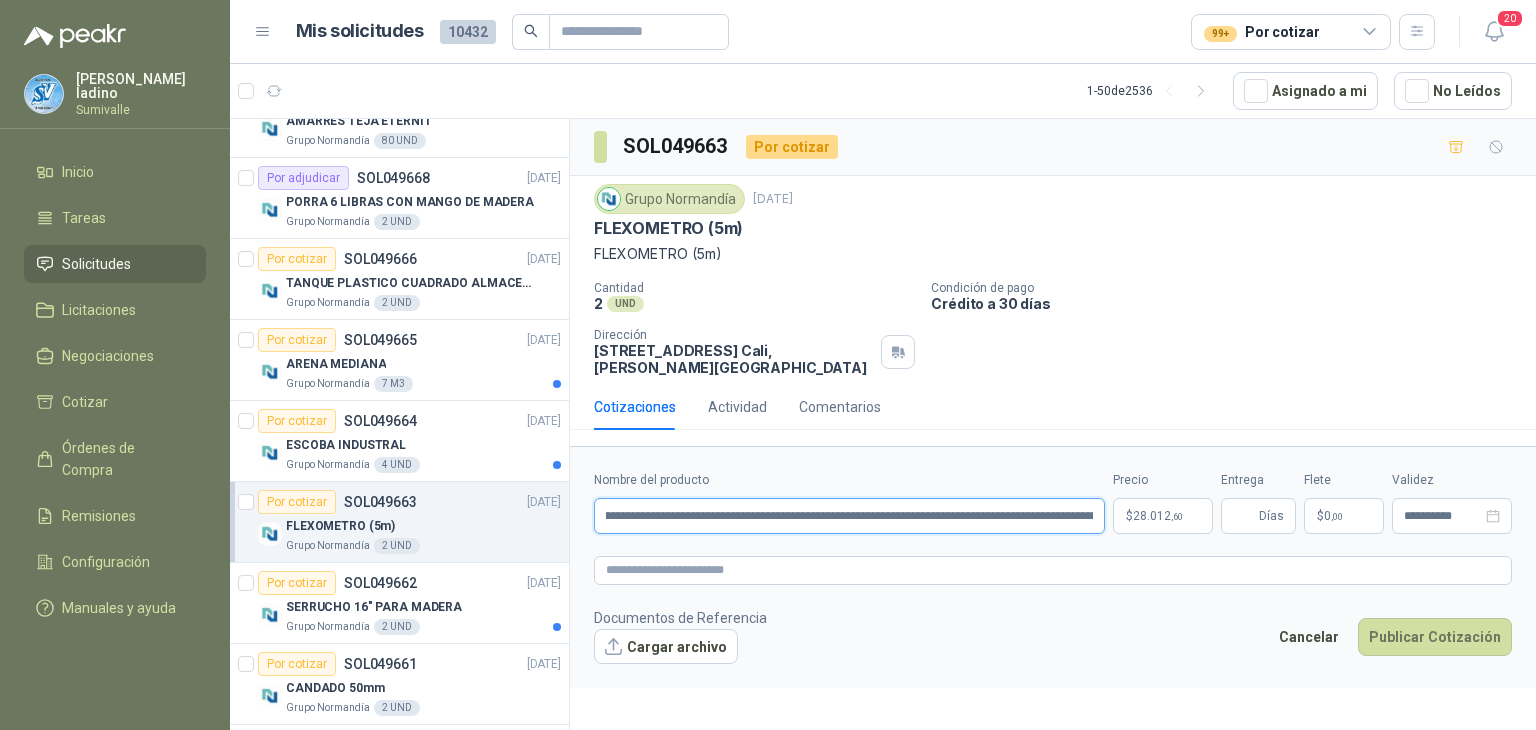 drag, startPoint x: 623, startPoint y: 521, endPoint x: 2111, endPoint y: 553, distance: 1488.344 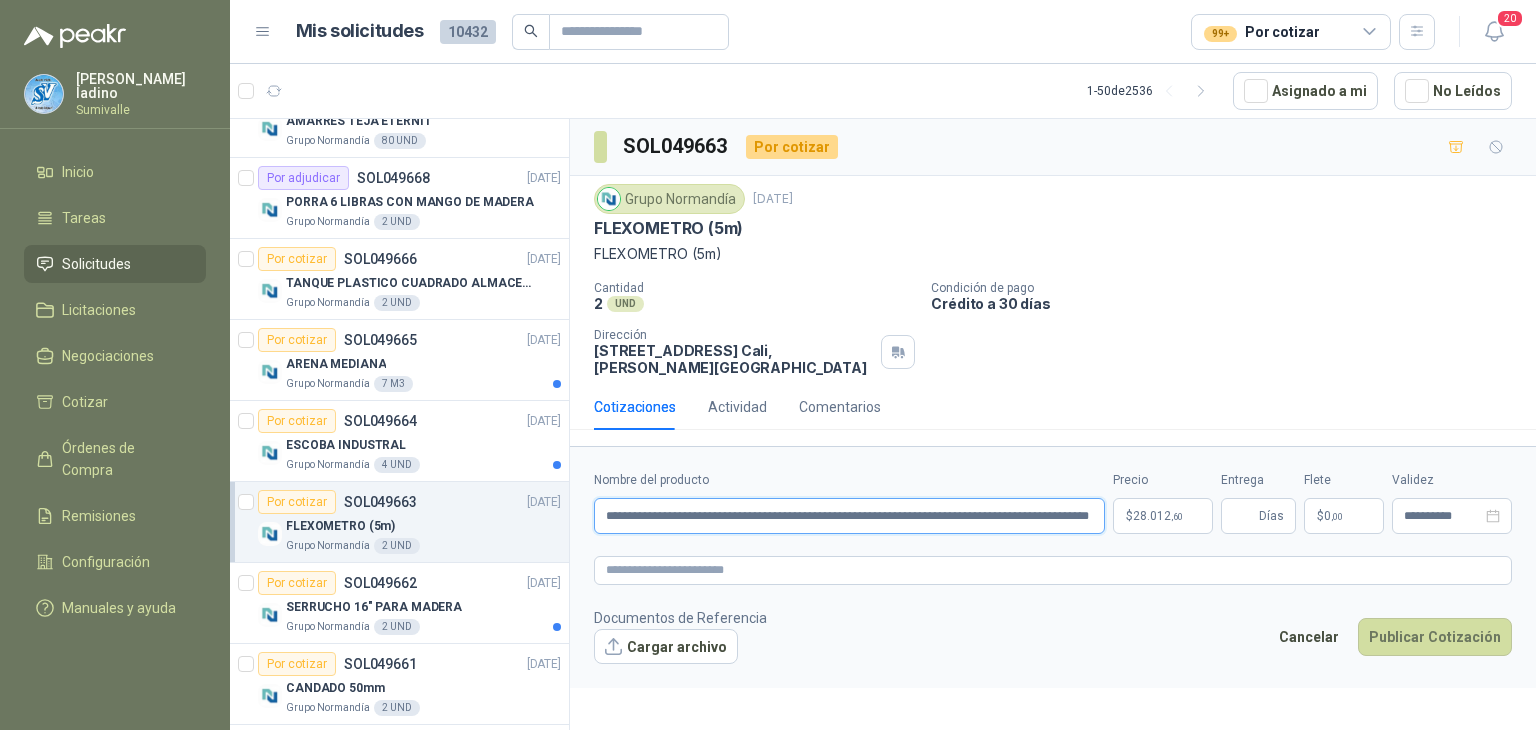 scroll, scrollTop: 0, scrollLeft: 0, axis: both 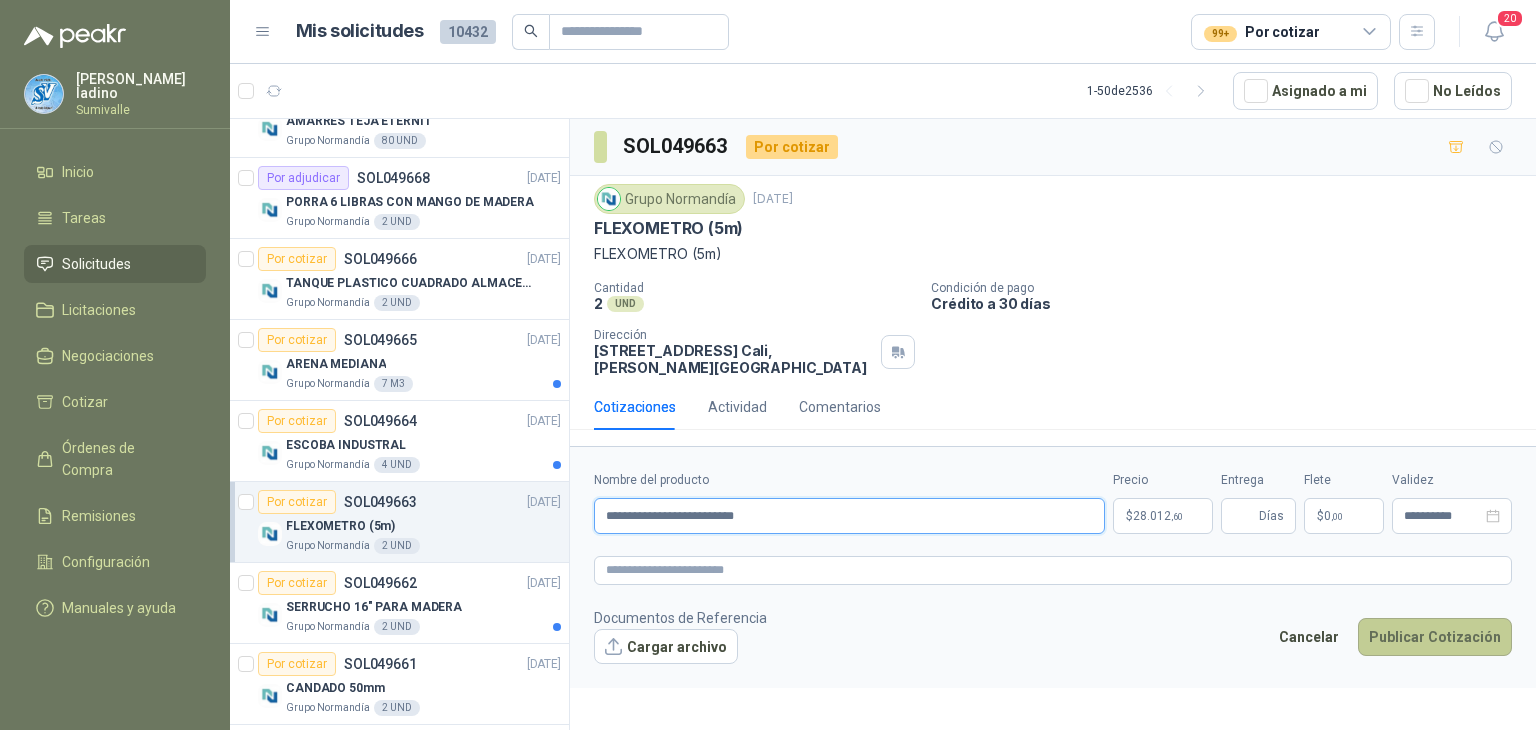 type on "**********" 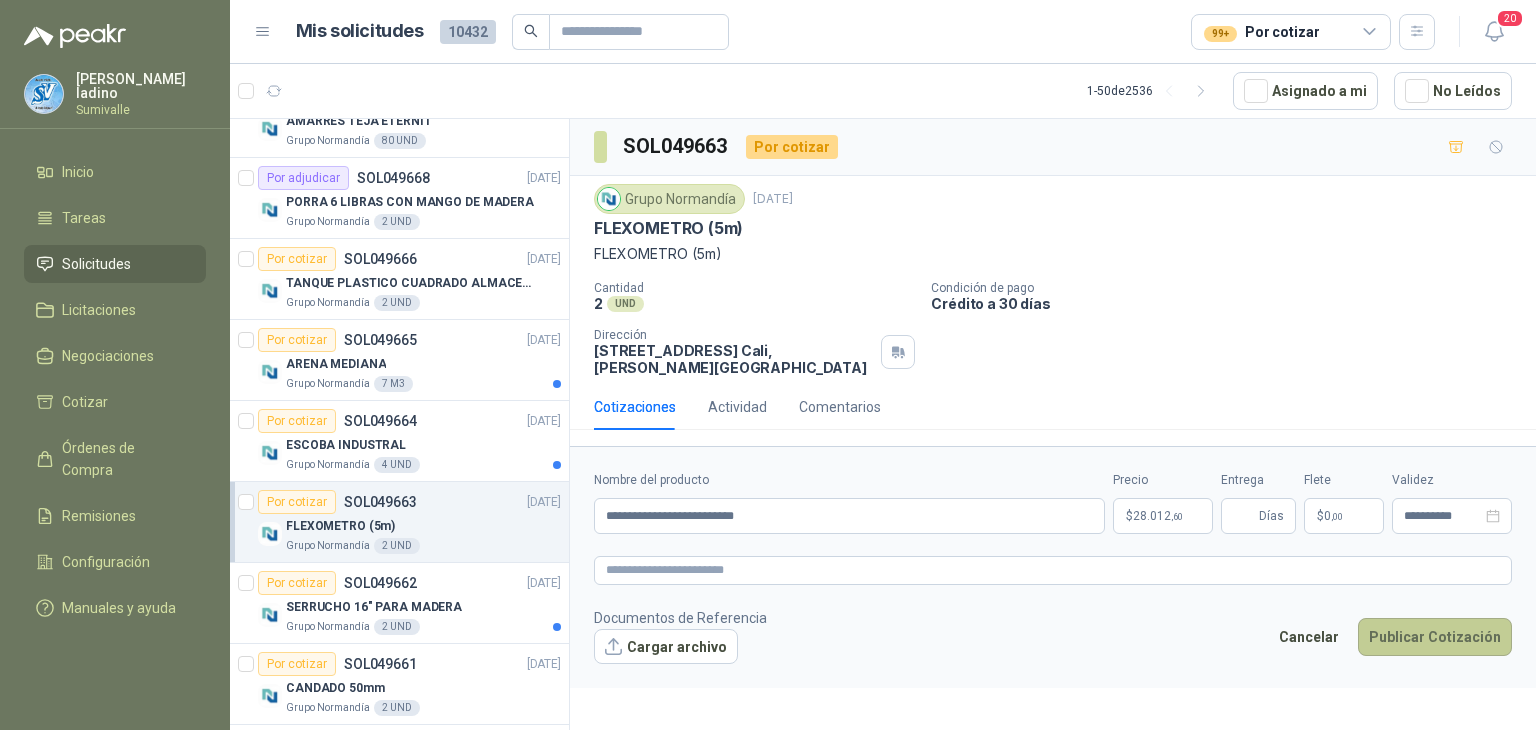 click on "Publicar Cotización" at bounding box center (1435, 637) 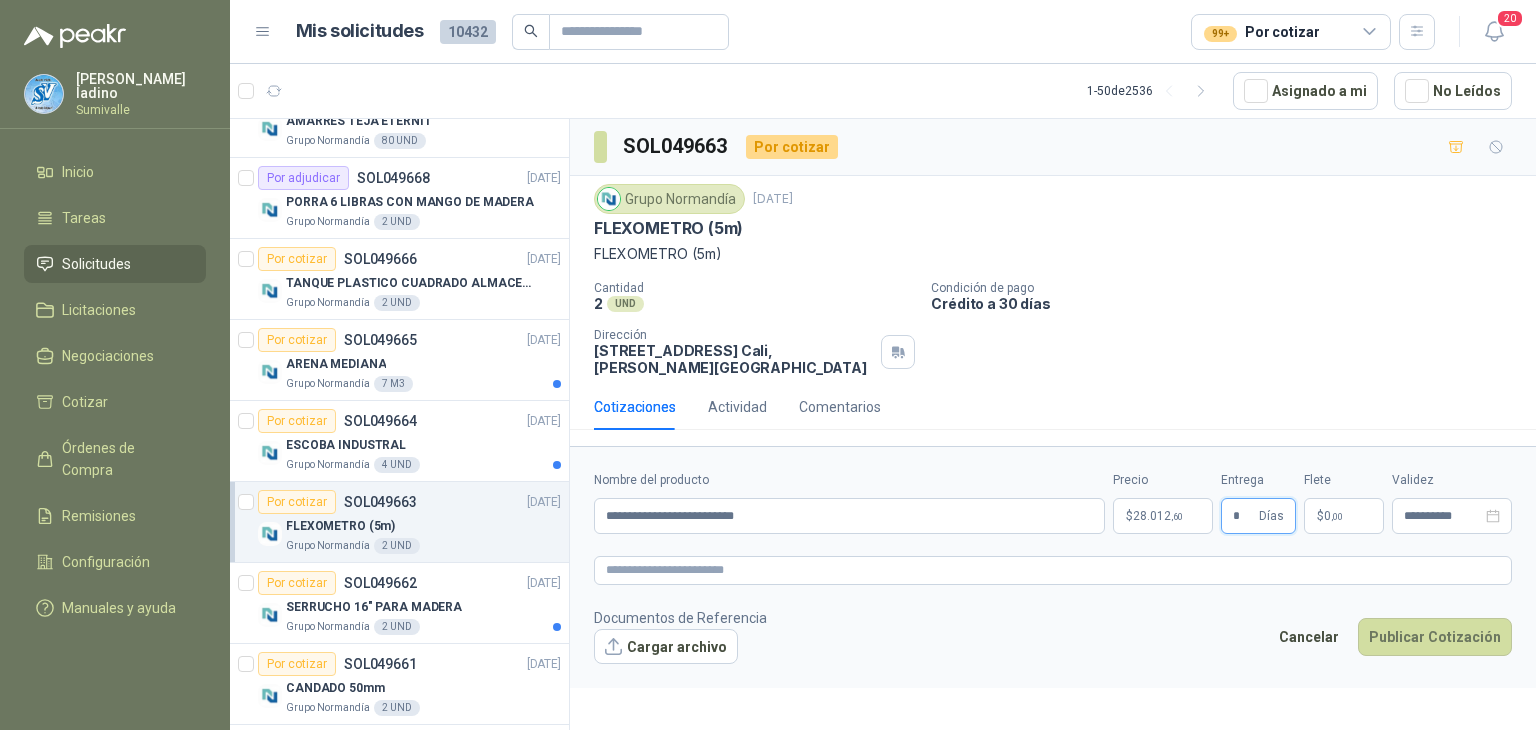 type on "*" 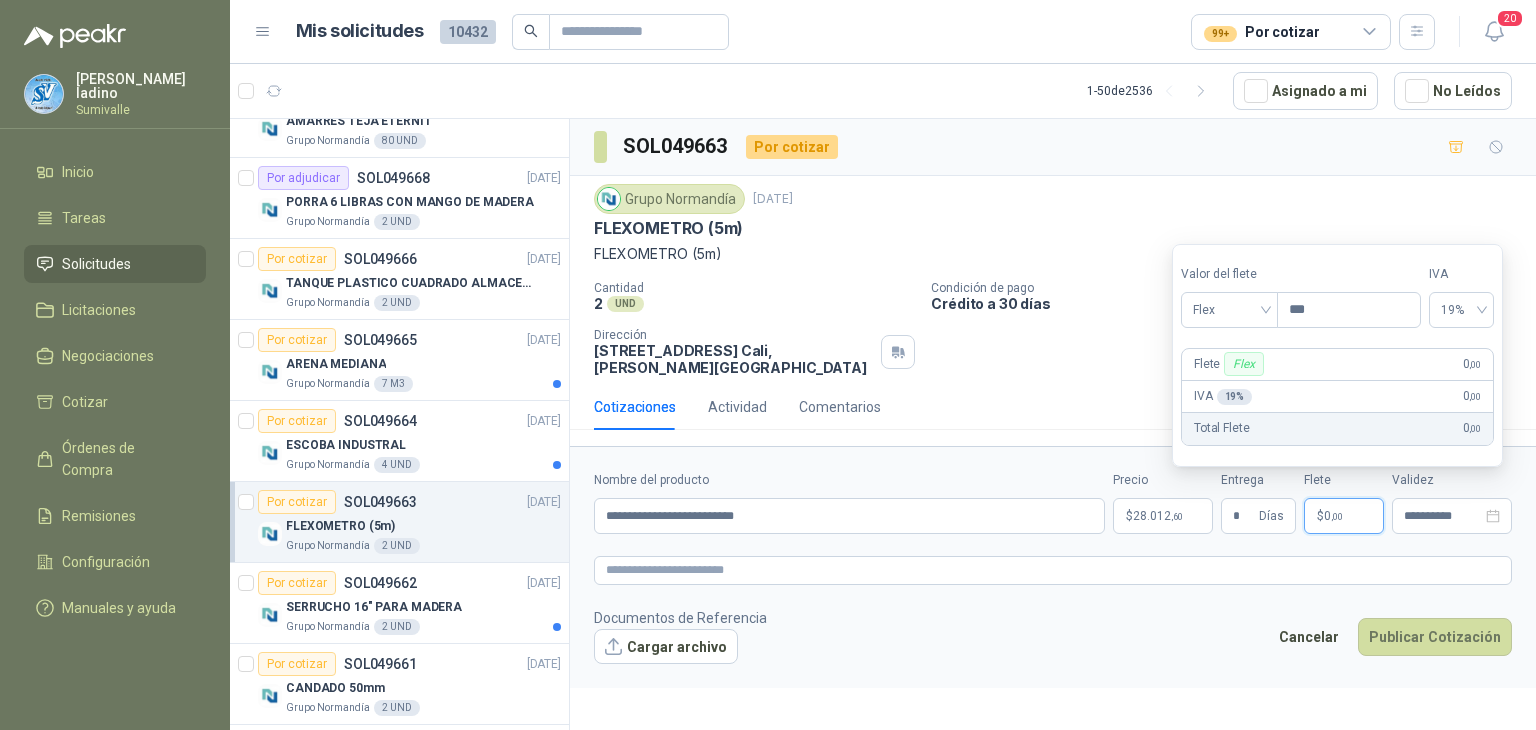 click on "$    0 ,00" at bounding box center (1344, 516) 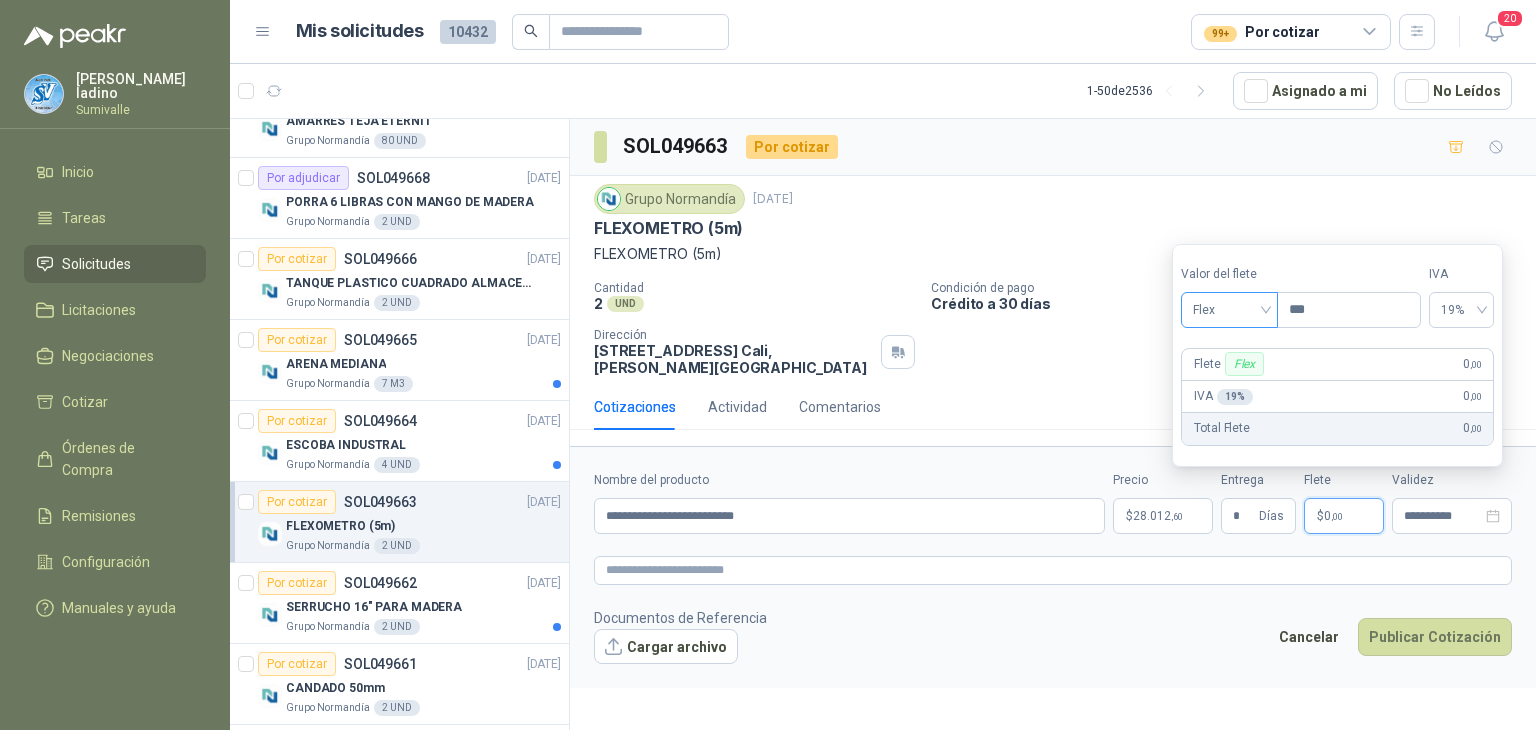 click on "Flex" at bounding box center (1229, 310) 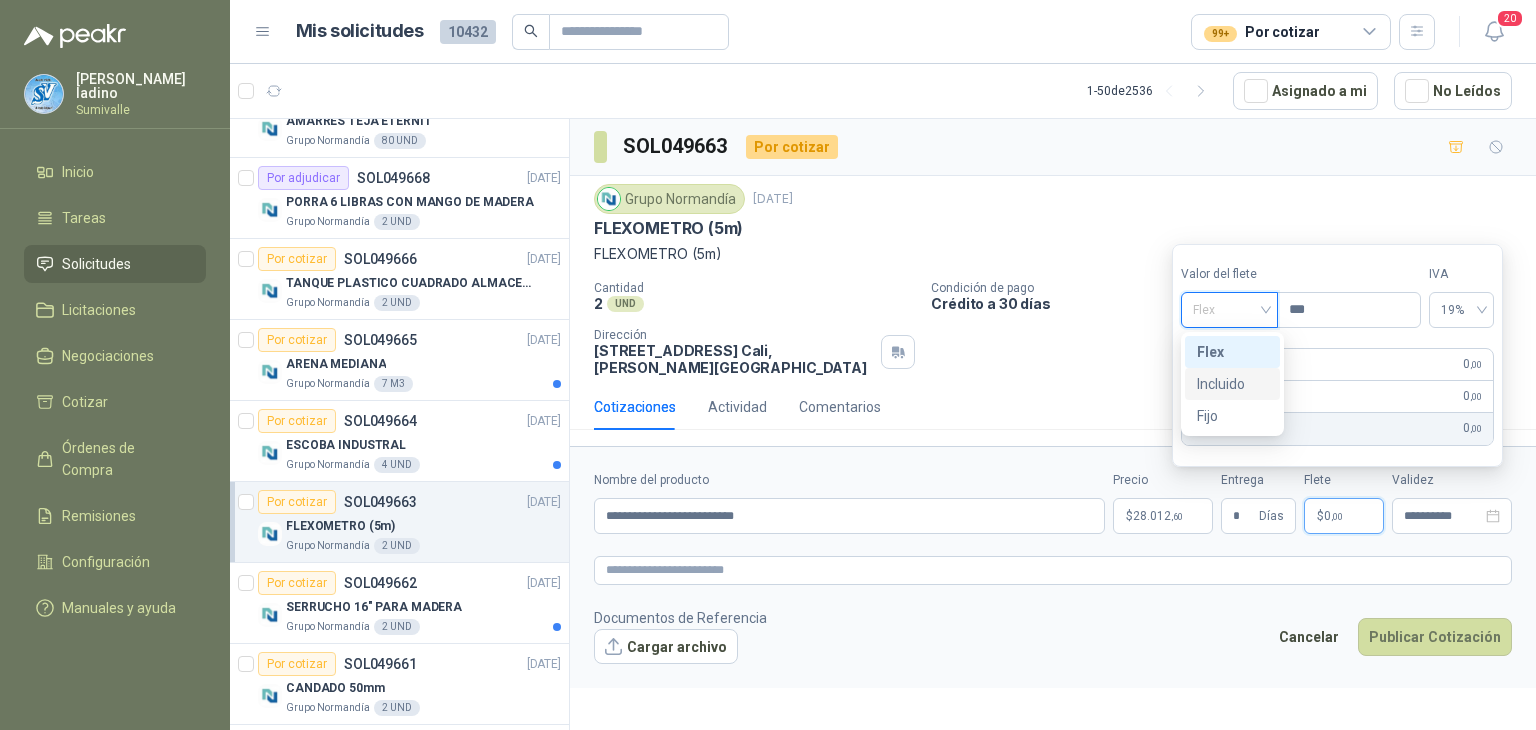 click on "Incluido" at bounding box center [1232, 384] 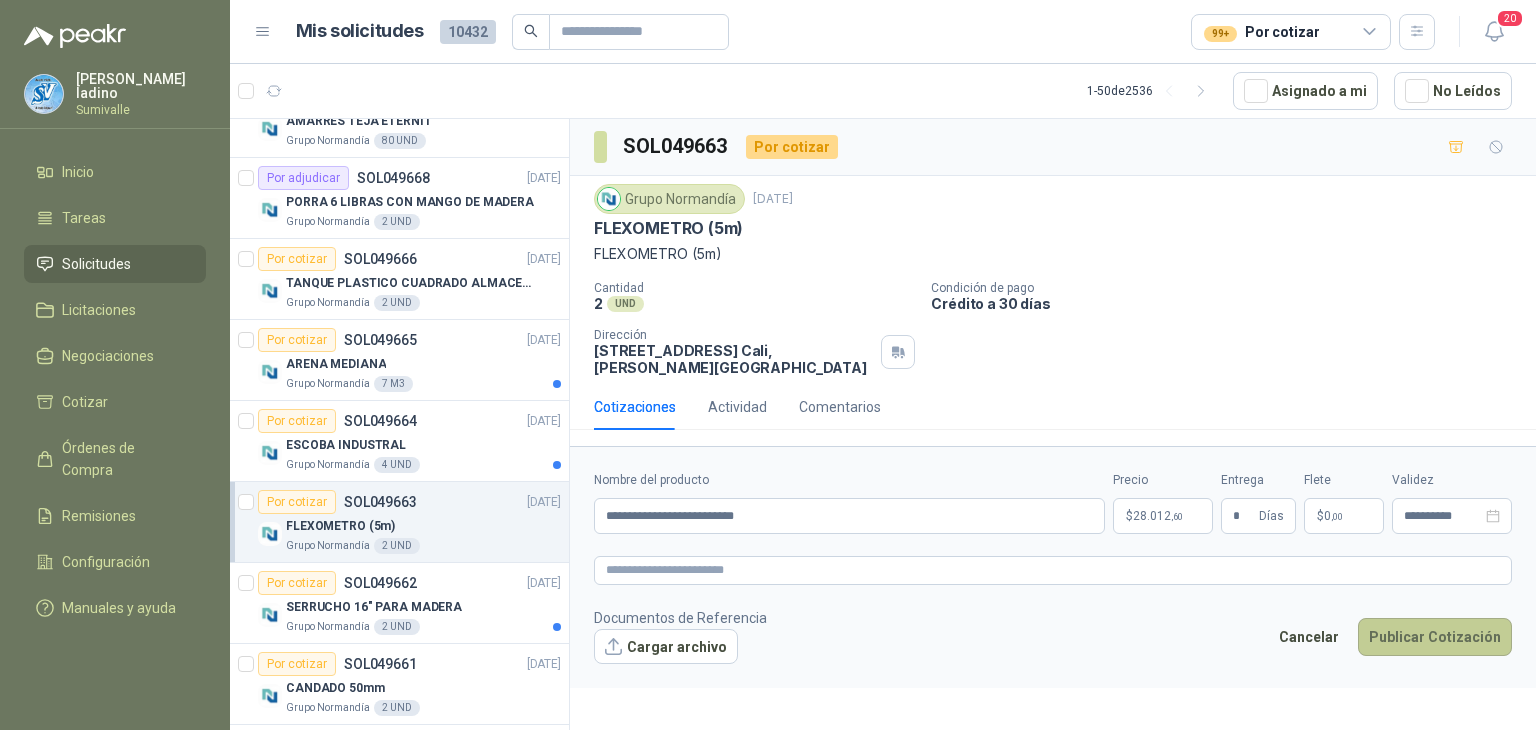 click on "Publicar Cotización" at bounding box center [1435, 637] 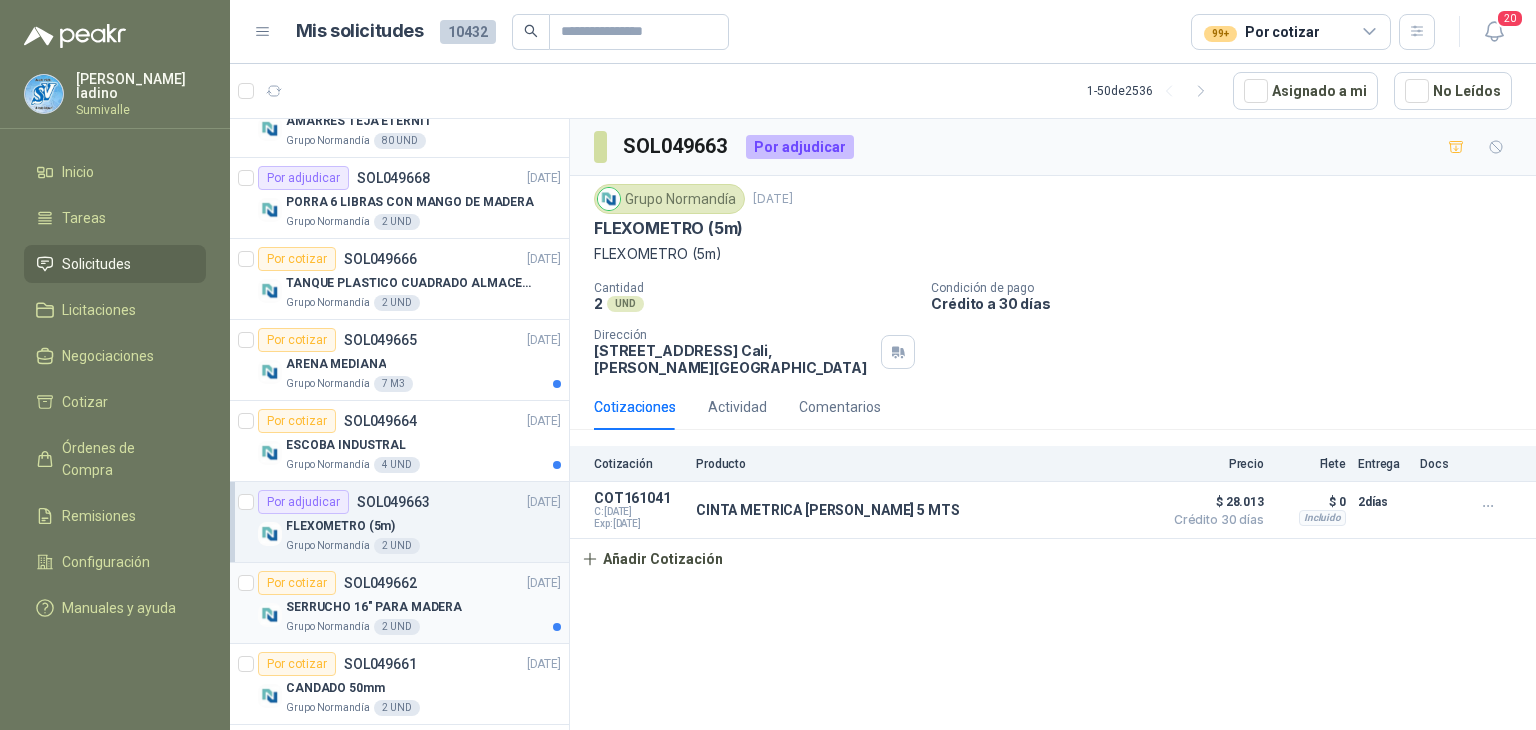 click on "SERRUCHO 16" PARA MADERA" at bounding box center (423, 607) 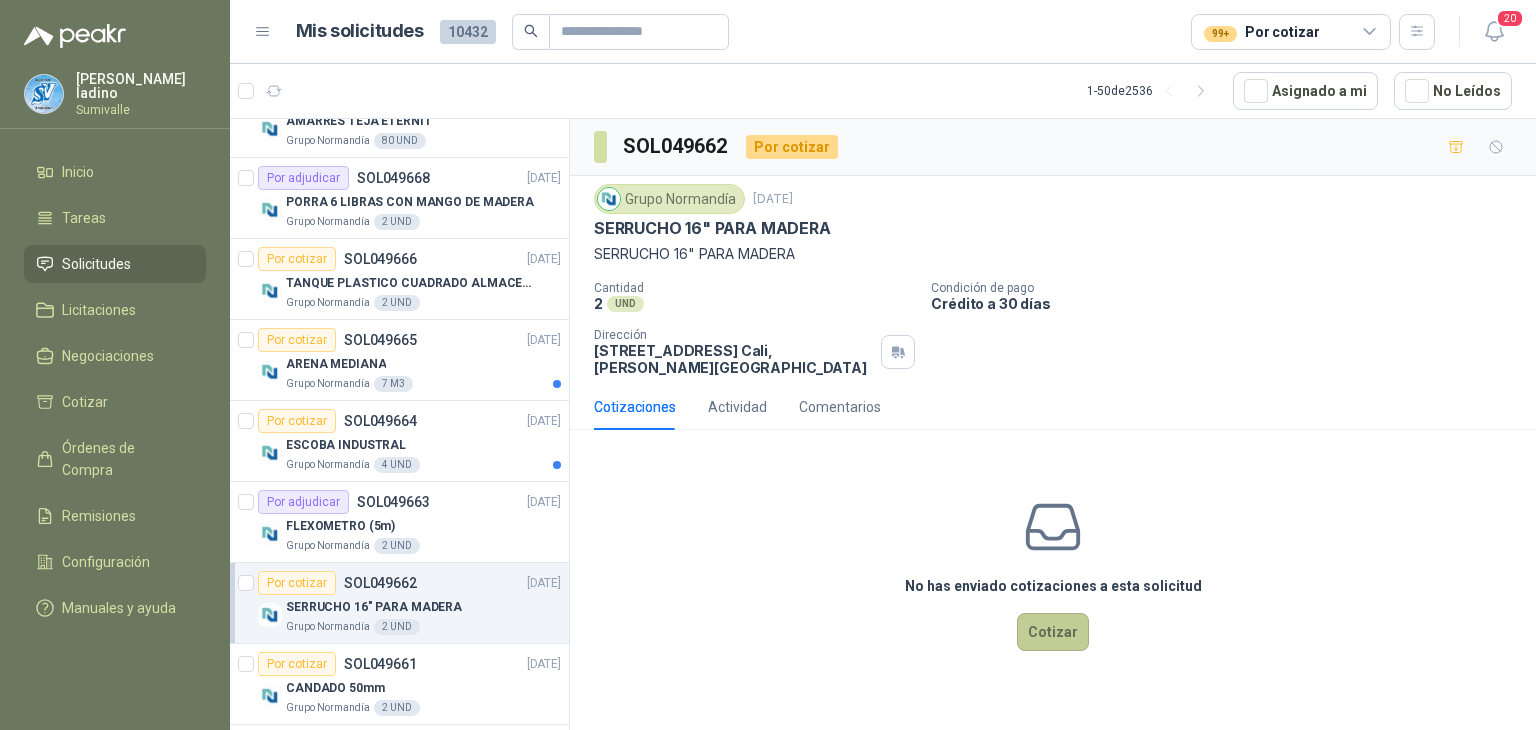 click on "Cotizar" at bounding box center [1053, 632] 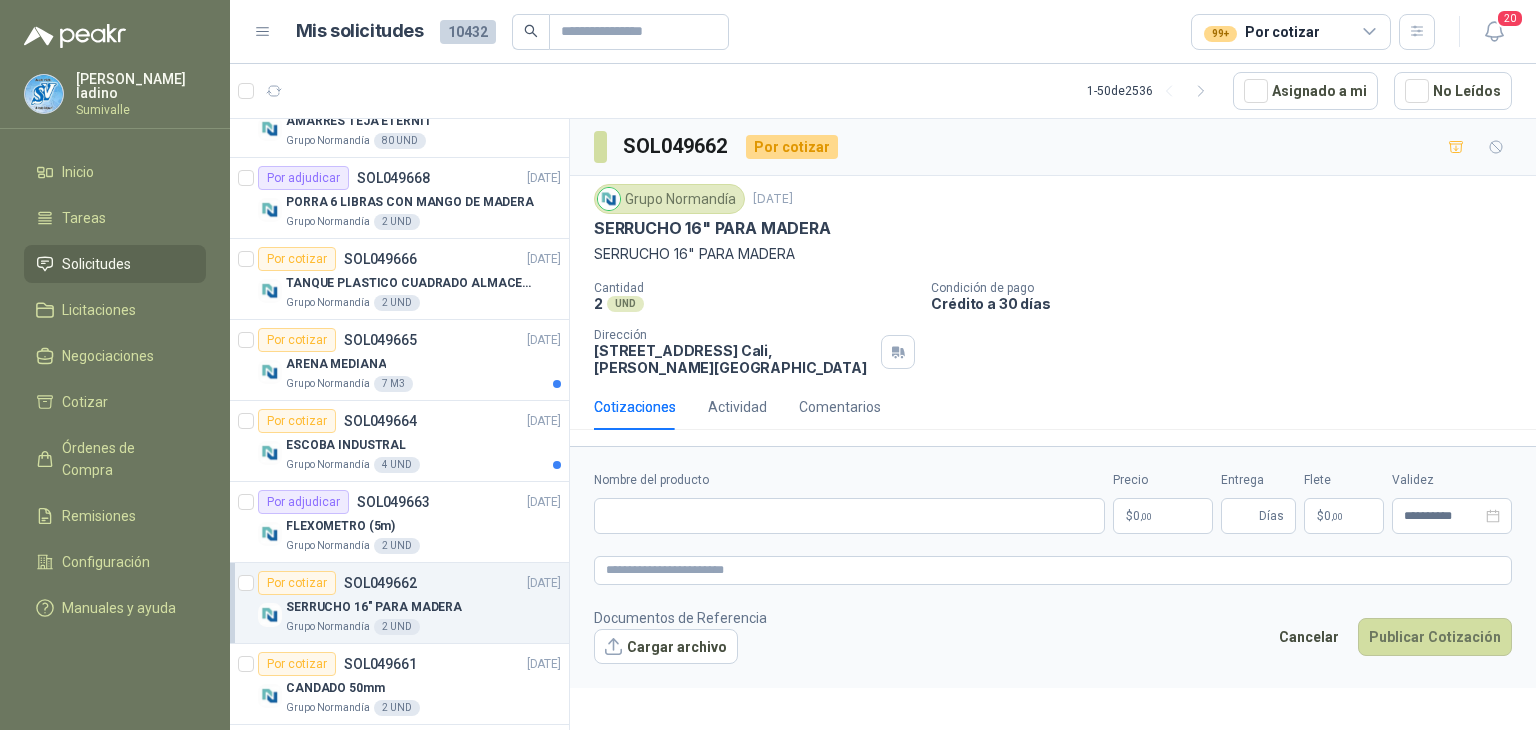 type 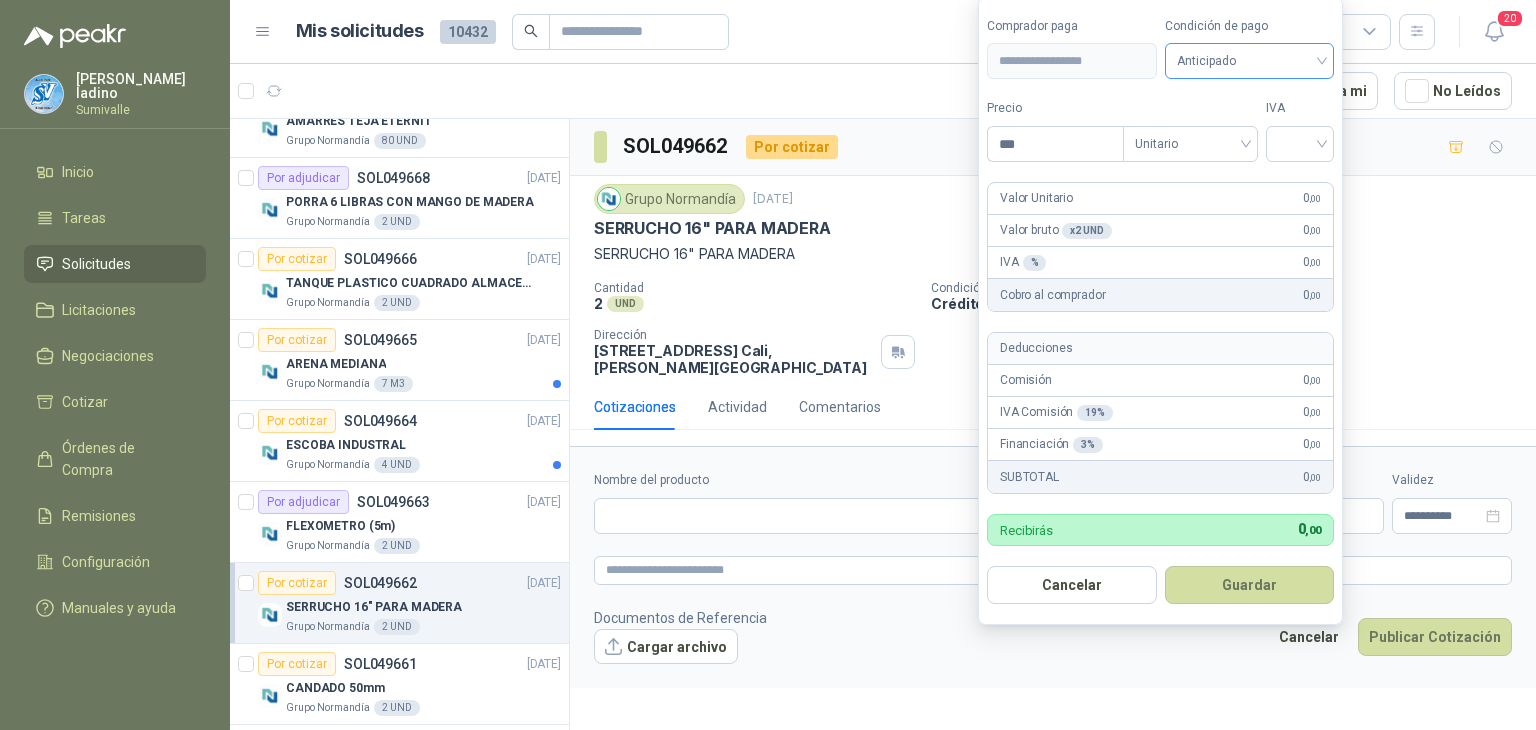 click on "Anticipado" at bounding box center [1250, 61] 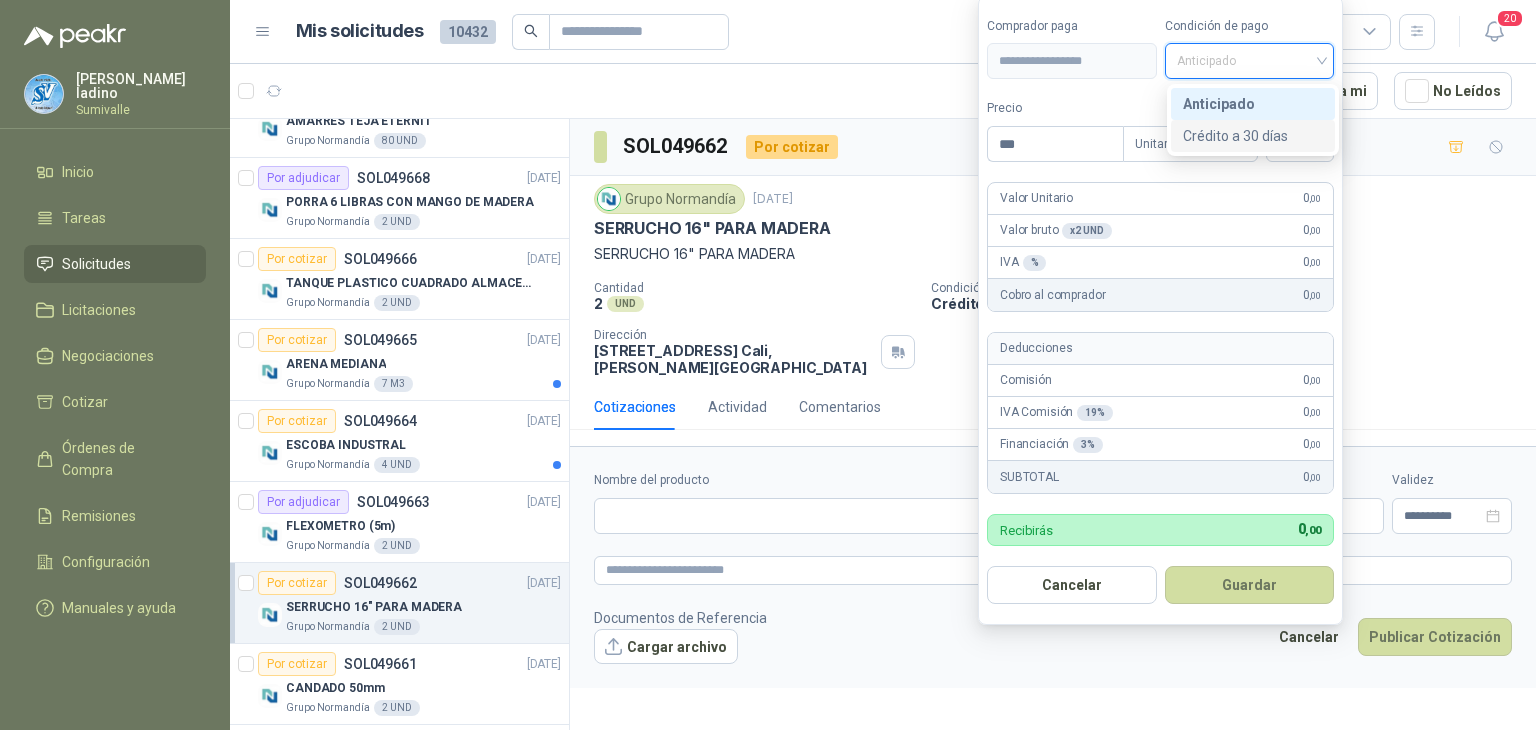 click on "Crédito a 30 días" at bounding box center (1253, 136) 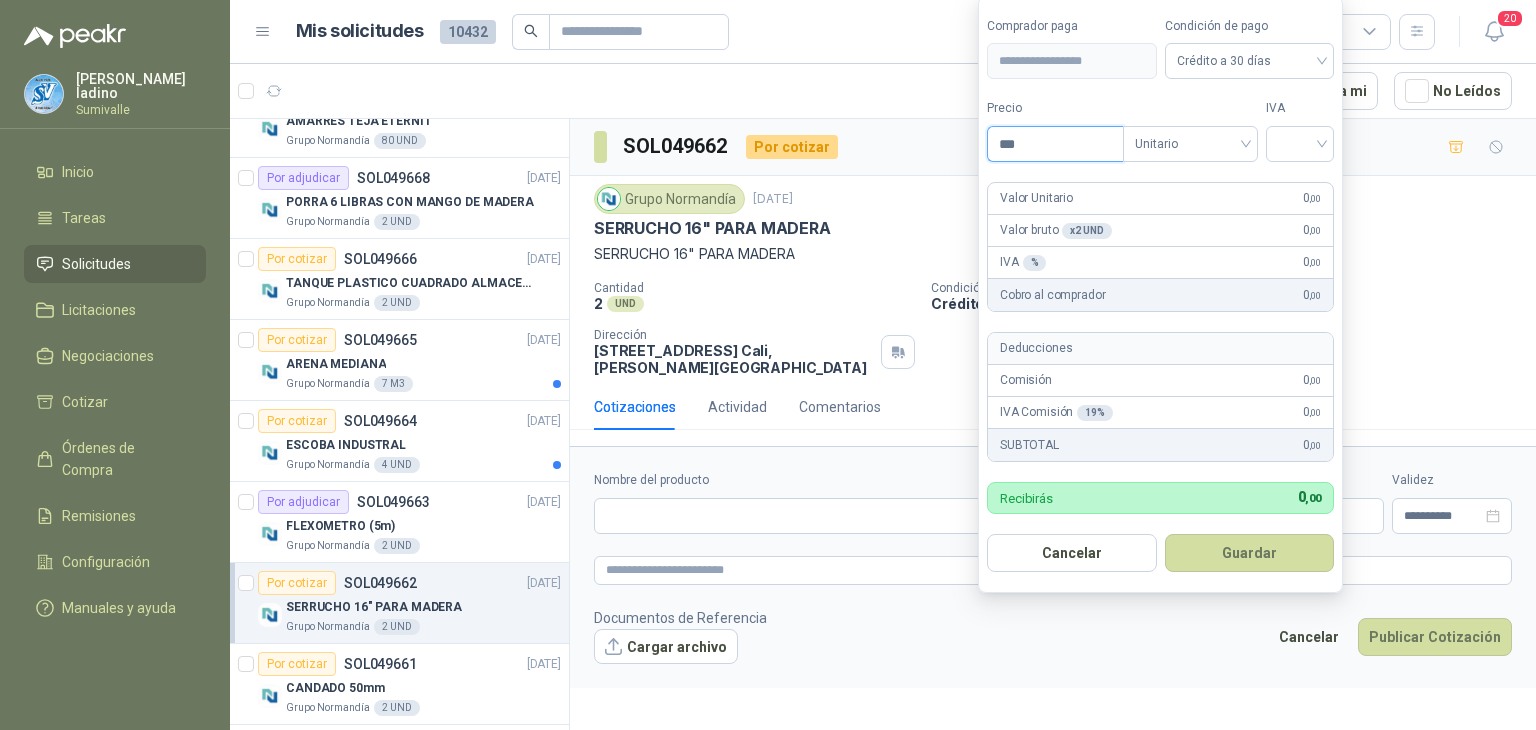 drag, startPoint x: 1077, startPoint y: 149, endPoint x: 689, endPoint y: 137, distance: 388.18552 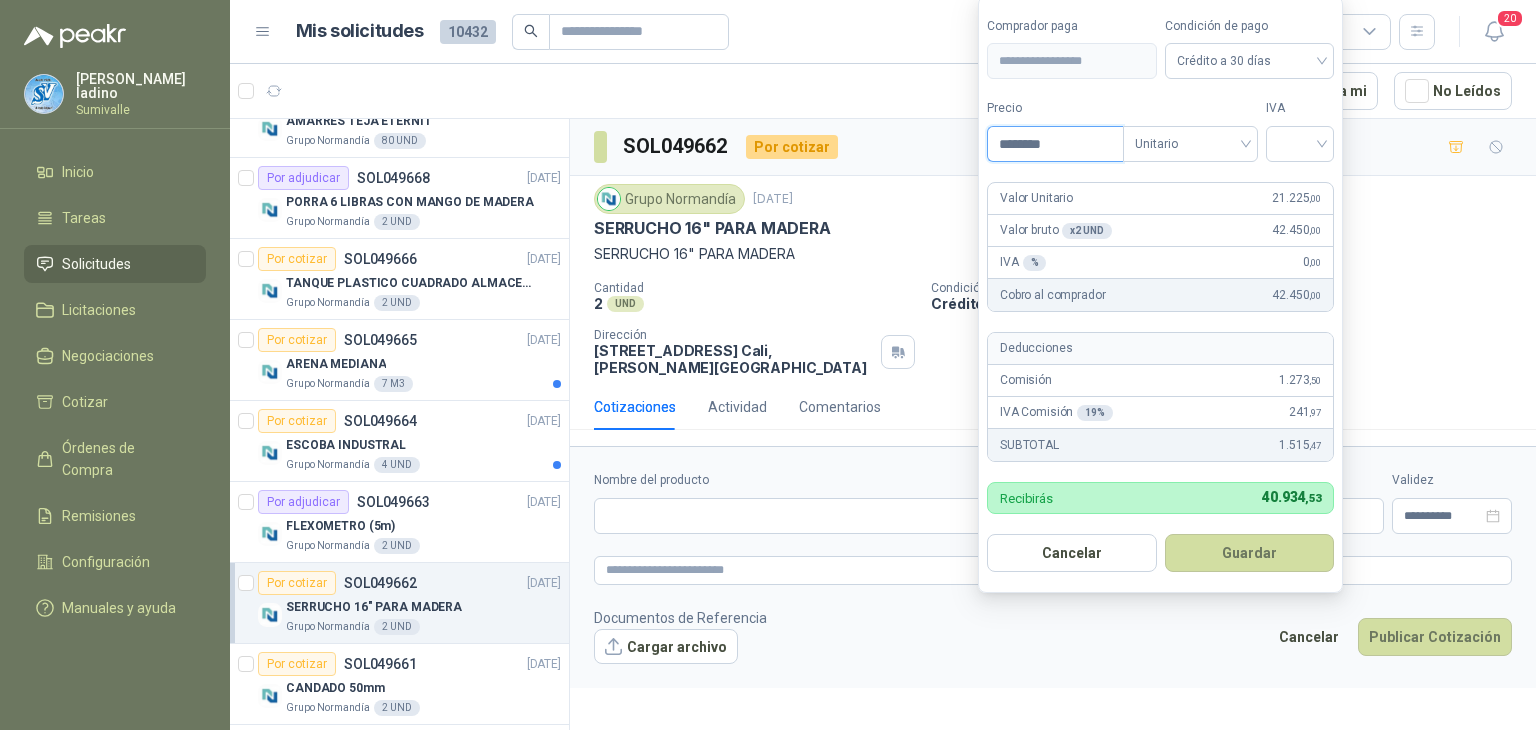 type on "********" 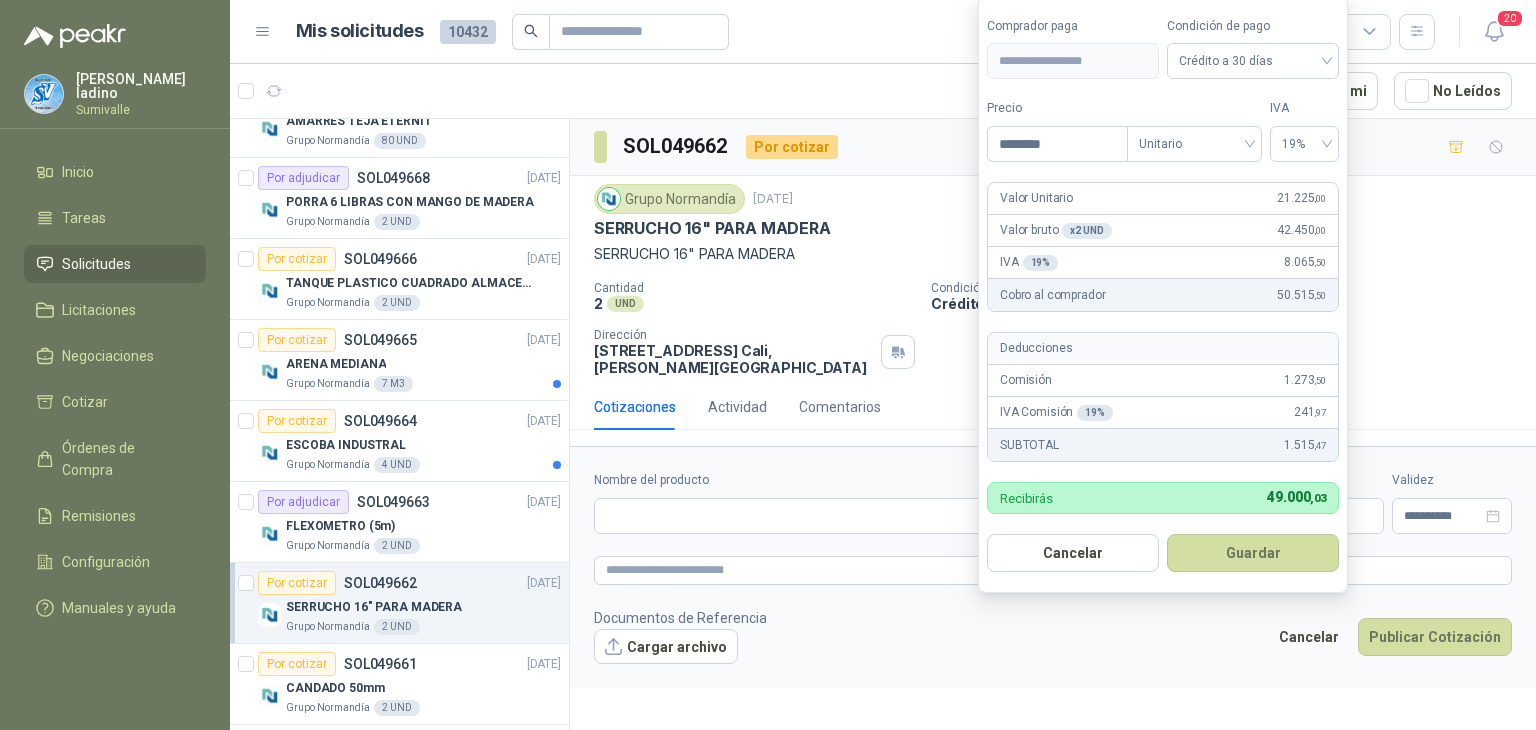 type 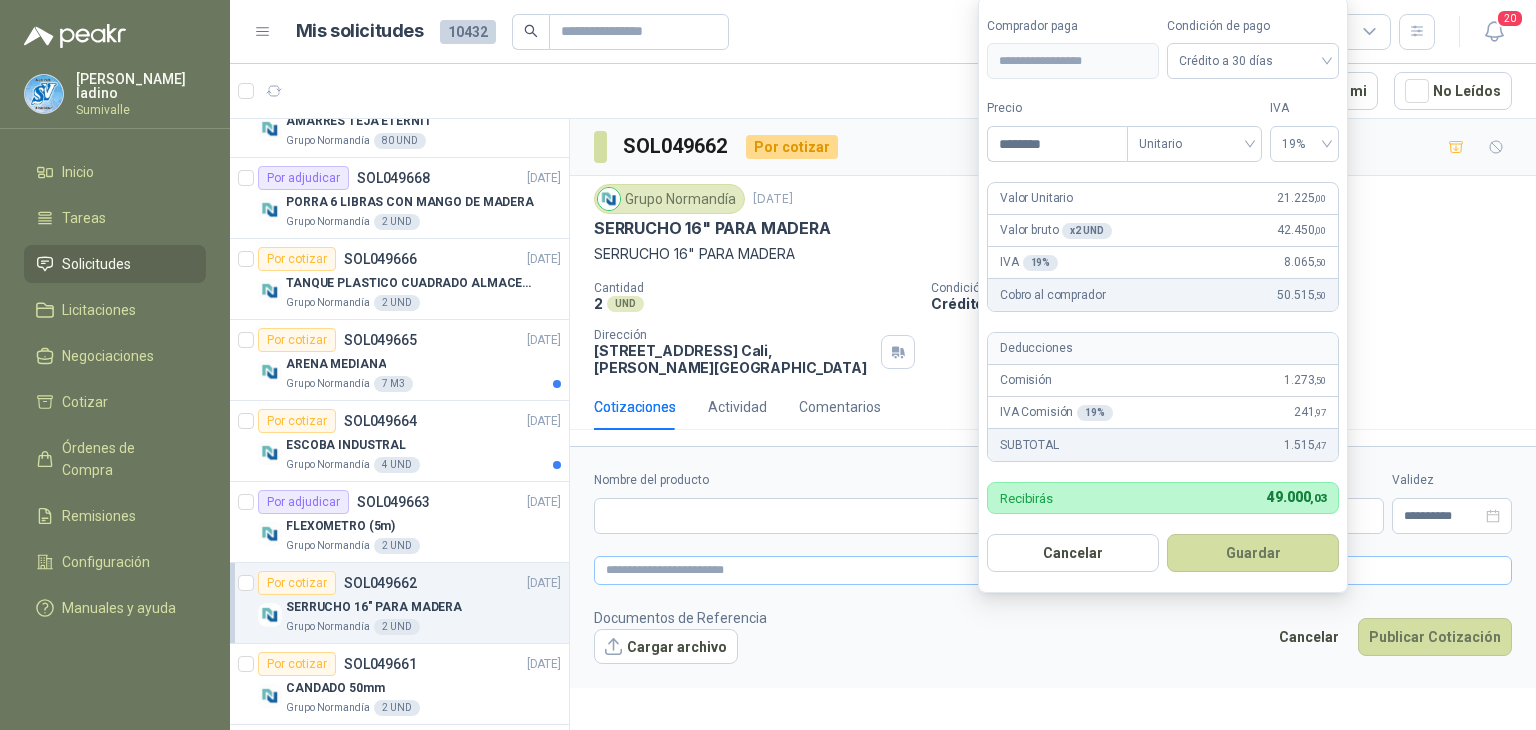 click on "Guardar" at bounding box center (1253, 553) 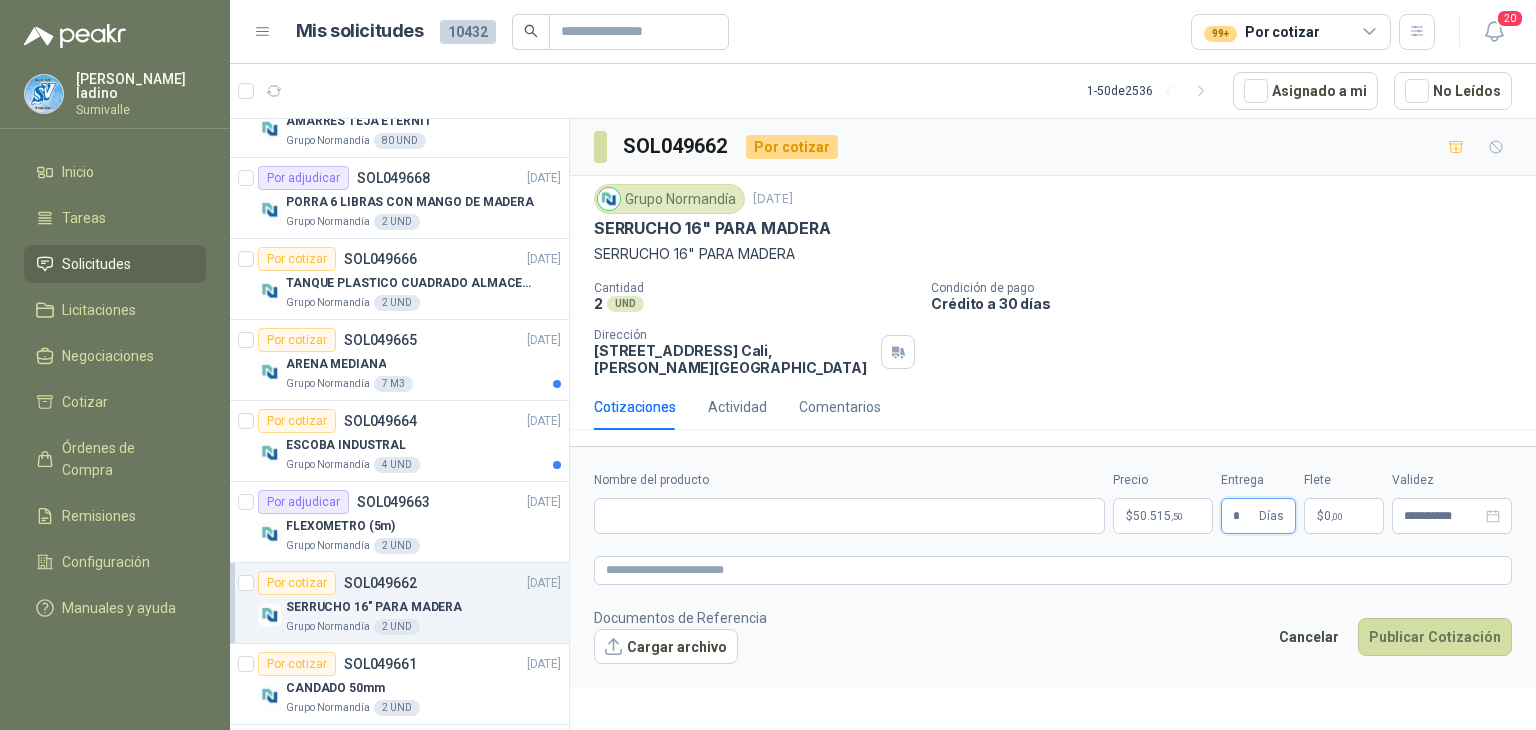 type on "*" 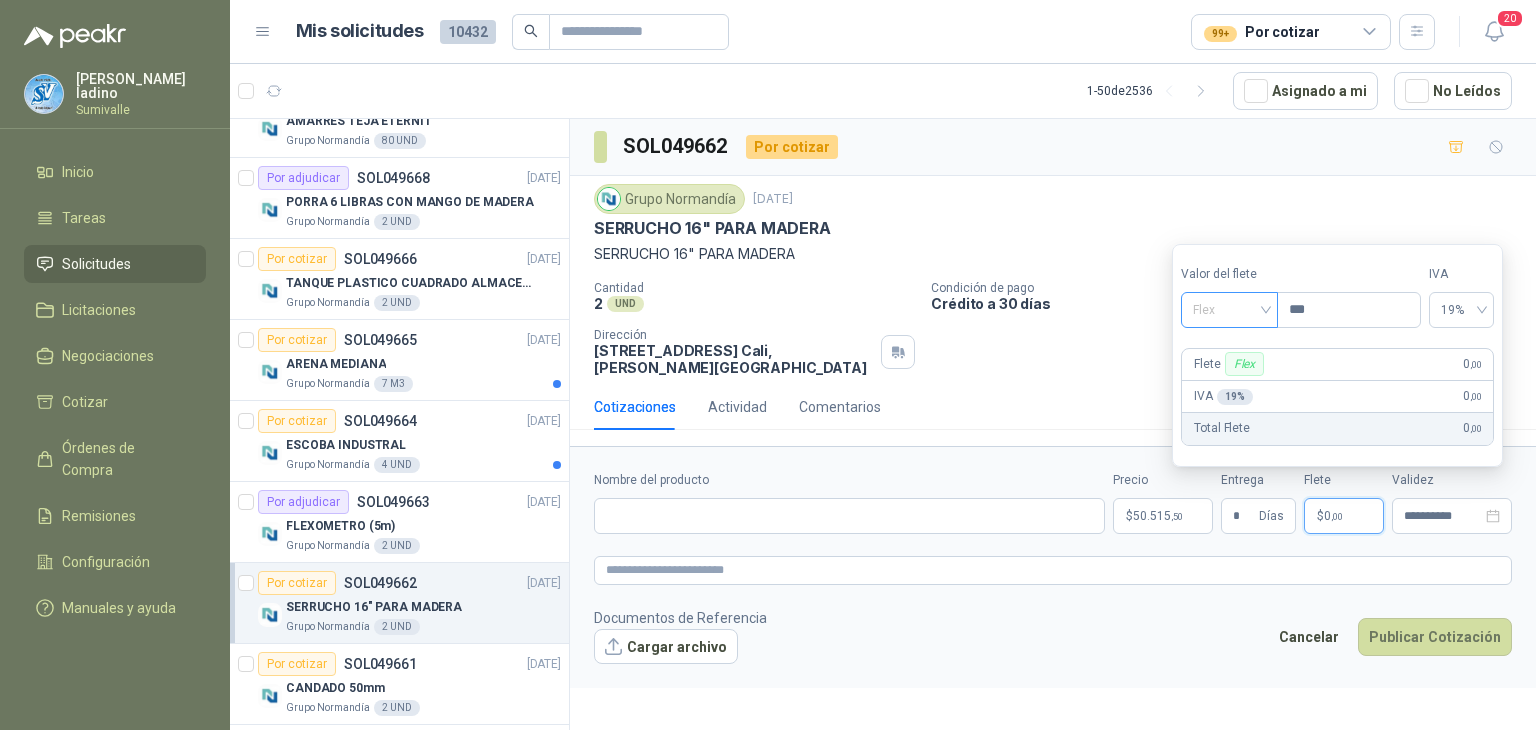 click on "Flex" at bounding box center (1229, 310) 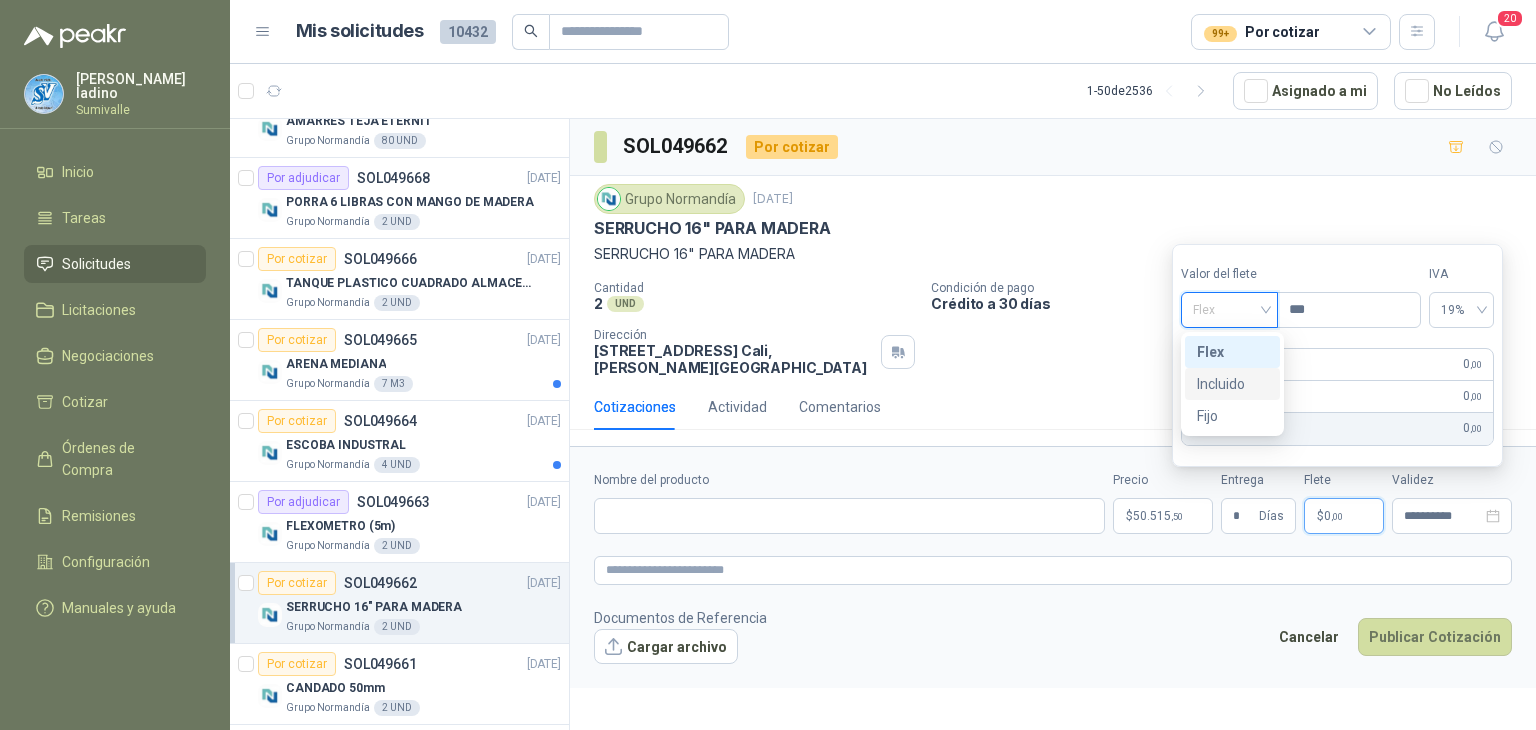 click on "Incluido" at bounding box center (1232, 384) 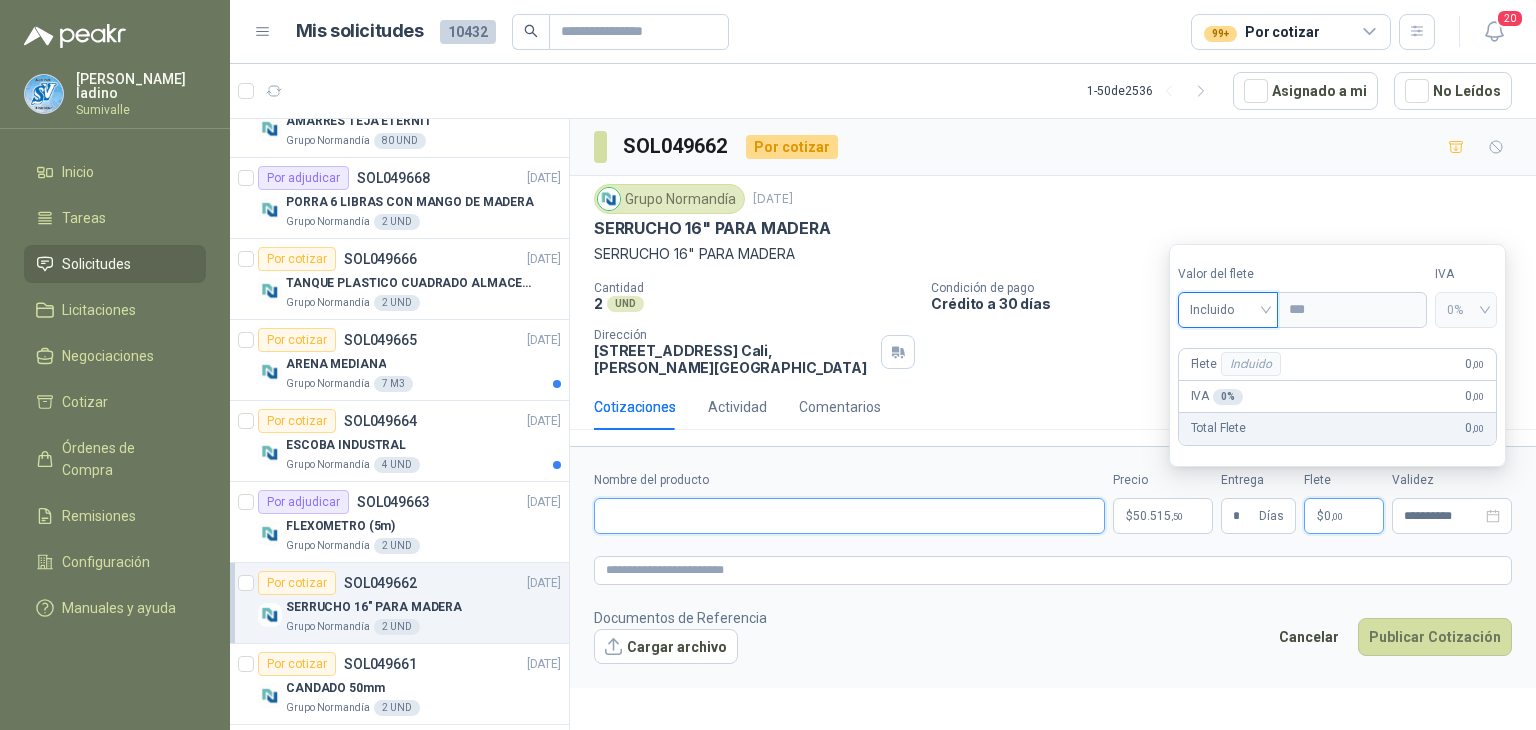 click on "Nombre del producto" at bounding box center (849, 516) 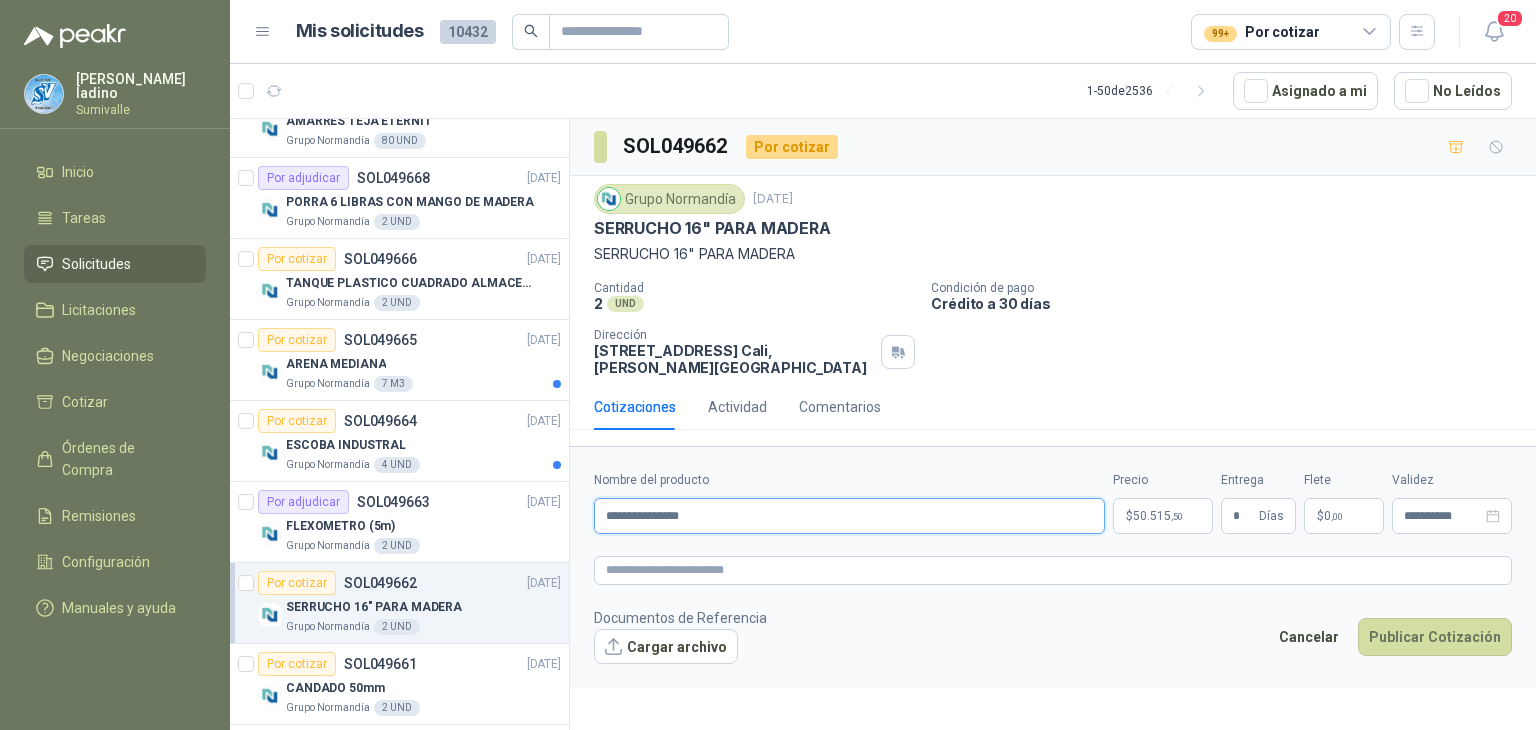 type on "**********" 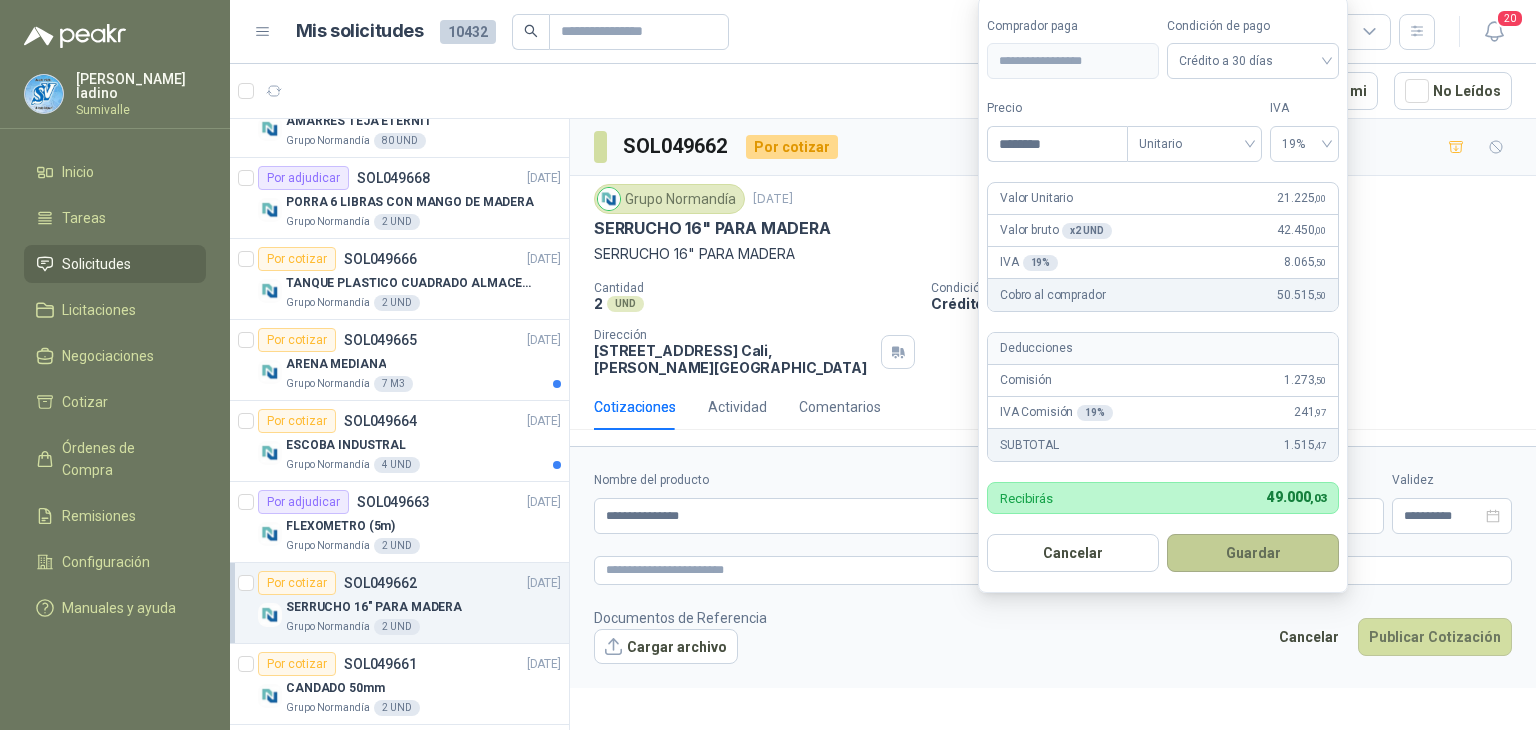 click on "Guardar" at bounding box center (1253, 553) 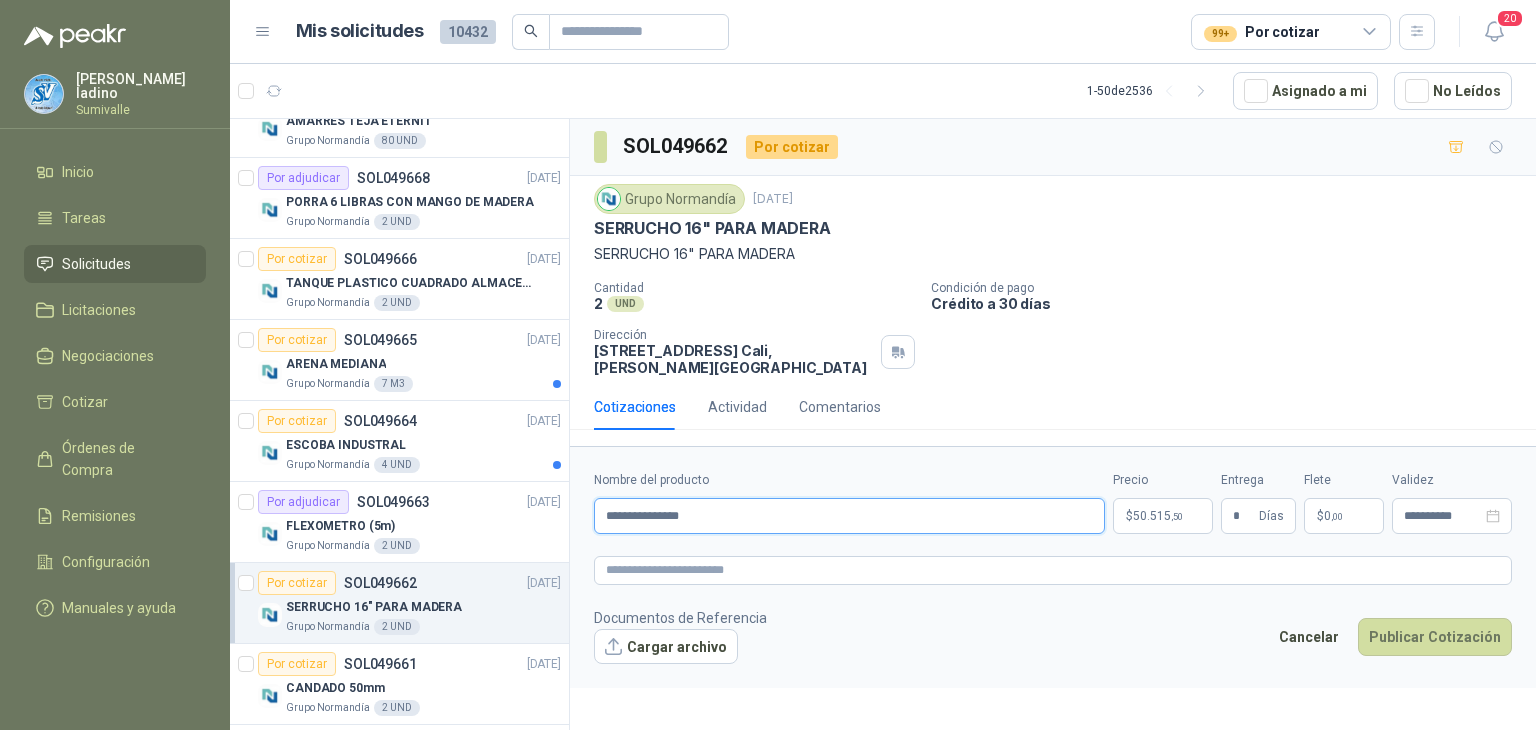 click on "**********" at bounding box center (849, 516) 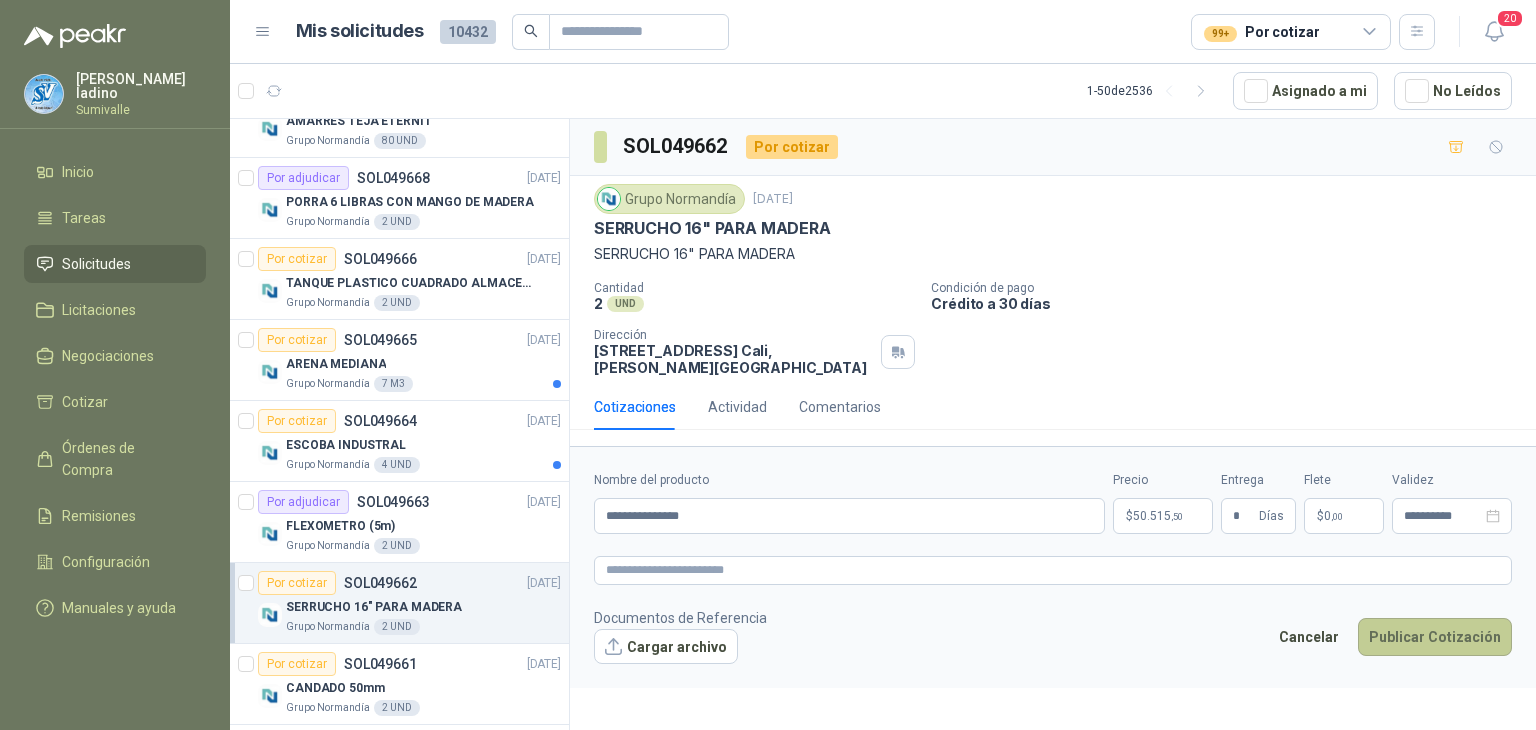click on "Publicar Cotización" at bounding box center [1435, 637] 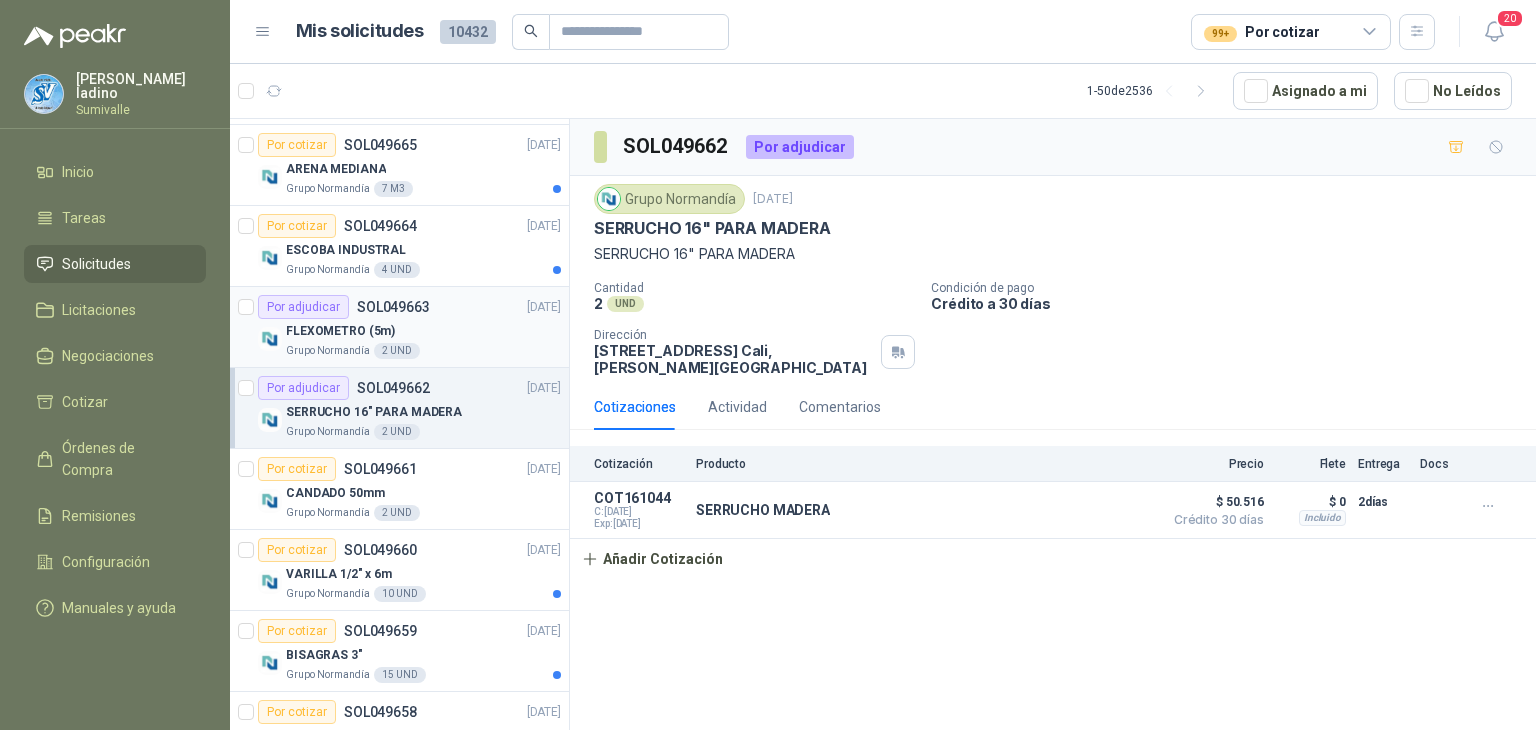 scroll, scrollTop: 1200, scrollLeft: 0, axis: vertical 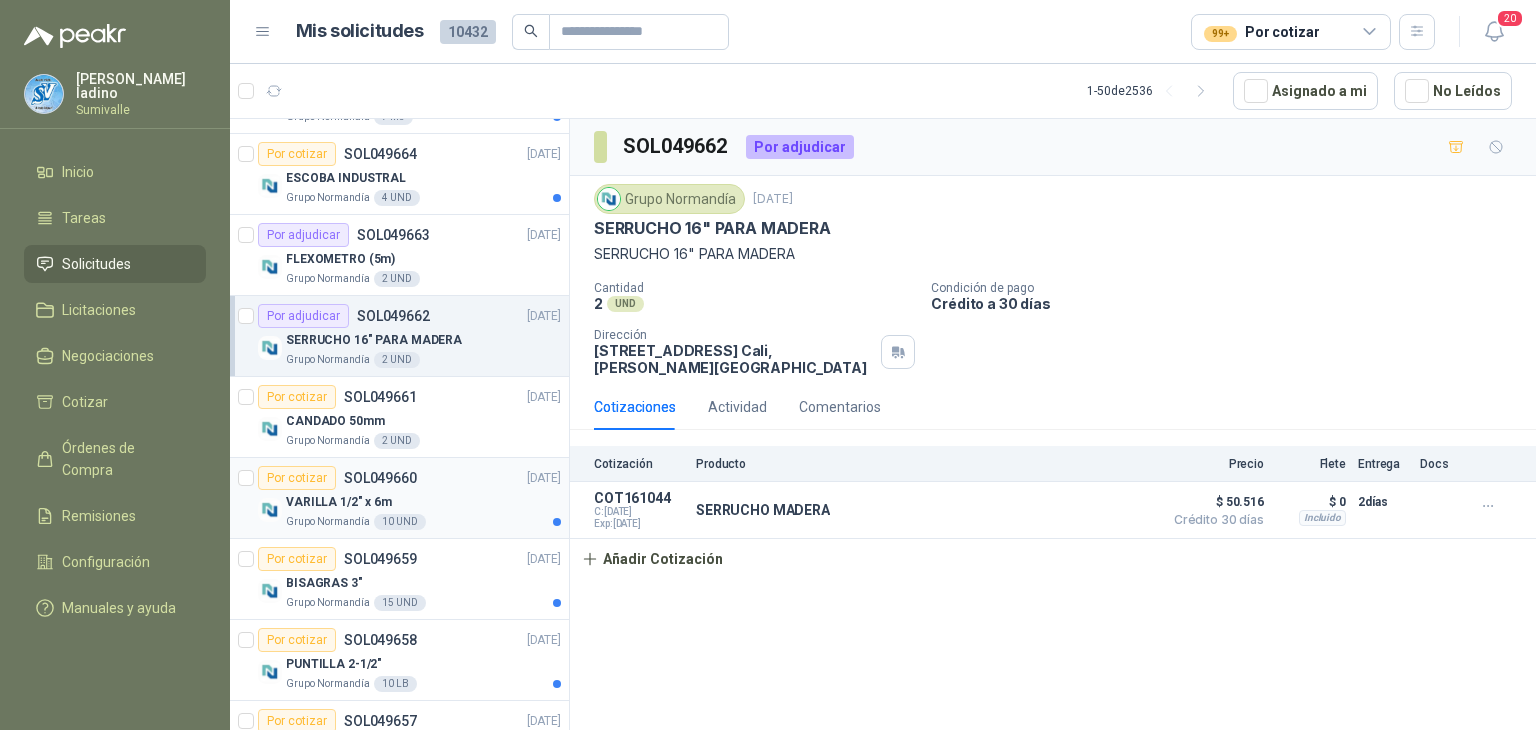 click on "VARILLA 1/2" x 6m" at bounding box center [339, 502] 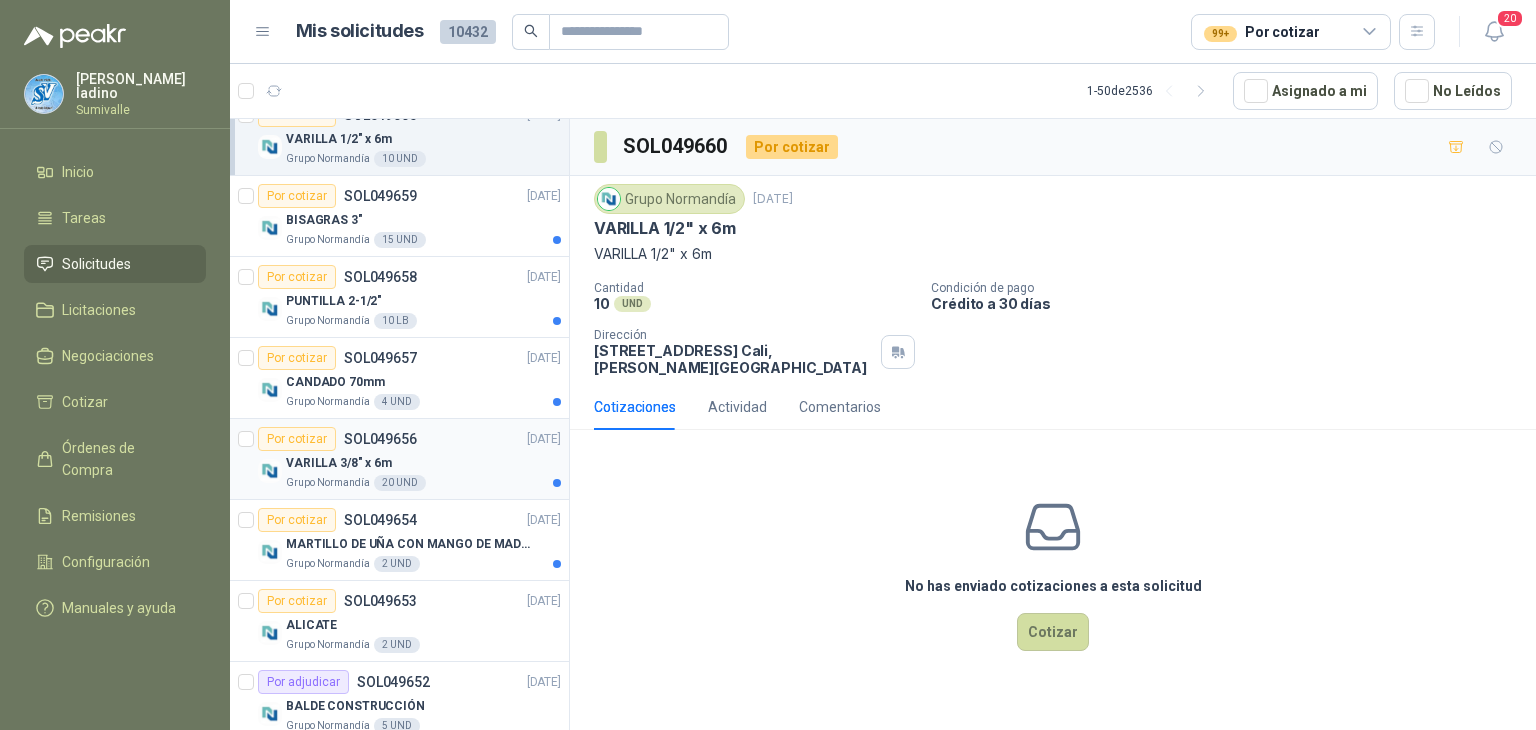 scroll, scrollTop: 1600, scrollLeft: 0, axis: vertical 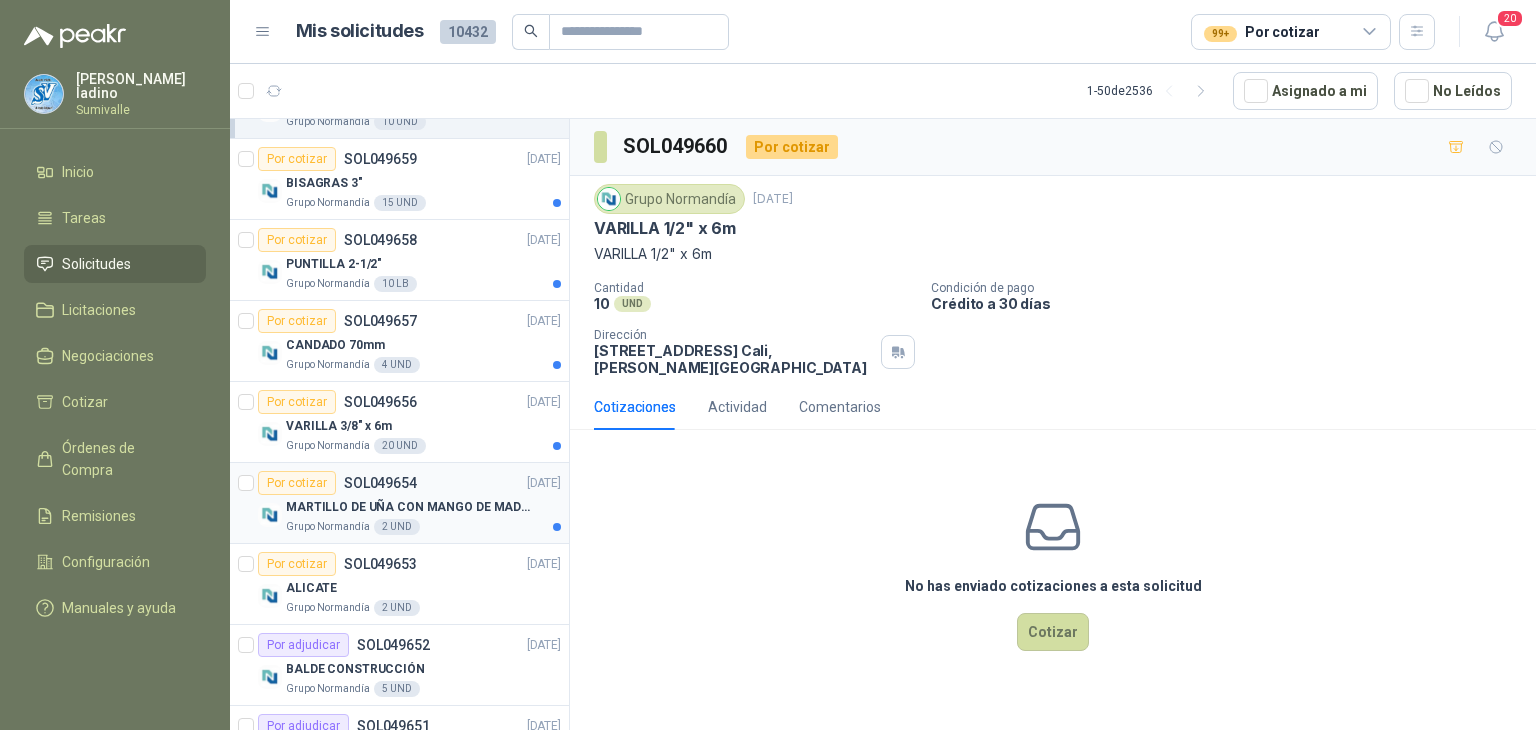 click on "MARTILLO DE UÑA CON MANGO DE MADERA" at bounding box center [410, 507] 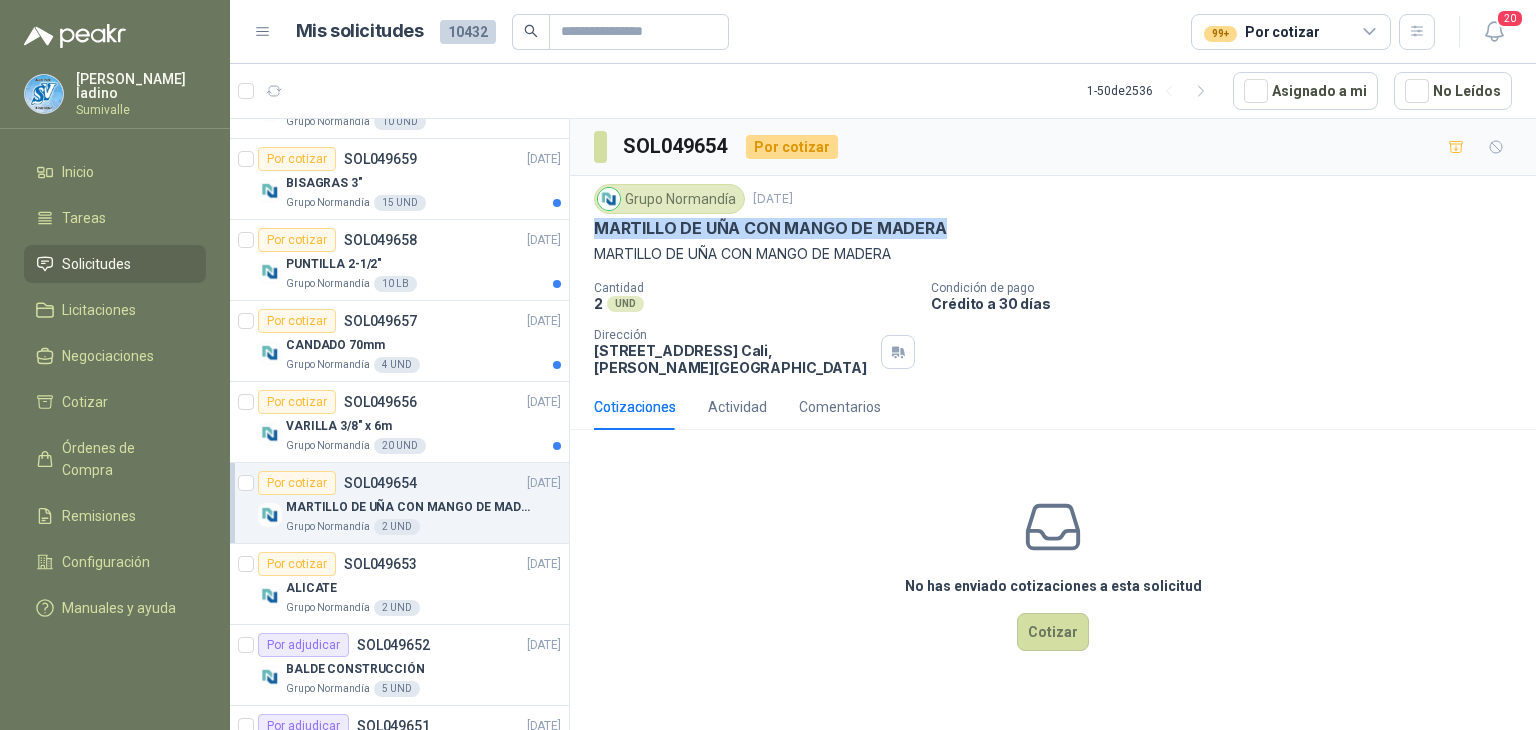 drag, startPoint x: 941, startPoint y: 230, endPoint x: 576, endPoint y: 232, distance: 365.0055 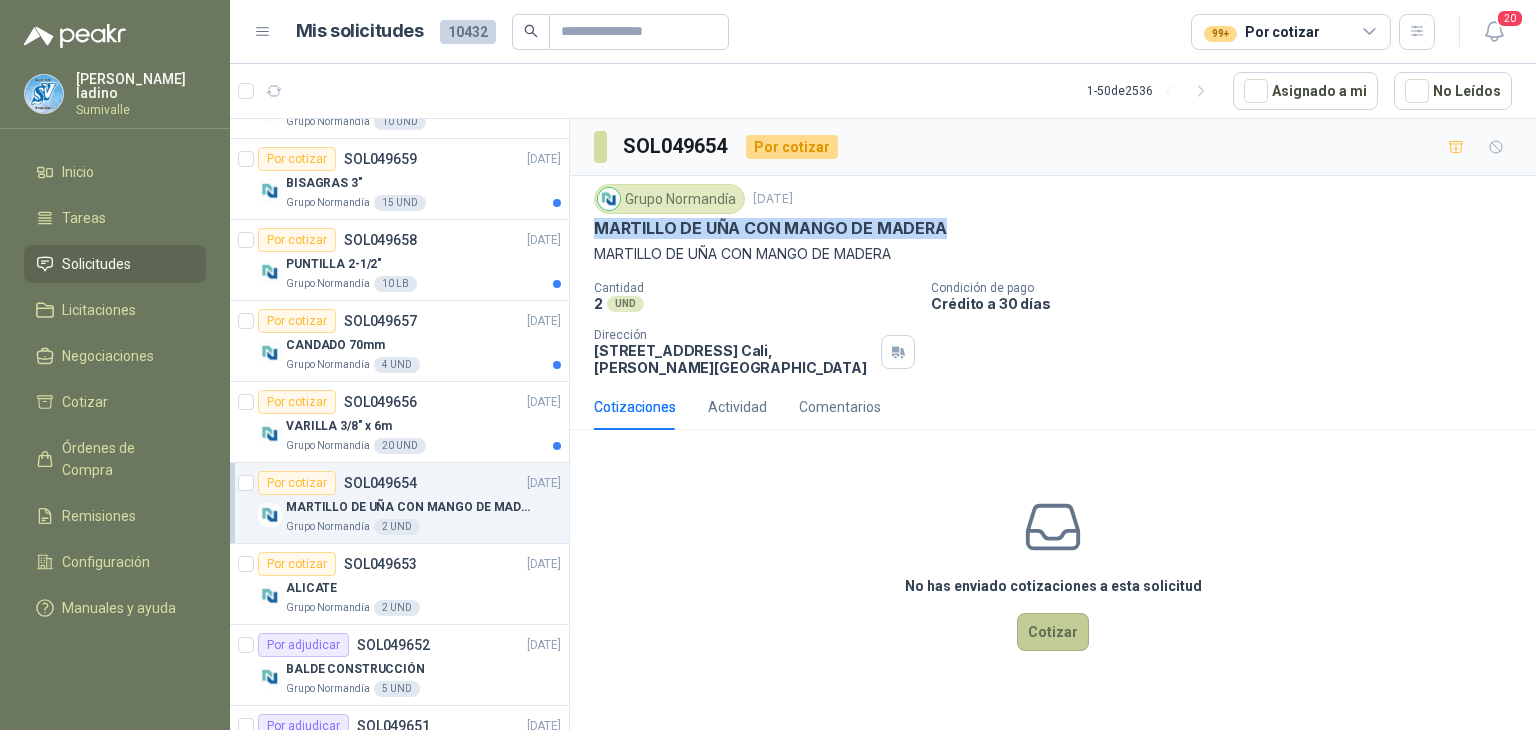 click on "Cotizar" at bounding box center (1053, 632) 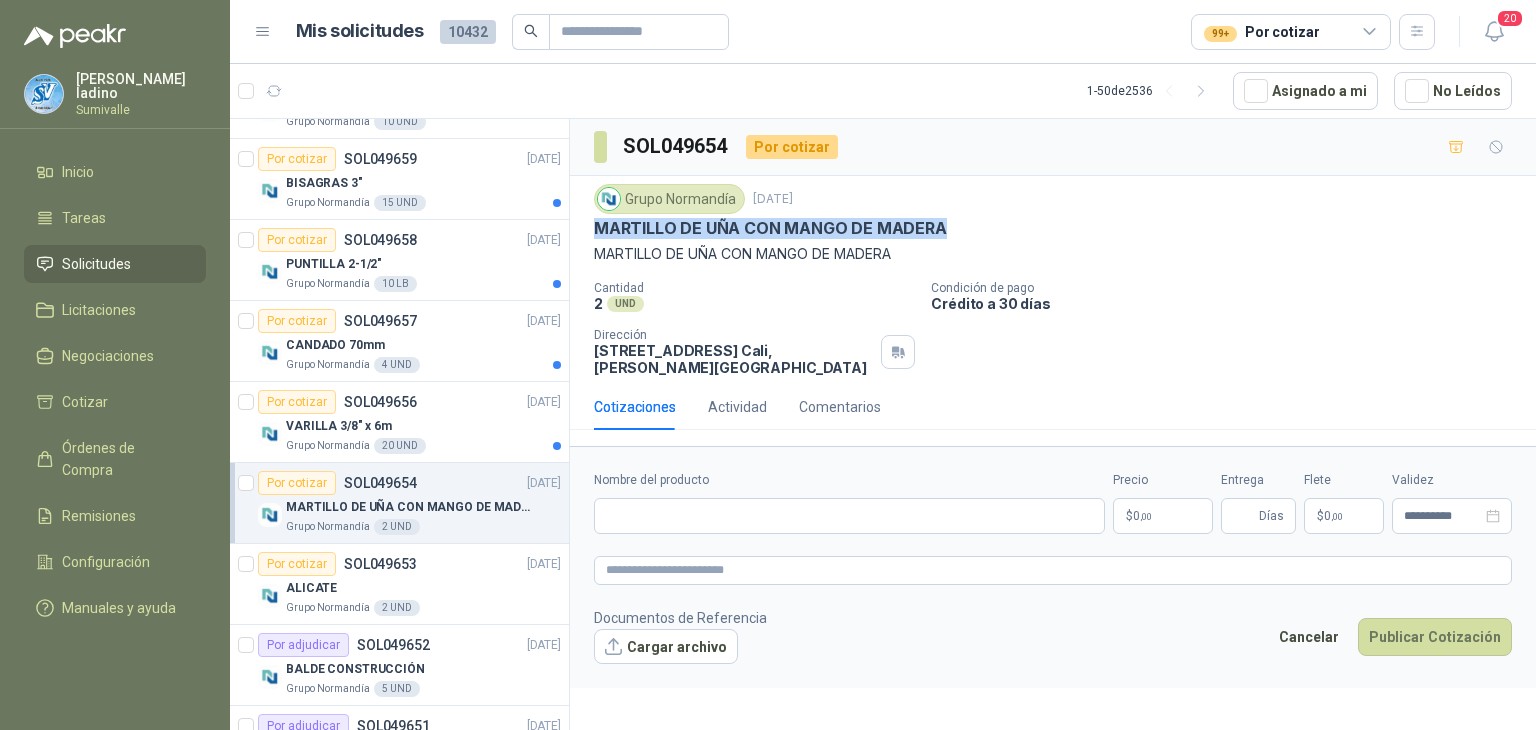 type 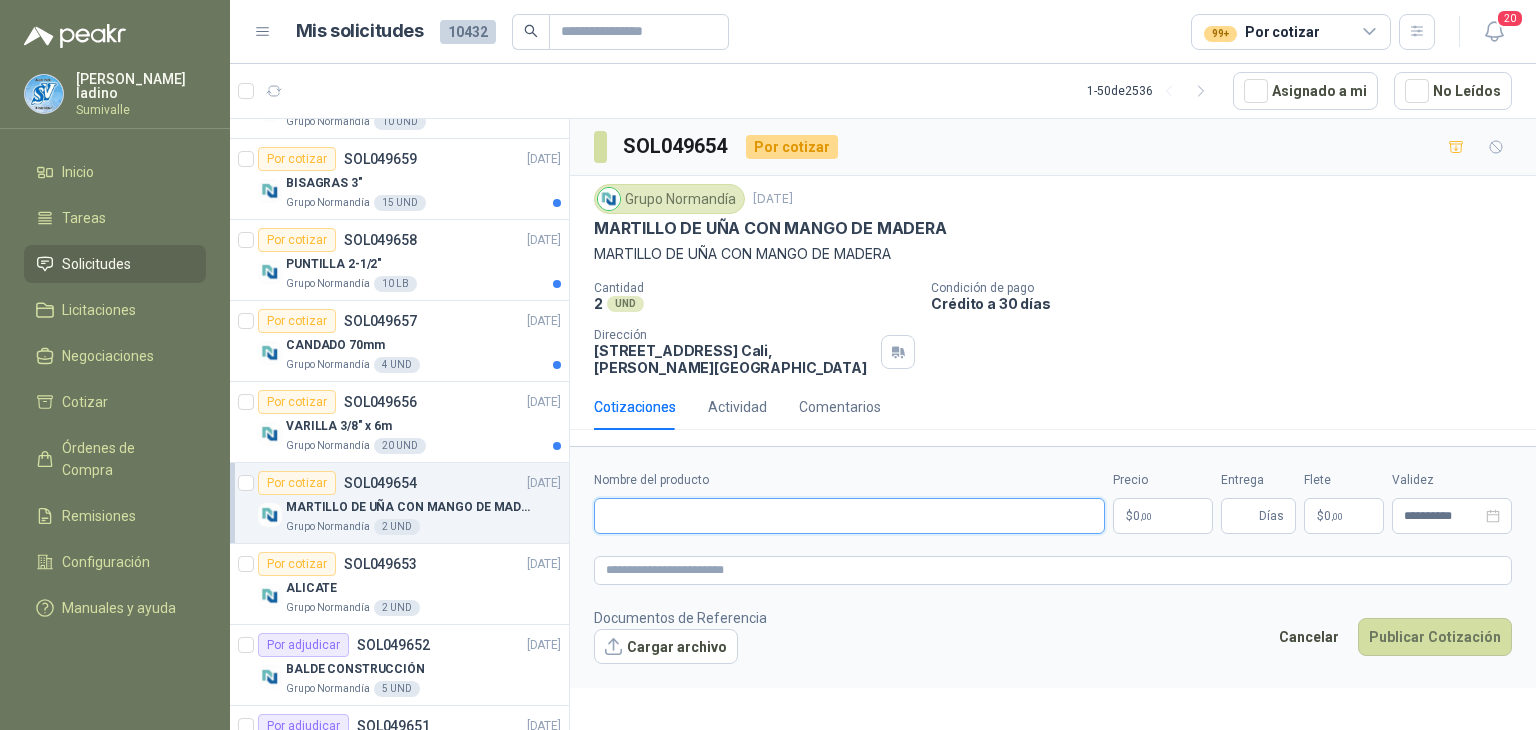 click on "Nombre del producto" at bounding box center (849, 516) 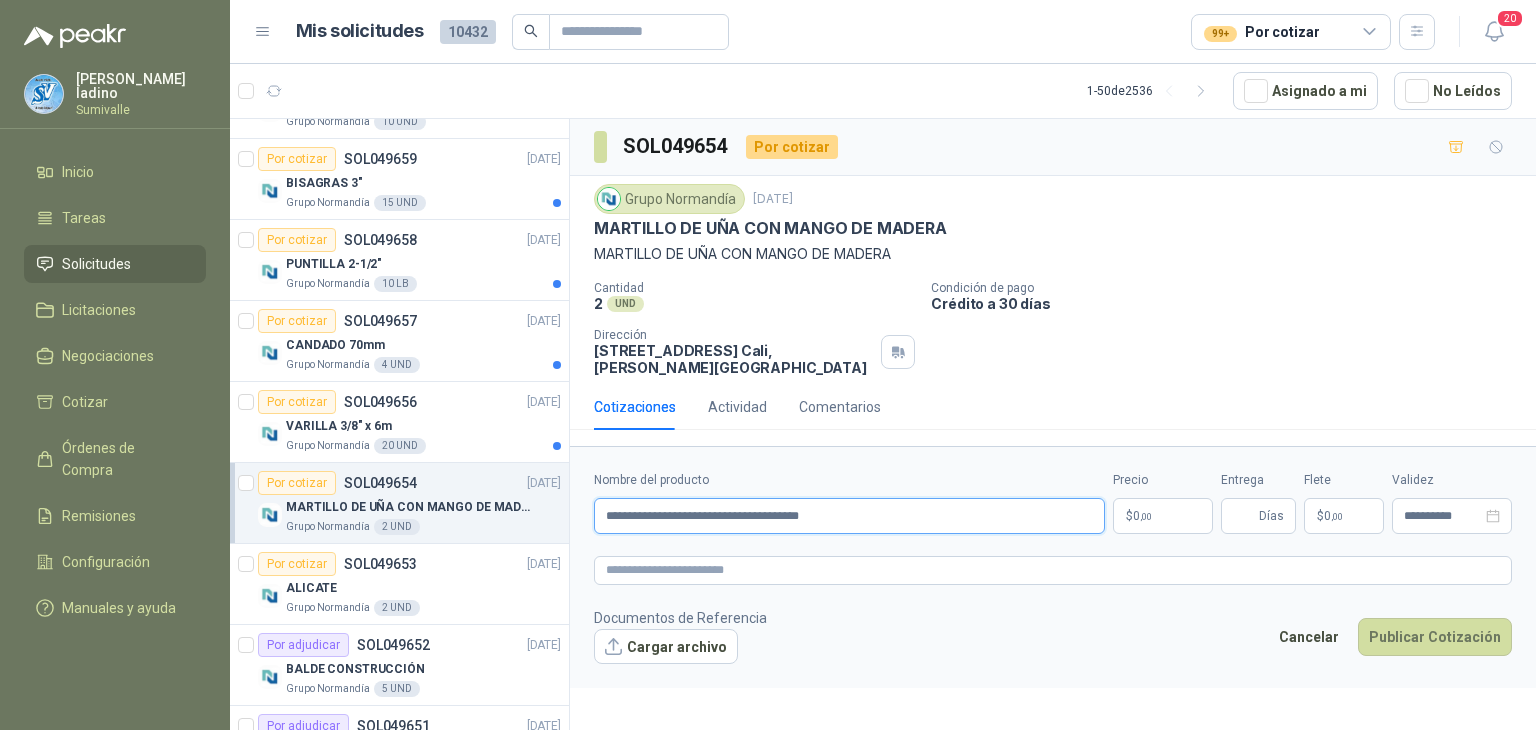 type on "**********" 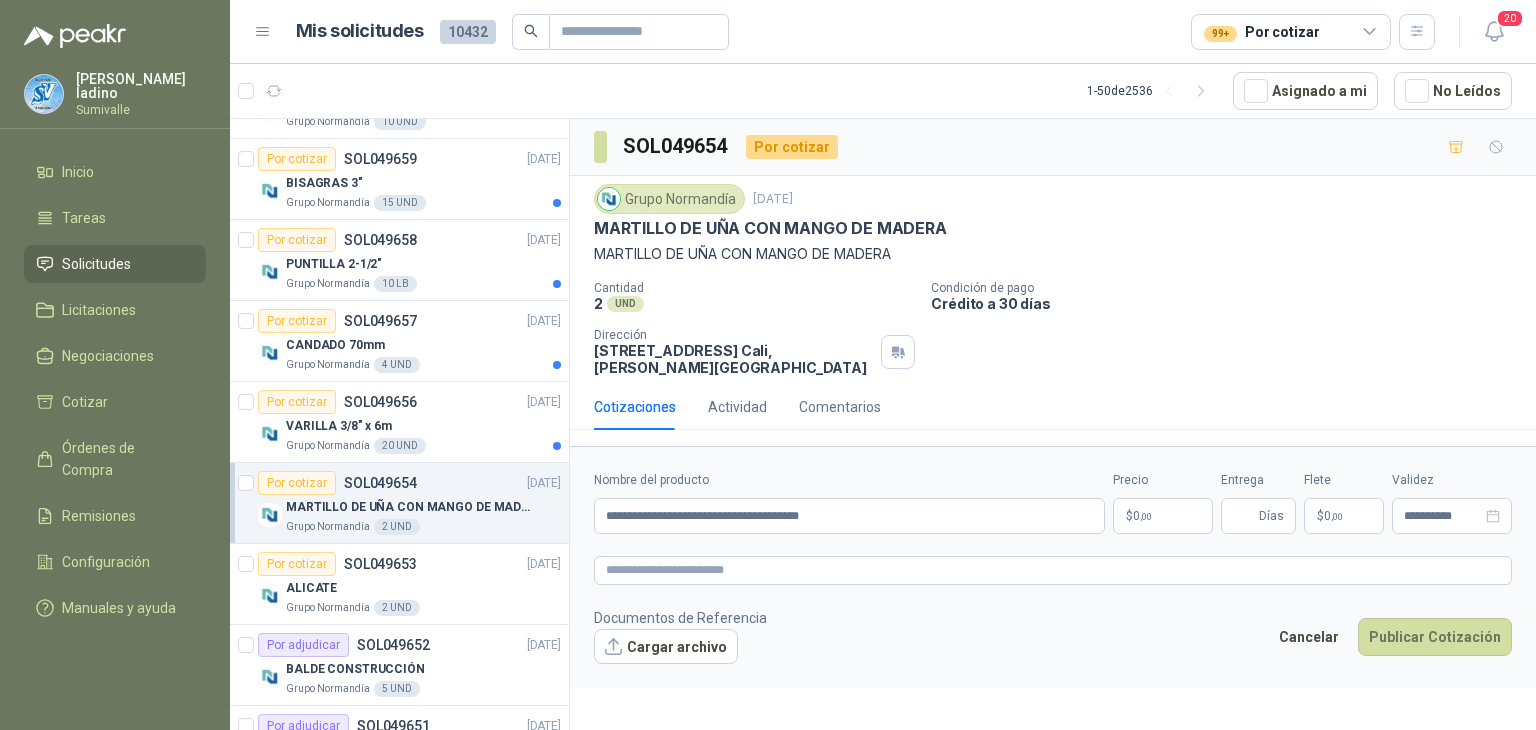 click on "[PERSON_NAME]   Inicio   Tareas   Solicitudes   Licitaciones   Negociaciones   Cotizar   Órdenes de Compra   Remisiones   Configuración   Manuales y ayuda Mis solicitudes 10432 99+ Por cotizar 20 1 - 50  de  2536 Asignado a mi No Leídos 4   0   0   0   0   0   GSOL004592 [DATE]   169120 BISAGRA- 169159 LLAVE CADENA Club Campestre de Cali   10   0   0   0   0   0   GSOL004591 [DATE]   169115  PANEL YESO Club Campestre de Cali   4   0   0   0   0   0   GSOL004590 [DATE]   169052 VALVULA 169113 - 169139- 169158 PVC  Club Campestre de Cali   Por cotizar SOL049680 [DATE]   GANCHOS TEJA ETERNIT Grupo [PERSON_NAME] 40   UND Por cotizar SOL049677 [DATE]   PALA REDONDA Grupo [PERSON_NAME] 4   UND Por cotizar SOL049676 [DATE]   CABO MADERA PARA PICA Grupo [PERSON_NAME] 4   UND Por adjudicar SOL049675 [DATE]   RECOGEDOR BASURA Grupo [PERSON_NAME] 2   UND Por cotizar SOL049674 [DATE]   CADENA ACERO 50cm Grupo [PERSON_NAME] 2   UND Por adjudicar SOL049673 [DATE]   Grupo [PERSON_NAME] 16   UND" at bounding box center [768, 365] 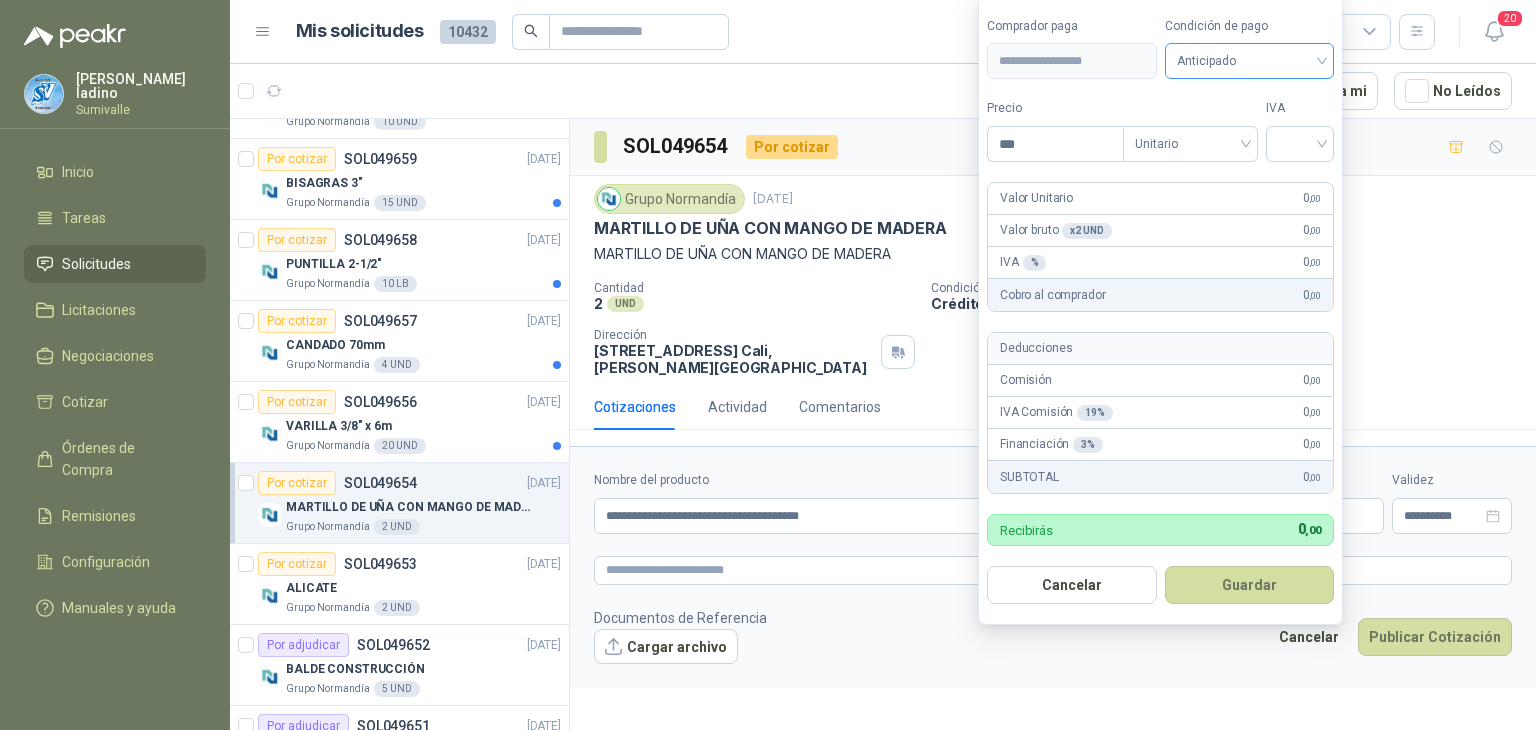 click on "Anticipado" at bounding box center [1250, 61] 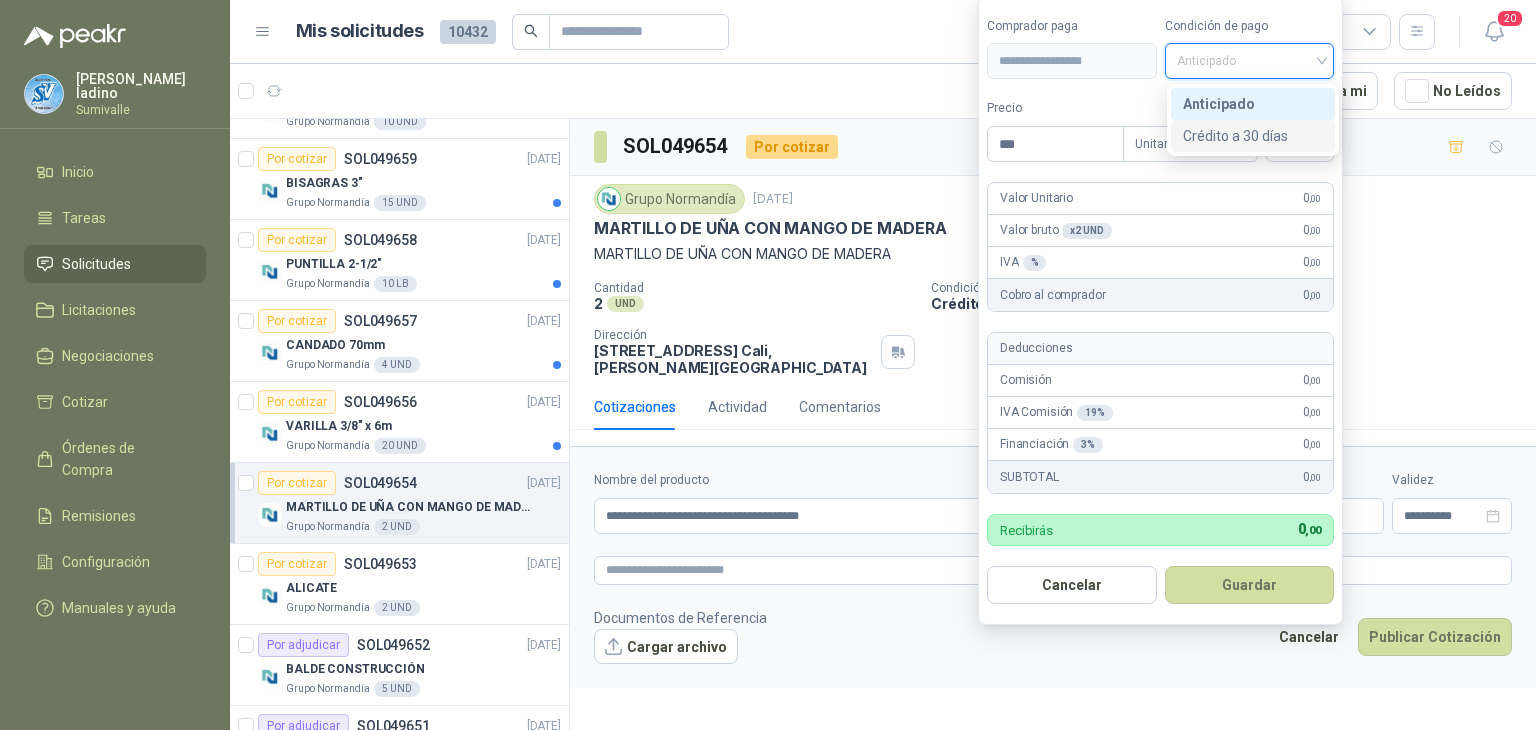 click on "Crédito a 30 días" at bounding box center (1253, 136) 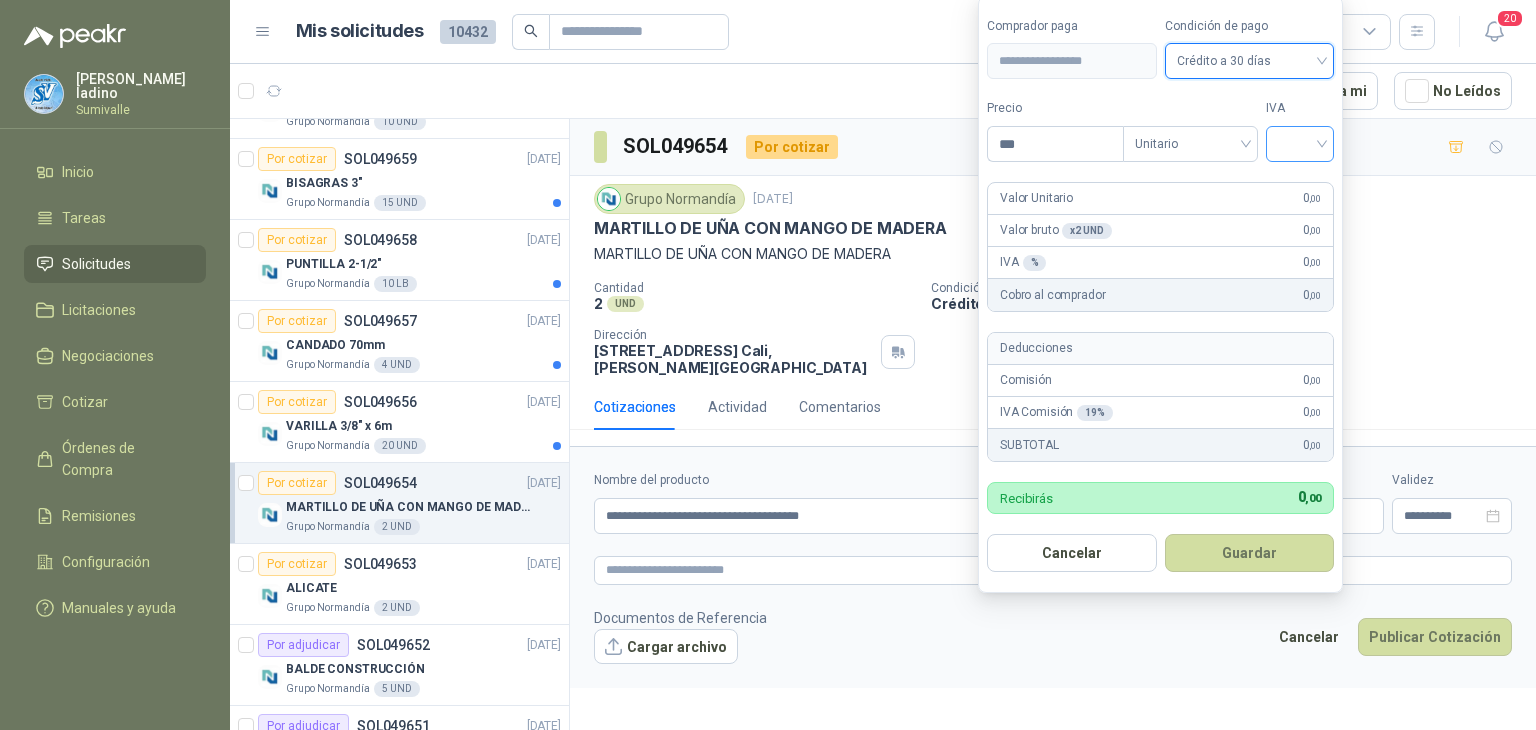 click at bounding box center [1300, 142] 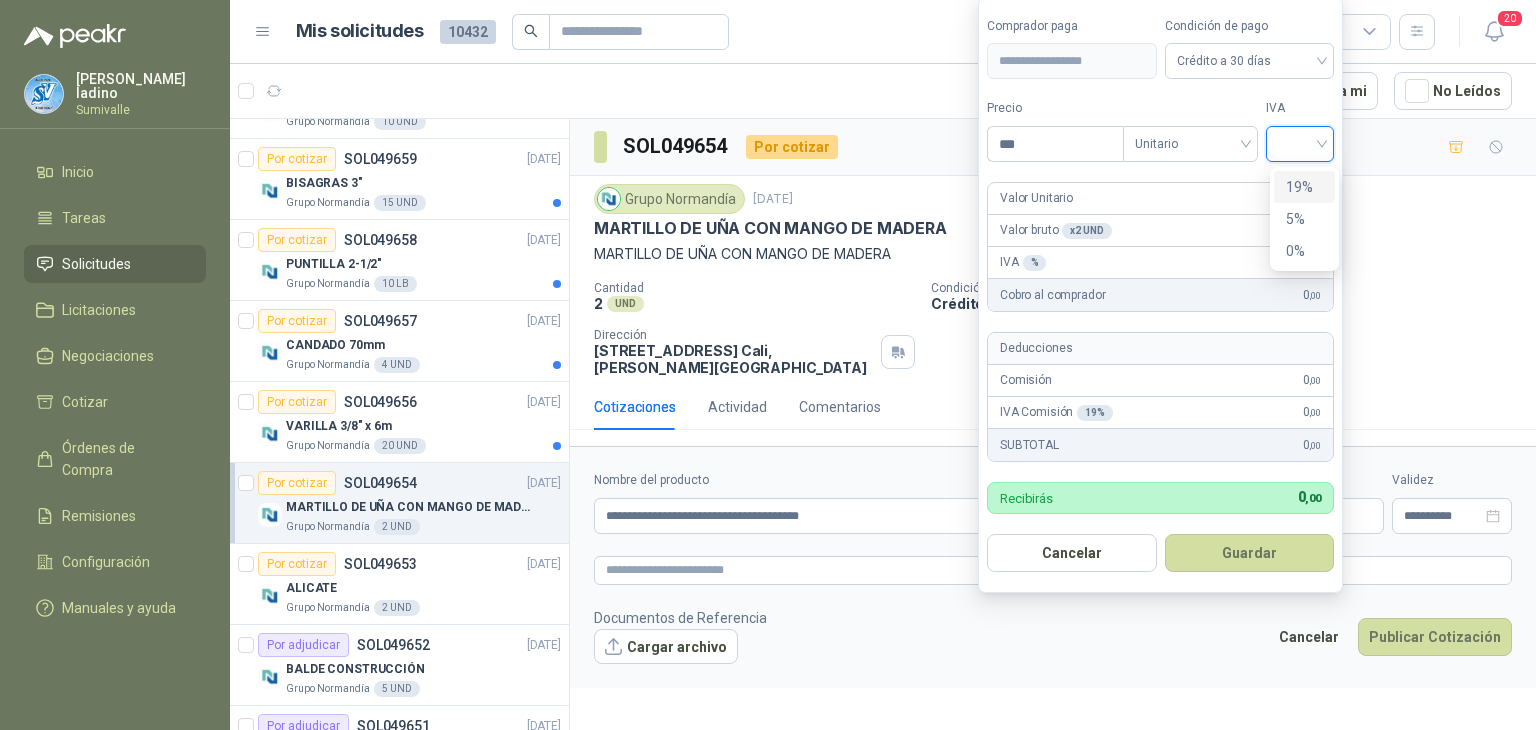 click on "19%" at bounding box center [1304, 187] 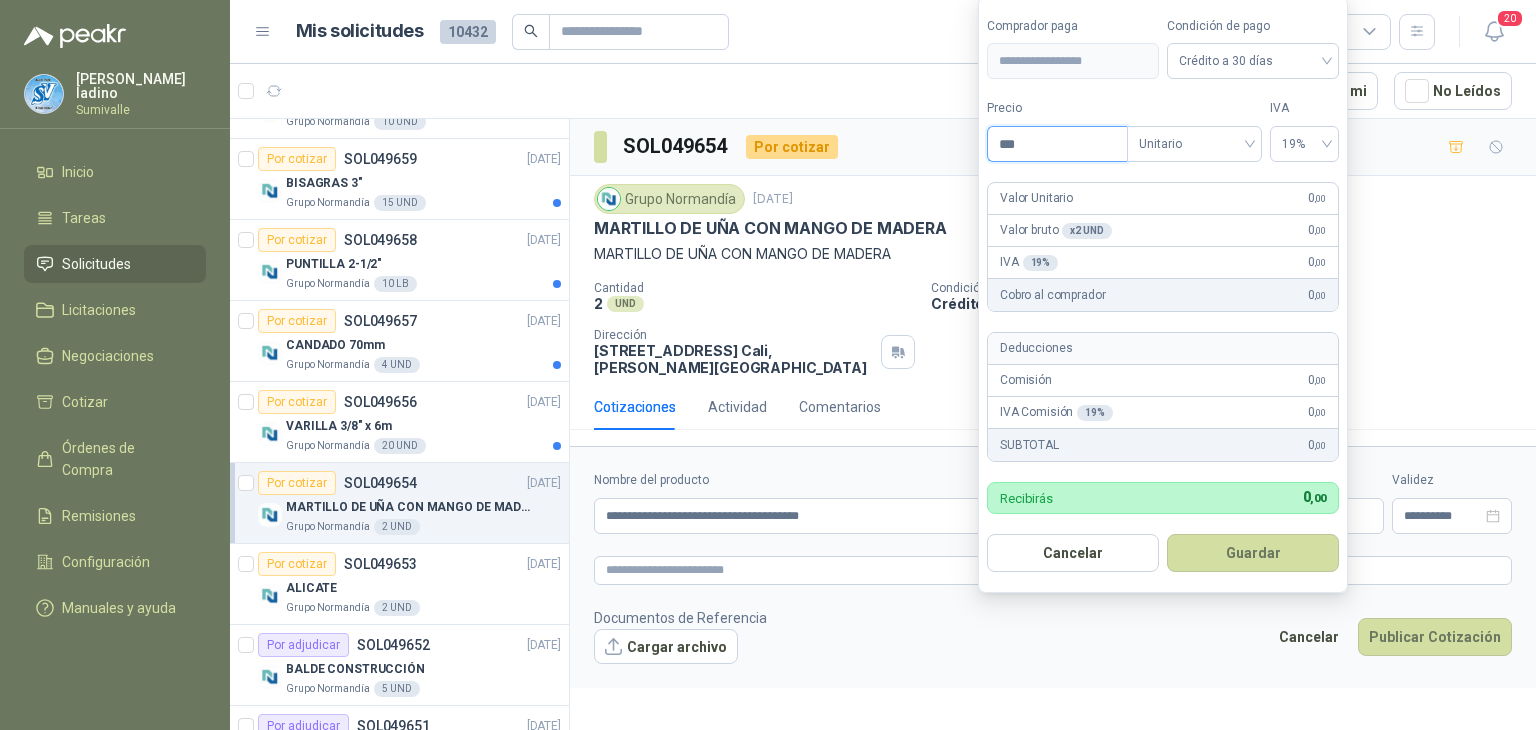 drag, startPoint x: 1052, startPoint y: 140, endPoint x: 790, endPoint y: 141, distance: 262.00192 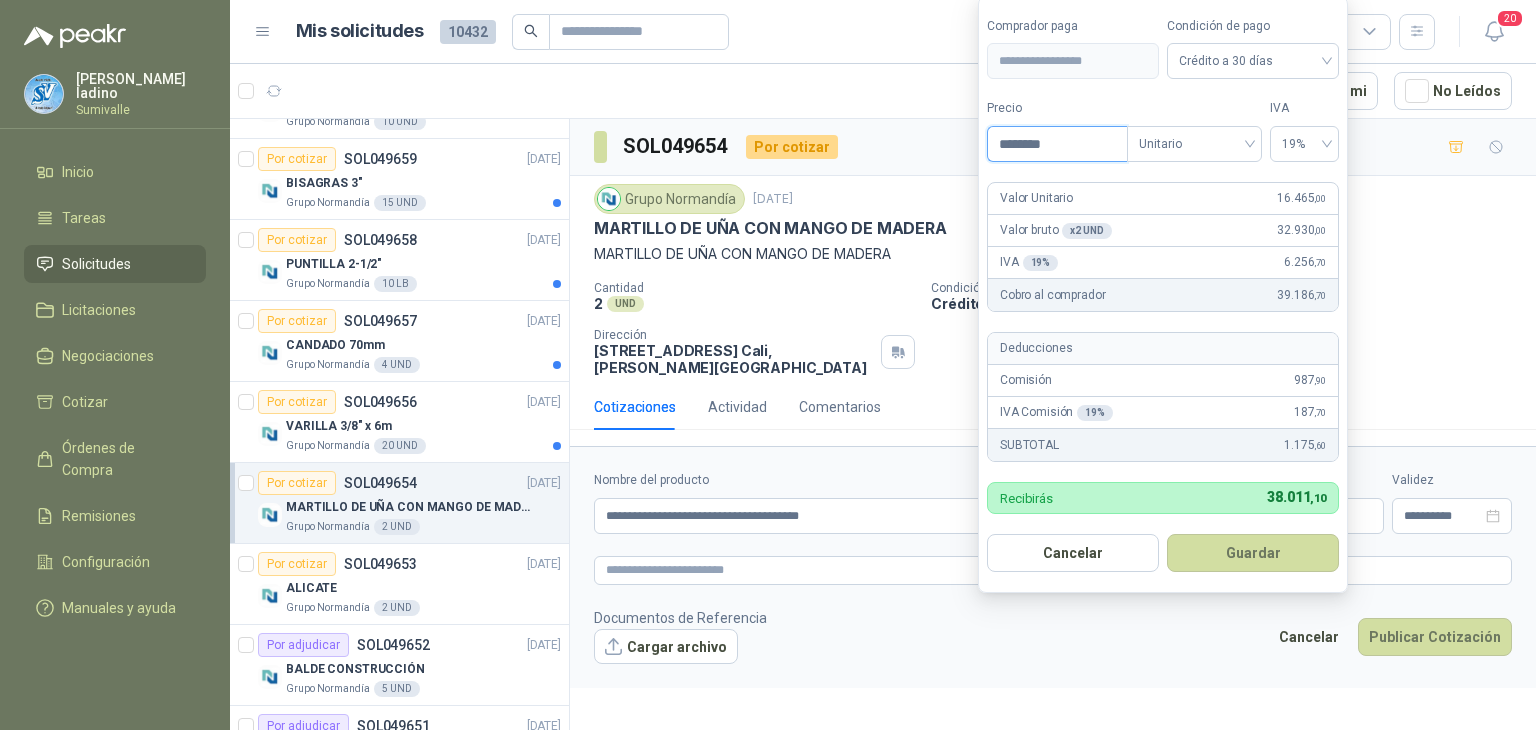 type on "********" 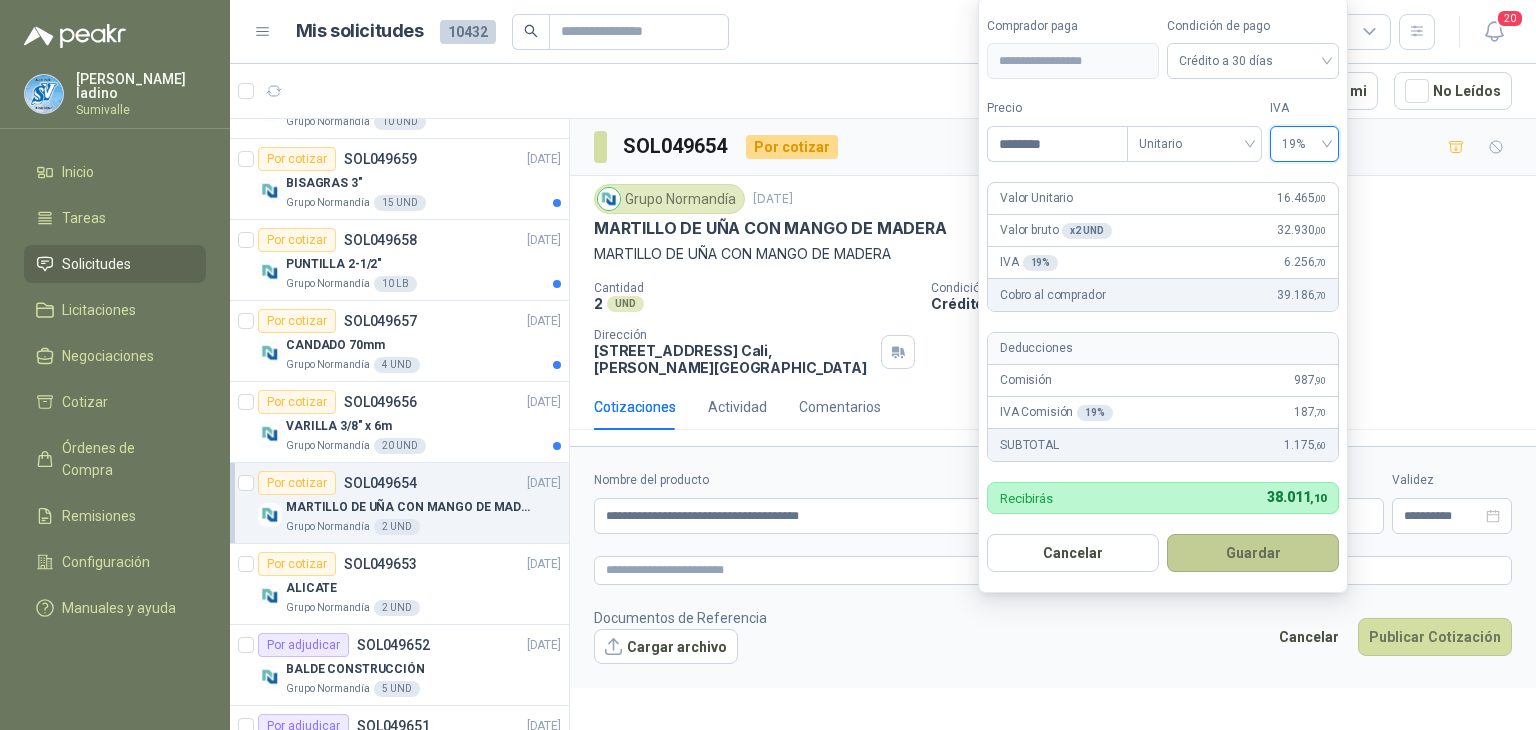 click on "Guardar" at bounding box center [1253, 553] 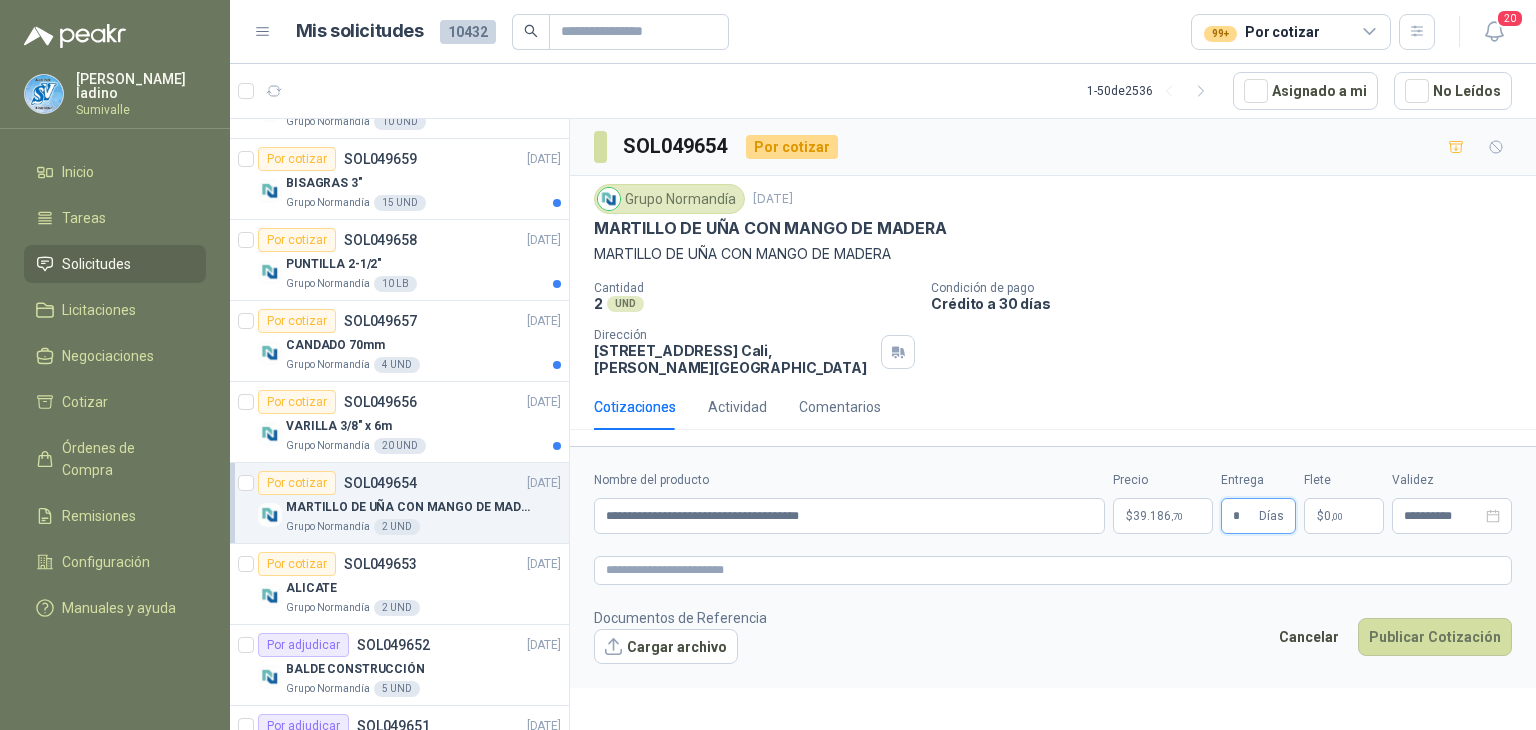 type on "*" 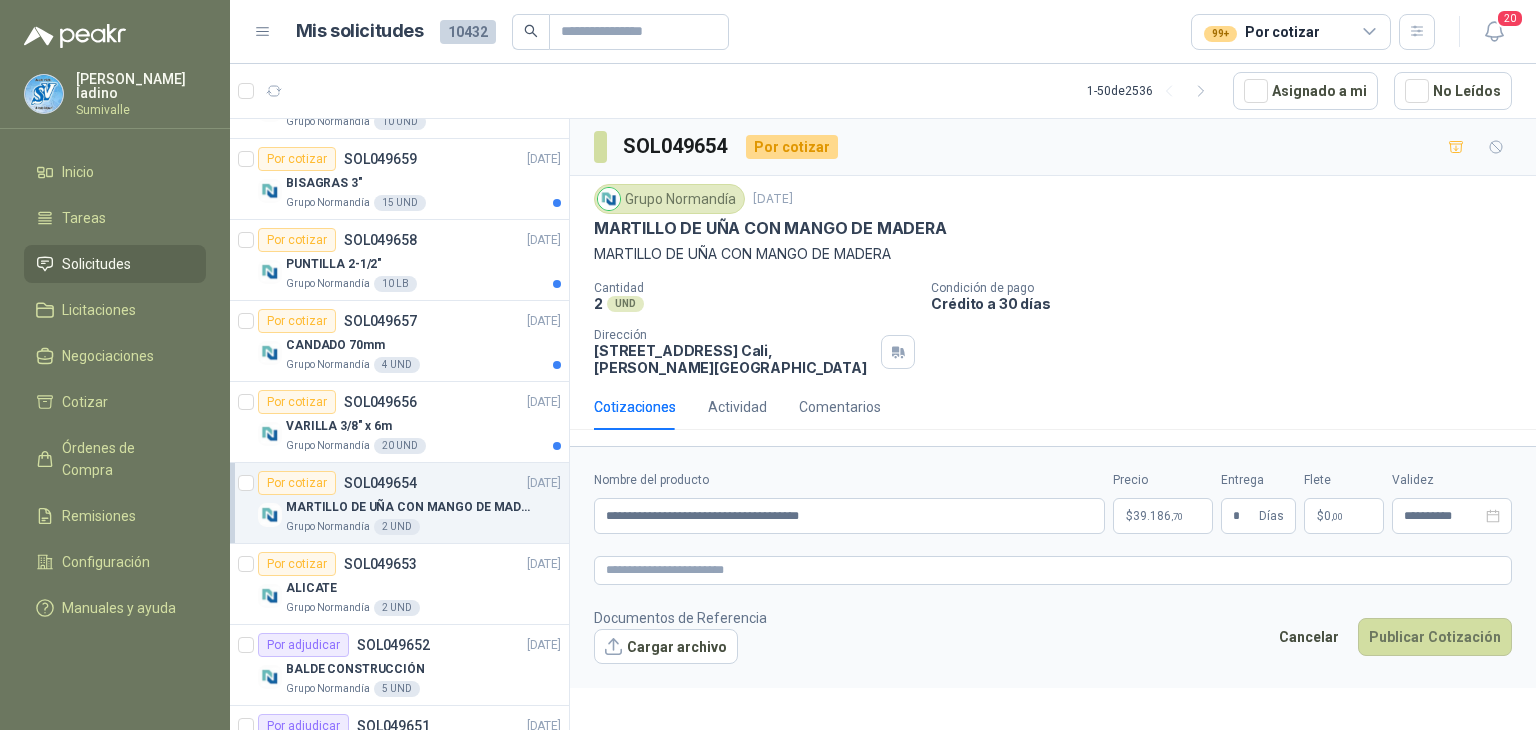 click on "$    0 ,00" at bounding box center [1344, 516] 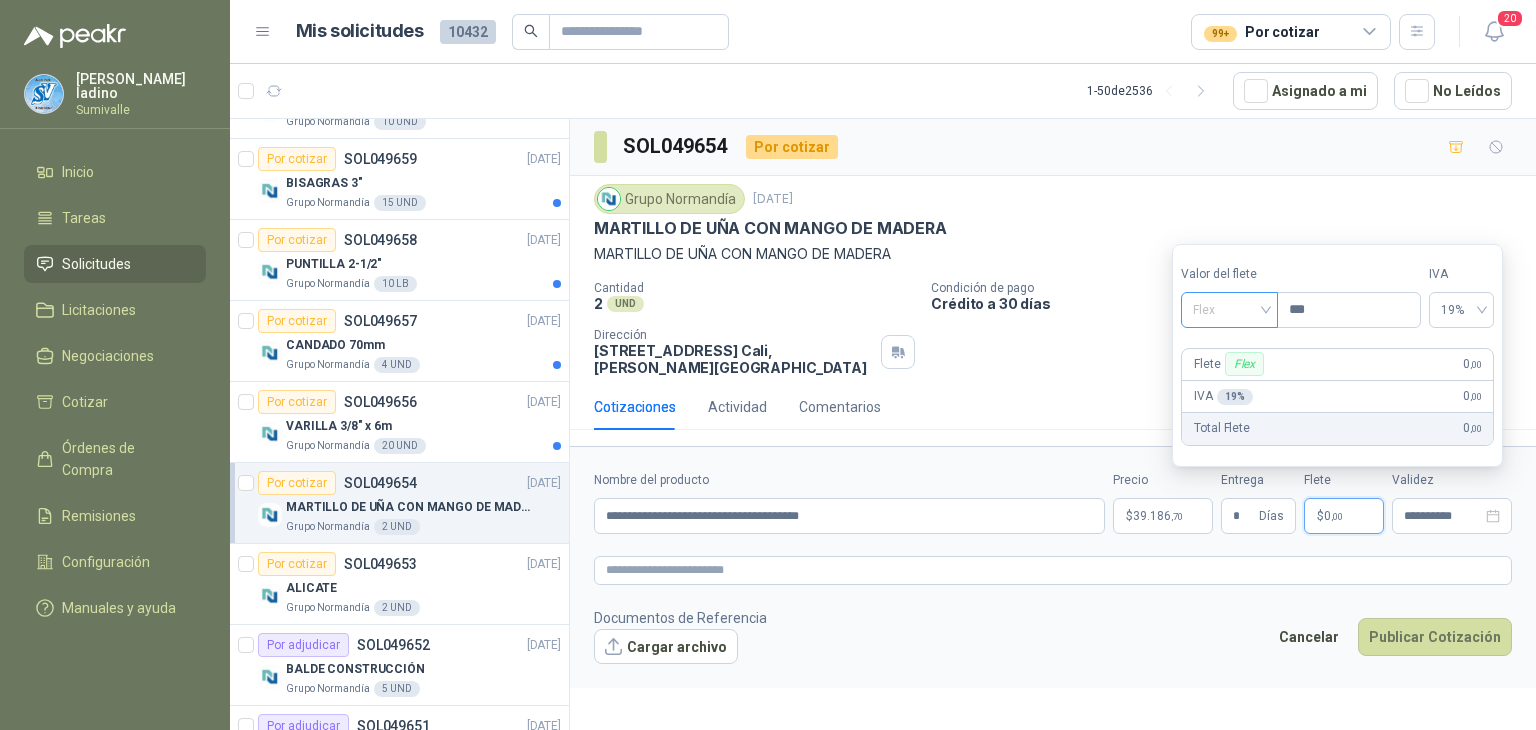 click on "Flex" at bounding box center [1229, 310] 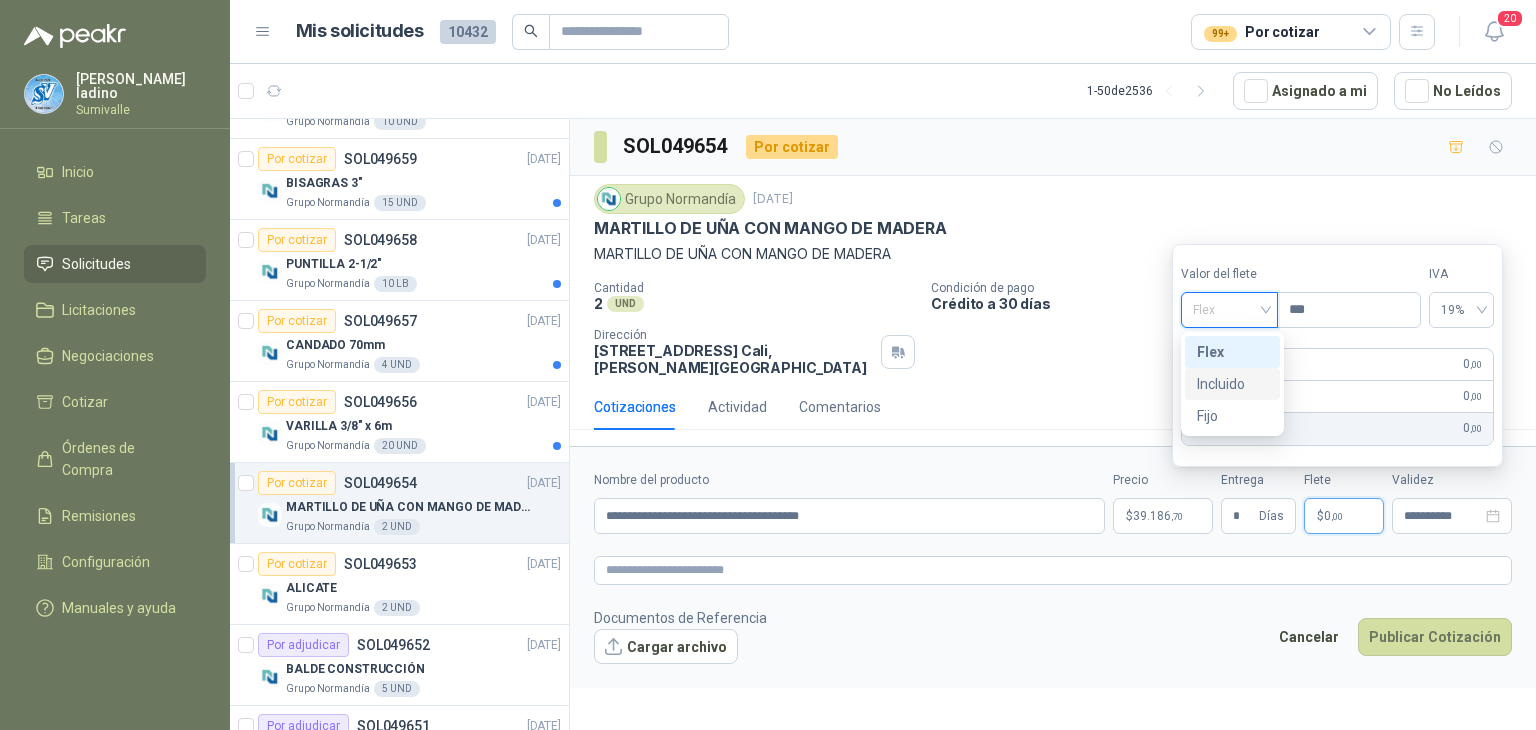 click on "Incluido" at bounding box center [1232, 384] 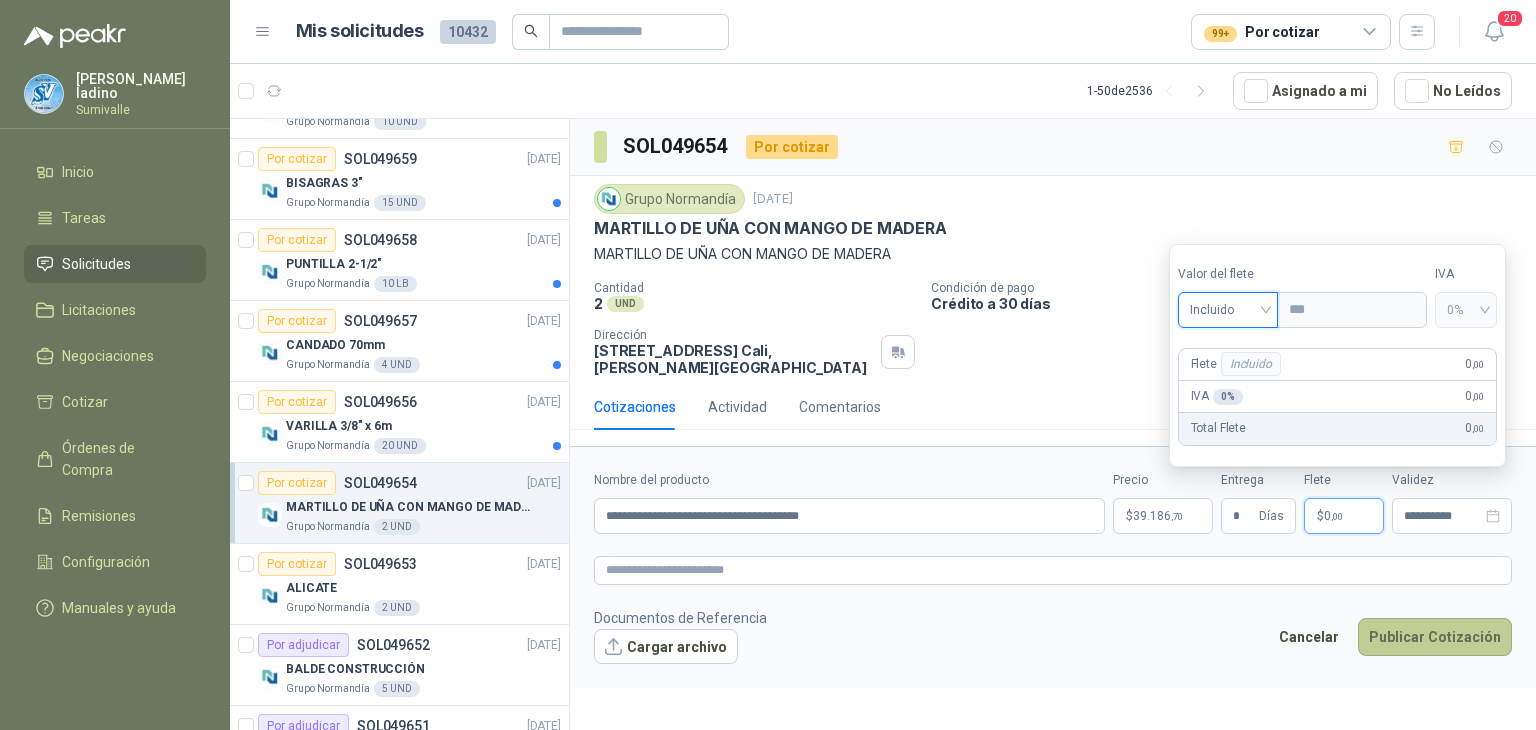 click on "Publicar Cotización" at bounding box center (1435, 637) 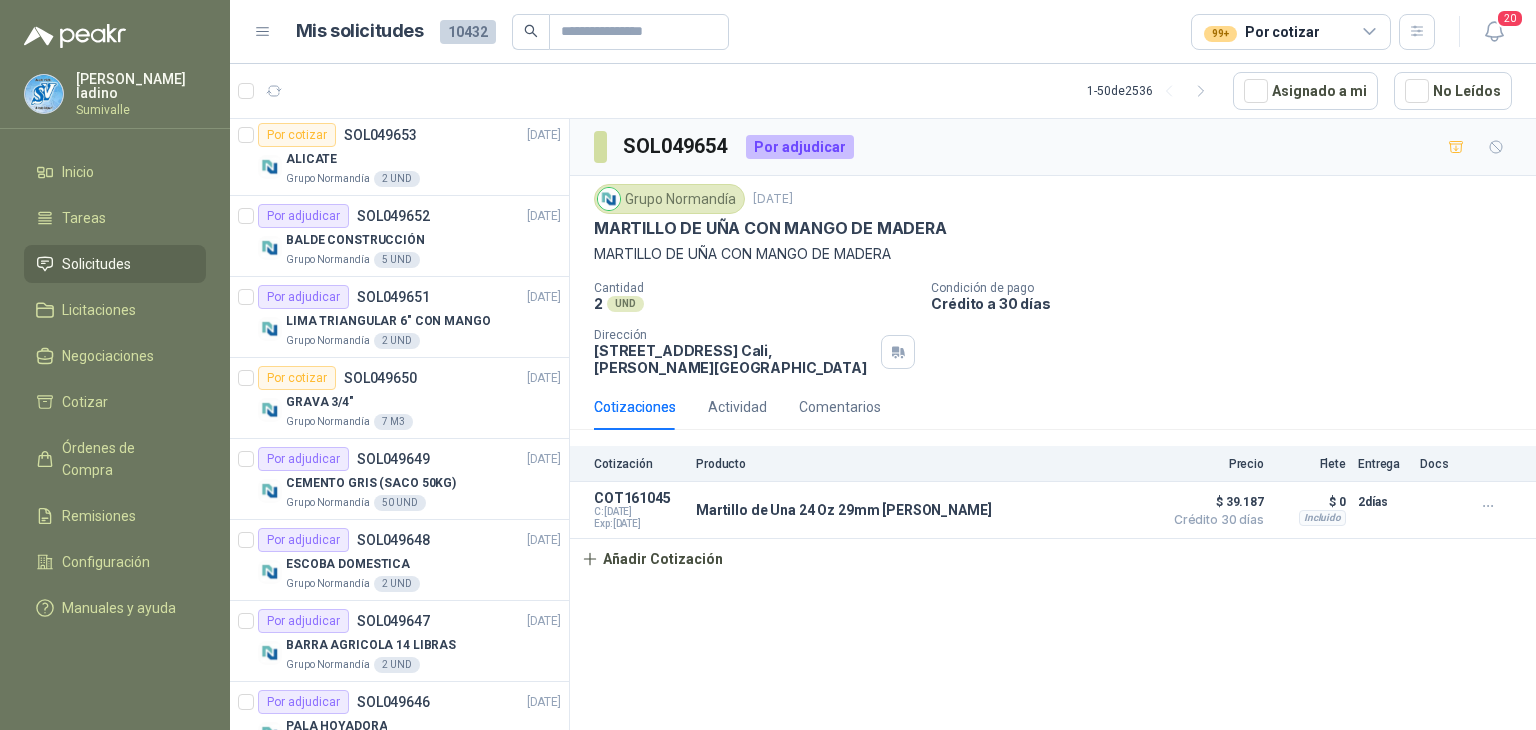 scroll, scrollTop: 2133, scrollLeft: 0, axis: vertical 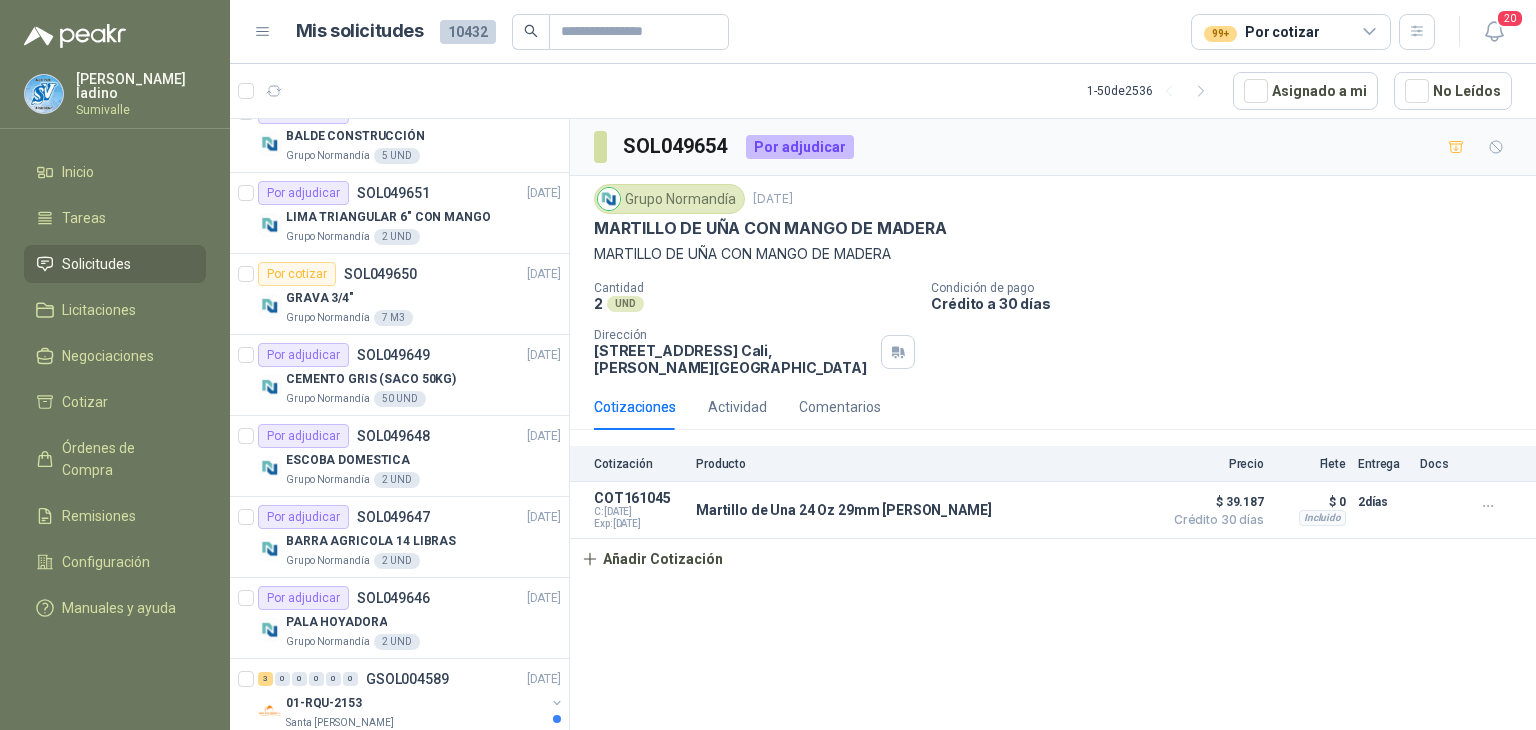 click on "99+ Por cotizar" at bounding box center (1261, 32) 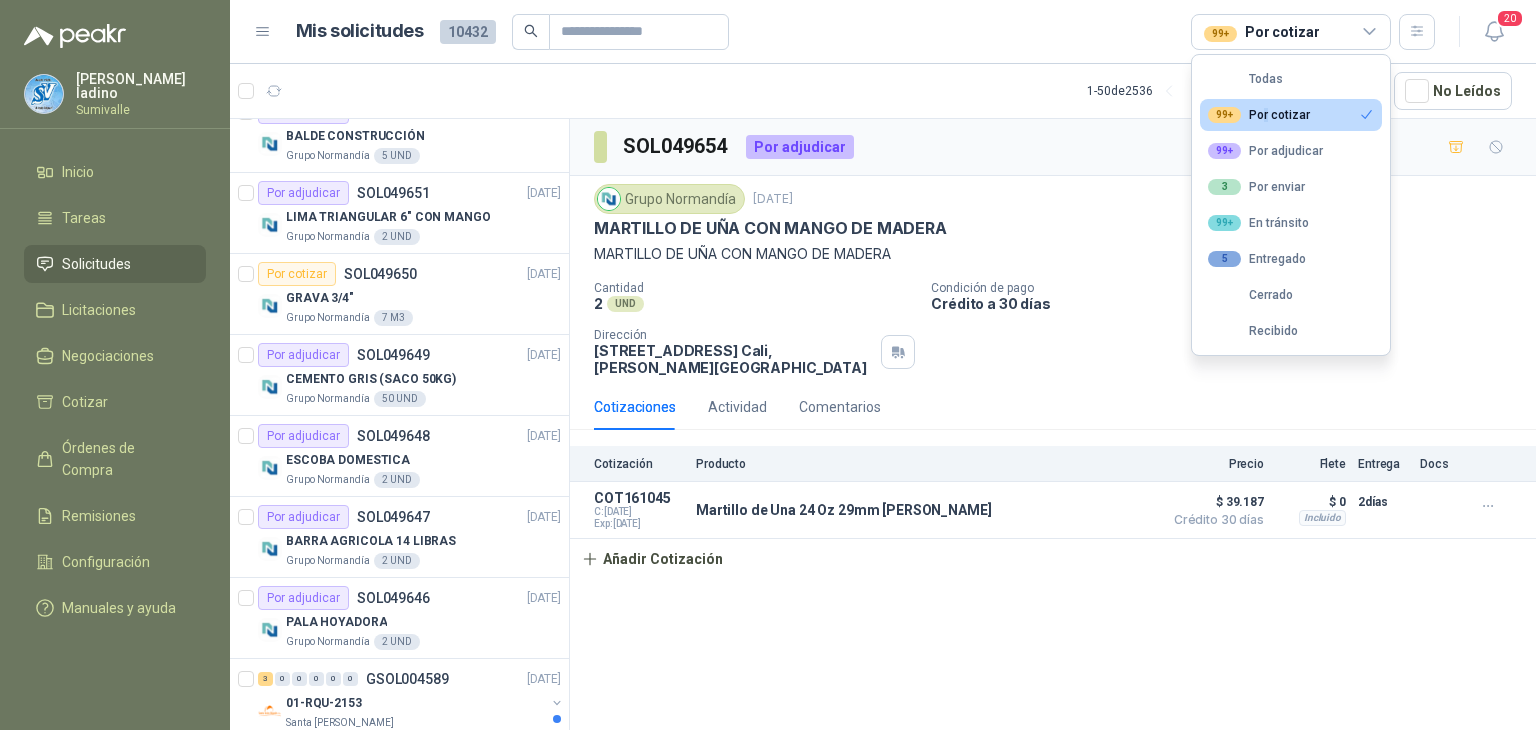 click on "99+ Por cotizar" at bounding box center (1259, 115) 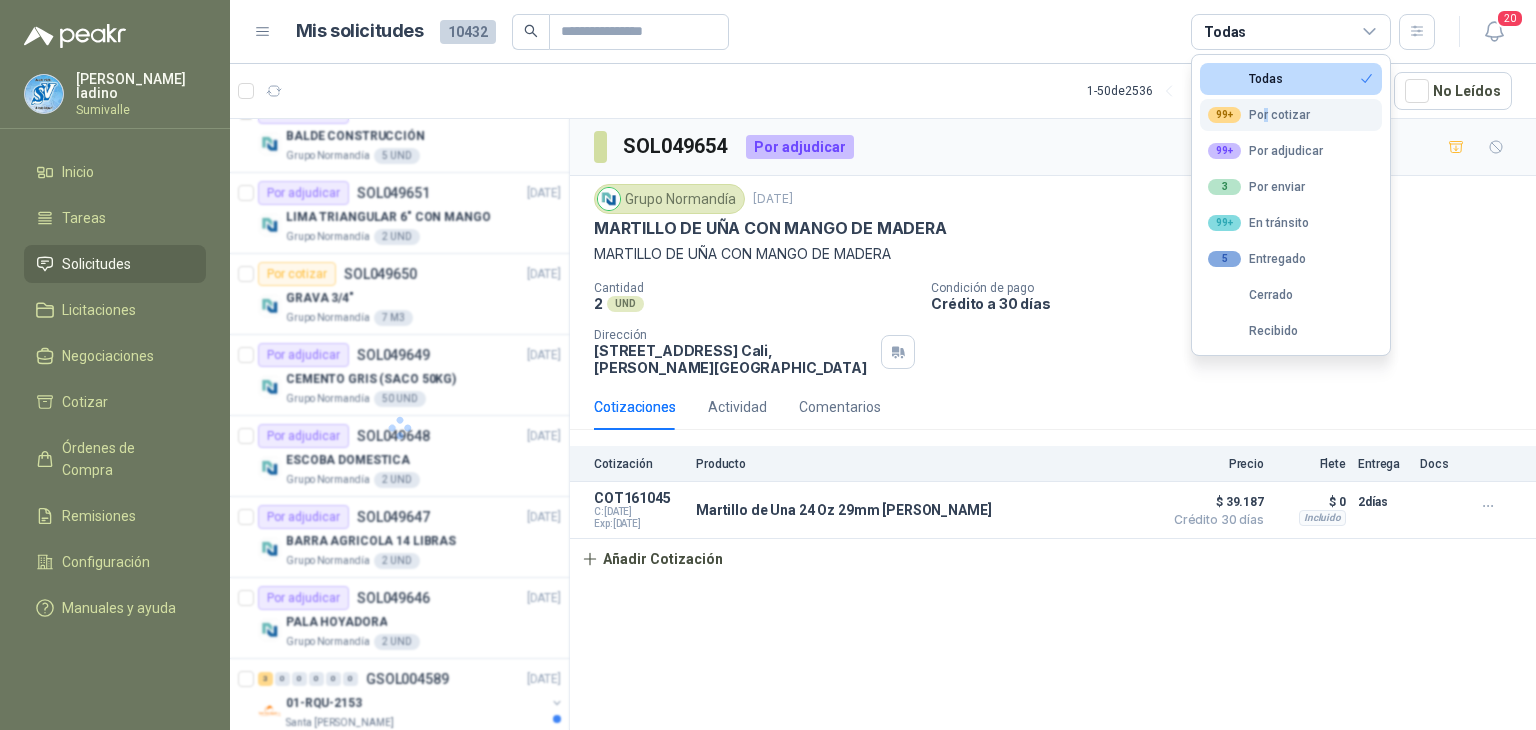 click on "99+ Por cotizar" at bounding box center [1259, 115] 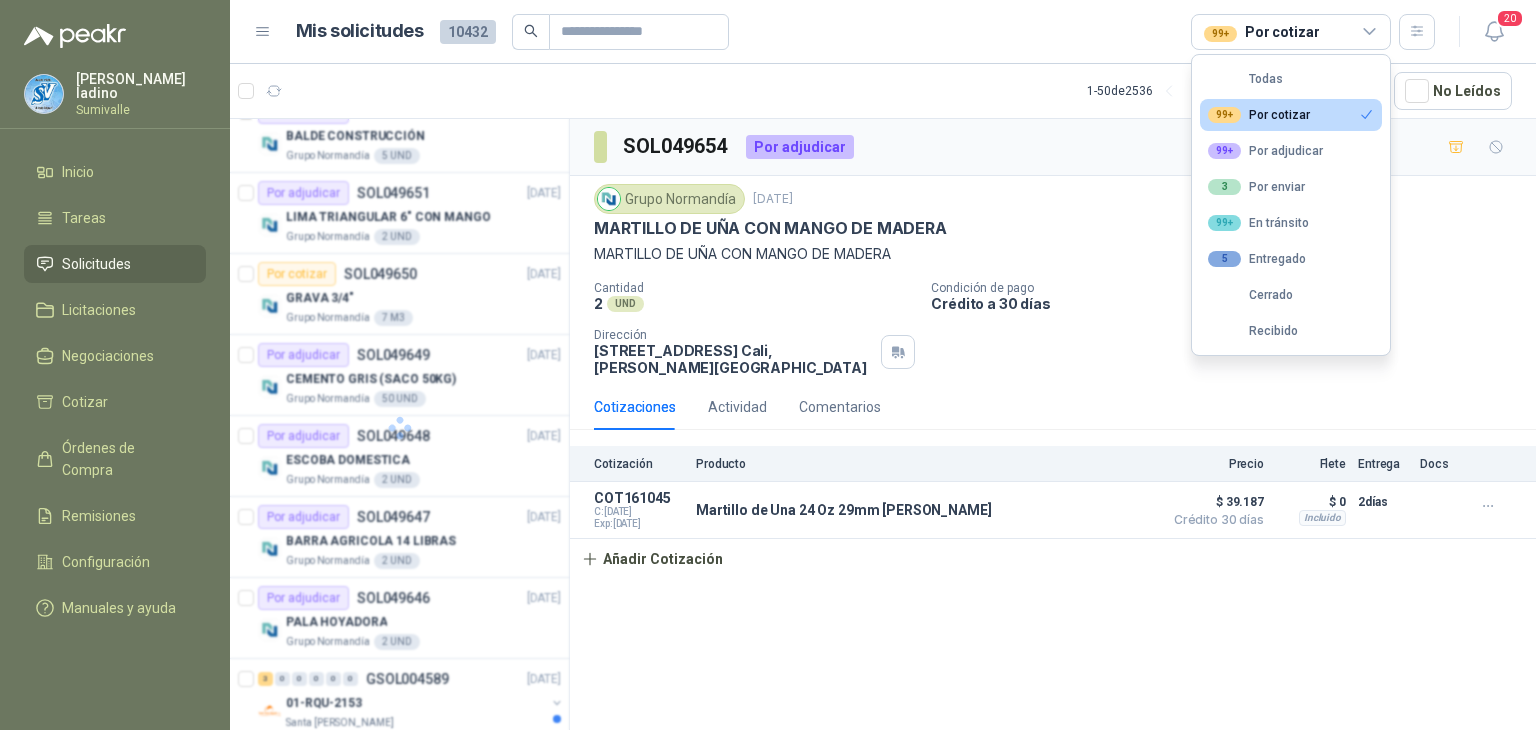 type 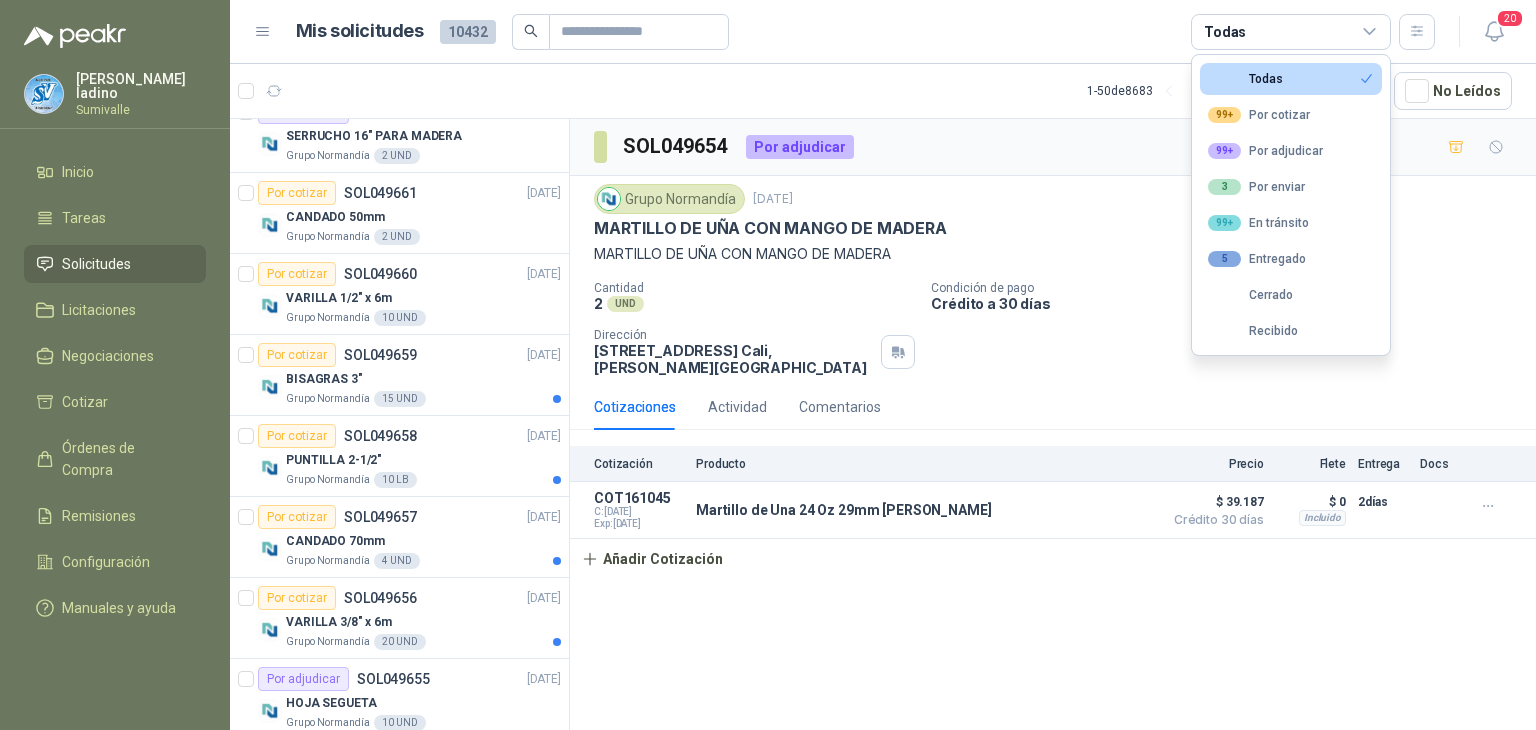 scroll, scrollTop: 2941, scrollLeft: 0, axis: vertical 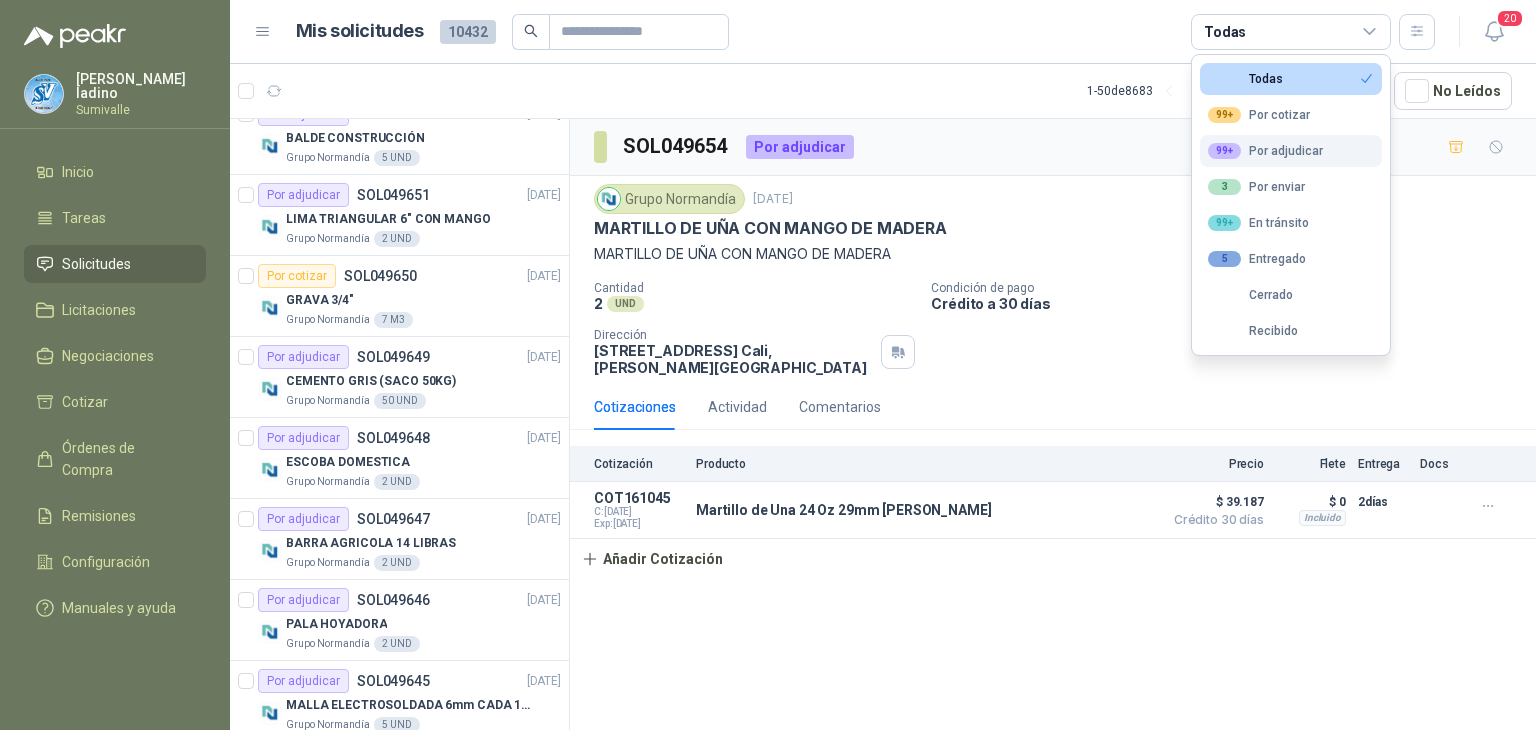 click on "99+ Por adjudicar" at bounding box center [1291, 151] 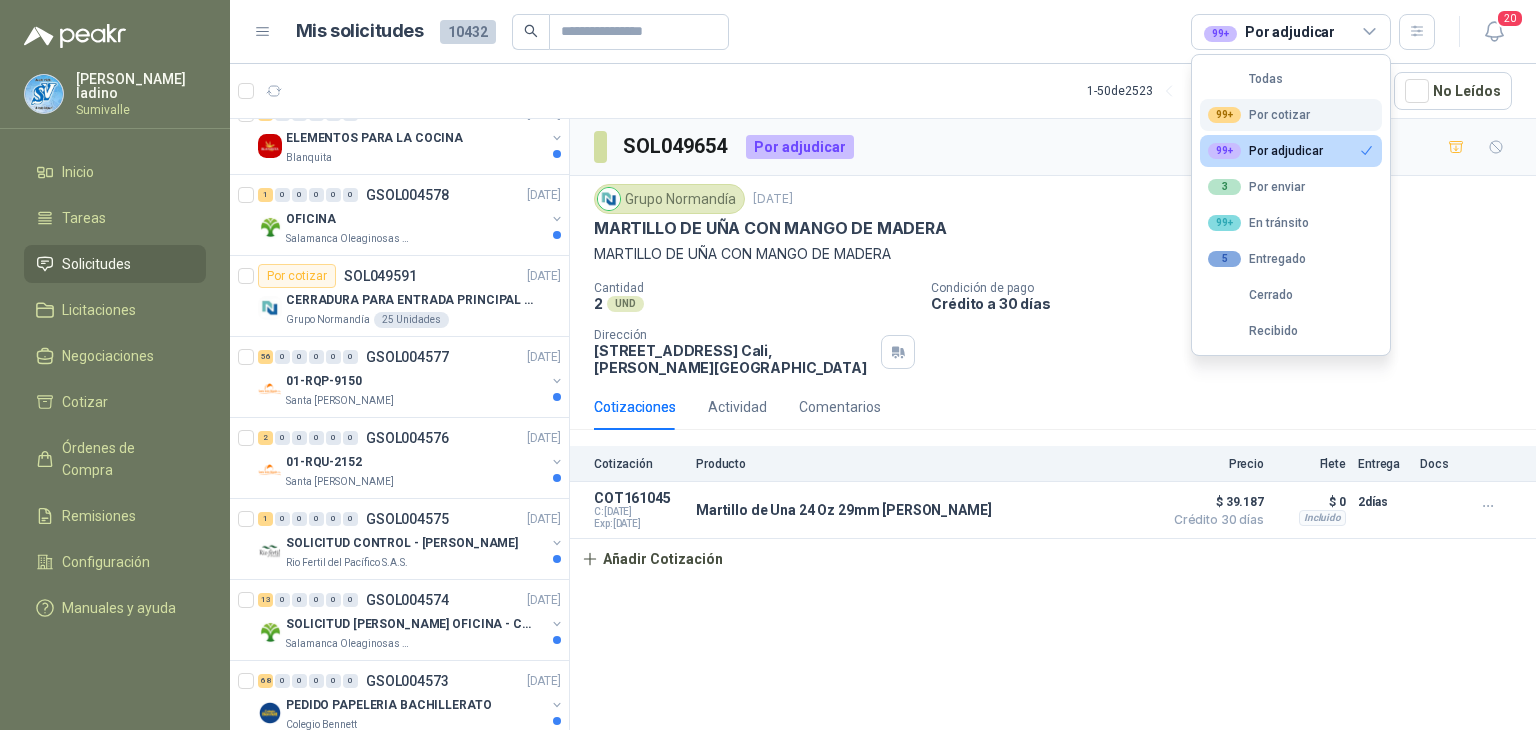 scroll, scrollTop: 1406, scrollLeft: 0, axis: vertical 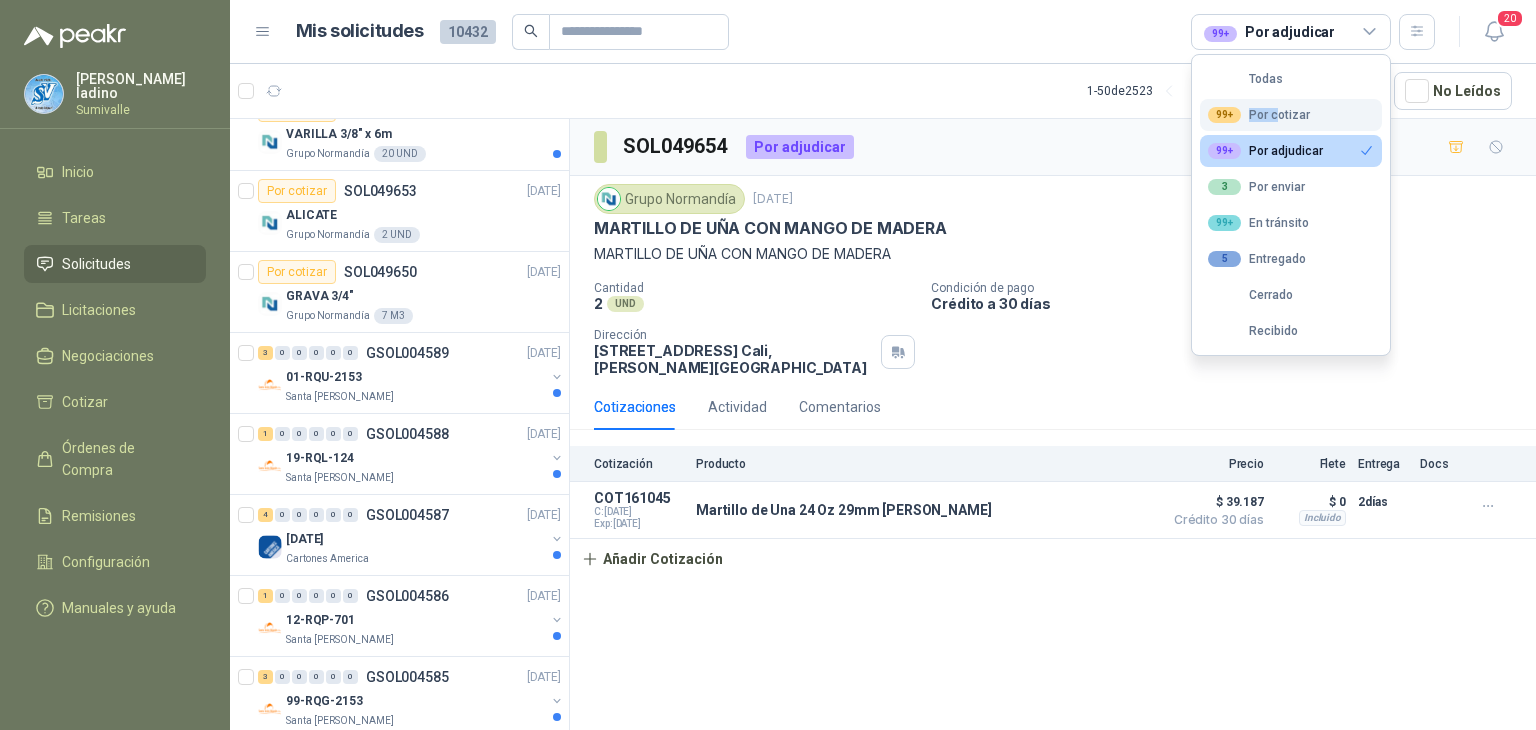 click on "99+ Por cotizar" at bounding box center (1259, 115) 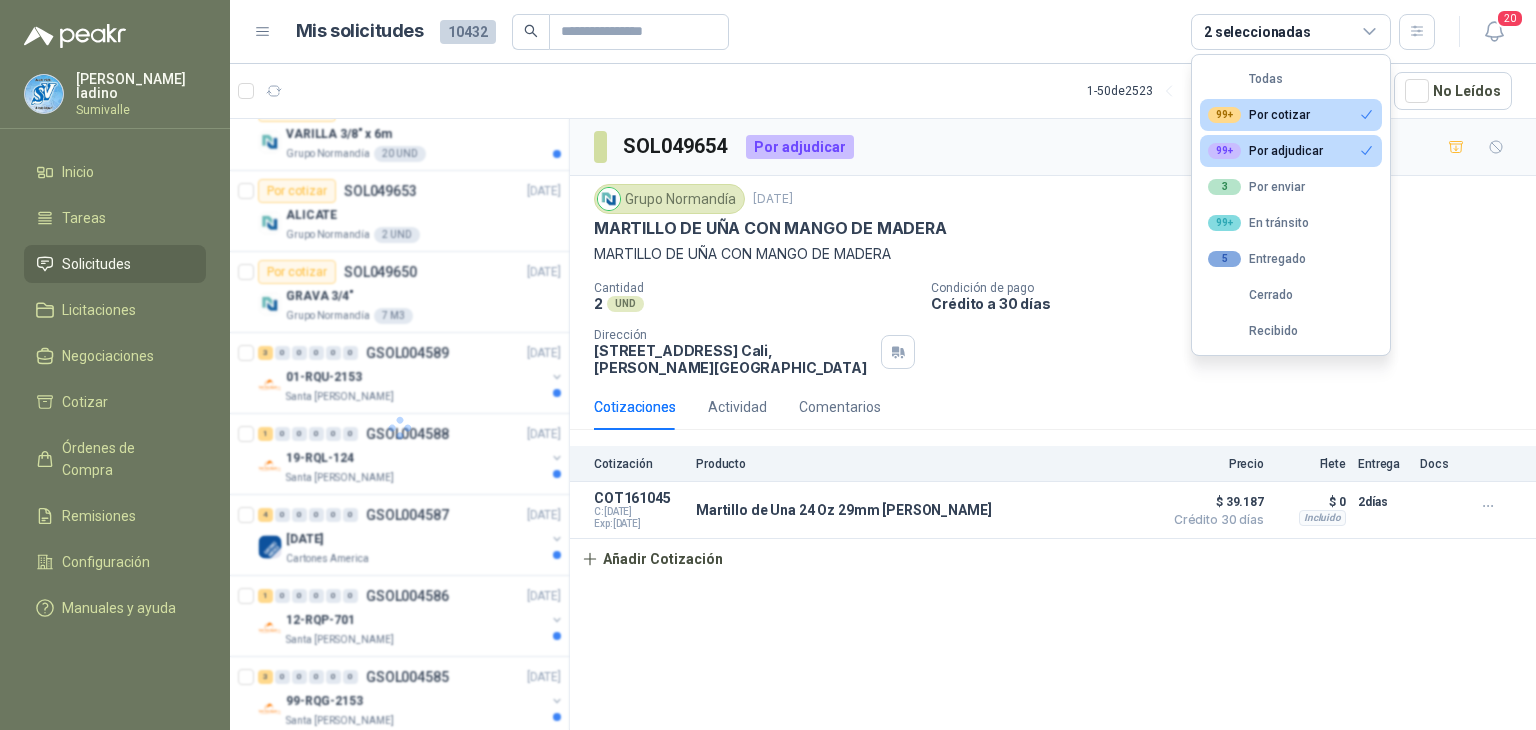 click on "99+ Por adjudicar" at bounding box center [1265, 151] 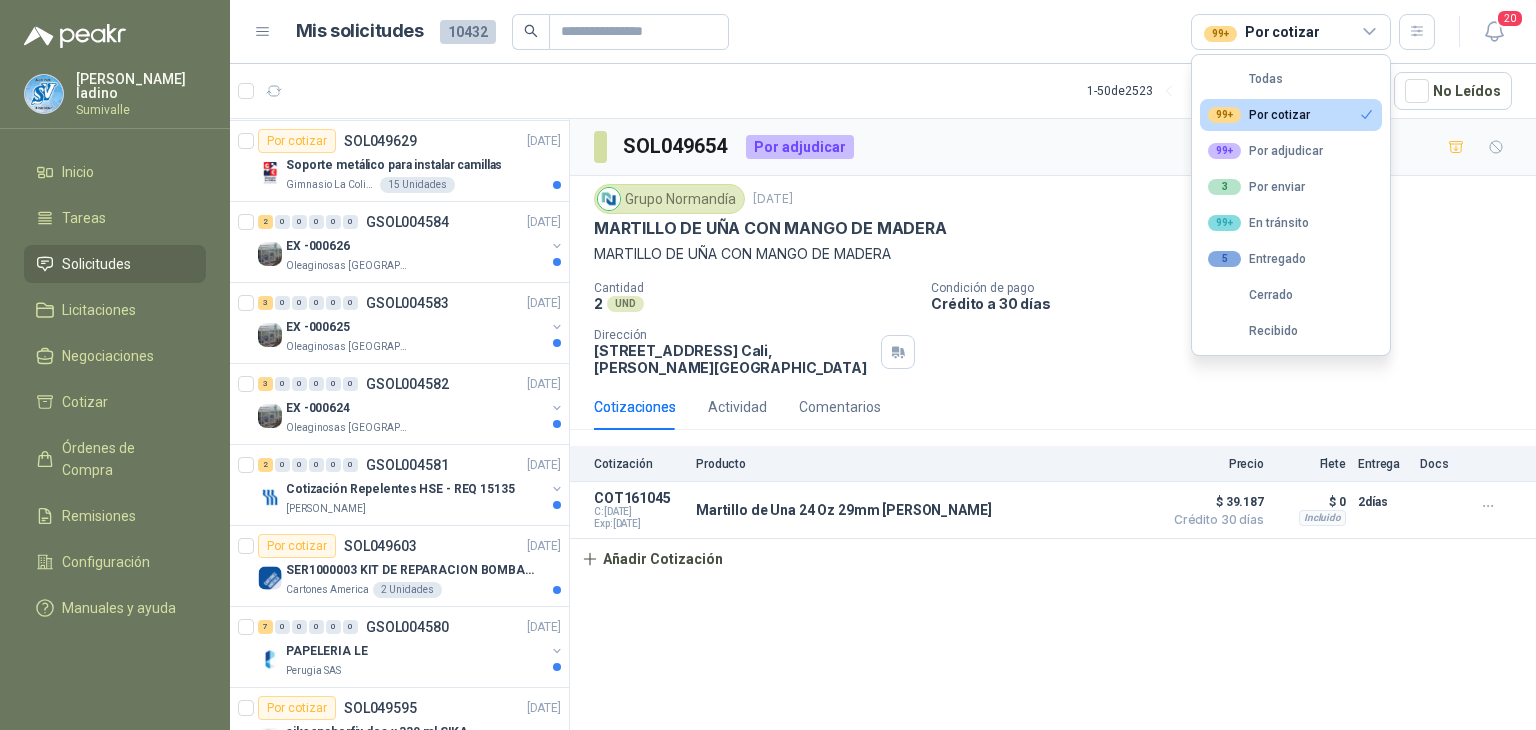 scroll, scrollTop: 2400, scrollLeft: 0, axis: vertical 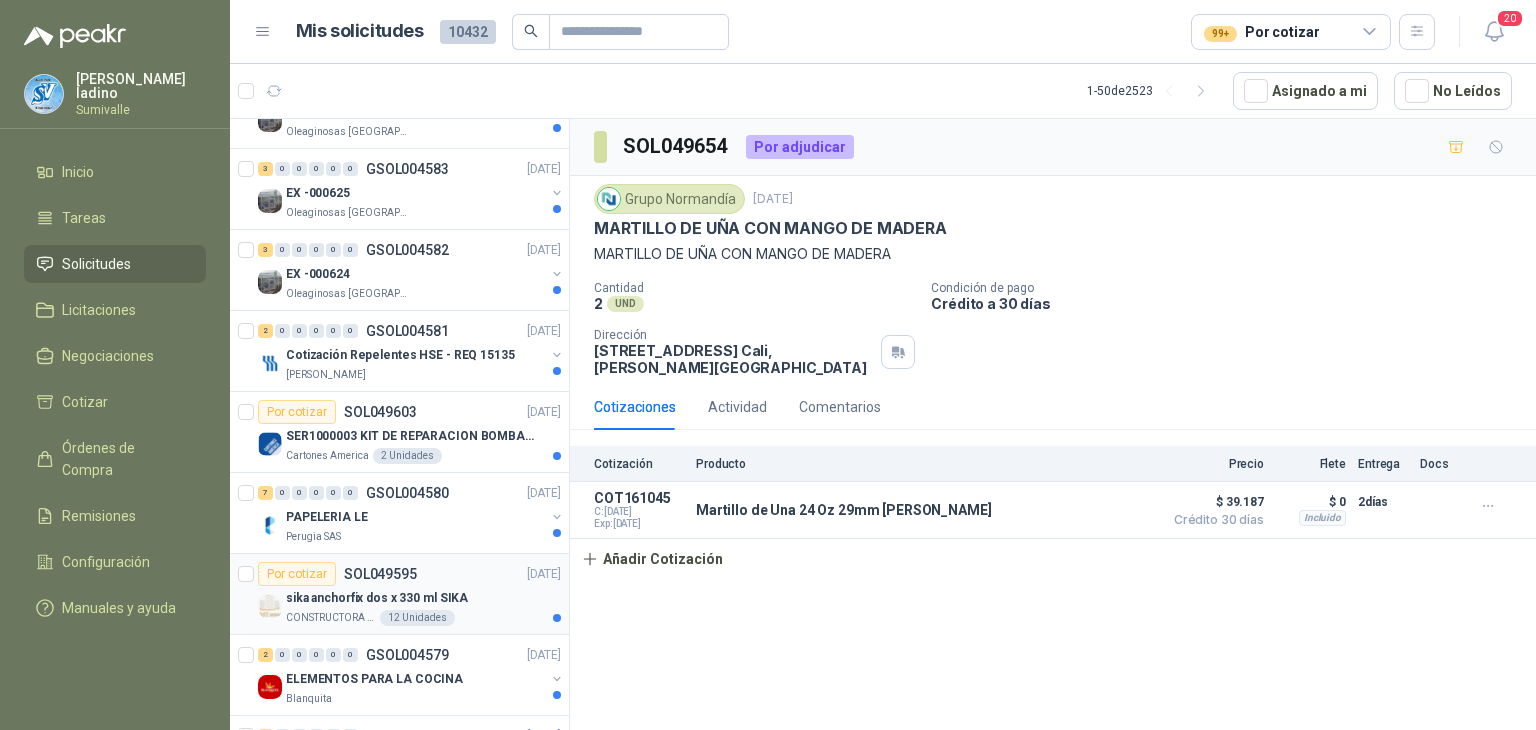 click on "sika anchorfix dos x 330 ml SIKA" at bounding box center (377, 598) 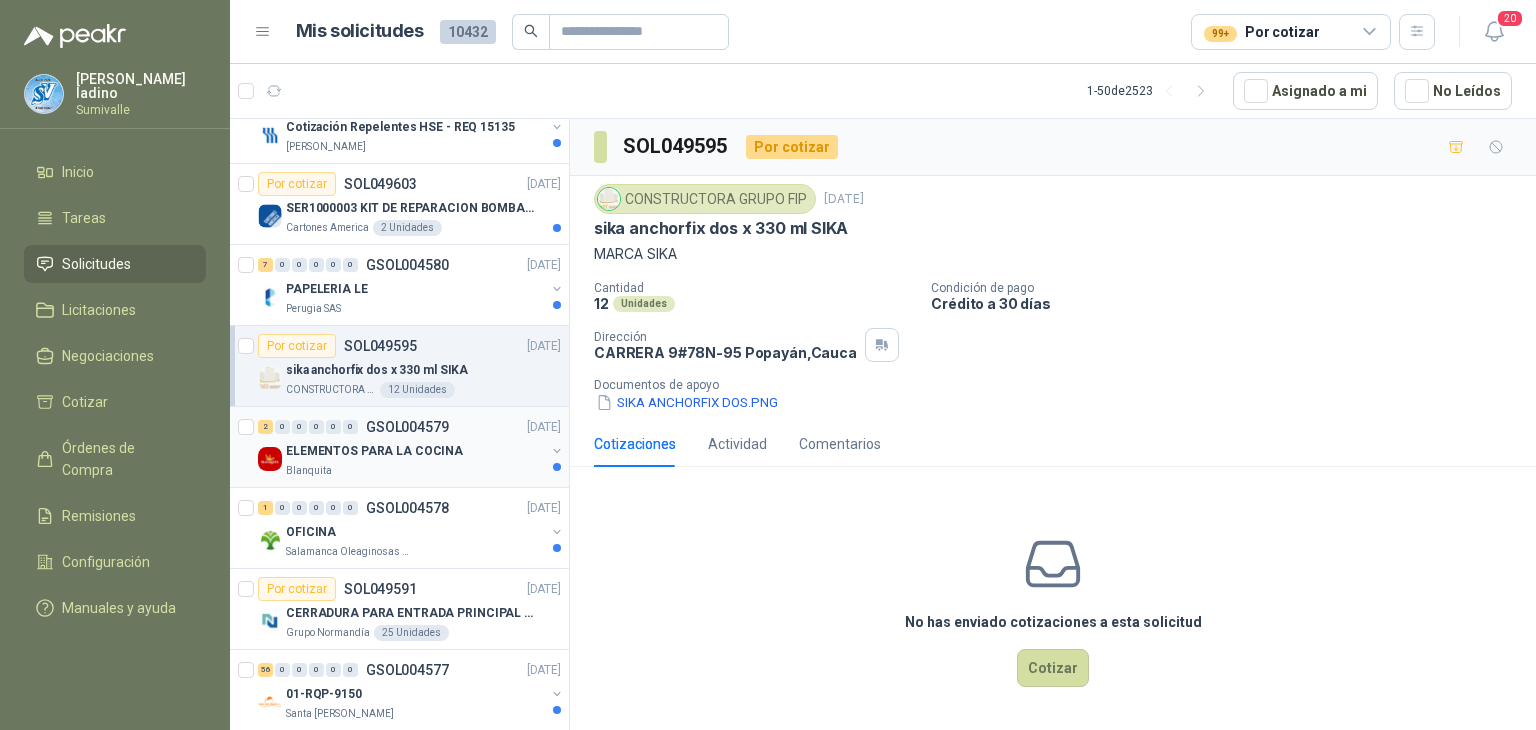 scroll, scrollTop: 2666, scrollLeft: 0, axis: vertical 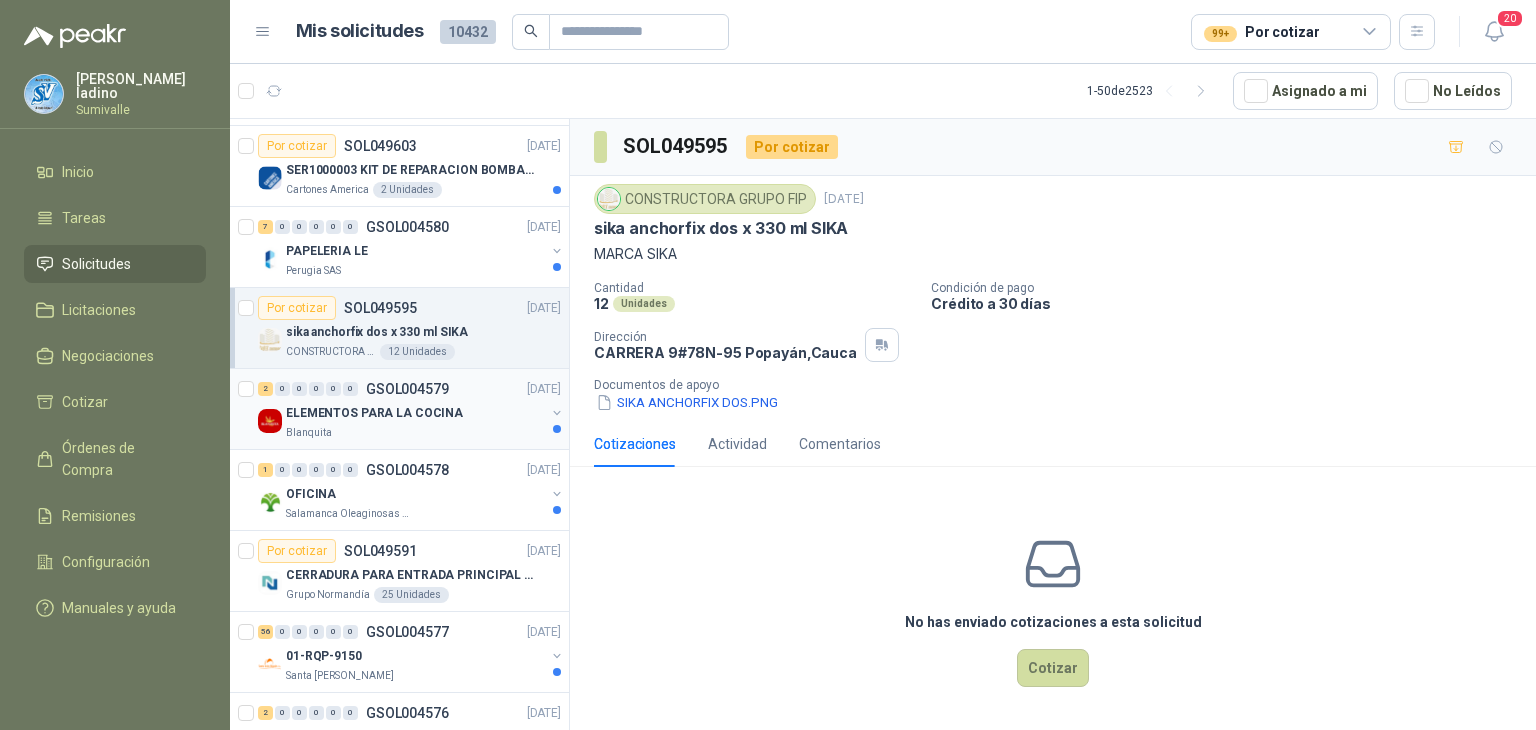 click on "ELEMENTOS PARA LA COCINA" at bounding box center (415, 413) 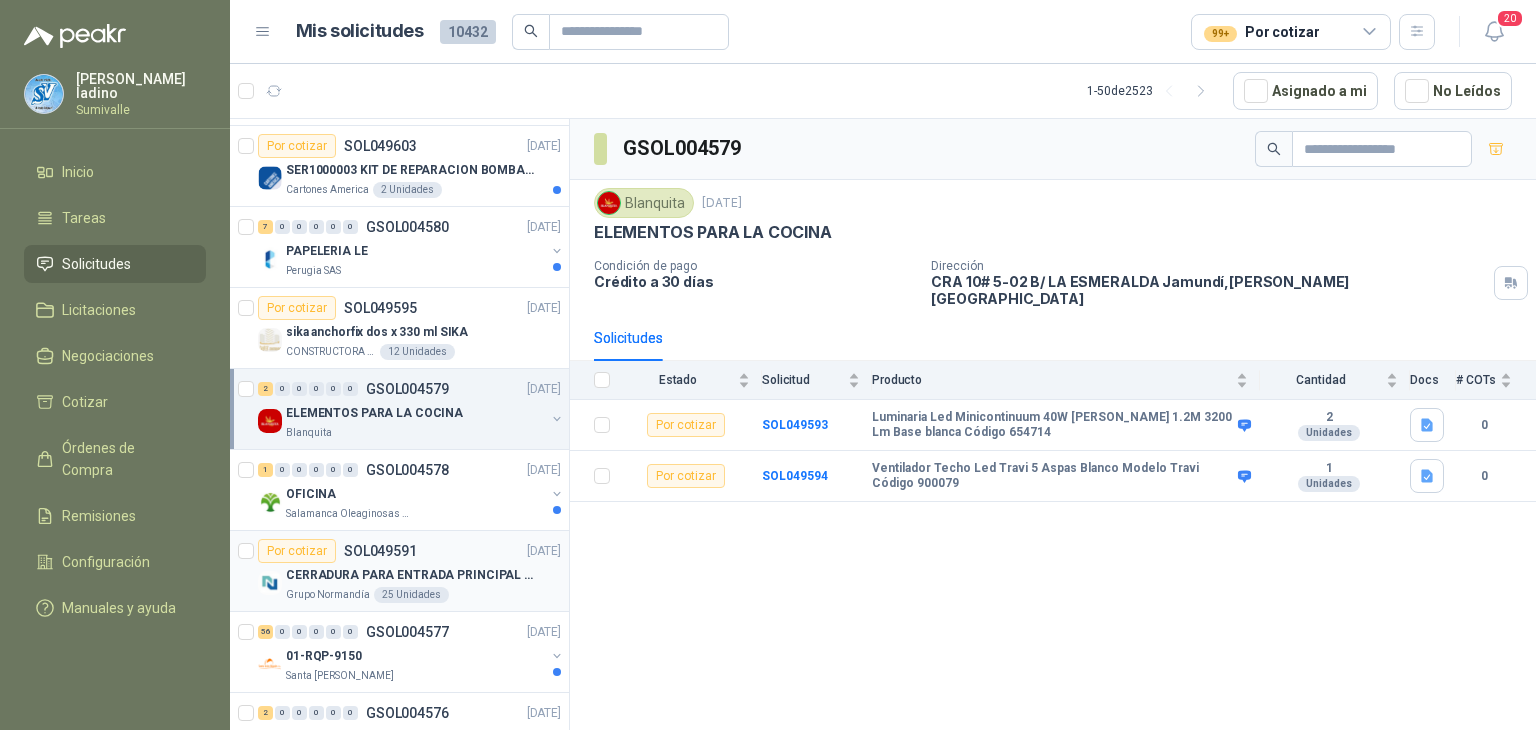 scroll, scrollTop: 2800, scrollLeft: 0, axis: vertical 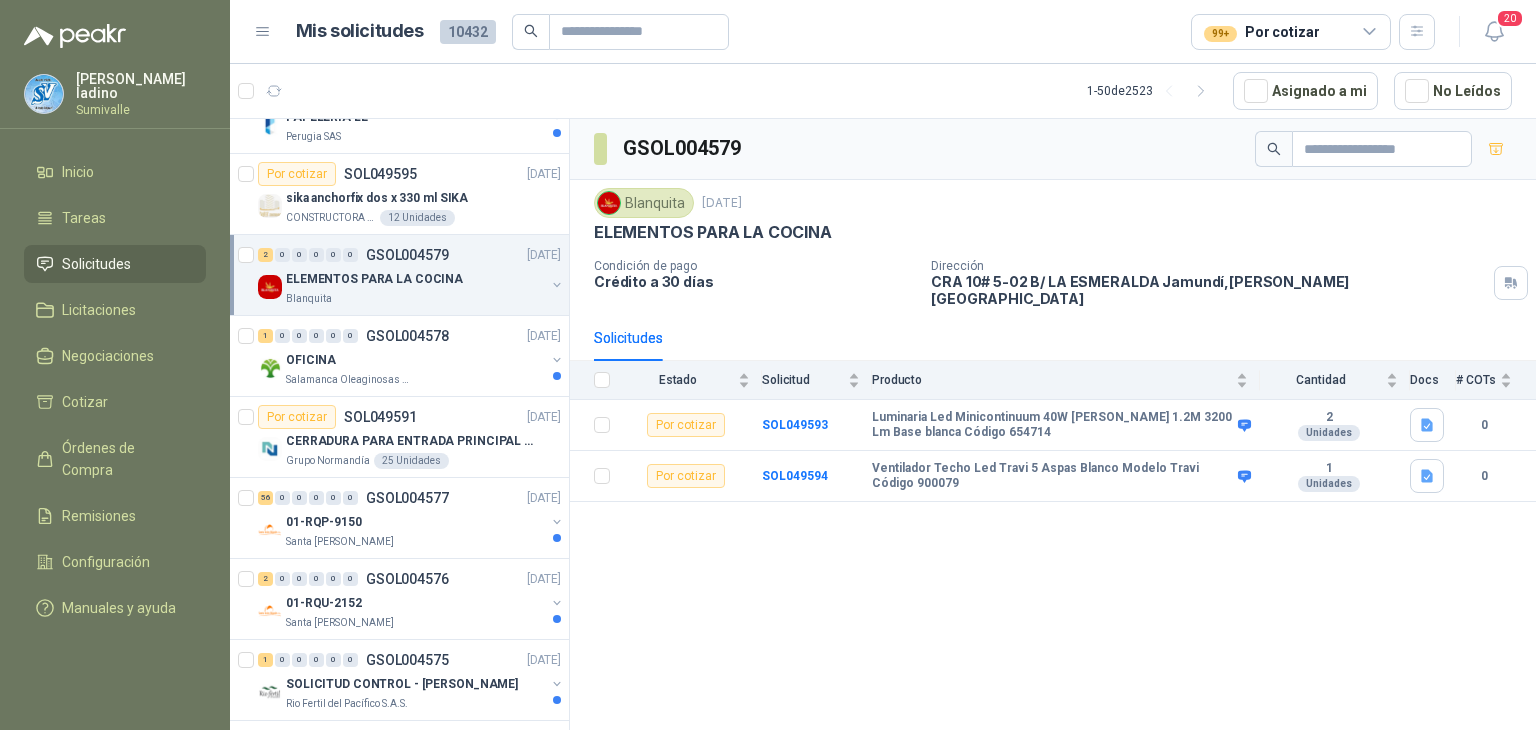 drag, startPoint x: 552, startPoint y: 569, endPoint x: 564, endPoint y: 303, distance: 266.27054 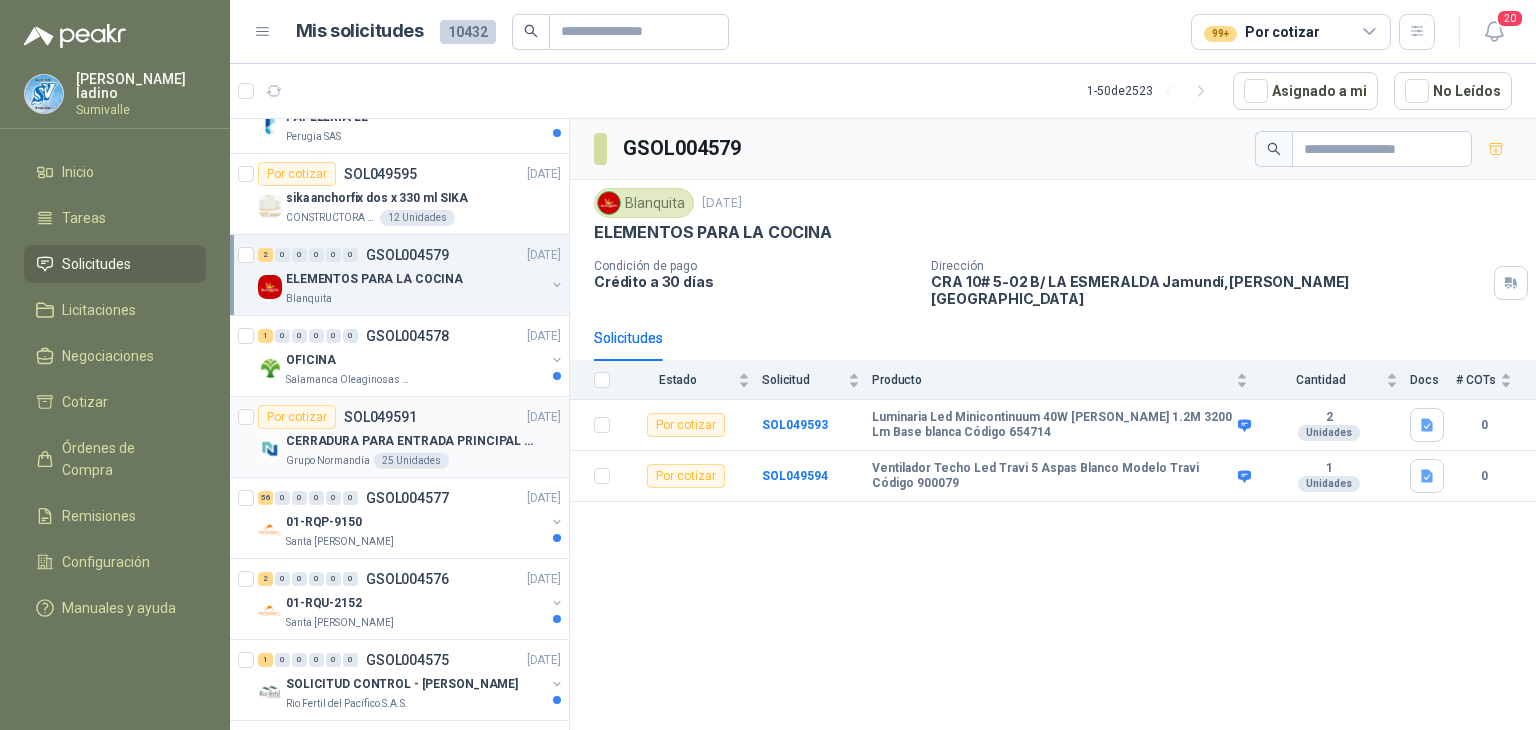 click on "CERRADURA PARA ENTRADA PRINCIPAL CON POMO DE ALUMINIO" at bounding box center (423, 441) 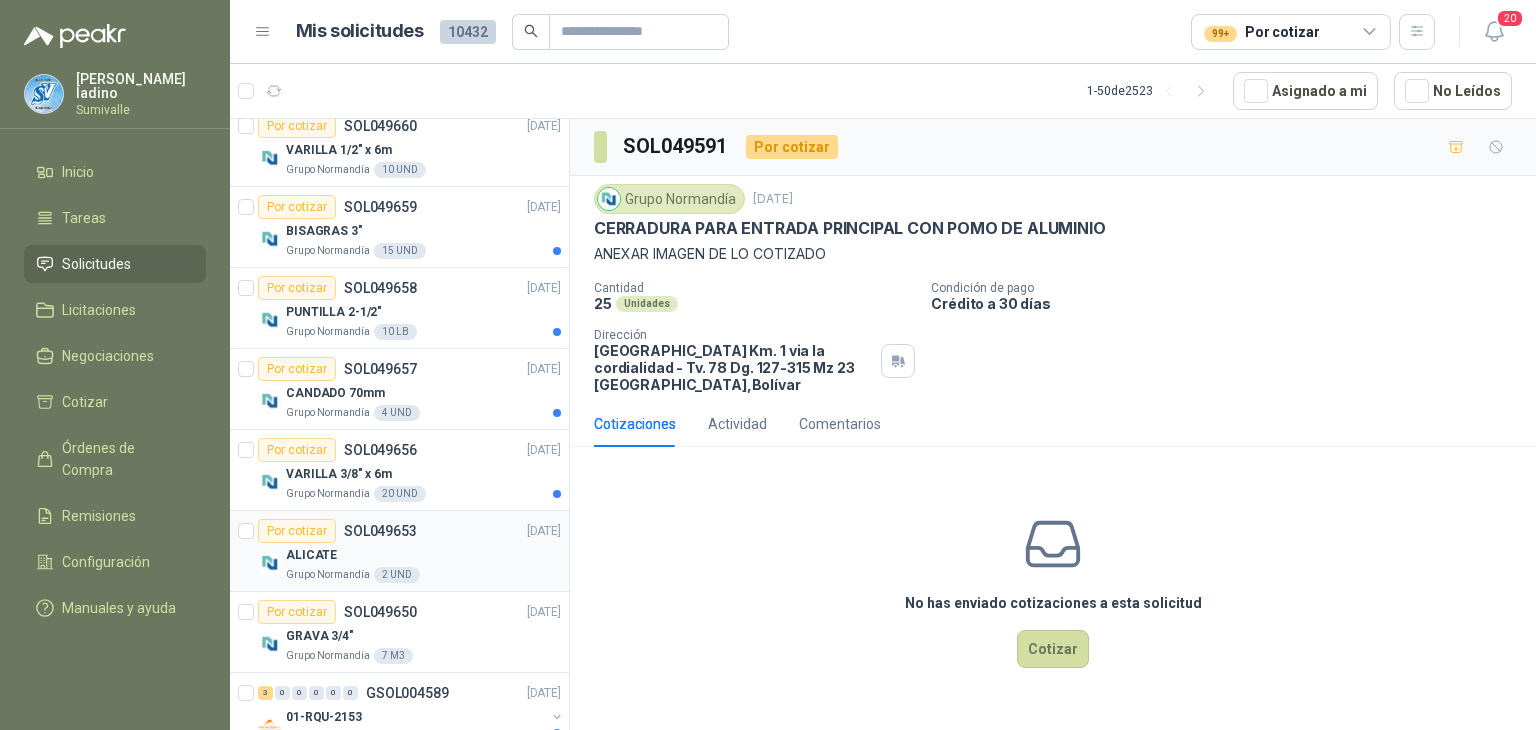scroll, scrollTop: 1466, scrollLeft: 1, axis: both 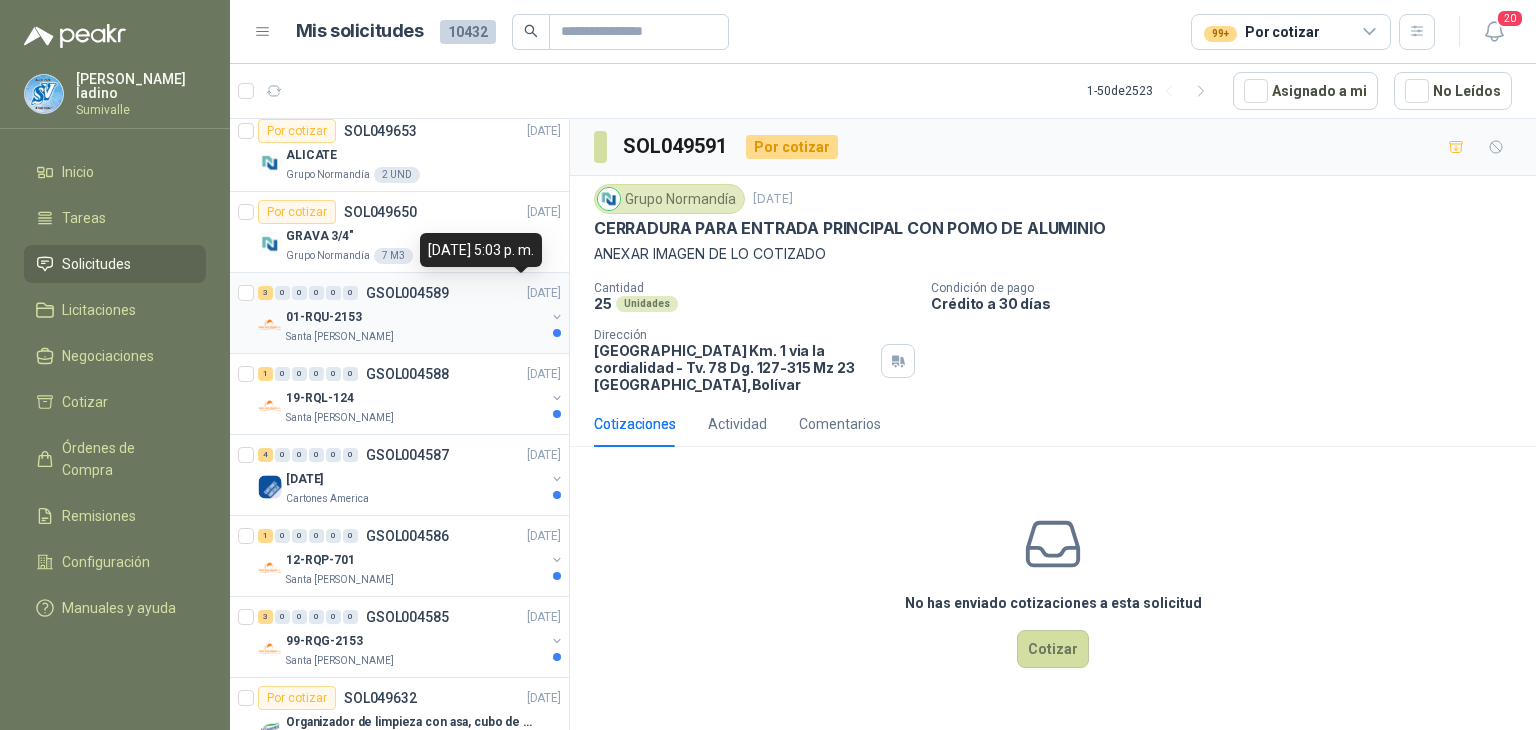 click on "[DATE]" at bounding box center [544, 293] 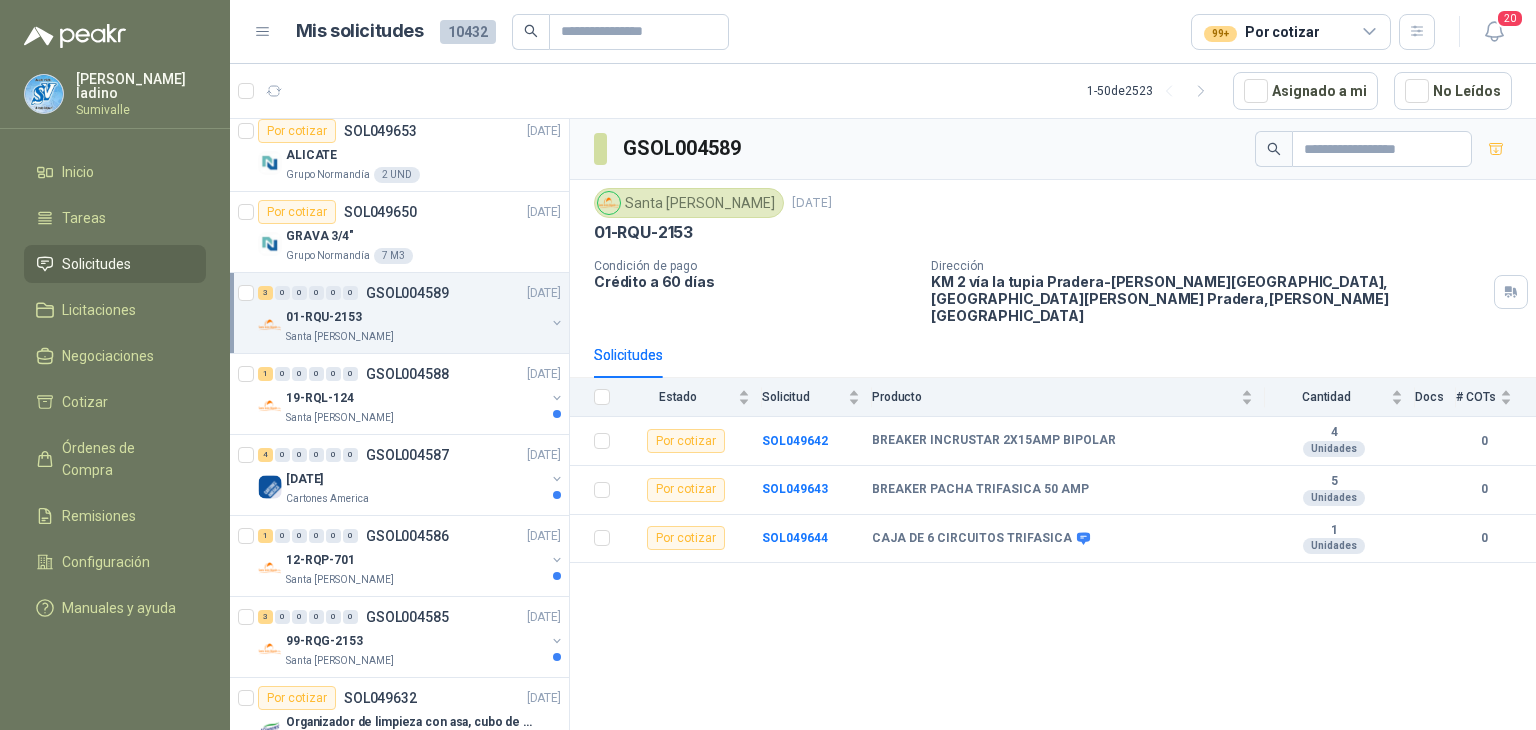 drag, startPoint x: 431, startPoint y: 293, endPoint x: 605, endPoint y: 253, distance: 178.53851 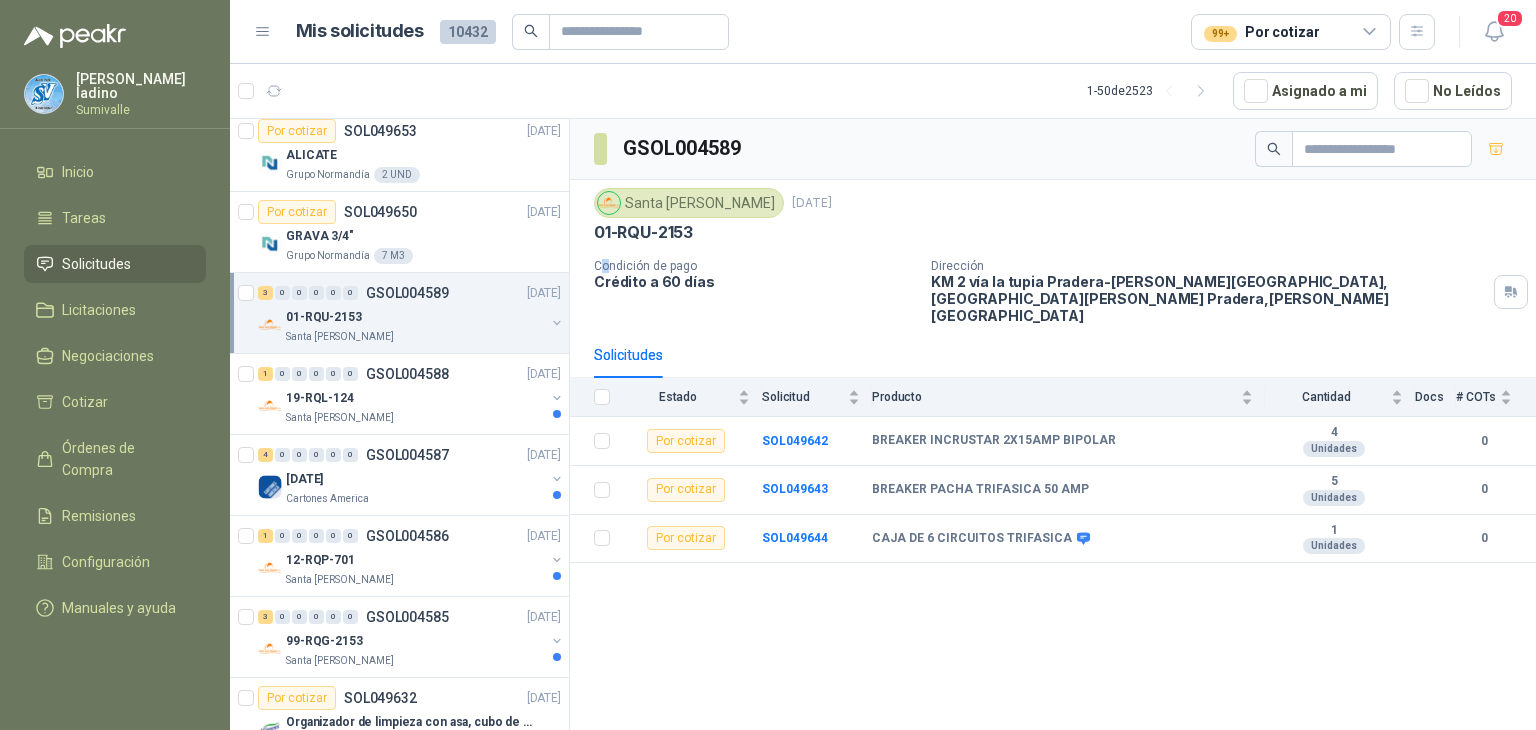 click on "01-RQU-2153 [GEOGRAPHIC_DATA][PERSON_NAME]" at bounding box center (411, 325) 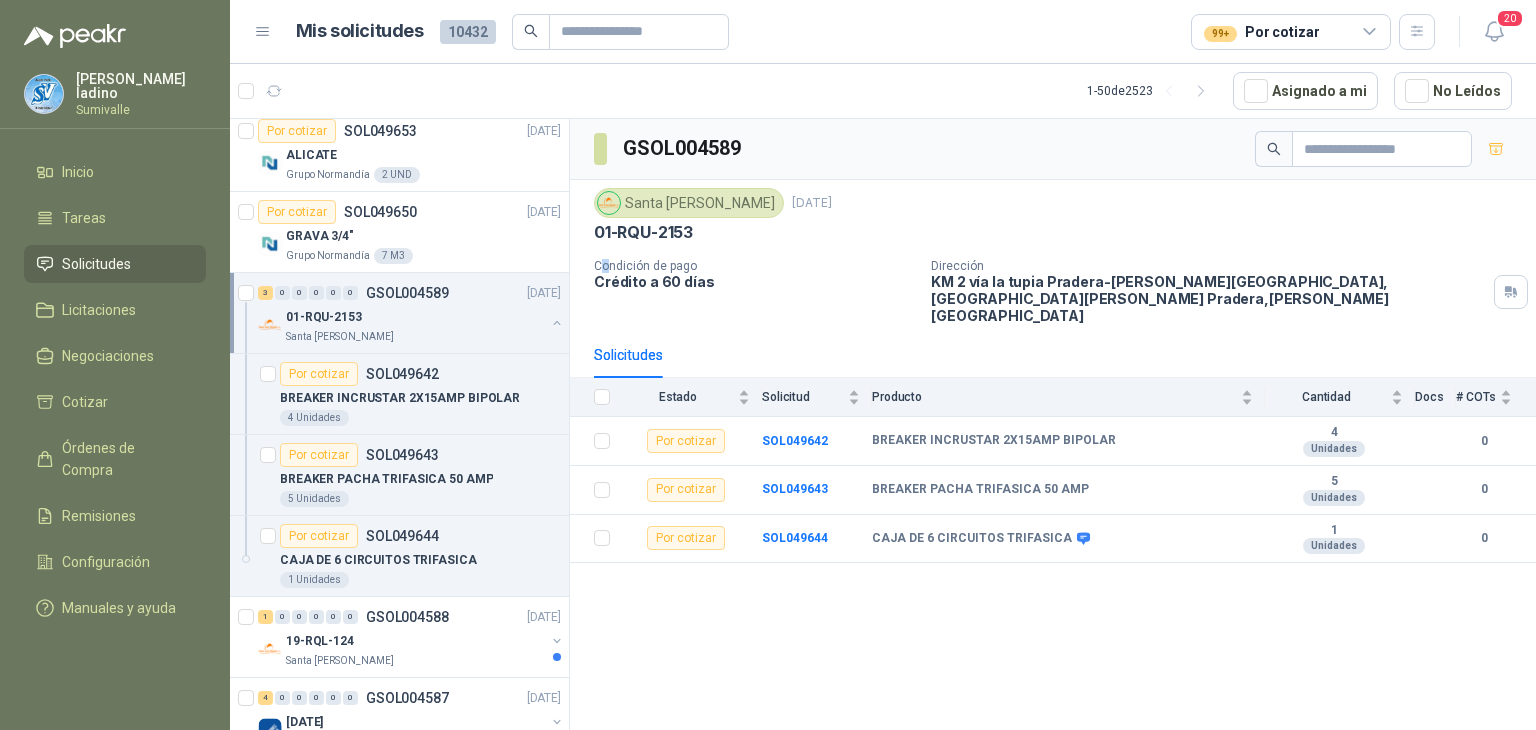click on "01-RQU-2153 [GEOGRAPHIC_DATA][PERSON_NAME]" at bounding box center [411, 325] 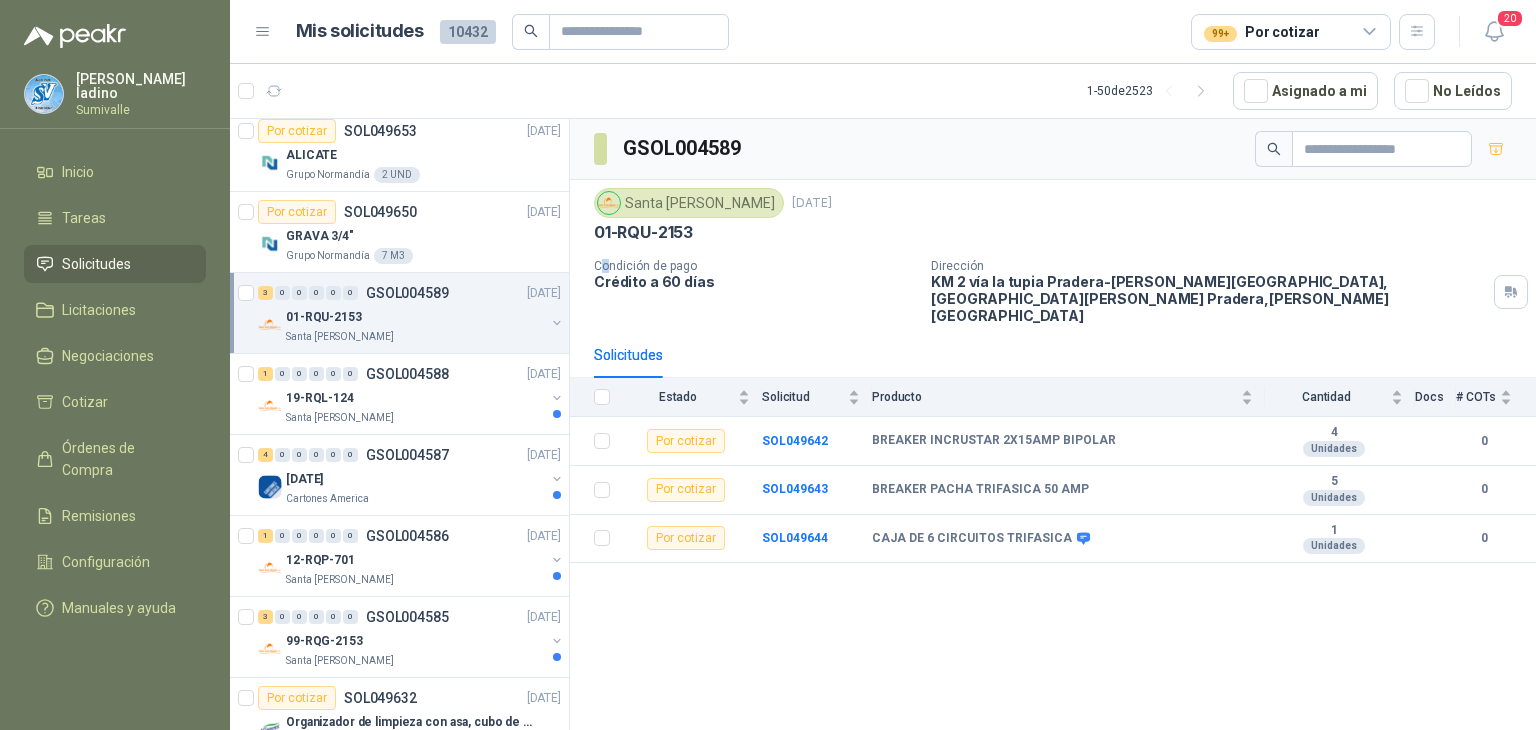 click on "3   0   0   0   0   0   GSOL004589 [DATE]" at bounding box center [411, 293] 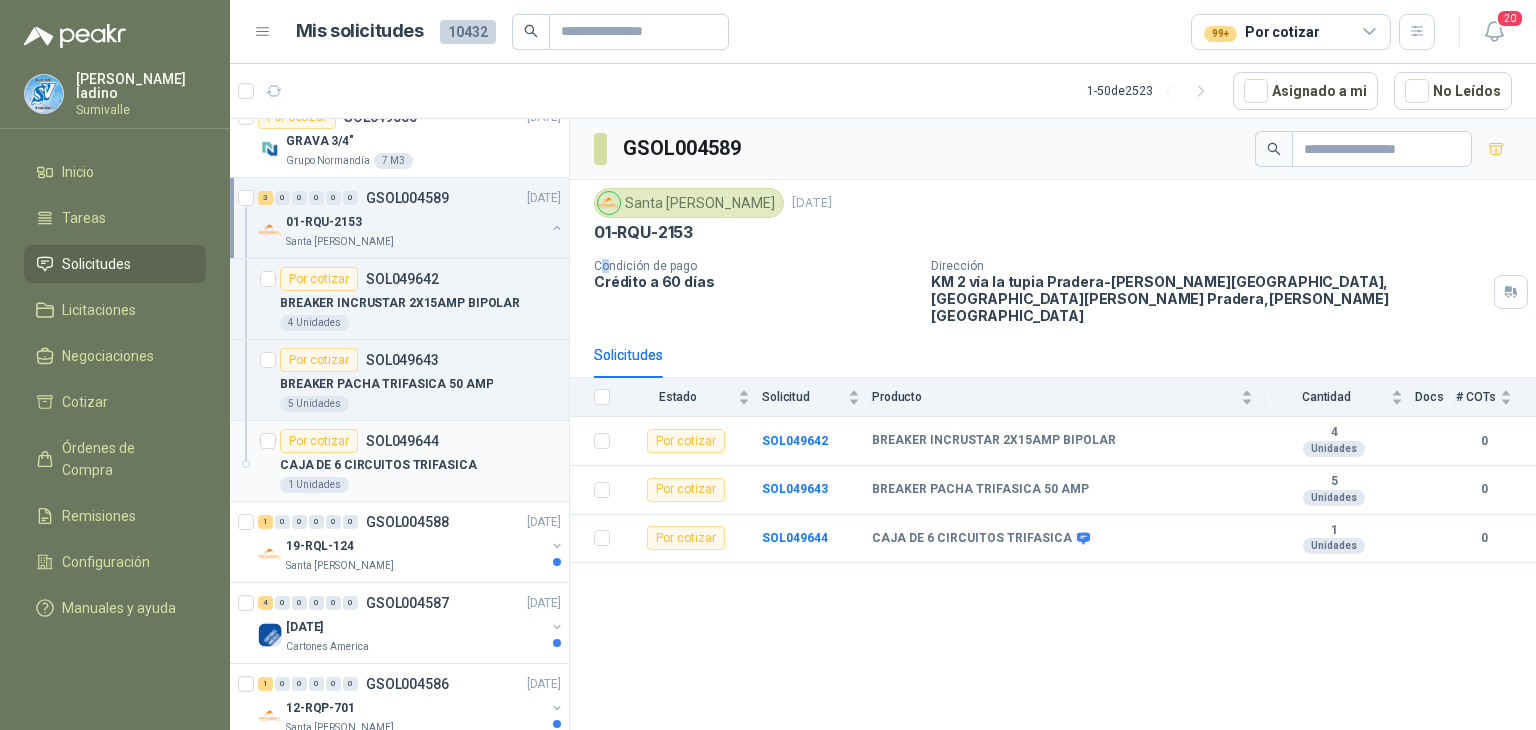 scroll, scrollTop: 1600, scrollLeft: 1, axis: both 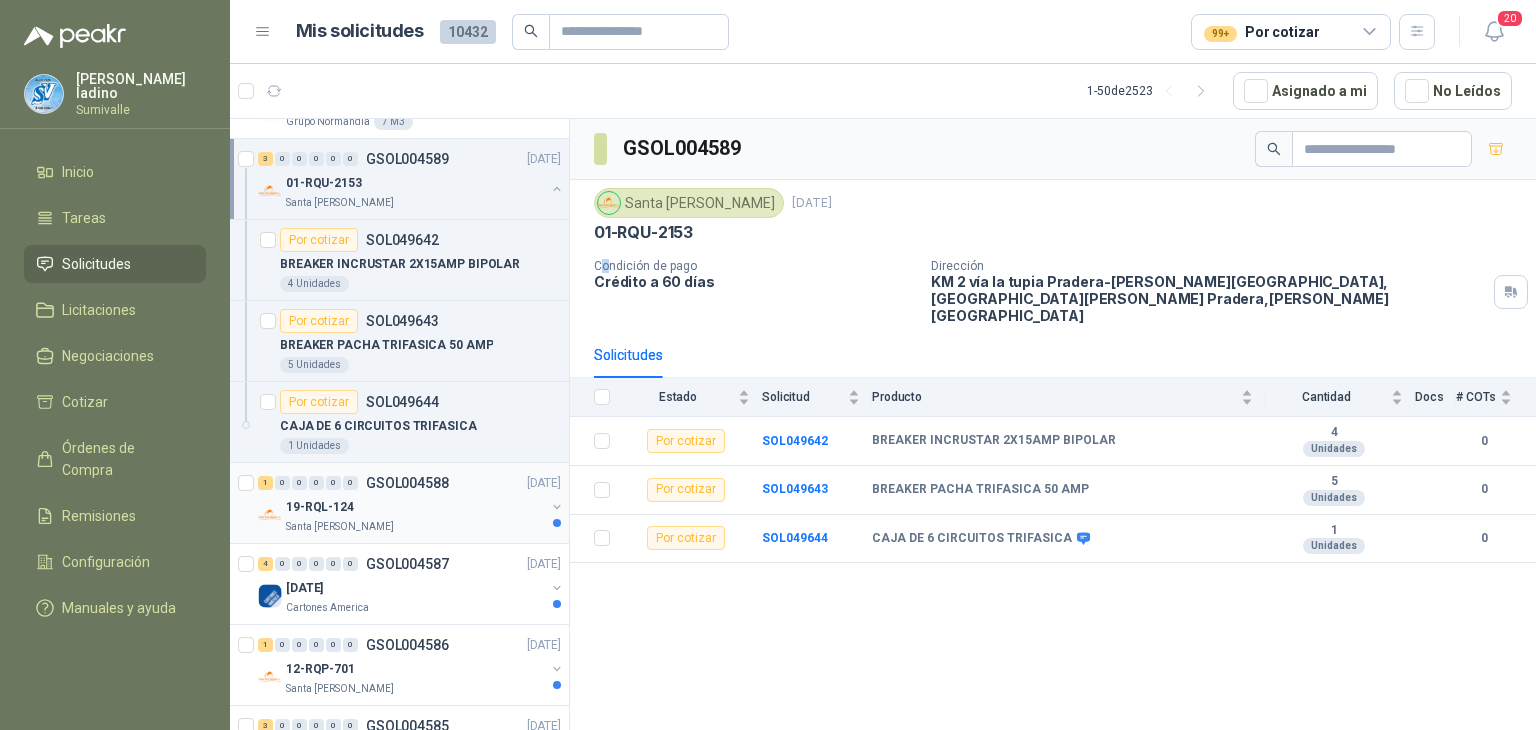 click on "19-RQL-124" at bounding box center (415, 507) 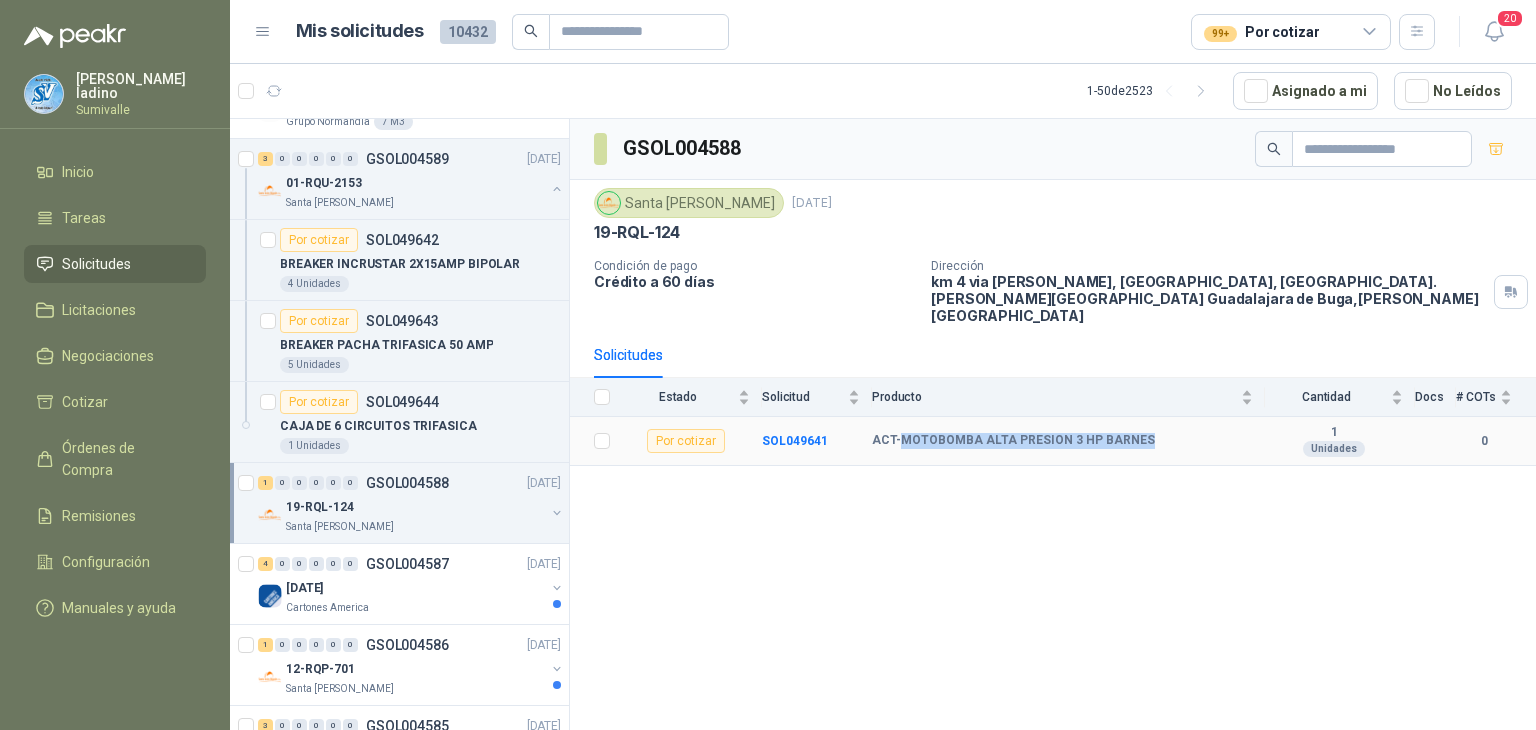 drag, startPoint x: 1135, startPoint y: 425, endPoint x: 898, endPoint y: 425, distance: 237 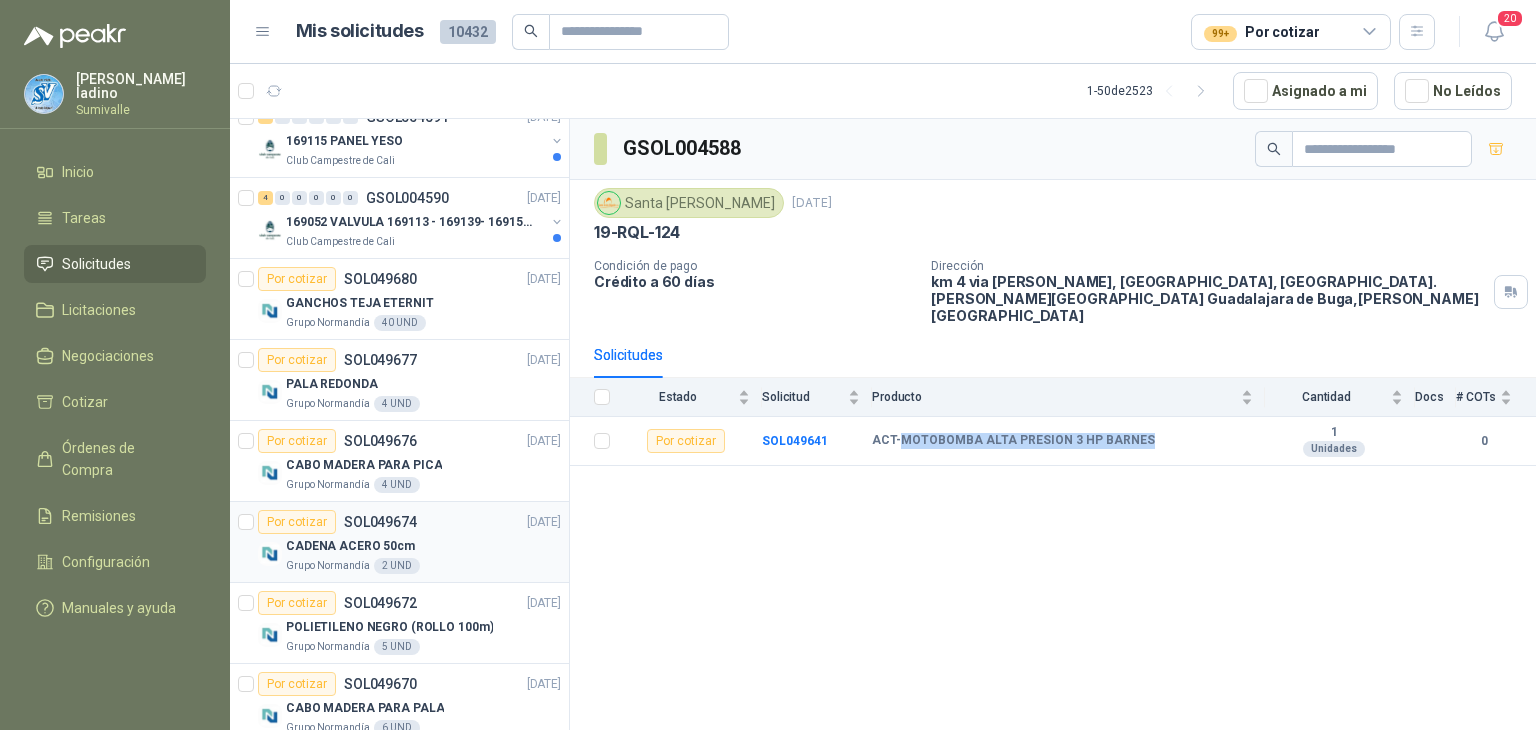 scroll, scrollTop: 133, scrollLeft: 1, axis: both 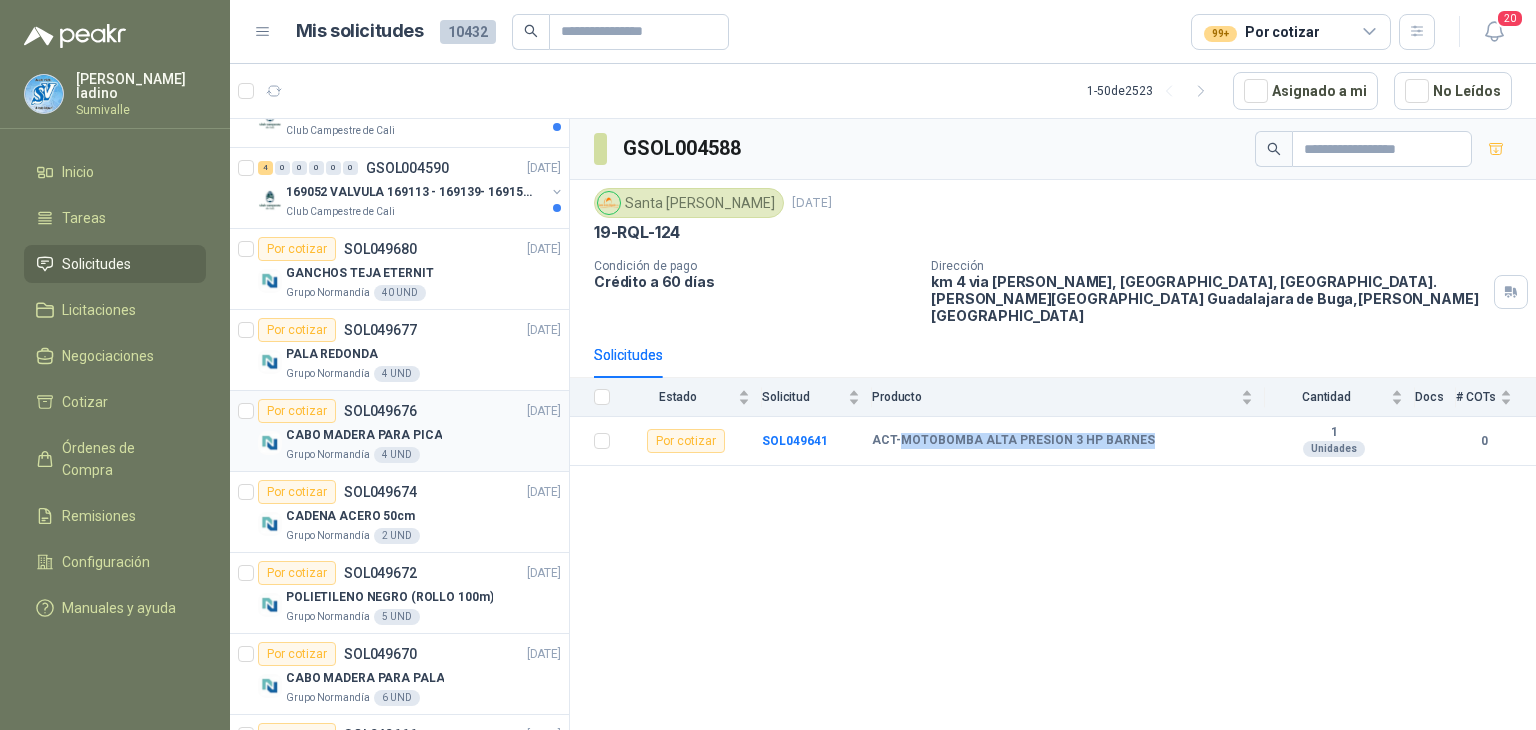 click on "CABO MADERA PARA PICA" at bounding box center [423, 435] 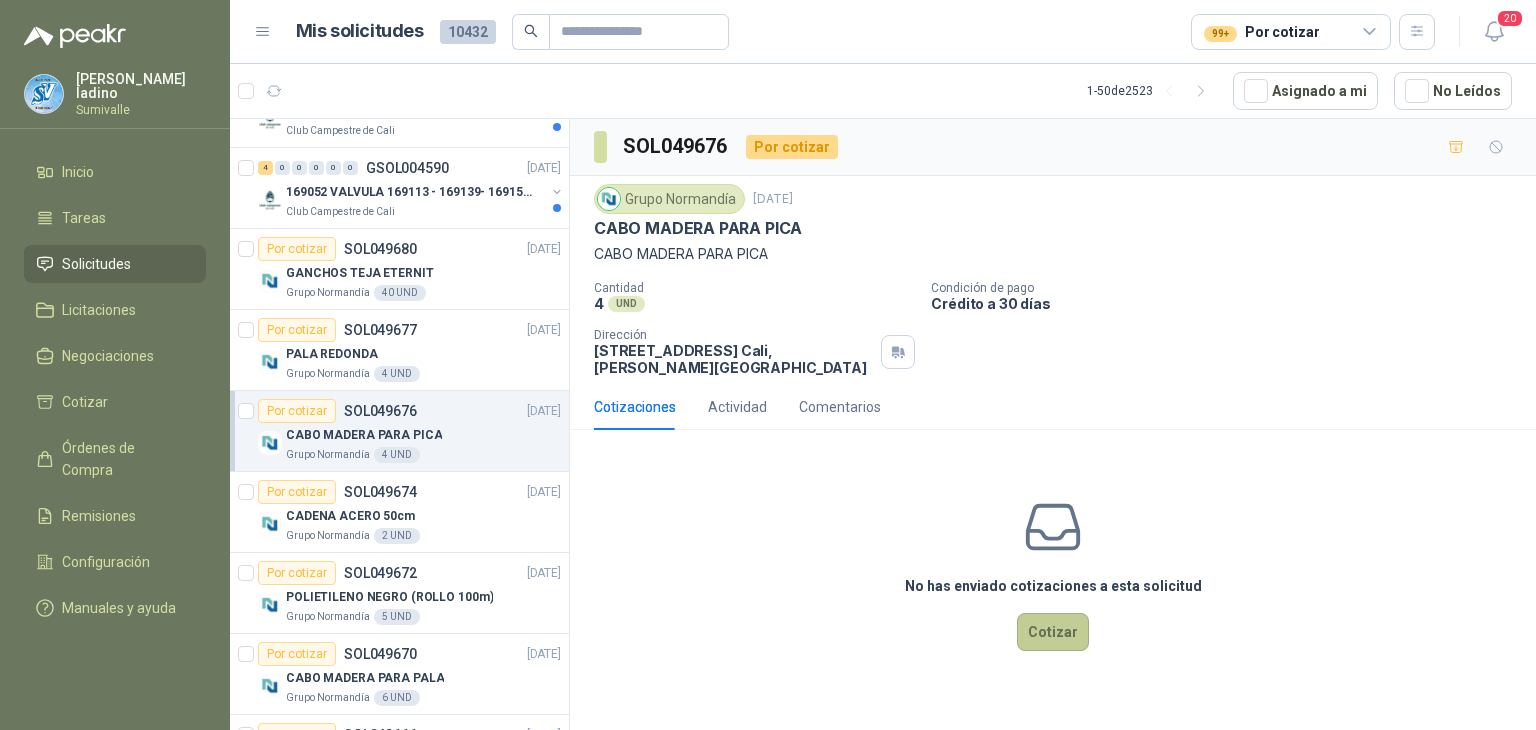 click on "Cotizar" at bounding box center (1053, 632) 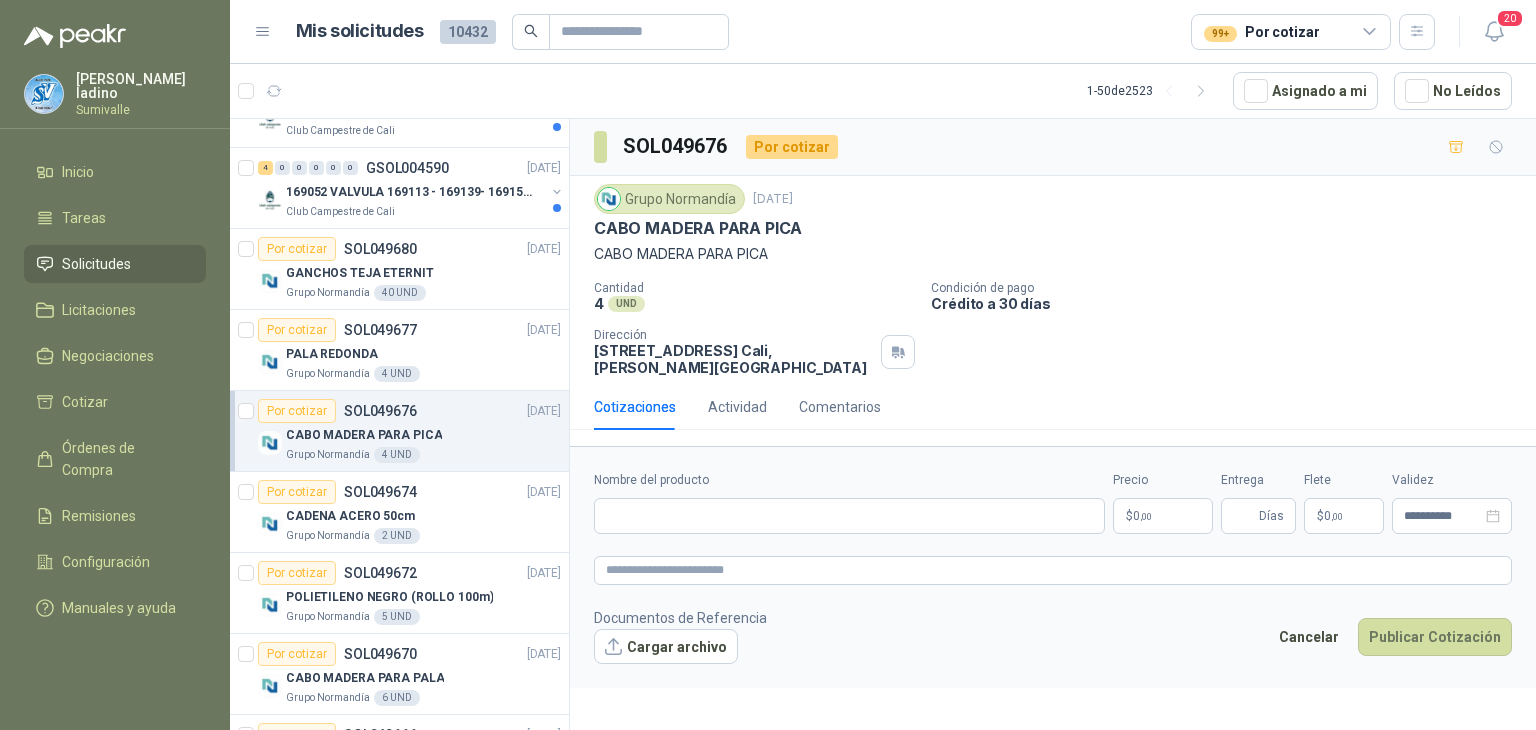 type 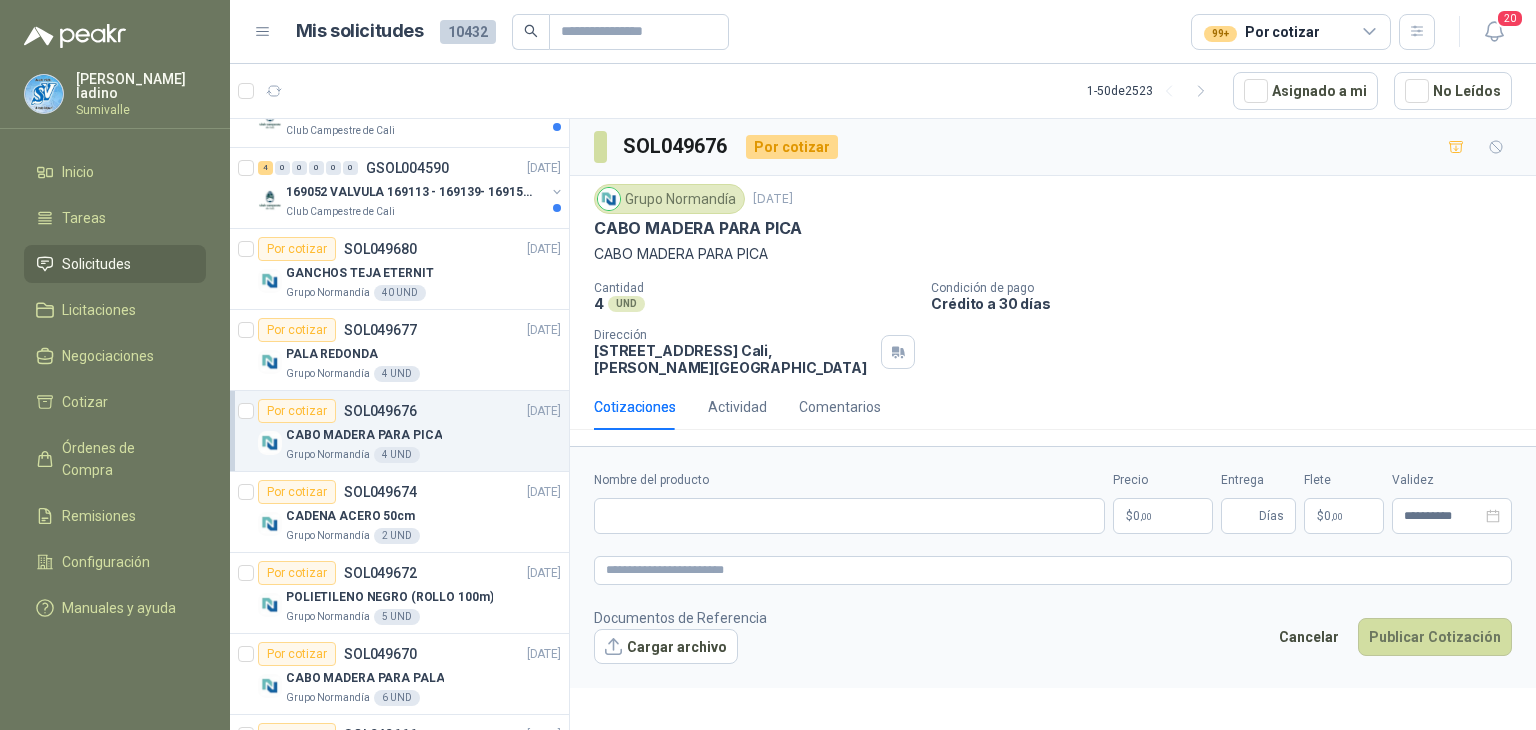 click on "**********" at bounding box center [1053, 502] 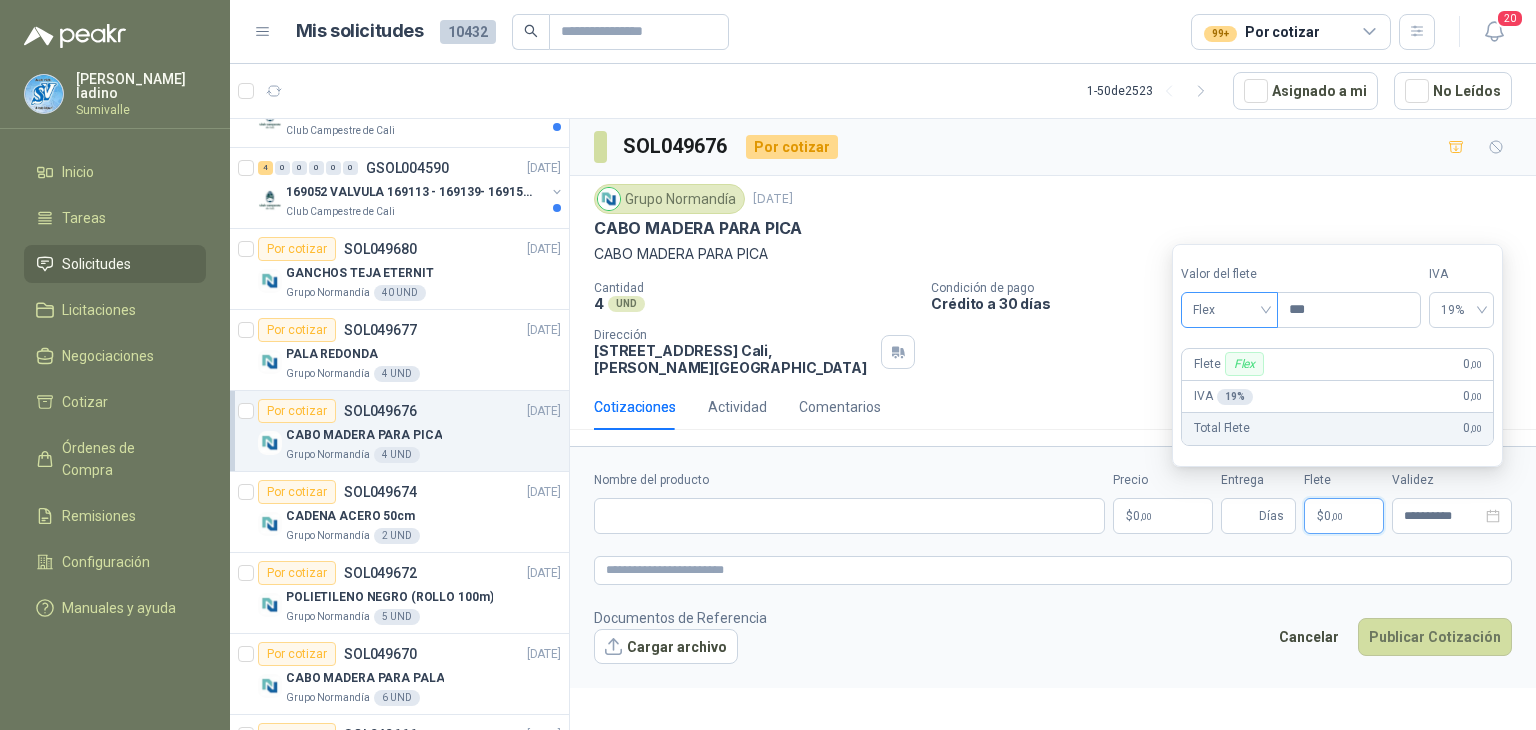 click on "Flex" at bounding box center [1229, 310] 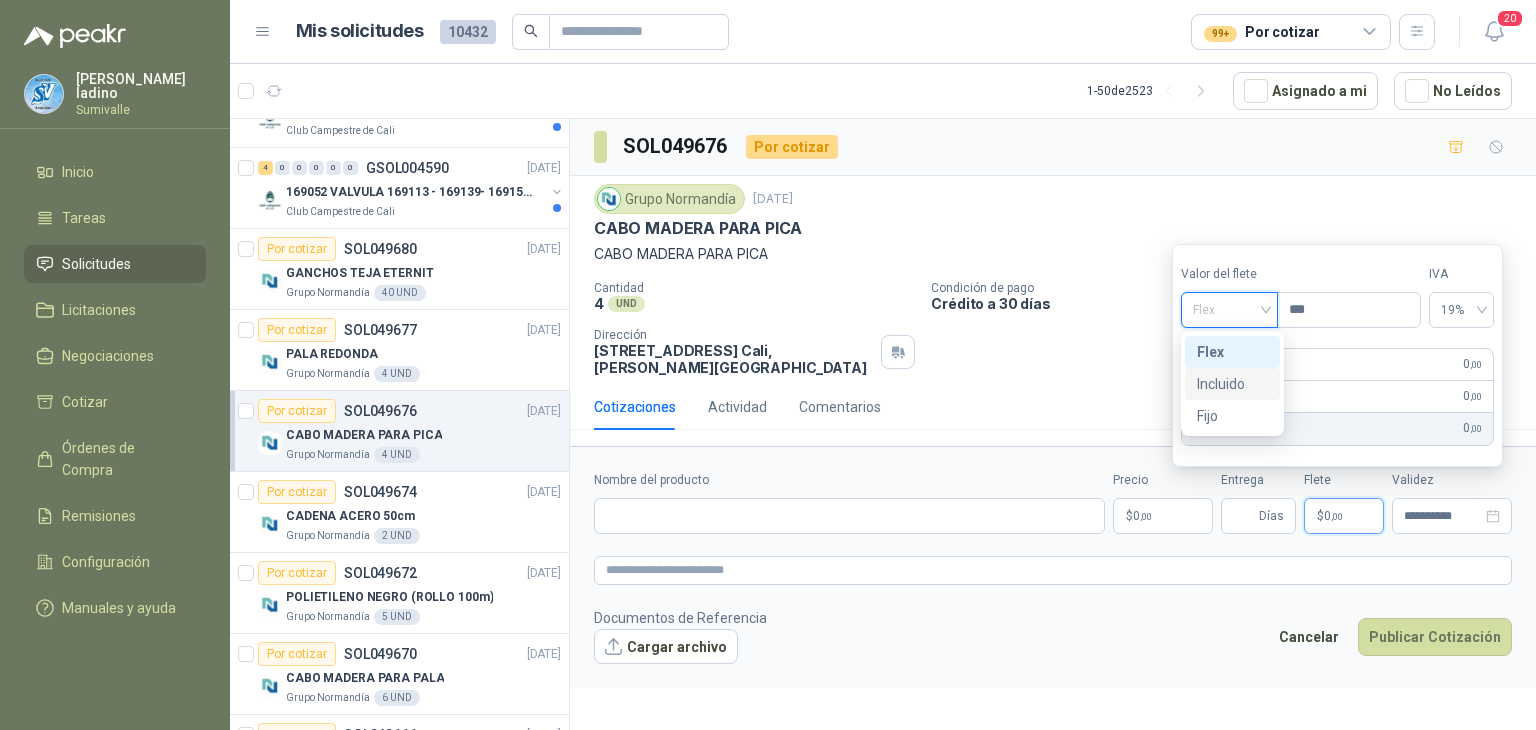 click on "Incluido" at bounding box center [1232, 384] 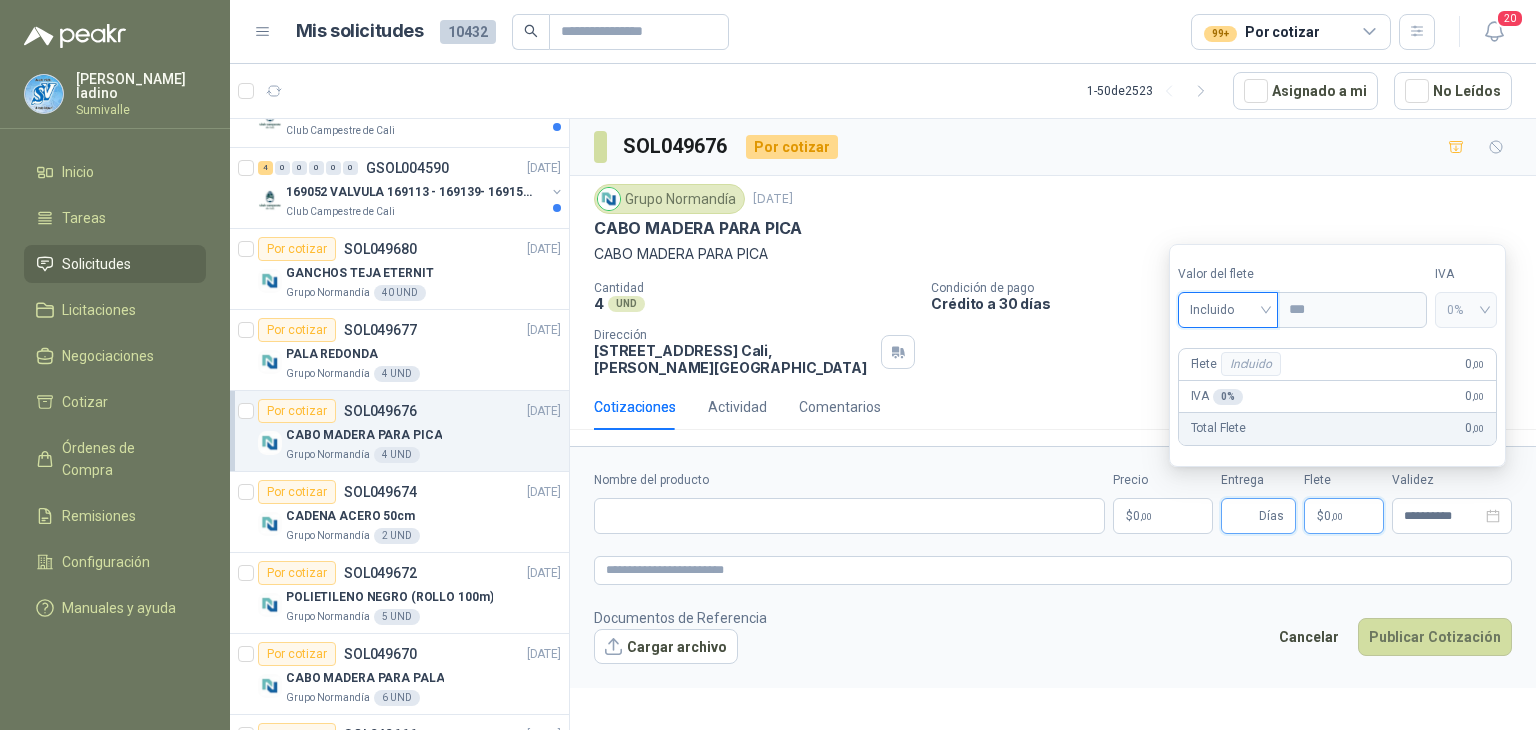 click on "Entrega" at bounding box center (1244, 516) 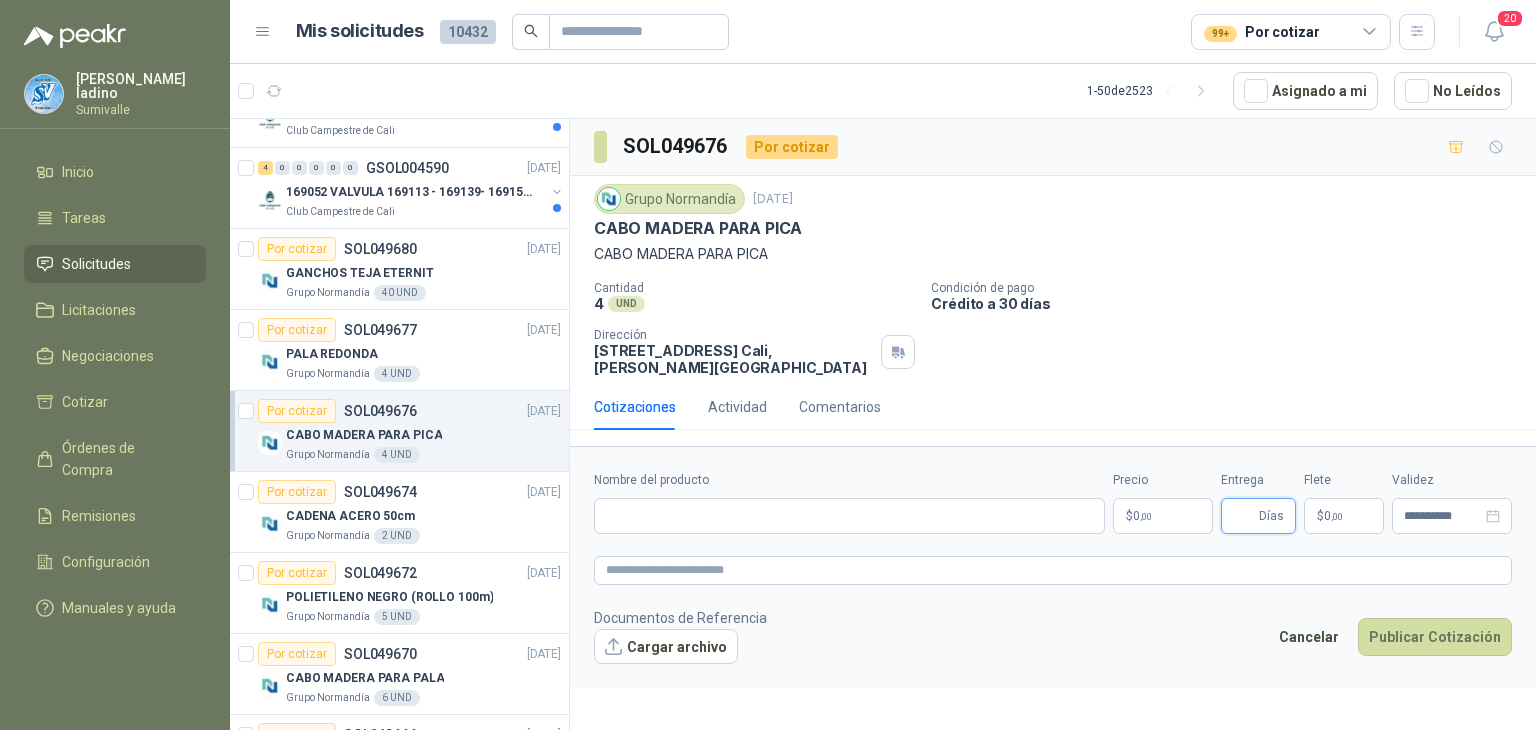 type on "*" 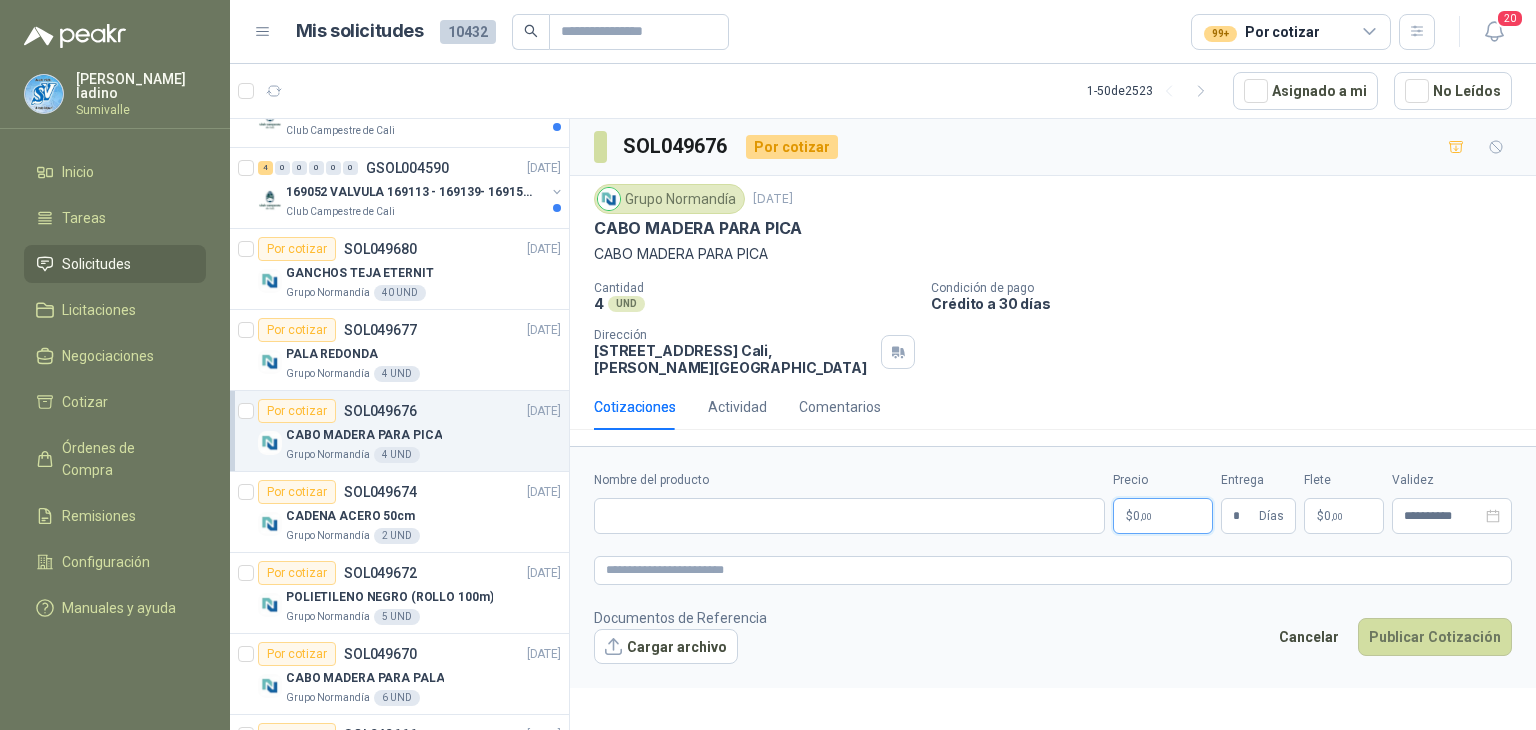 click on "[PERSON_NAME]   Inicio   Tareas   Solicitudes   Licitaciones   Negociaciones   Cotizar   Órdenes de Compra   Remisiones   Configuración   Manuales y ayuda Mis solicitudes 10432 99+ Por cotizar 20 1 - 50  de  2523 Asignado a mi No Leídos 4   0   0   0   0   0   GSOL004592 [DATE]   169120 BISAGRA- 169159 LLAVE CADENA Club Campestre de Cali   10   0   0   0   0   0   GSOL004591 [DATE]   169115  PANEL YESO Club Campestre de Cali   4   0   0   0   0   0   GSOL004590 [DATE]   169052 VALVULA 169113 - 169139- 169158 PVC  Club Campestre de Cali   Por cotizar SOL049680 [DATE]   GANCHOS TEJA ETERNIT Grupo [PERSON_NAME] 40   UND Por cotizar SOL049677 [DATE]   PALA REDONDA Grupo [PERSON_NAME] 4   UND Por cotizar SOL049676 [DATE]   CABO MADERA PARA PICA Grupo [PERSON_NAME] 4   UND Por cotizar SOL049674 [DATE]   CADENA ACERO 50cm Grupo [PERSON_NAME] 2   UND Por cotizar SOL049672 [DATE]   POLIETILENO NEGRO (ROLLO 100m) Grupo [PERSON_NAME] 5   UND Por cotizar SOL049670 [DATE]   Grupo [PERSON_NAME]" at bounding box center (768, 365) 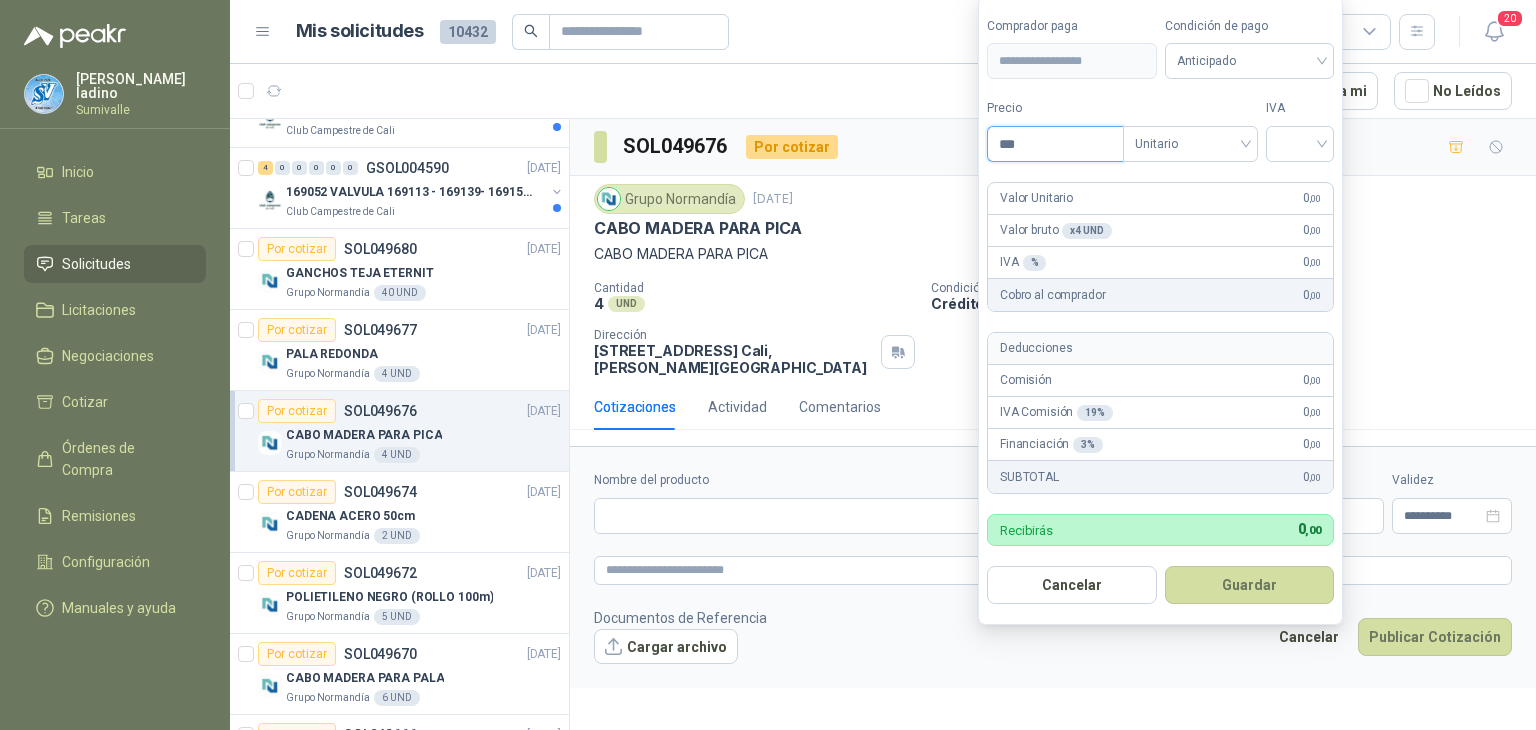 drag, startPoint x: 1076, startPoint y: 153, endPoint x: 652, endPoint y: 113, distance: 425.8826 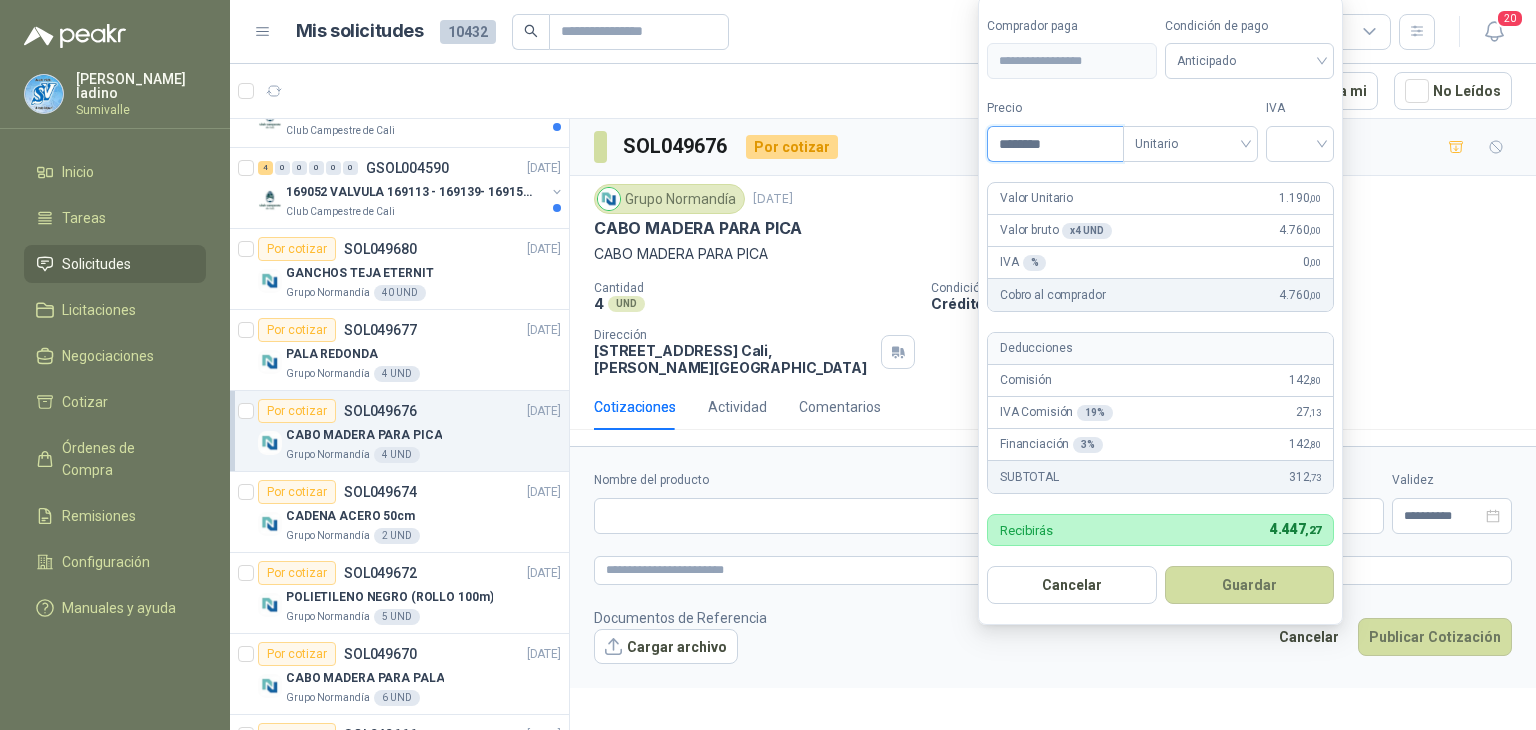 type on "********" 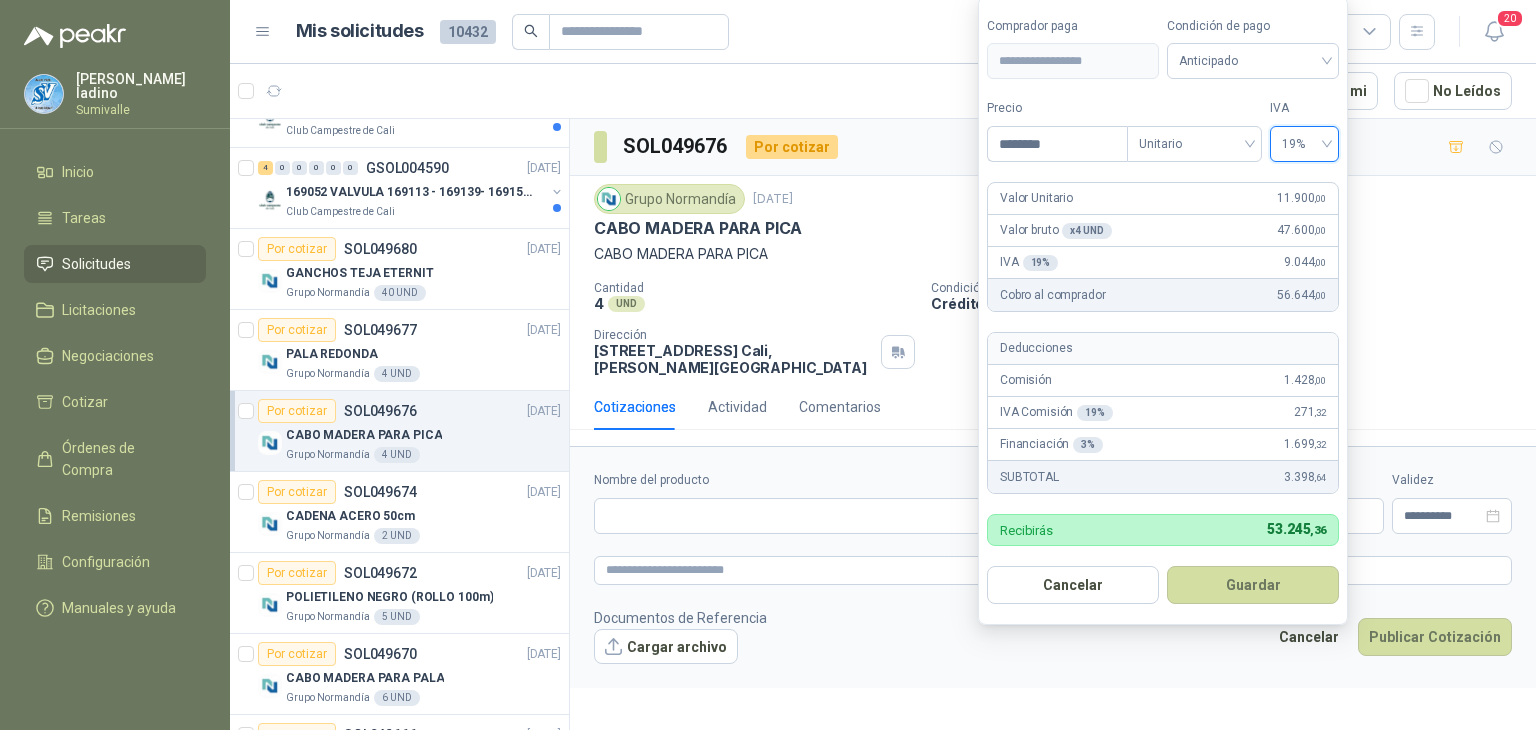 type 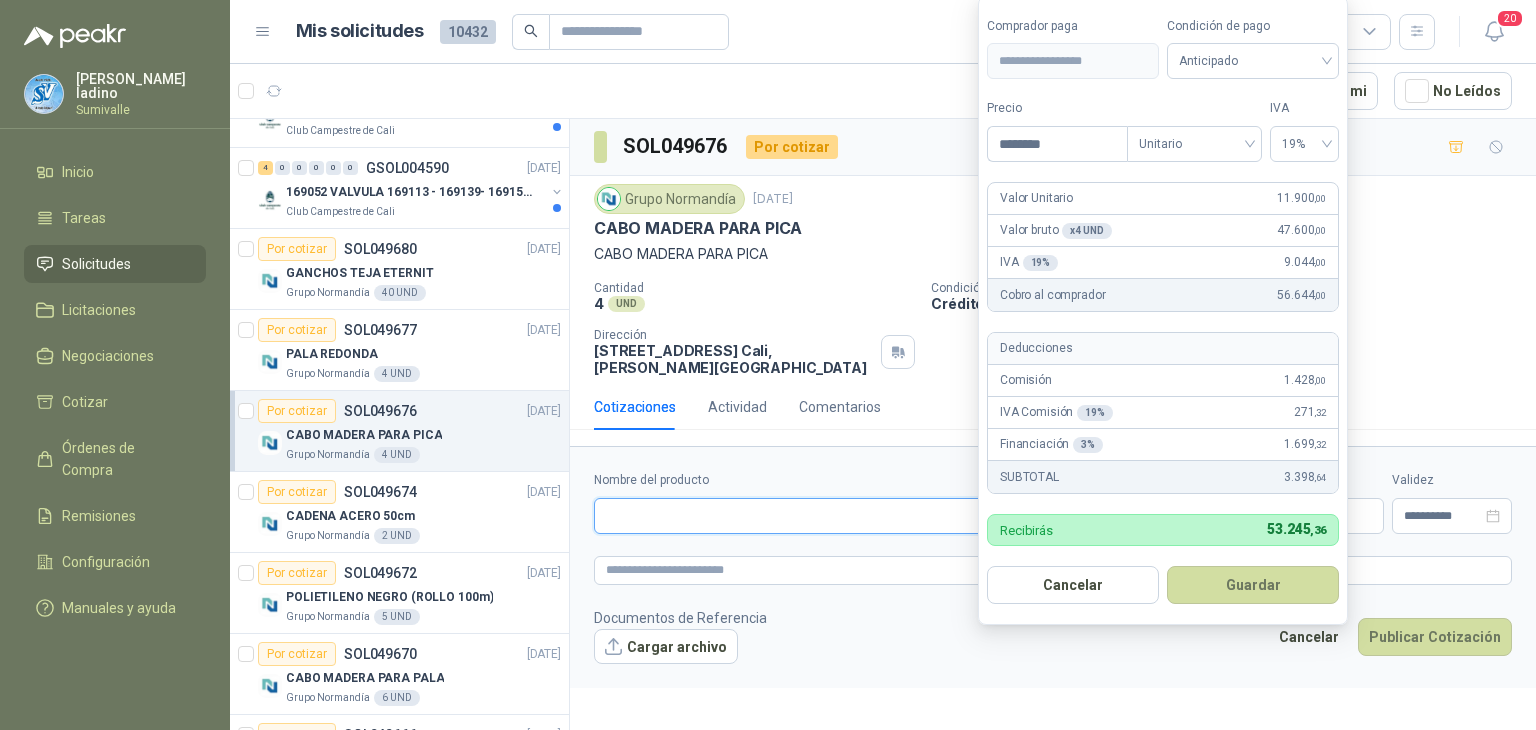 click on "Nombre del producto" at bounding box center [849, 516] 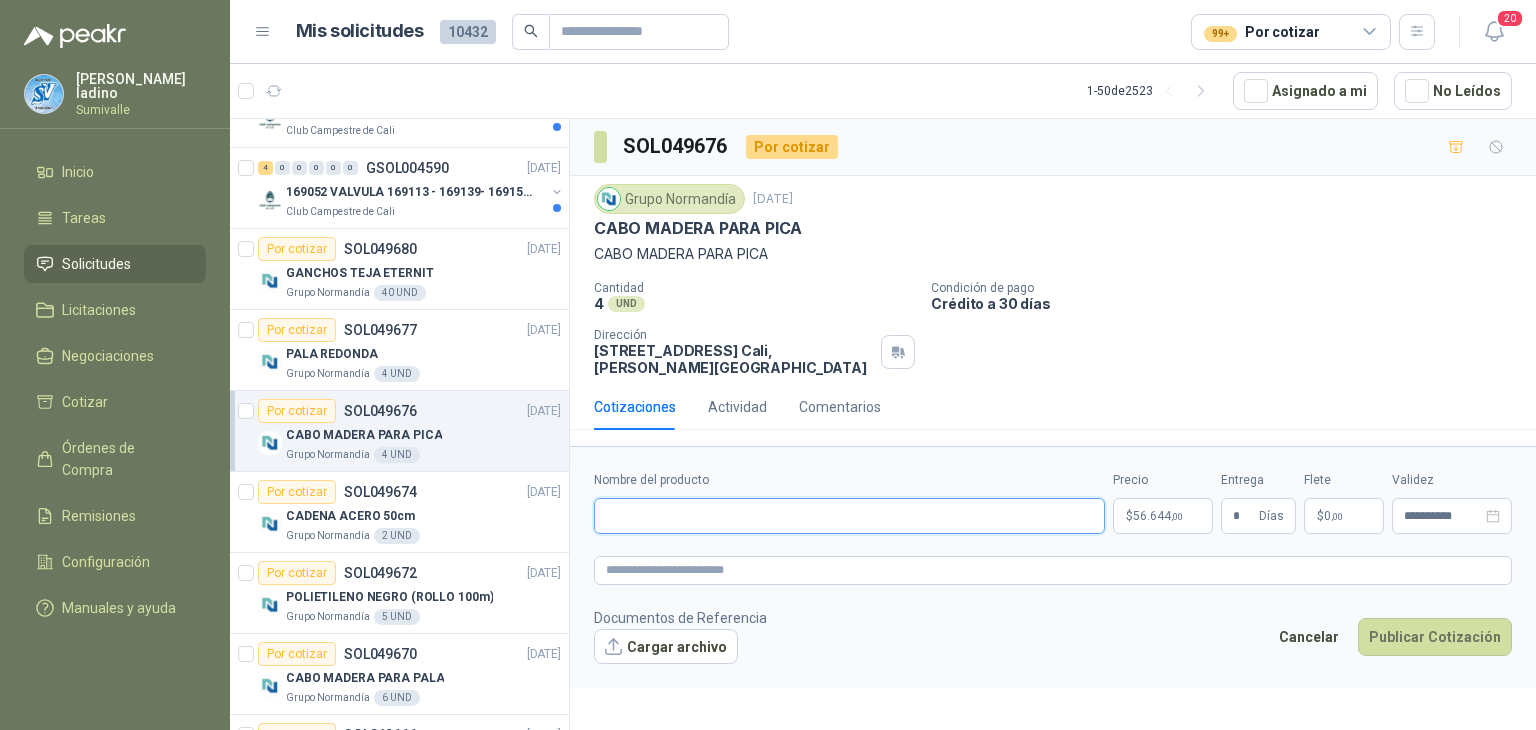 paste on "**********" 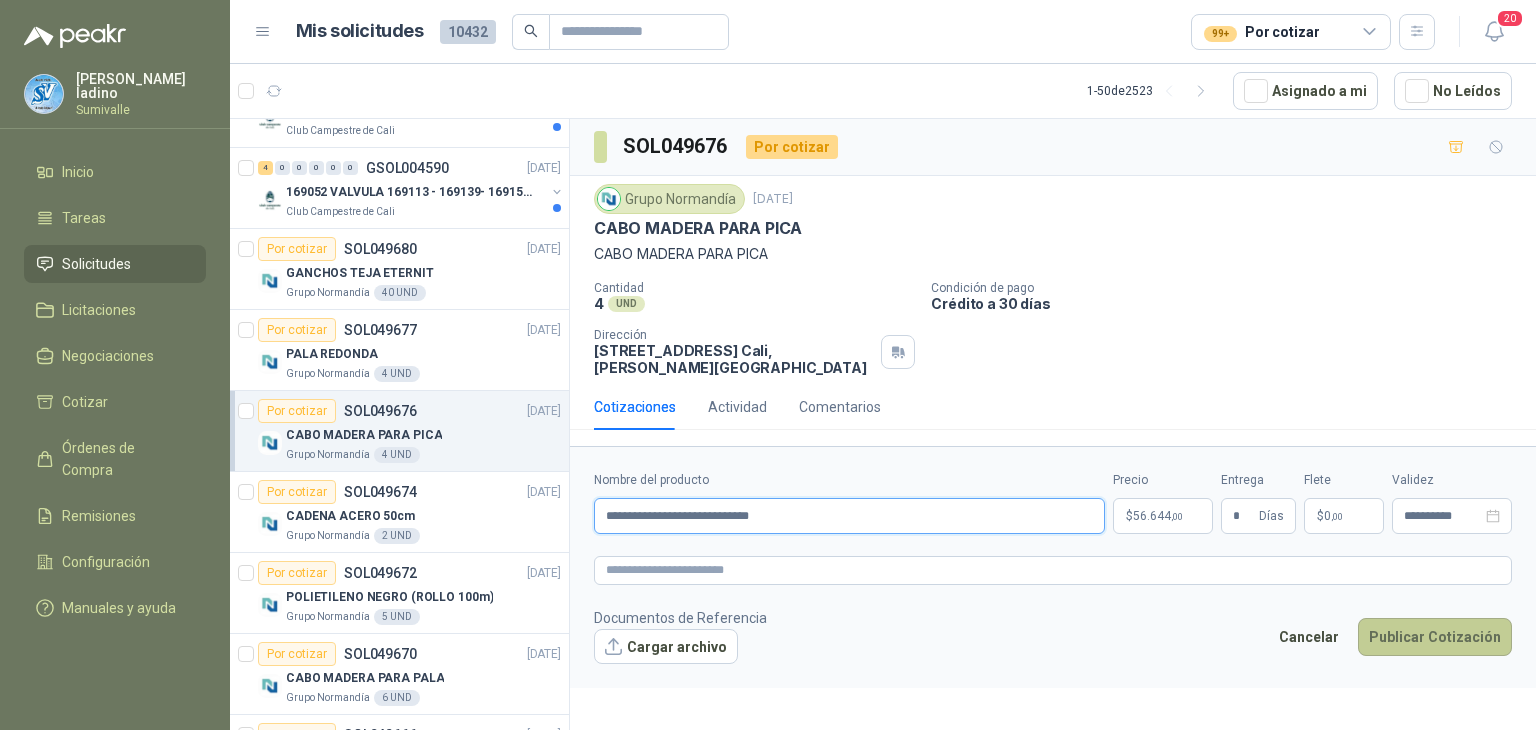 type on "**********" 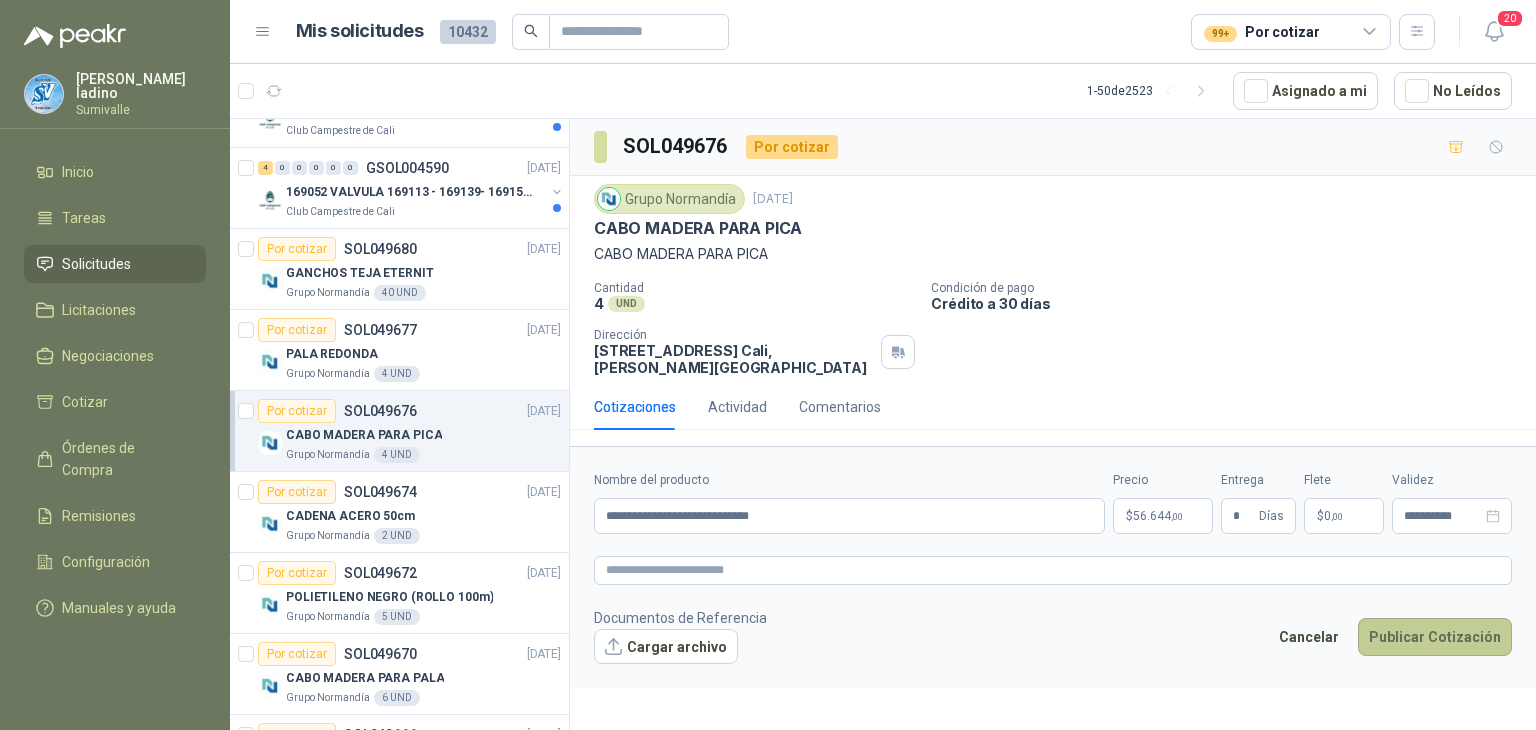 click on "Publicar Cotización" at bounding box center (1435, 637) 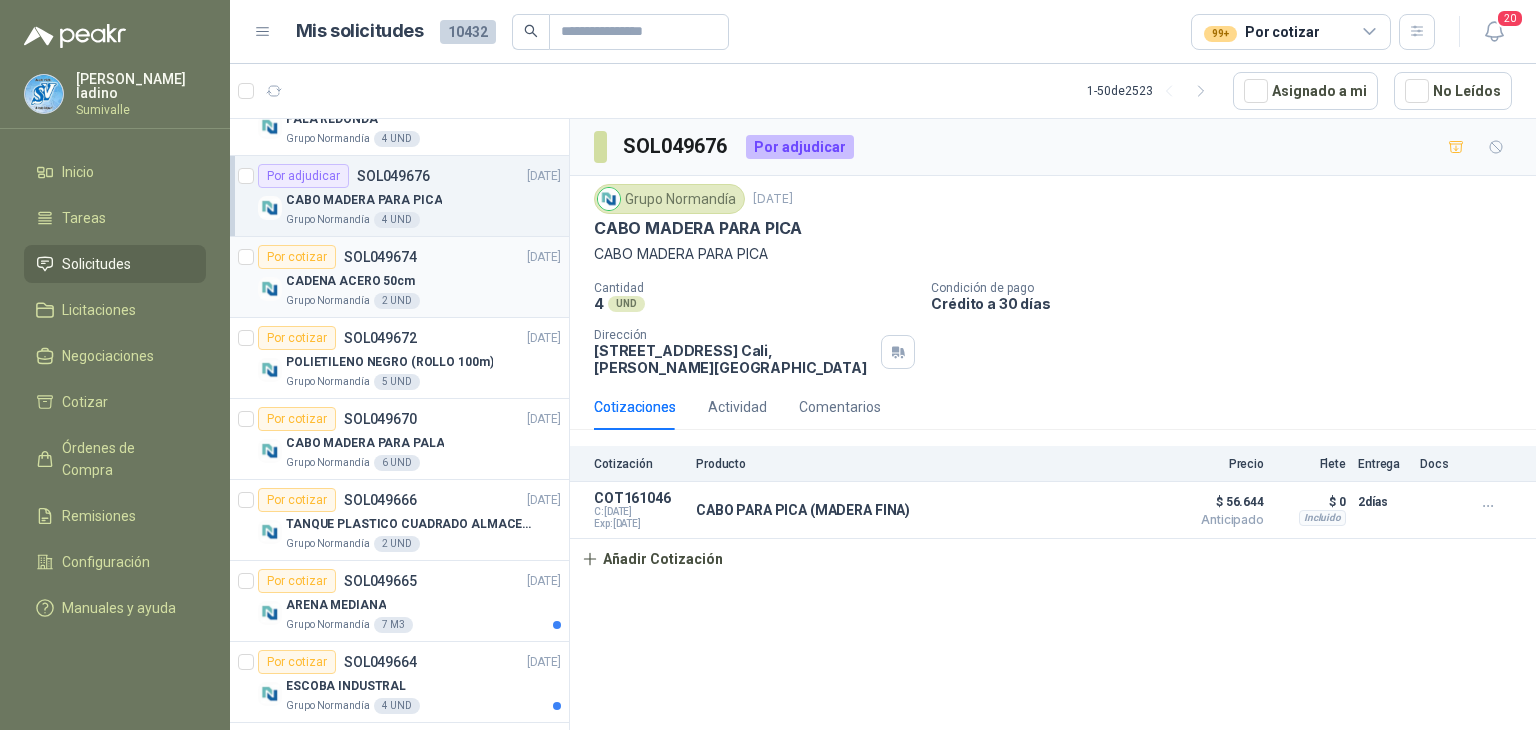 scroll, scrollTop: 400, scrollLeft: 1, axis: both 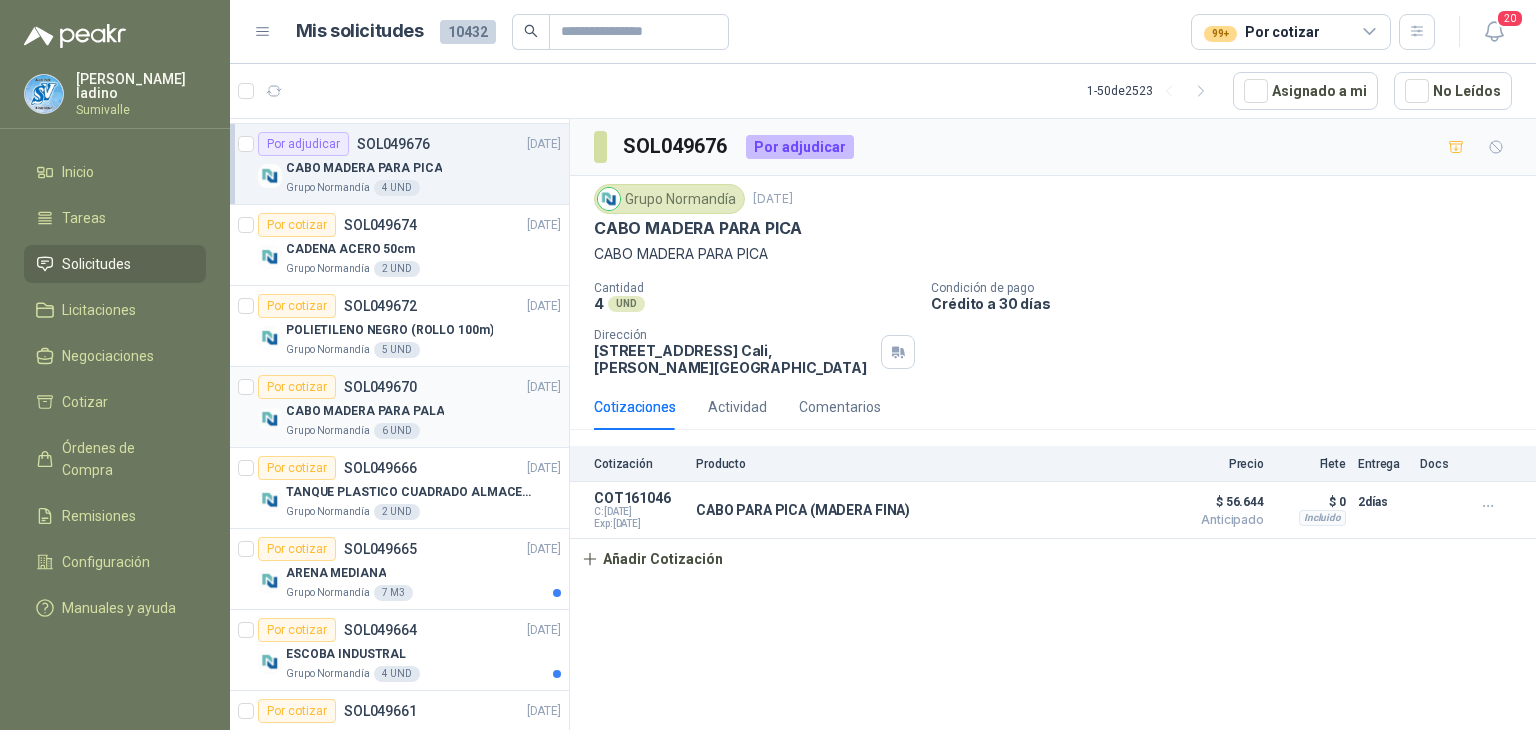 click on "CABO MADERA PARA PALA" at bounding box center (423, 411) 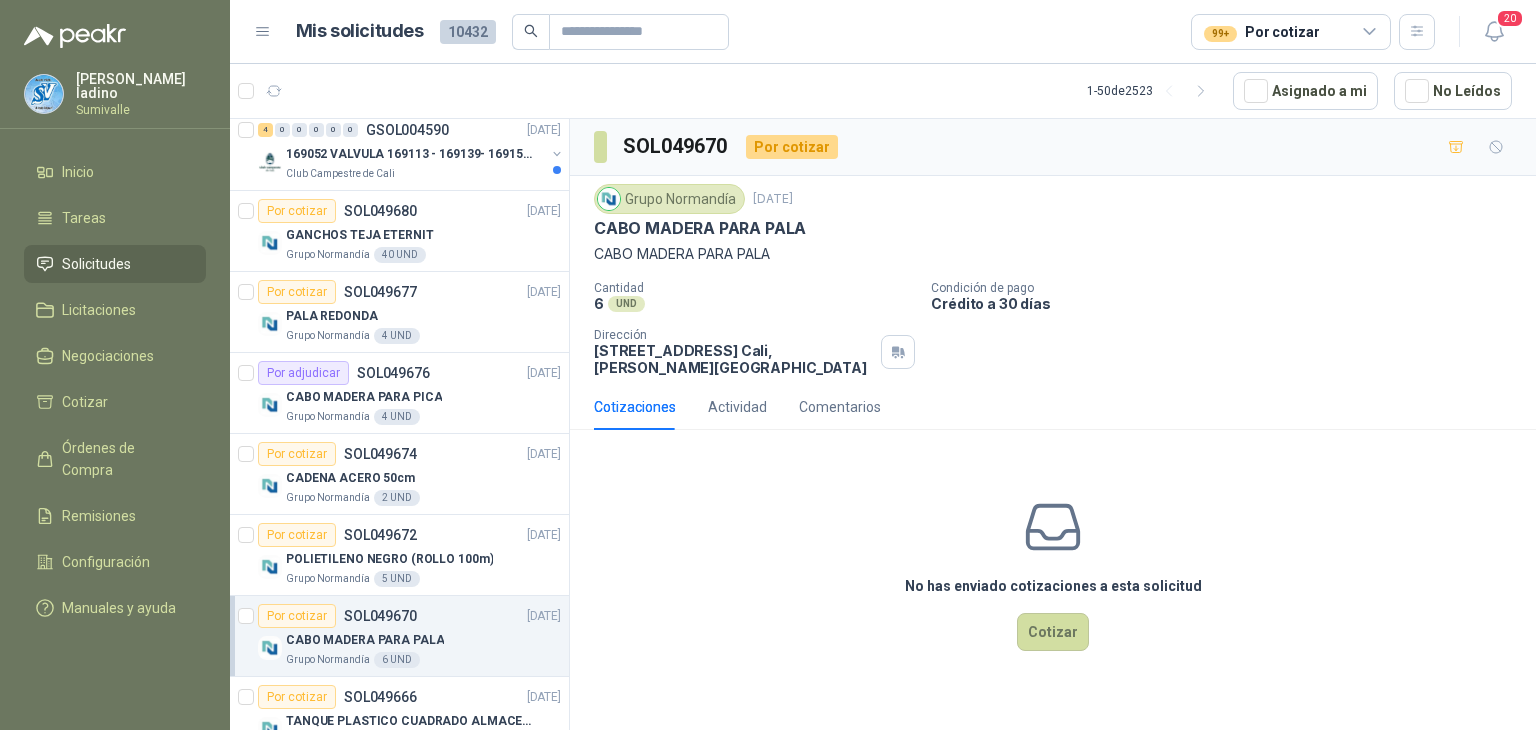 scroll, scrollTop: 133, scrollLeft: 1, axis: both 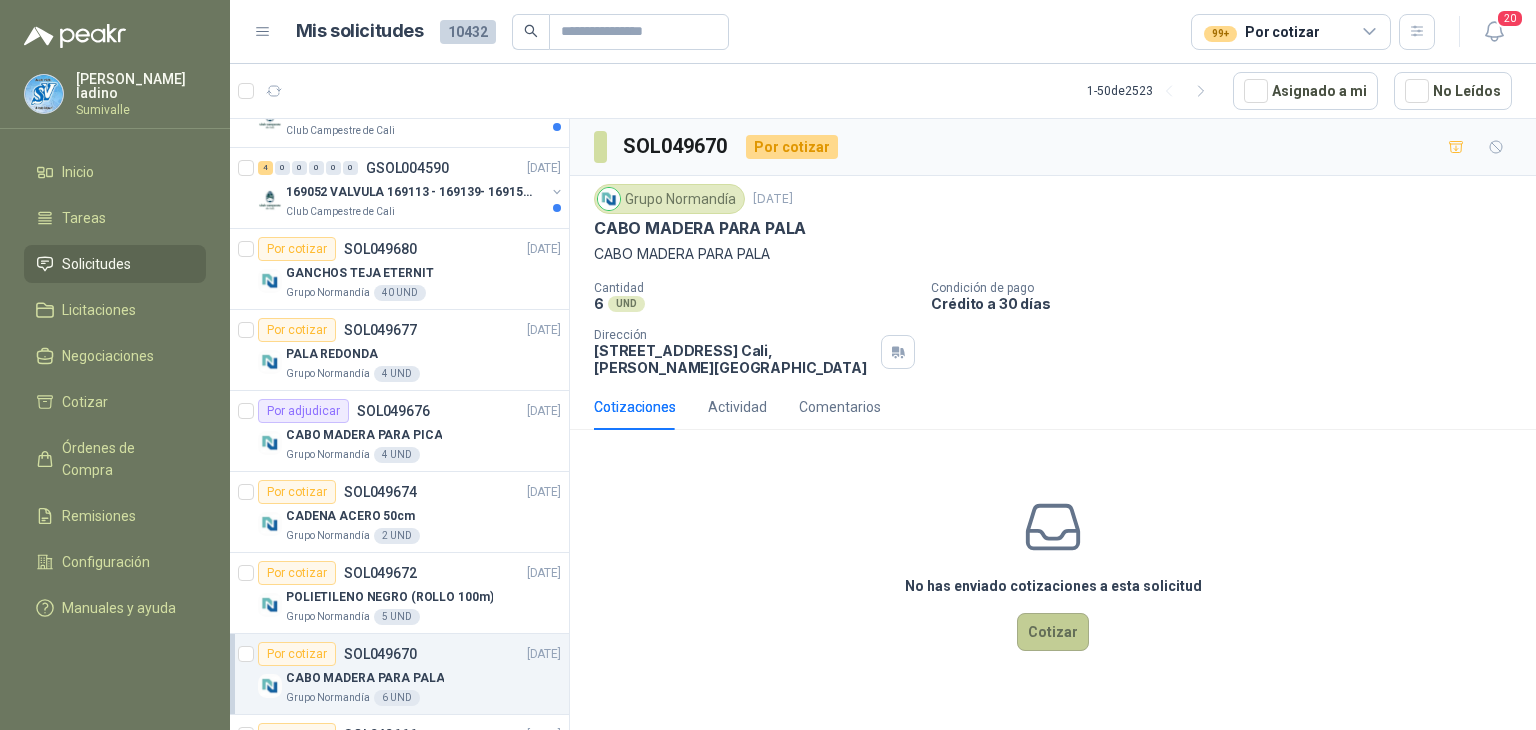 click on "Cotizar" at bounding box center (1053, 632) 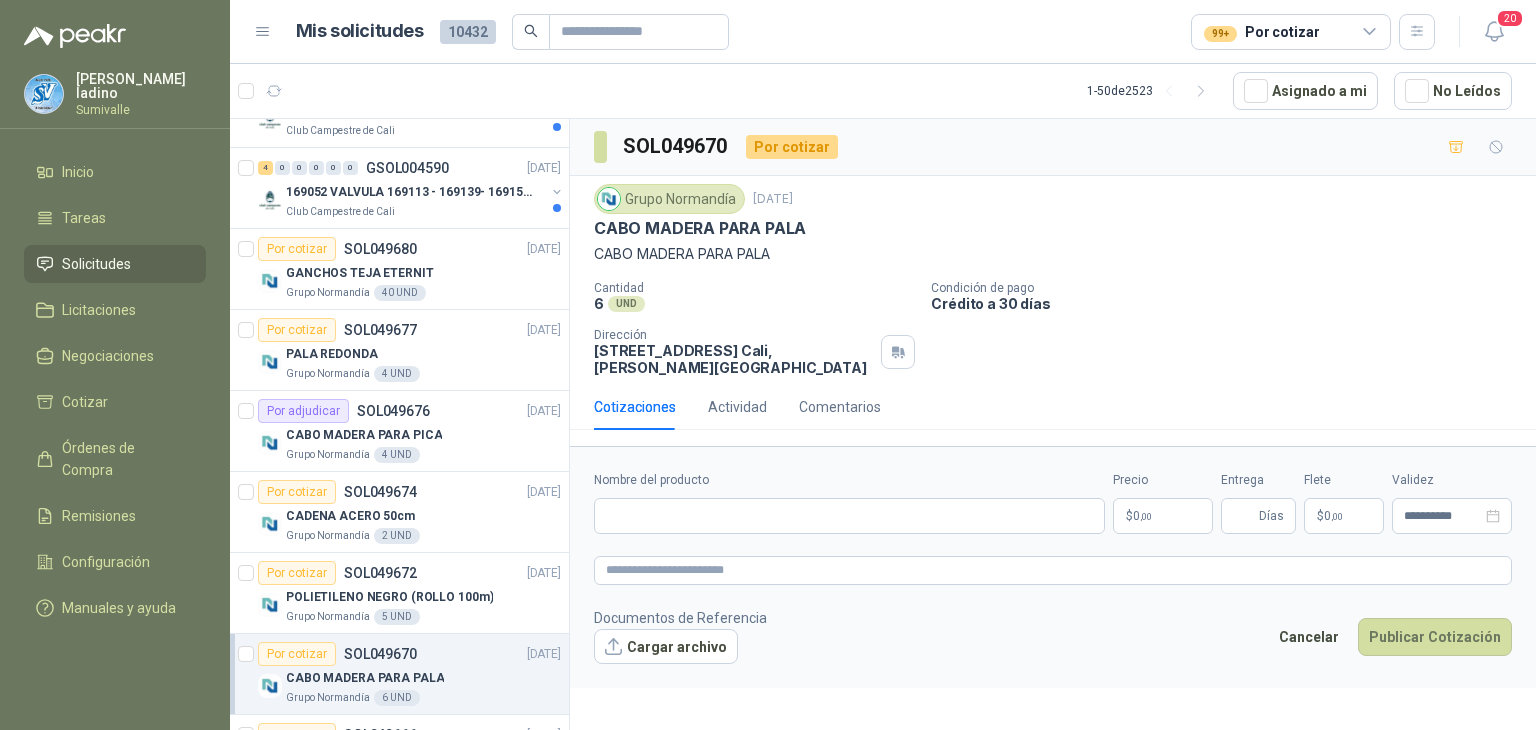 type 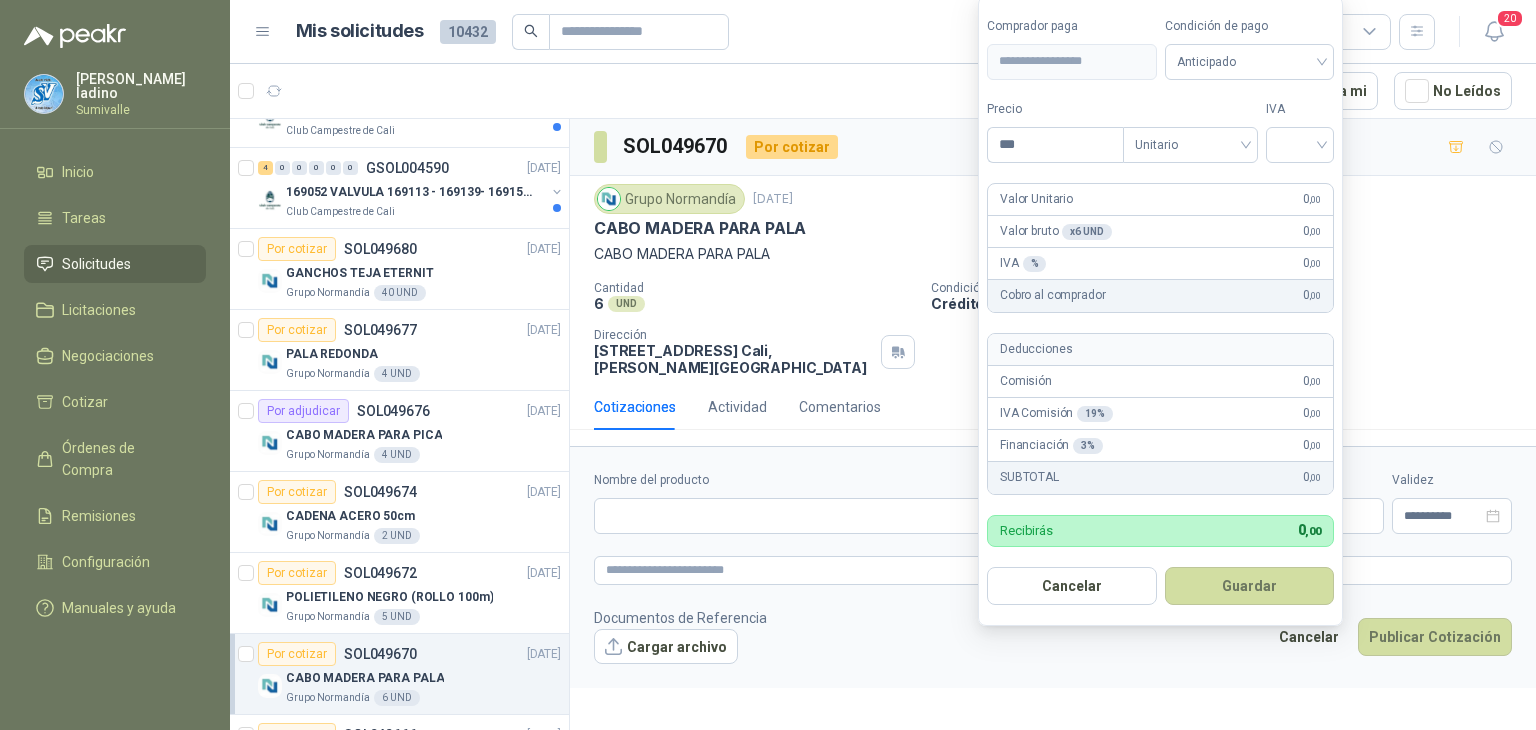 click on "[PERSON_NAME]   Inicio   Tareas   Solicitudes   Licitaciones   Negociaciones   Cotizar   Órdenes de Compra   Remisiones   Configuración   Manuales y ayuda Mis solicitudes 10432 99+ Por cotizar 20 1 - 50  de  2523 Asignado a mi No Leídos 4   0   0   0   0   0   GSOL004592 [DATE]   169120 BISAGRA- 169159 LLAVE CADENA Club Campestre de Cali   10   0   0   0   0   0   GSOL004591 [DATE]   169115  PANEL YESO Club Campestre de Cali   4   0   0   0   0   0   GSOL004590 [DATE]   169052 VALVULA 169113 - 169139- 169158 PVC  Club Campestre de Cali   Por cotizar SOL049680 [DATE]   GANCHOS TEJA ETERNIT Grupo [PERSON_NAME] 40   UND Por cotizar SOL049677 [DATE]   PALA REDONDA Grupo [PERSON_NAME] 4   UND Por adjudicar SOL049676 [DATE]   CABO MADERA PARA PICA Grupo [PERSON_NAME] 4   UND Por cotizar SOL049674 [DATE]   CADENA ACERO 50cm Grupo [PERSON_NAME] 2   UND Por cotizar SOL049672 [DATE]   POLIETILENO NEGRO (ROLLO 100m) Grupo [PERSON_NAME] 5   UND Por cotizar SOL049670 [DATE]   6   UND   2" at bounding box center [768, 365] 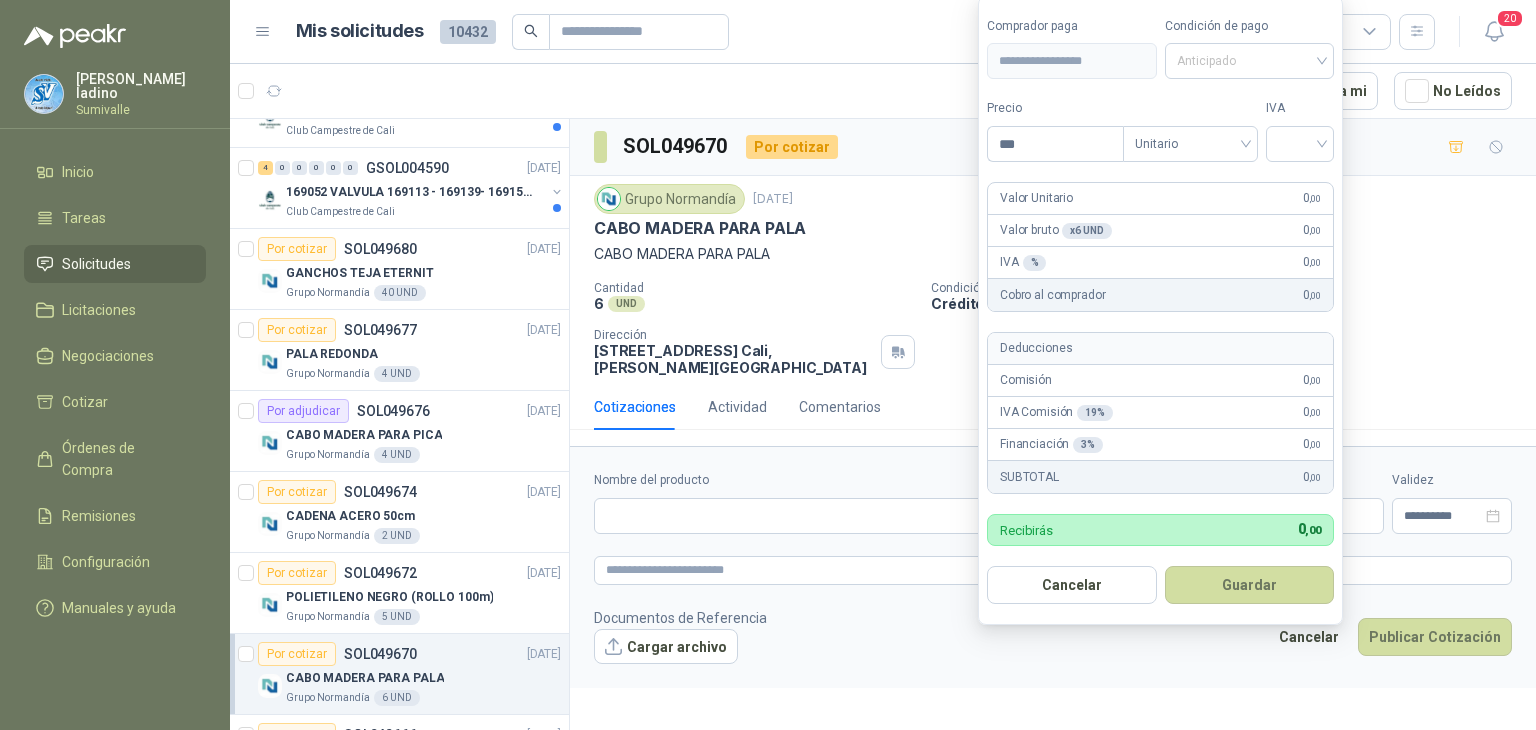 drag, startPoint x: 1216, startPoint y: 68, endPoint x: 1208, endPoint y: 121, distance: 53.600372 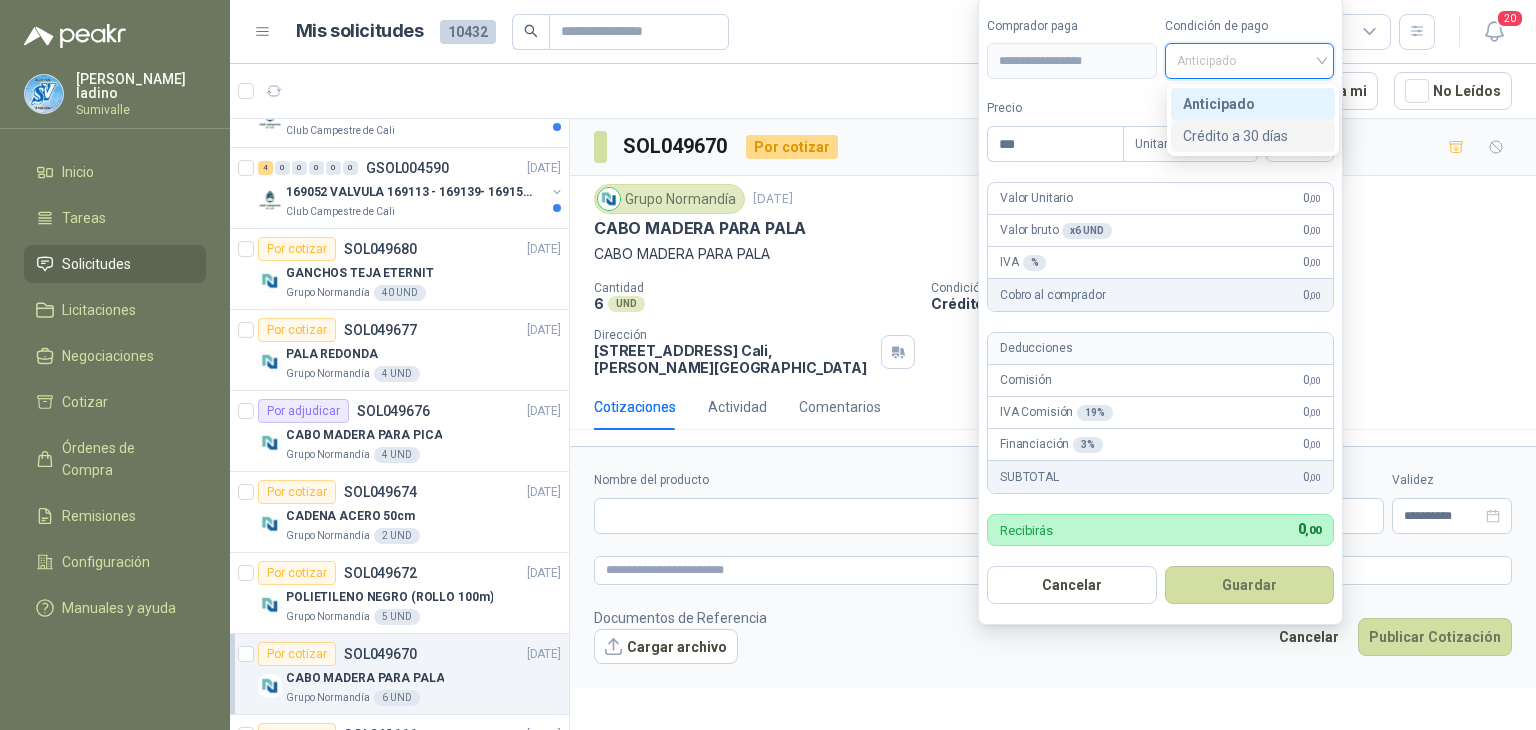 click on "Crédito a 30 días" at bounding box center [1253, 136] 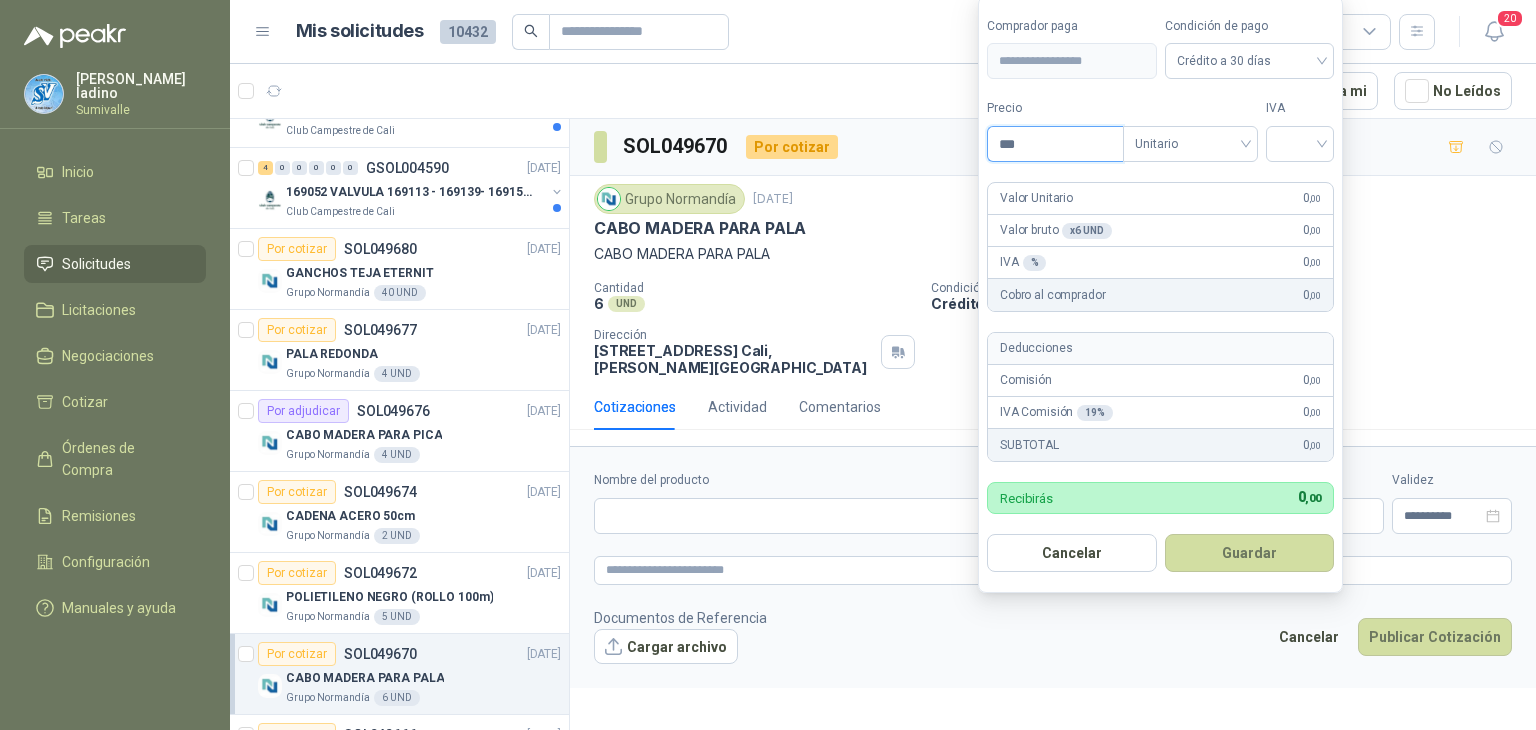 drag, startPoint x: 1094, startPoint y: 143, endPoint x: 671, endPoint y: 132, distance: 423.143 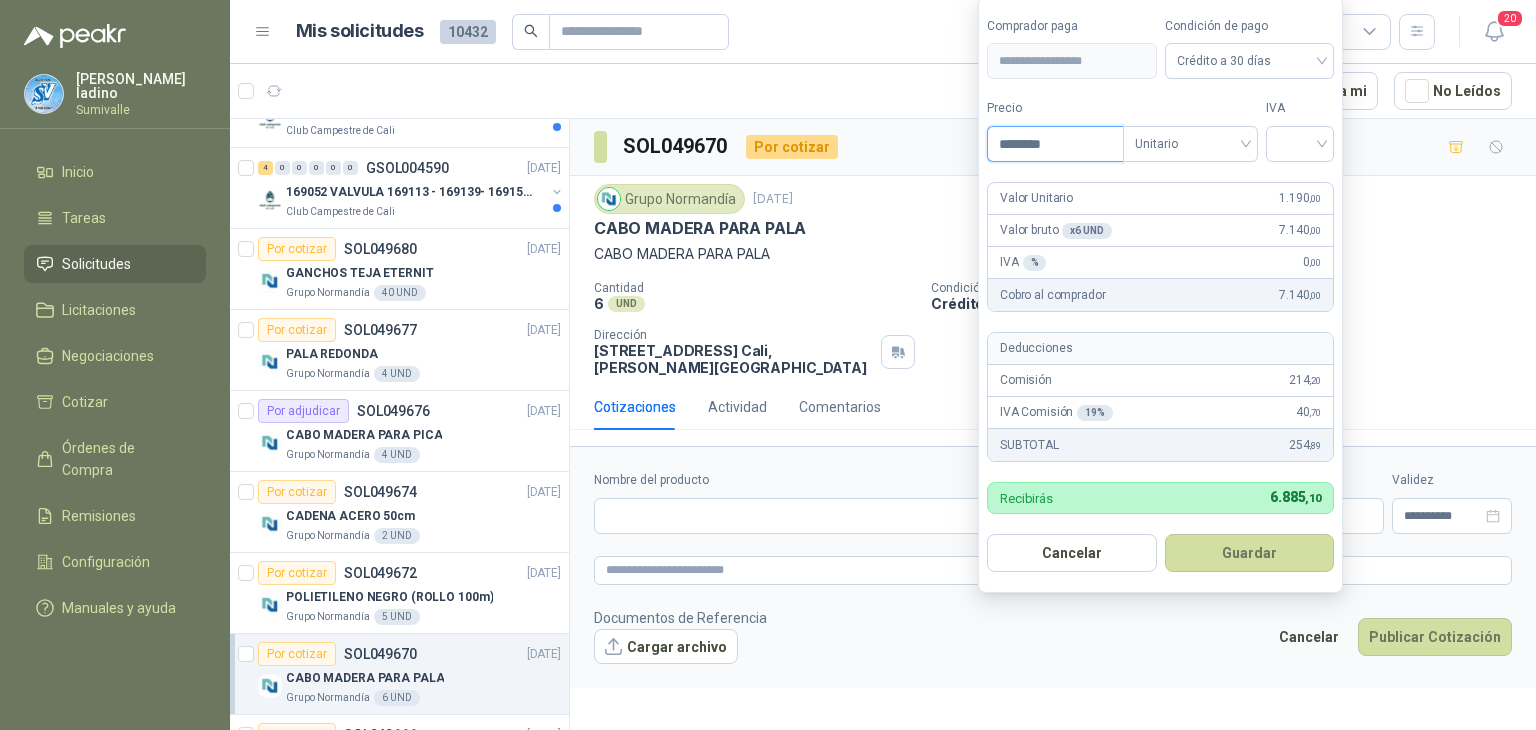 type on "********" 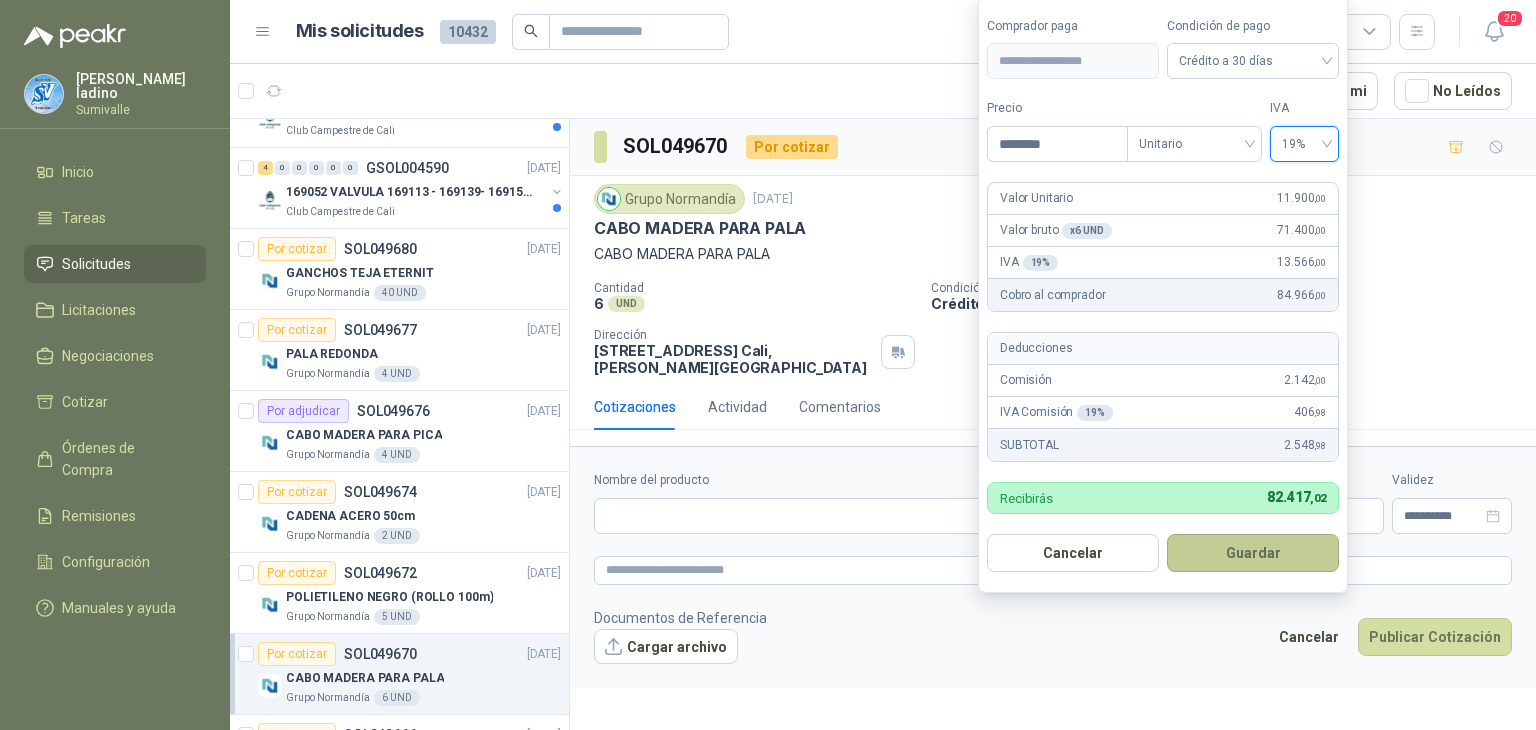 click on "Guardar" at bounding box center (1253, 553) 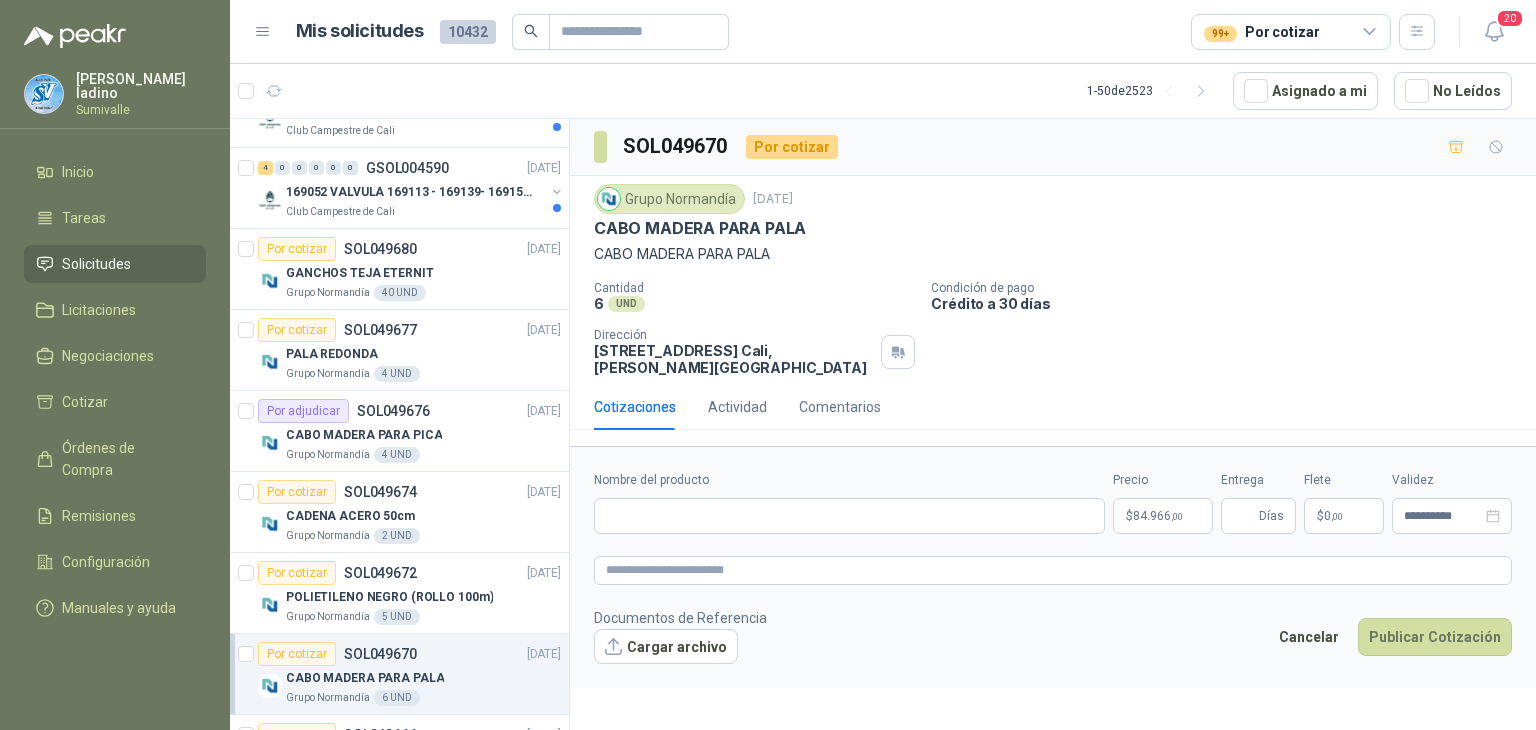 click on "$" at bounding box center [1320, 516] 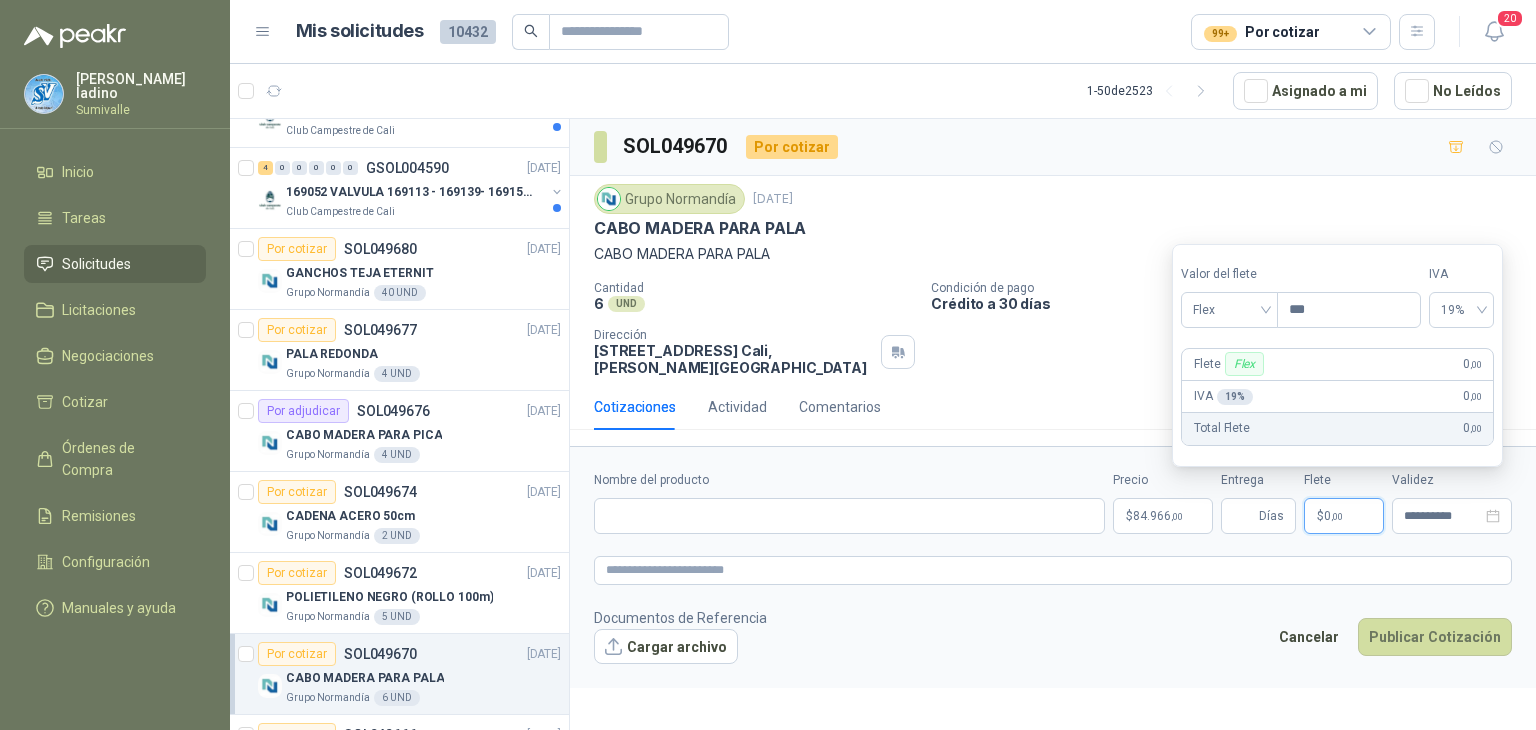 drag, startPoint x: 1238, startPoint y: 317, endPoint x: 1238, endPoint y: 328, distance: 11 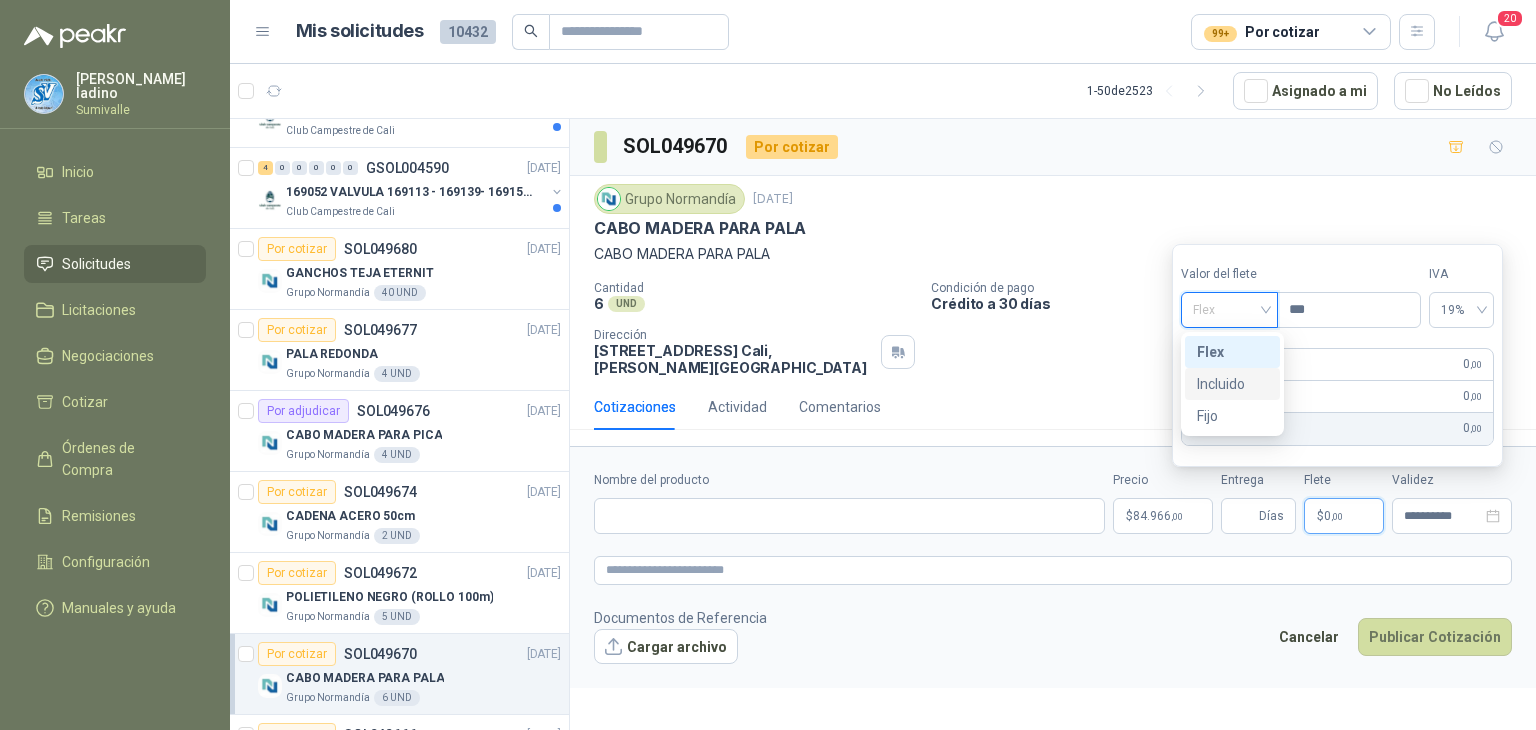 drag, startPoint x: 1245, startPoint y: 381, endPoint x: 1236, endPoint y: 404, distance: 24.698177 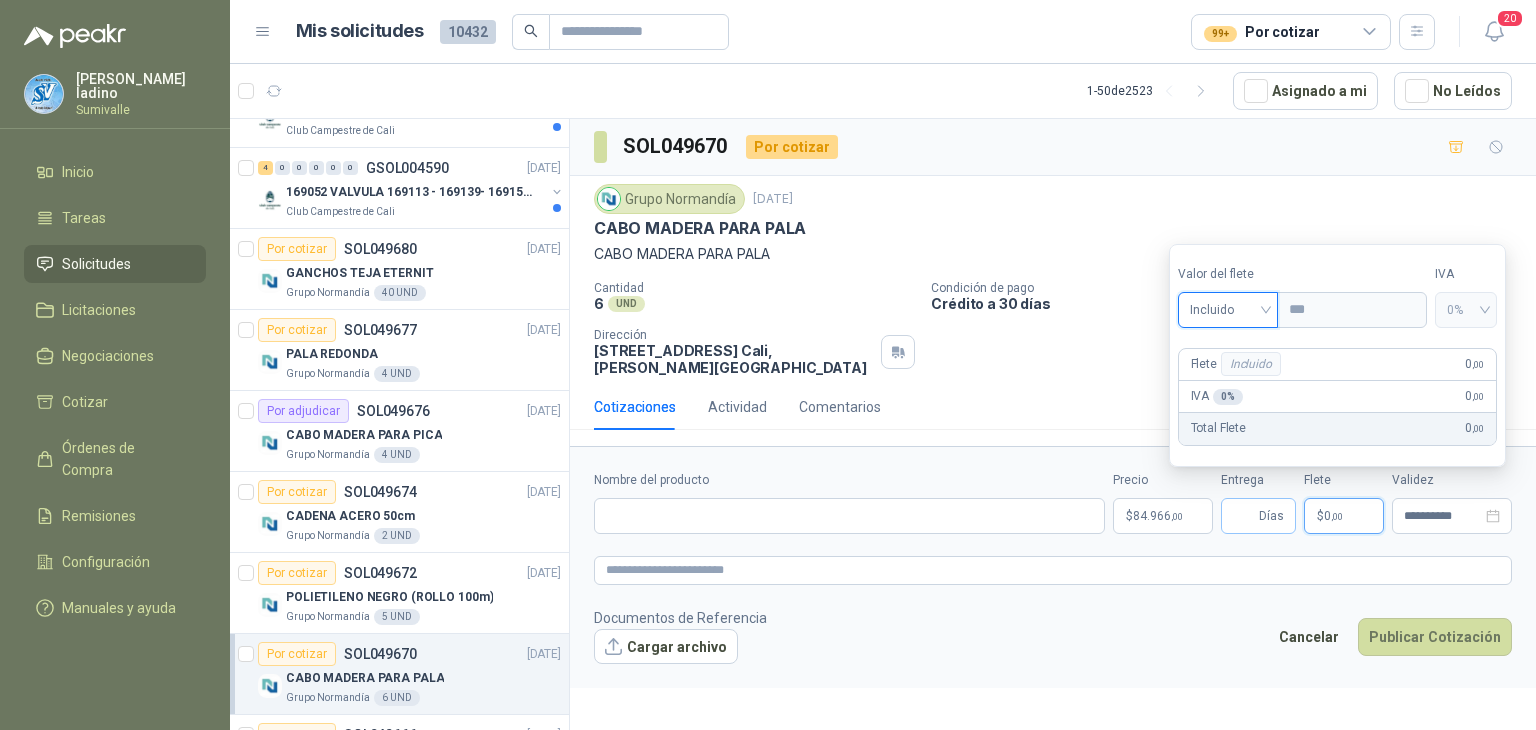 click on "Días" at bounding box center [1271, 516] 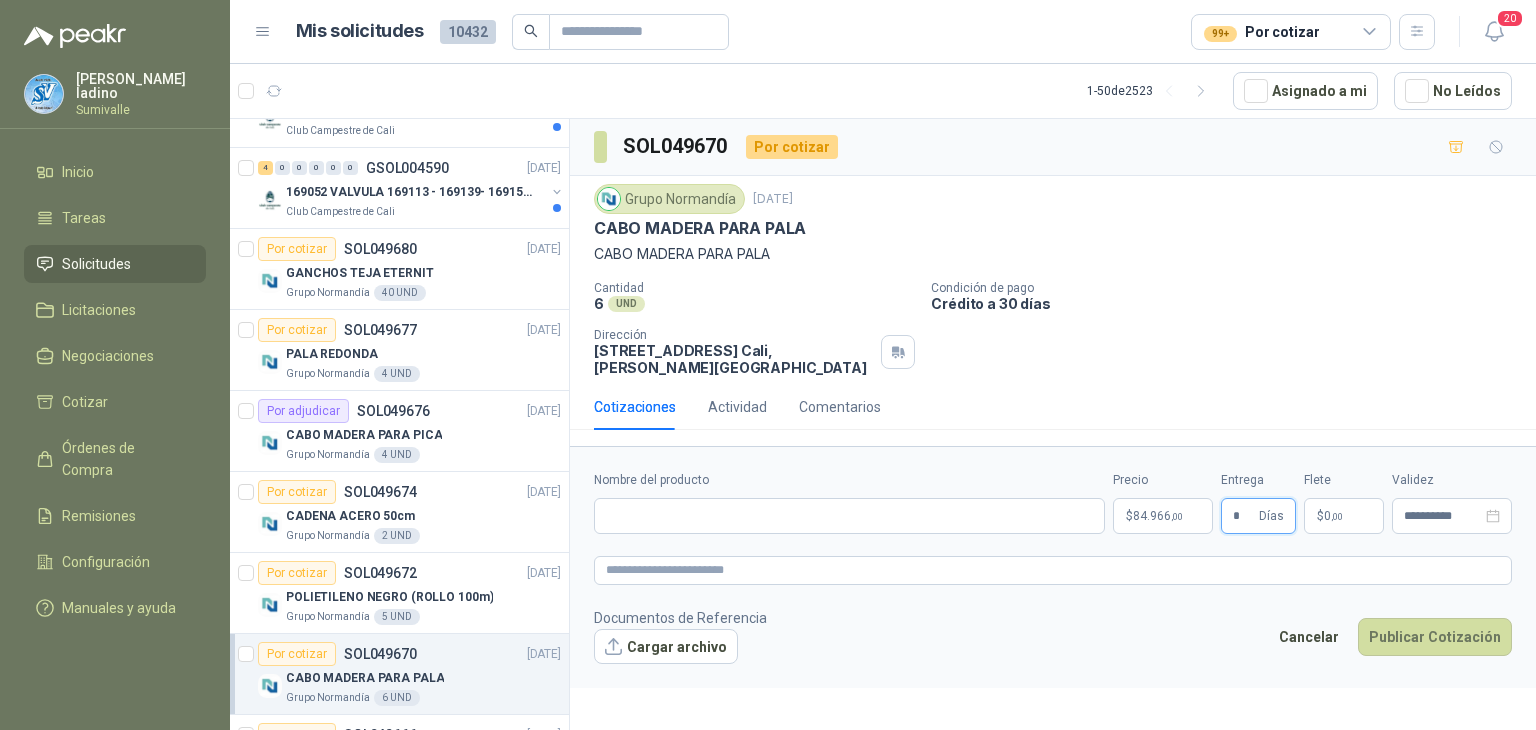 type on "*" 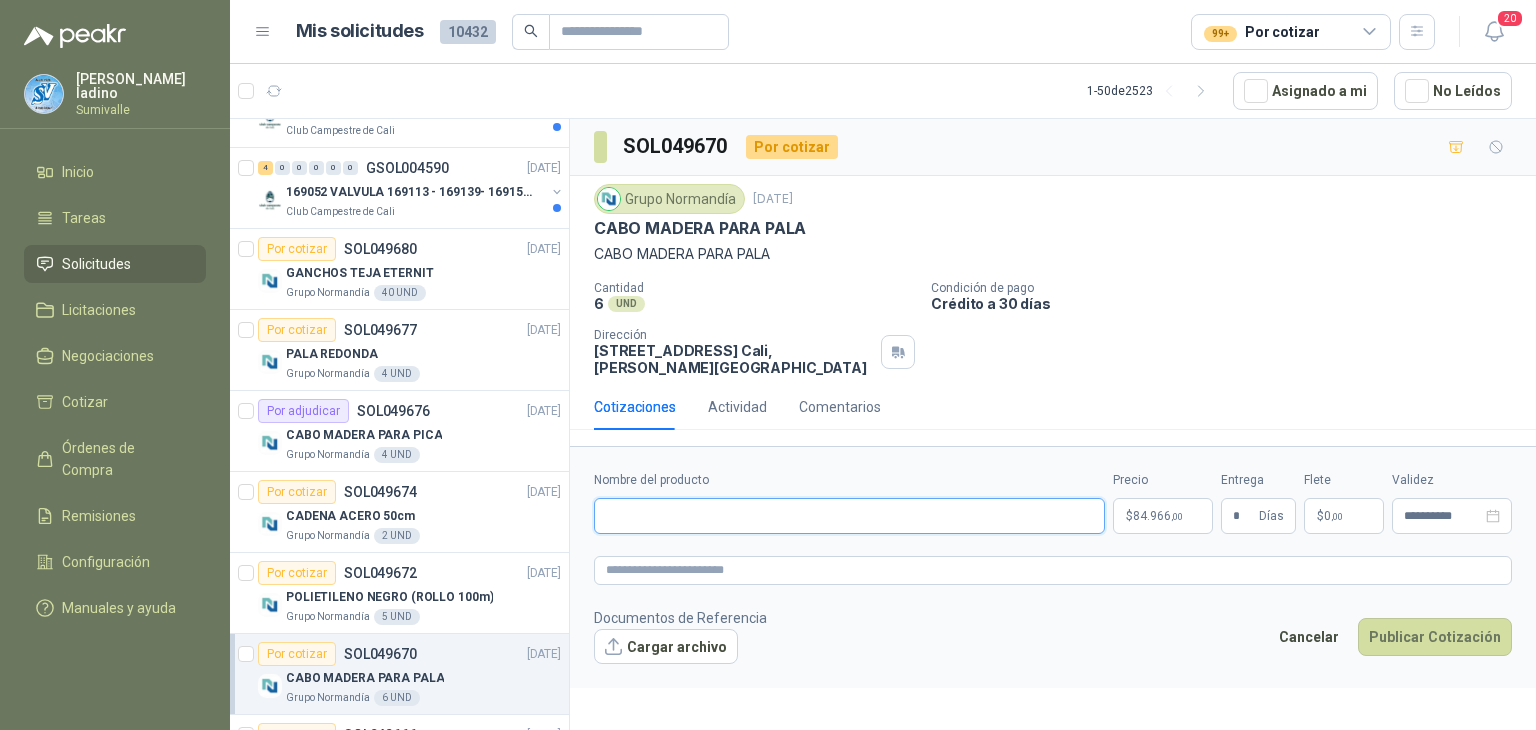 click on "Nombre del producto" at bounding box center (849, 516) 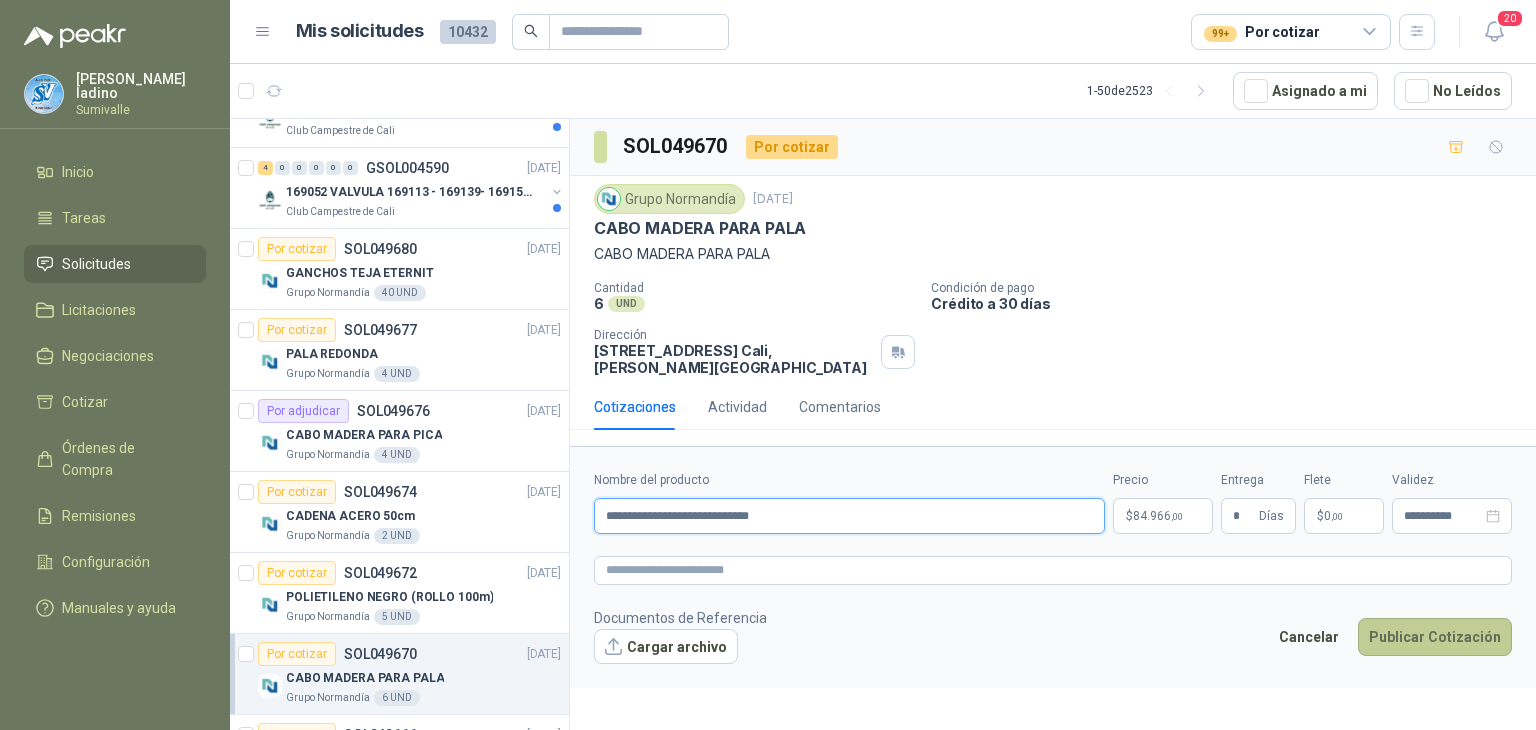 type on "**********" 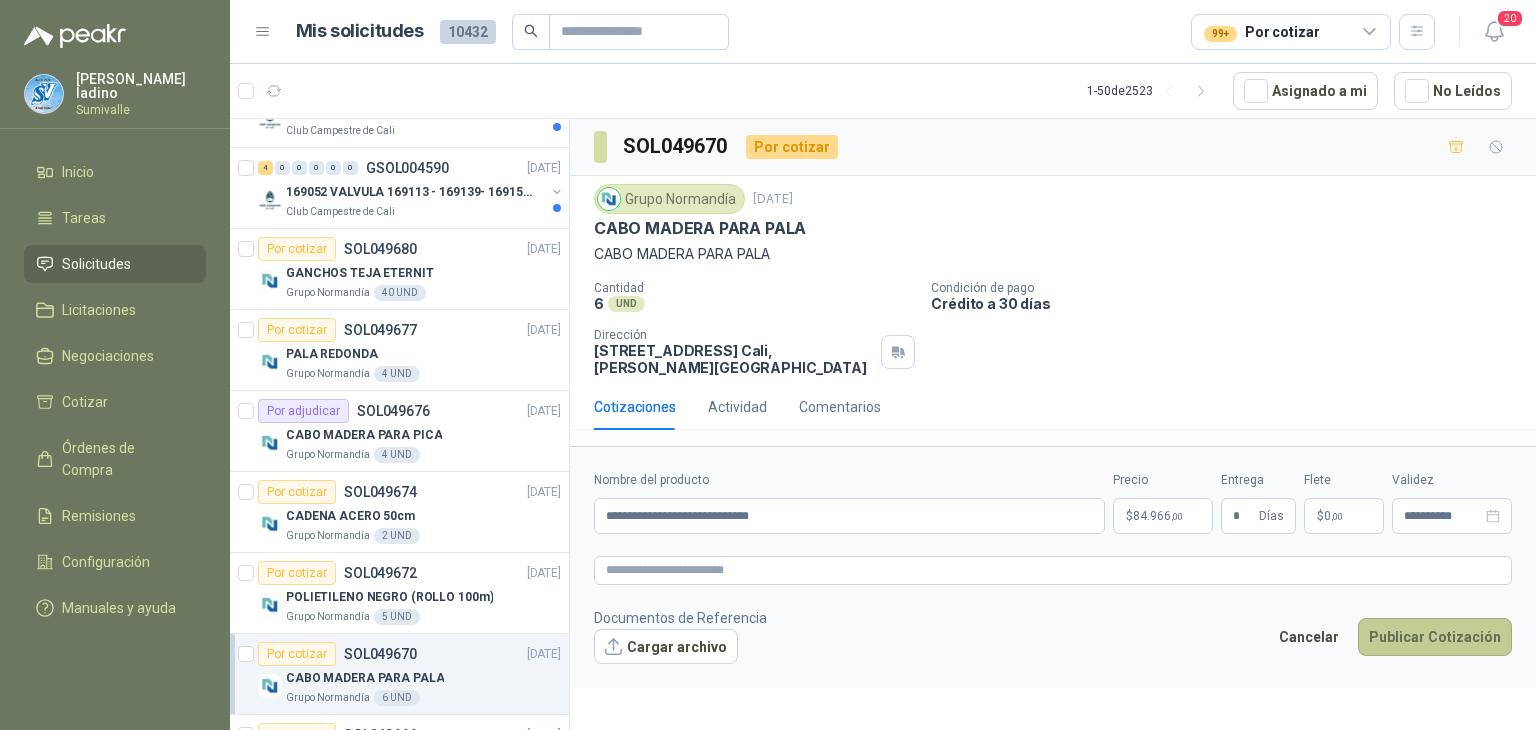 click on "Publicar Cotización" at bounding box center [1435, 637] 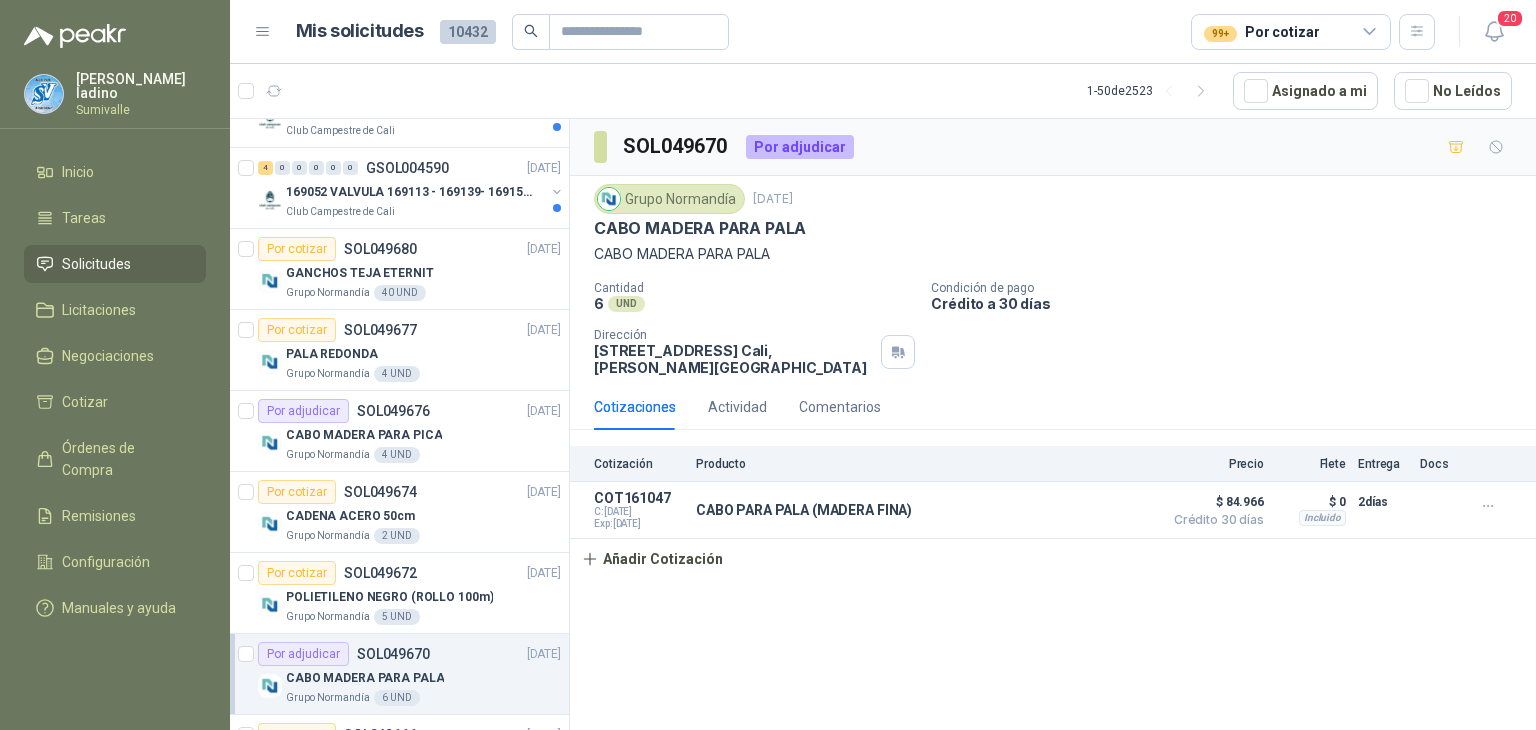 click on "99+ Por cotizar" at bounding box center (1291, 32) 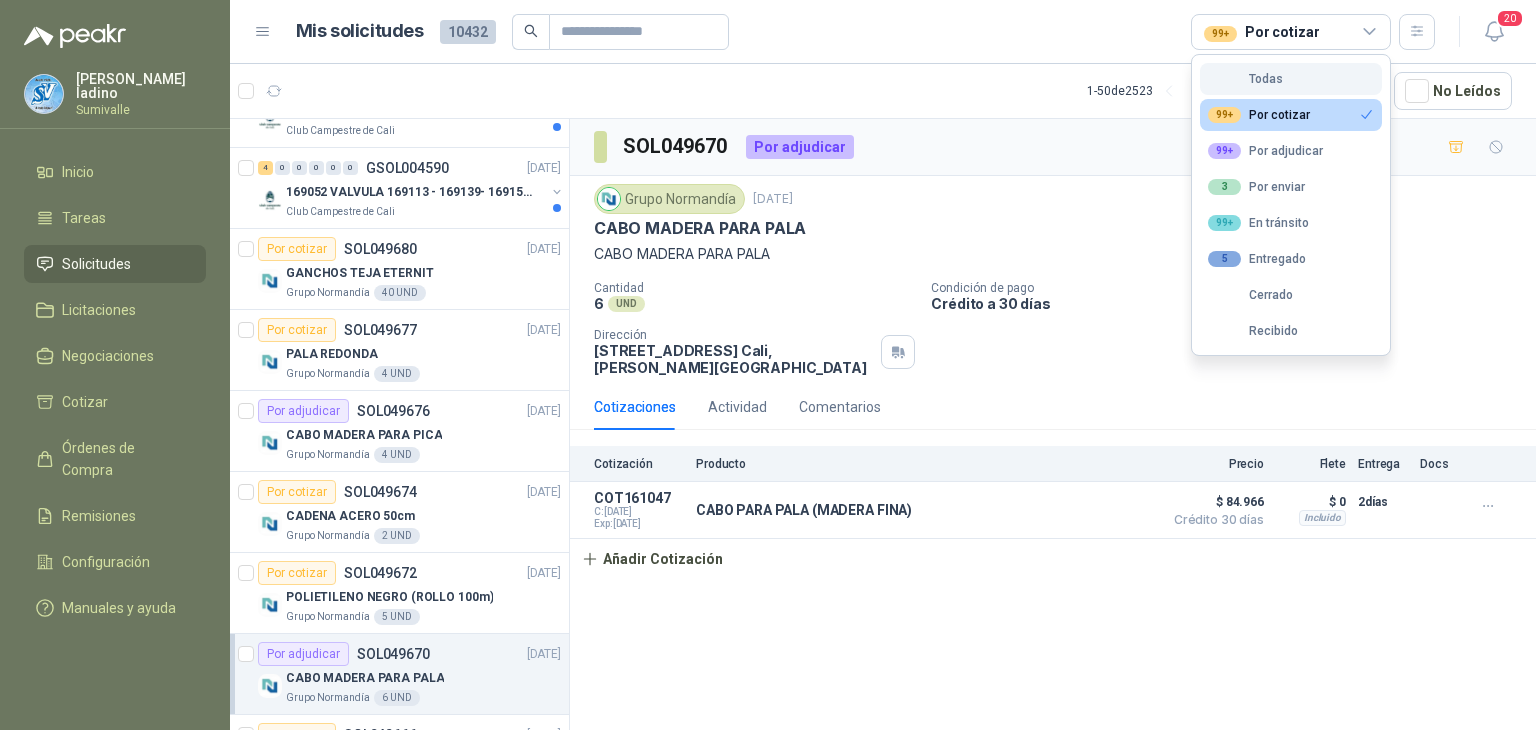 click on "Todas" at bounding box center (1245, 79) 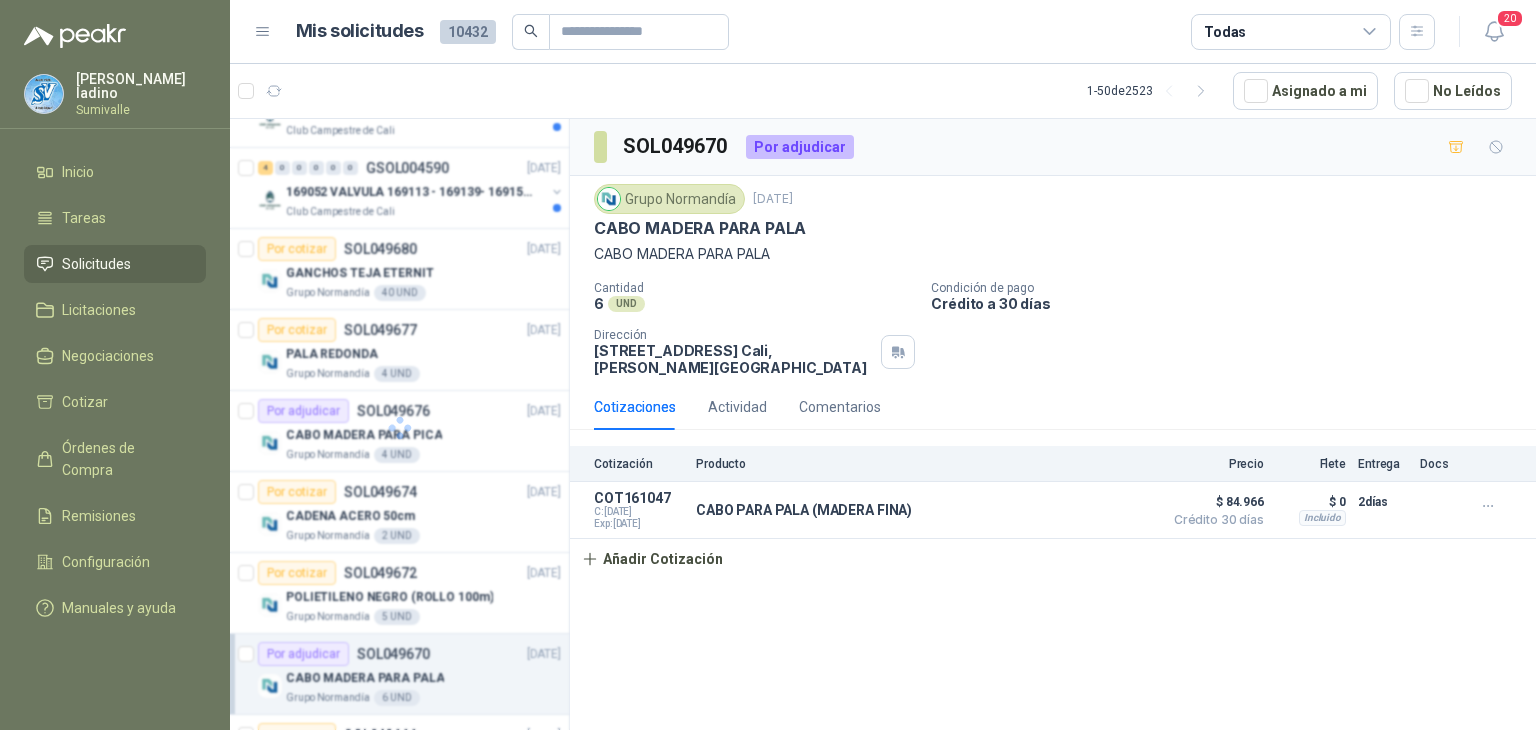 click on "Todas" at bounding box center [1291, 32] 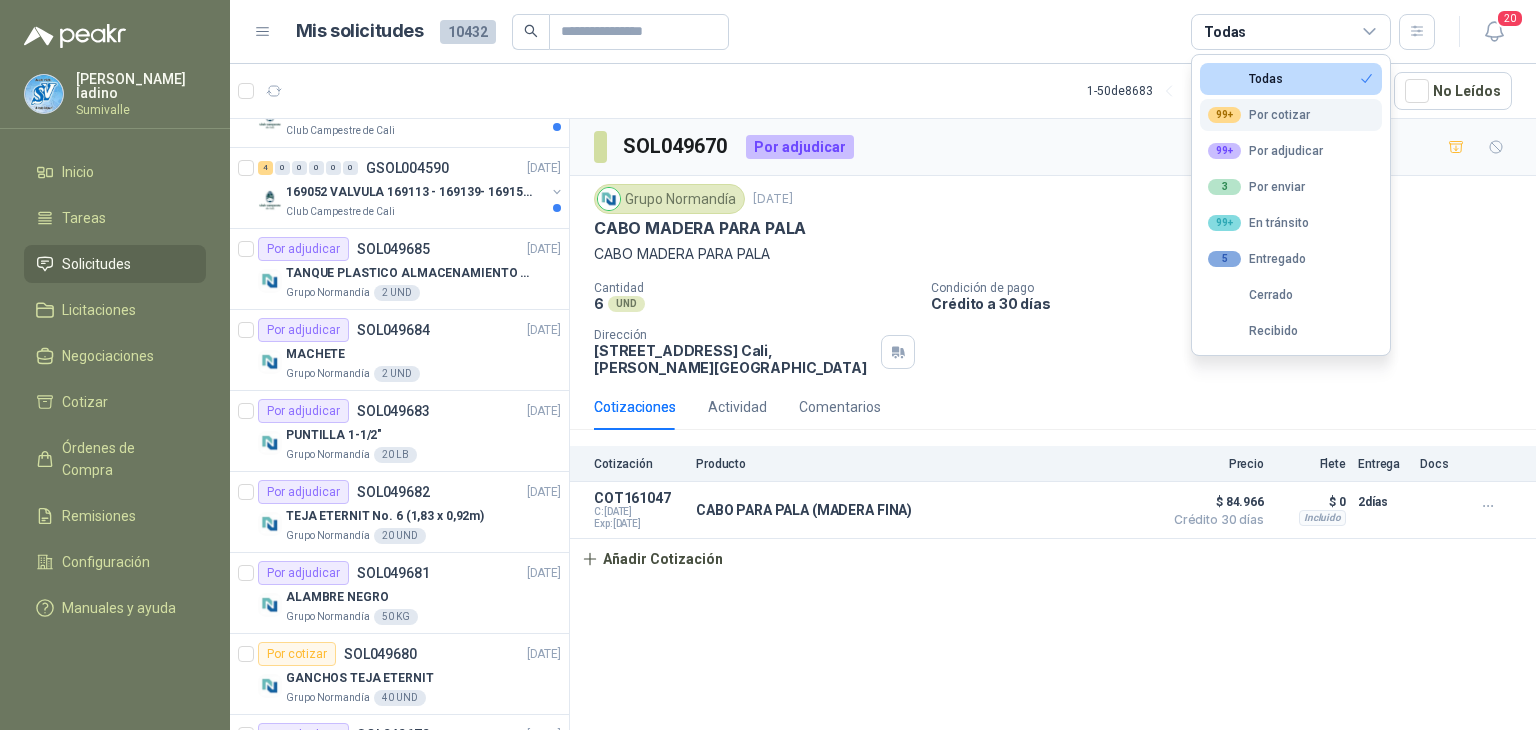 click on "99+ Por cotizar" at bounding box center [1259, 115] 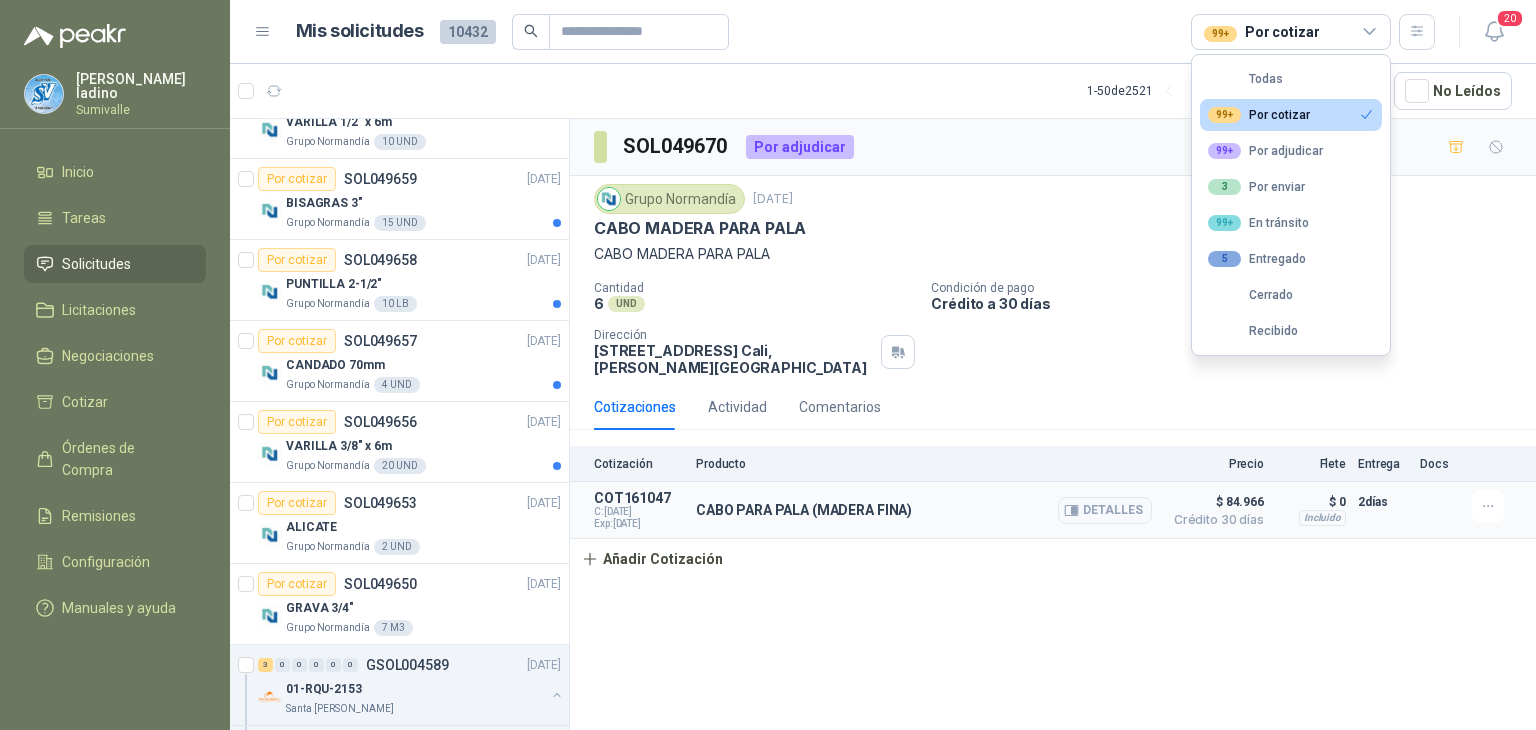 scroll, scrollTop: 933, scrollLeft: 1, axis: both 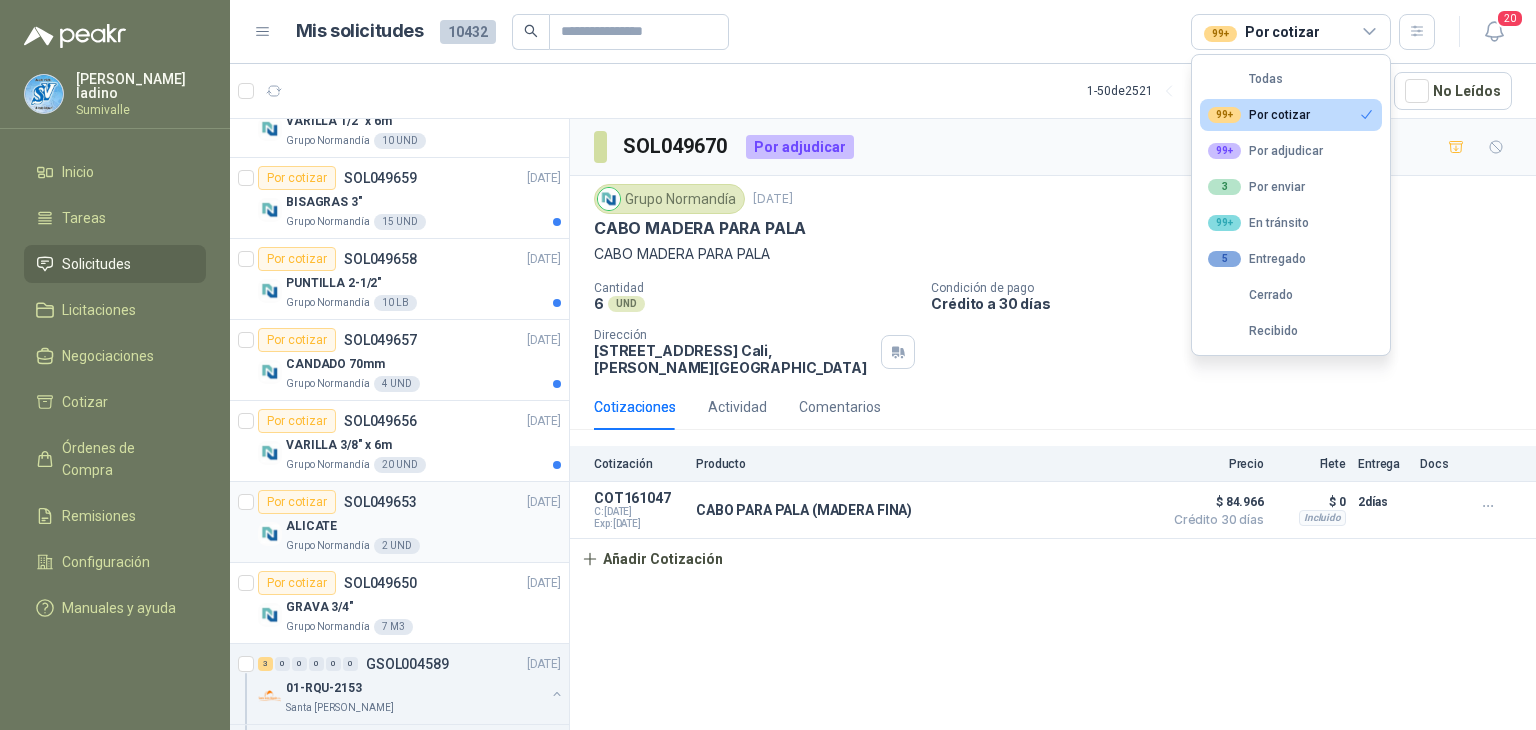 click on "ALICATE" at bounding box center [423, 526] 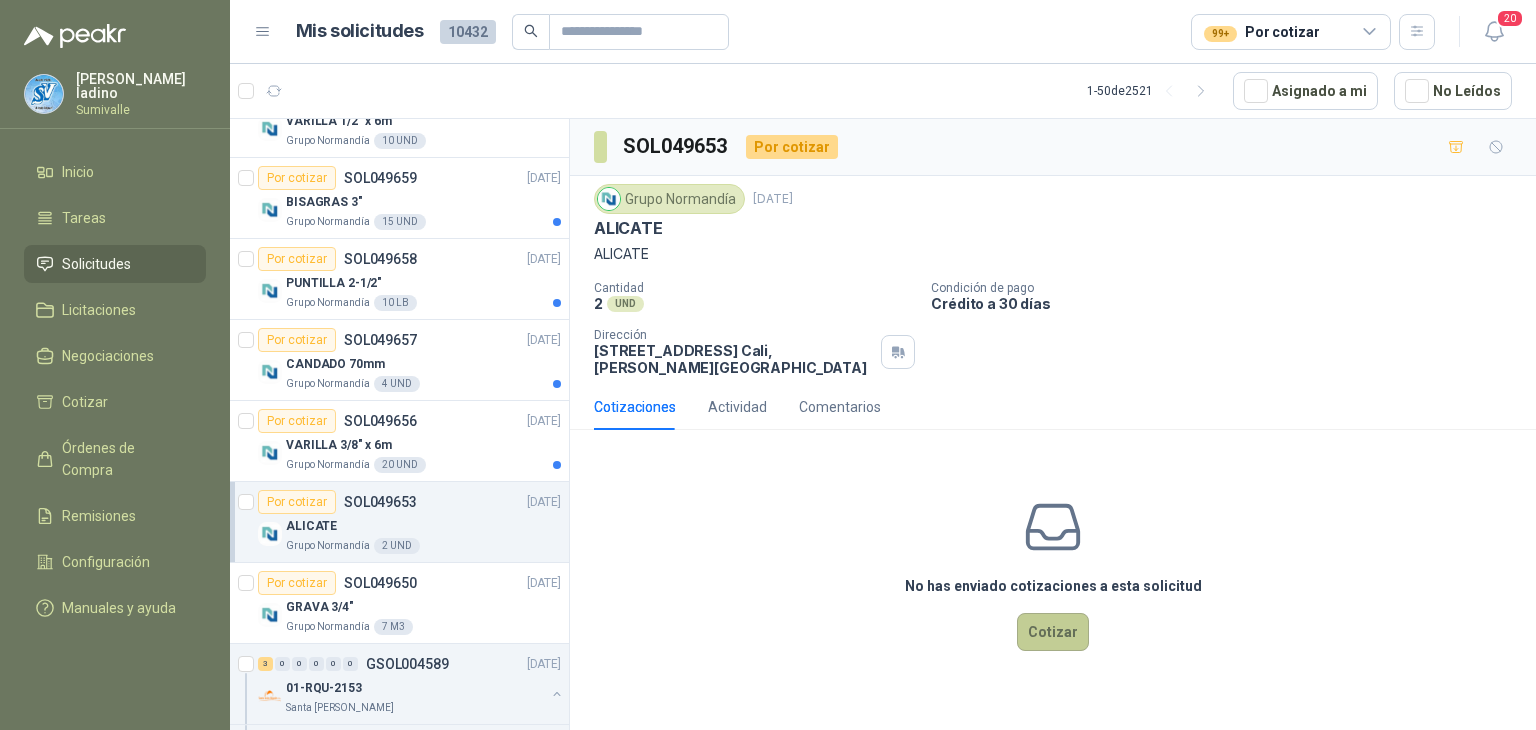 click on "Cotizar" at bounding box center [1053, 632] 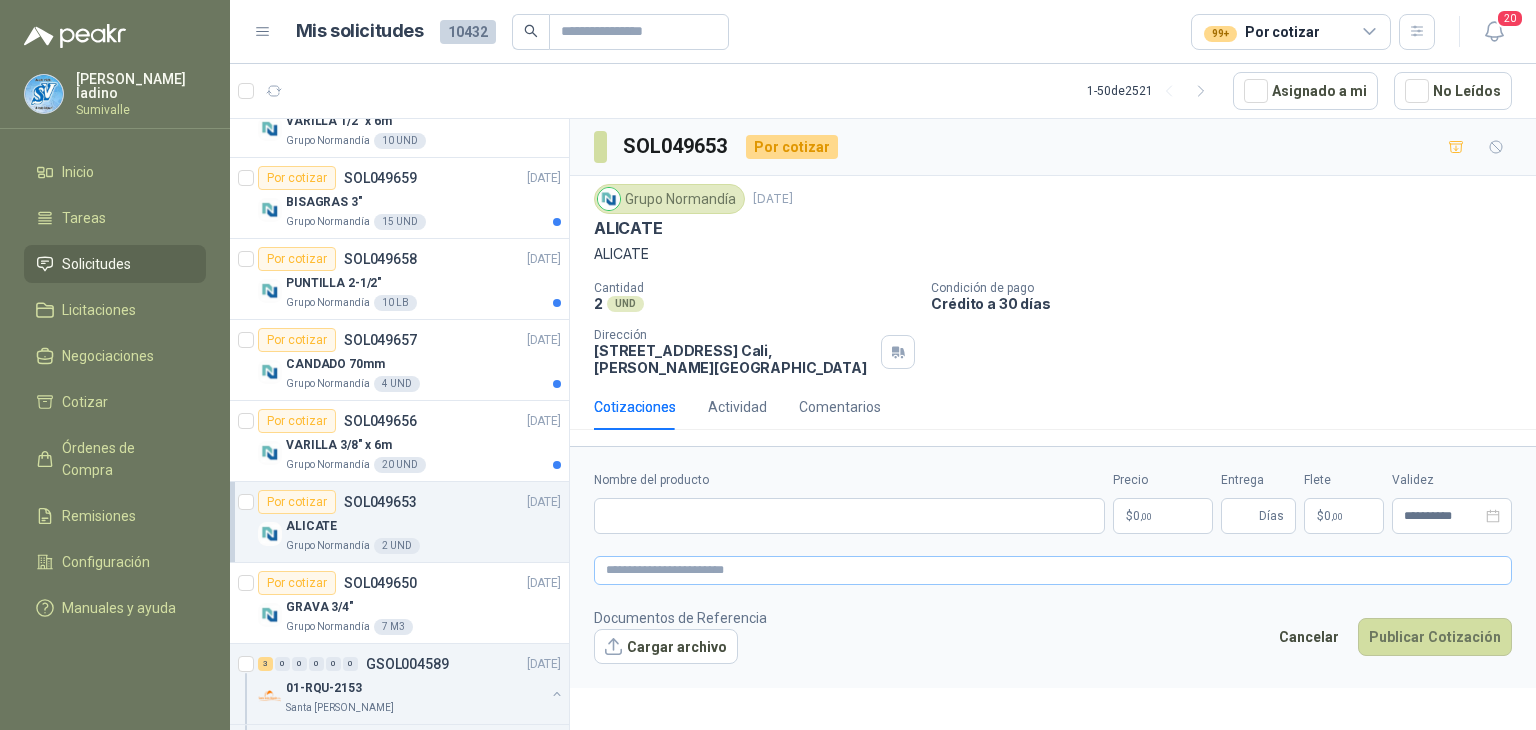 type 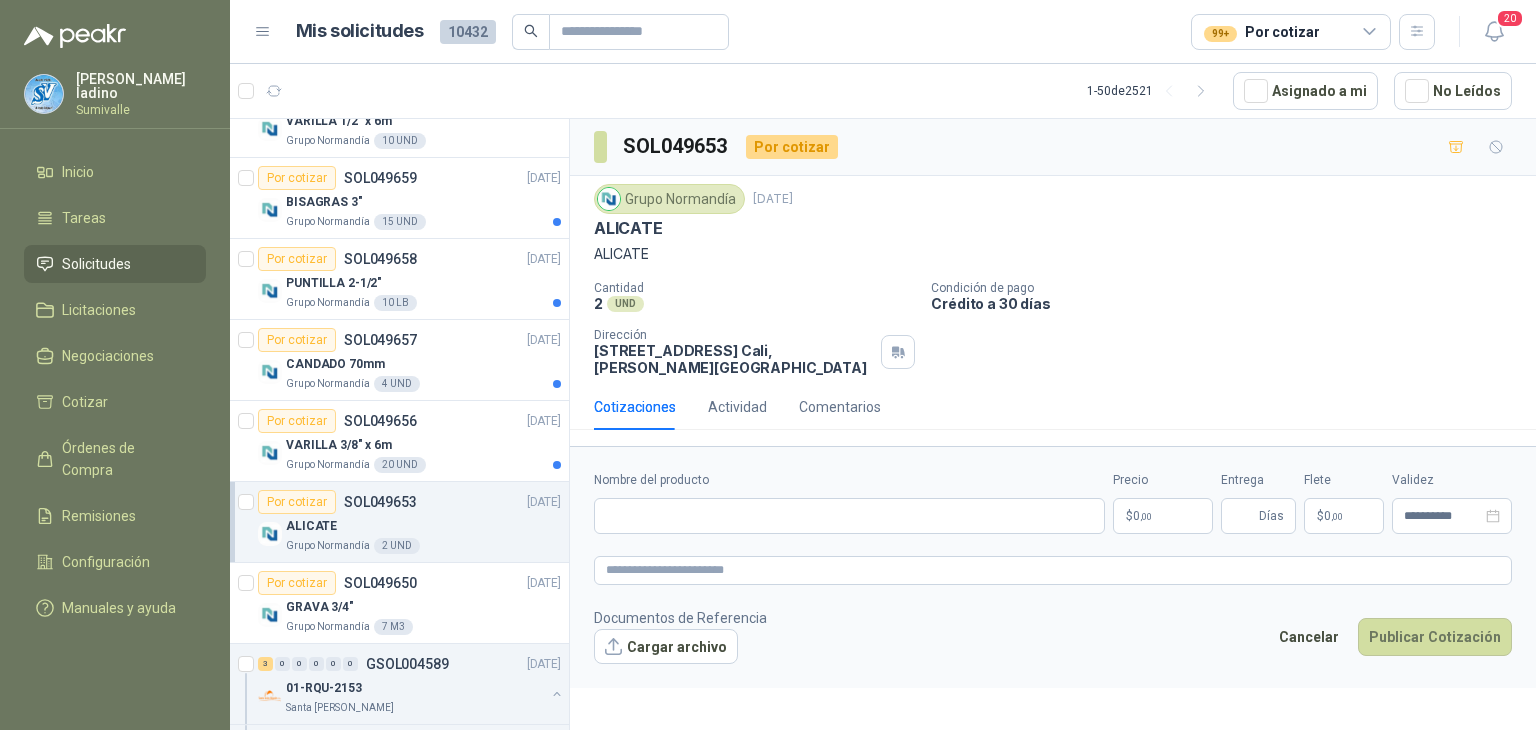 click on "$  0 ,00" at bounding box center (1163, 516) 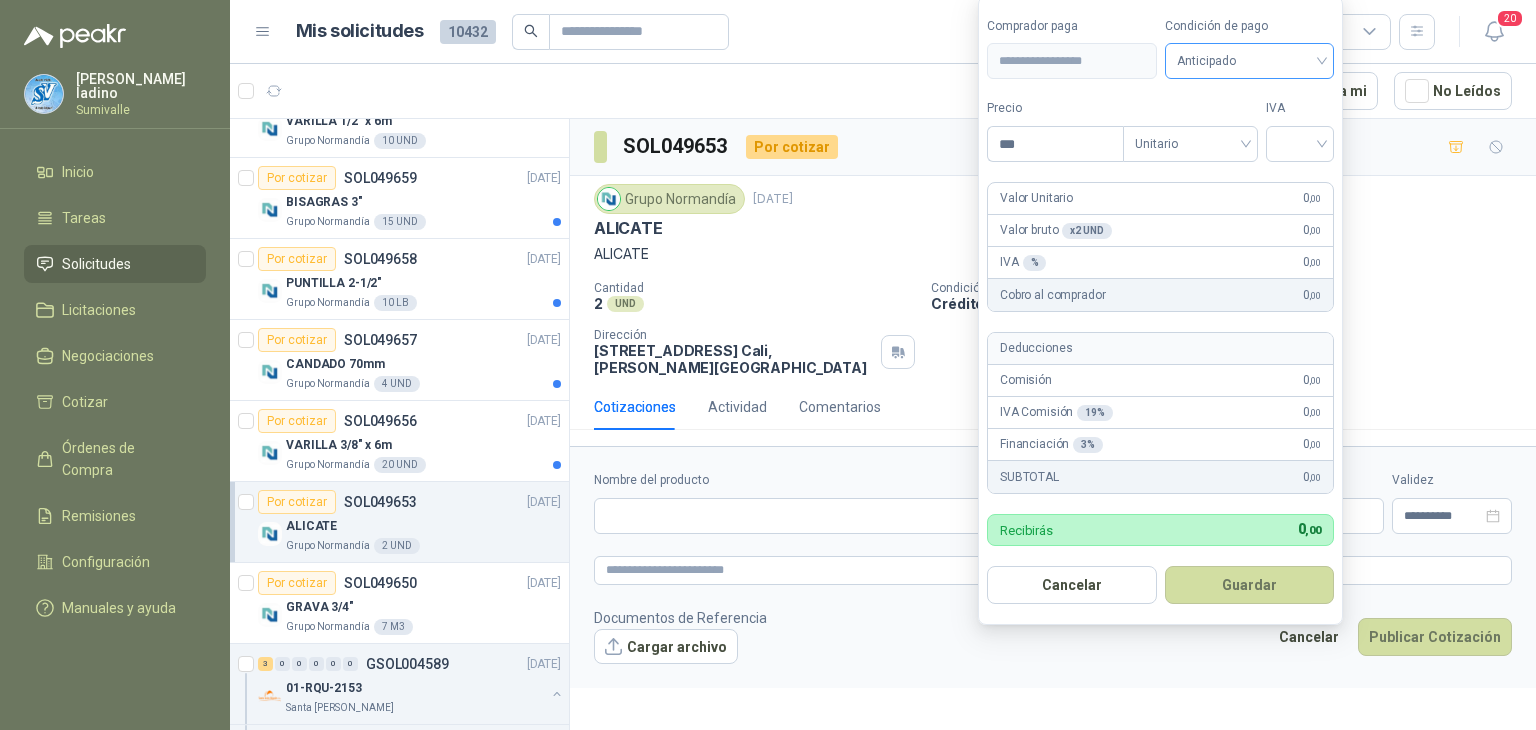 click on "Anticipado" at bounding box center (1250, 61) 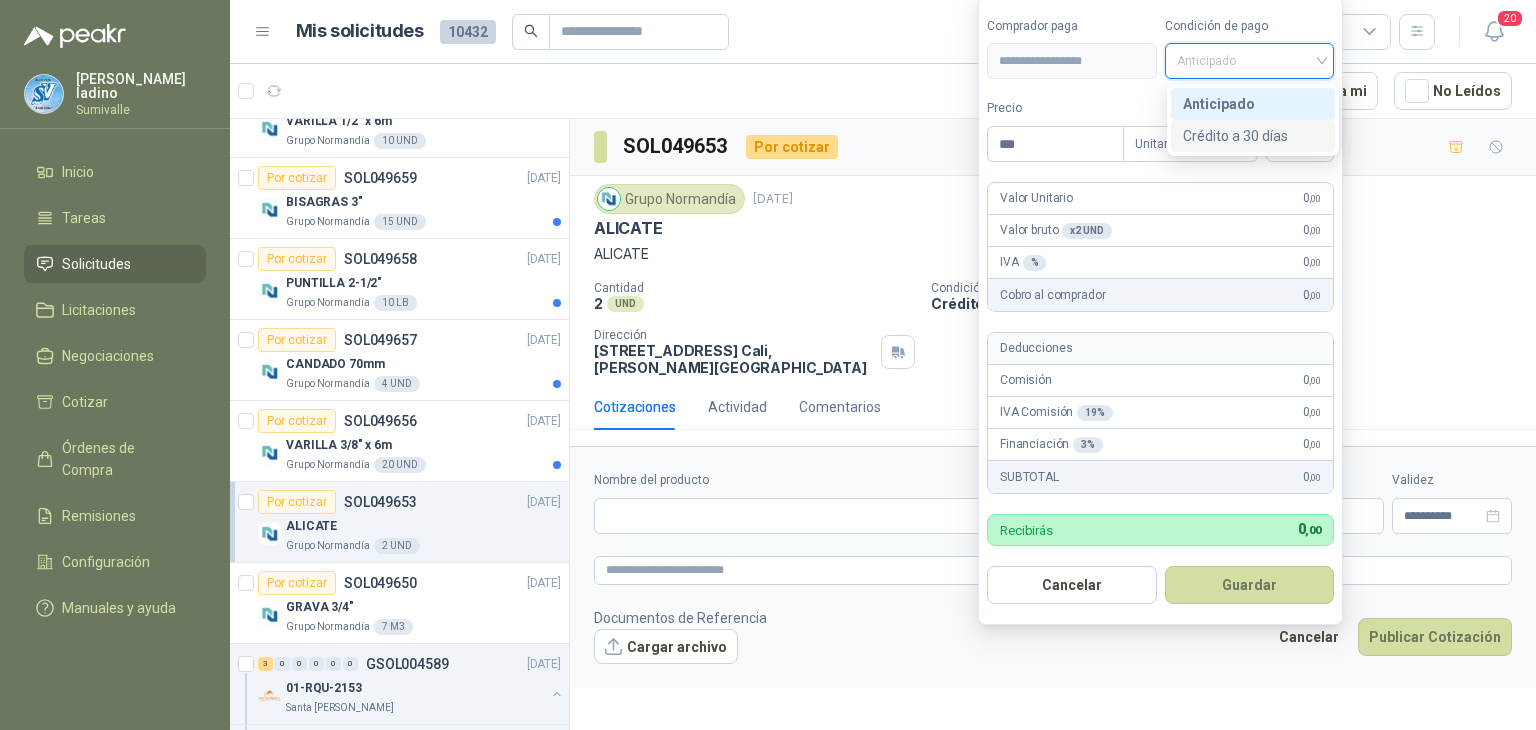 click on "Crédito a 30 días" at bounding box center (1253, 136) 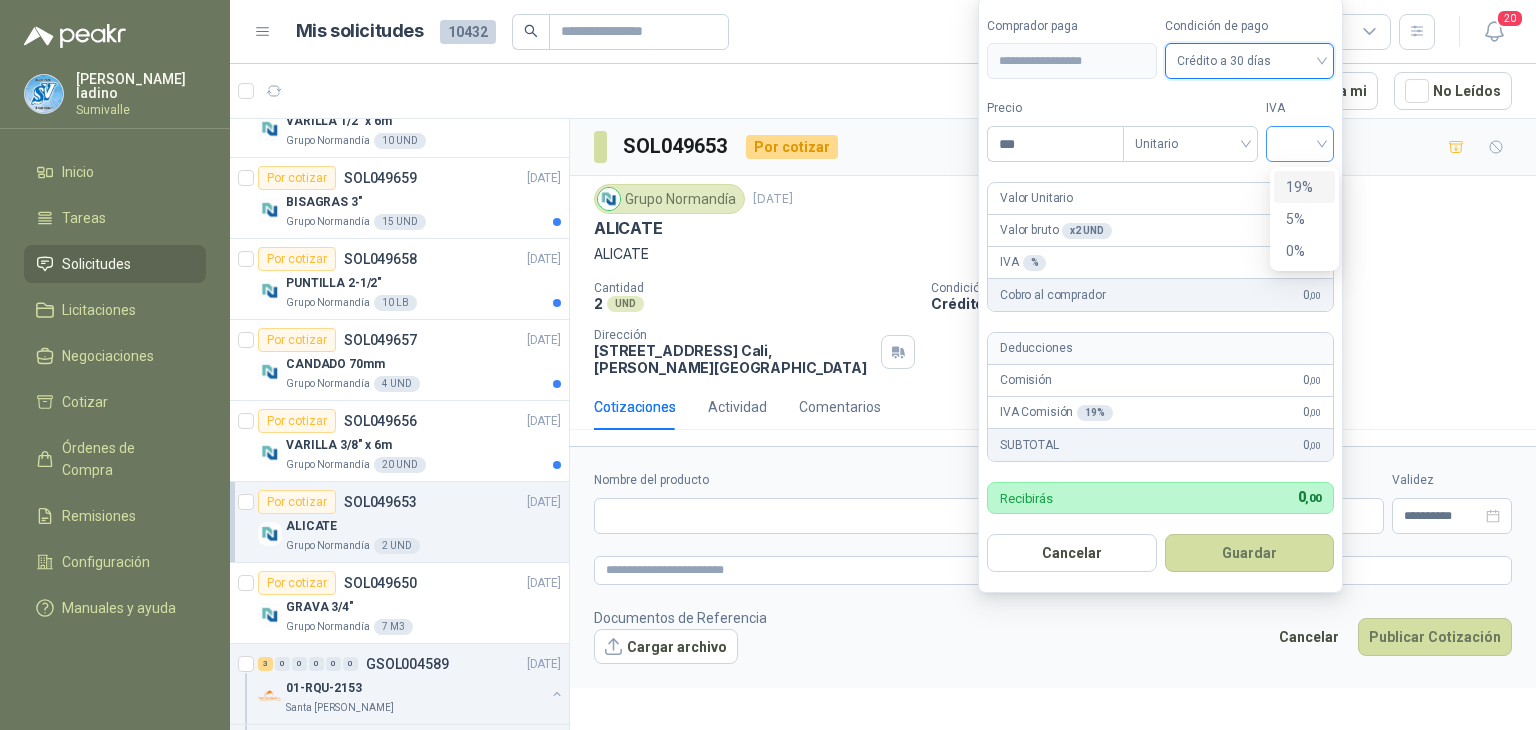 click at bounding box center [1300, 144] 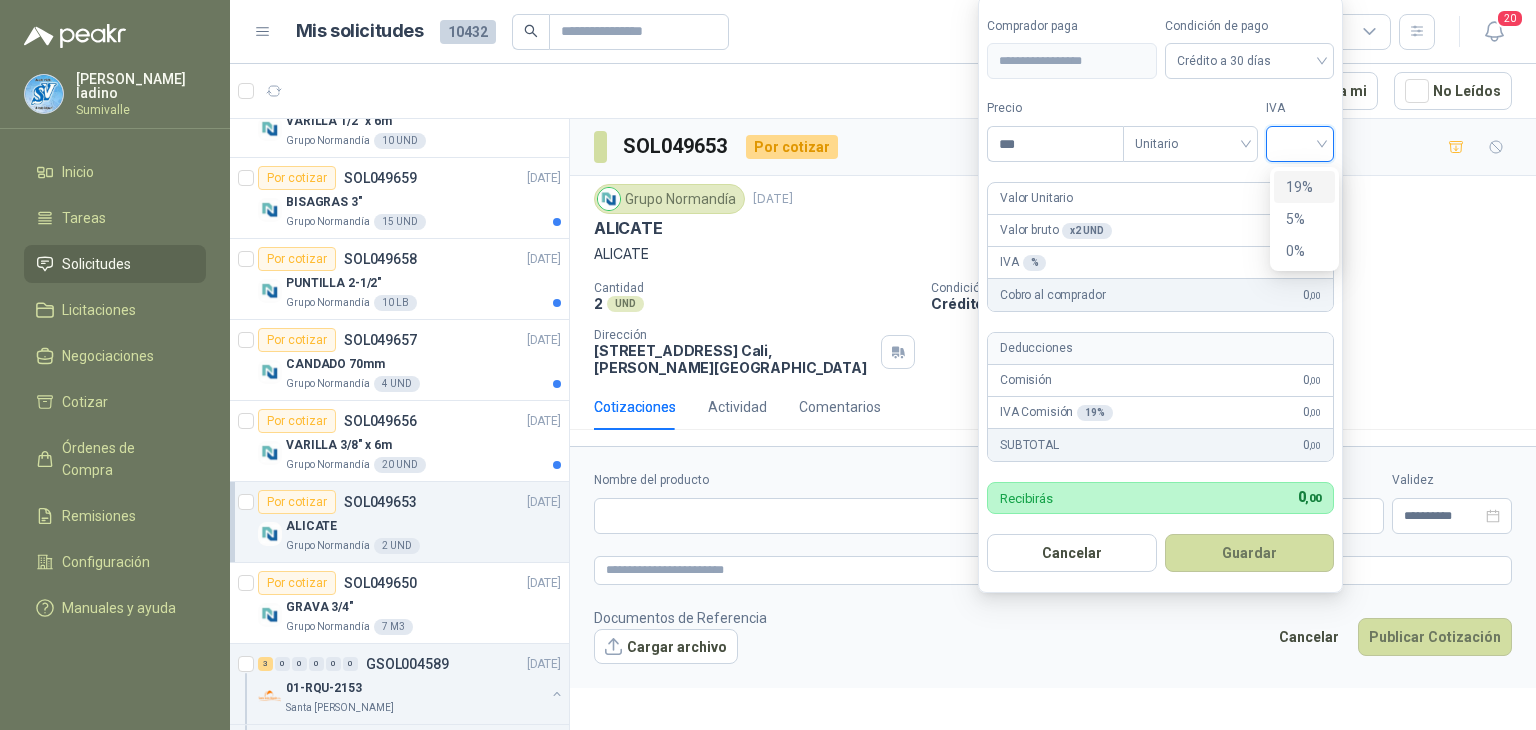 click on "19%" at bounding box center [1304, 187] 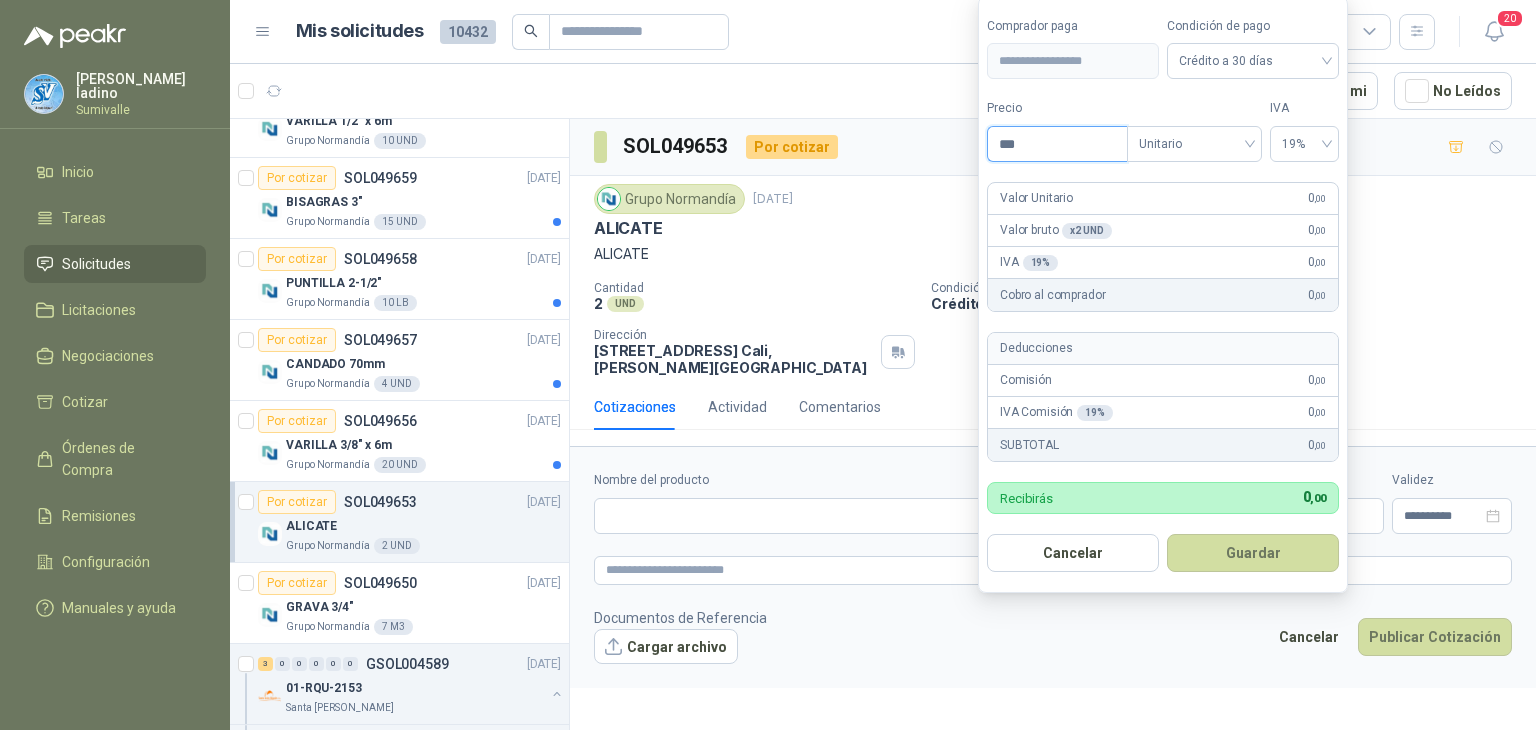 drag, startPoint x: 1102, startPoint y: 142, endPoint x: 872, endPoint y: 135, distance: 230.10649 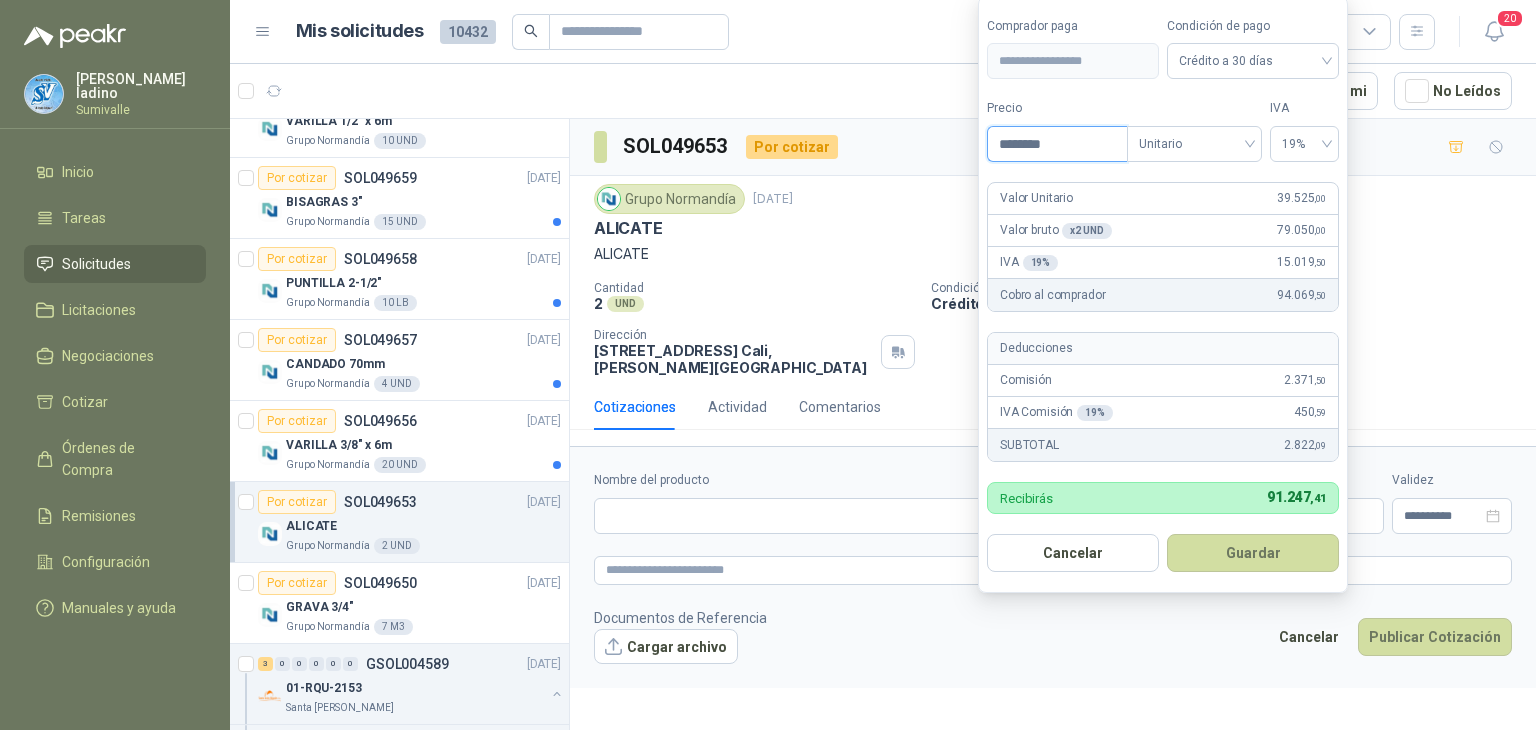 type on "********" 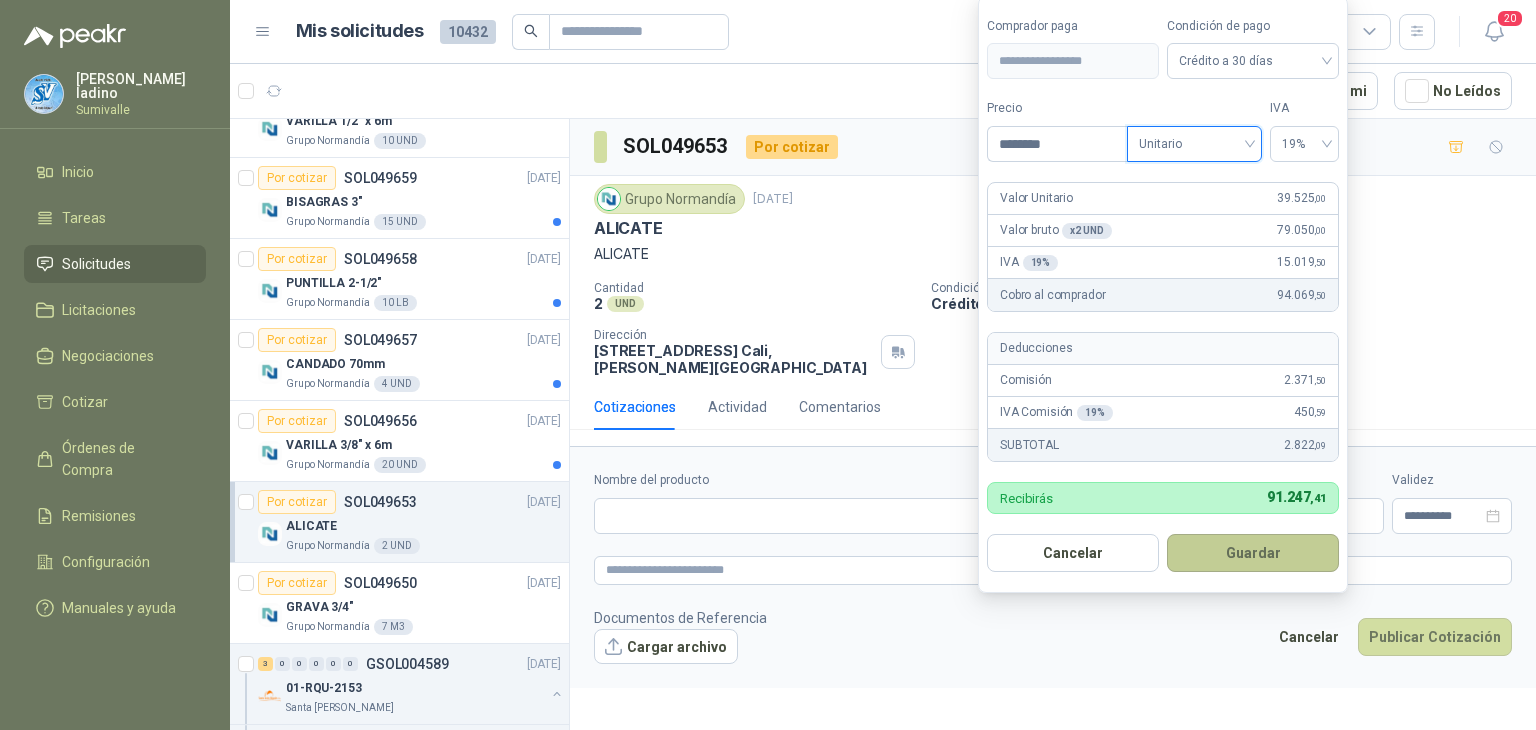 click on "Guardar" at bounding box center [1253, 553] 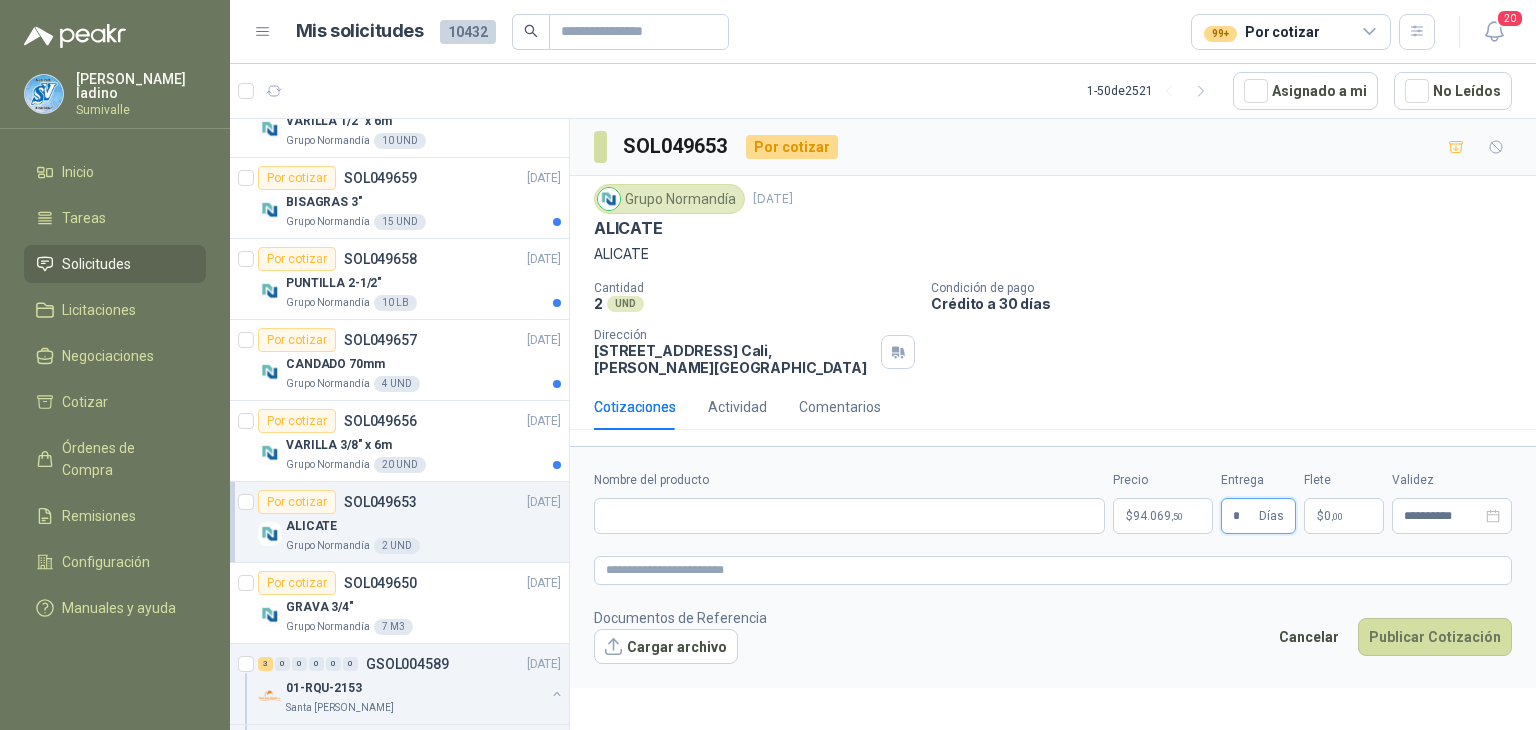 type on "*" 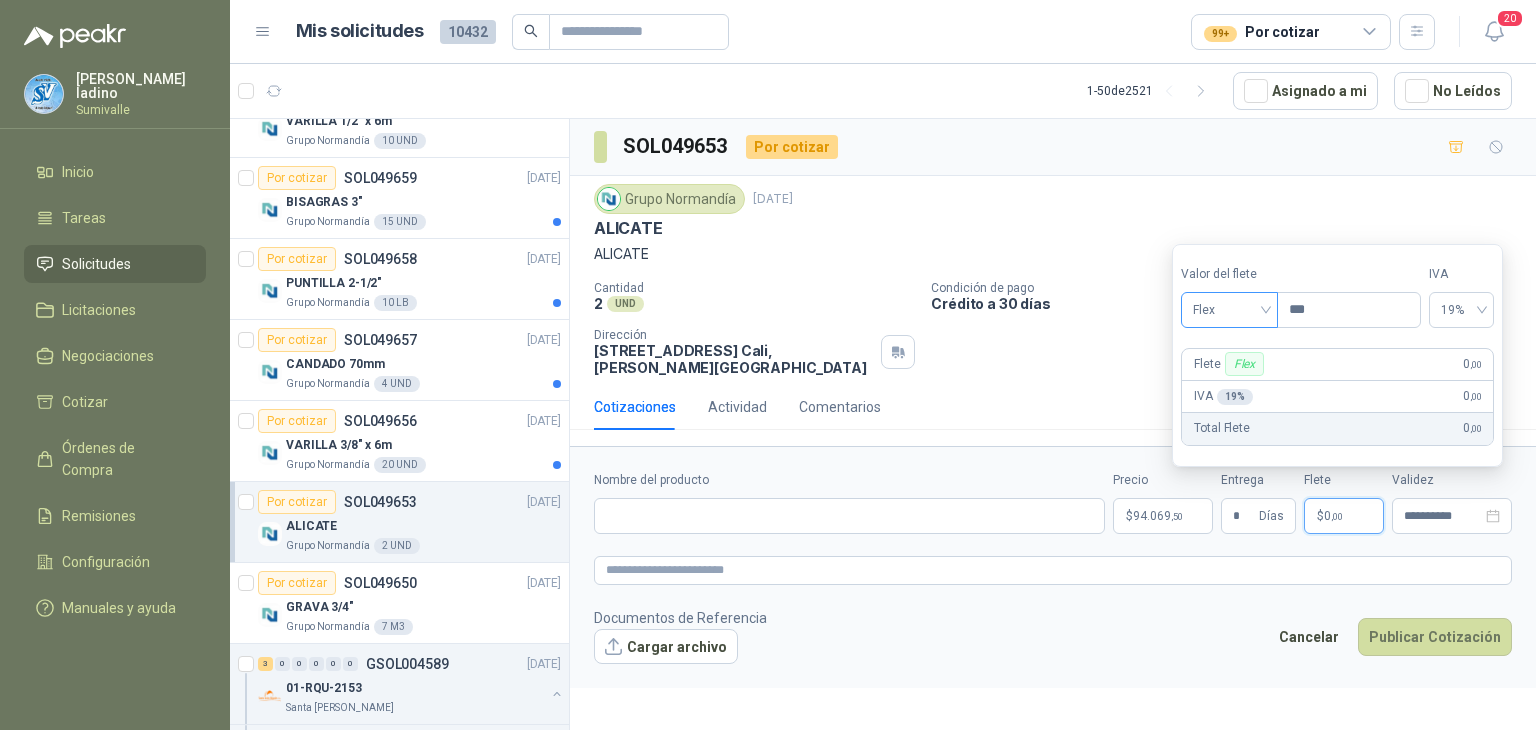 click on "Flex" at bounding box center (1229, 310) 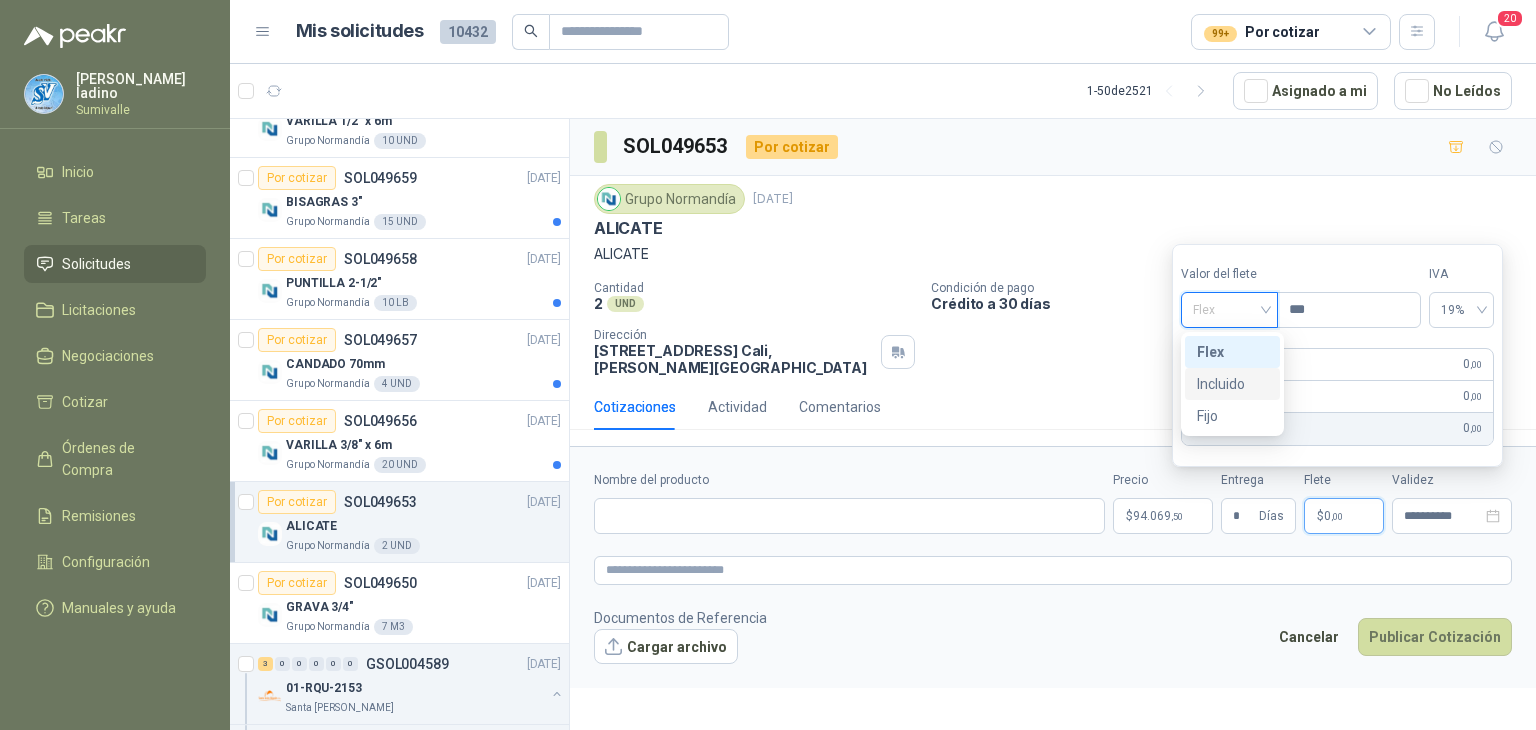 click on "Incluido" at bounding box center (1232, 384) 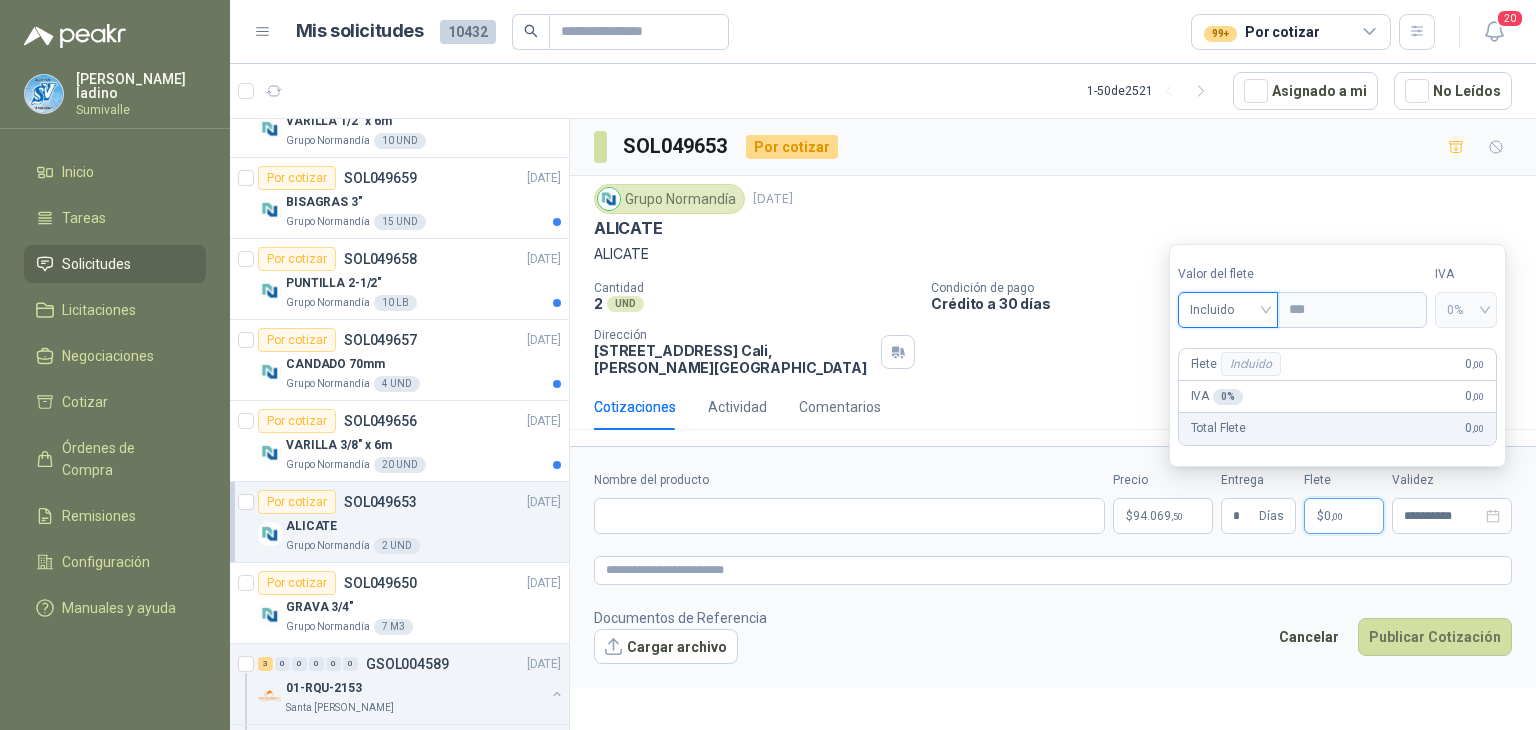 click on "**********" at bounding box center (1053, 567) 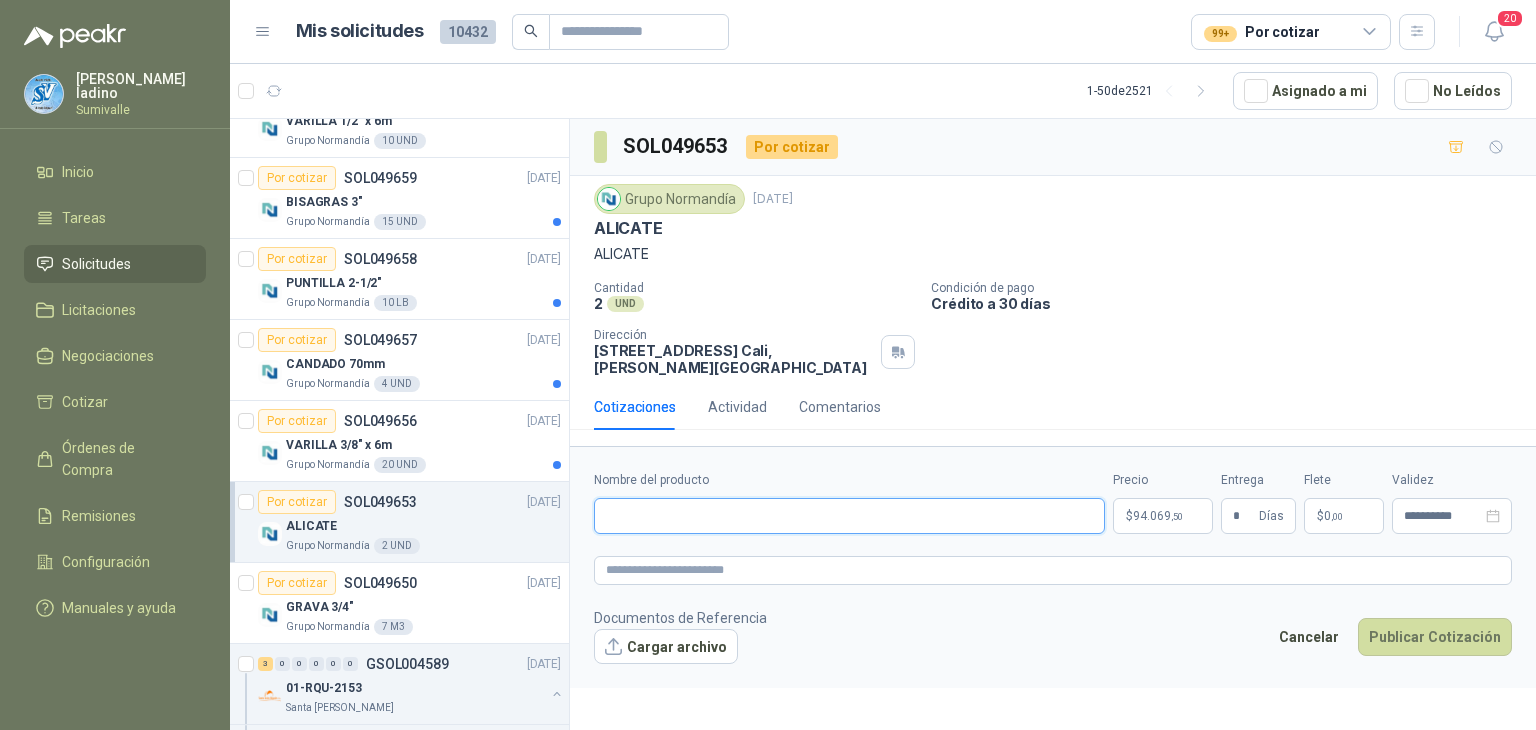 click on "Nombre del producto" at bounding box center [849, 516] 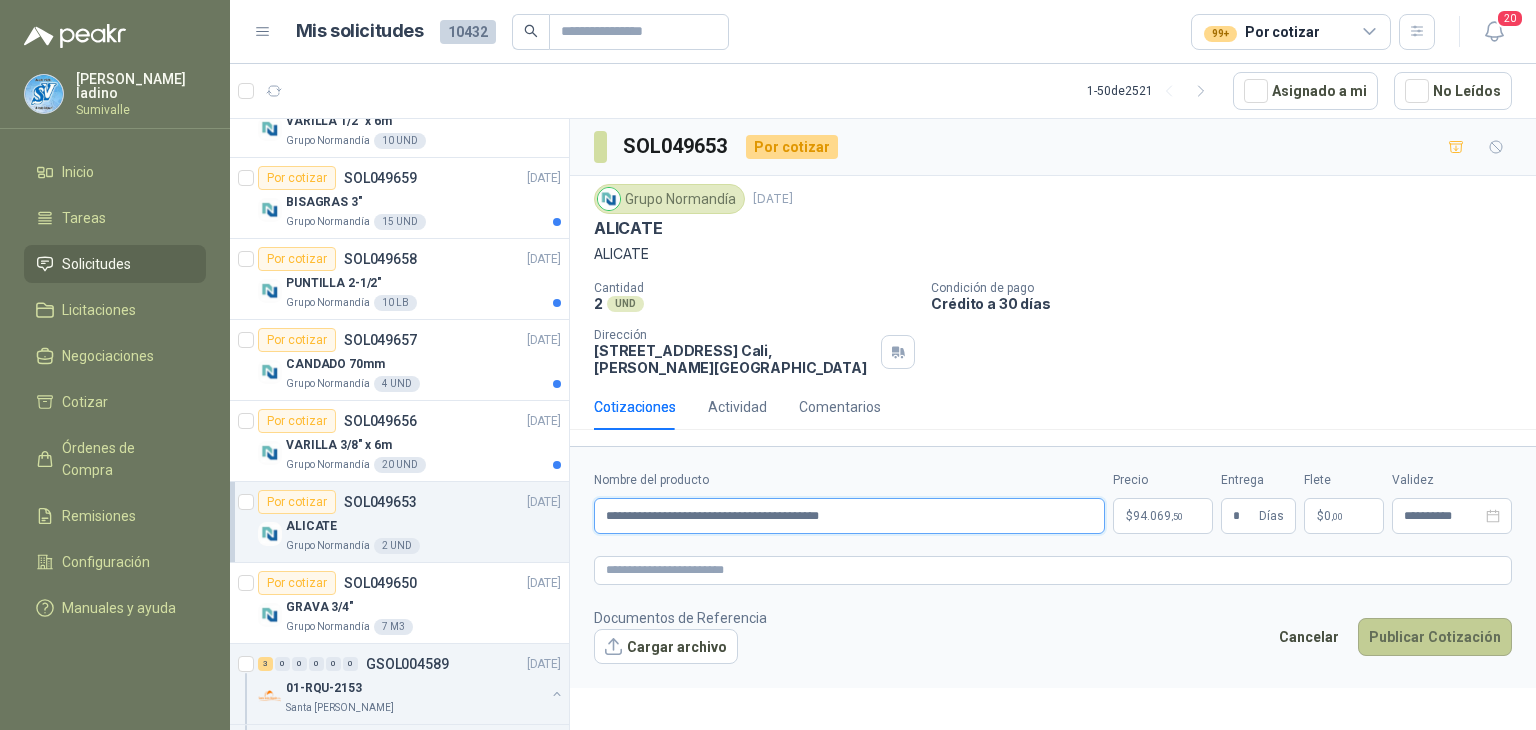 type on "**********" 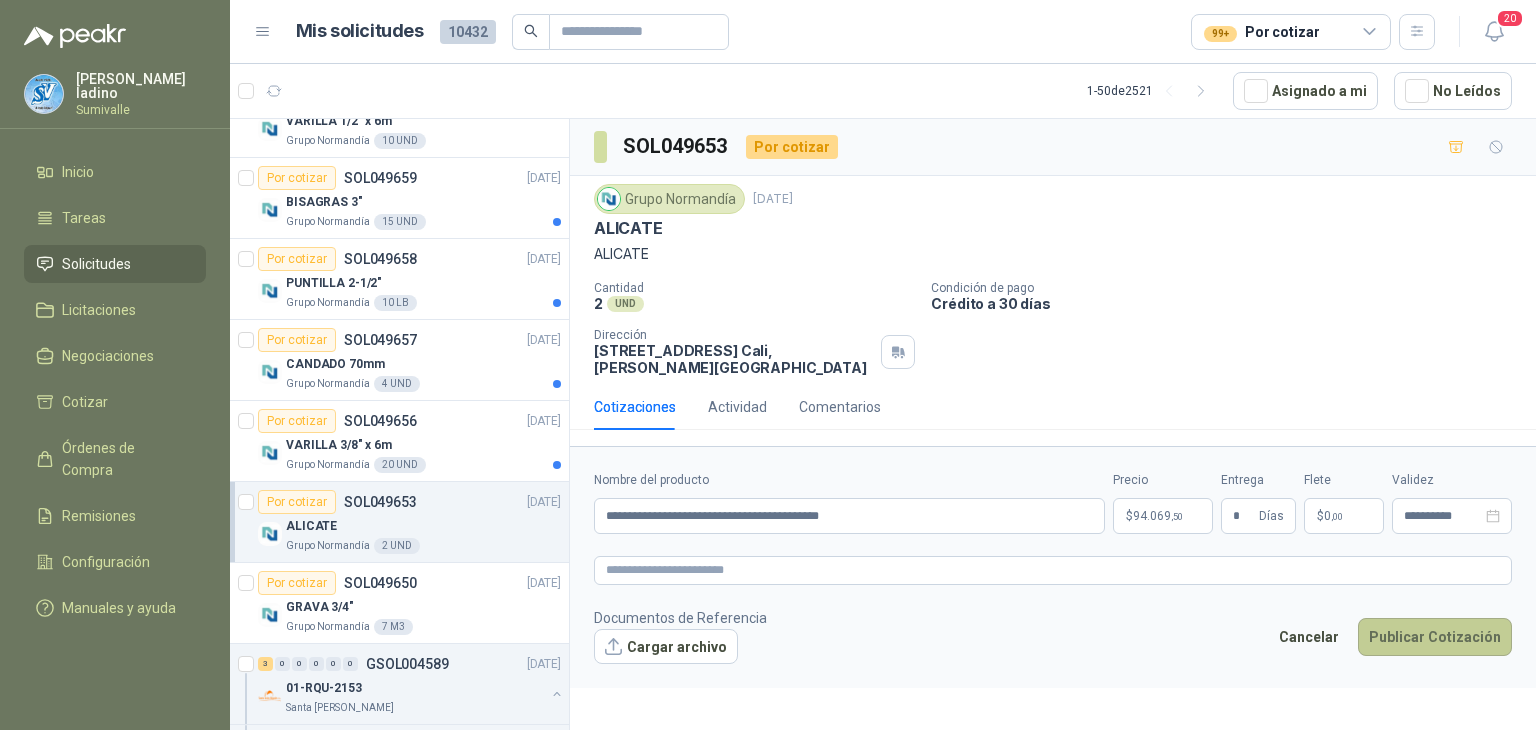 click on "Publicar Cotización" at bounding box center [1435, 637] 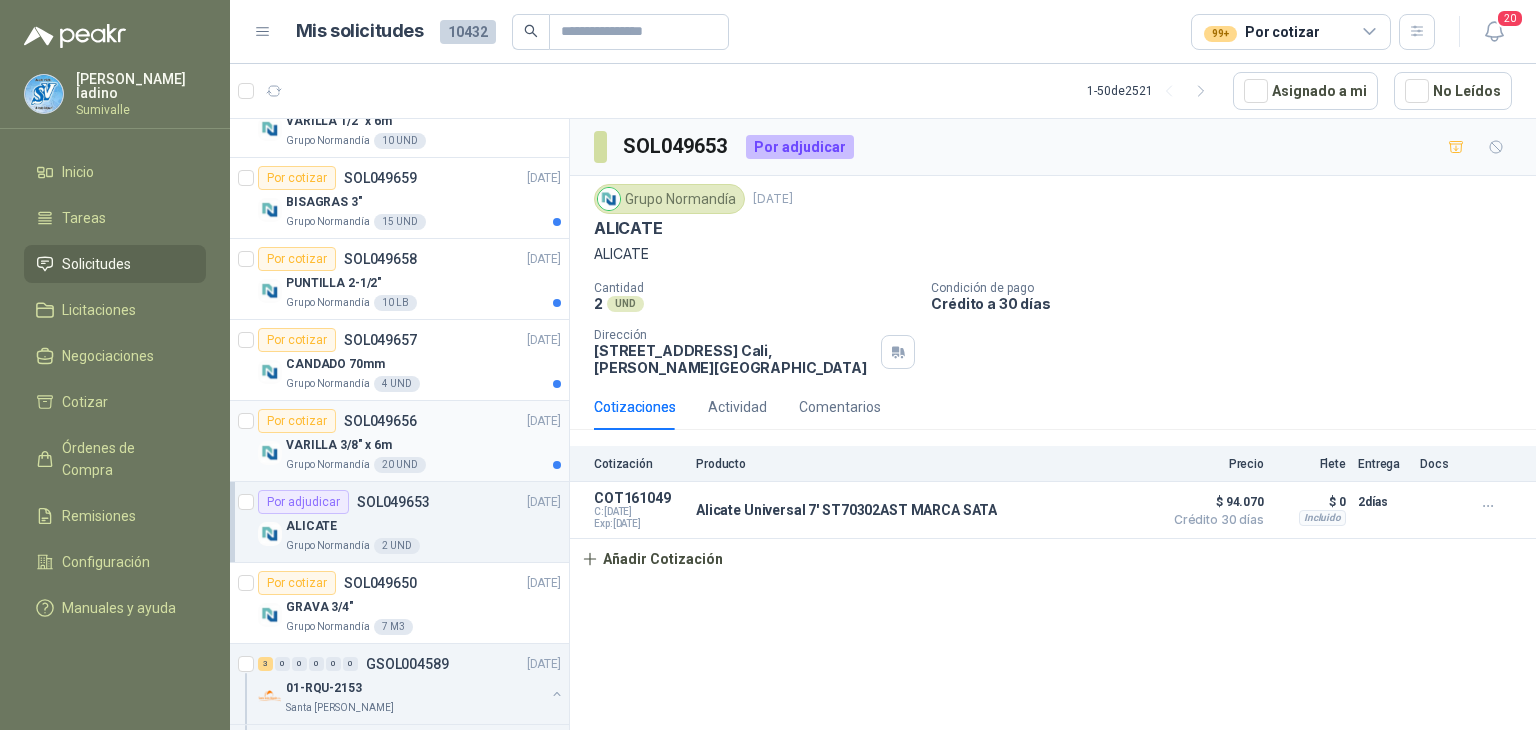 click on "VARILLA 3/8" x 6m" at bounding box center (423, 445) 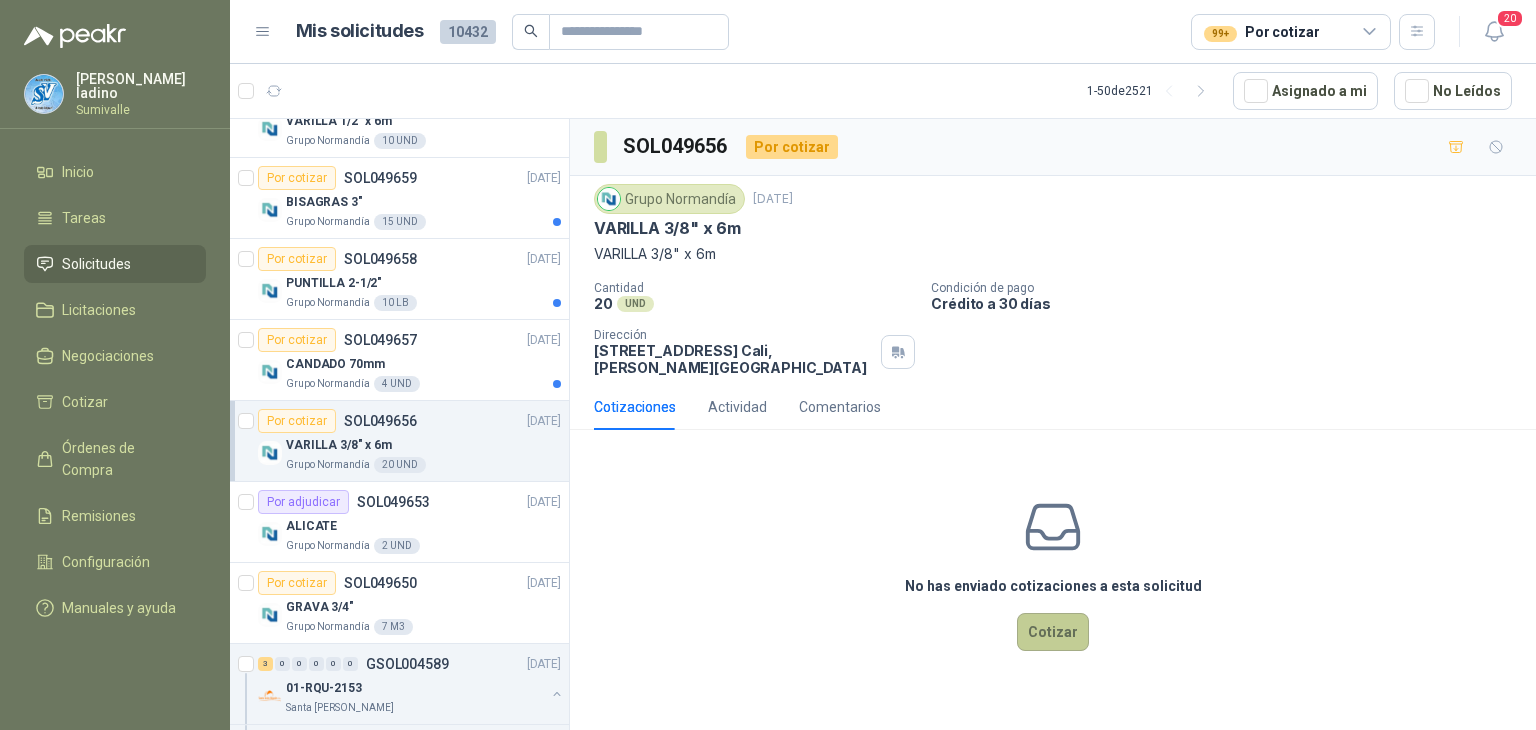 click on "Cotizar" at bounding box center (1053, 632) 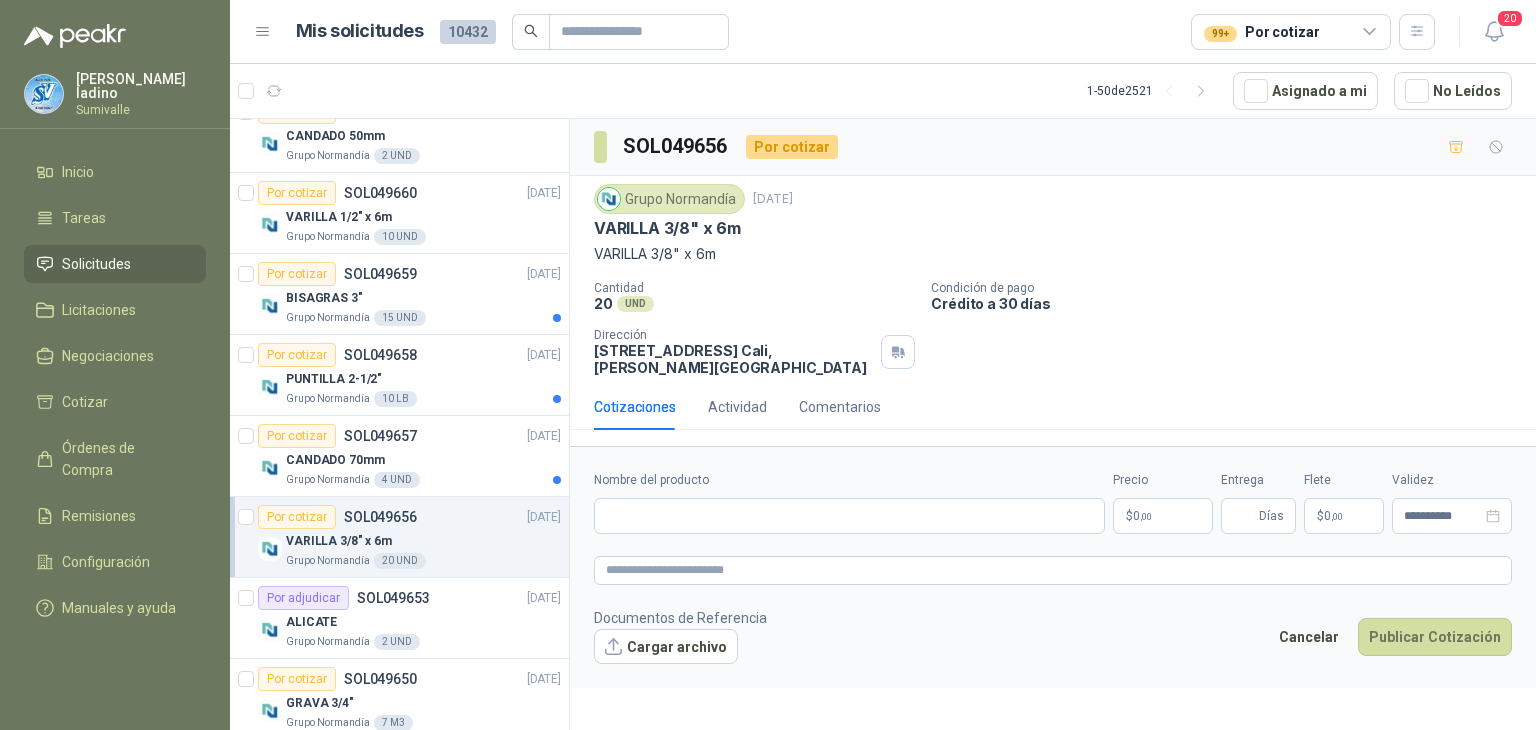 scroll, scrollTop: 800, scrollLeft: 1, axis: both 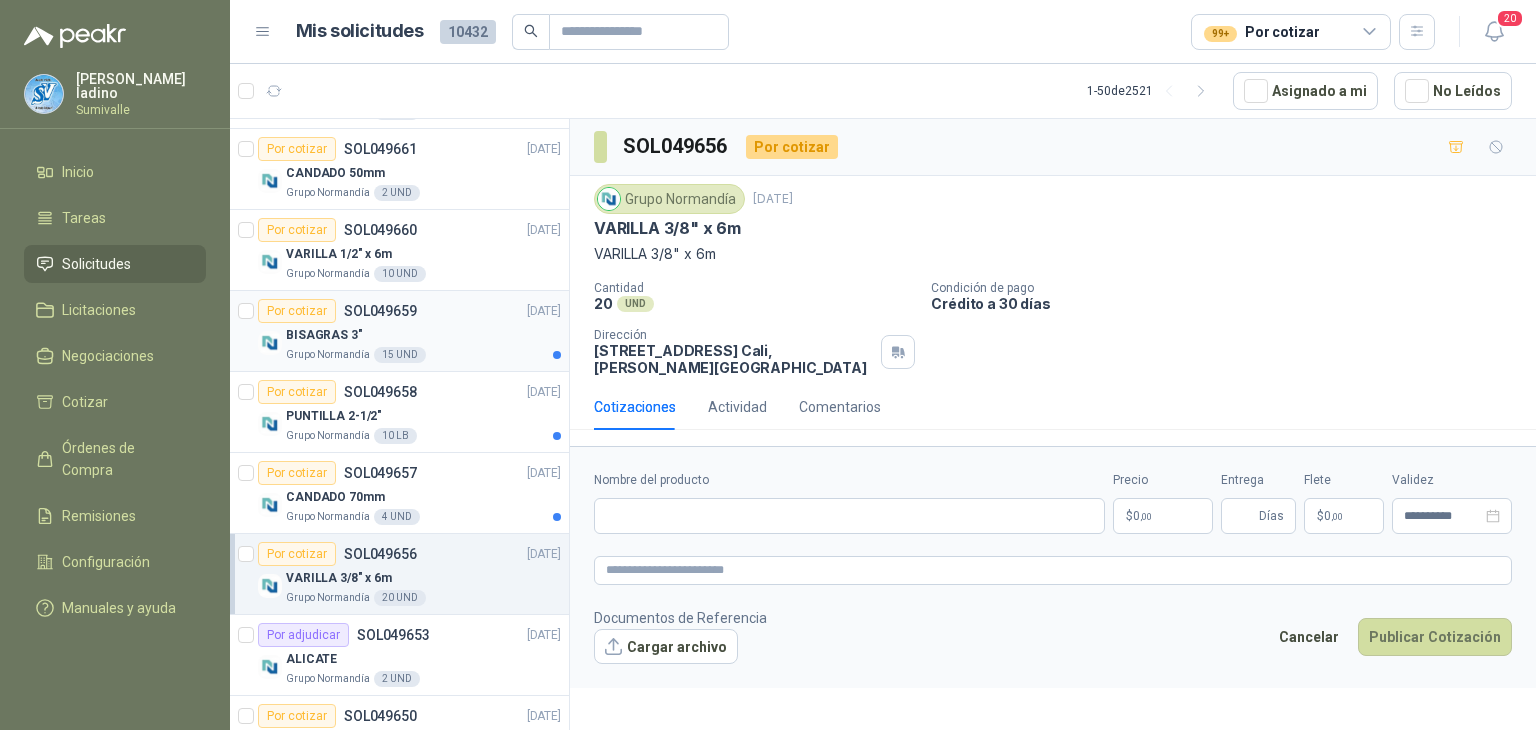 click on "Por cotizar SOL049659 [DATE]   BISAGRAS 3" Grupo [PERSON_NAME] 15   UND" at bounding box center (399, 331) 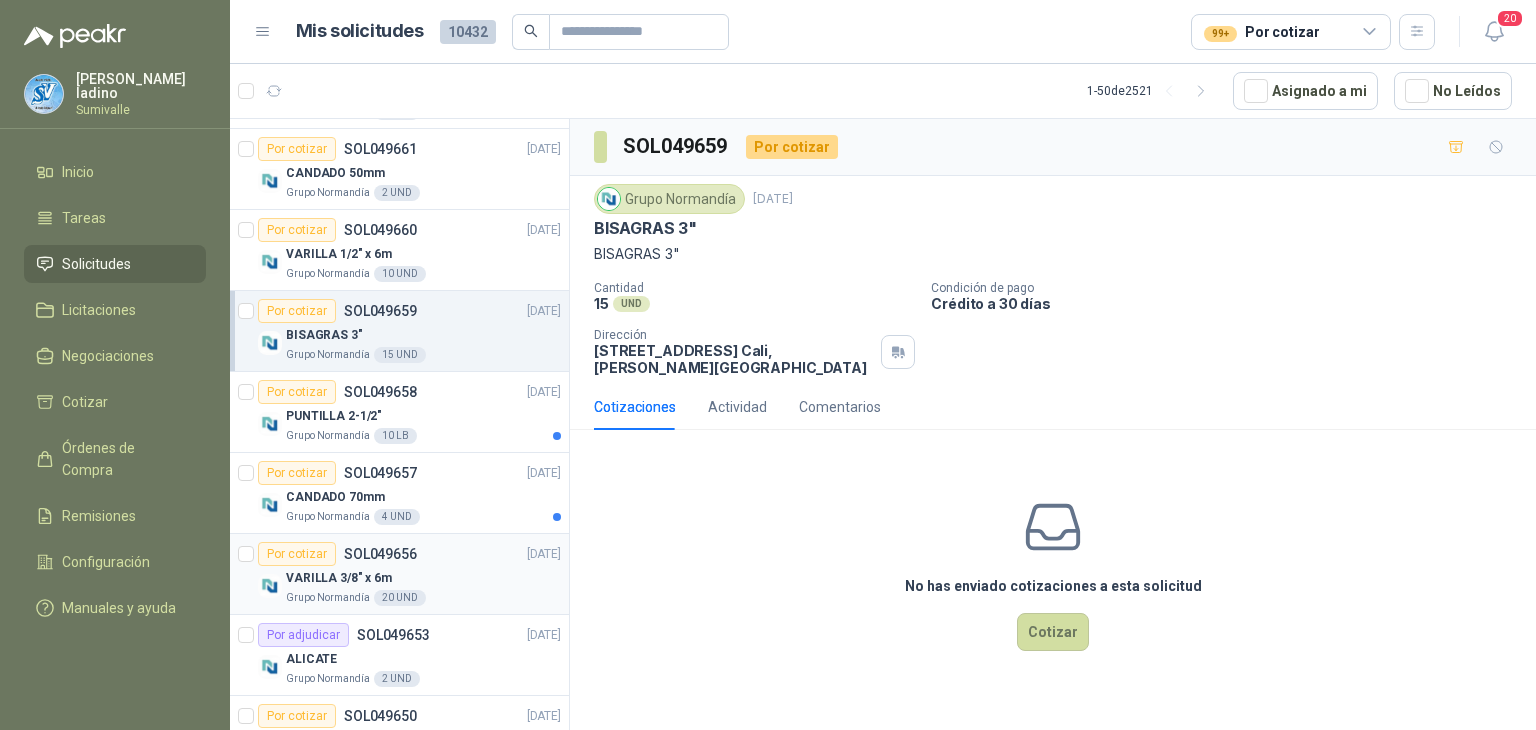 click on "Por cotizar SOL049656 [DATE]" at bounding box center [409, 554] 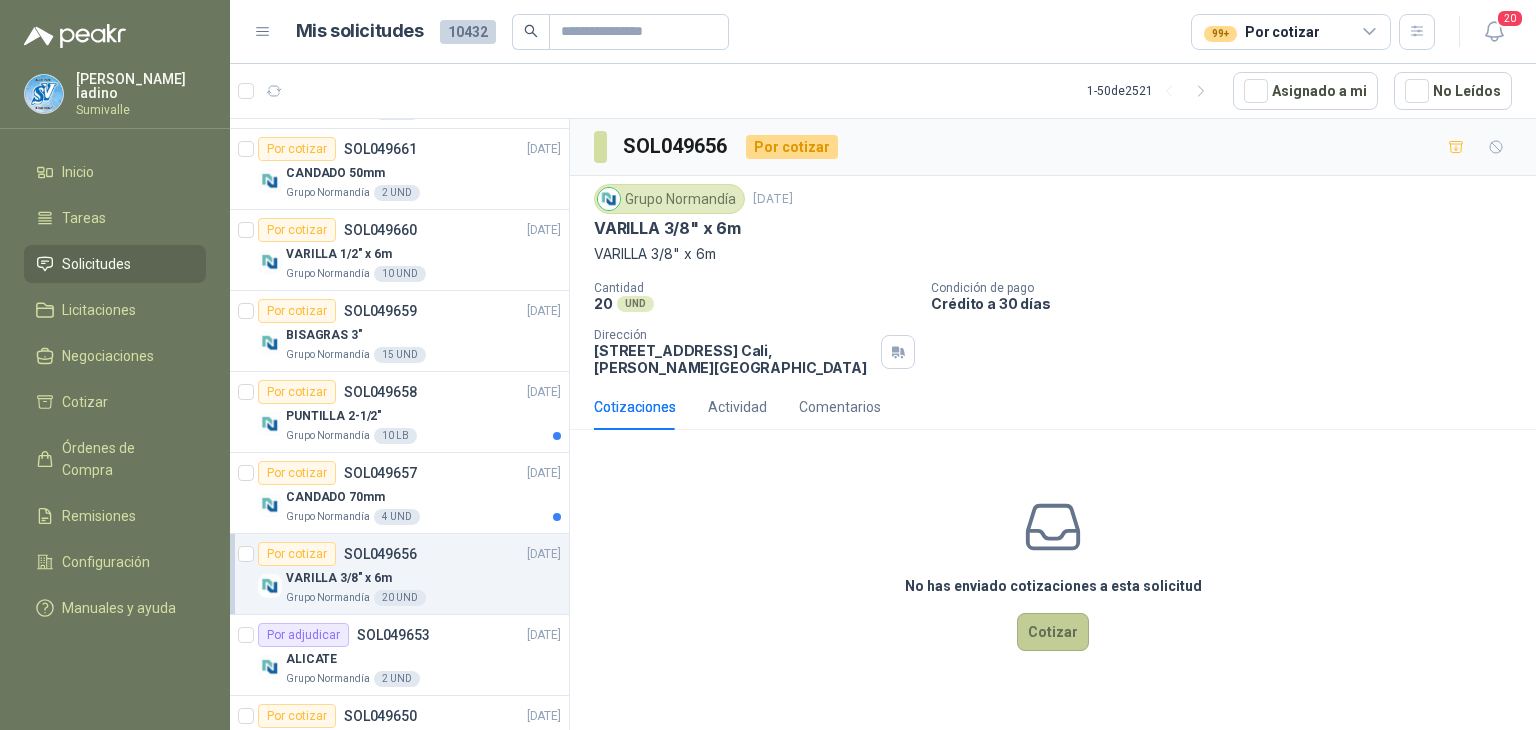 click on "Cotizar" at bounding box center [1053, 632] 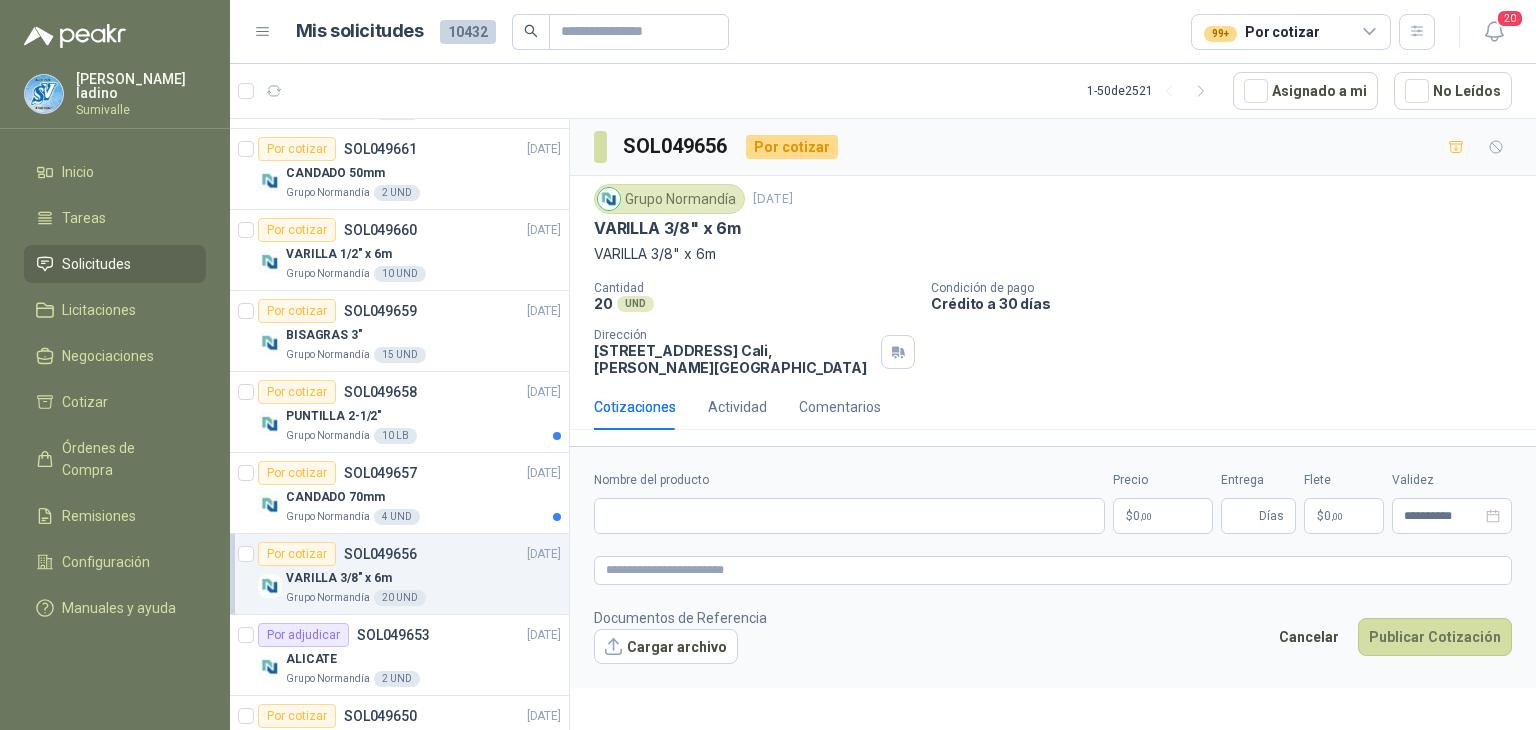 type 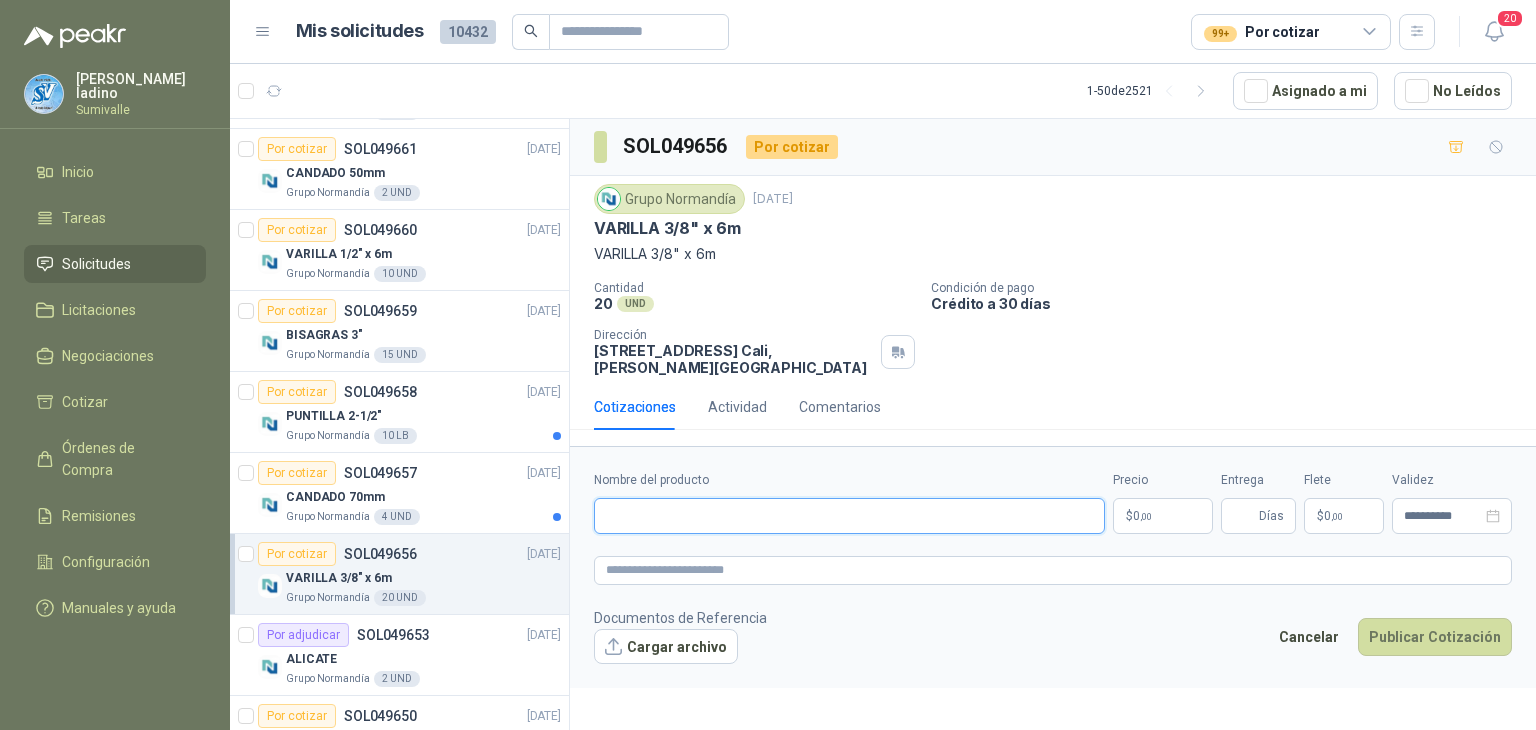 click on "Nombre del producto" at bounding box center (849, 516) 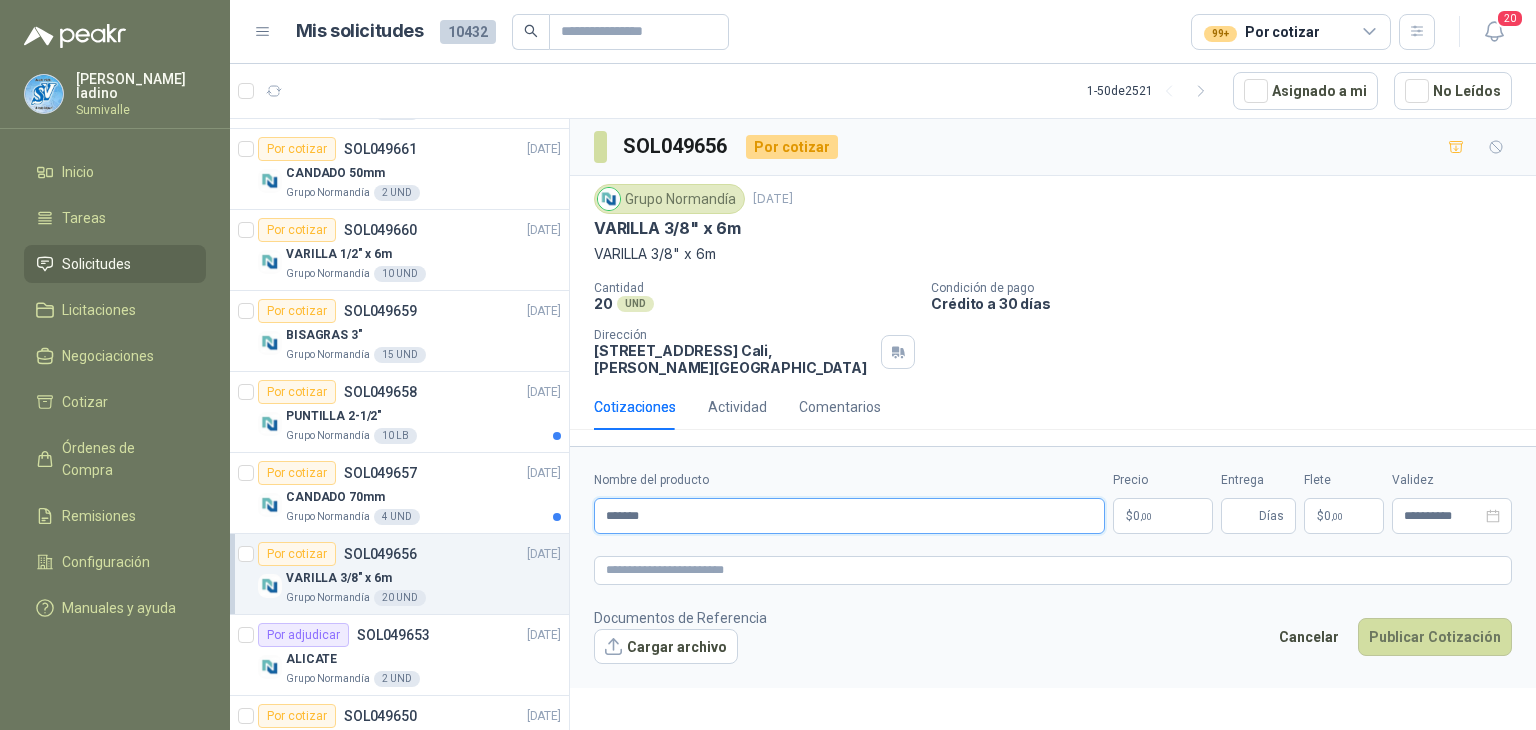 click on "*******" at bounding box center (849, 516) 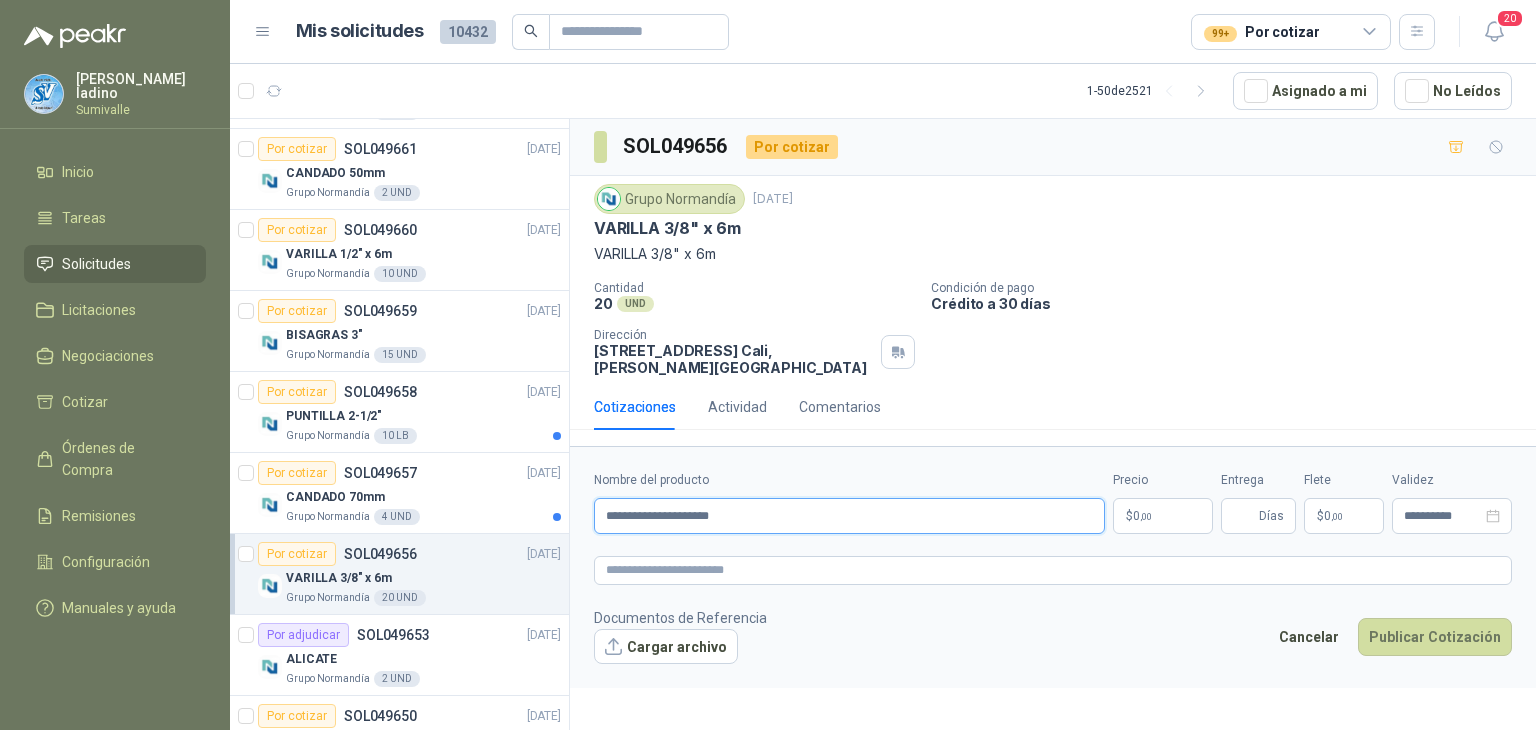click on "**********" at bounding box center (849, 516) 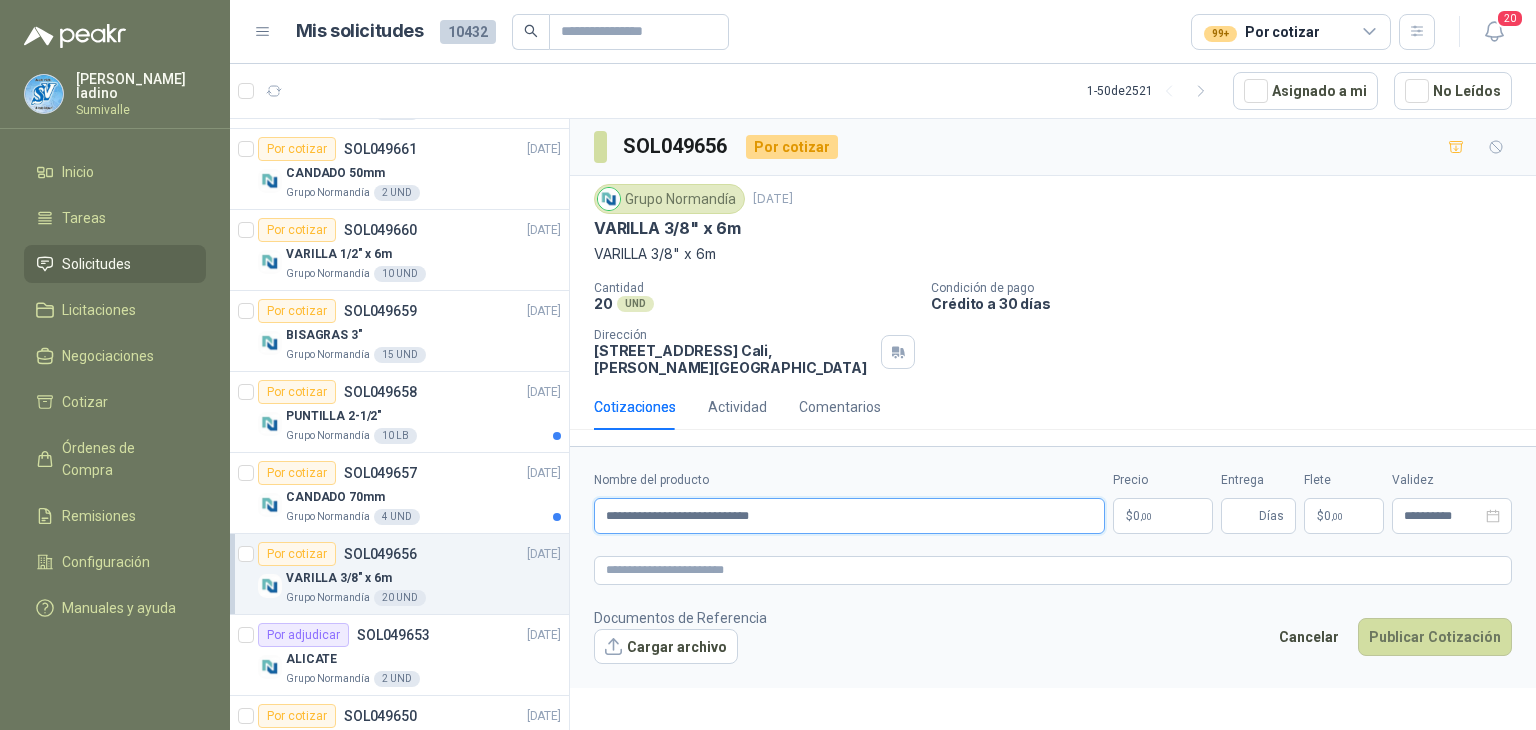 type on "**********" 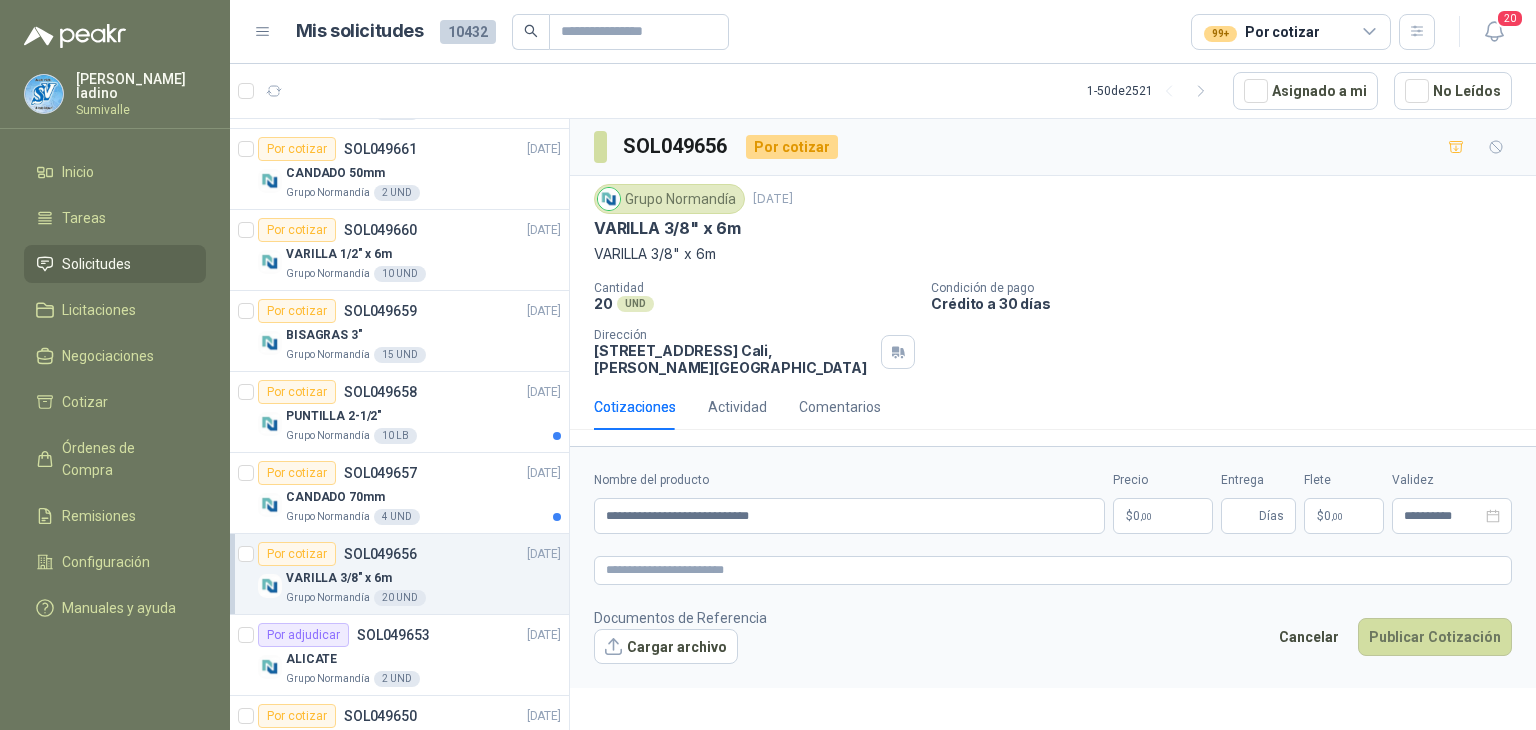 click on "[PERSON_NAME]   Inicio   Tareas   Solicitudes   Licitaciones   Negociaciones   Cotizar   Órdenes de Compra   Remisiones   Configuración   Manuales y ayuda Mis solicitudes 10432 99+ Por cotizar 20 1 - 50  de  2521 Asignado a mi No Leídos 4   0   0   0   0   0   GSOL004592 [DATE]   169120 BISAGRA- 169159 LLAVE CADENA Club Campestre de Cali   10   0   0   0   0   0   GSOL004591 [DATE]   169115  PANEL YESO Club Campestre de Cali   4   0   0   0   0   0   GSOL004590 [DATE]   169052 VALVULA 169113 - 169139- 169158 PVC  Club Campestre de Cali   Por cotizar SOL049680 [DATE]   GANCHOS TEJA ETERNIT Grupo [PERSON_NAME] 40   UND Por cotizar SOL049677 [DATE]   PALA REDONDA Grupo [PERSON_NAME] 4   UND Por cotizar SOL049674 [DATE]   CADENA ACERO 50cm Grupo [PERSON_NAME] 2   UND Por cotizar SOL049672 [DATE]   POLIETILENO NEGRO (ROLLO 100m) Grupo [PERSON_NAME] 5   UND Por cotizar SOL049666 [DATE]   TANQUE PLASTICO CUADRADO ALMACENAMIENTO AGUA 1000 LITROS Grupo [PERSON_NAME] 2   UND Por cotizar   7" at bounding box center (768, 365) 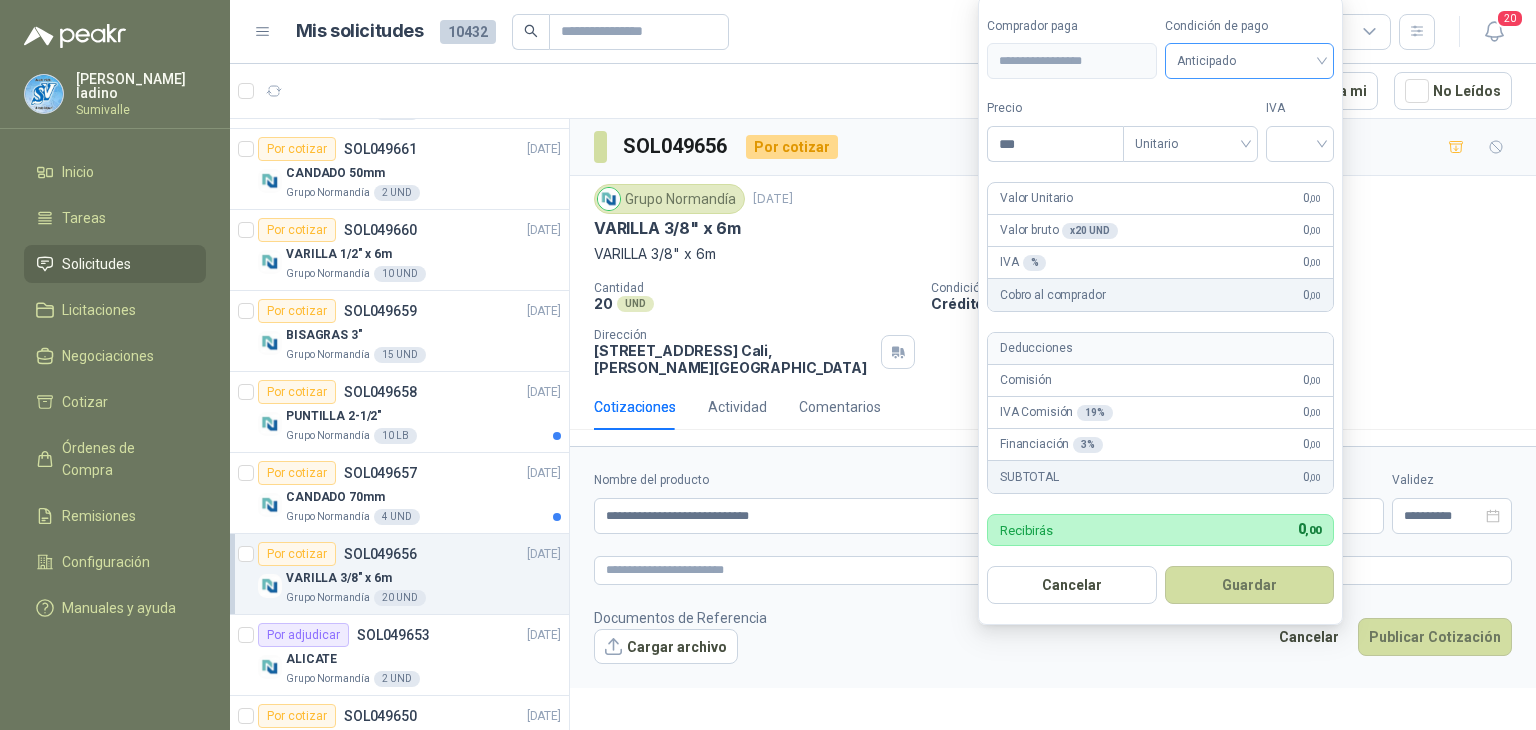 click on "Anticipado" at bounding box center (1250, 61) 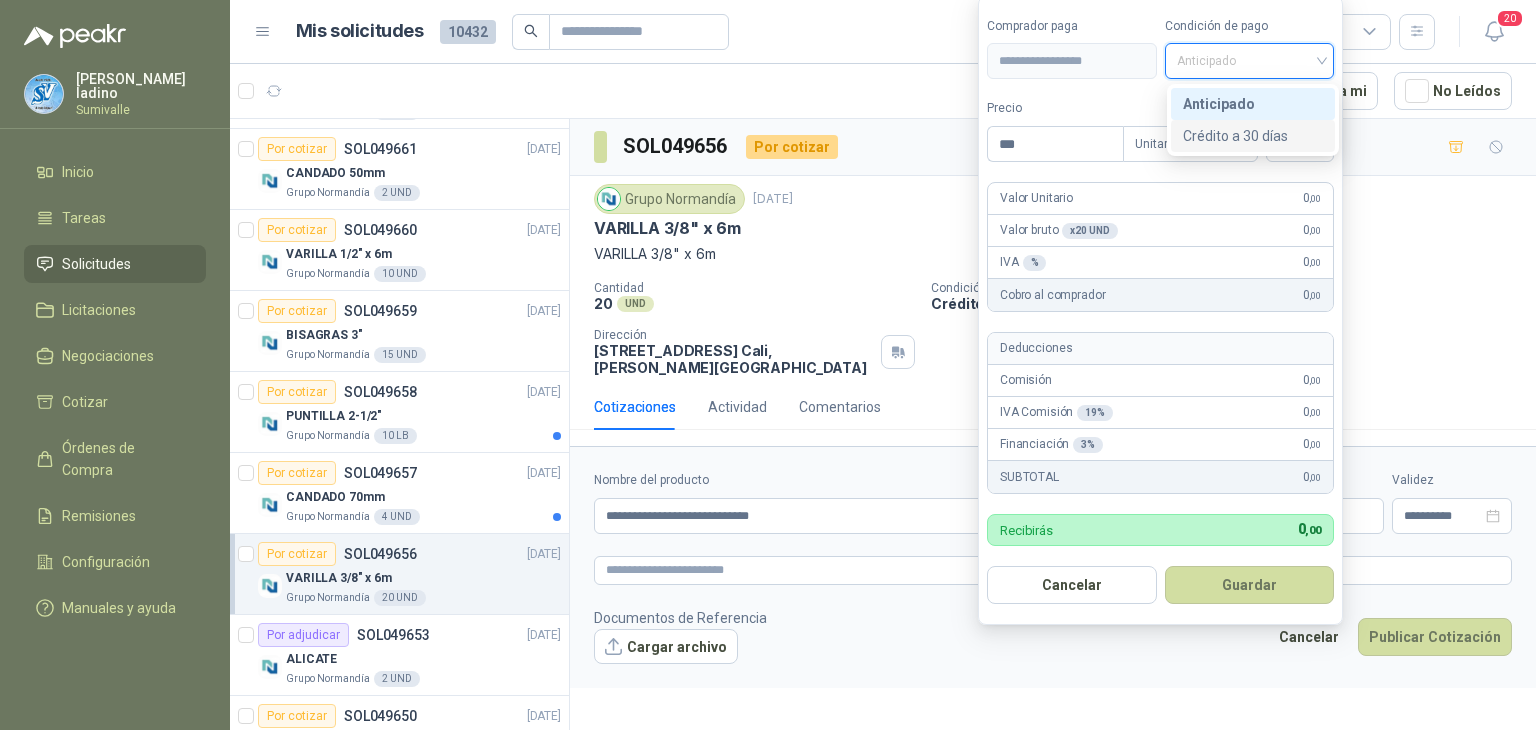 click on "Crédito a 30 días" at bounding box center [1253, 136] 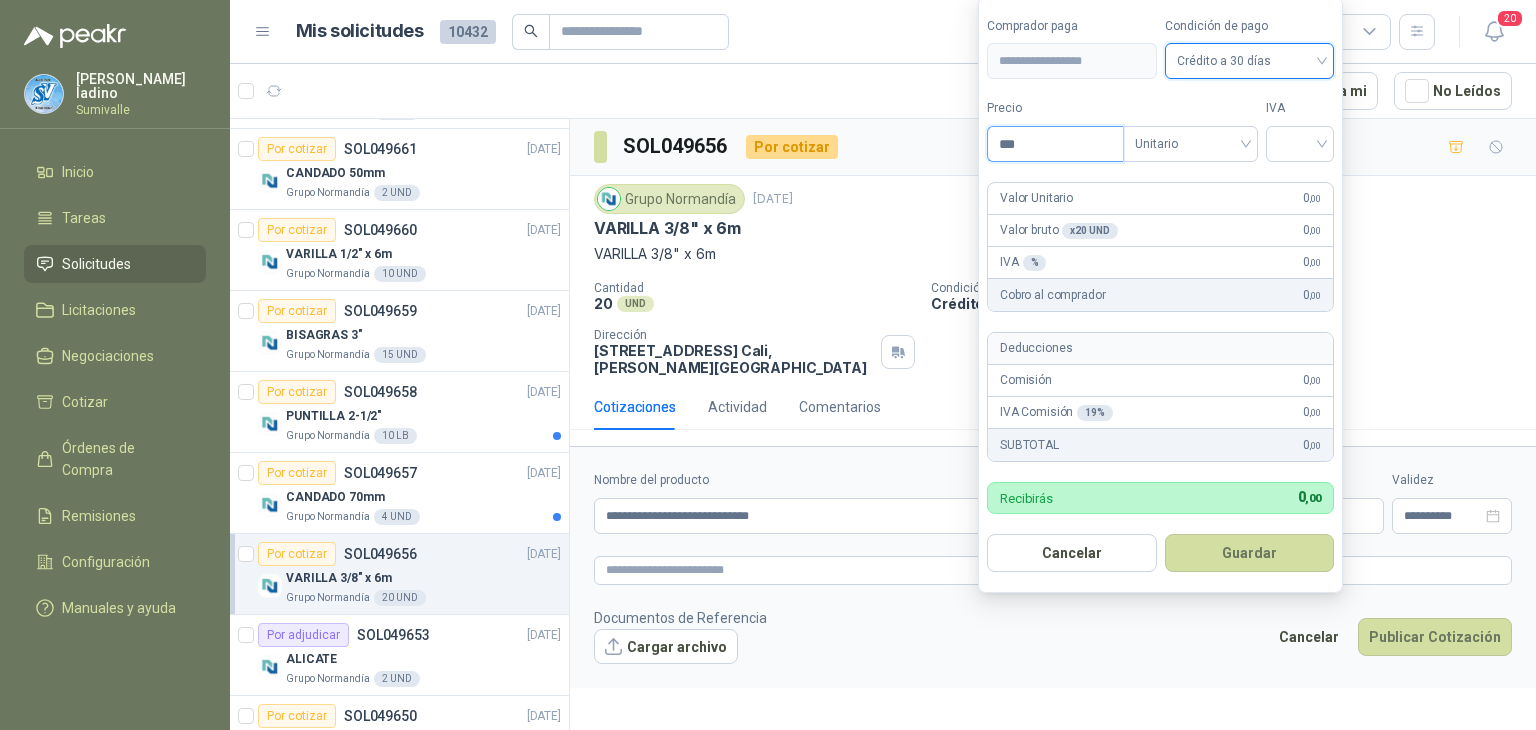 click on "***" at bounding box center [1055, 144] 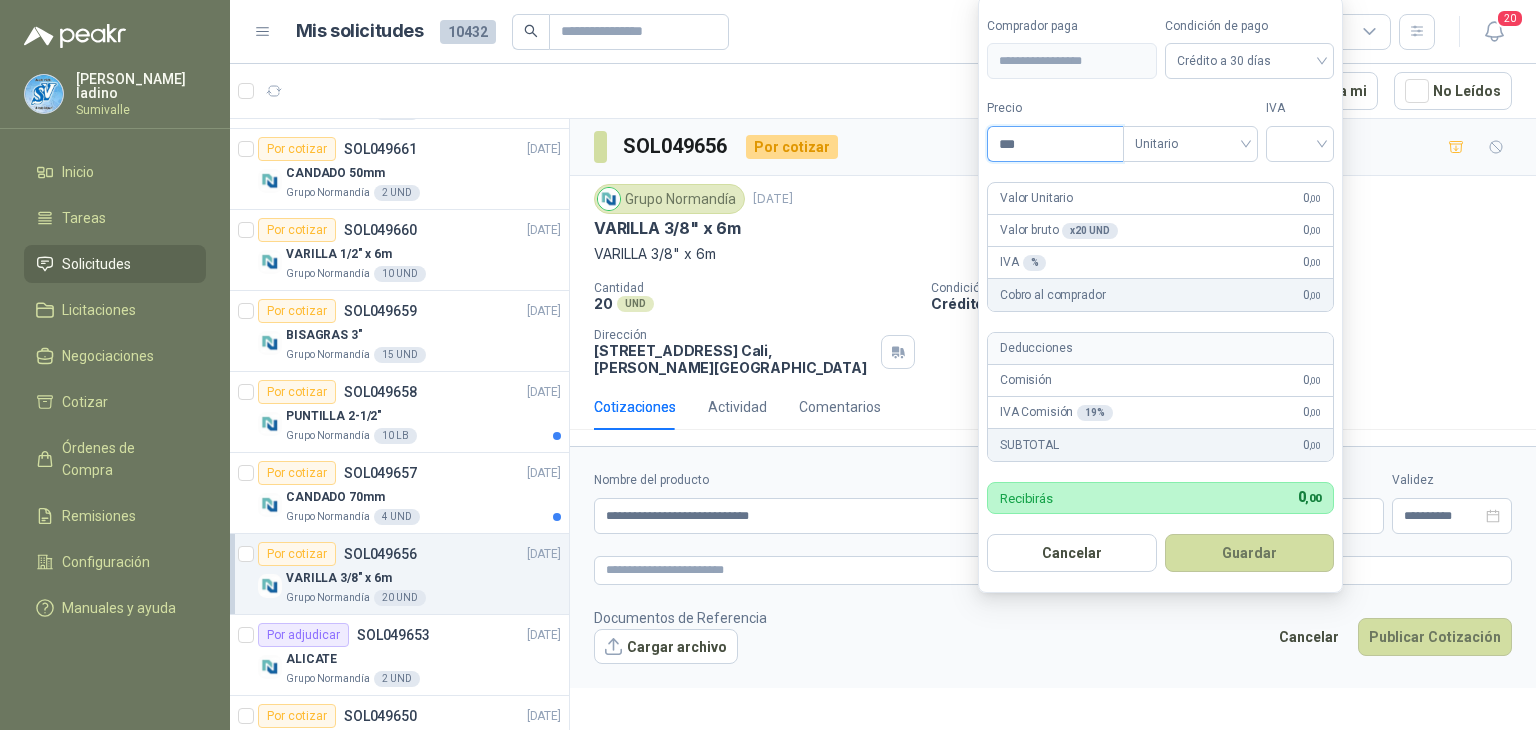 drag, startPoint x: 1105, startPoint y: 144, endPoint x: 792, endPoint y: 118, distance: 314.078 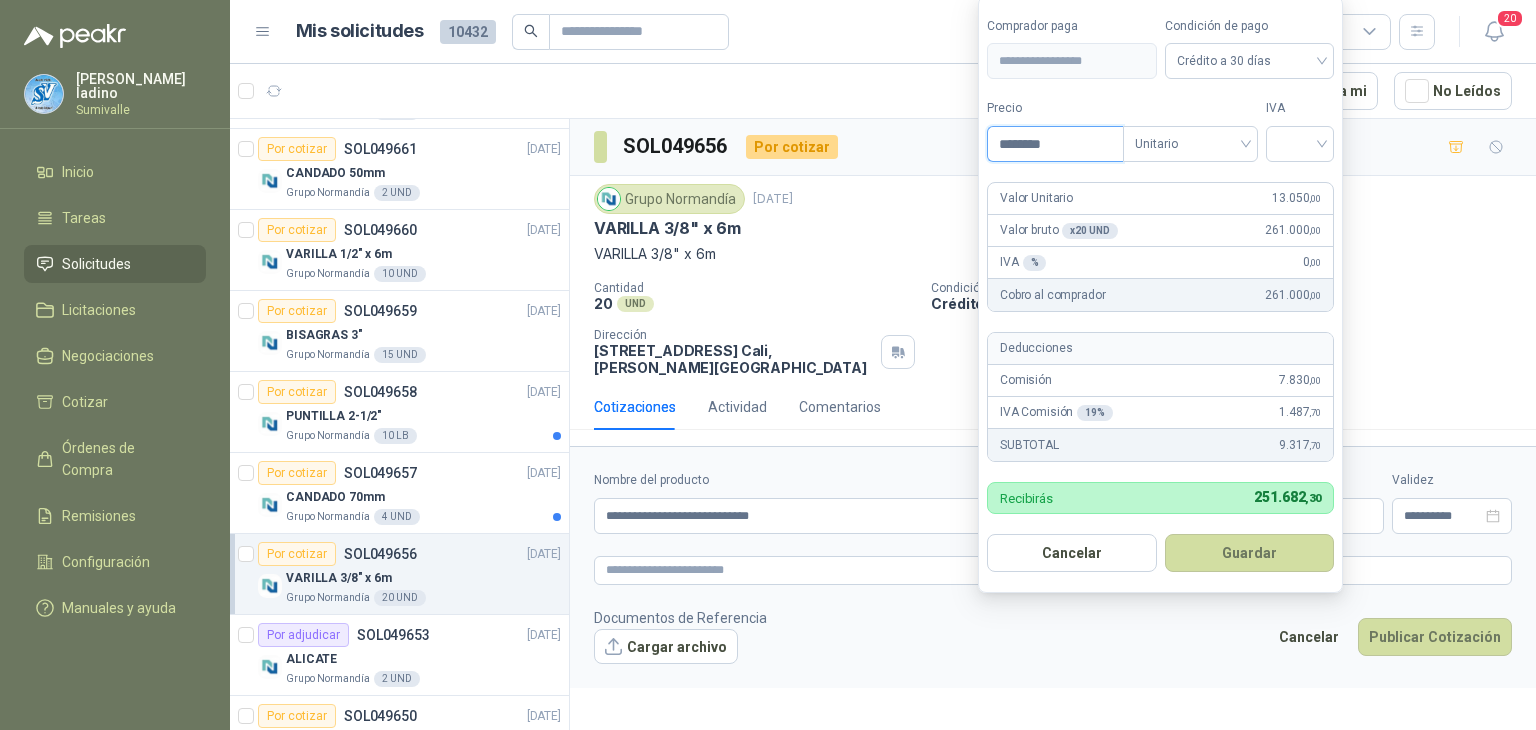 type on "********" 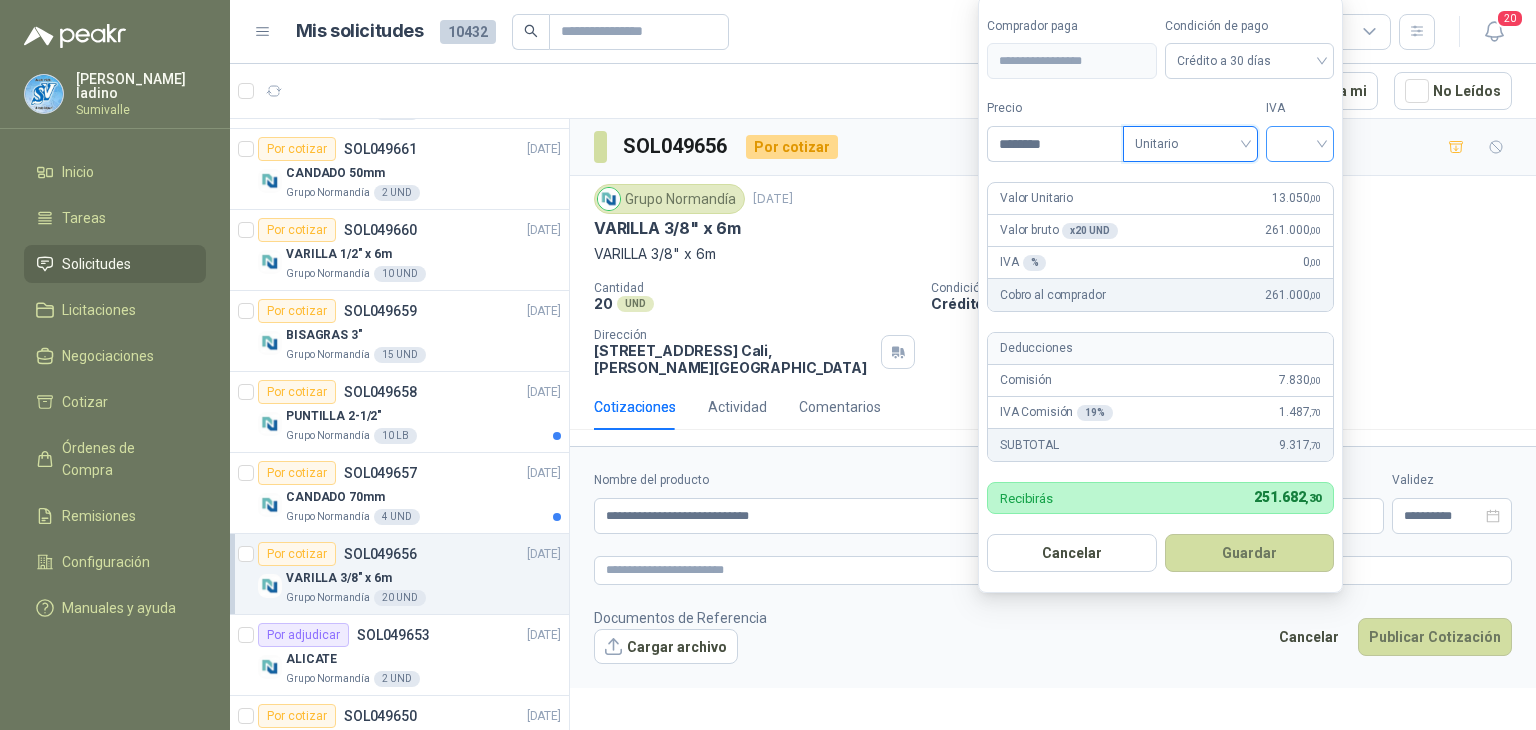 click at bounding box center [1300, 142] 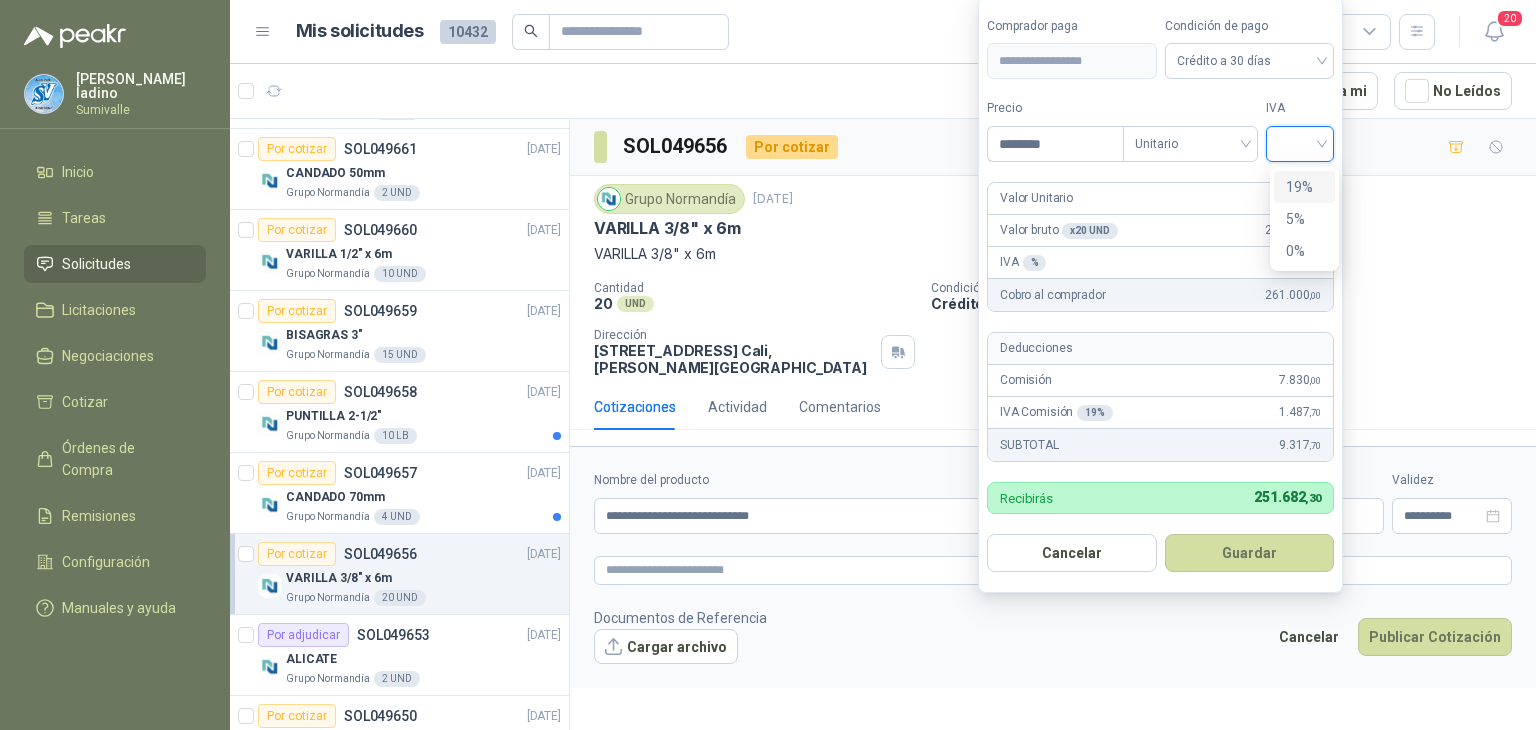 click on "19%" at bounding box center (1304, 187) 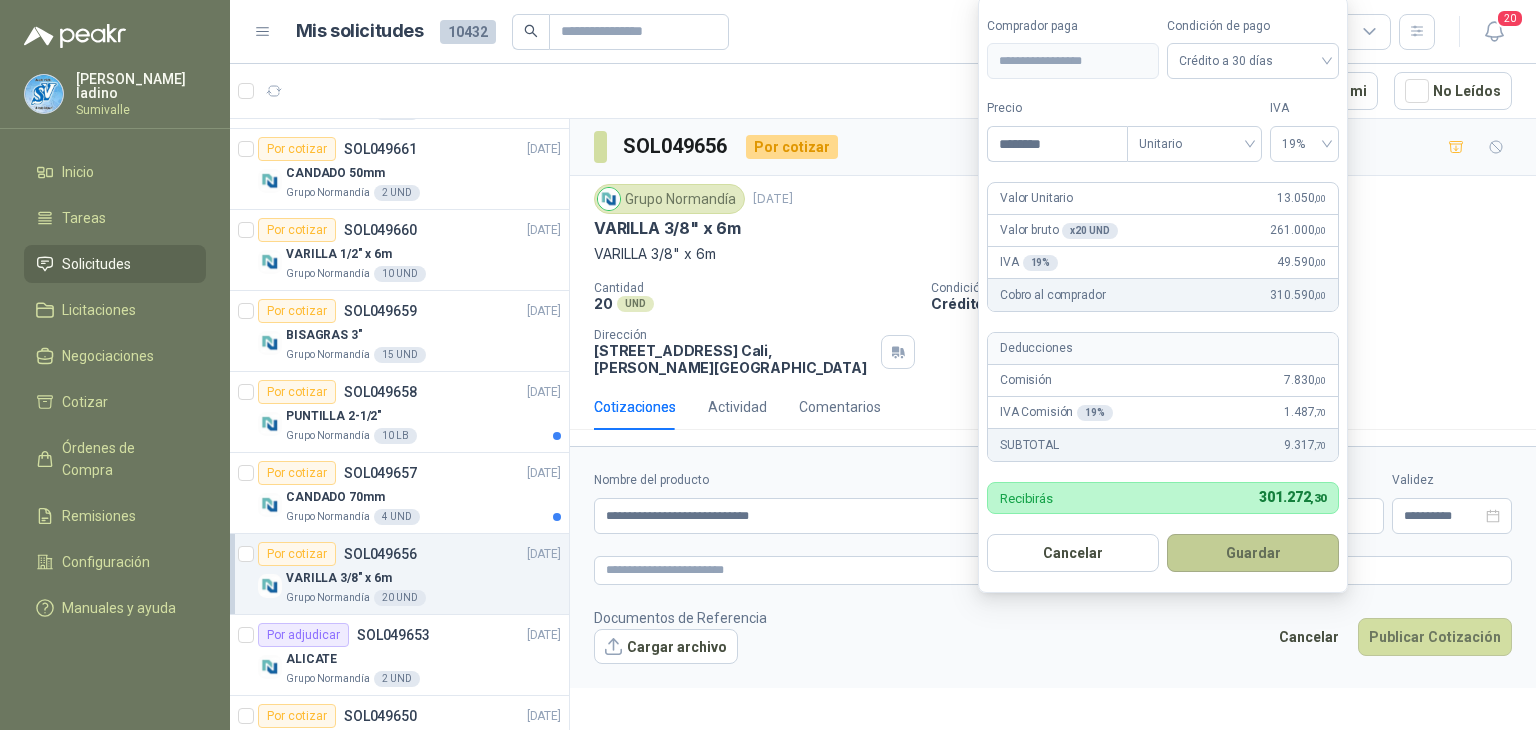 click on "Guardar" at bounding box center [1253, 553] 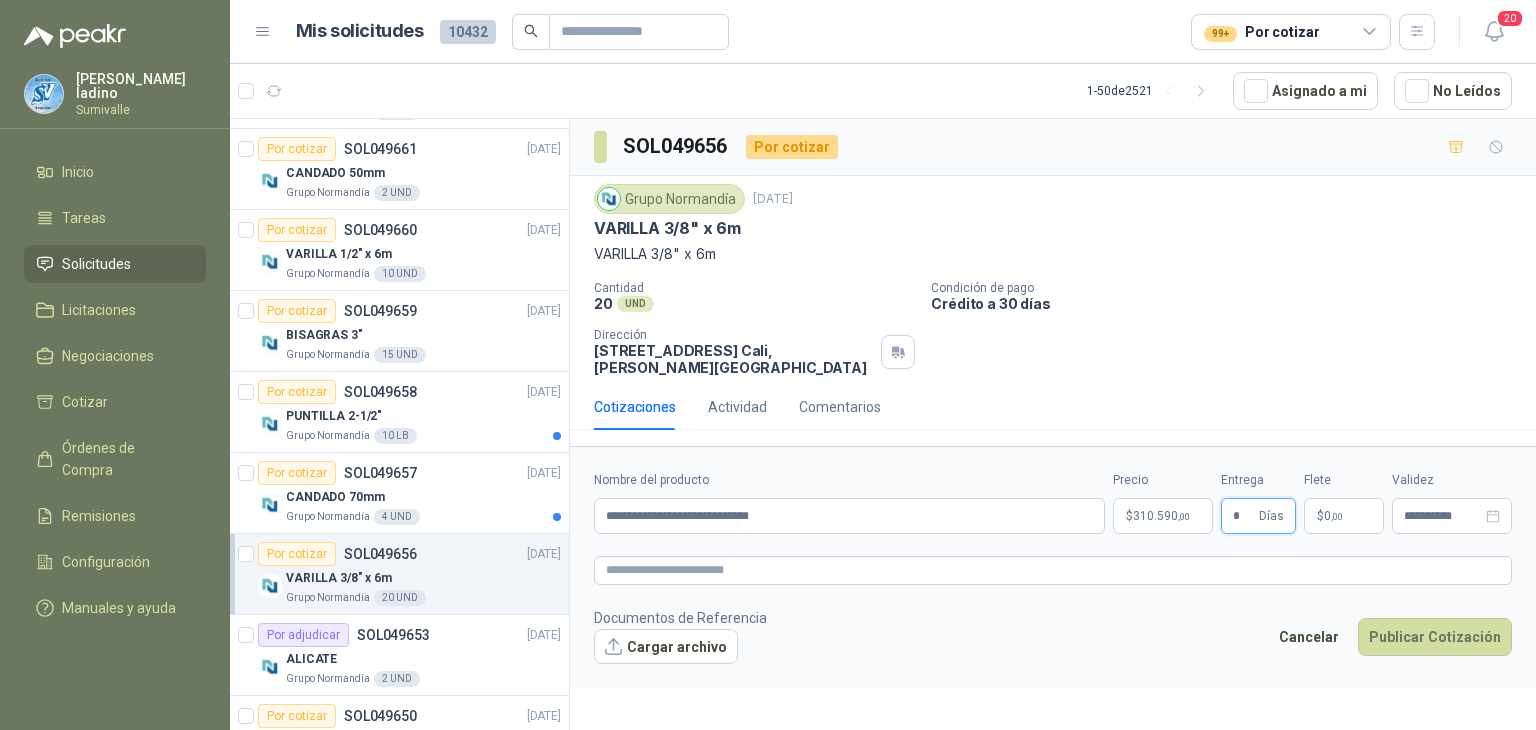 type on "*" 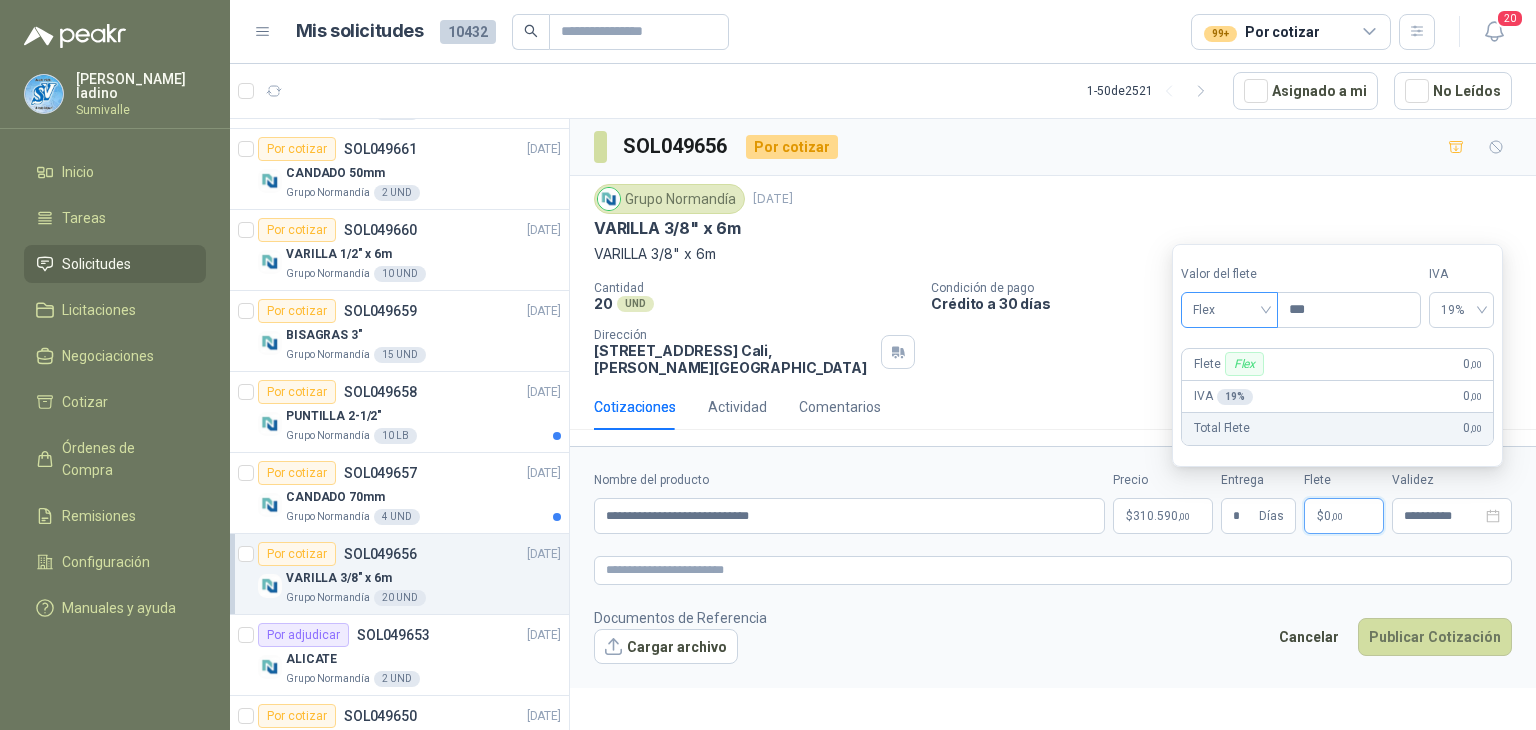 click on "Flex" at bounding box center (1229, 310) 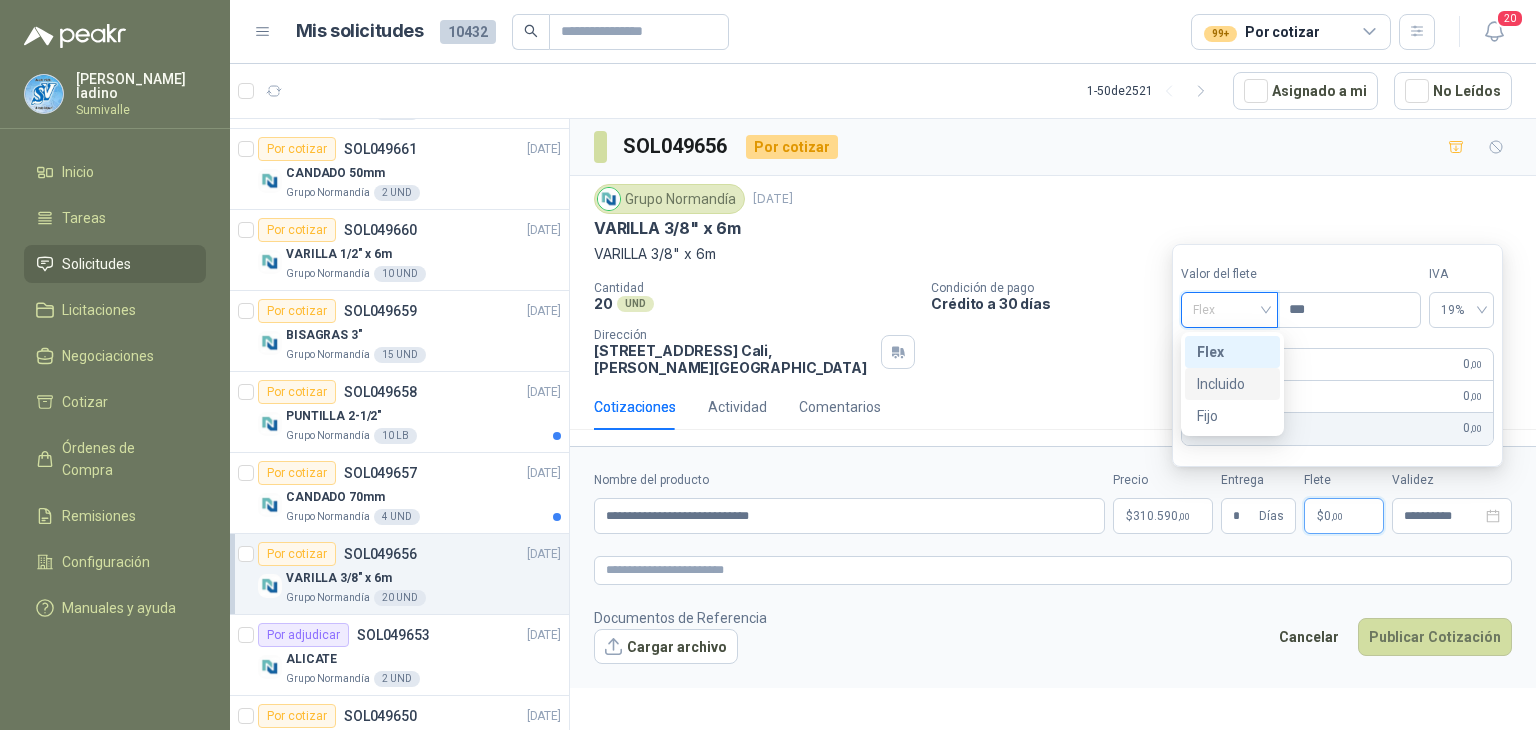 click on "Incluido" at bounding box center [1232, 384] 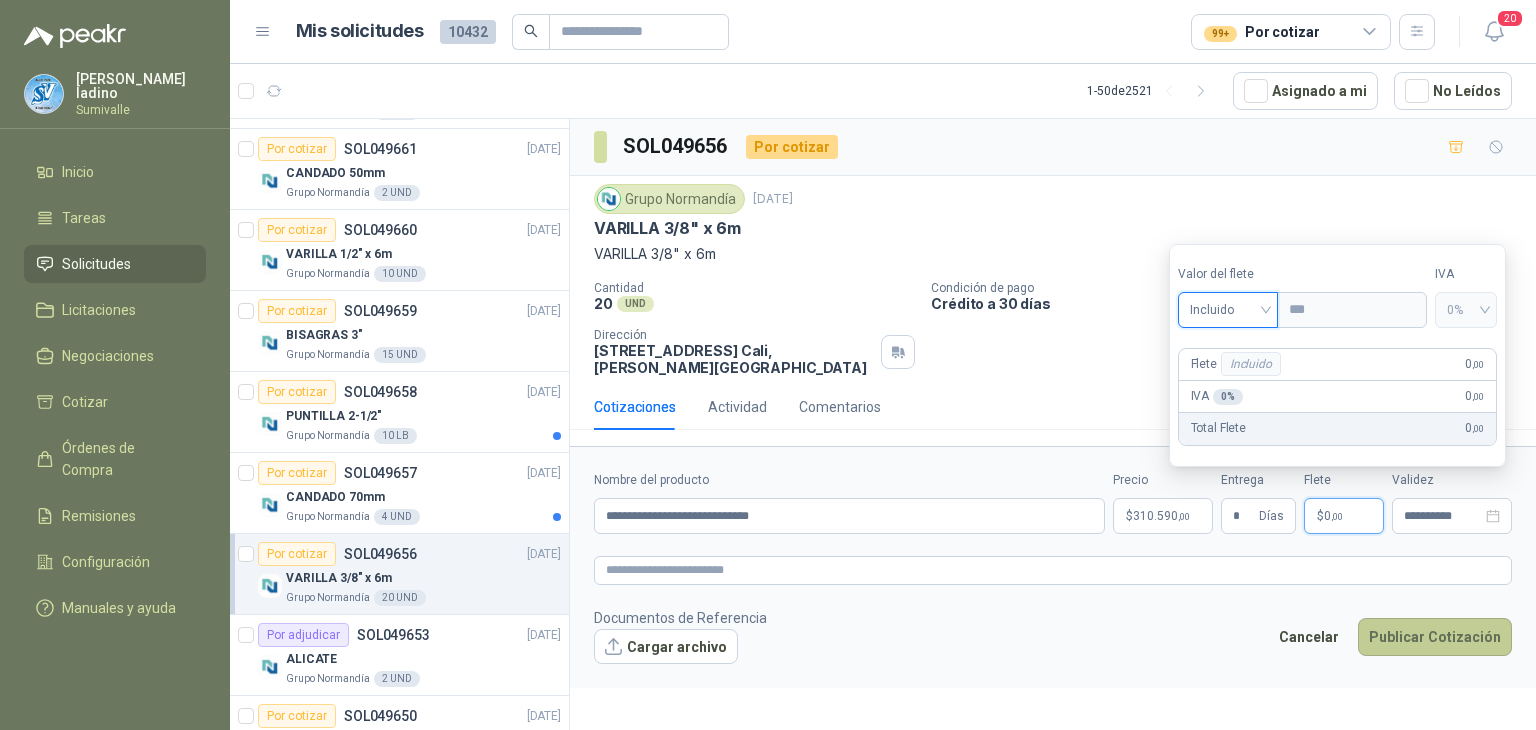 click on "Publicar Cotización" at bounding box center (1435, 637) 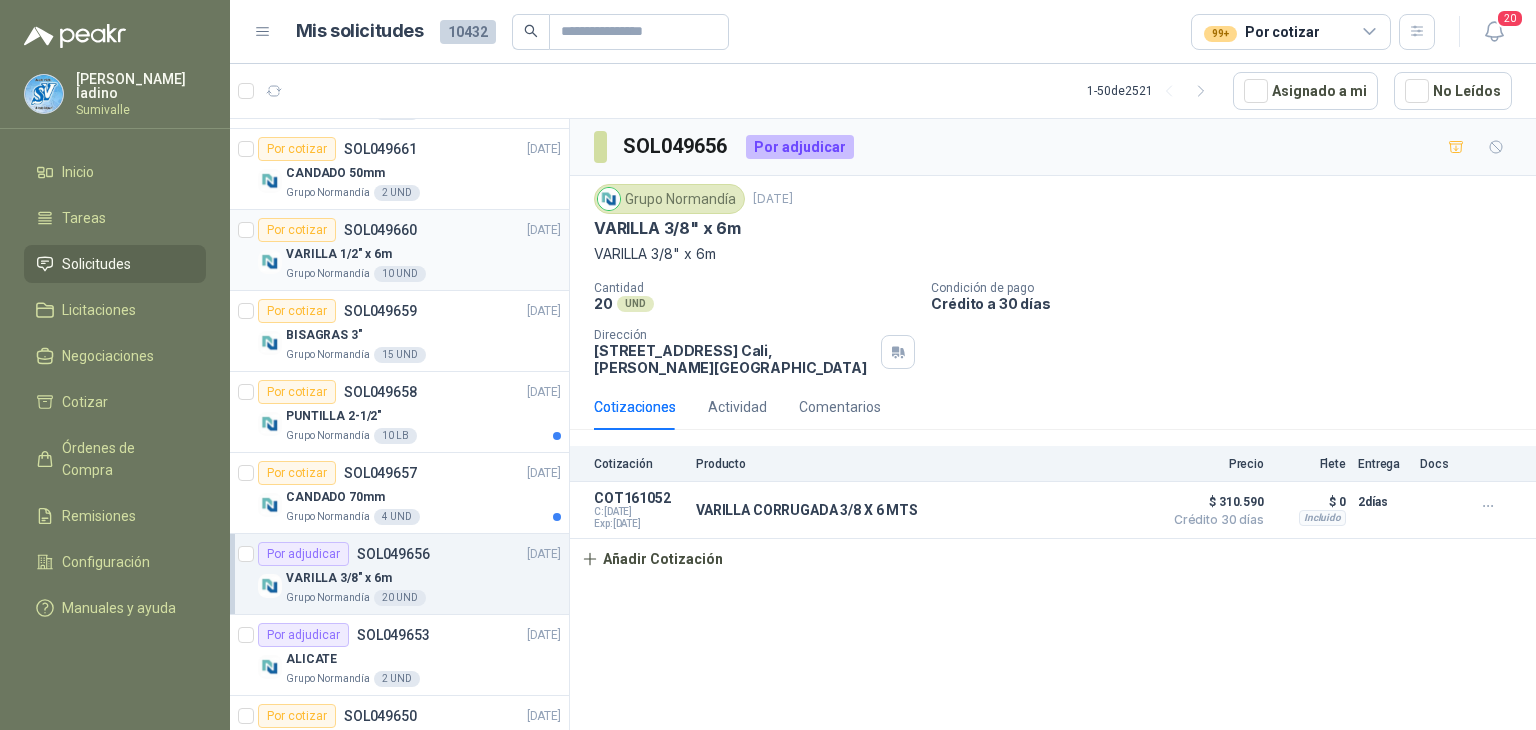 click on "VARILLA 1/2" x 6m" at bounding box center [423, 254] 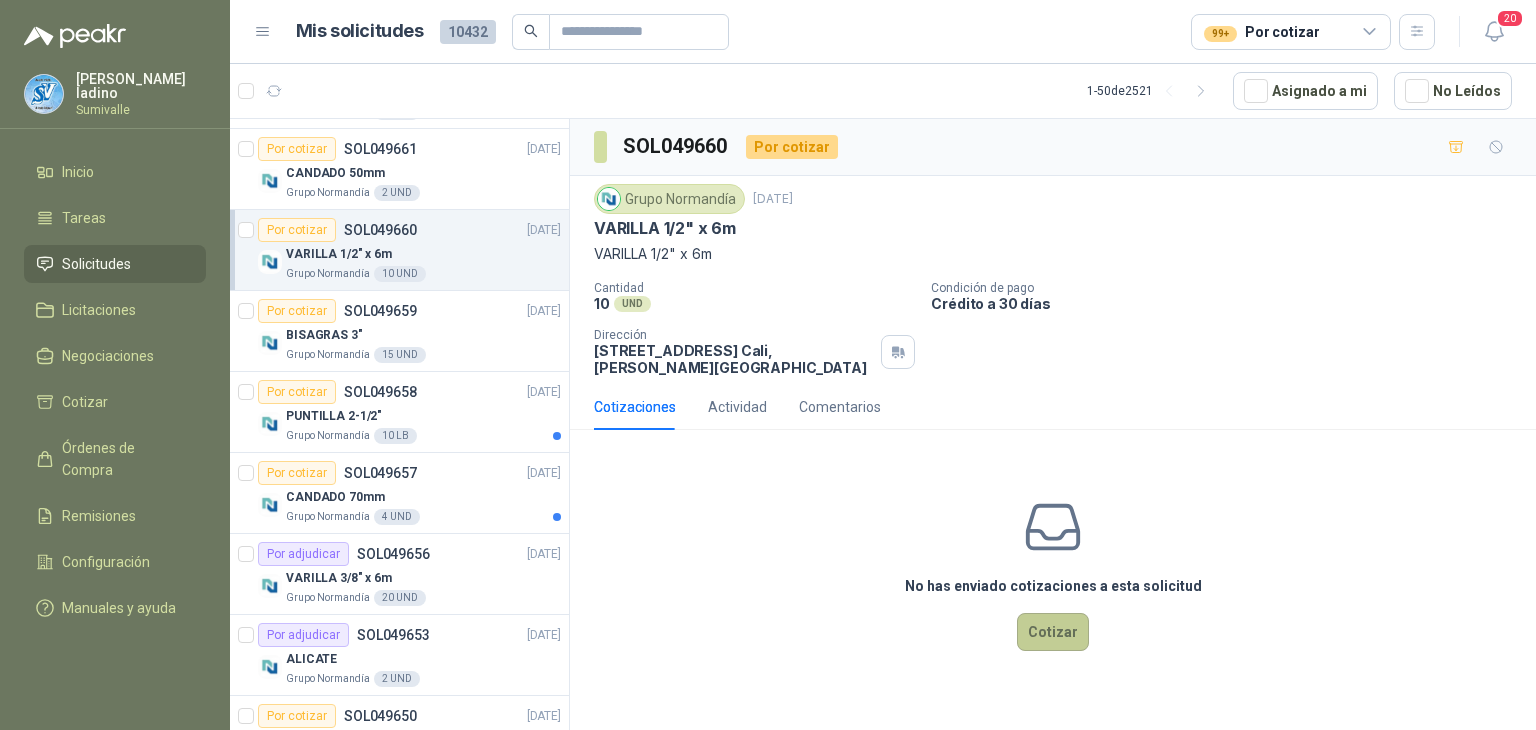 click on "Cotizar" at bounding box center (1053, 632) 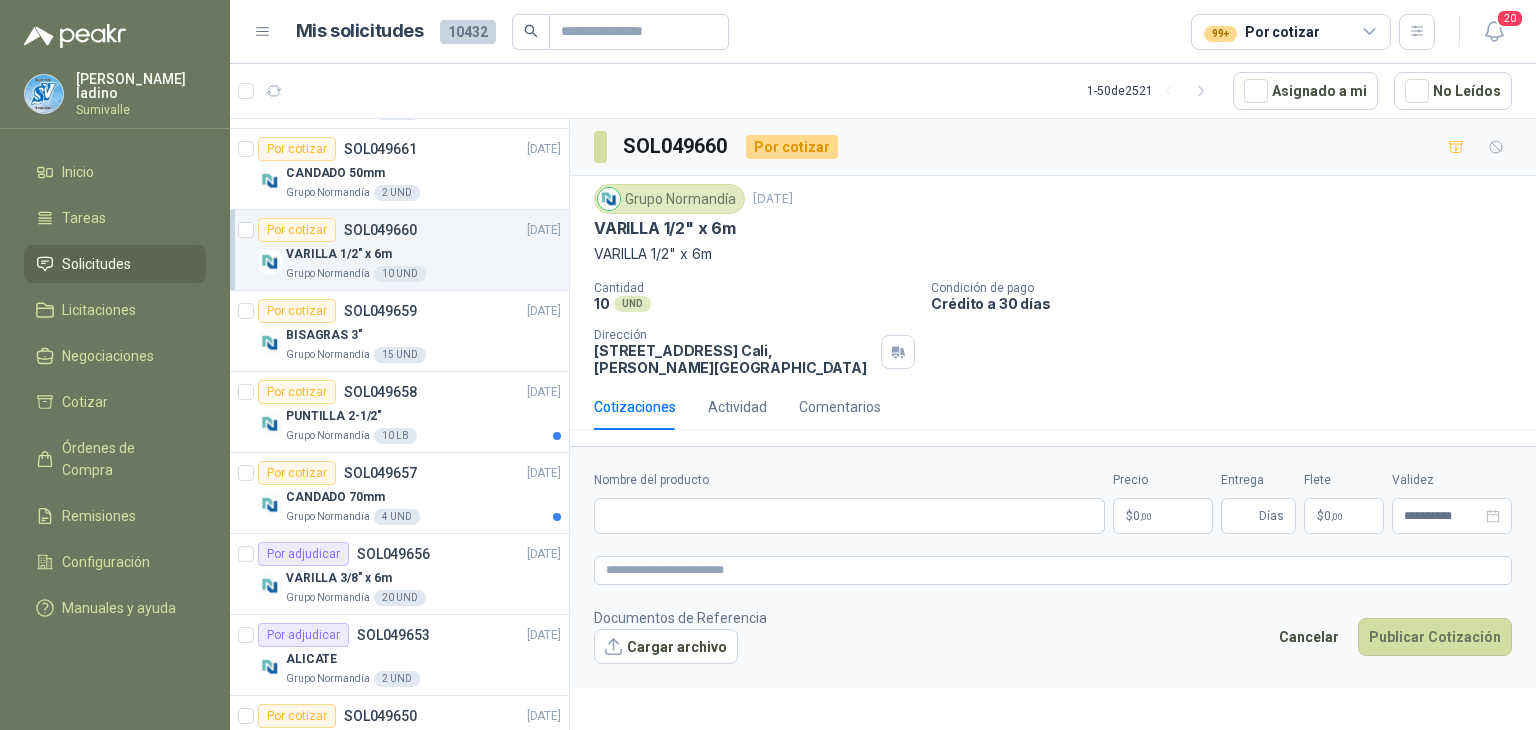 type 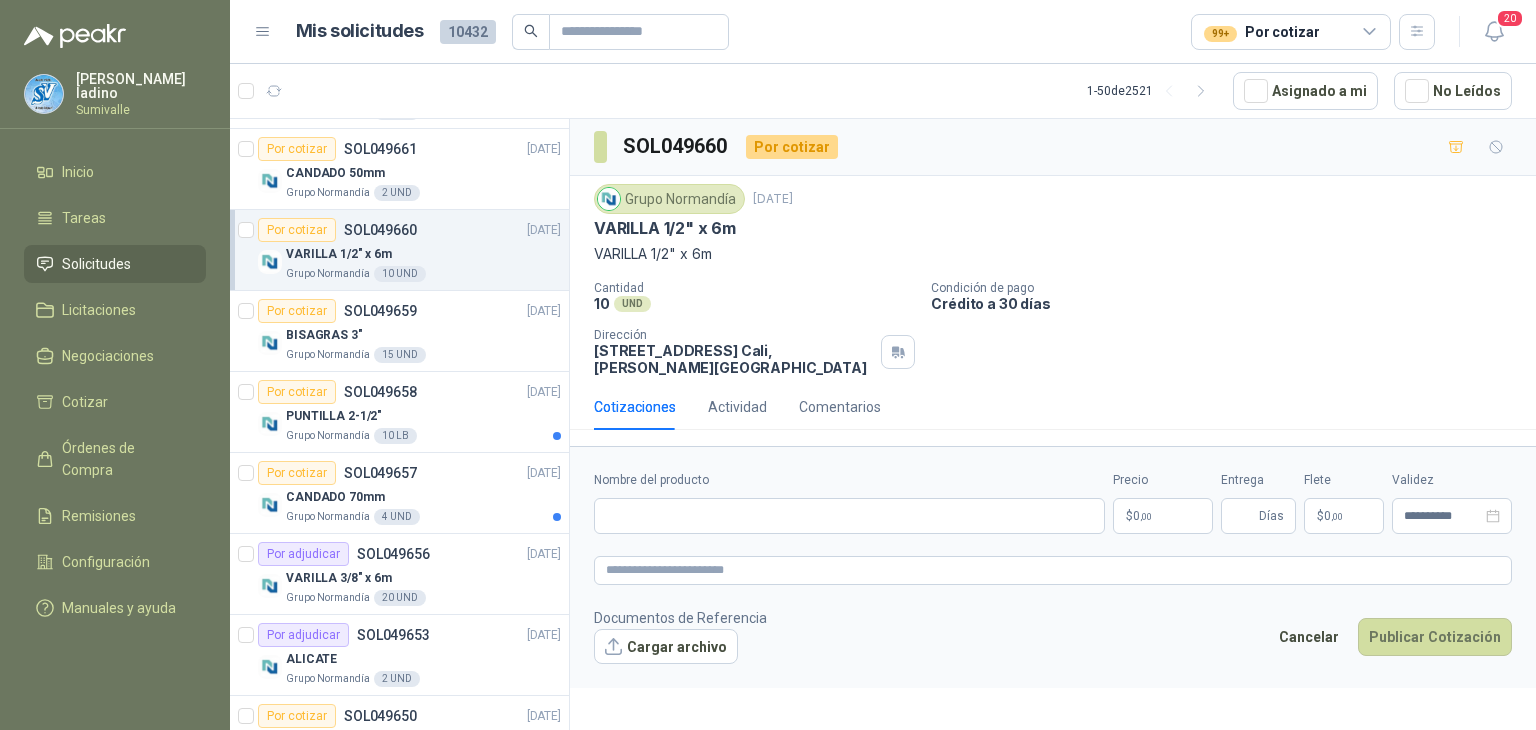 click on "[PERSON_NAME]   Inicio   Tareas   Solicitudes   Licitaciones   Negociaciones   Cotizar   Órdenes de Compra   Remisiones   Configuración   Manuales y ayuda Mis solicitudes 10432 99+ Por cotizar 20 1 - 50  de  2521 Asignado a mi No Leídos 4   0   0   0   0   0   GSOL004592 [DATE]   169120 BISAGRA- 169159 LLAVE CADENA Club Campestre de Cali   10   0   0   0   0   0   GSOL004591 [DATE]   169115  PANEL YESO Club Campestre de Cali   4   0   0   0   0   0   GSOL004590 [DATE]   169052 VALVULA 169113 - 169139- 169158 PVC  Club Campestre de Cali   Por cotizar SOL049680 [DATE]   GANCHOS TEJA ETERNIT Grupo [PERSON_NAME] 40   UND Por cotizar SOL049677 [DATE]   PALA REDONDA Grupo [PERSON_NAME] 4   UND Por cotizar SOL049674 [DATE]   CADENA ACERO 50cm Grupo [PERSON_NAME] 2   UND Por cotizar SOL049672 [DATE]   POLIETILENO NEGRO (ROLLO 100m) Grupo [PERSON_NAME] 5   UND Por cotizar SOL049666 [DATE]   TANQUE PLASTICO CUADRADO ALMACENAMIENTO AGUA 1000 LITROS Grupo [PERSON_NAME] 2   UND Por cotizar   7" at bounding box center [768, 365] 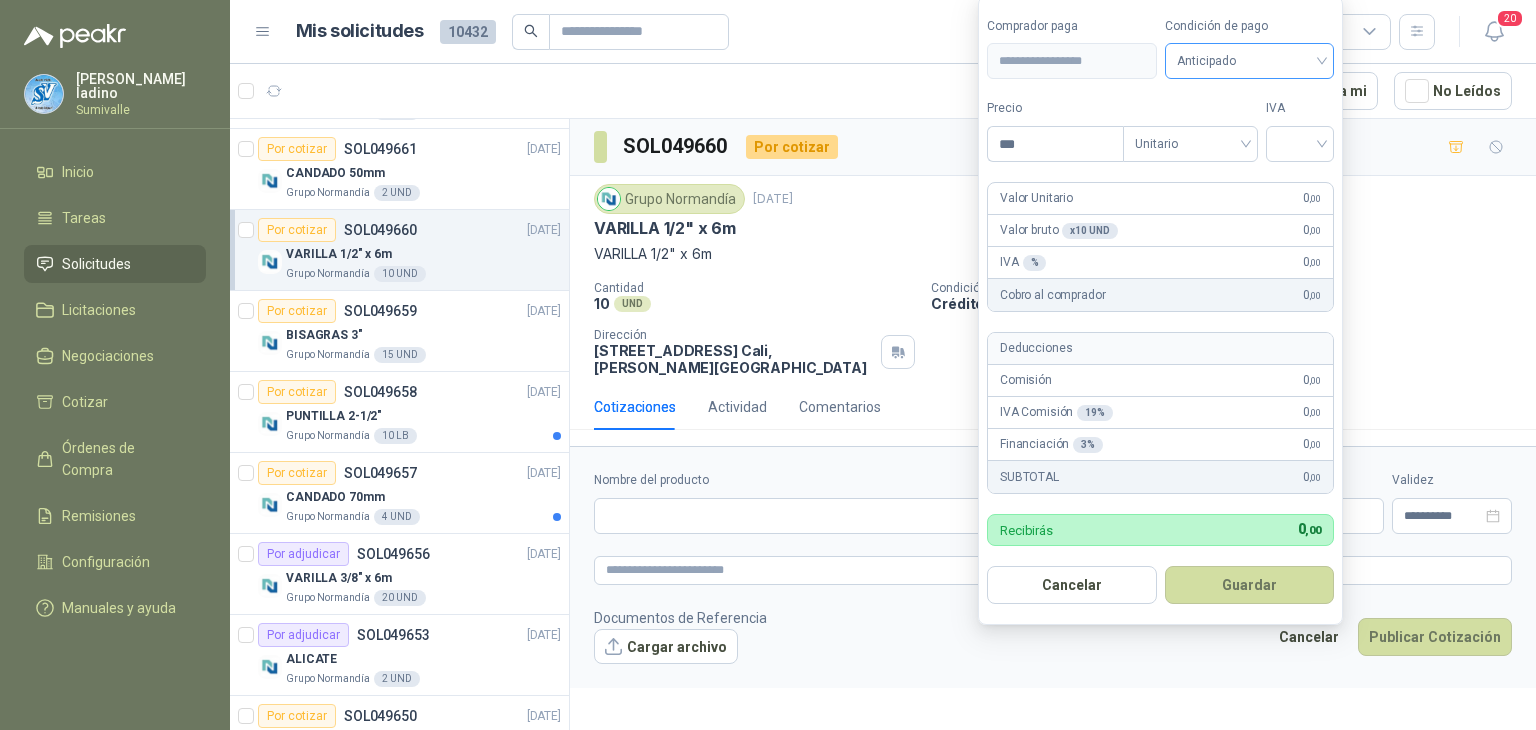 click on "Anticipado" at bounding box center (1250, 61) 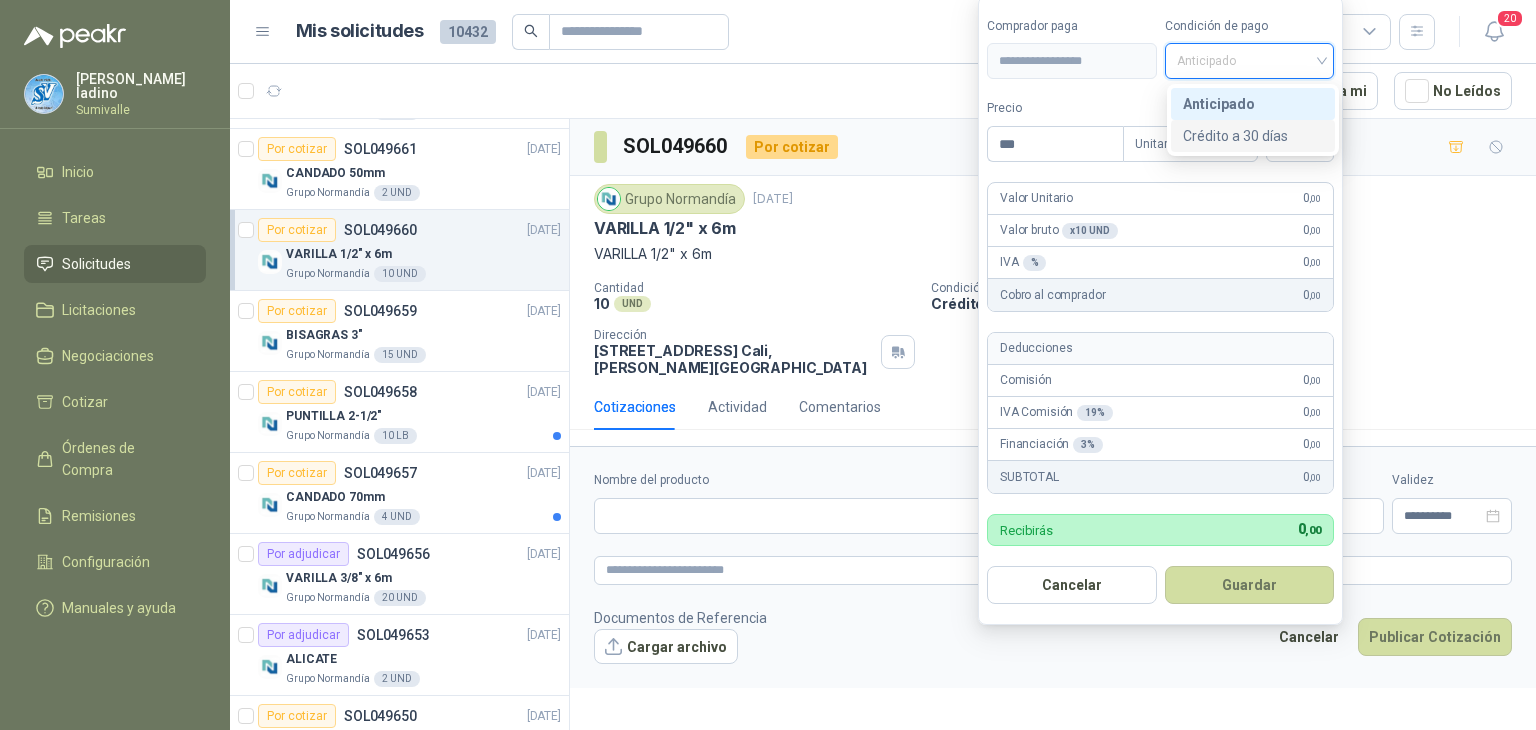 click on "Crédito a 30 días" at bounding box center (1253, 136) 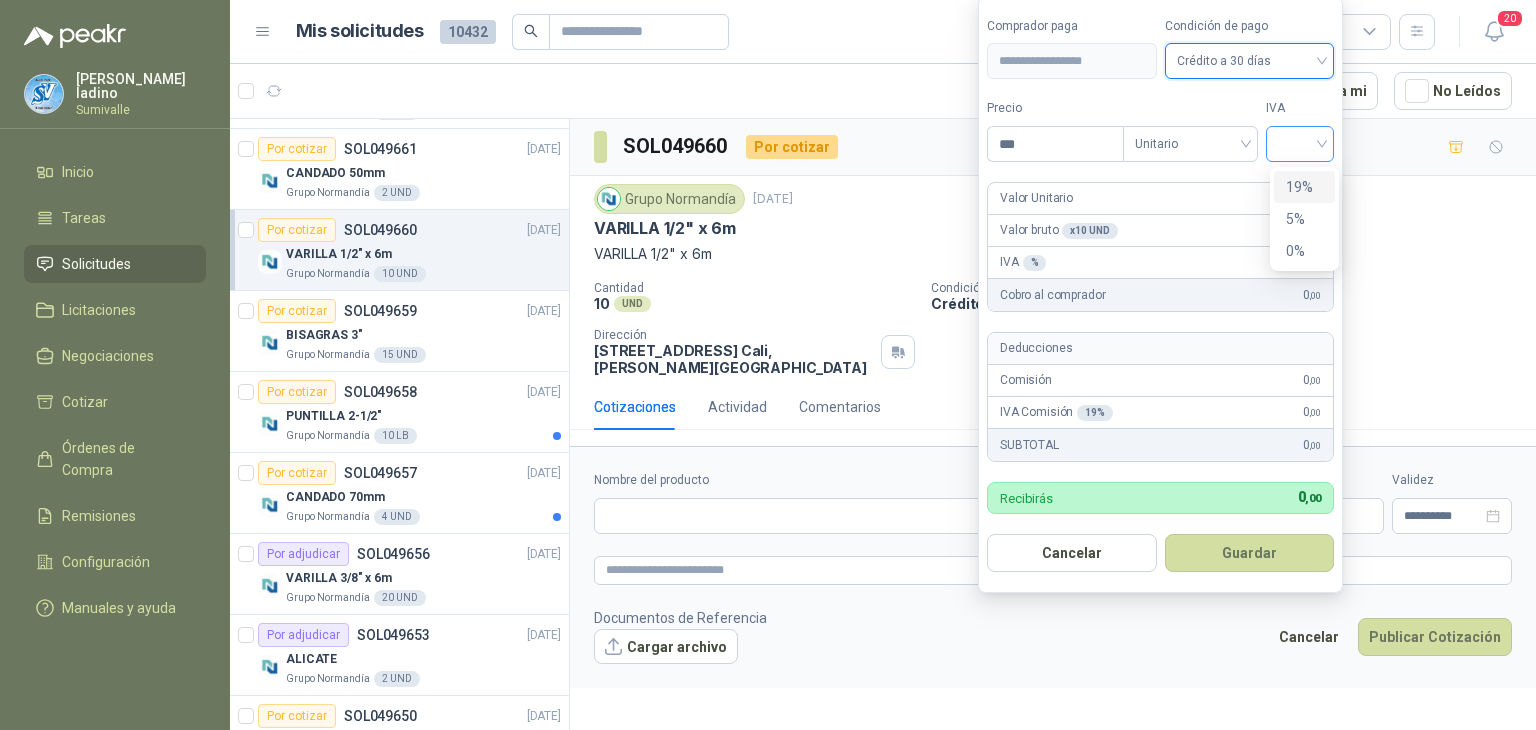 click at bounding box center (1300, 144) 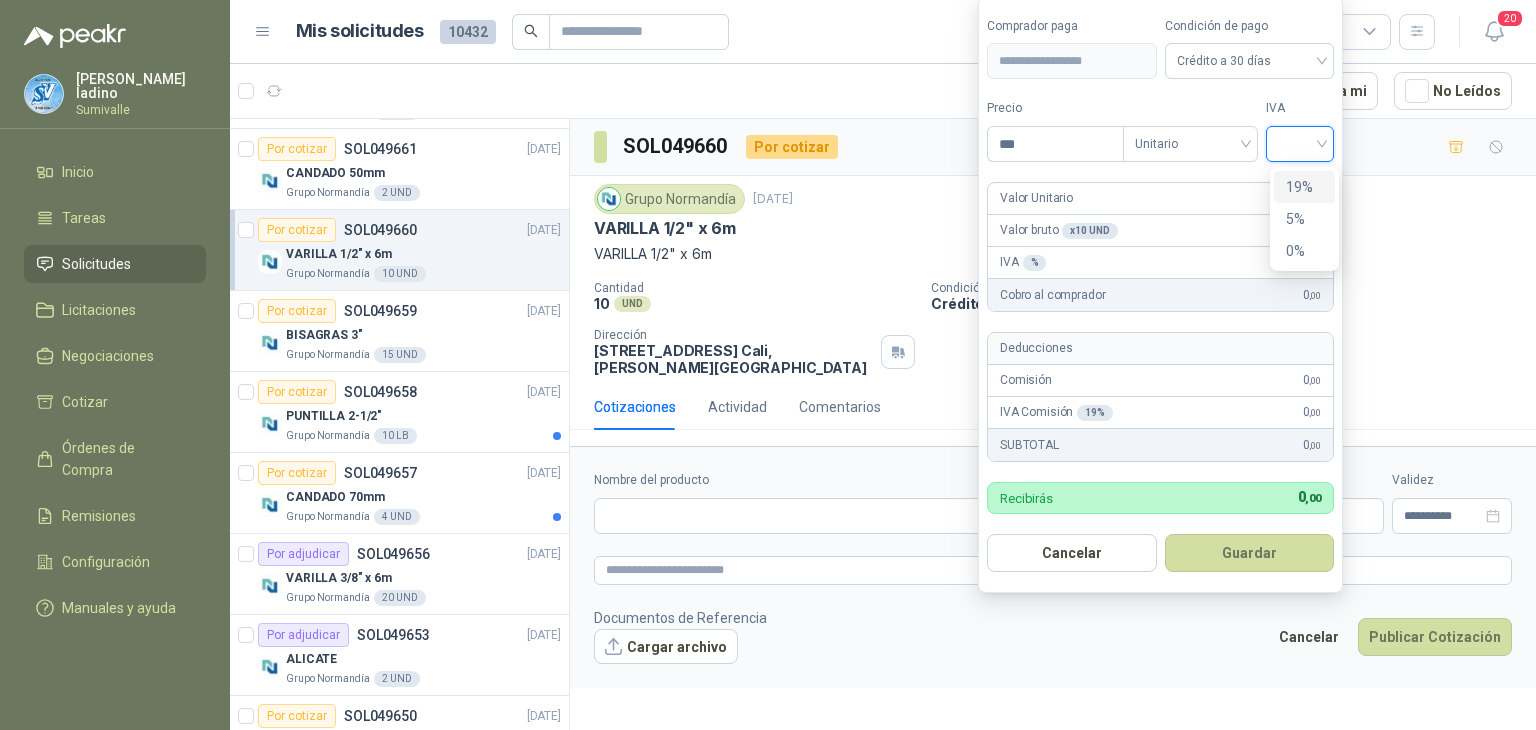 click on "19%" at bounding box center [1304, 187] 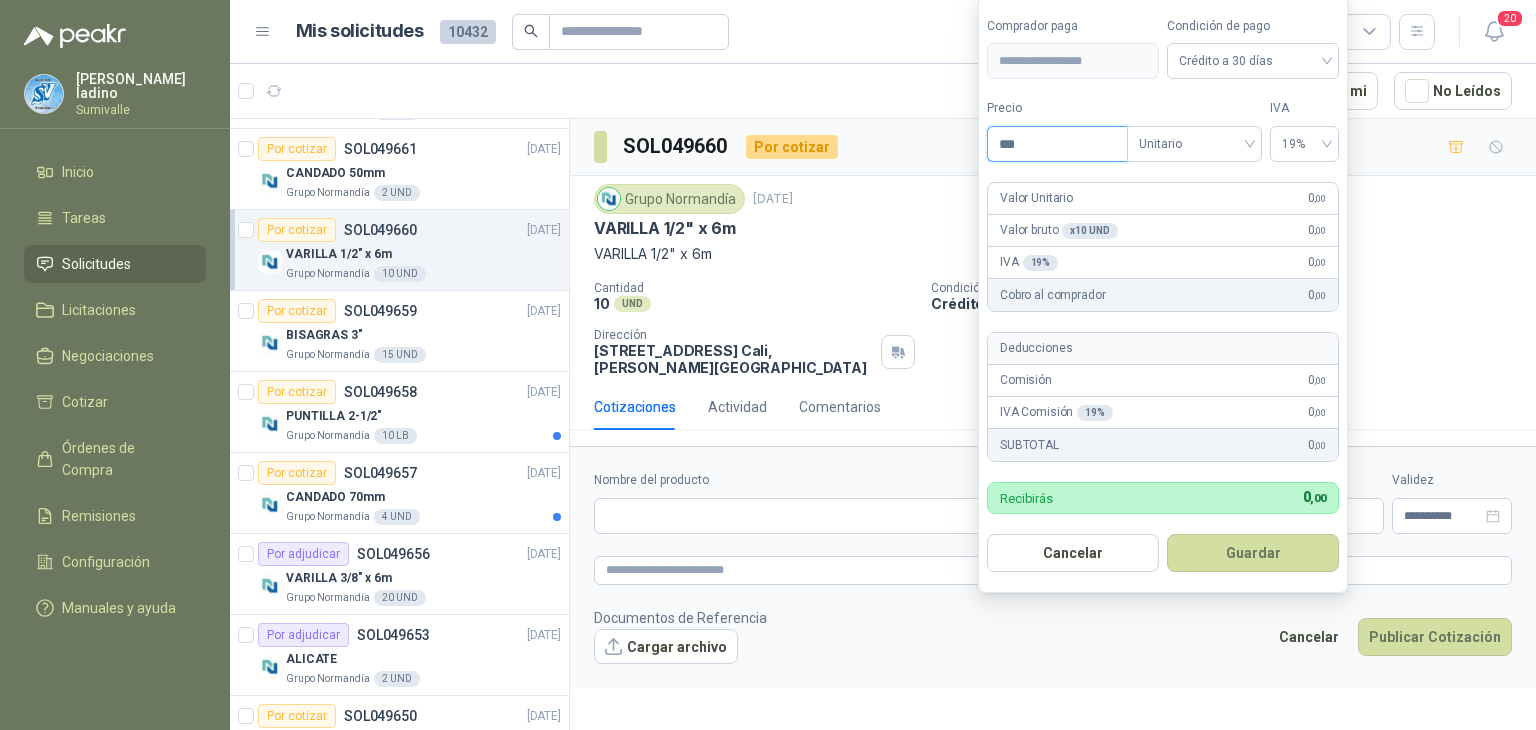 drag, startPoint x: 1050, startPoint y: 156, endPoint x: 868, endPoint y: 138, distance: 182.88794 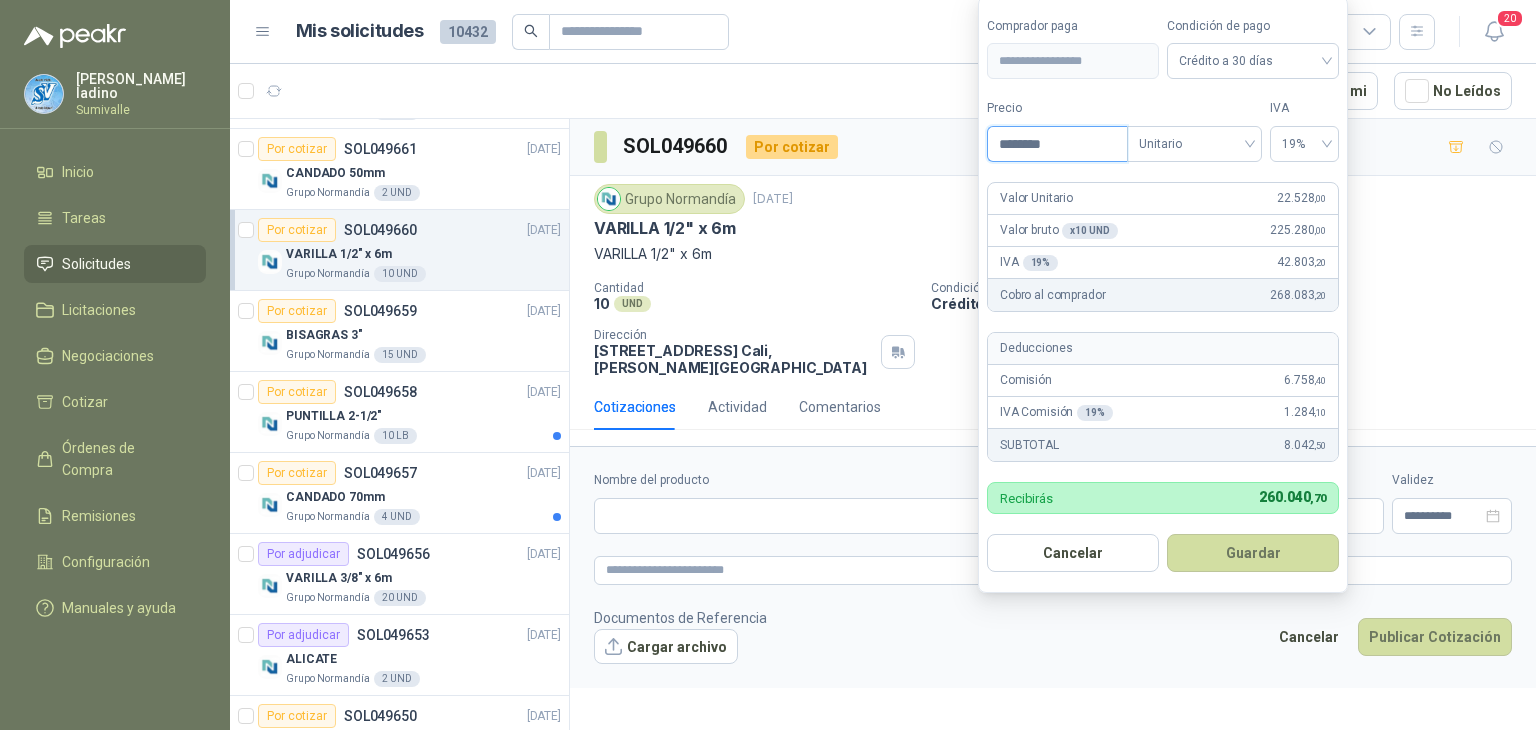 type on "********" 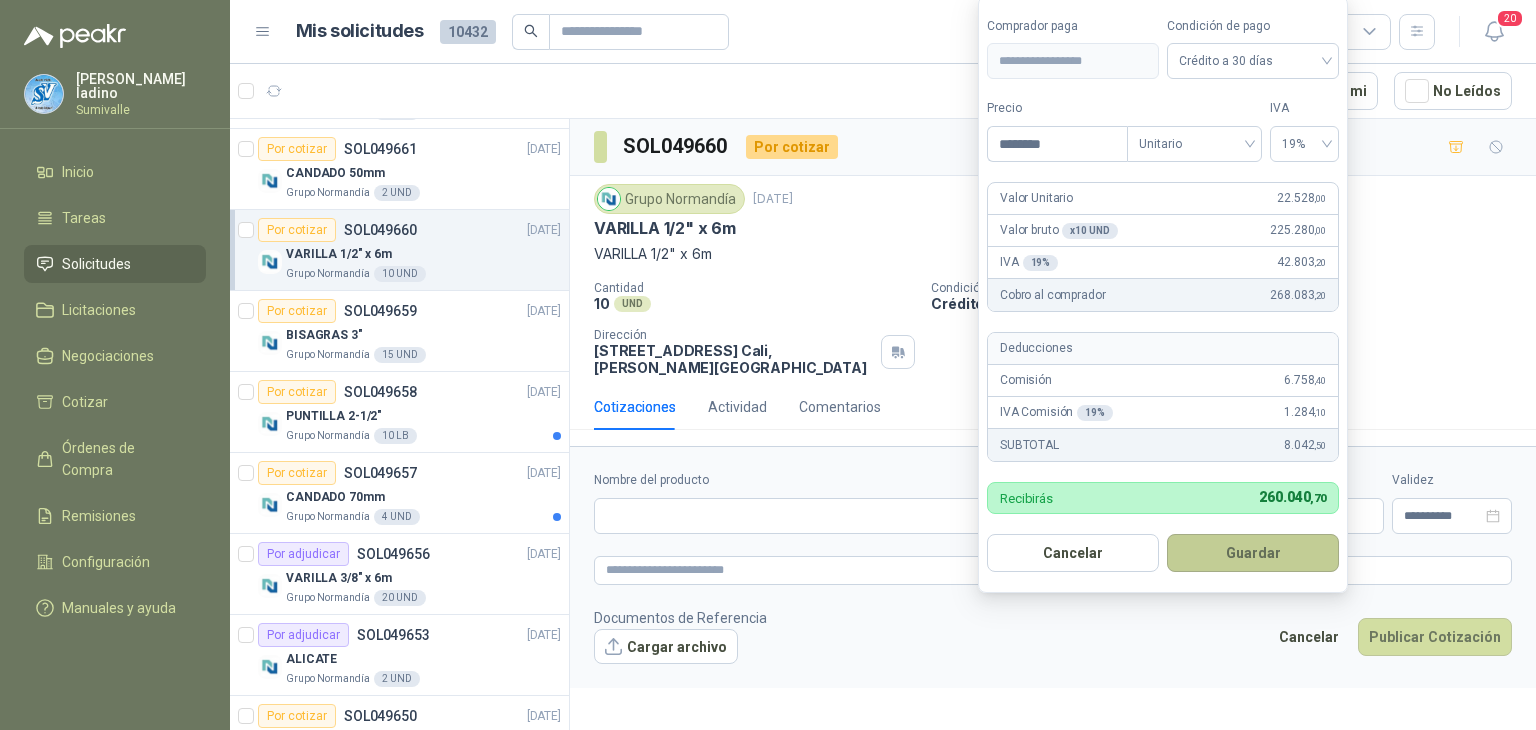 click on "Guardar" at bounding box center (1253, 553) 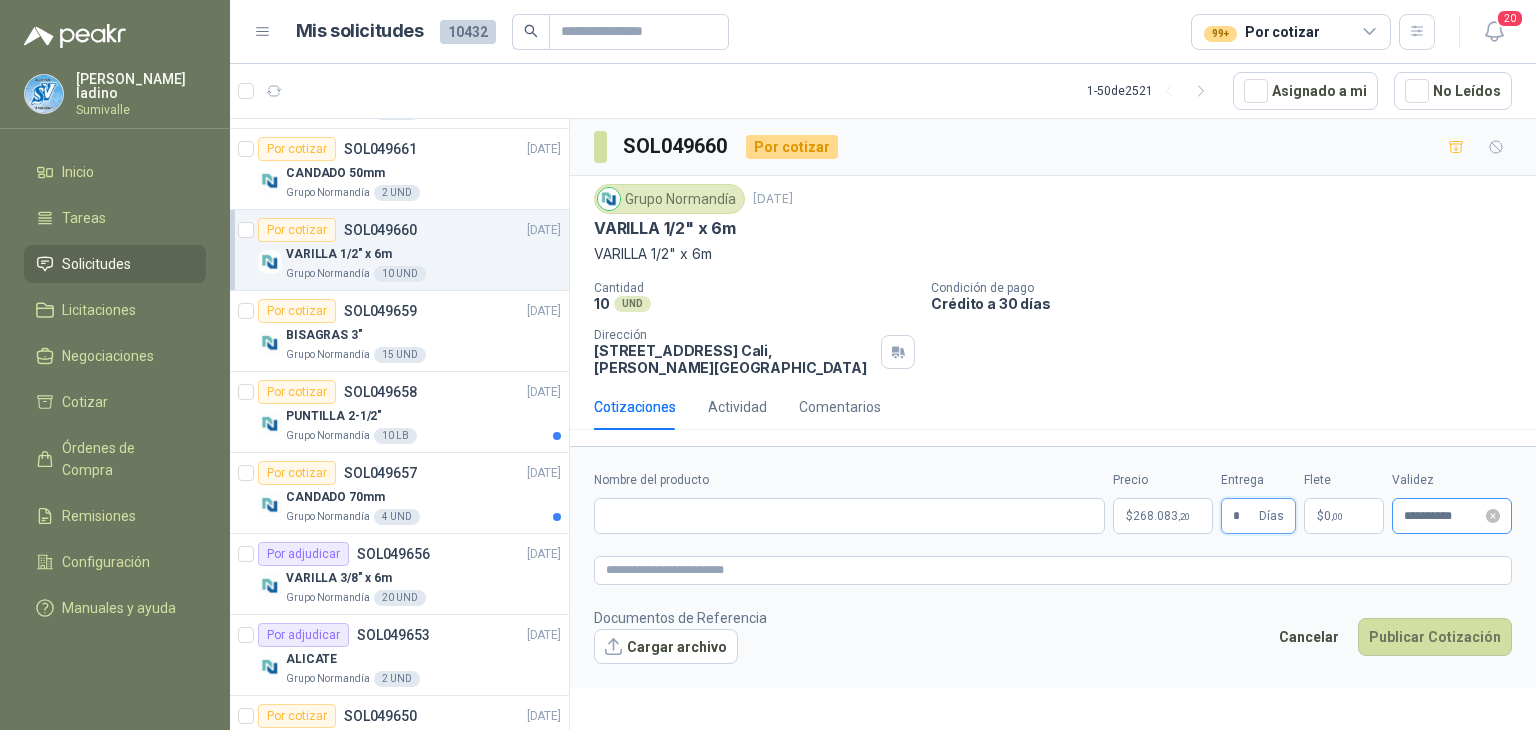 type on "*" 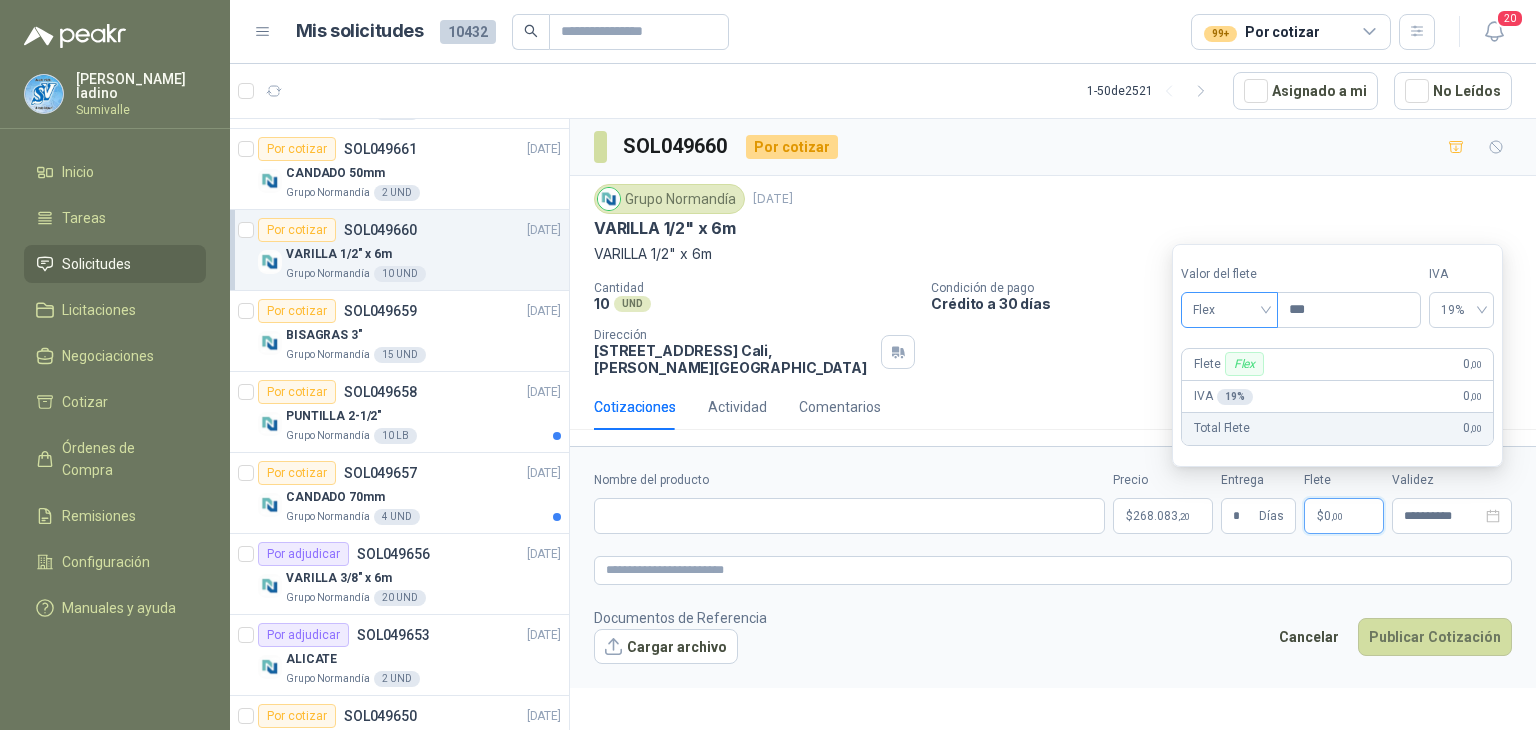 click on "Flex" at bounding box center [1229, 310] 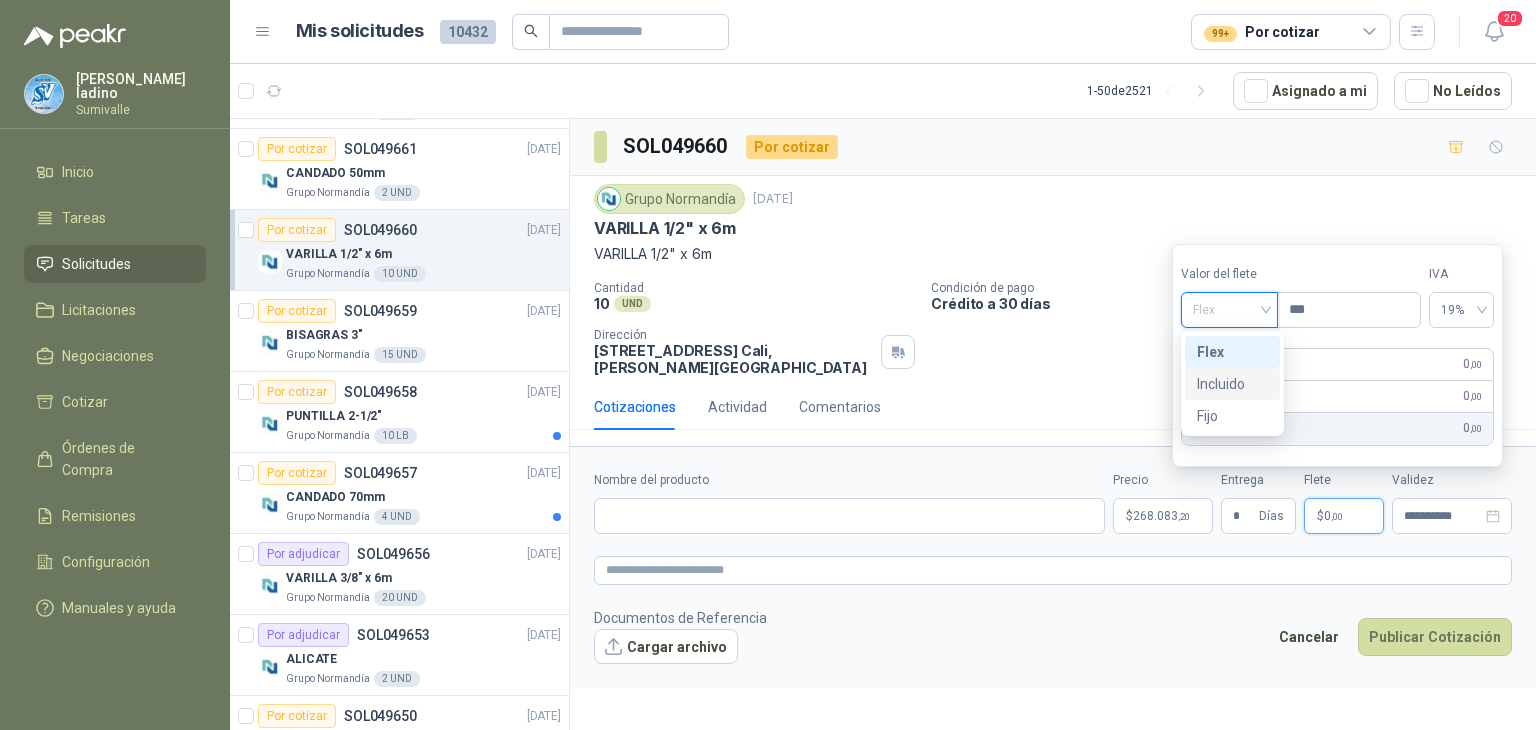 click on "Incluido" at bounding box center (1232, 384) 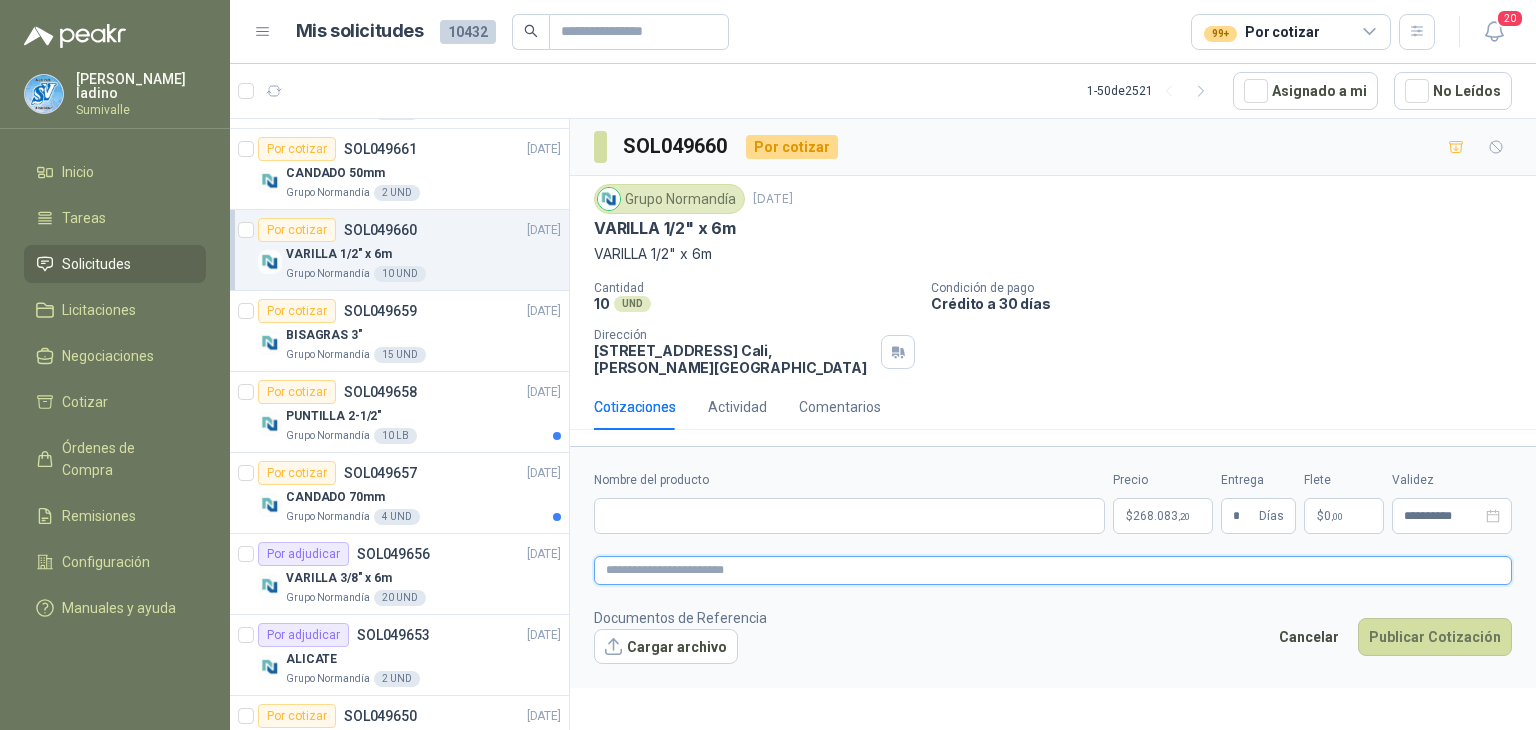 click at bounding box center (1053, 570) 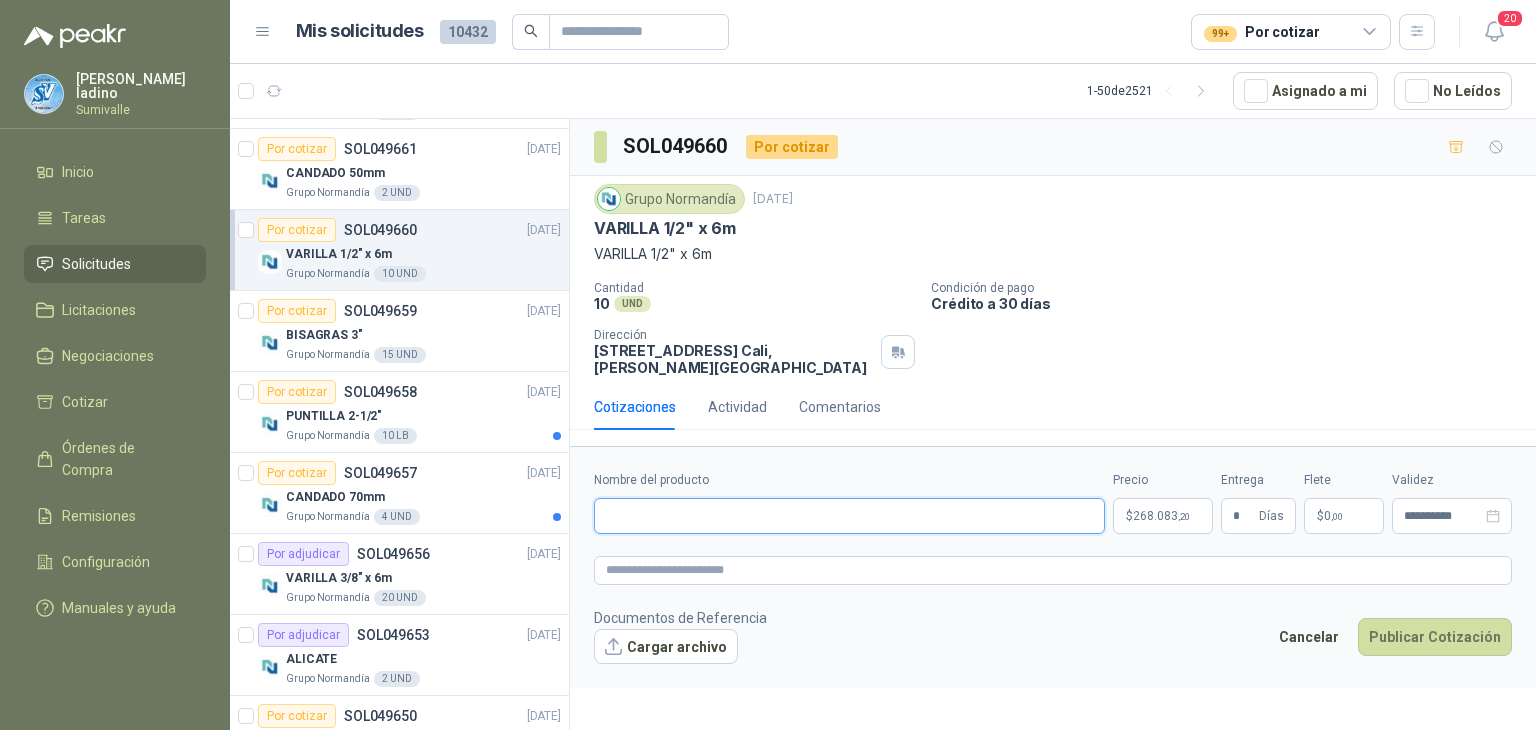 click on "Nombre del producto" at bounding box center [849, 516] 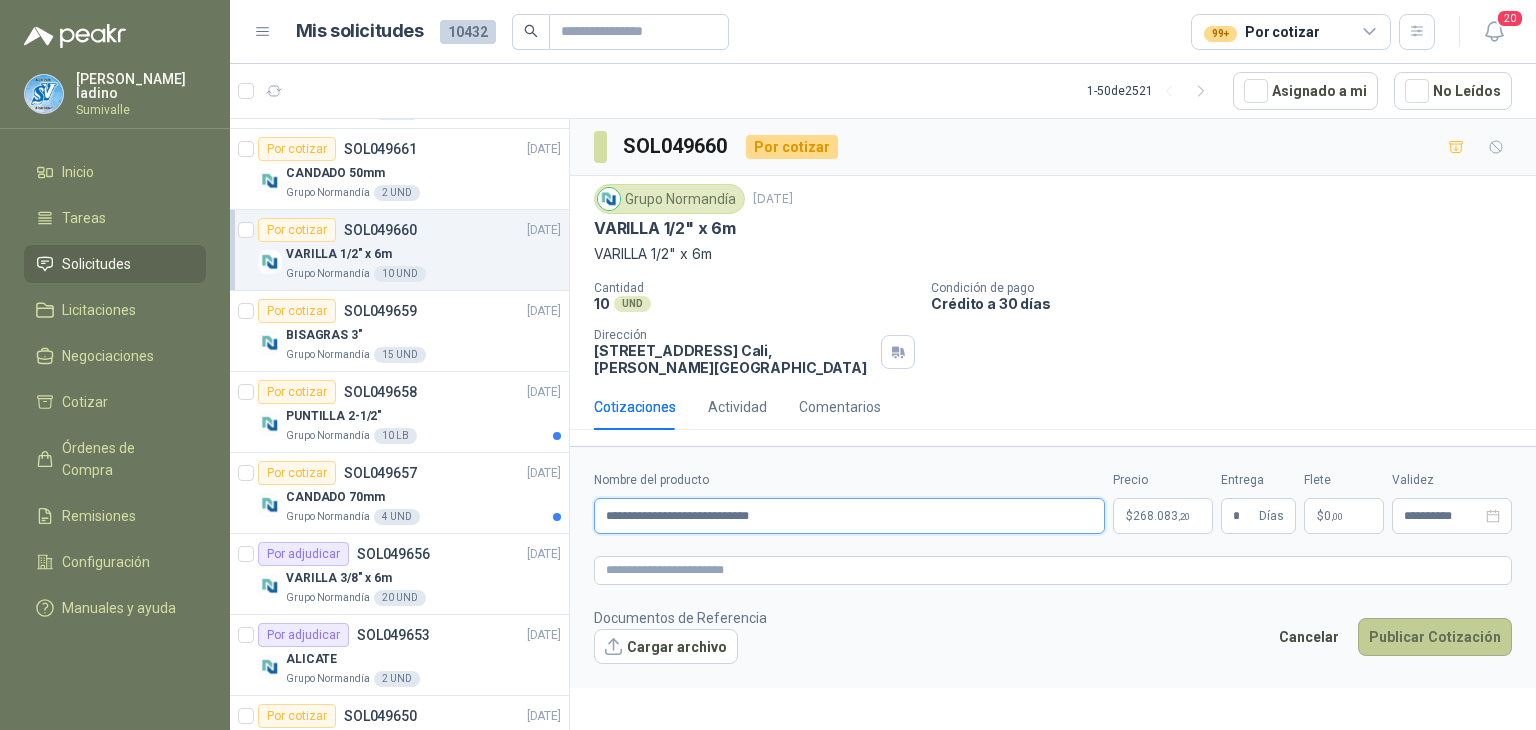 type on "**********" 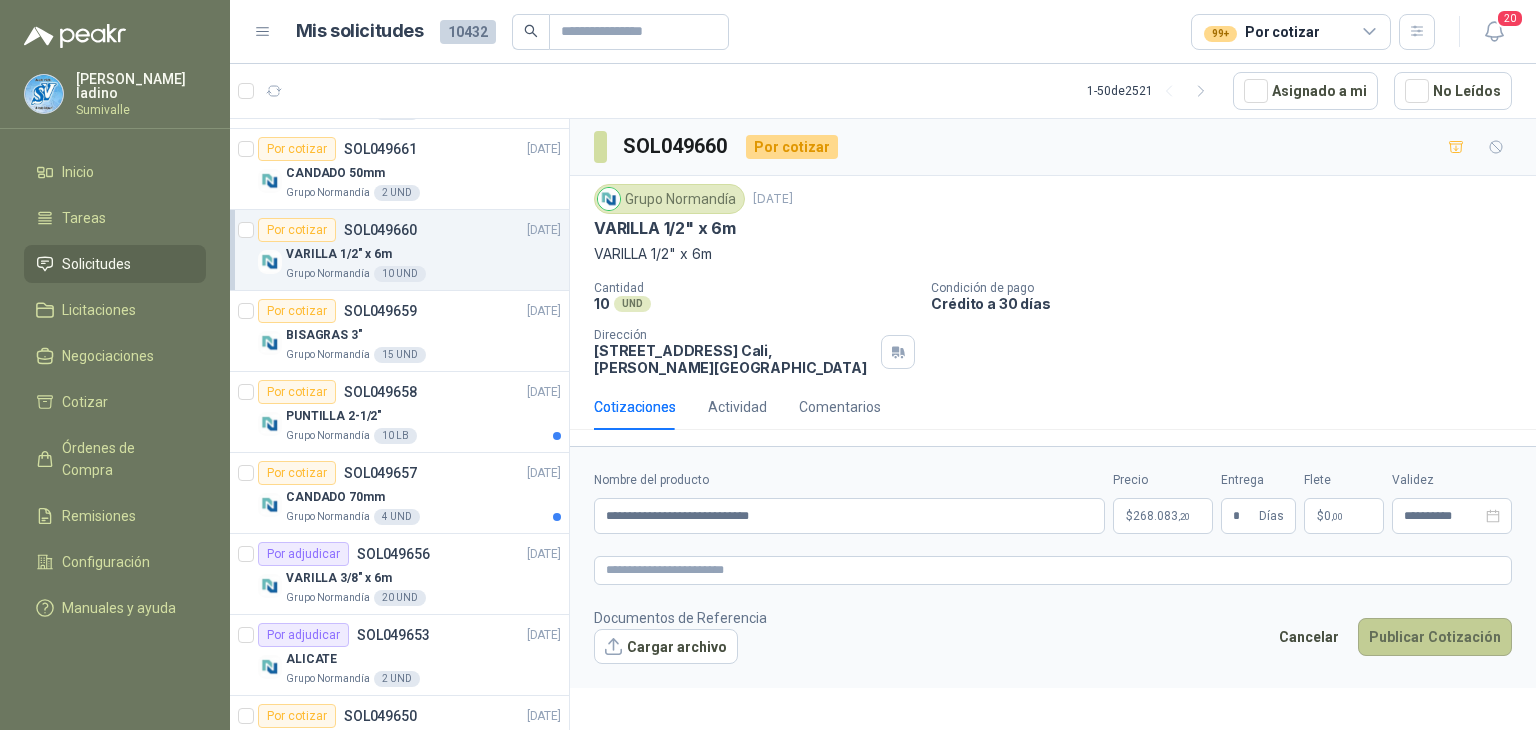 click on "Publicar Cotización" at bounding box center (1435, 637) 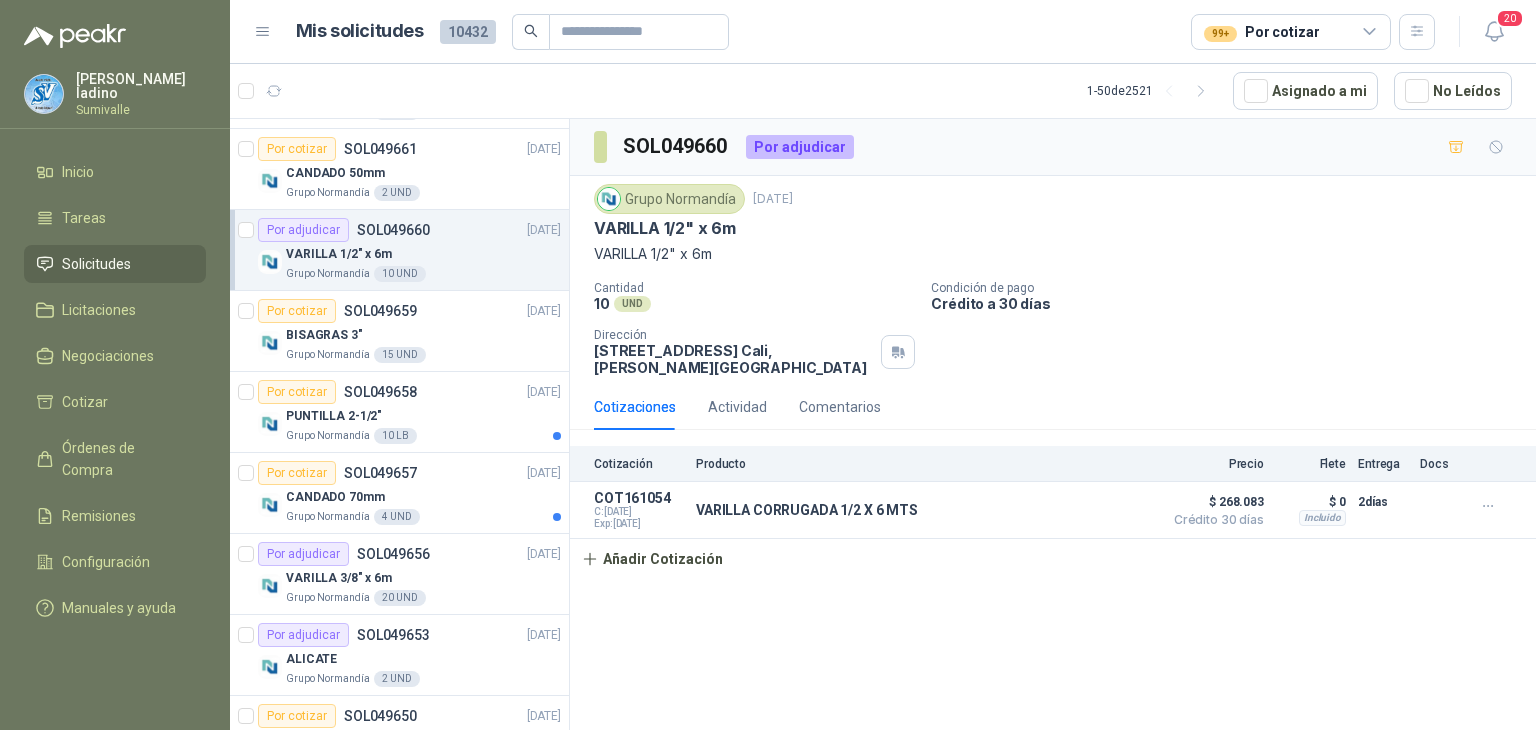 click on "99+ Por cotizar" at bounding box center (1291, 32) 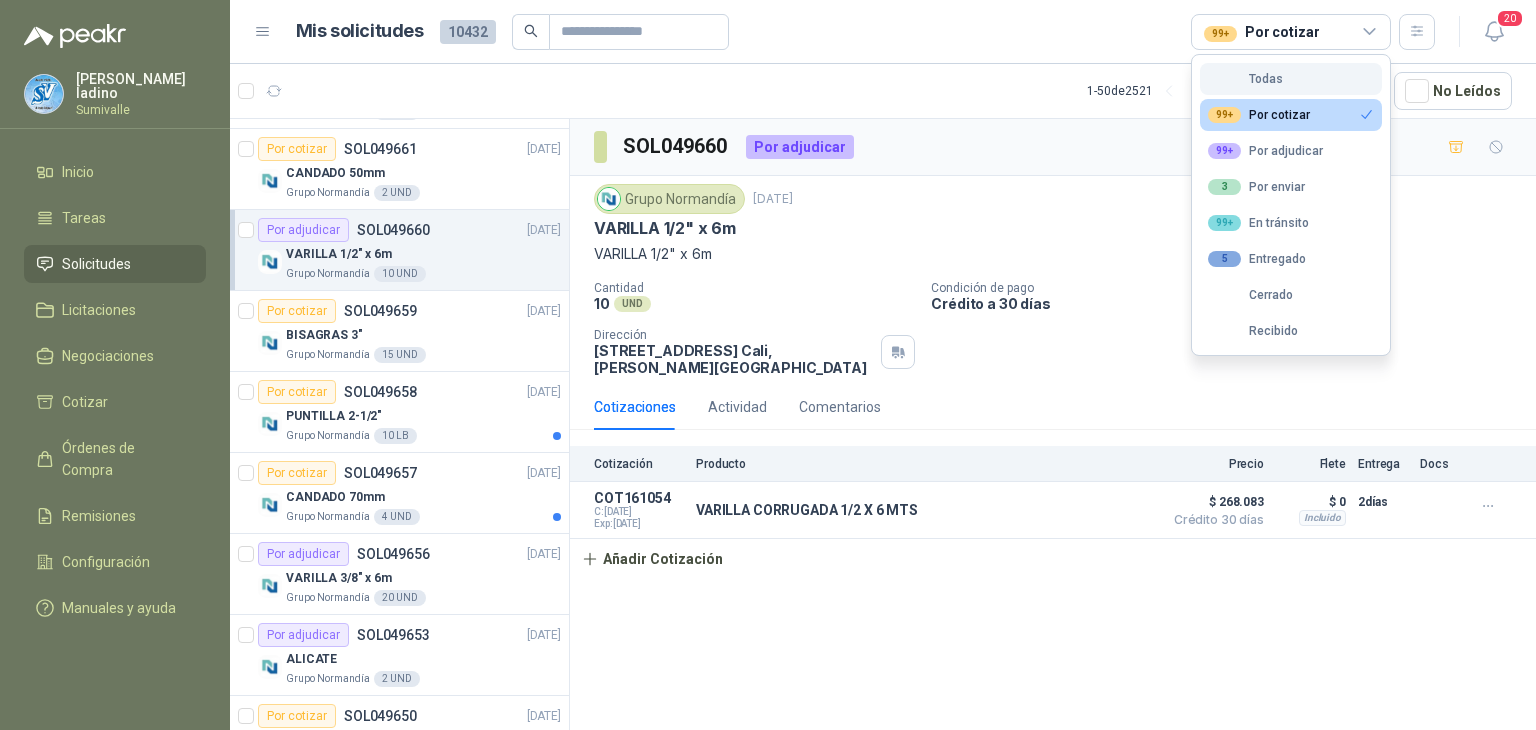 click on "Todas" at bounding box center (1245, 79) 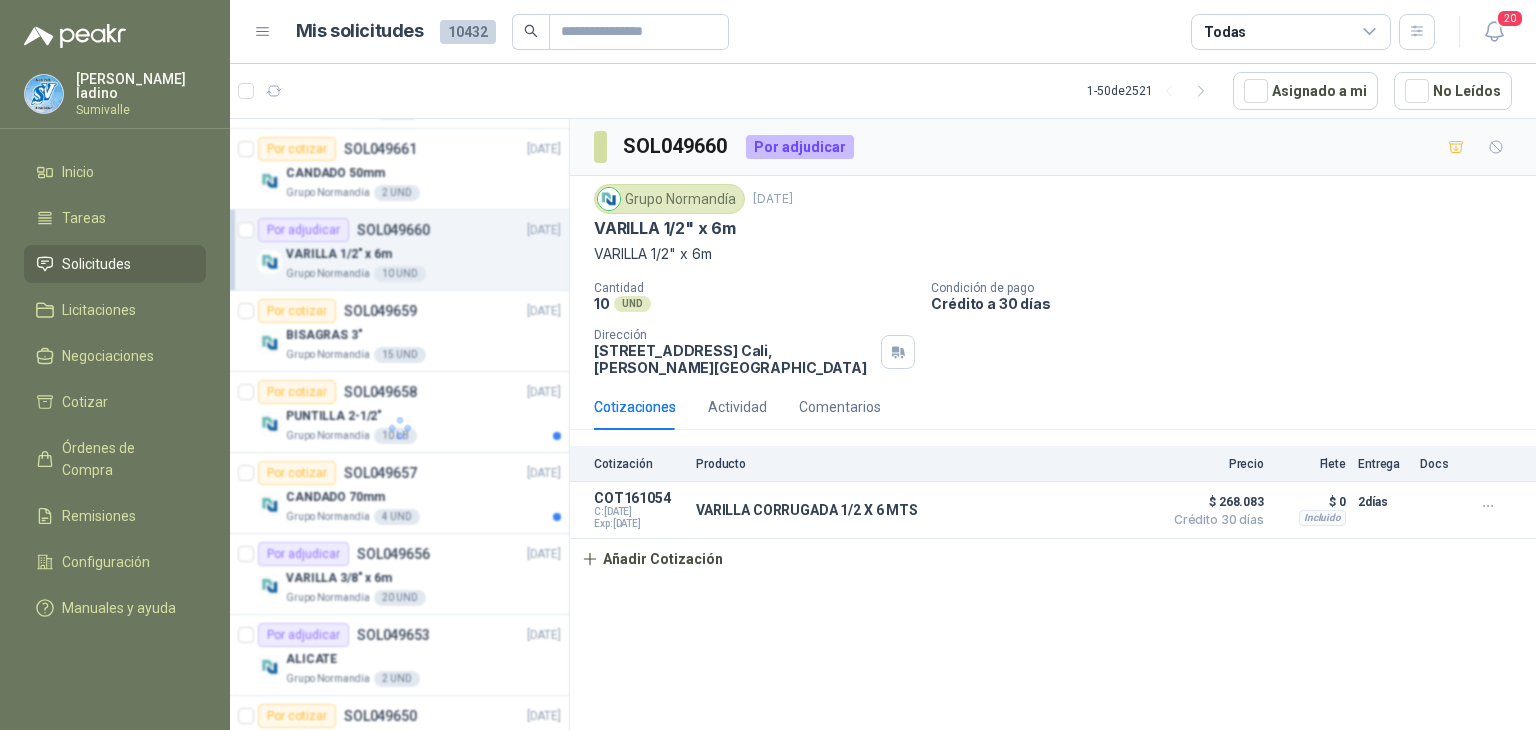click on "Todas" at bounding box center [1291, 32] 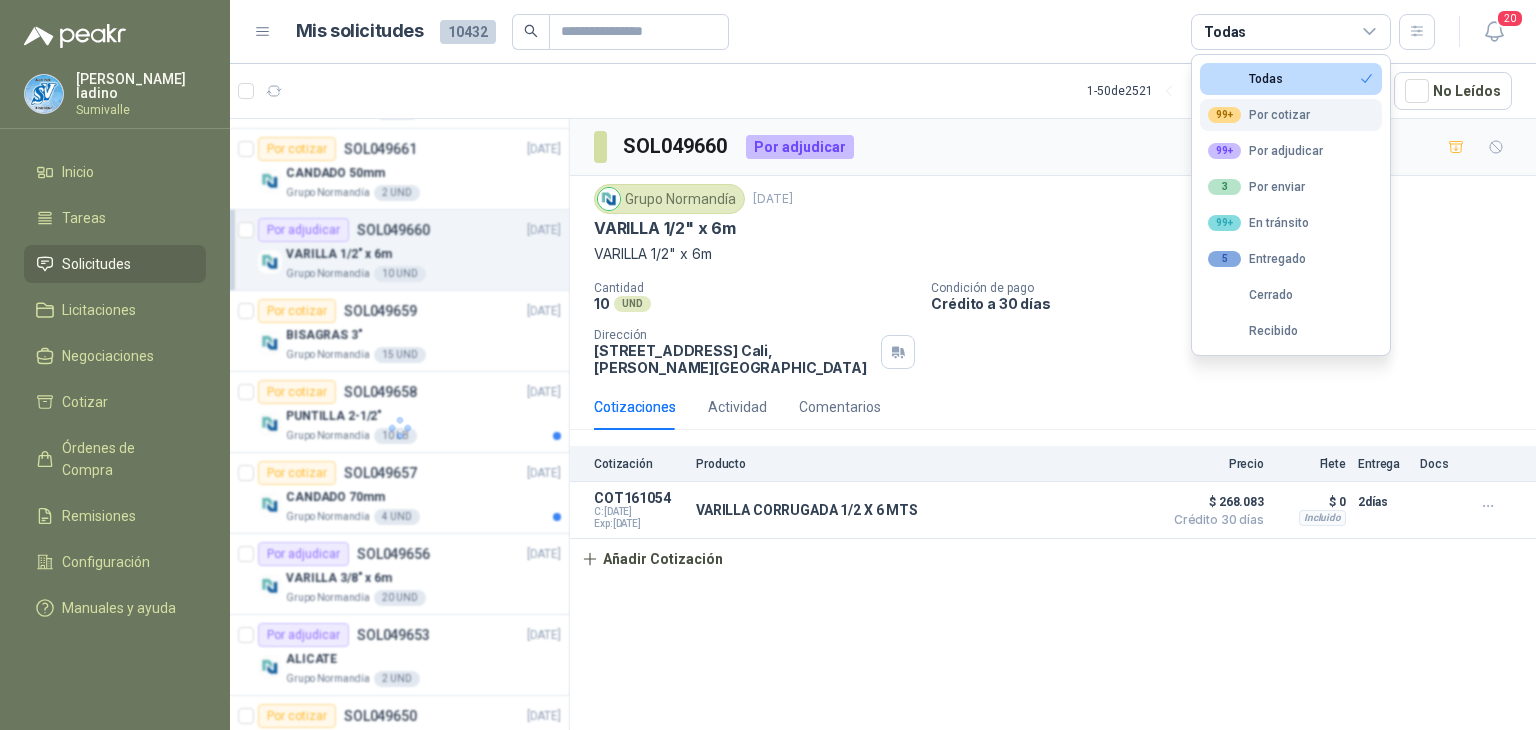 click on "99+ Por cotizar" at bounding box center [1259, 115] 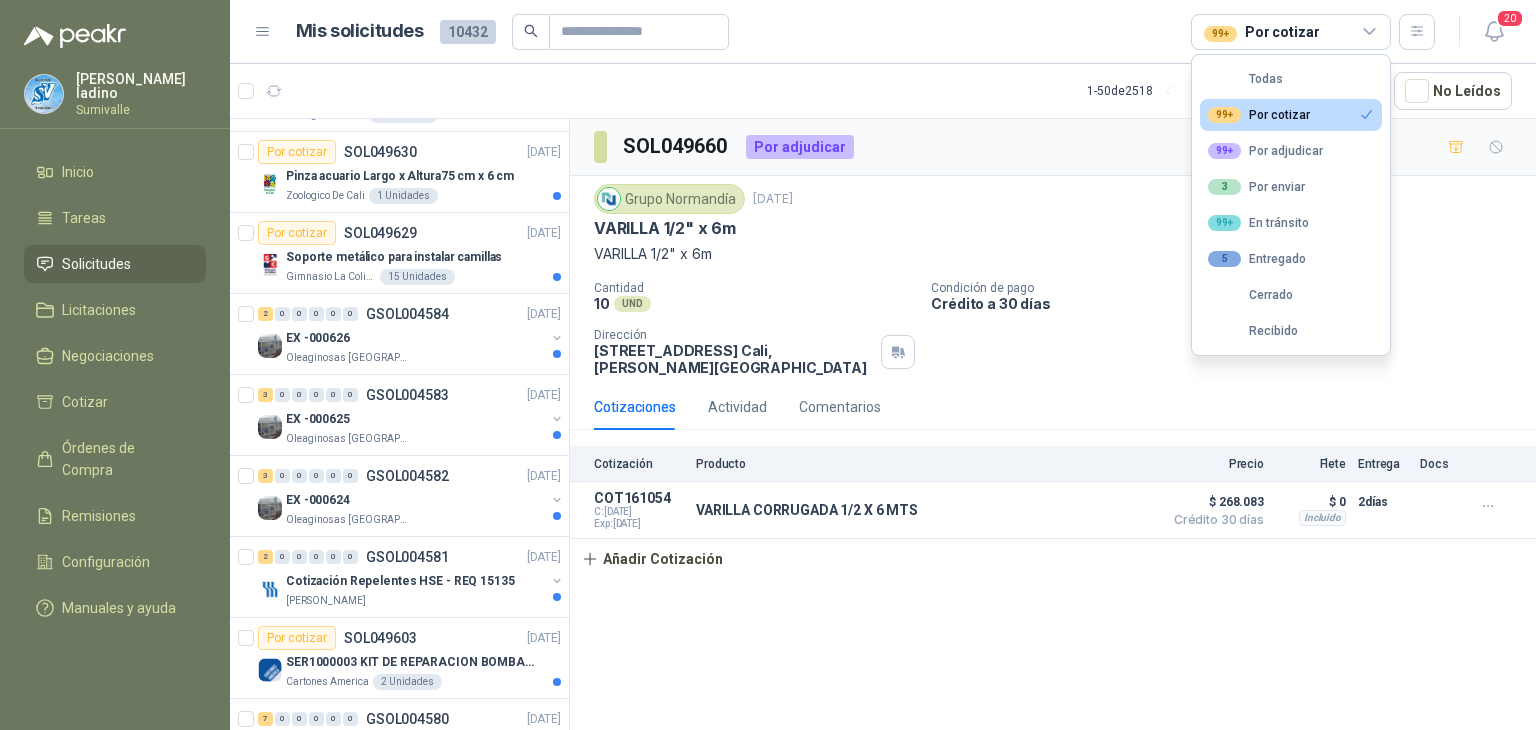 scroll, scrollTop: 800, scrollLeft: 1, axis: both 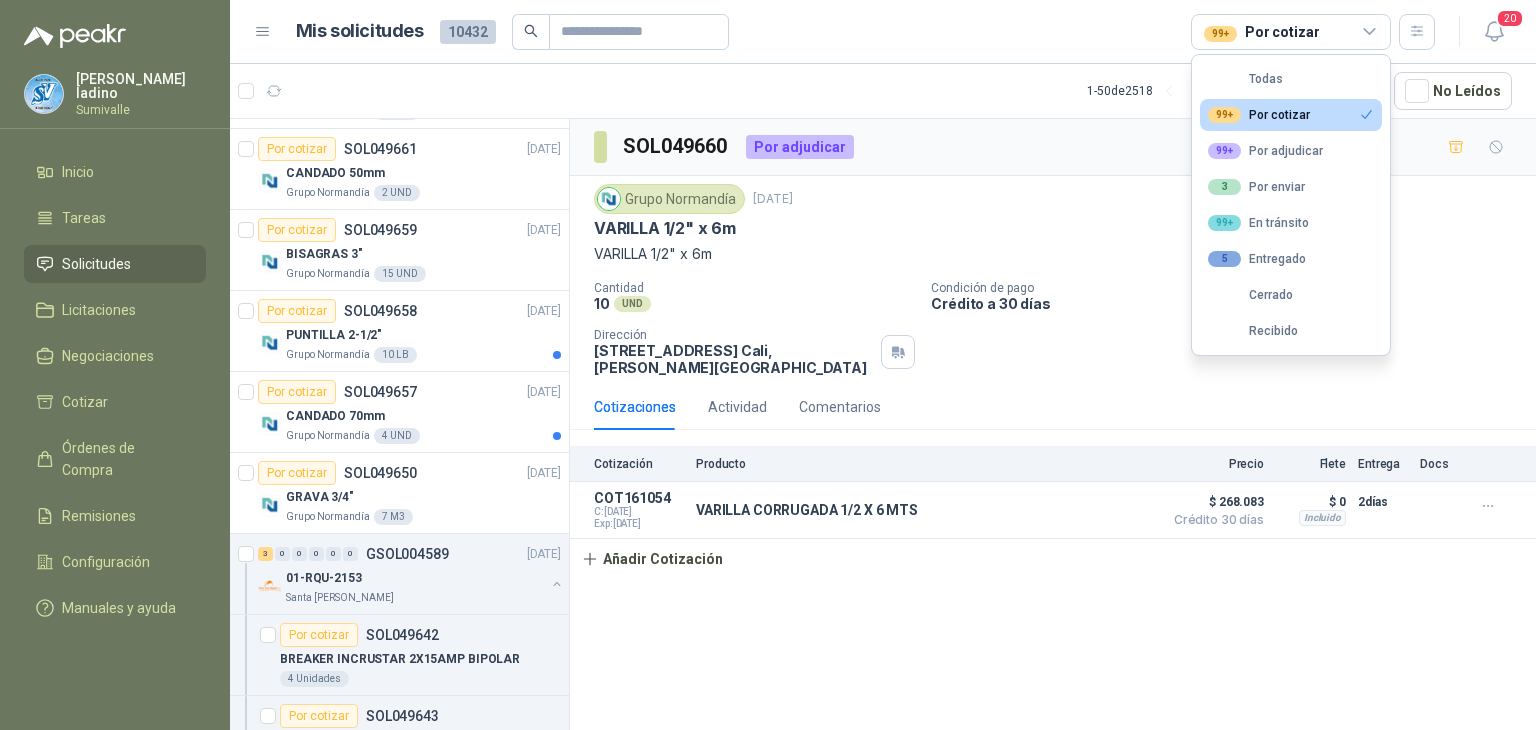 click on "99+ Por cotizar" at bounding box center (1259, 115) 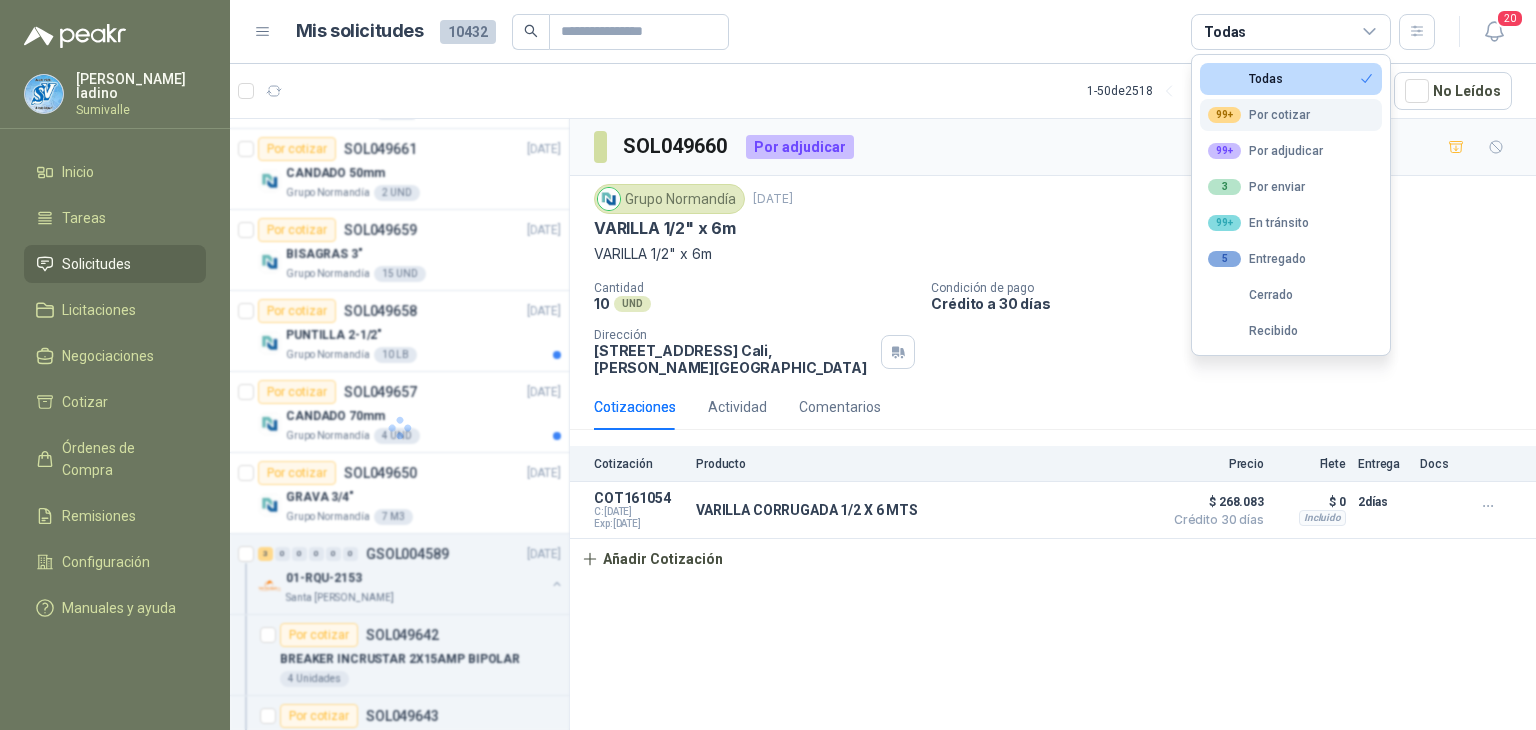 click on "99+ Por cotizar" at bounding box center [1259, 115] 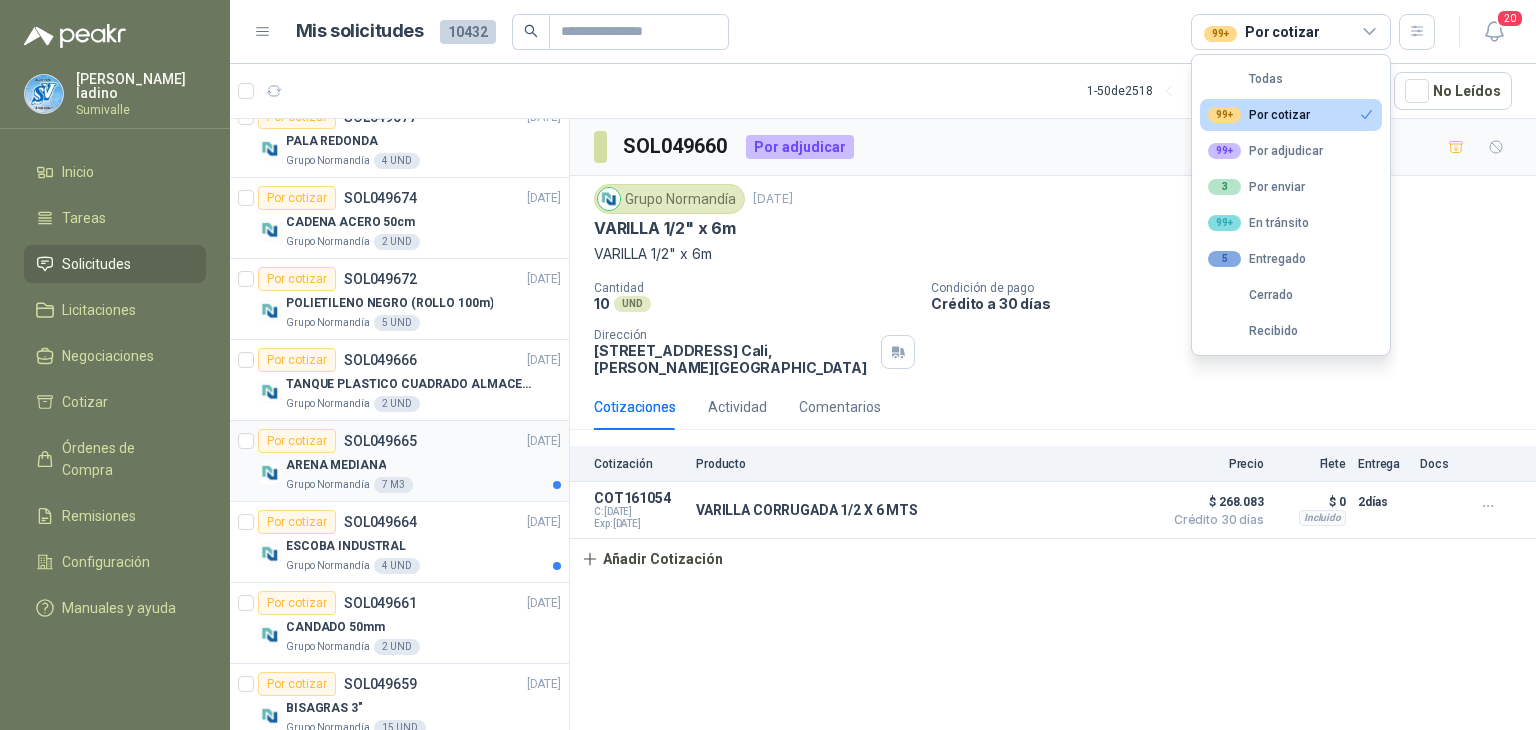 scroll, scrollTop: 400, scrollLeft: 1, axis: both 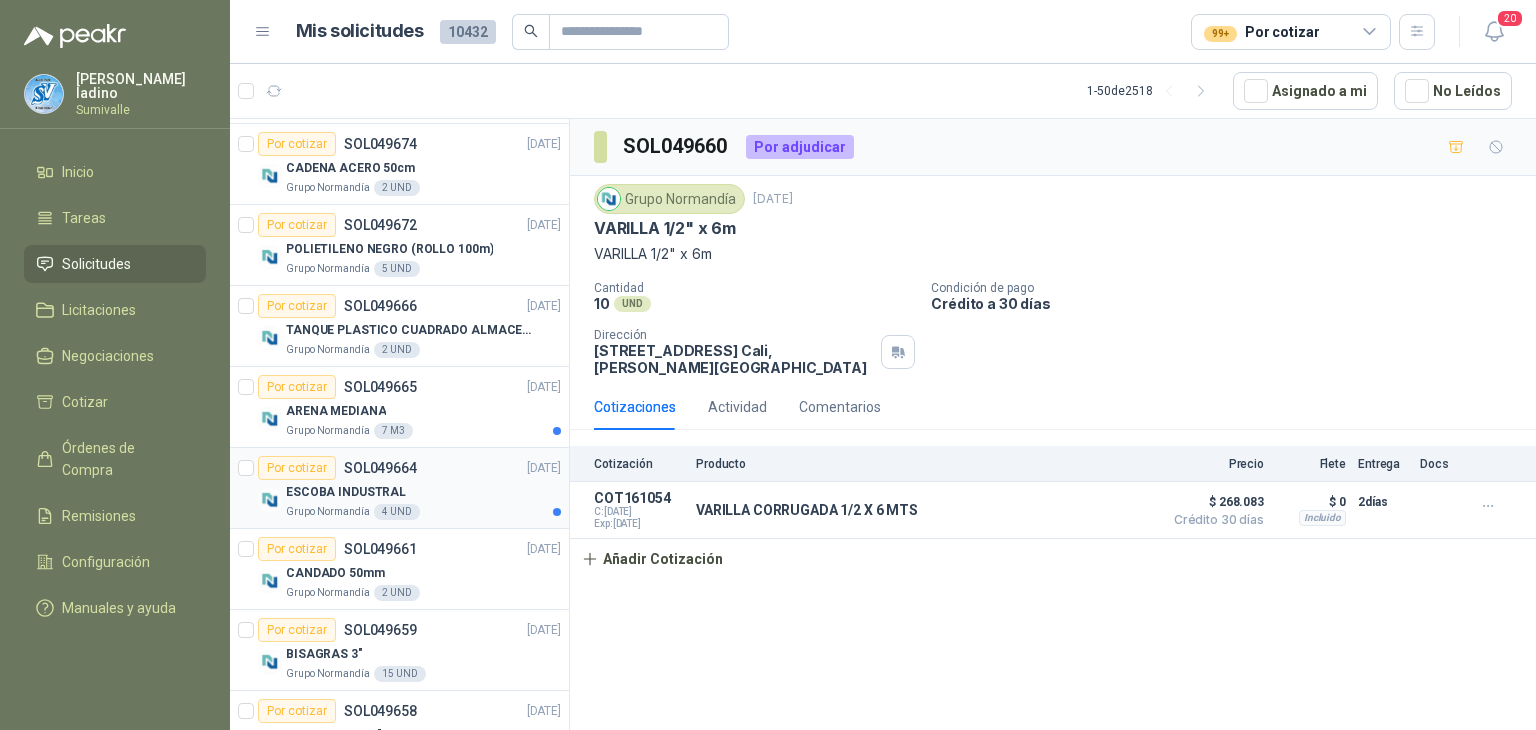 click on "Grupo Normandía 4   UND" at bounding box center (423, 512) 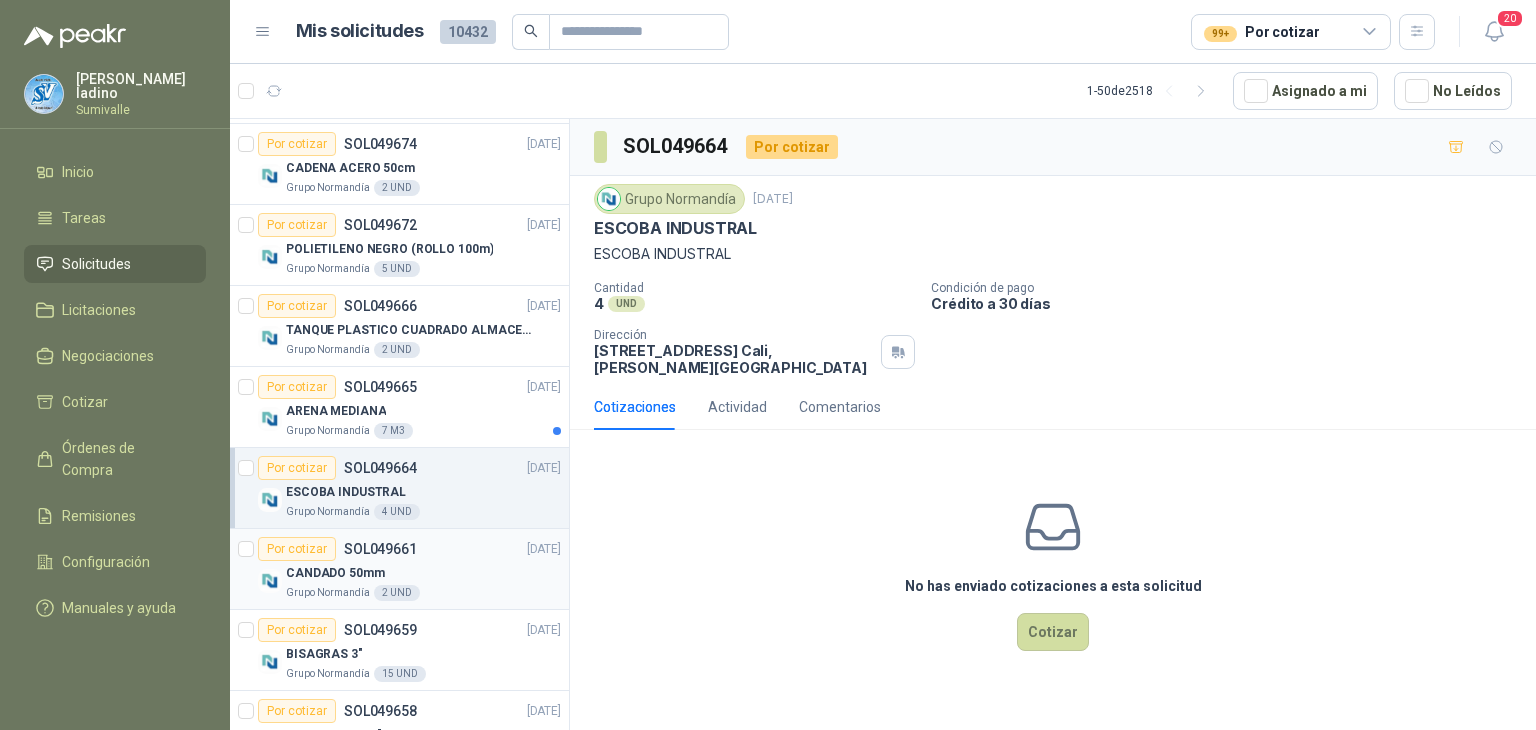 click on "CANDADO 50mm" at bounding box center [335, 573] 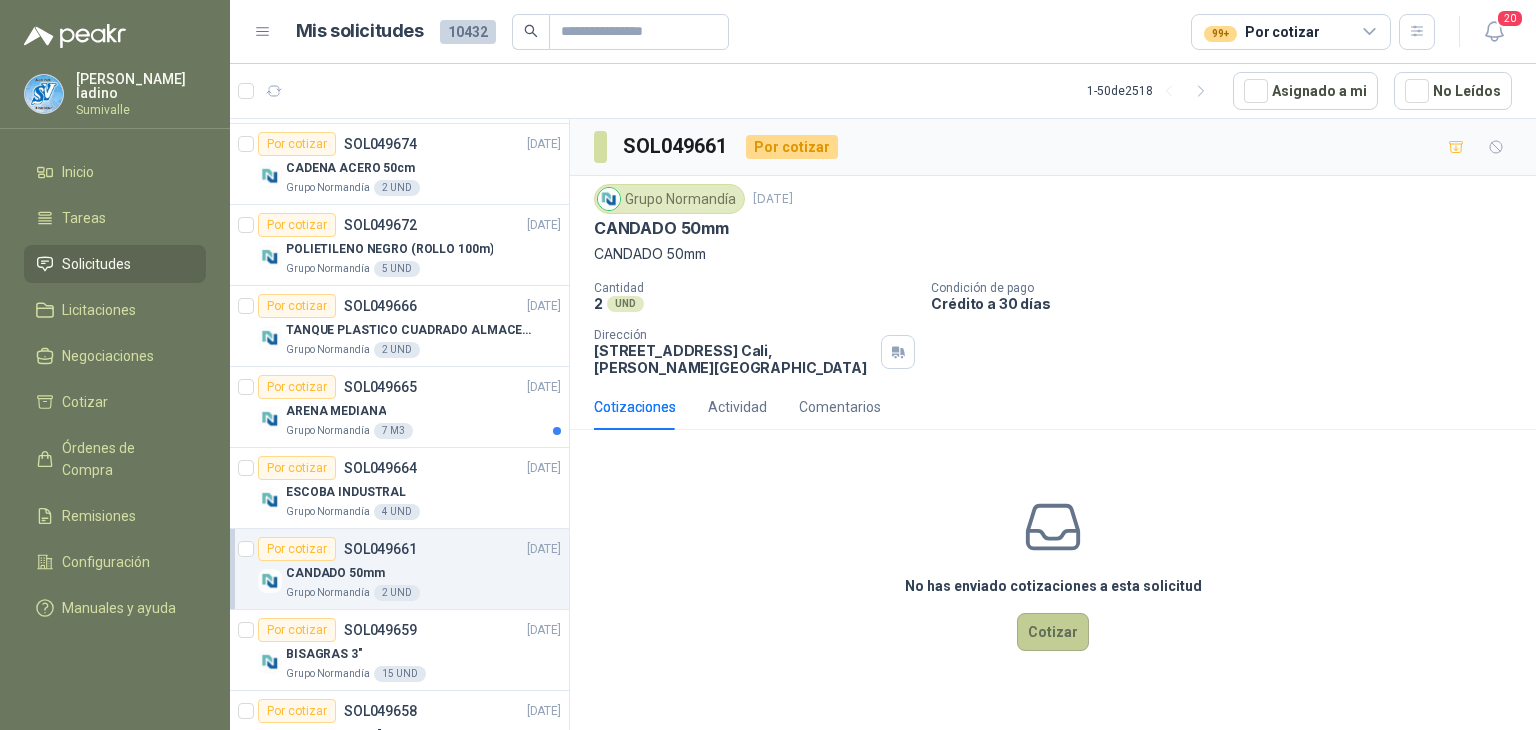 click on "Cotizar" at bounding box center (1053, 632) 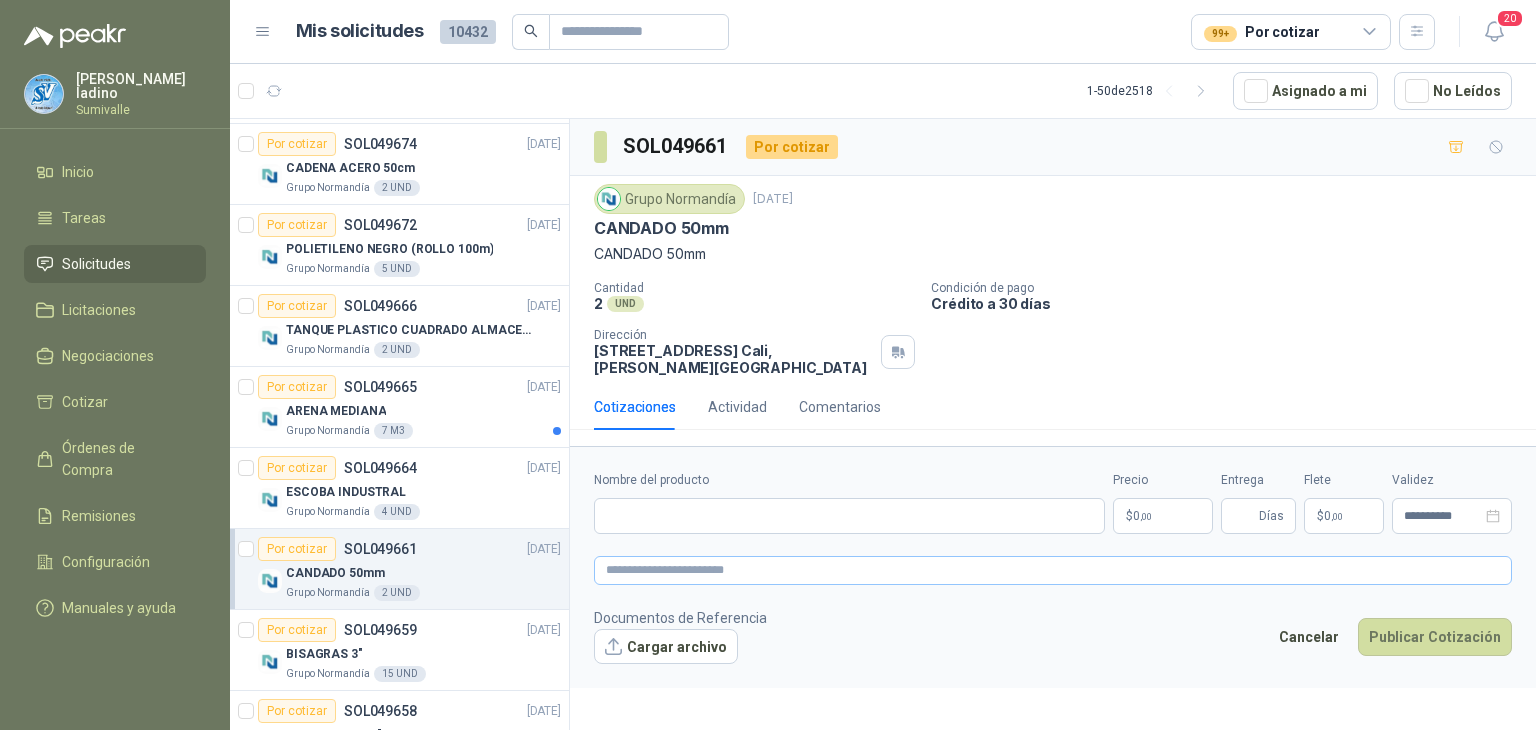 type 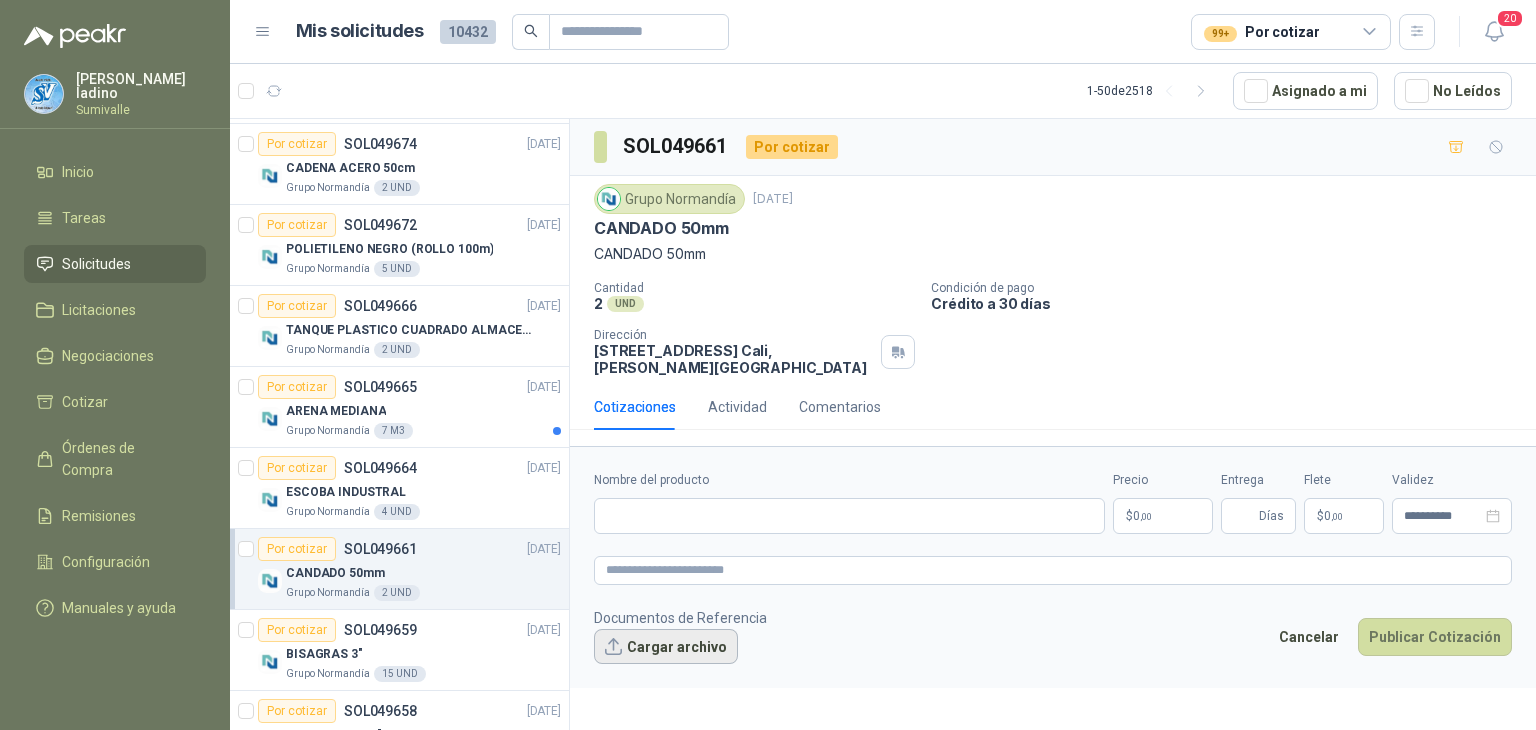 click on "Cargar archivo" at bounding box center [666, 647] 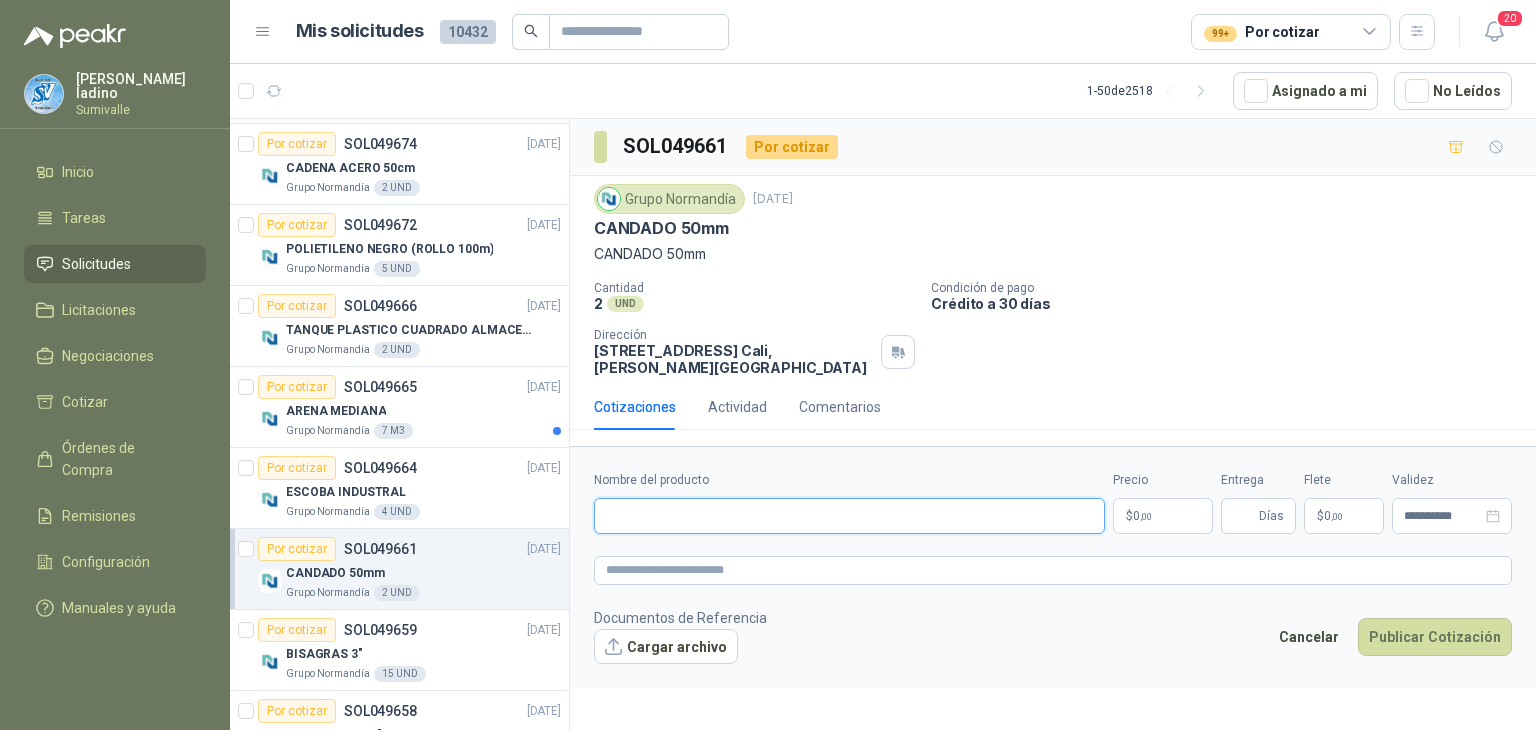 click on "Nombre del producto" at bounding box center (849, 516) 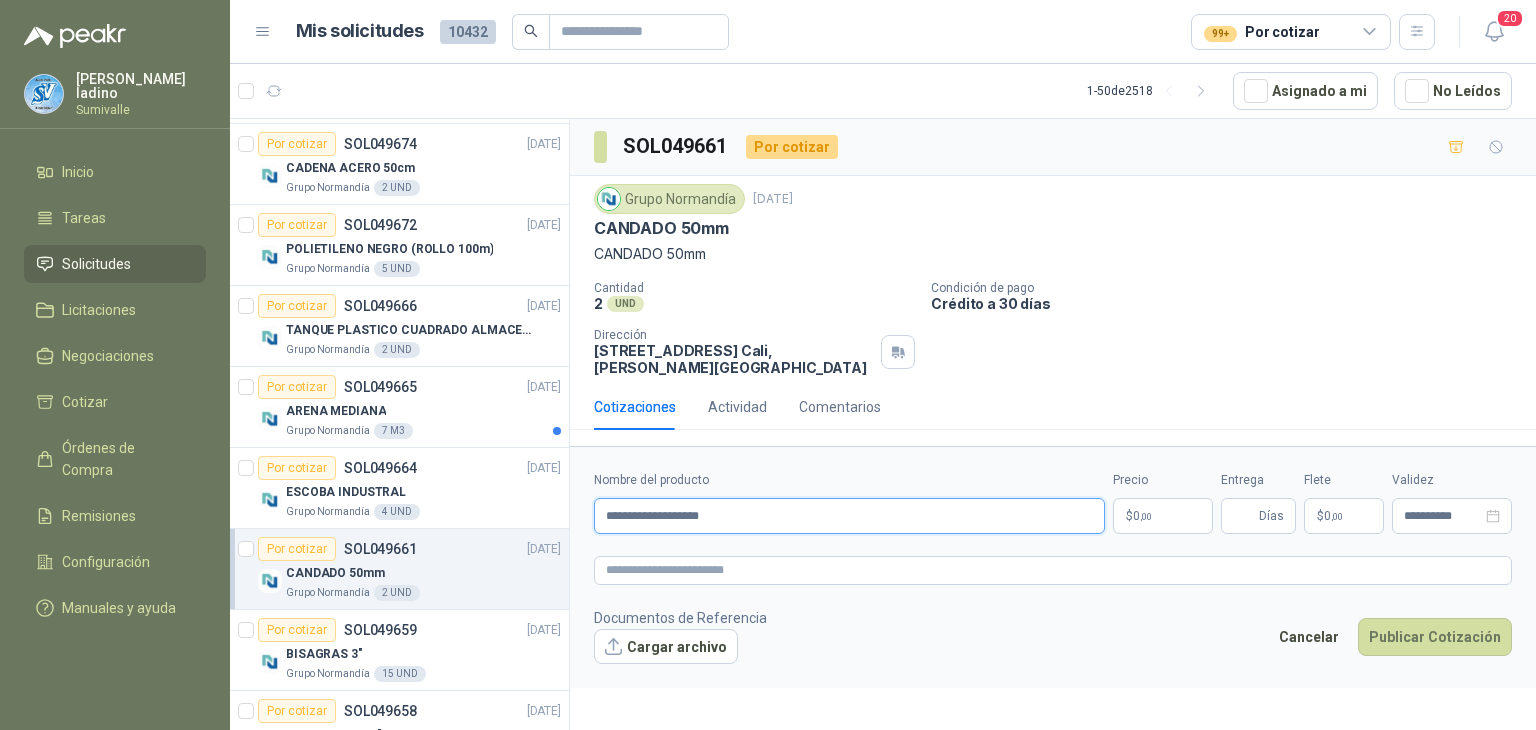 type on "**********" 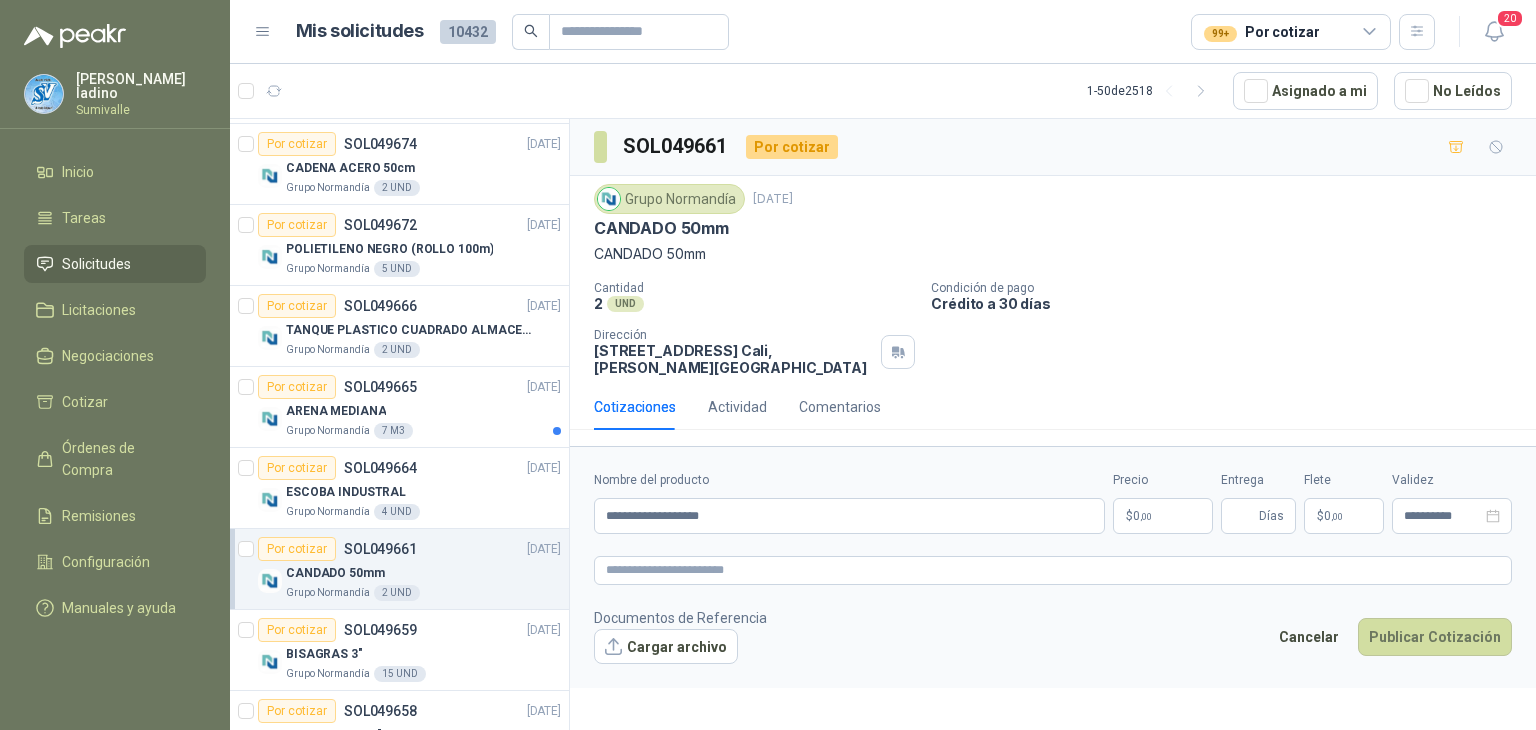 click on "[PERSON_NAME]   Inicio   Tareas   Solicitudes   Licitaciones   Negociaciones   Cotizar   Órdenes de Compra   Remisiones   Configuración   Manuales y ayuda Mis solicitudes 10432 99+ Por cotizar 20 1 - 50  de  2518 Asignado a mi No Leídos 4   0   0   0   0   0   GSOL004592 [DATE]   169120 BISAGRA- 169159 LLAVE CADENA Club Campestre de Cali   10   0   0   0   0   0   GSOL004591 [DATE]   169115  PANEL YESO Club Campestre de Cali   4   0   0   0   0   0   GSOL004590 [DATE]   169052 VALVULA 169113 - 169139- 169158 PVC  Club Campestre de Cali   Por cotizar SOL049680 [DATE]   GANCHOS TEJA ETERNIT Grupo [PERSON_NAME] 40   UND Por cotizar SOL049677 [DATE]   PALA REDONDA Grupo [PERSON_NAME] 4   UND Por cotizar SOL049674 [DATE]   CADENA ACERO 50cm Grupo [PERSON_NAME] 2   UND Por cotizar SOL049672 [DATE]   POLIETILENO NEGRO (ROLLO 100m) Grupo [PERSON_NAME] 5   UND Por cotizar SOL049666 [DATE]   TANQUE PLASTICO CUADRADO ALMACENAMIENTO AGUA 1000 LITROS Grupo [PERSON_NAME] 2   UND Por cotizar   7" at bounding box center (768, 365) 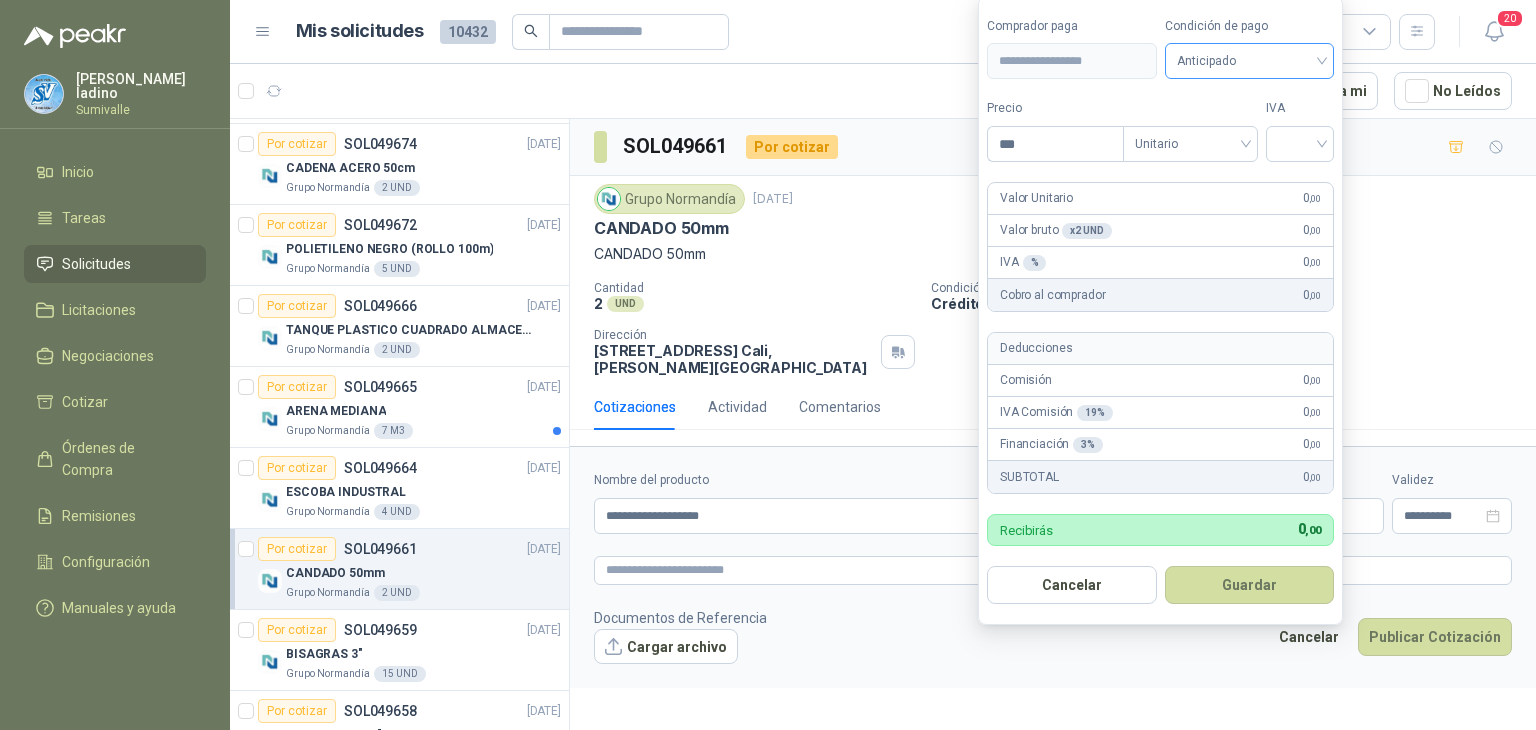 click on "Anticipado" at bounding box center (1250, 61) 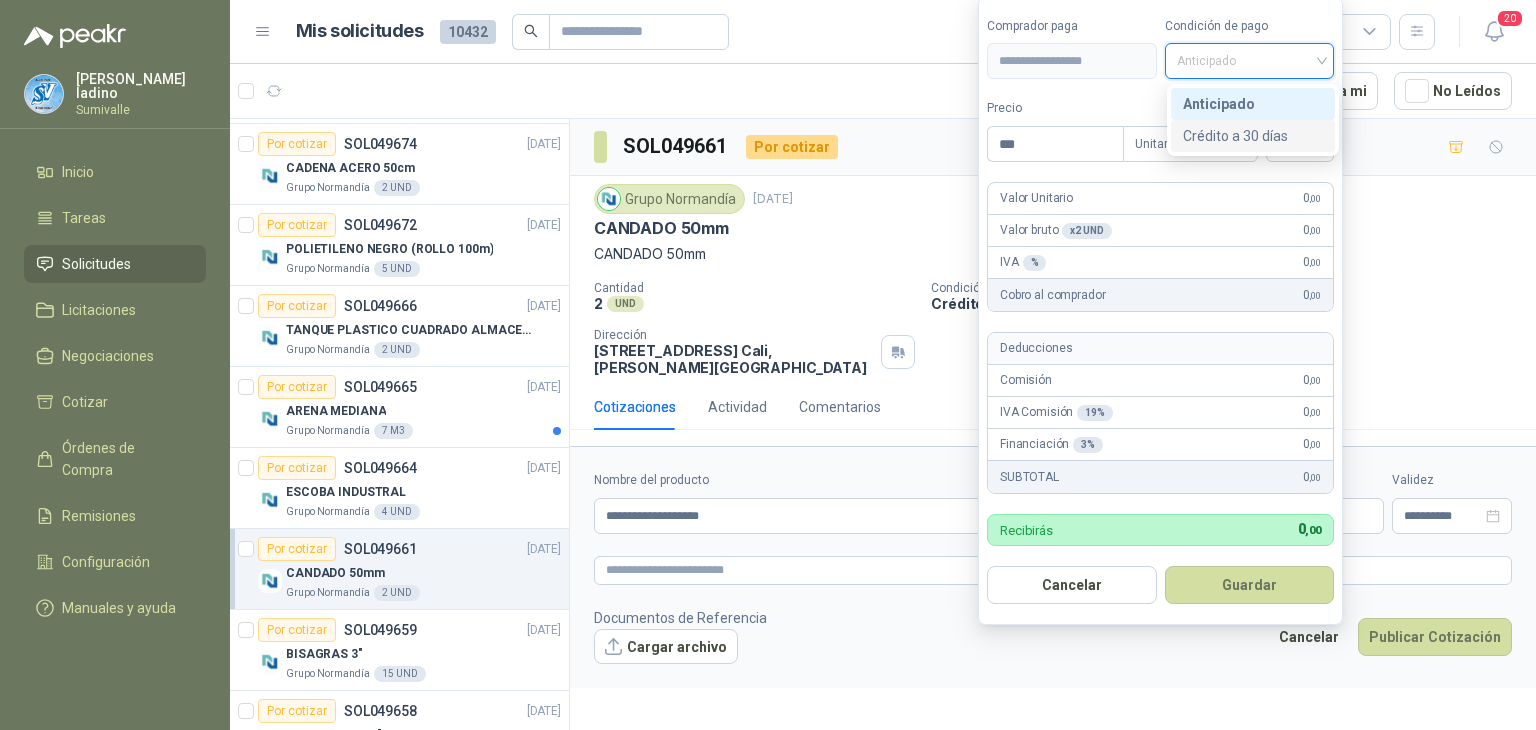 click on "Crédito a 30 días" at bounding box center (1253, 136) 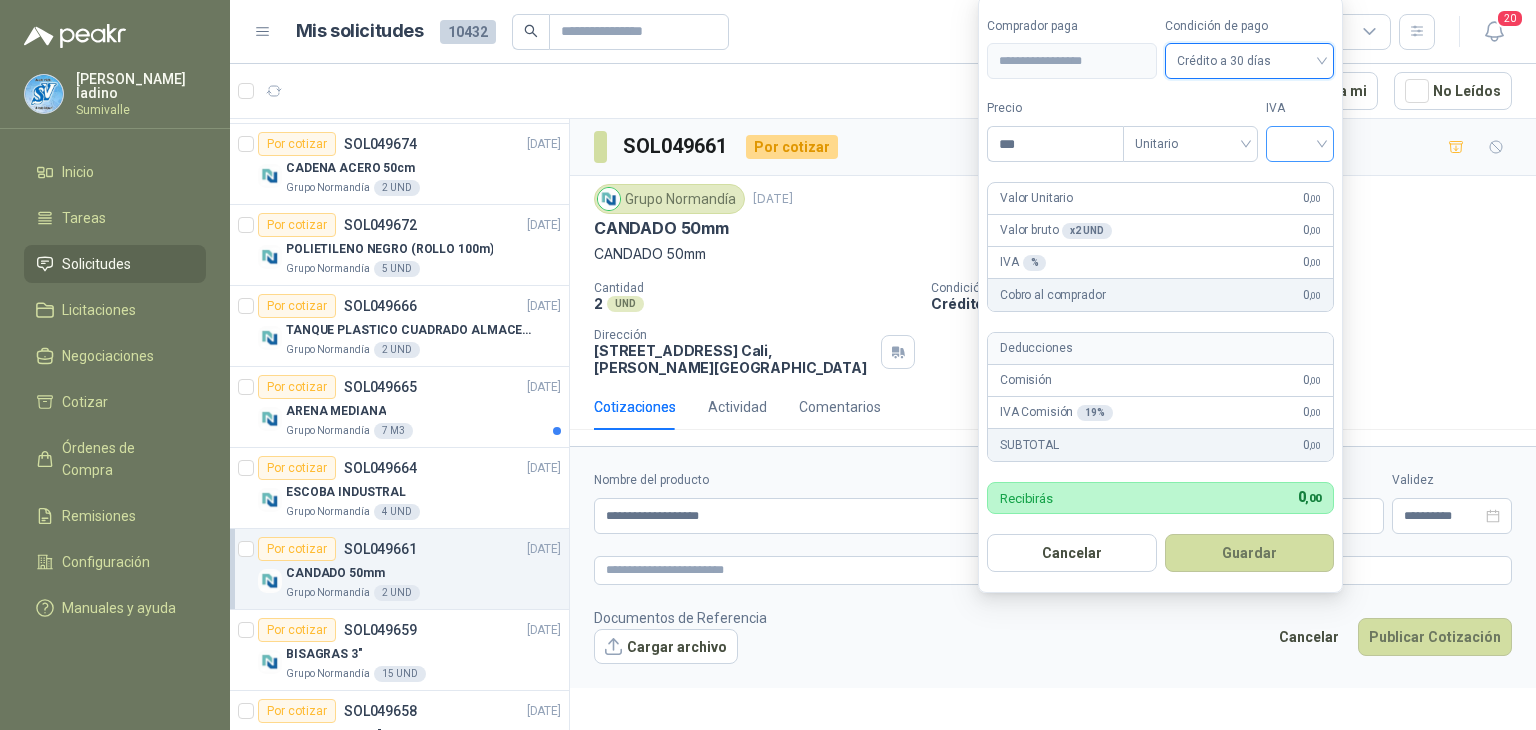 click at bounding box center (1300, 142) 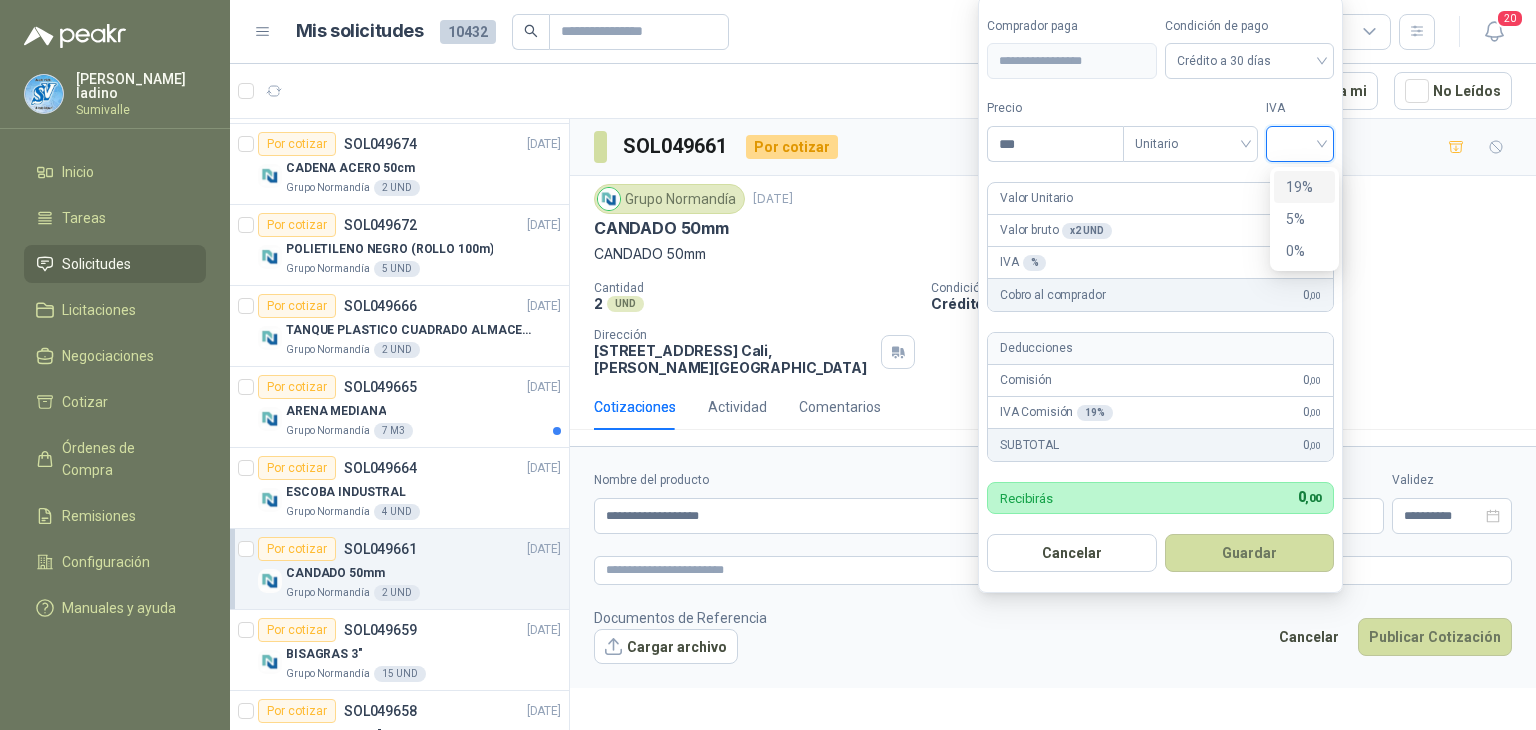 click on "19%" at bounding box center (1304, 187) 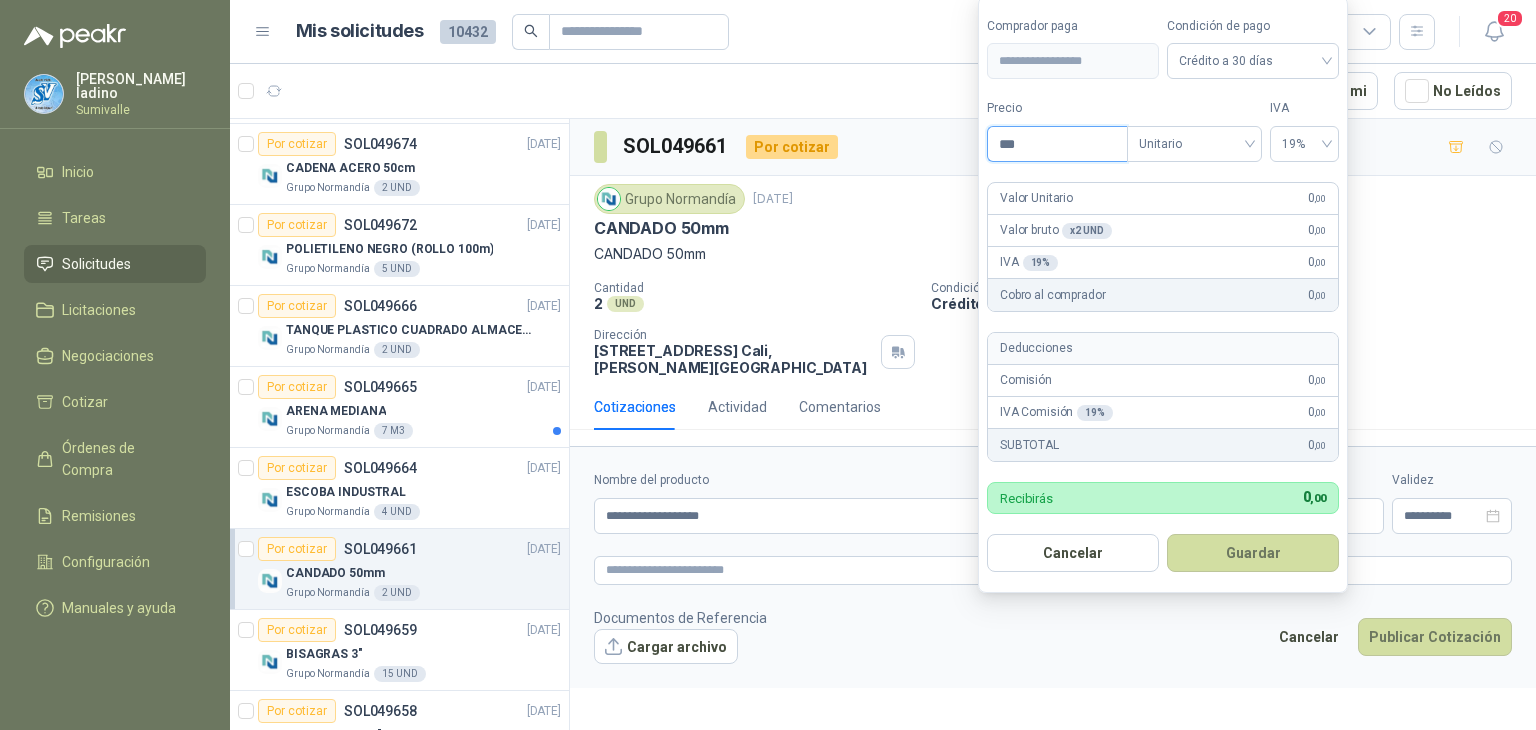 drag, startPoint x: 1095, startPoint y: 149, endPoint x: 660, endPoint y: 119, distance: 436.03326 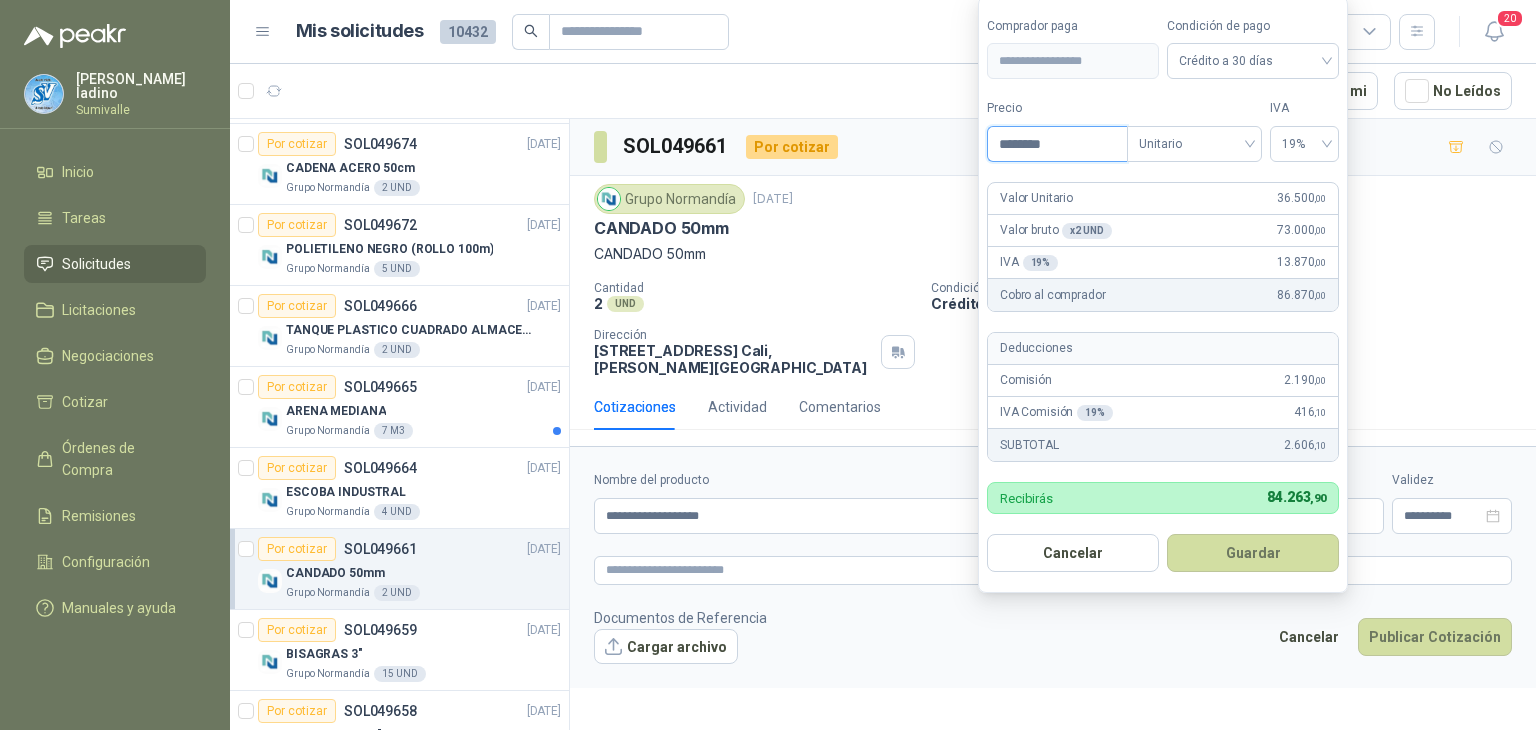type on "********" 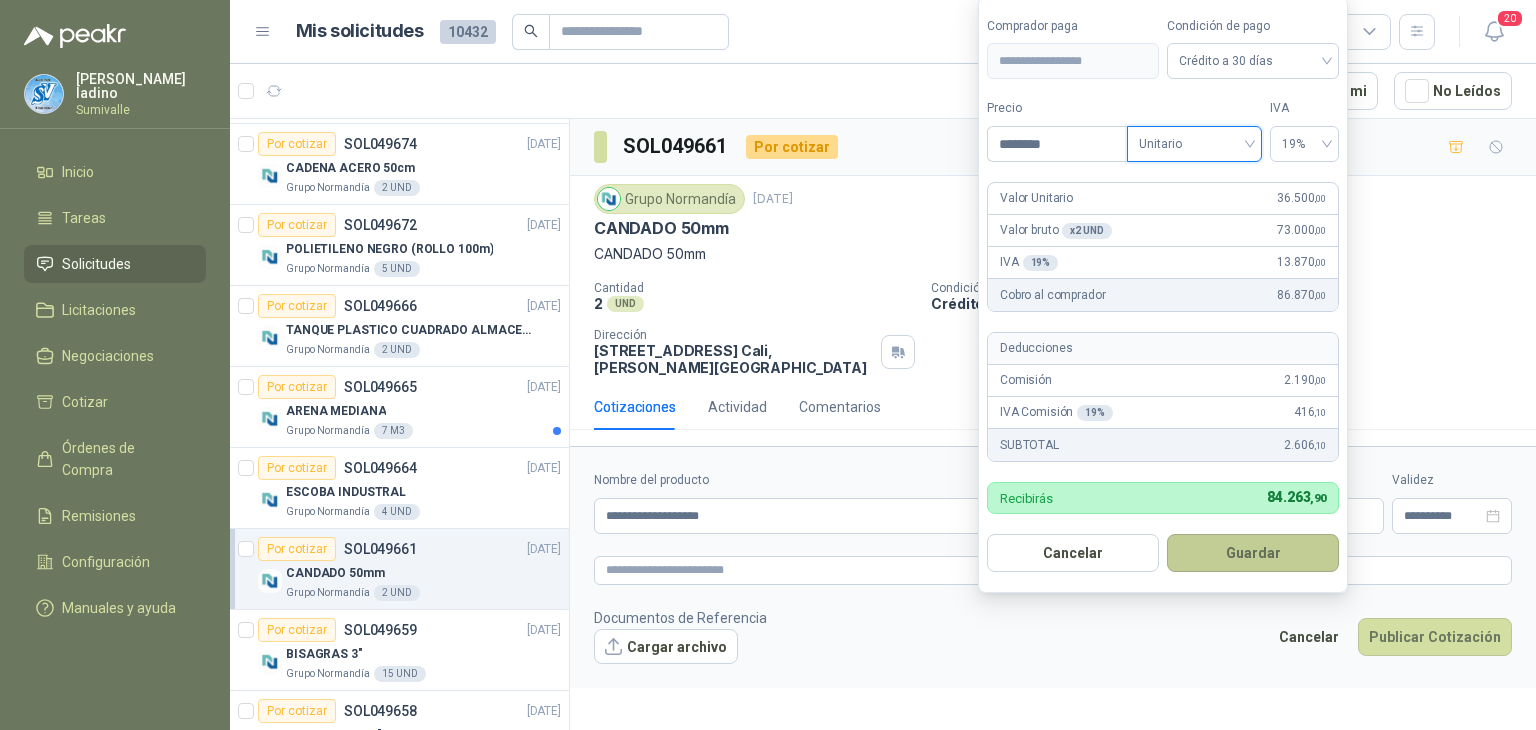 click on "Guardar" at bounding box center (1253, 553) 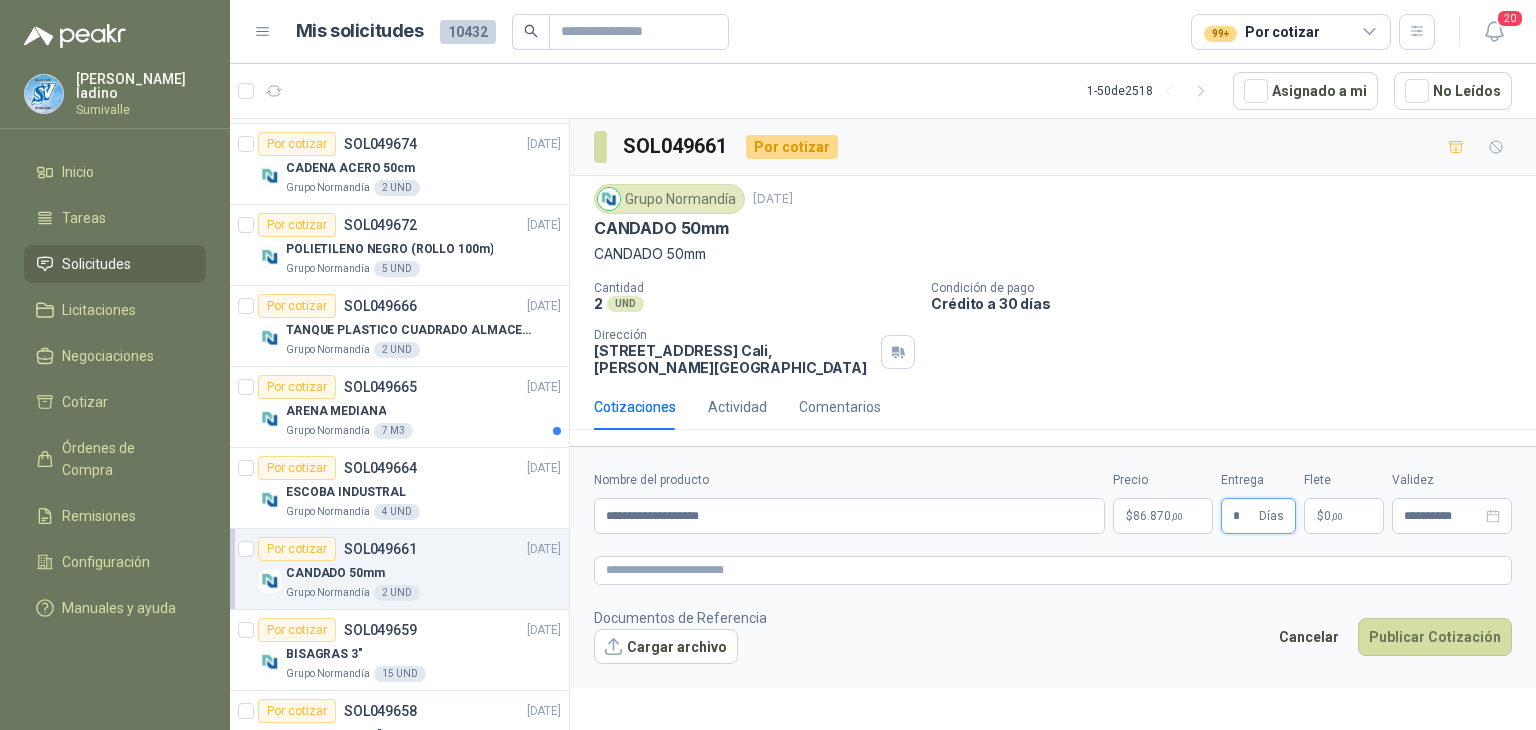 type on "*" 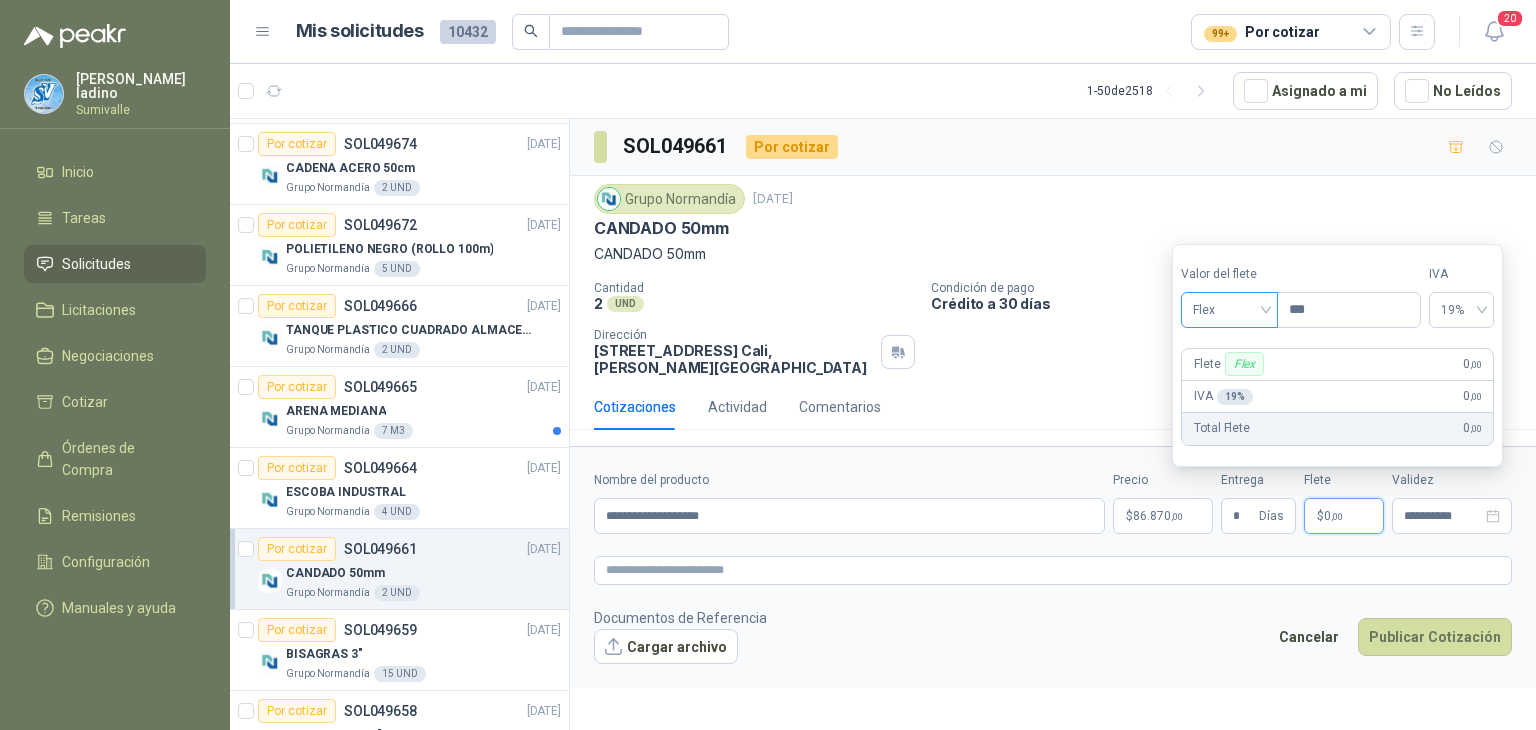 click on "Flex" at bounding box center (1229, 310) 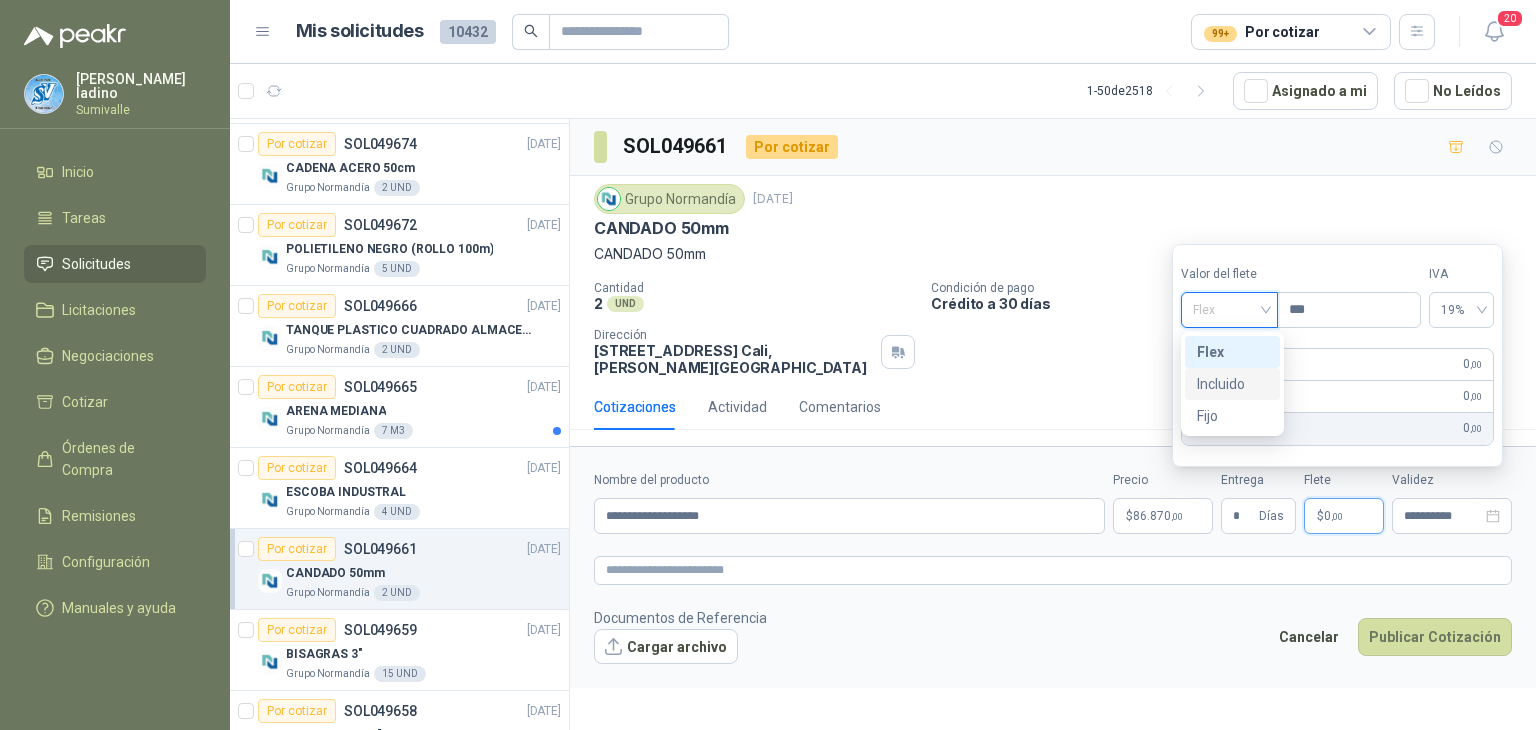 click on "Incluido" at bounding box center [1232, 384] 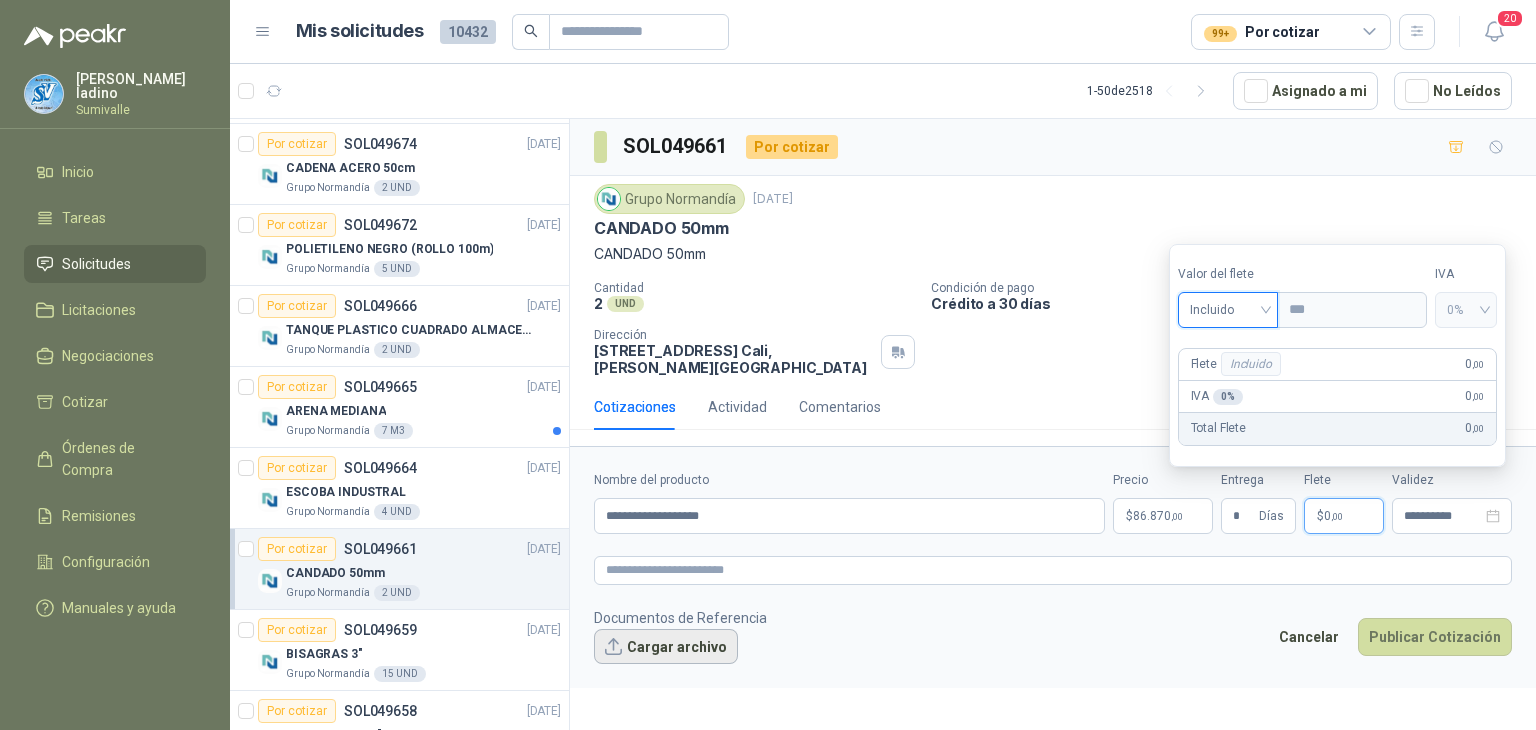 click on "Cargar archivo" at bounding box center [666, 647] 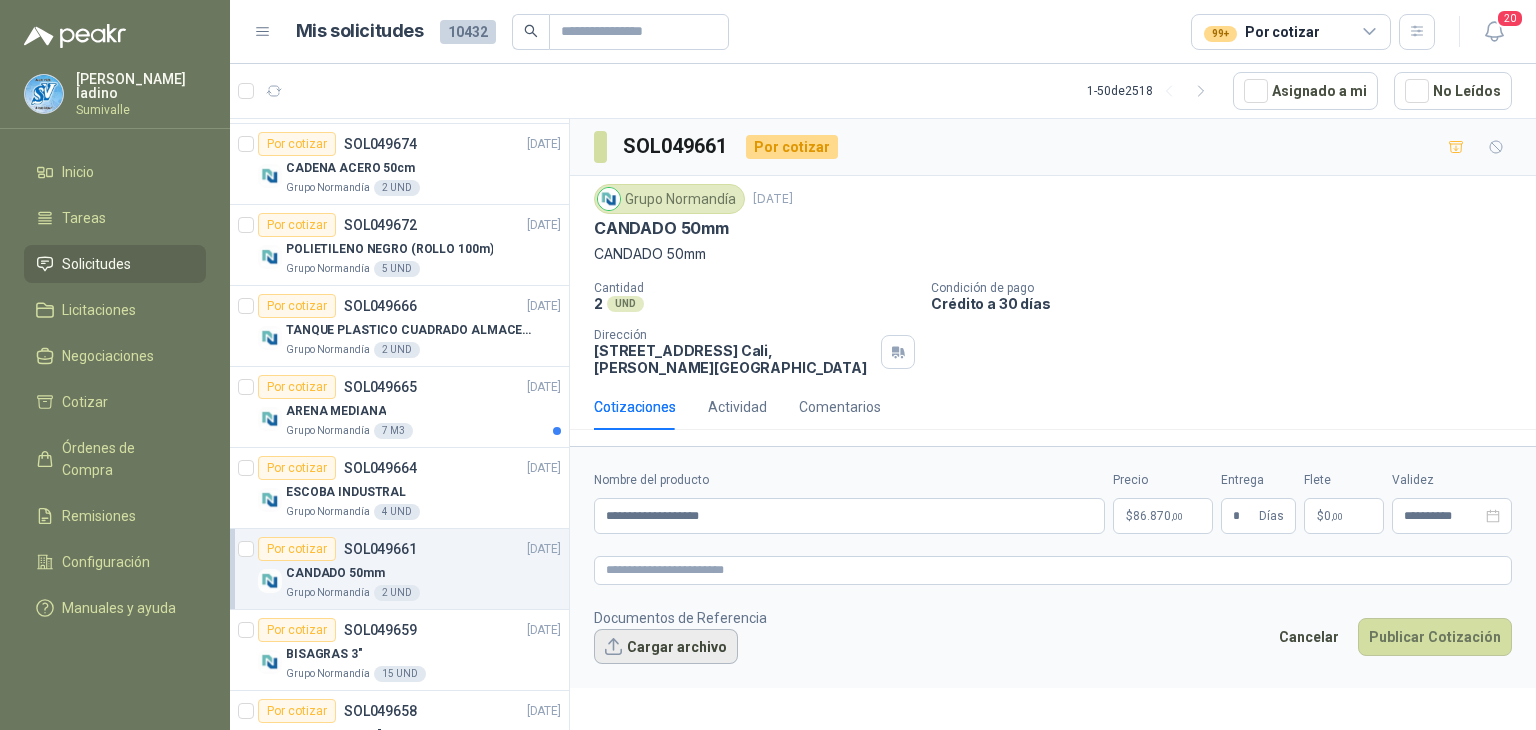 click on "Cargar archivo" at bounding box center [666, 647] 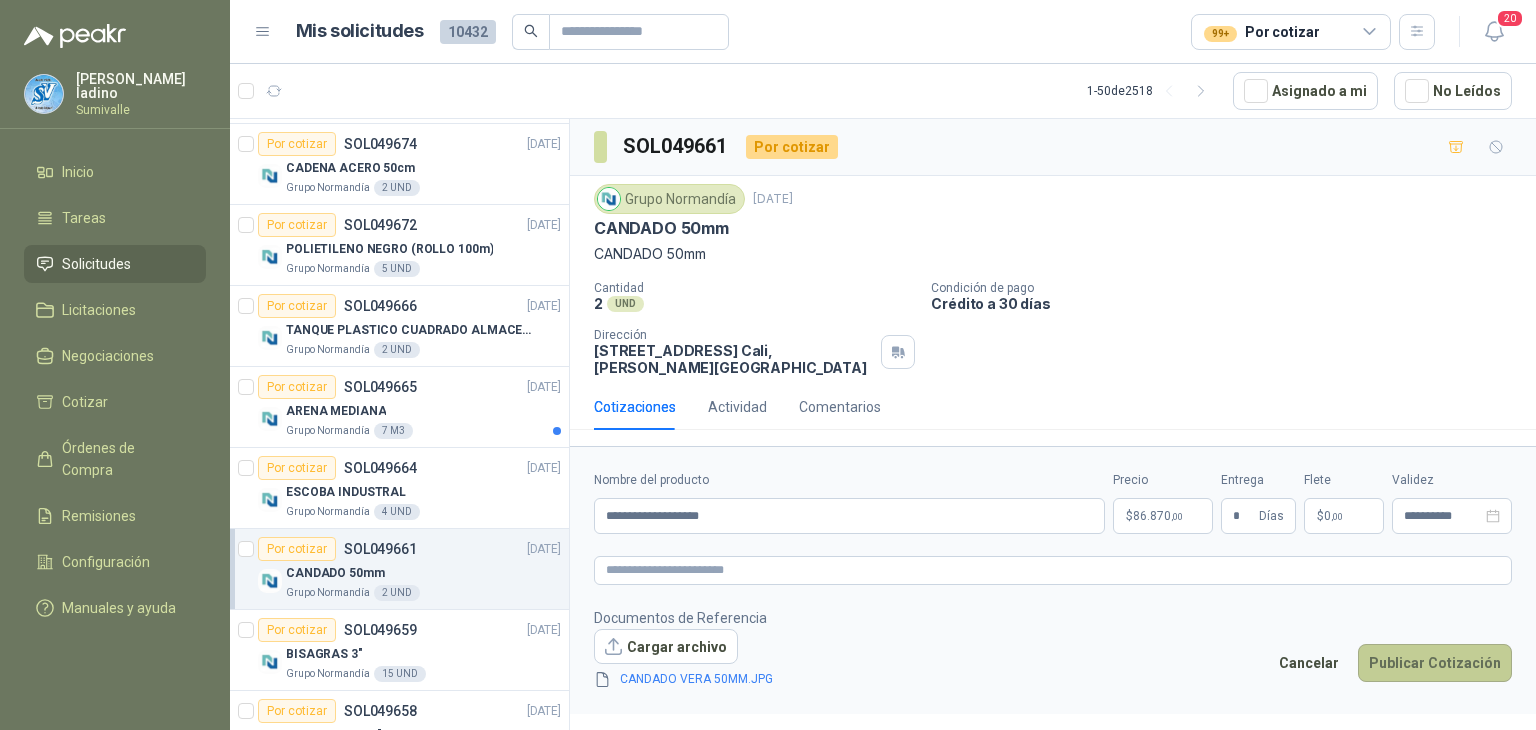 click on "Publicar Cotización" at bounding box center (1435, 663) 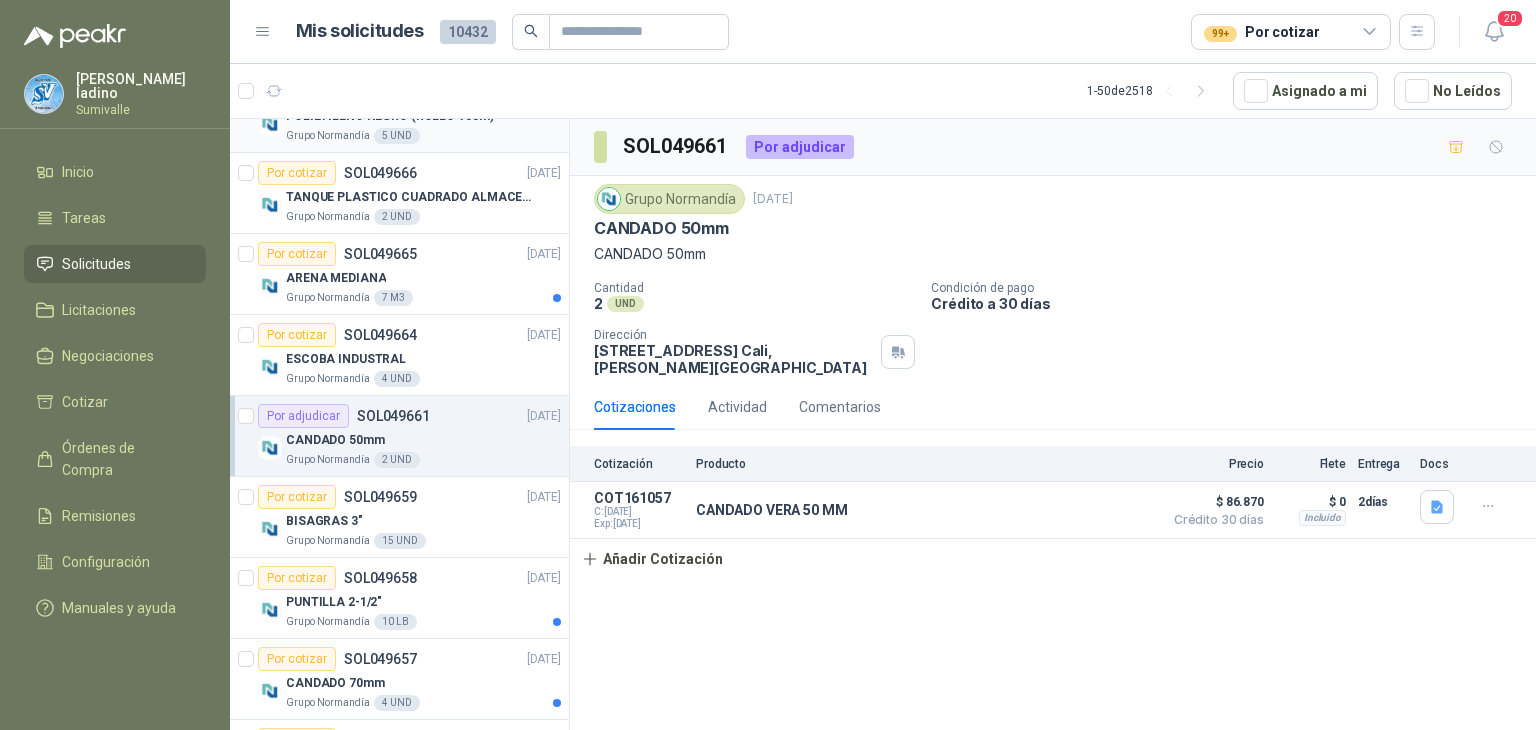 scroll, scrollTop: 800, scrollLeft: 1, axis: both 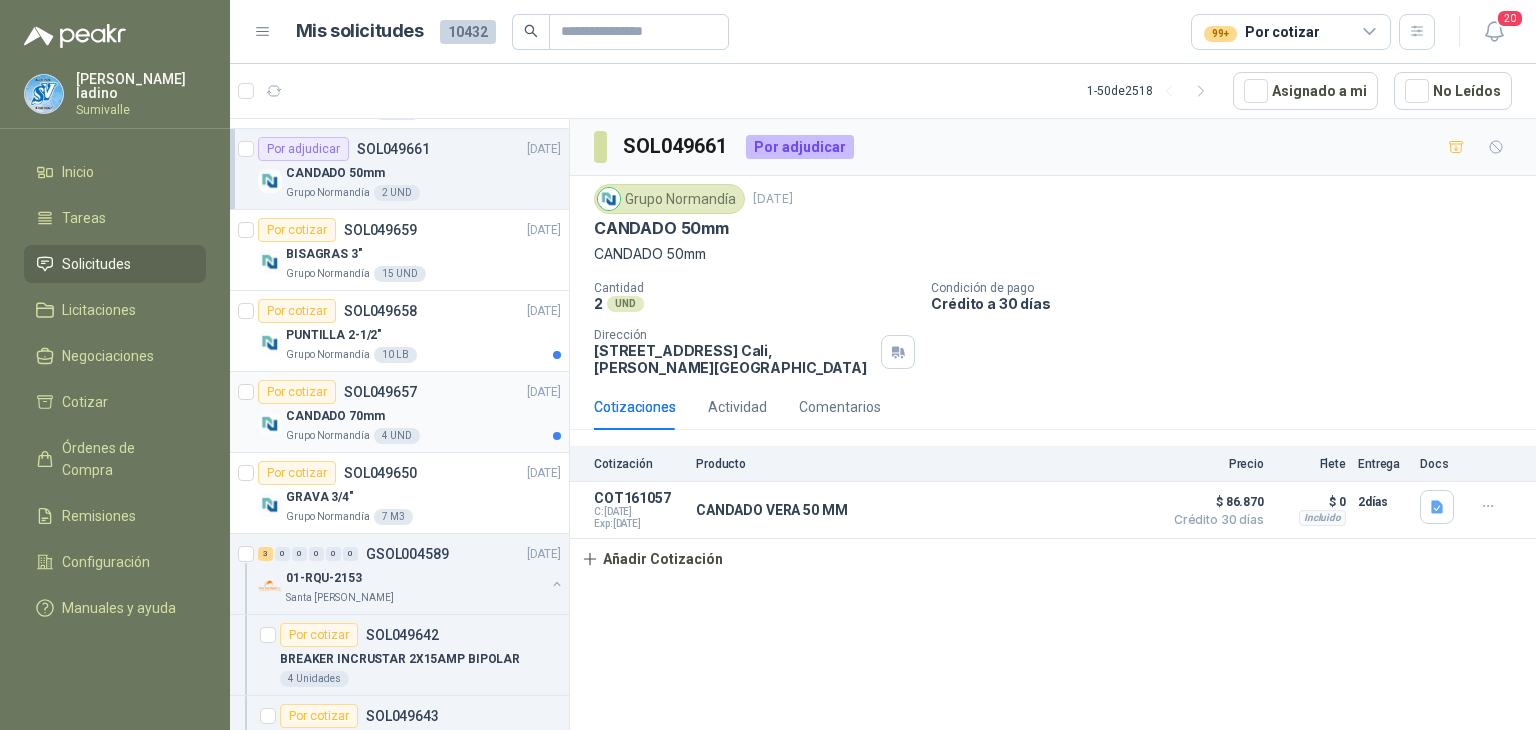 click on "Por cotizar SOL049657 [DATE]" at bounding box center [409, 392] 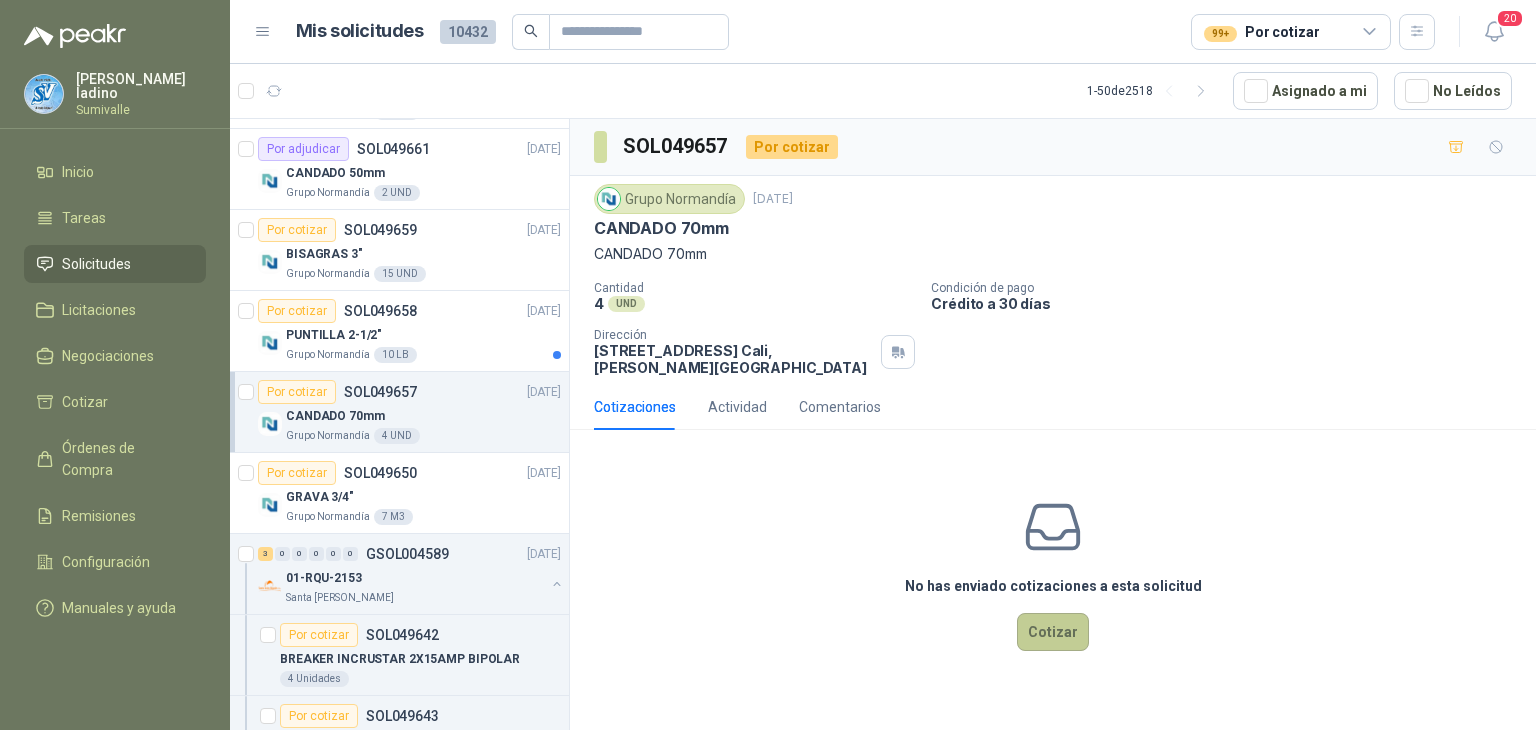 click on "Cotizar" at bounding box center [1053, 632] 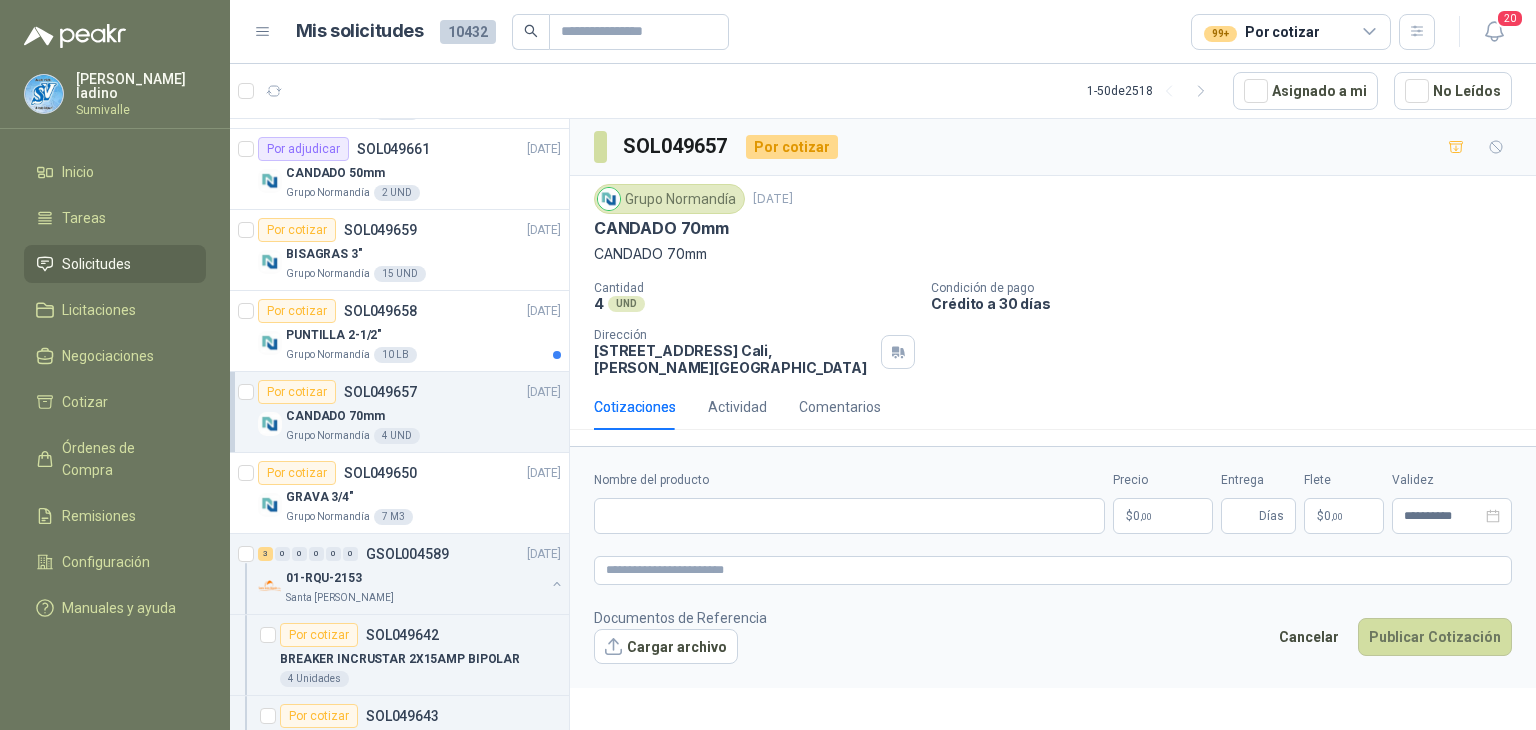 type 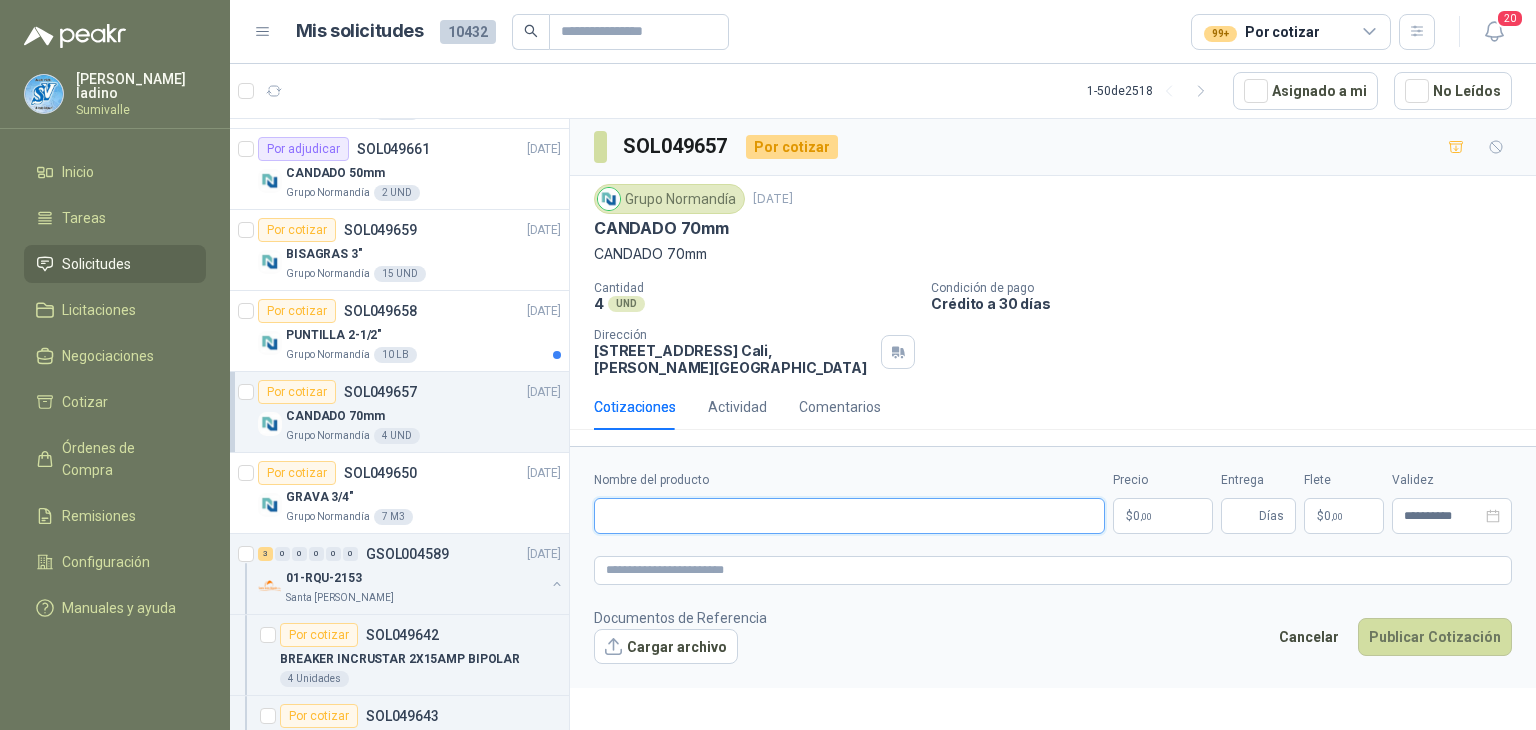 click on "Nombre del producto" at bounding box center [849, 516] 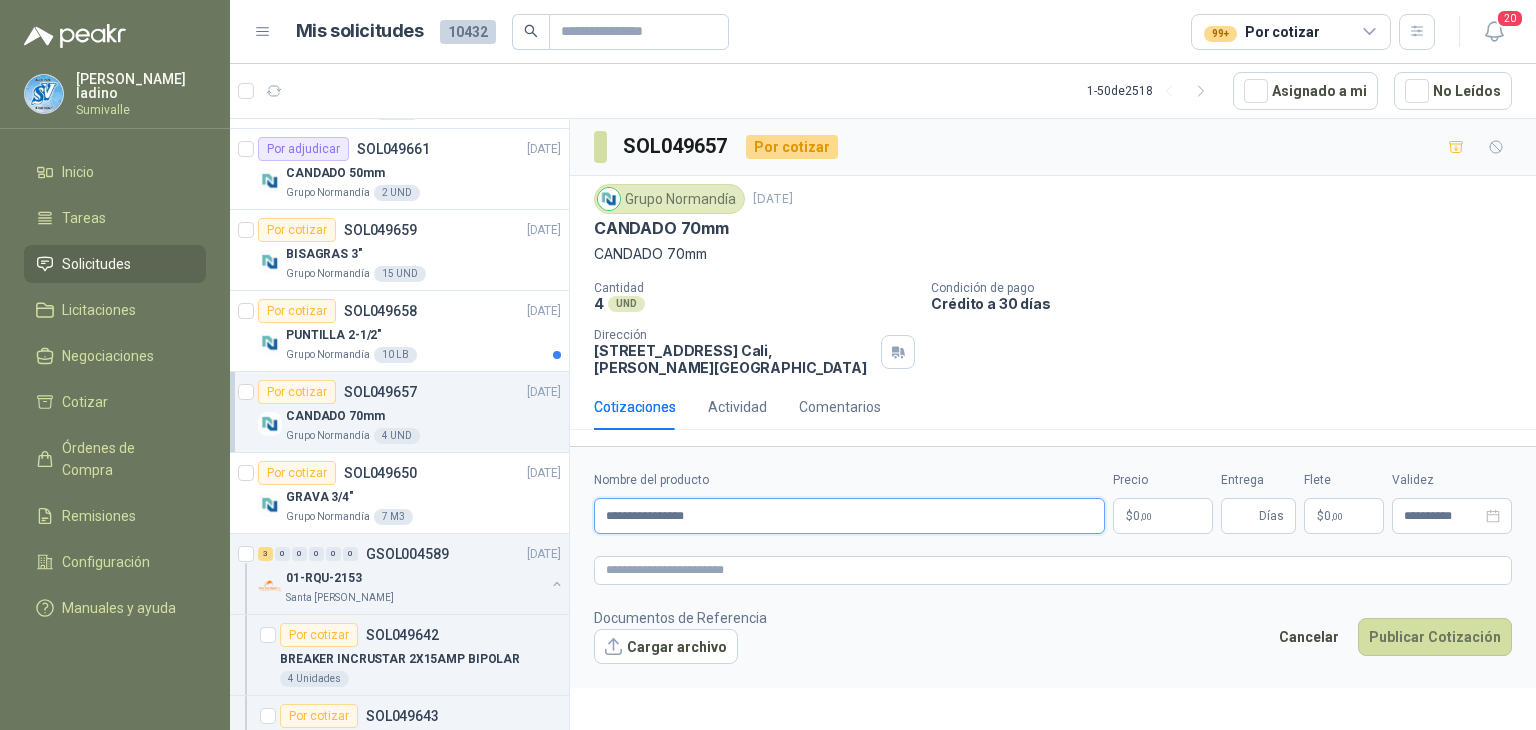 type on "**********" 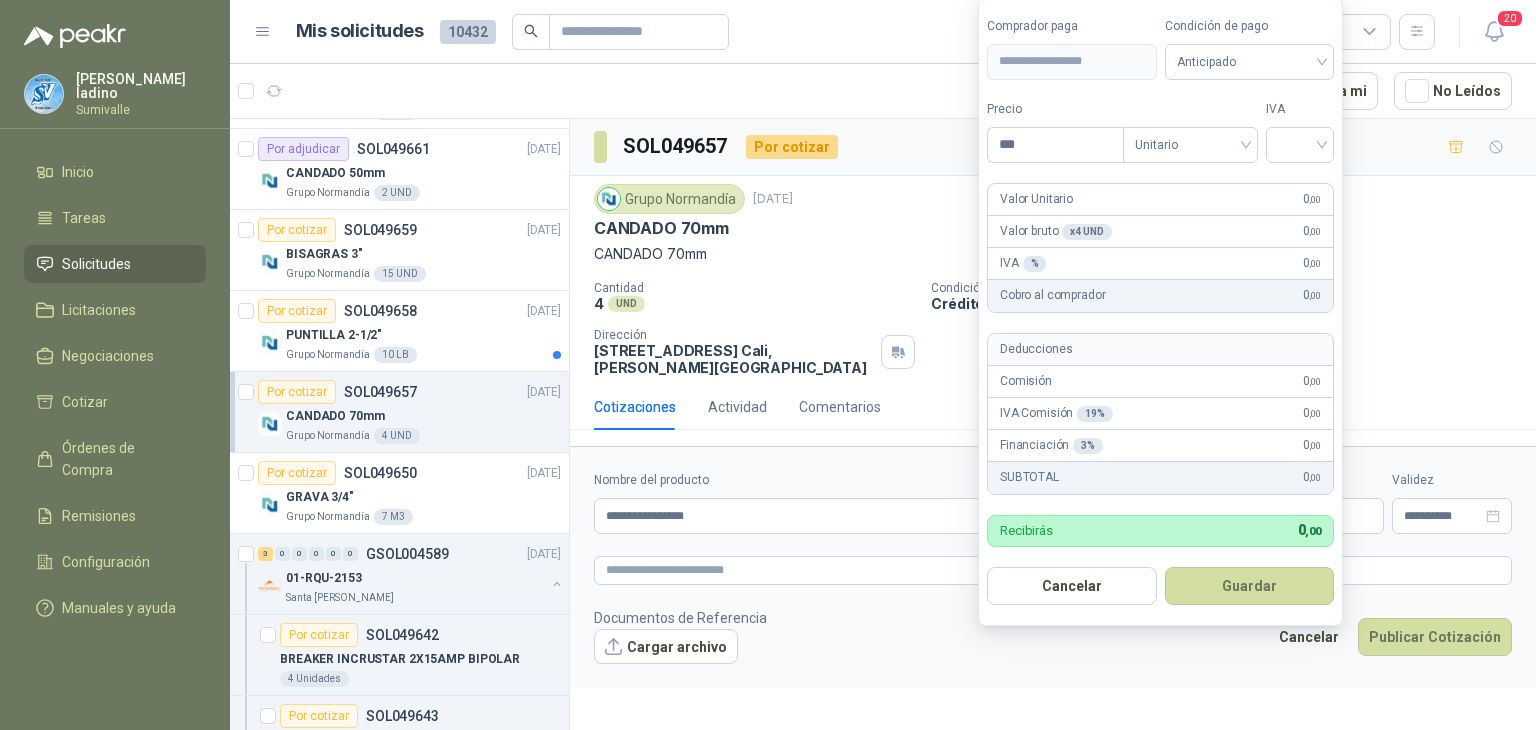 click on "[PERSON_NAME]   Inicio   Tareas   Solicitudes   Licitaciones   Negociaciones   Cotizar   Órdenes de Compra   Remisiones   Configuración   Manuales y ayuda Mis solicitudes 10432 99+ Por cotizar 20 1 - 50  de  2518 Asignado a mi No Leídos 4   0   0   0   0   0   GSOL004592 [DATE]   169120 BISAGRA- 169159 LLAVE CADENA Club Campestre de Cali   10   0   0   0   0   0   GSOL004591 [DATE]   169115  PANEL YESO Club Campestre de Cali   4   0   0   0   0   0   GSOL004590 [DATE]   169052 VALVULA 169113 - 169139- 169158 PVC  Club Campestre de Cali   Por cotizar SOL049680 [DATE]   GANCHOS TEJA ETERNIT Grupo [PERSON_NAME] 40   UND Por cotizar SOL049677 [DATE]   PALA REDONDA Grupo [PERSON_NAME] 4   UND Por cotizar SOL049674 [DATE]   CADENA ACERO 50cm Grupo [PERSON_NAME] 2   UND Por cotizar SOL049672 [DATE]   POLIETILENO NEGRO (ROLLO 100m) Grupo [PERSON_NAME] 5   UND Por cotizar SOL049666 [DATE]   TANQUE PLASTICO CUADRADO ALMACENAMIENTO AGUA 1000 LITROS Grupo [PERSON_NAME] 2   UND Por cotizar   7" at bounding box center (768, 365) 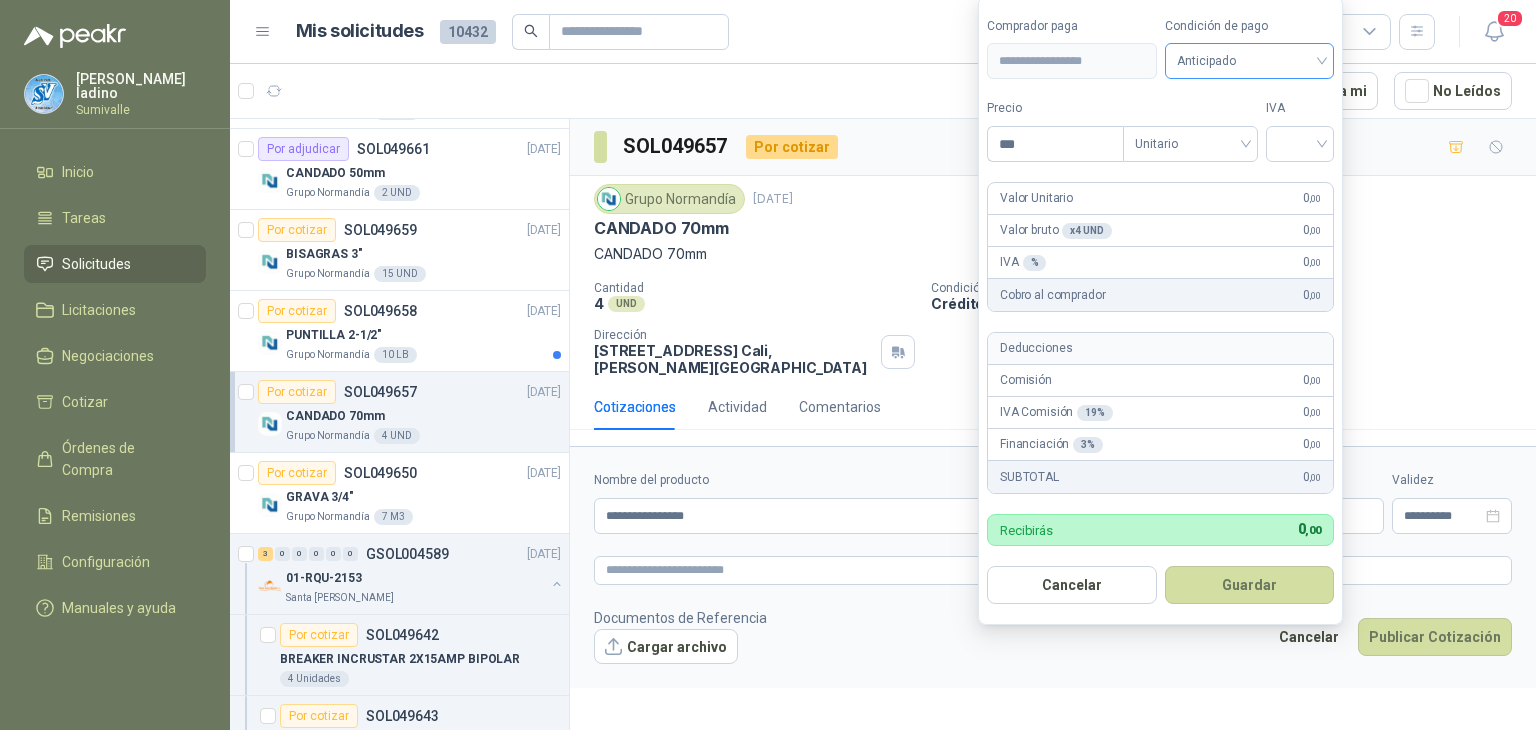 click on "Anticipado" at bounding box center [1250, 61] 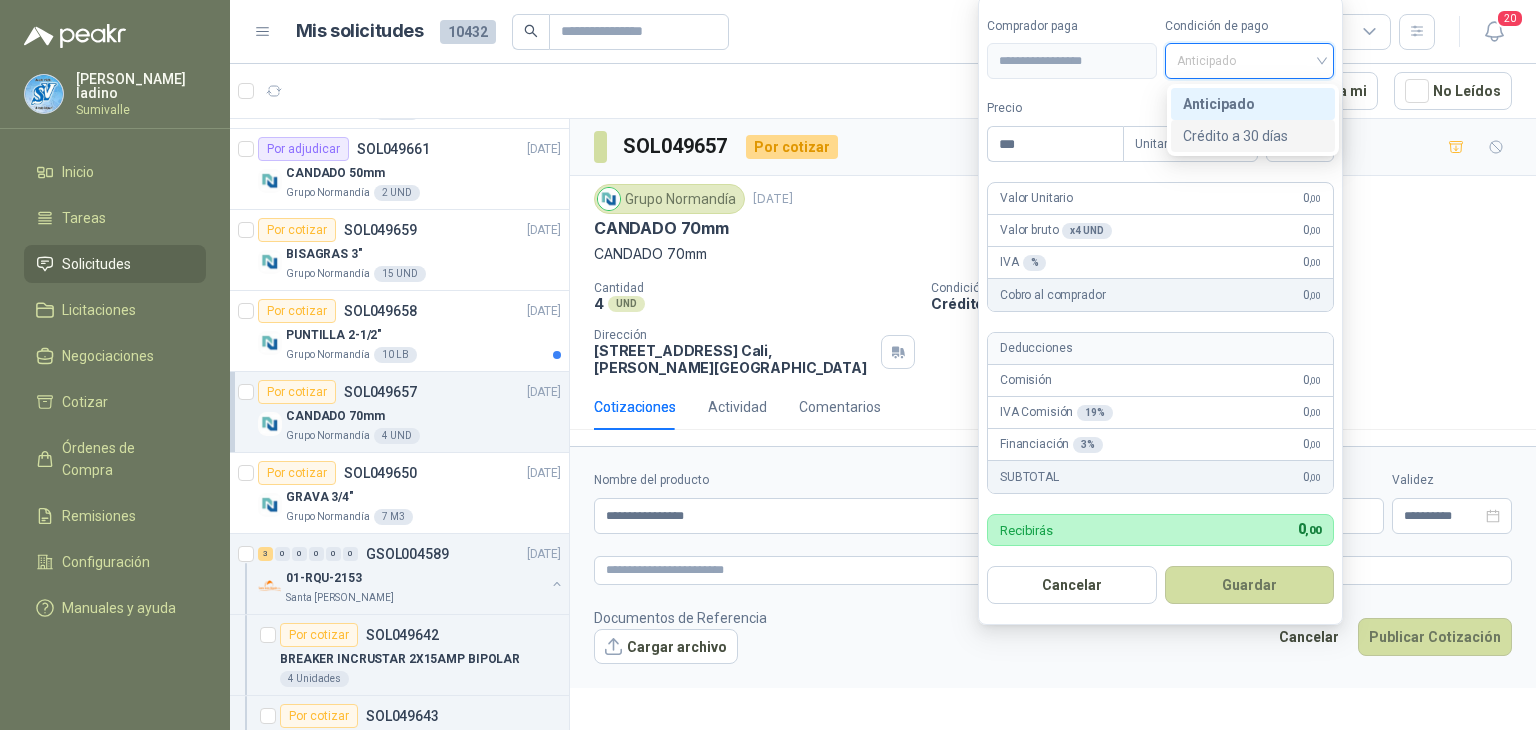 click on "Crédito a 30 días" at bounding box center (1253, 136) 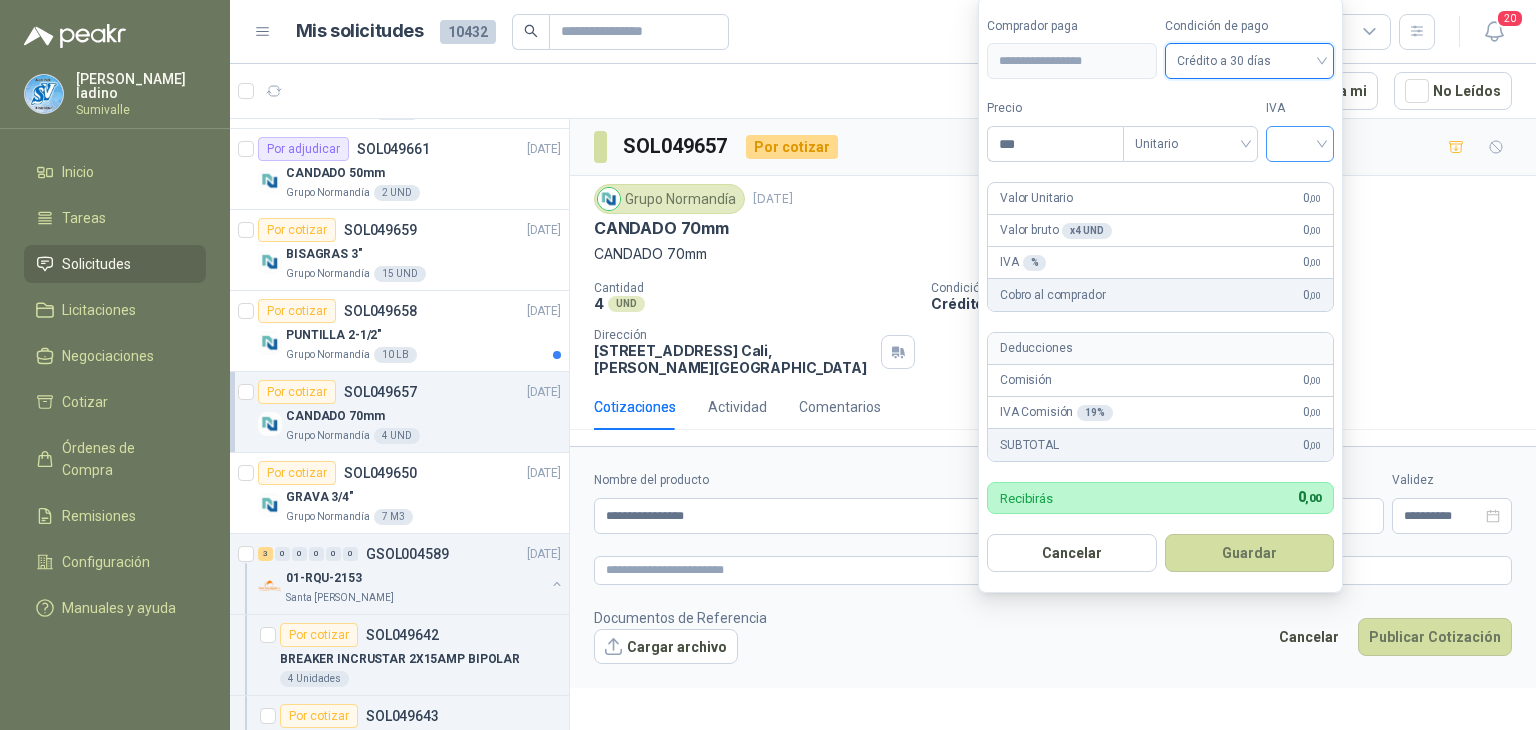 click at bounding box center [1300, 142] 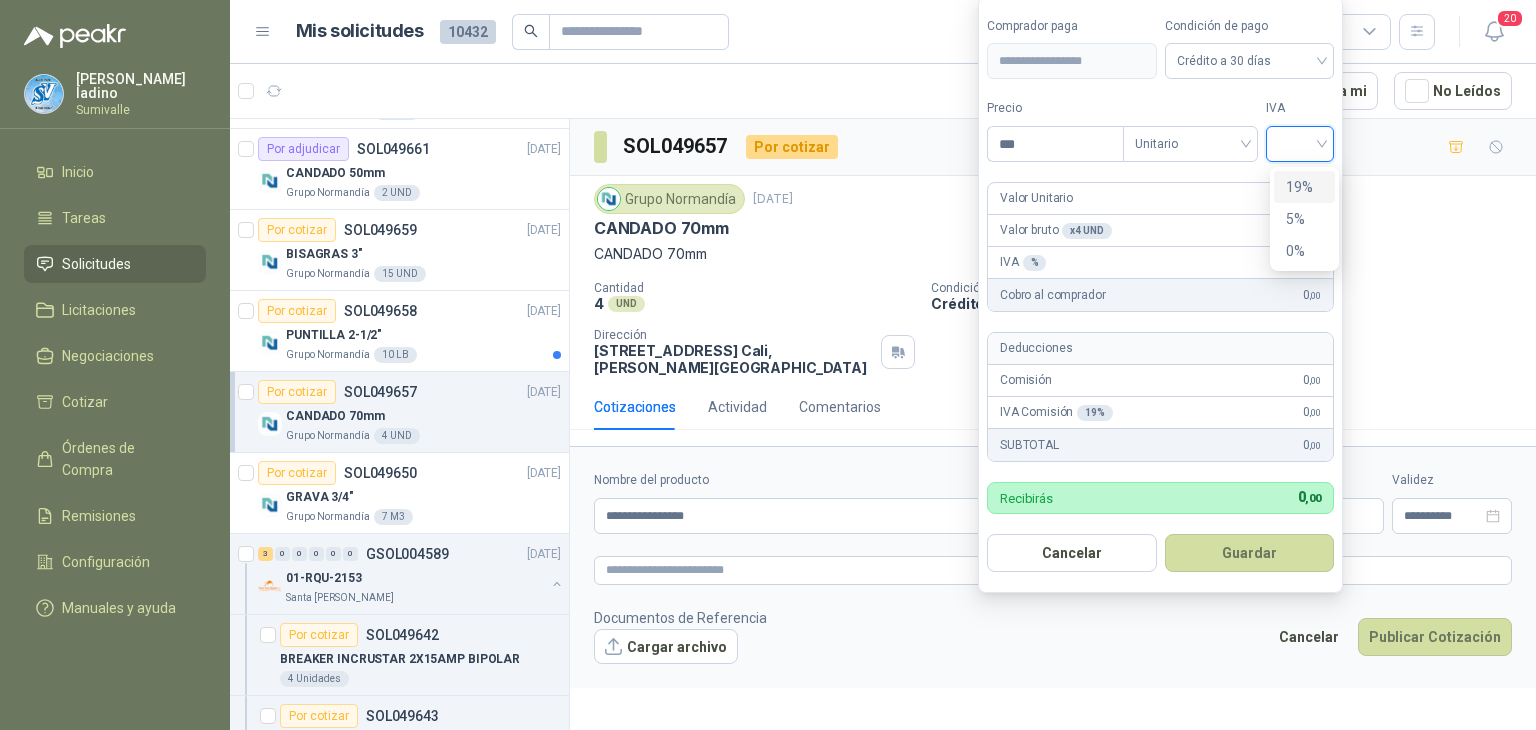 click on "19%" at bounding box center (1304, 187) 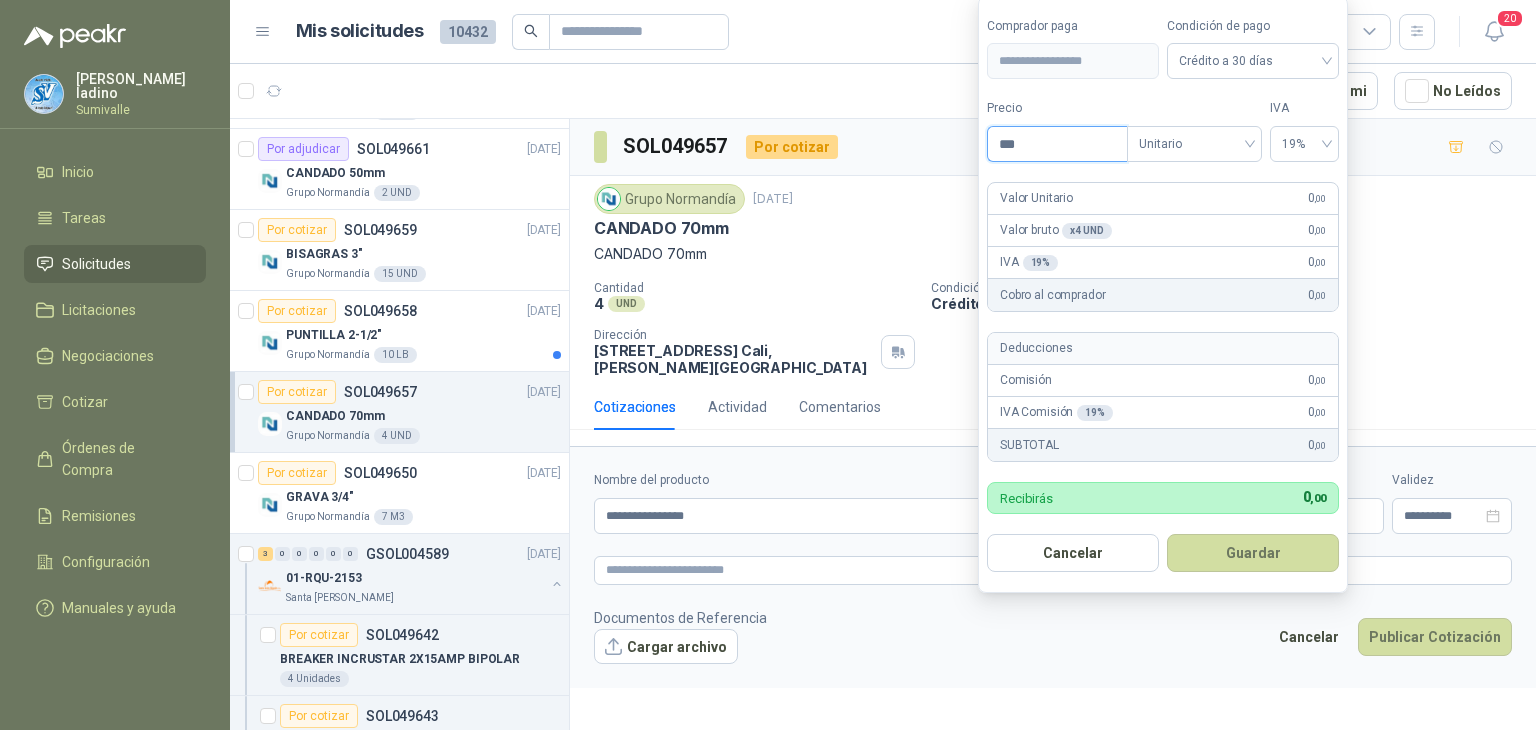 drag, startPoint x: 1064, startPoint y: 135, endPoint x: 686, endPoint y: 119, distance: 378.33847 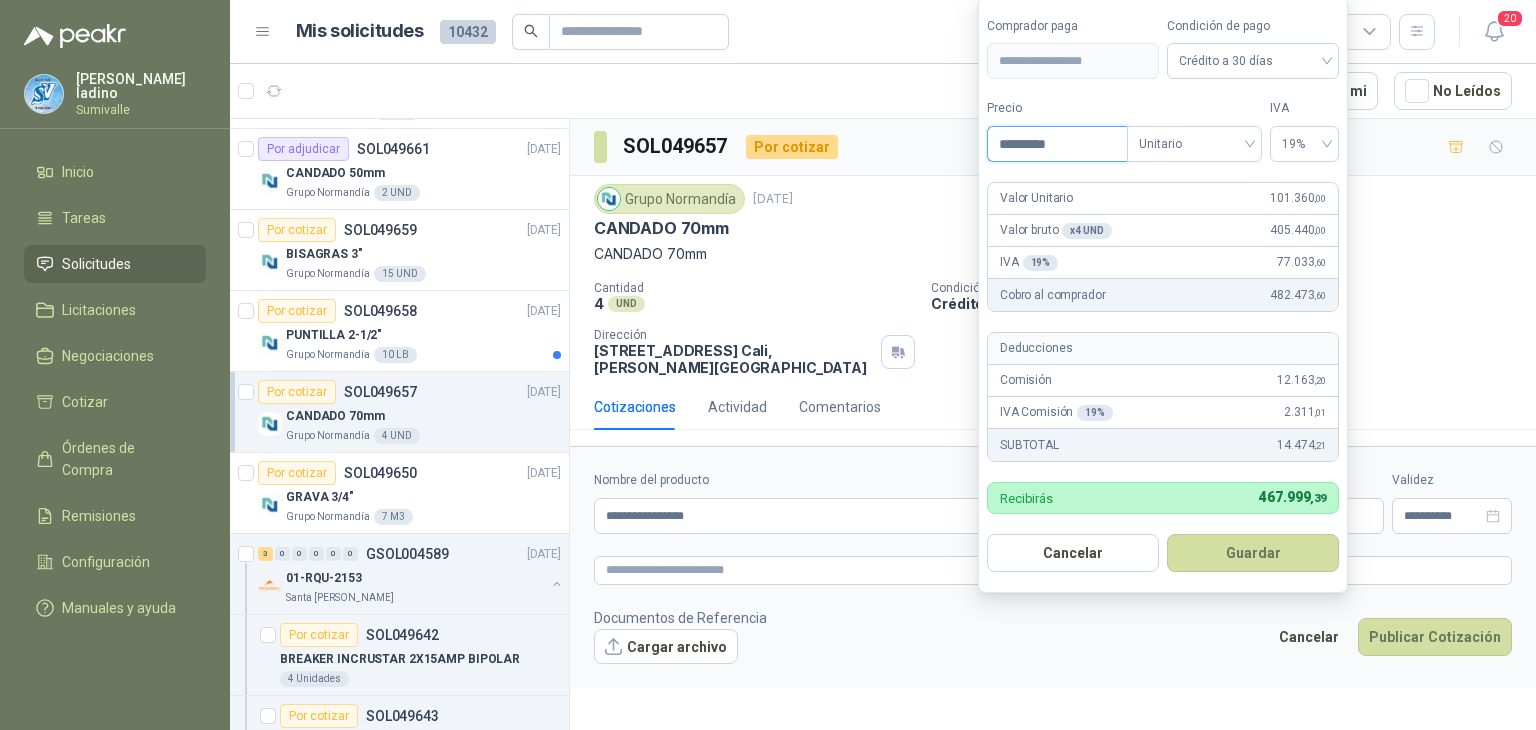 type on "*********" 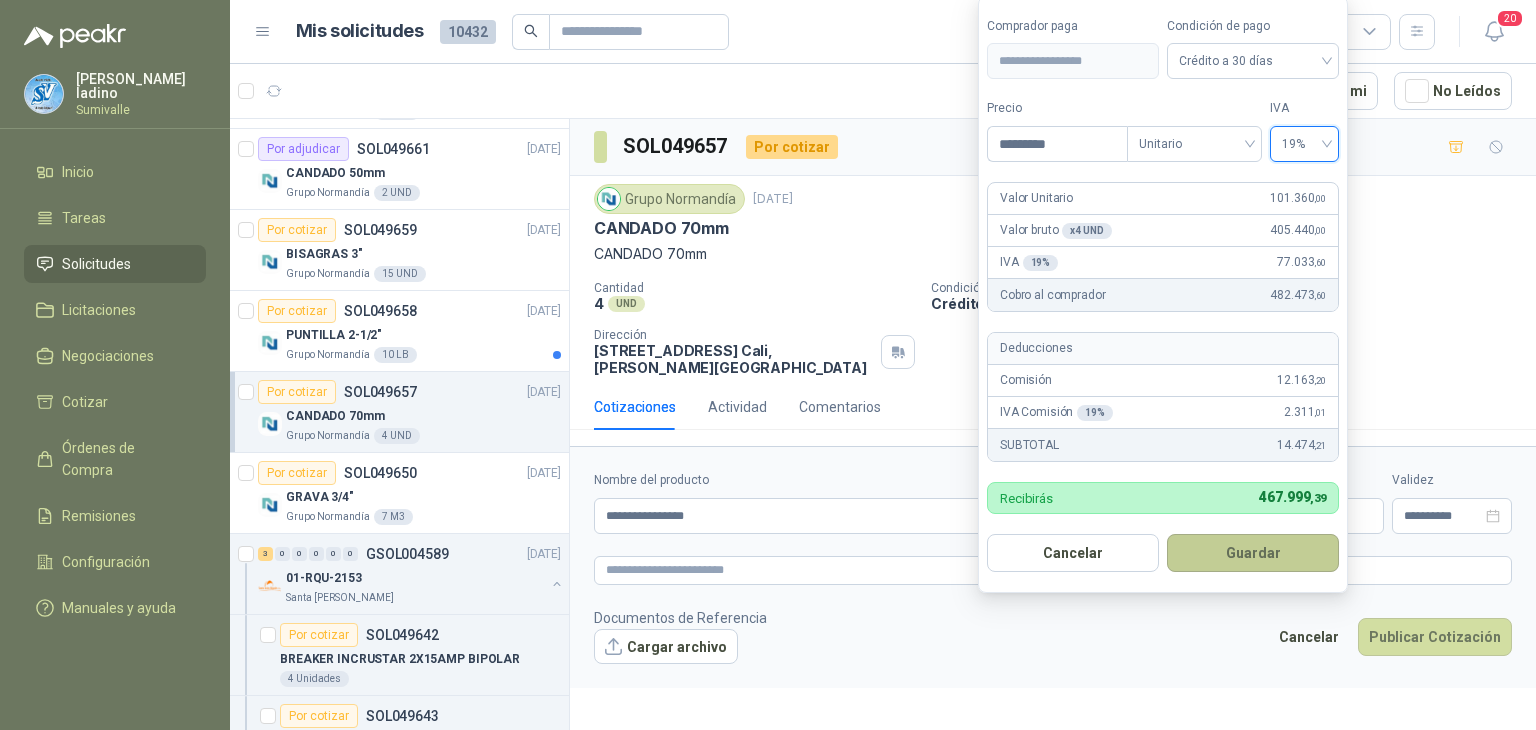 click on "Guardar" at bounding box center (1253, 553) 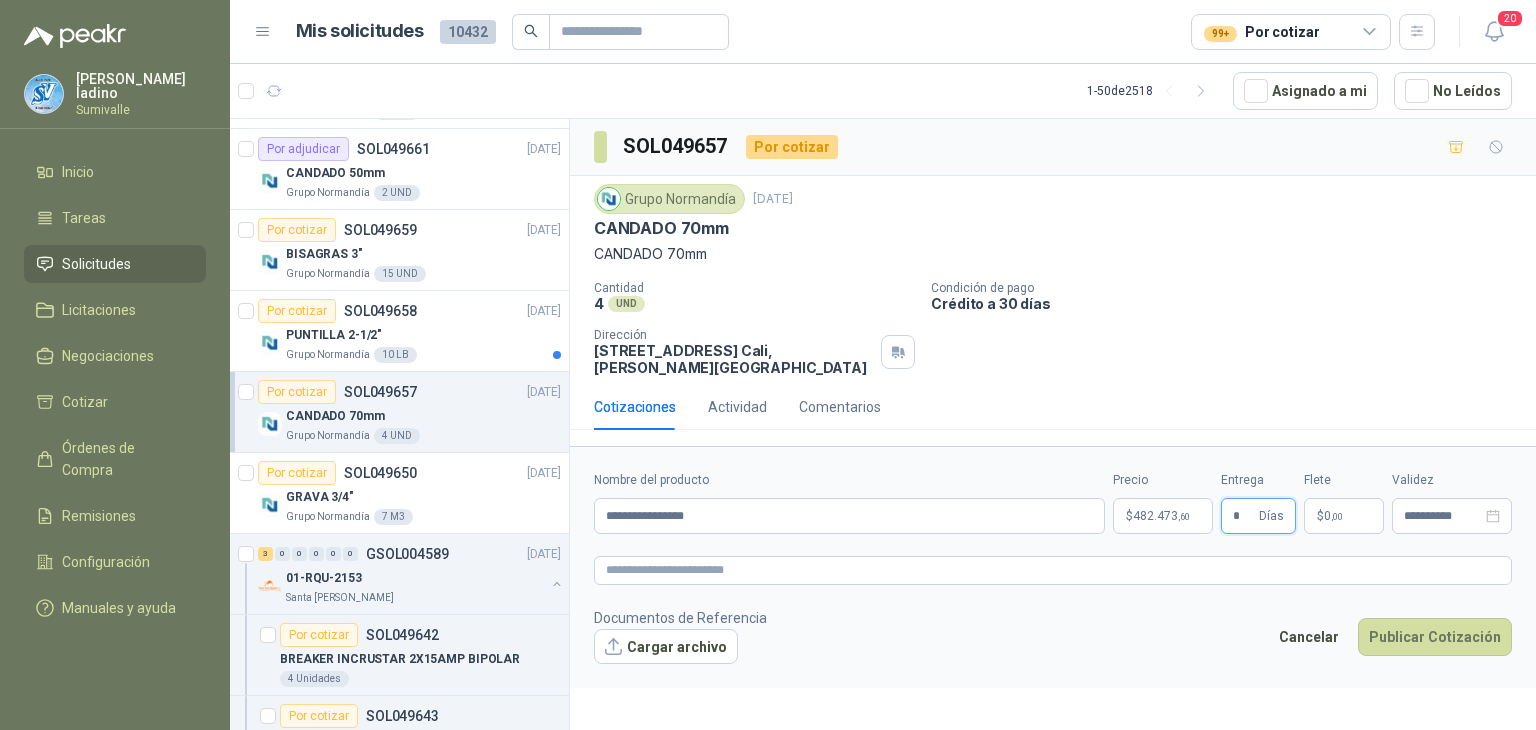 type on "*" 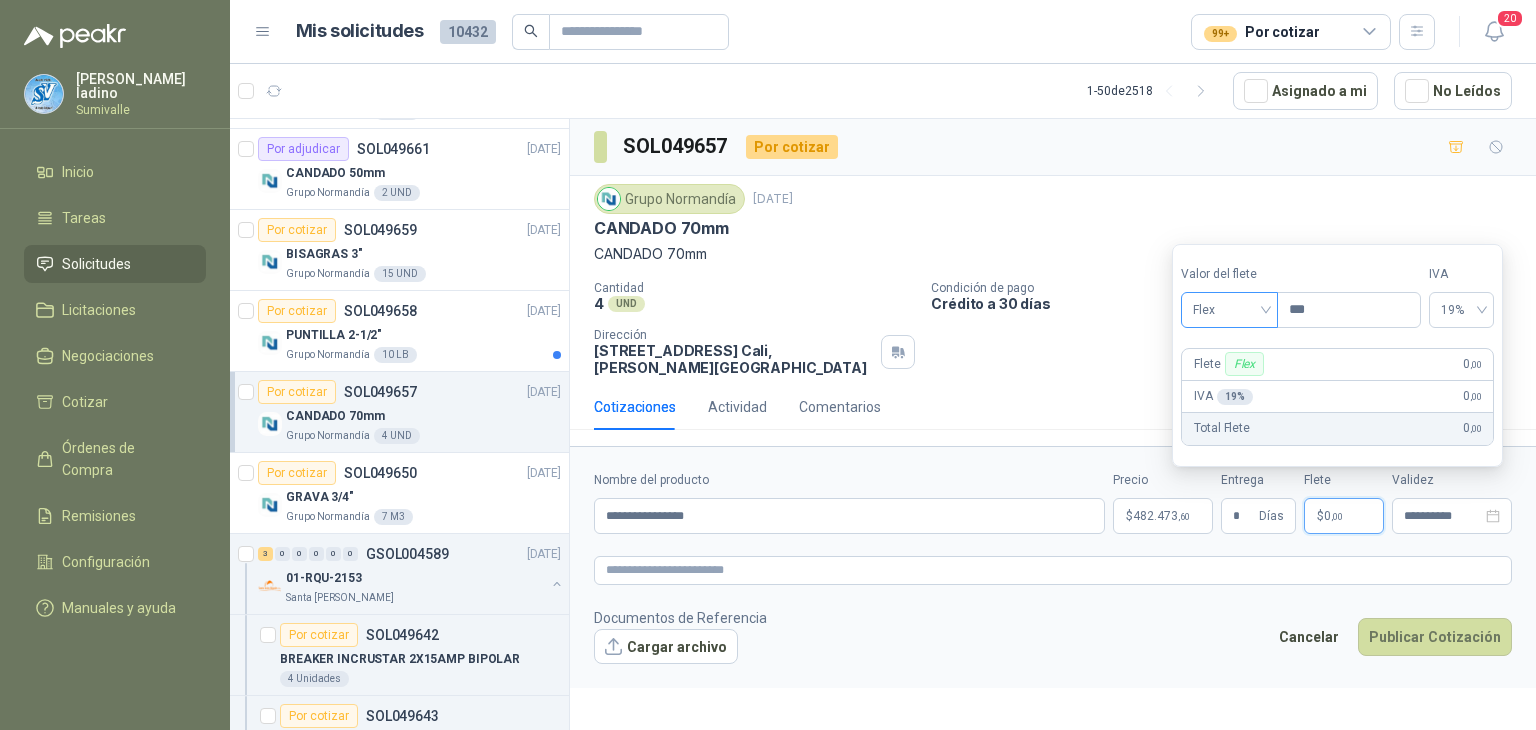 click on "Flex" at bounding box center (1229, 310) 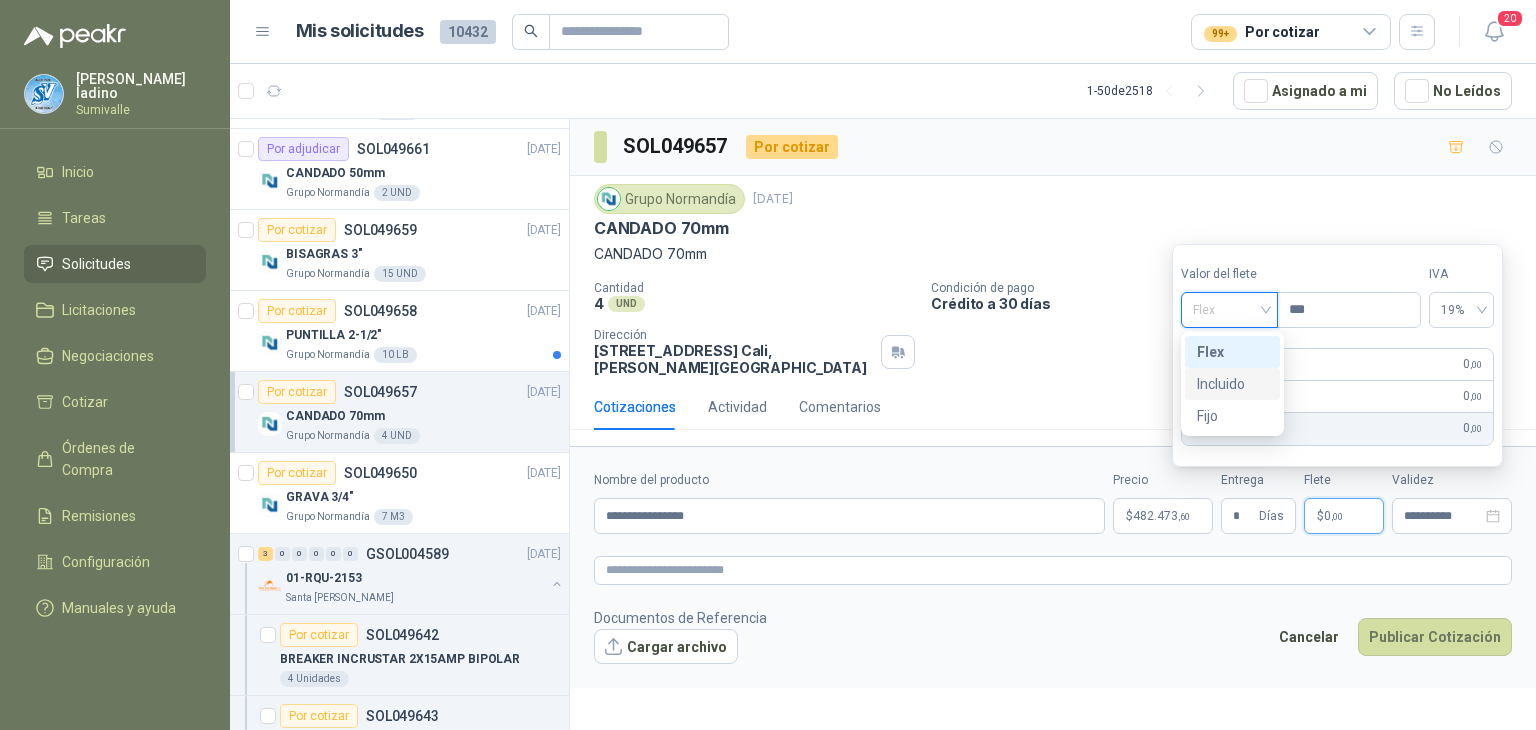 click on "Incluido" at bounding box center (1232, 384) 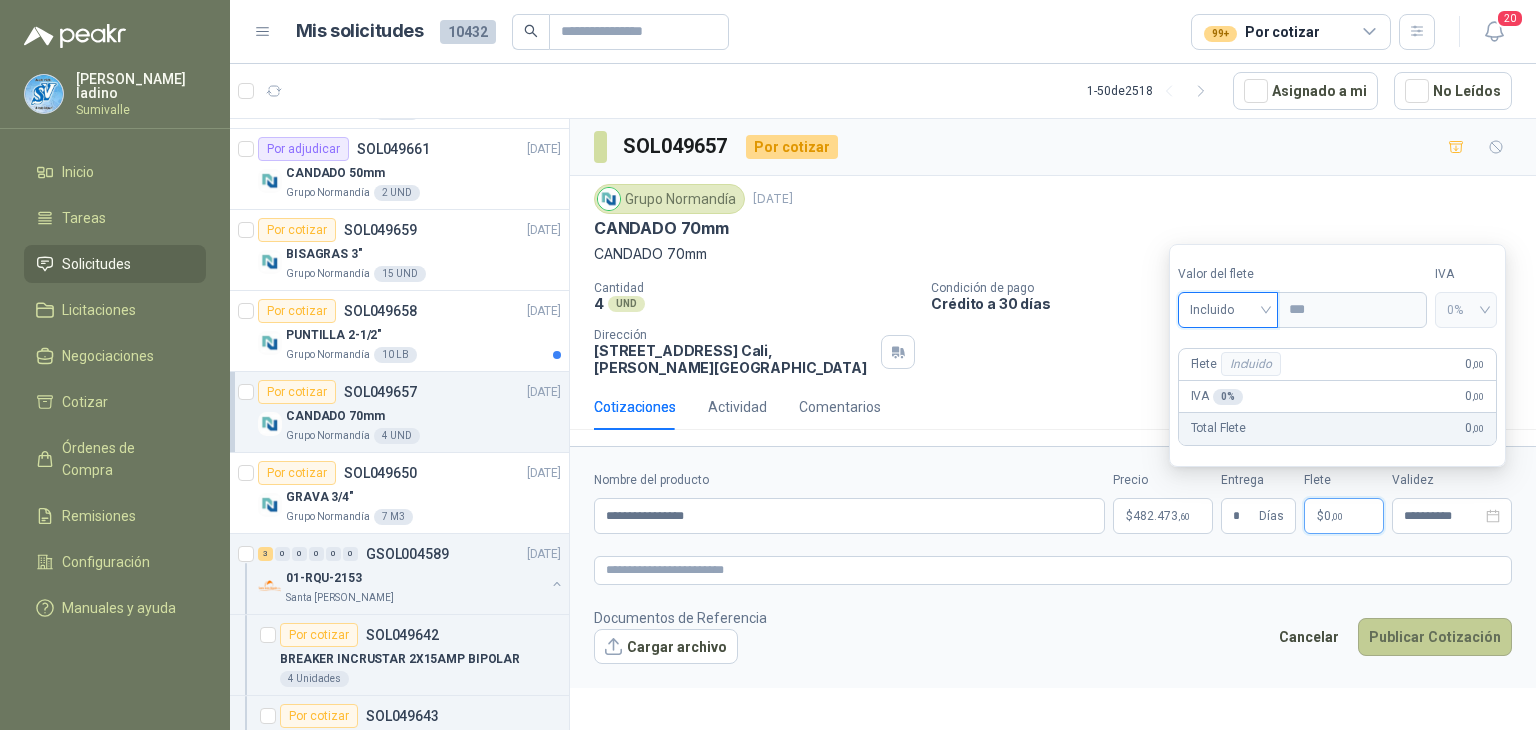 click on "Publicar Cotización" at bounding box center (1435, 637) 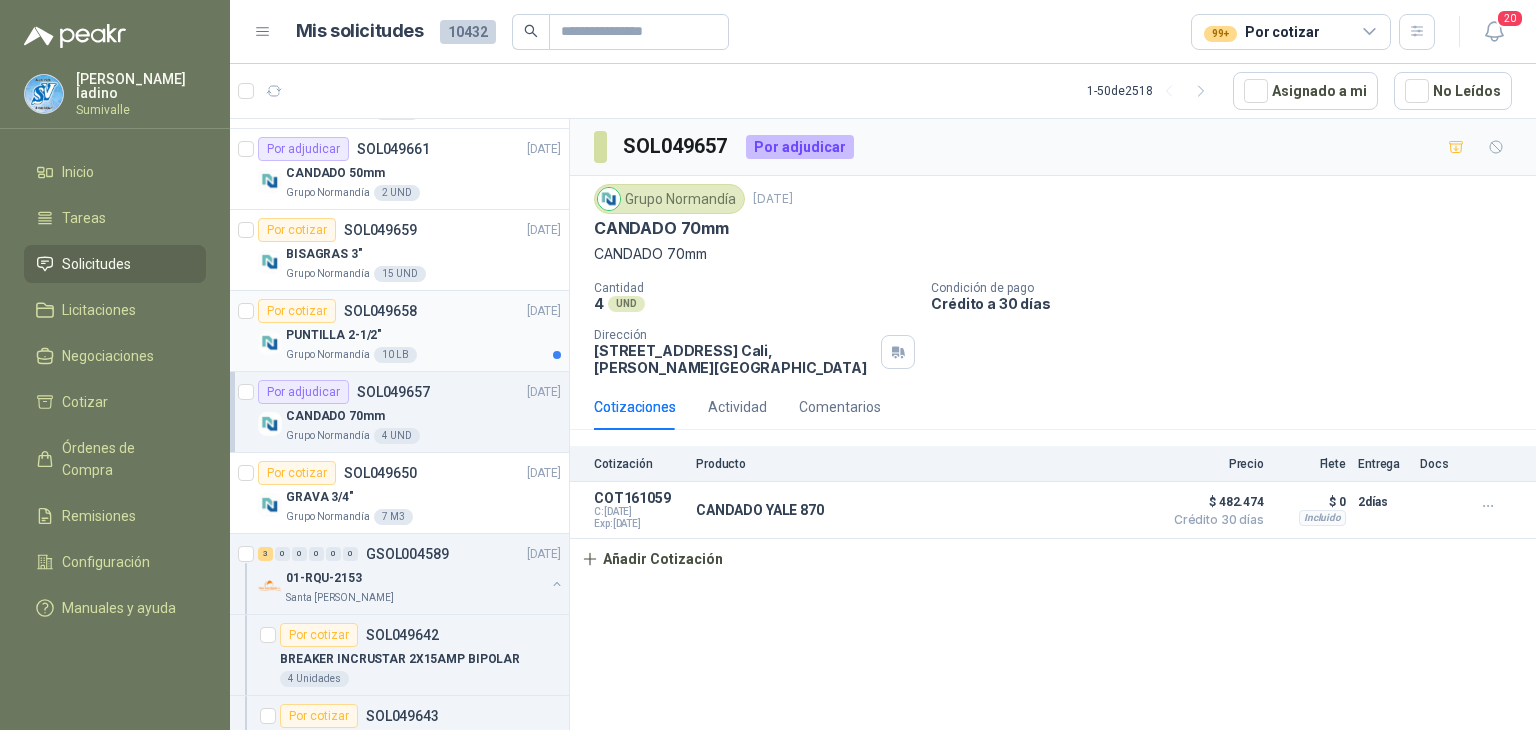 click on "PUNTILLA 2-1/2"" at bounding box center [423, 335] 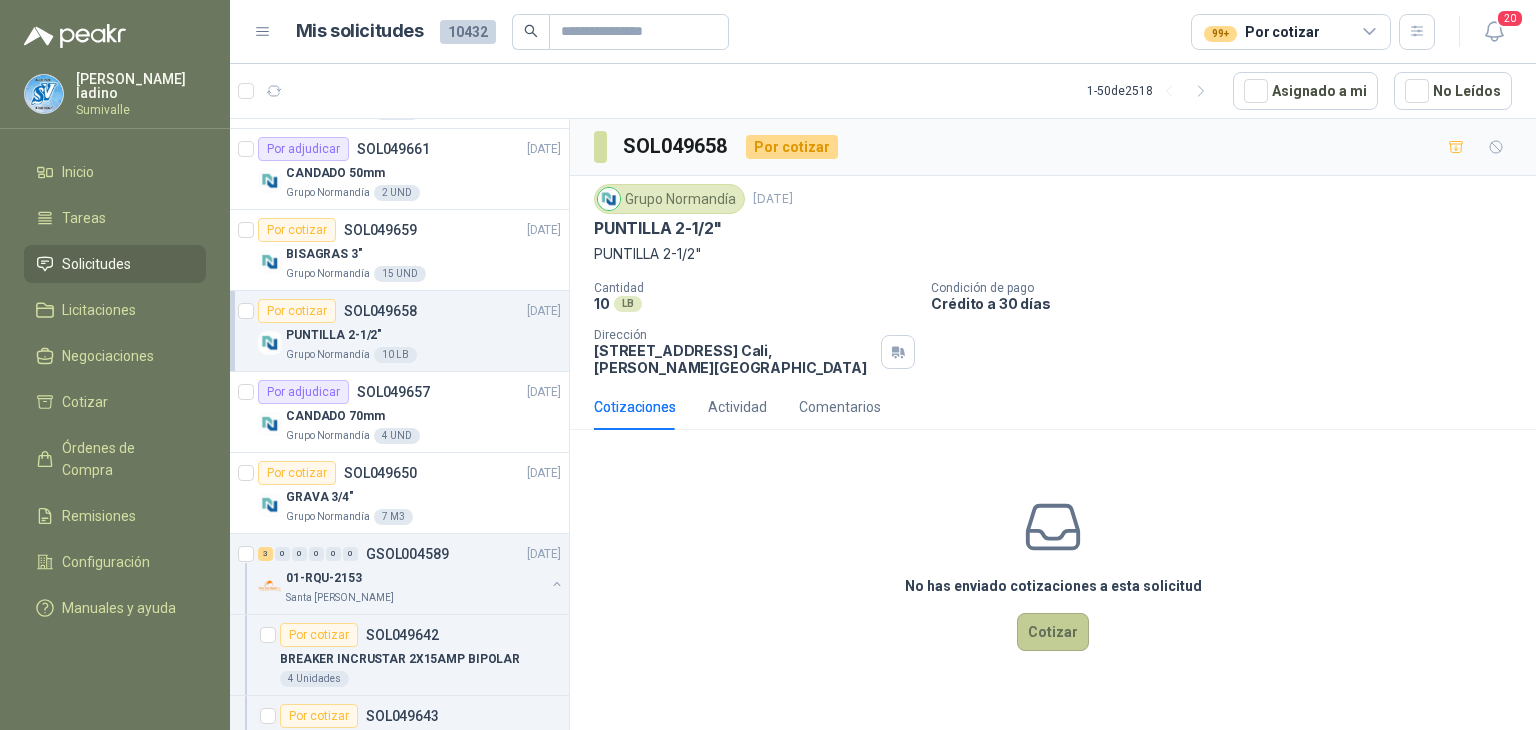 click on "Cotizar" at bounding box center (1053, 632) 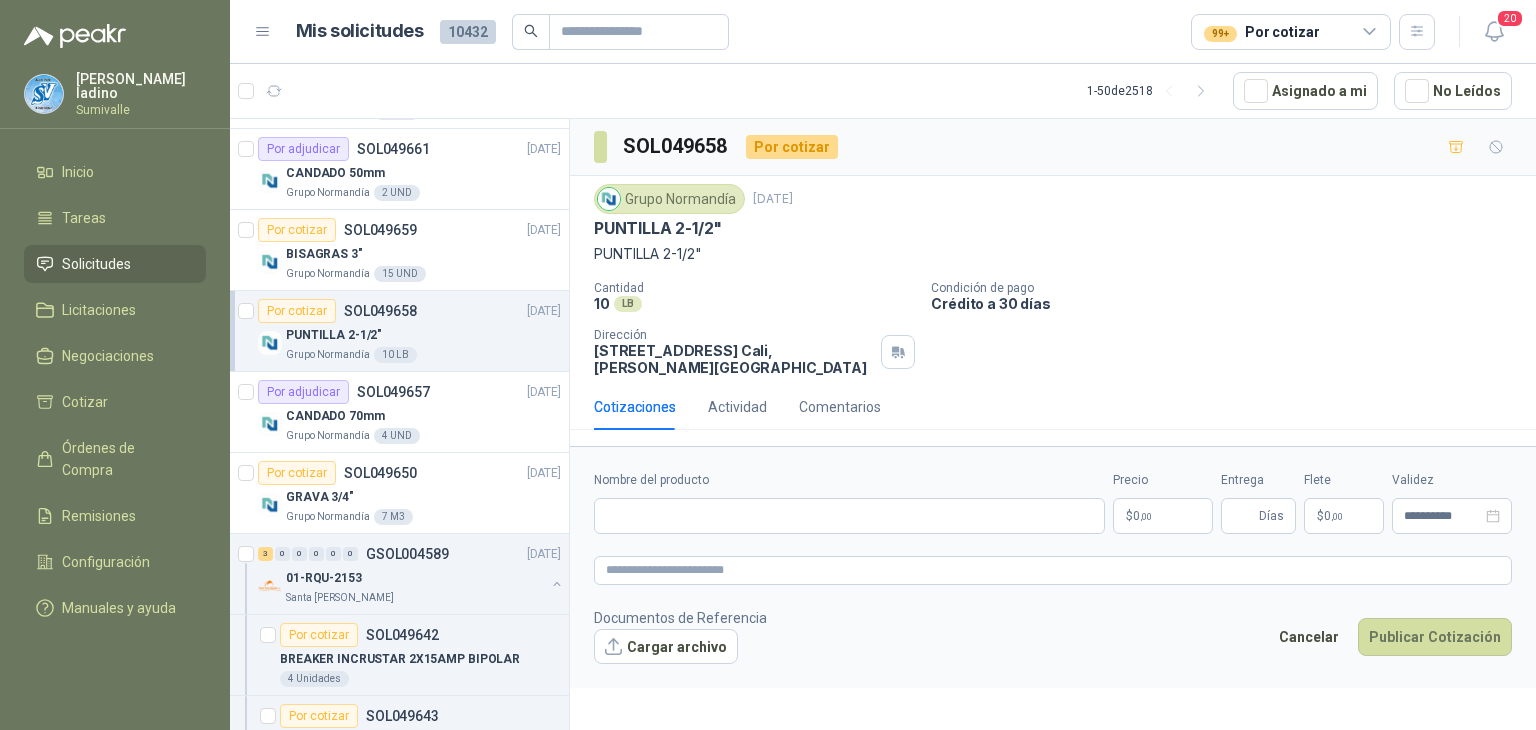 type 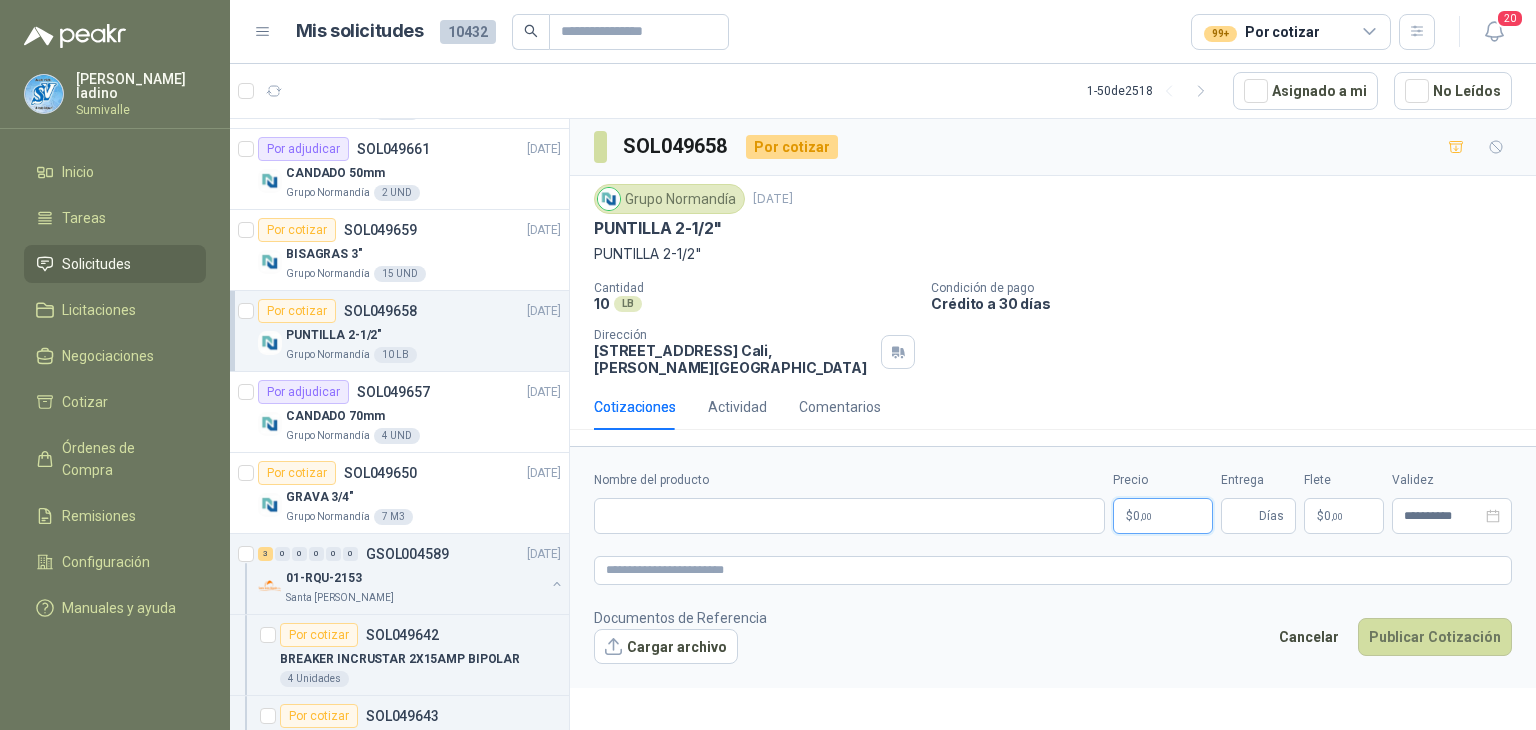 click on "[PERSON_NAME]   Inicio   Tareas   Solicitudes   Licitaciones   Negociaciones   Cotizar   Órdenes de Compra   Remisiones   Configuración   Manuales y ayuda Mis solicitudes 10432 99+ Por cotizar 20 1 - 50  de  2518 Asignado a mi No Leídos 4   0   0   0   0   0   GSOL004592 [DATE]   169120 BISAGRA- 169159 LLAVE CADENA Club Campestre de Cali   10   0   0   0   0   0   GSOL004591 [DATE]   169115  PANEL YESO Club Campestre de Cali   4   0   0   0   0   0   GSOL004590 [DATE]   169052 VALVULA 169113 - 169139- 169158 PVC  Club Campestre de Cali   Por cotizar SOL049680 [DATE]   GANCHOS TEJA ETERNIT Grupo [PERSON_NAME] 40   UND Por cotizar SOL049677 [DATE]   PALA REDONDA Grupo [PERSON_NAME] 4   UND Por cotizar SOL049674 [DATE]   CADENA ACERO 50cm Grupo [PERSON_NAME] 2   UND Por cotizar SOL049672 [DATE]   POLIETILENO NEGRO (ROLLO 100m) Grupo [PERSON_NAME] 5   UND Por cotizar SOL049666 [DATE]   TANQUE PLASTICO CUADRADO ALMACENAMIENTO AGUA 1000 LITROS Grupo [PERSON_NAME] 2   UND Por cotizar   7" at bounding box center [768, 365] 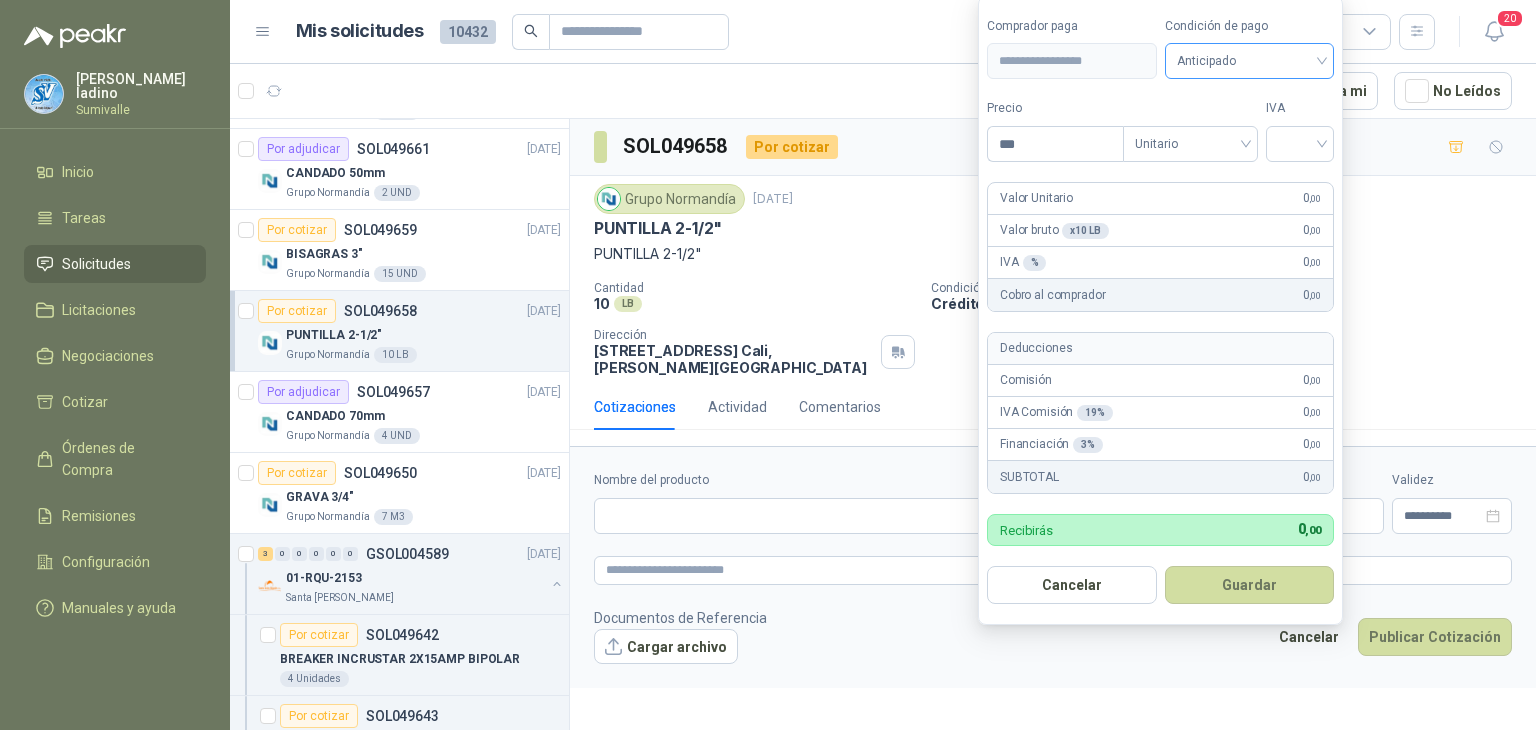 click on "Anticipado" at bounding box center [1250, 61] 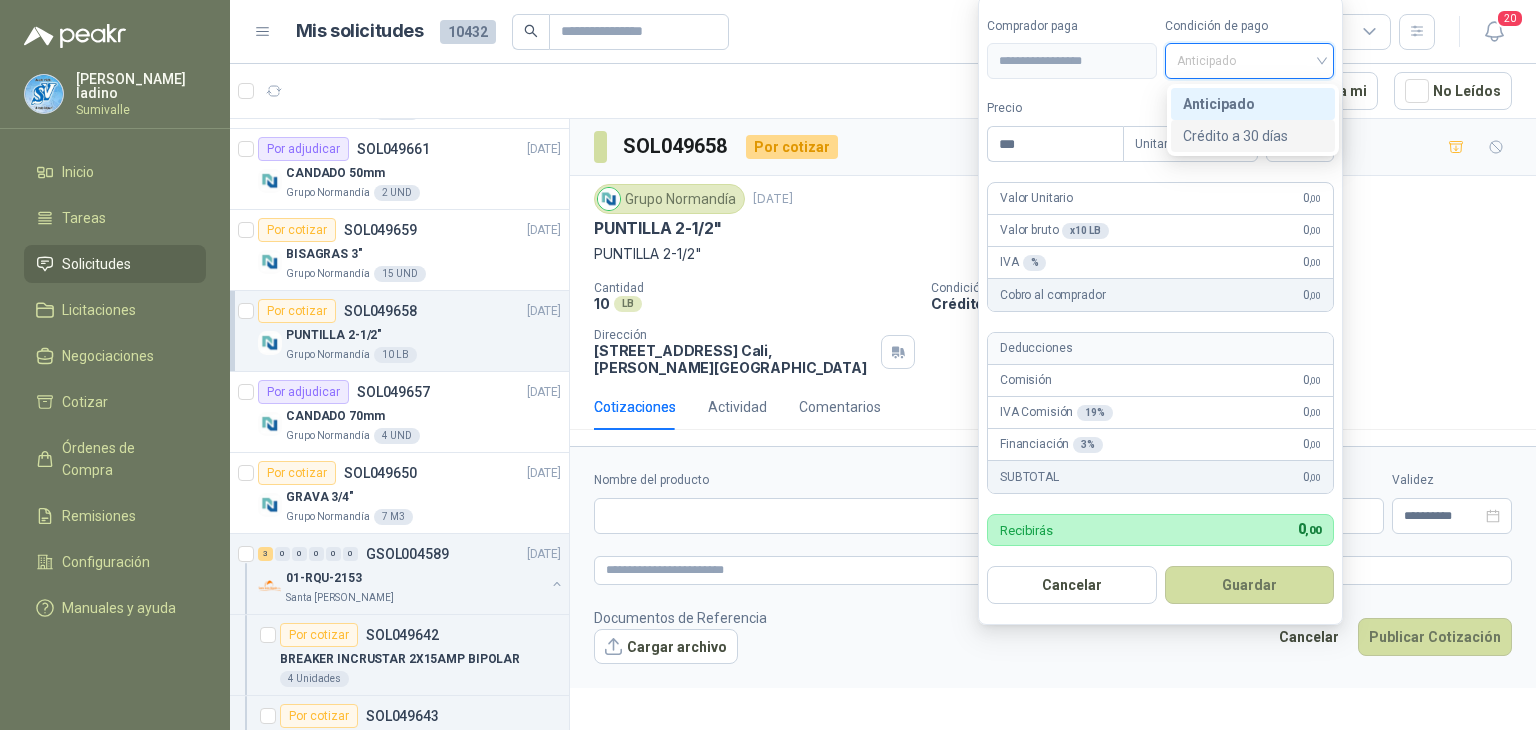 click on "Crédito a 30 días" at bounding box center (1253, 136) 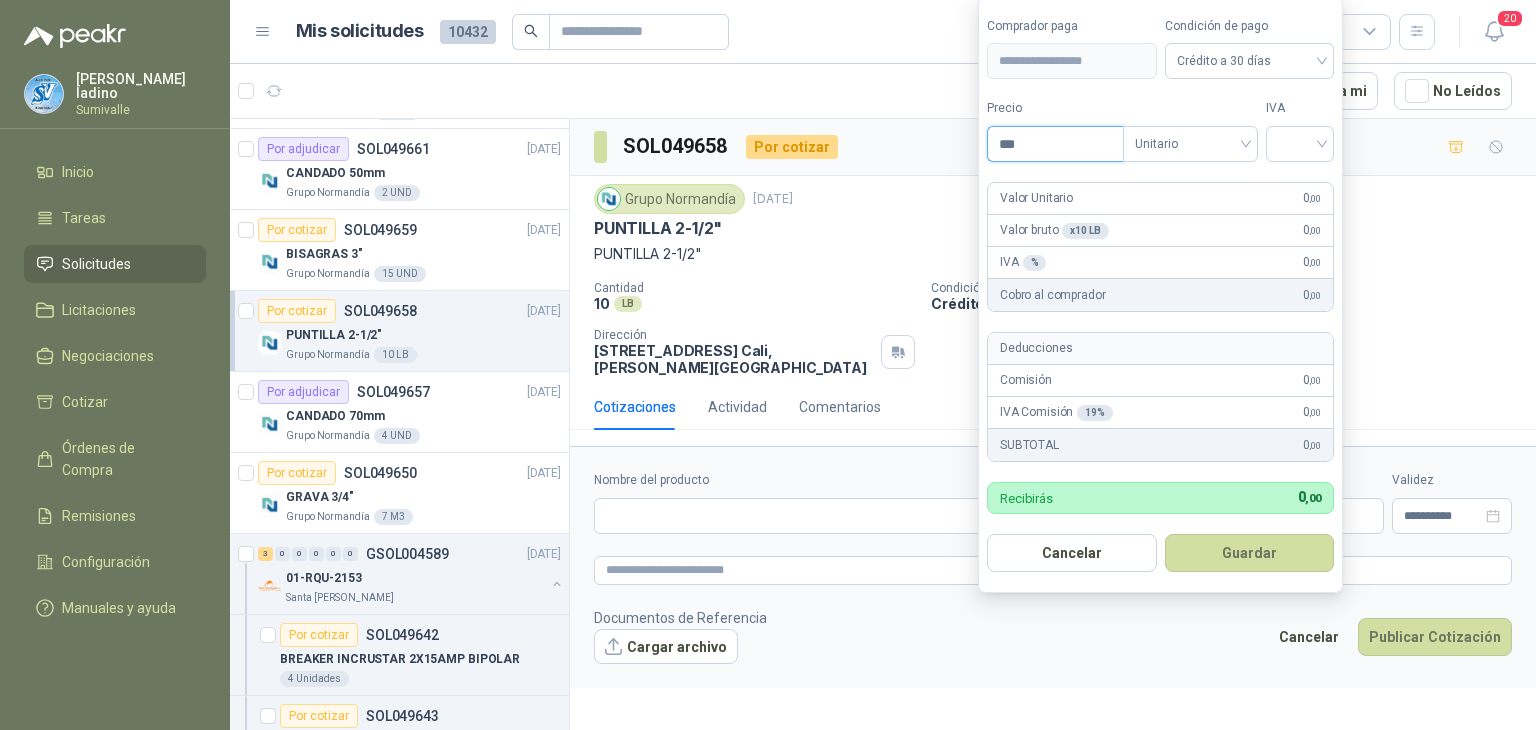drag, startPoint x: 1073, startPoint y: 145, endPoint x: 809, endPoint y: 132, distance: 264.3199 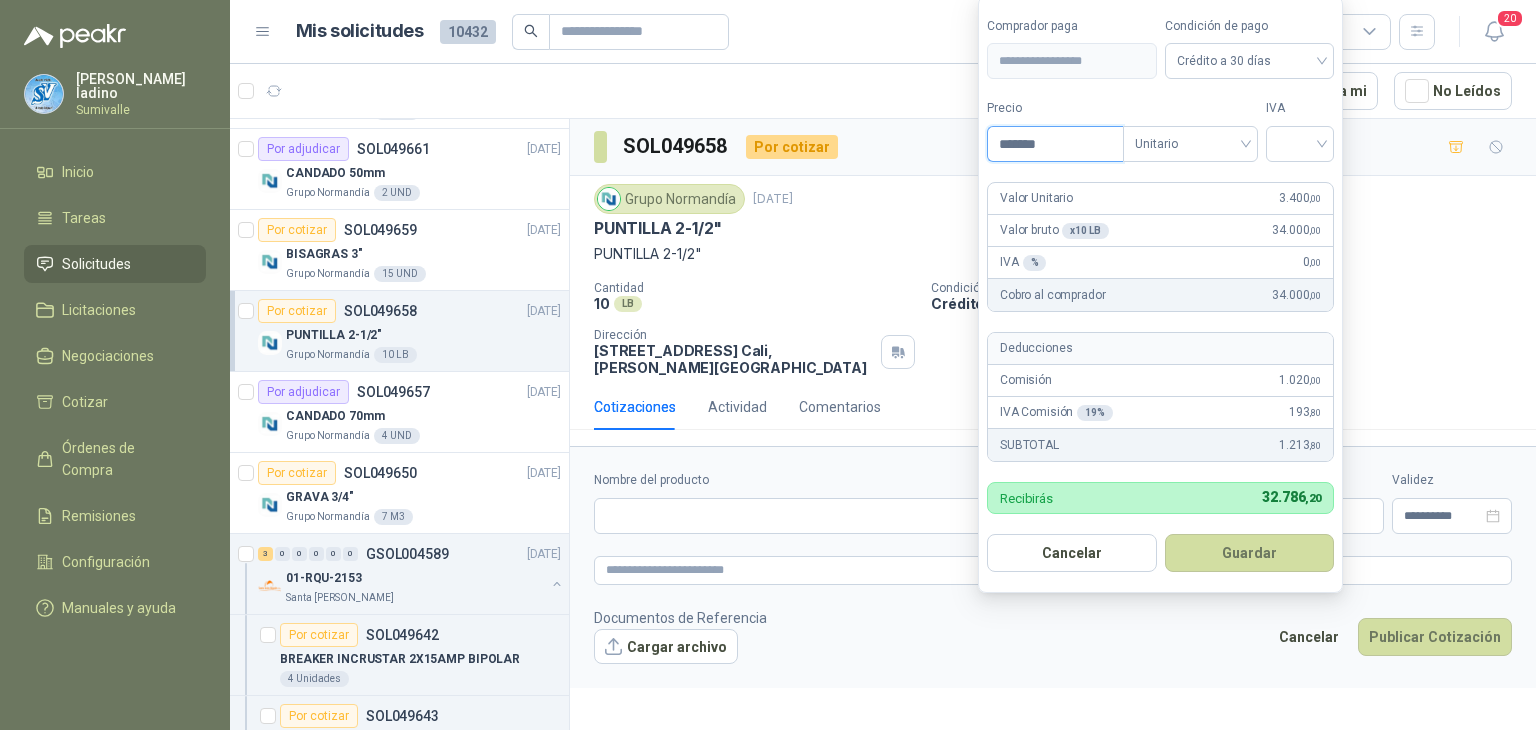 type on "*******" 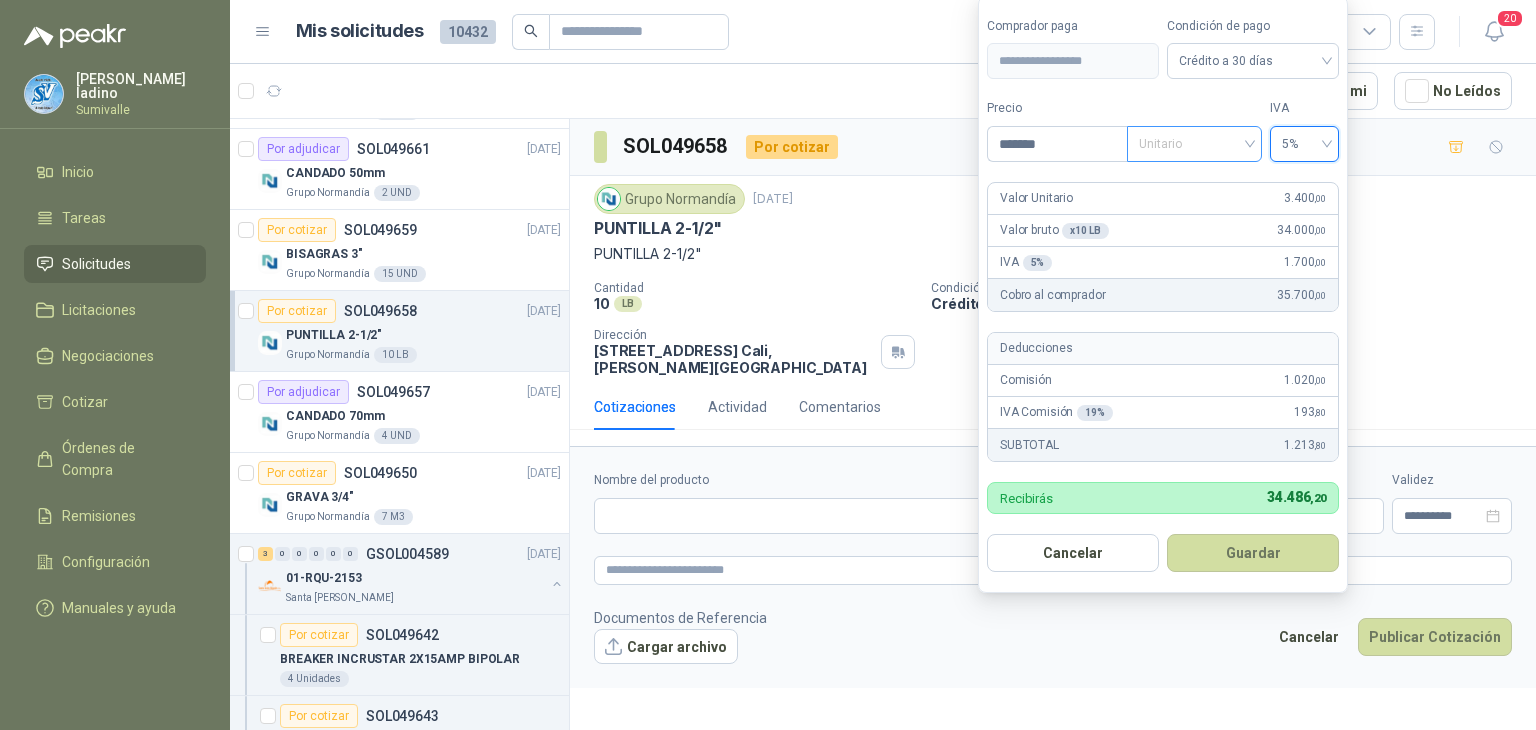 click on "Unitario" at bounding box center (1194, 144) 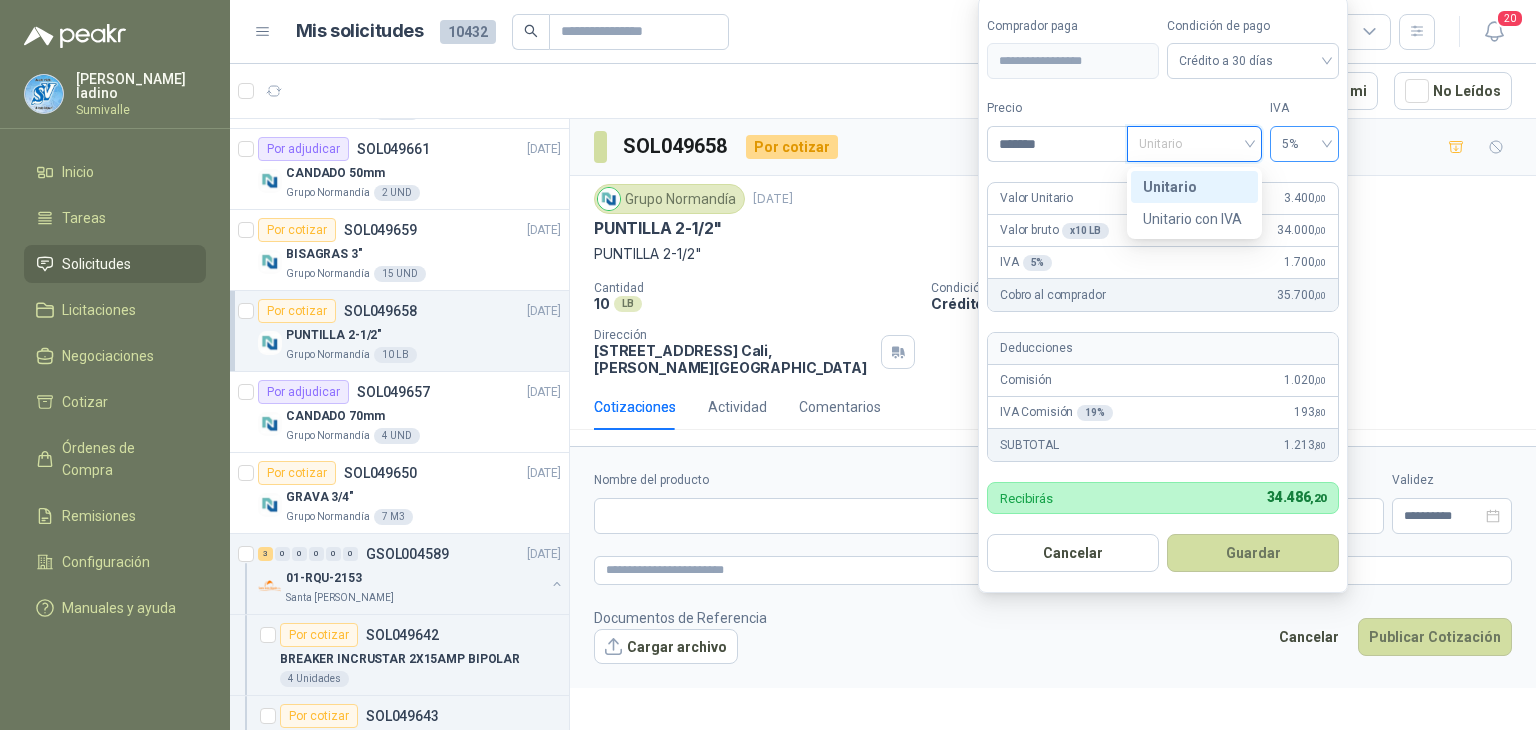 click on "5%" at bounding box center (1304, 144) 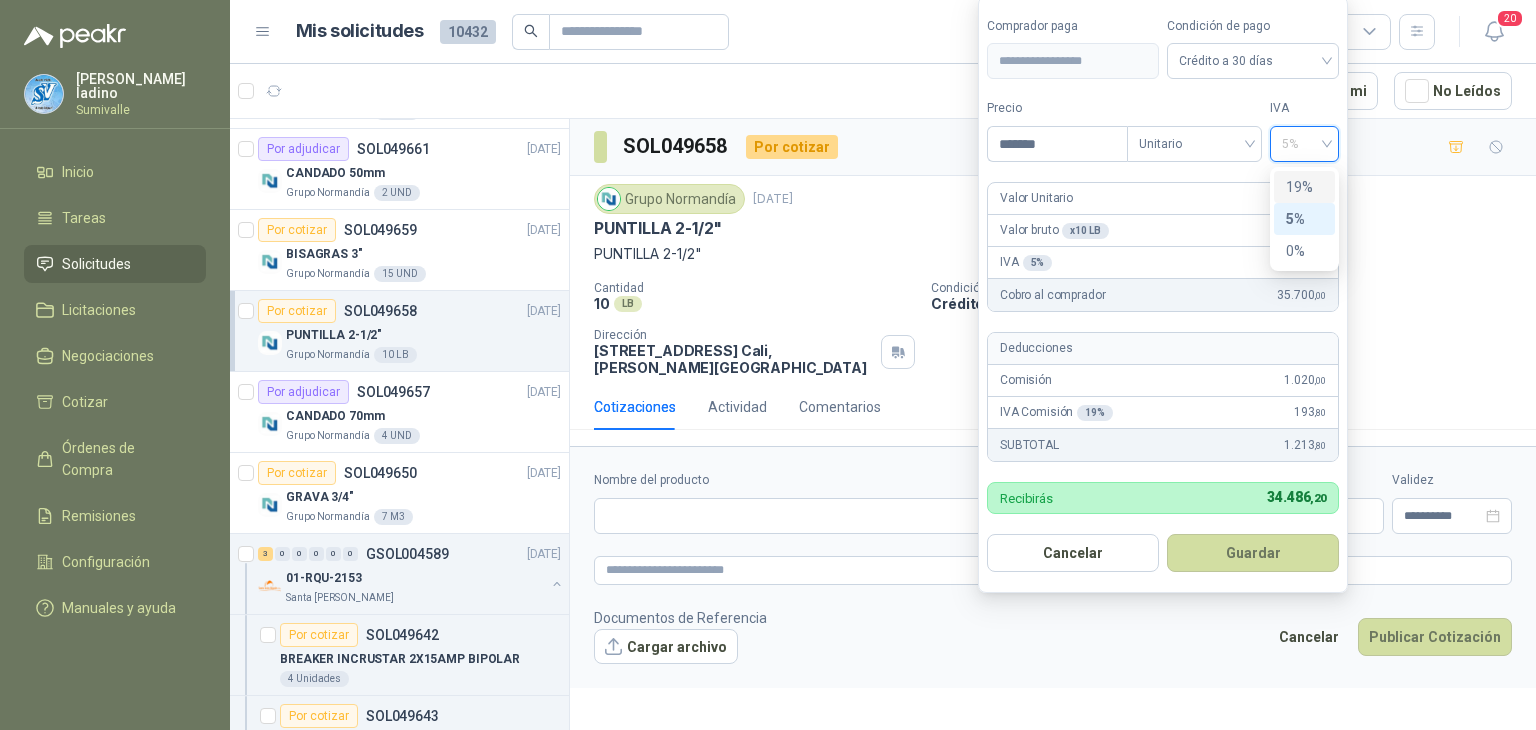 click on "19%" at bounding box center [1304, 187] 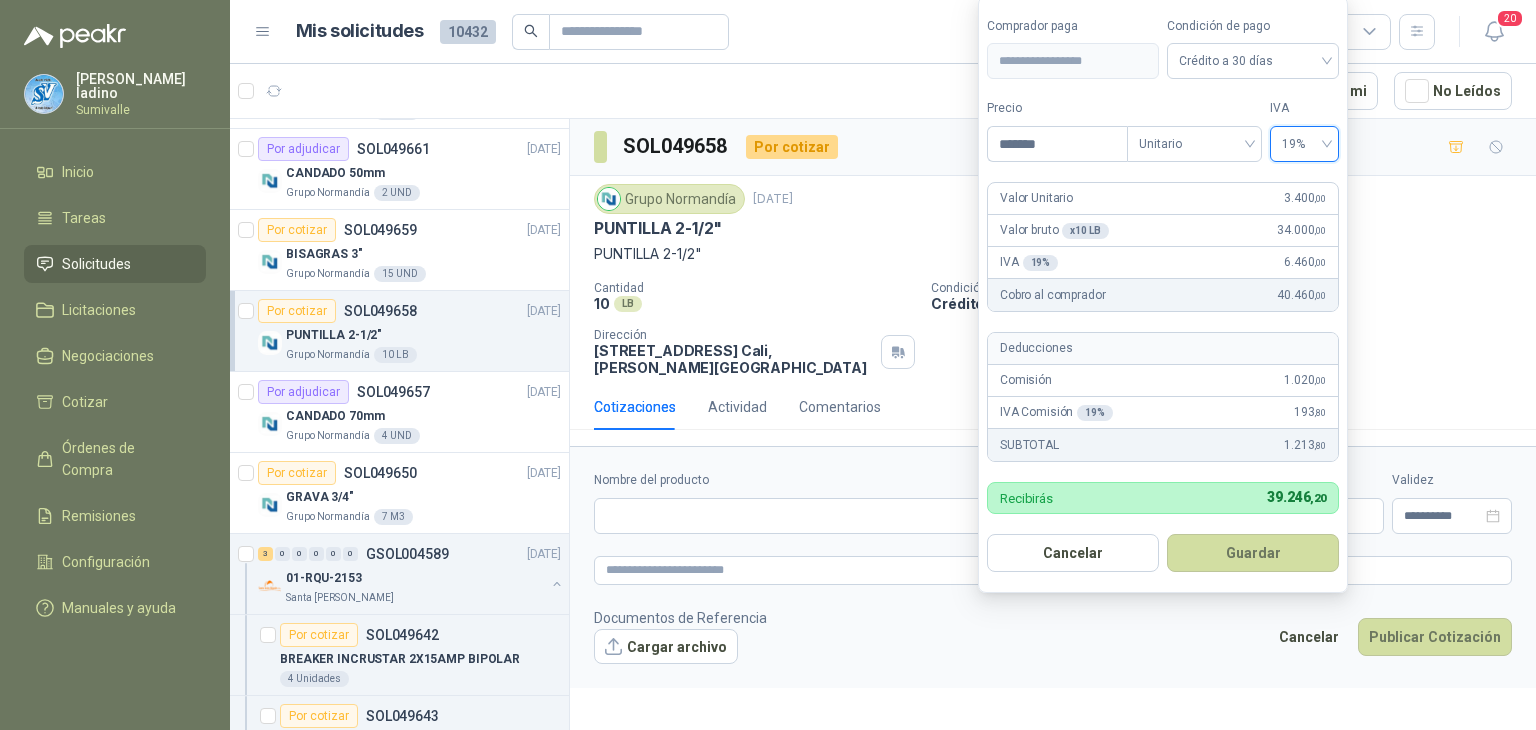 click on "Cobro al comprador 40.460 ,00" at bounding box center [1163, 295] 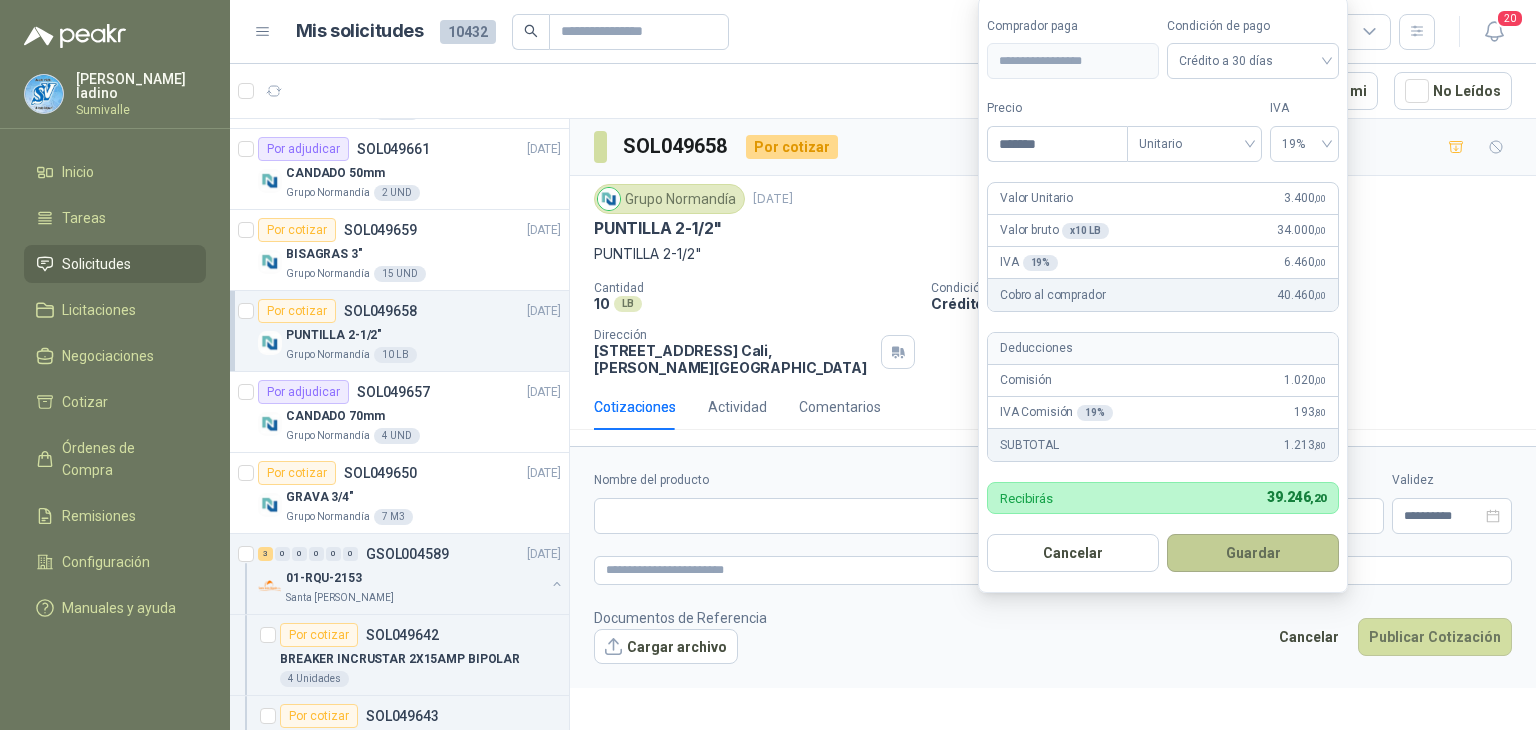 click on "Guardar" at bounding box center (1253, 553) 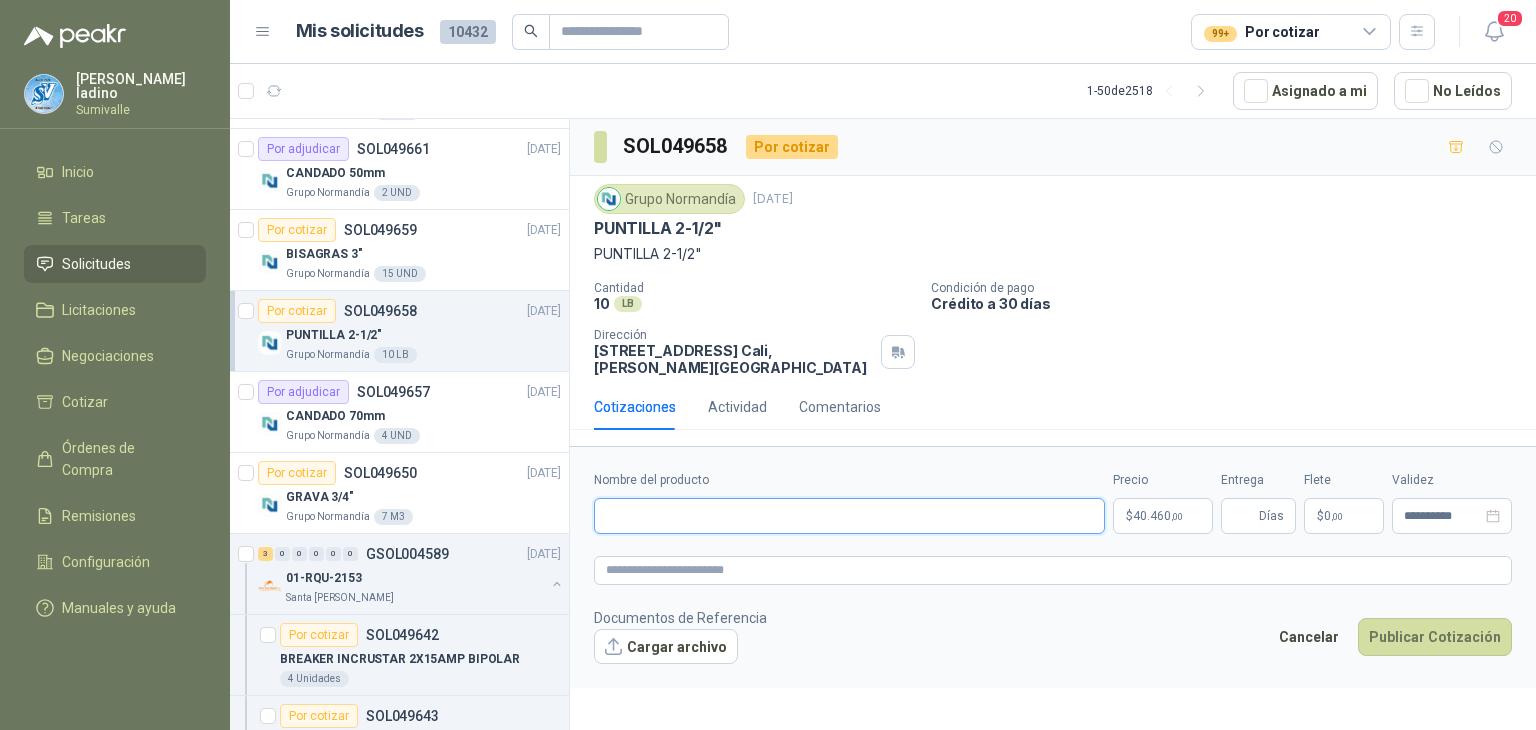 click on "Nombre del producto" at bounding box center (849, 516) 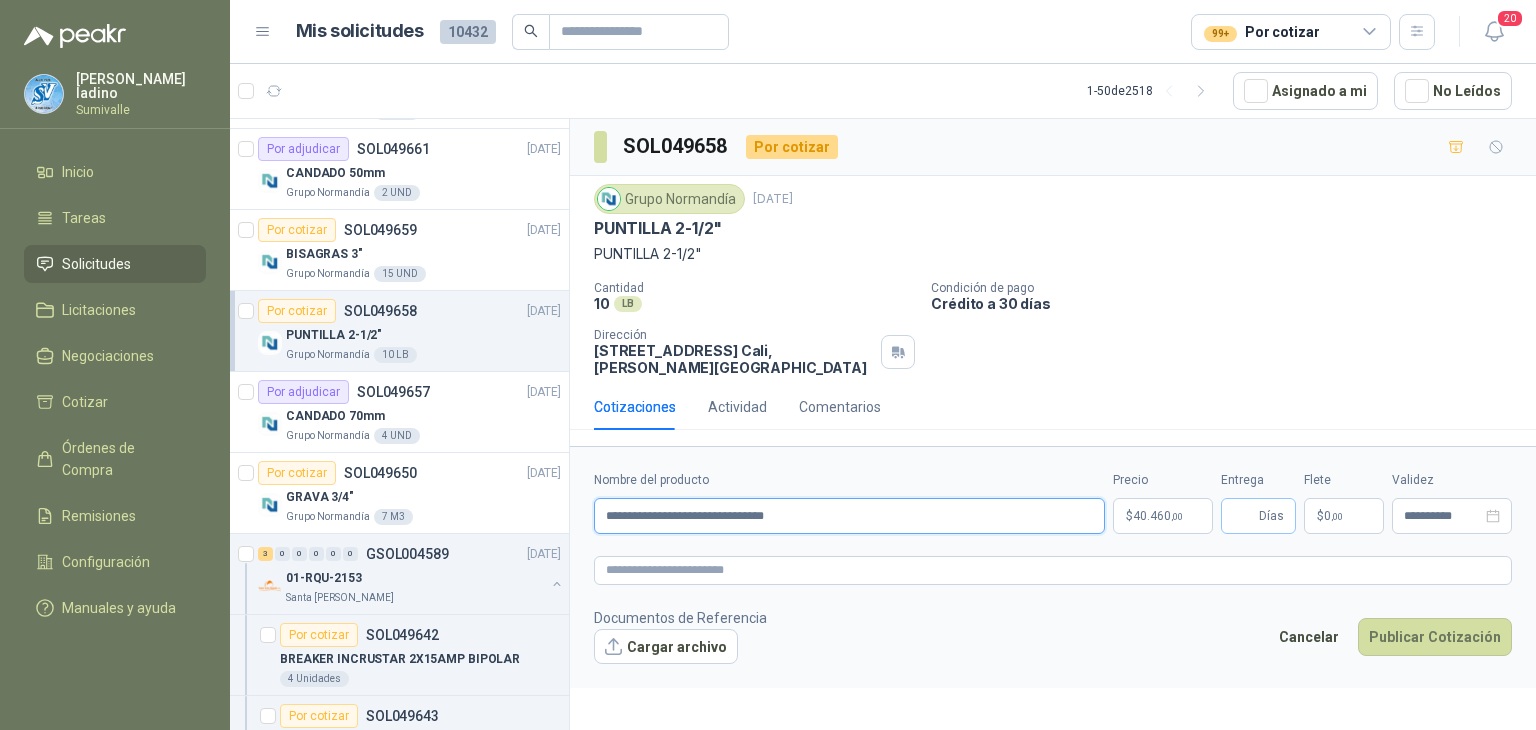 type on "**********" 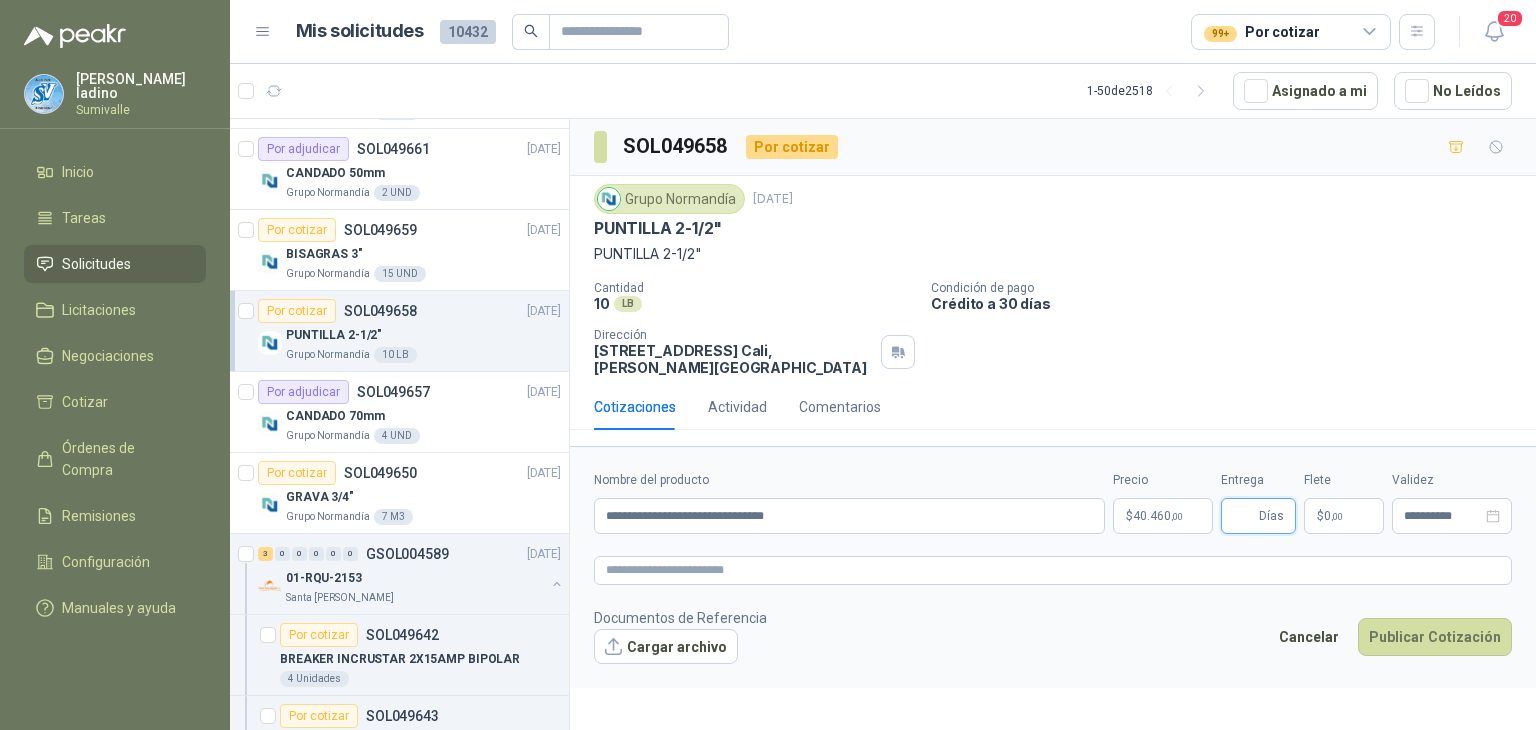 click on "Entrega" at bounding box center [1244, 516] 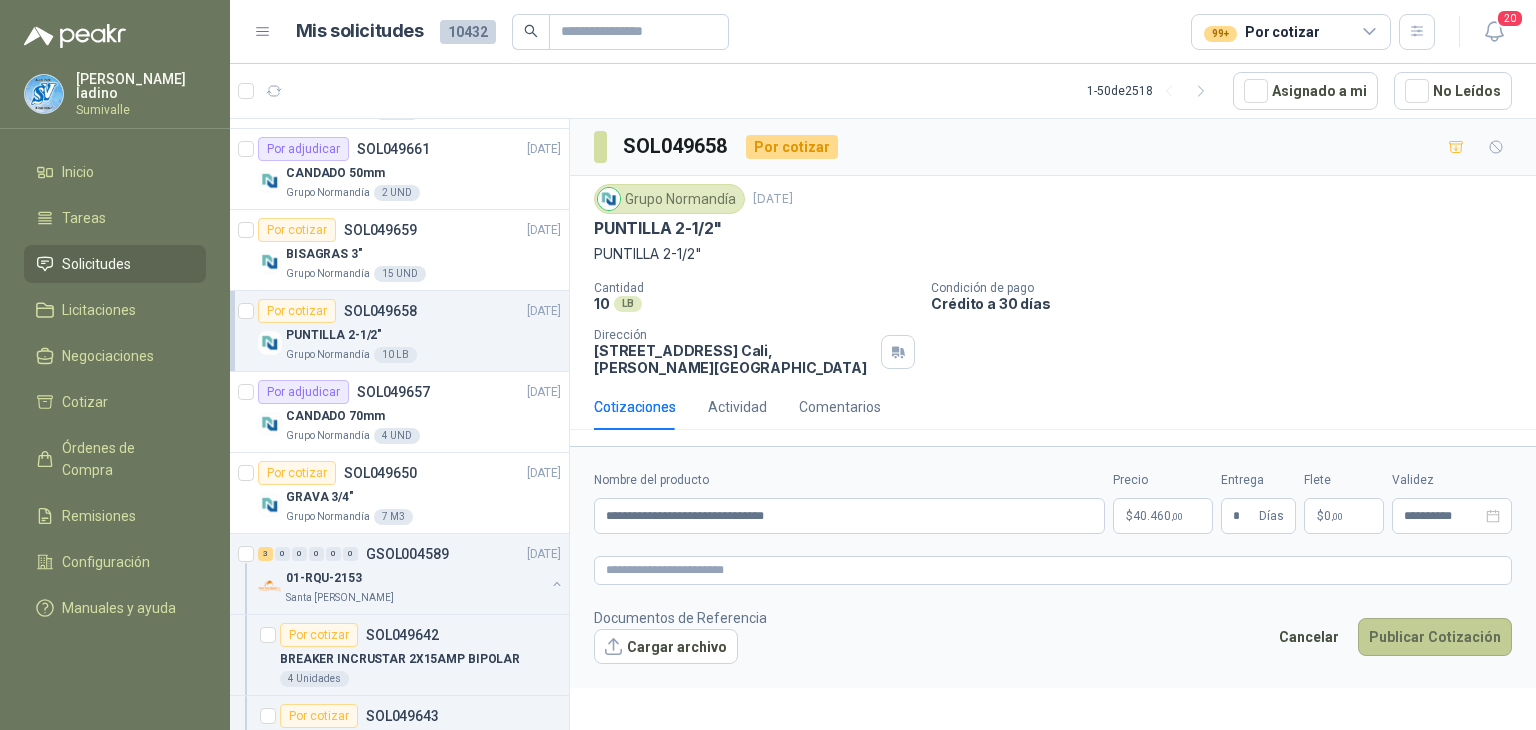 click on "Publicar Cotización" at bounding box center [1435, 637] 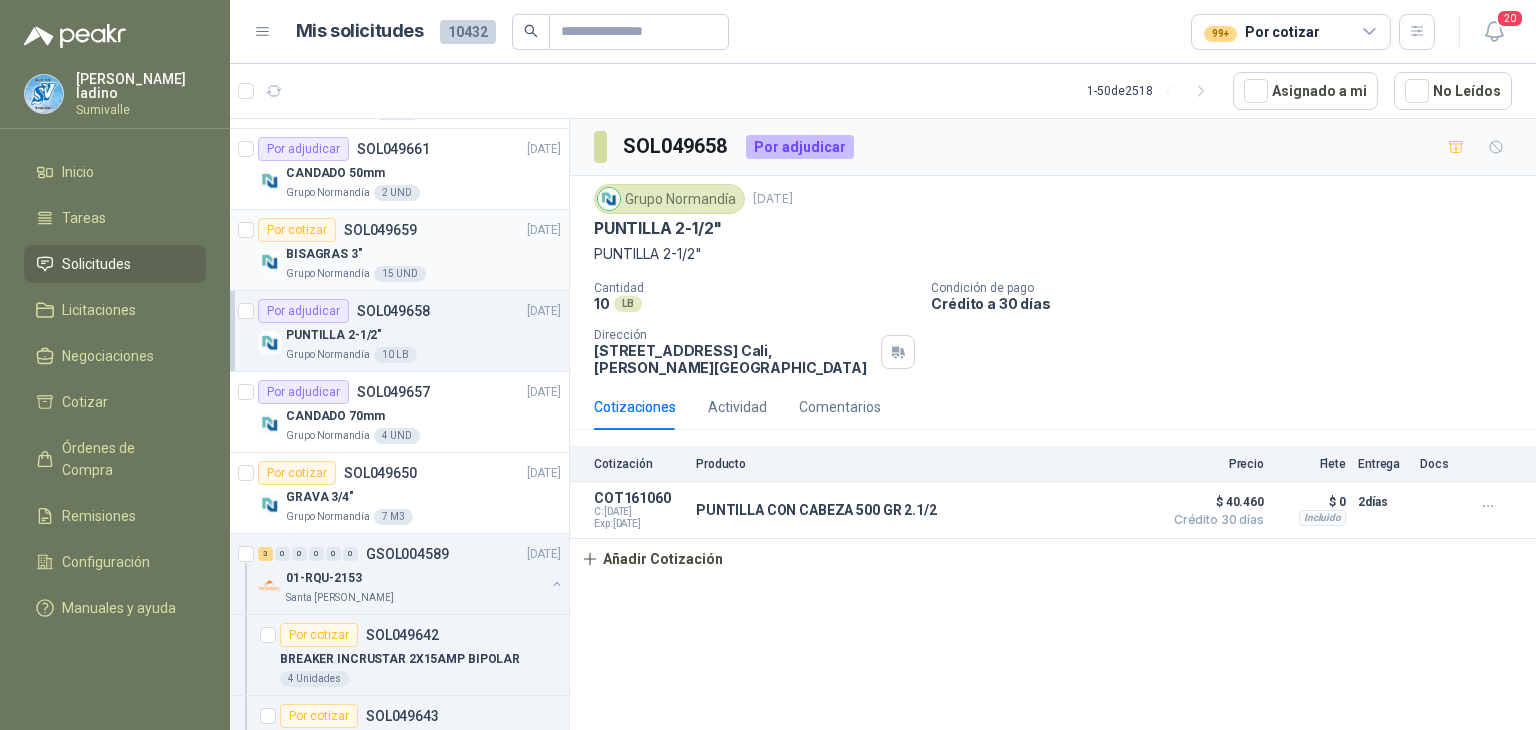 click on "BISAGRAS 3"" at bounding box center [423, 254] 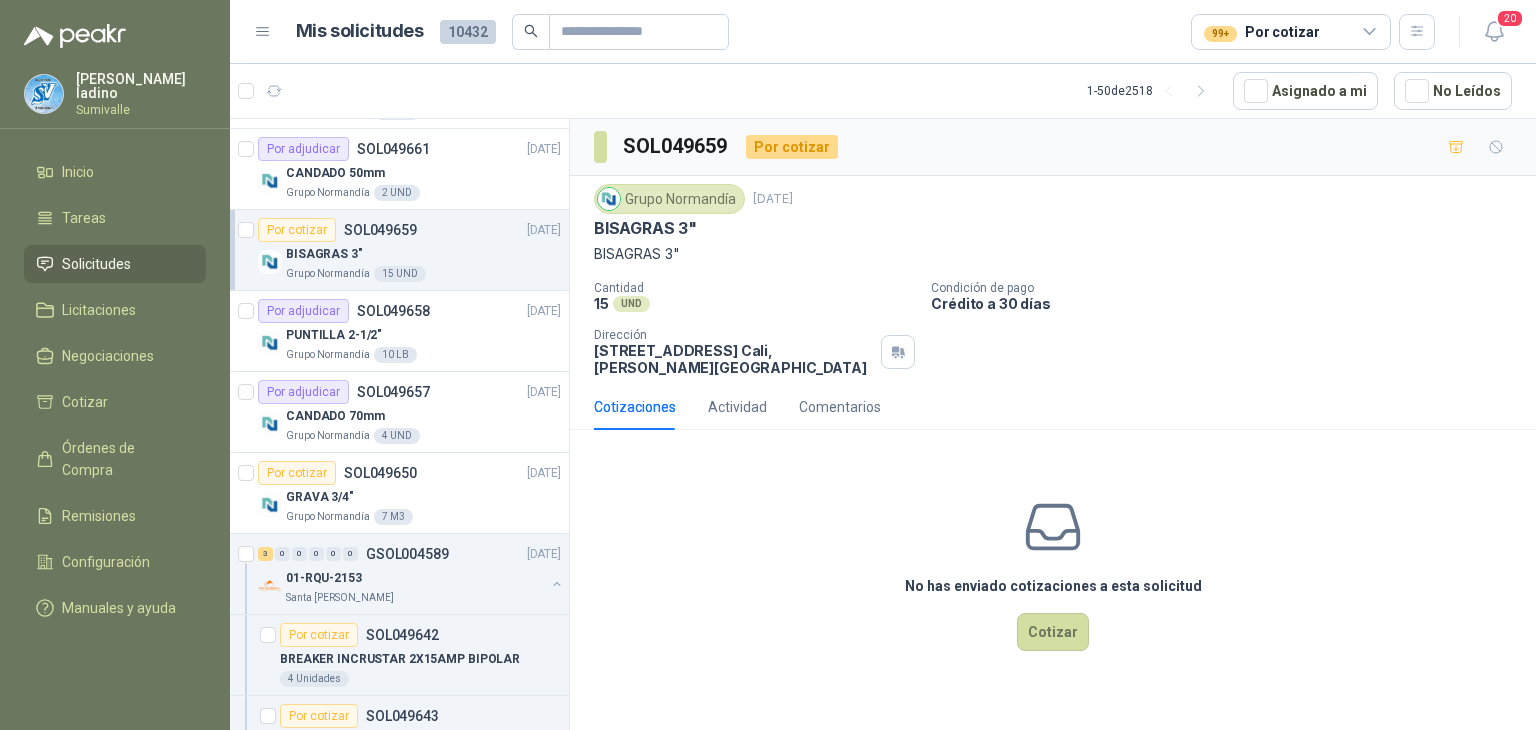 click on "No has enviado cotizaciones a esta solicitud Cotizar" at bounding box center (1053, 573) 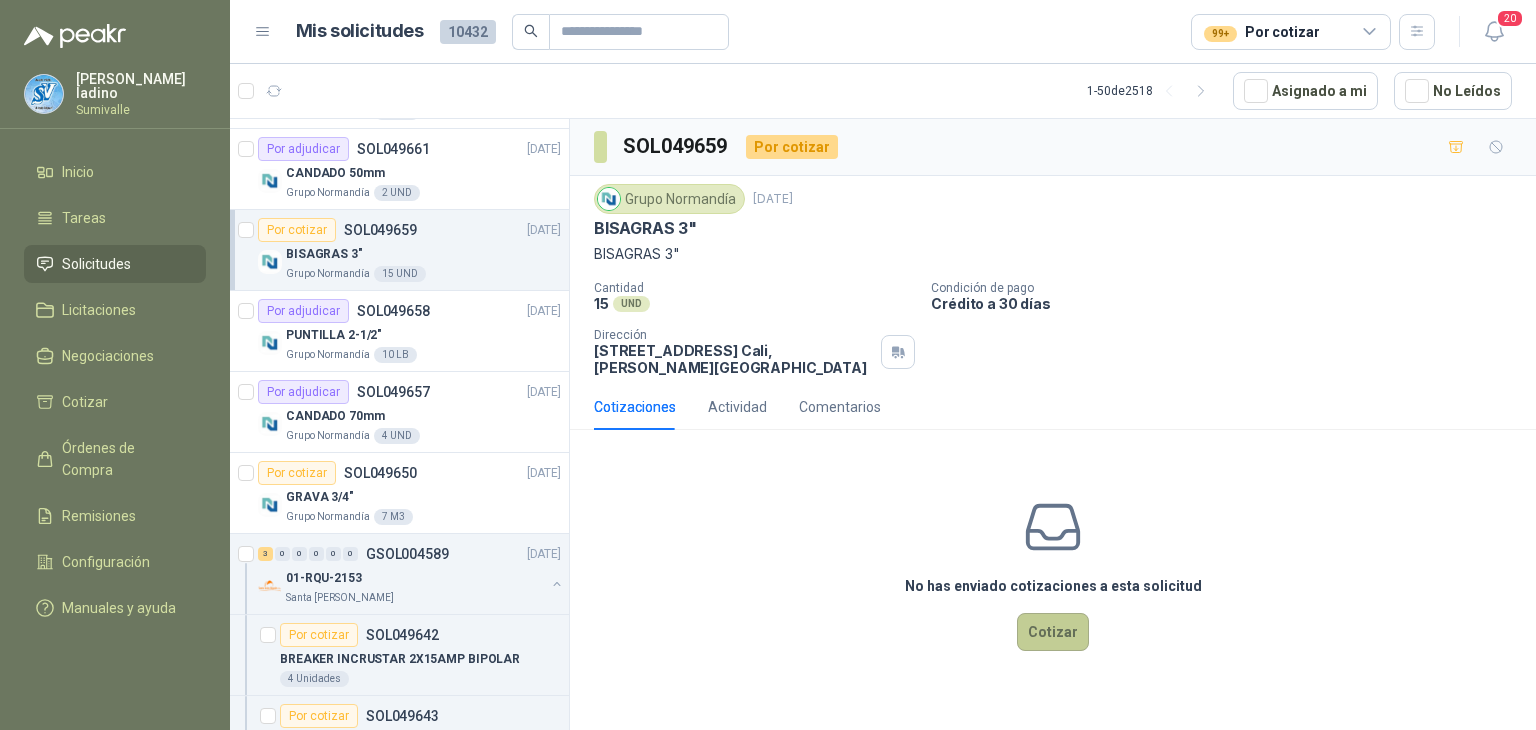 click on "Cotizar" at bounding box center [1053, 632] 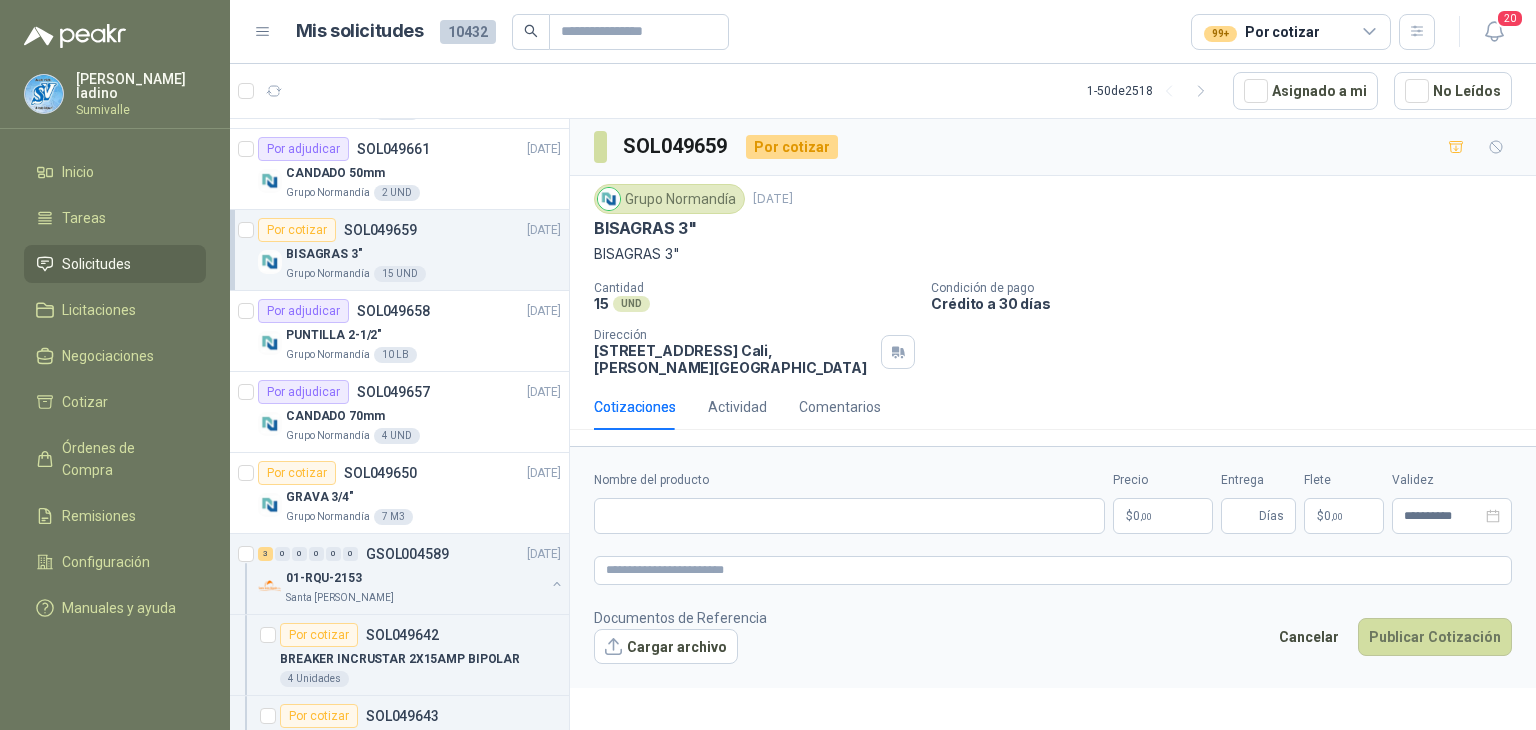 type 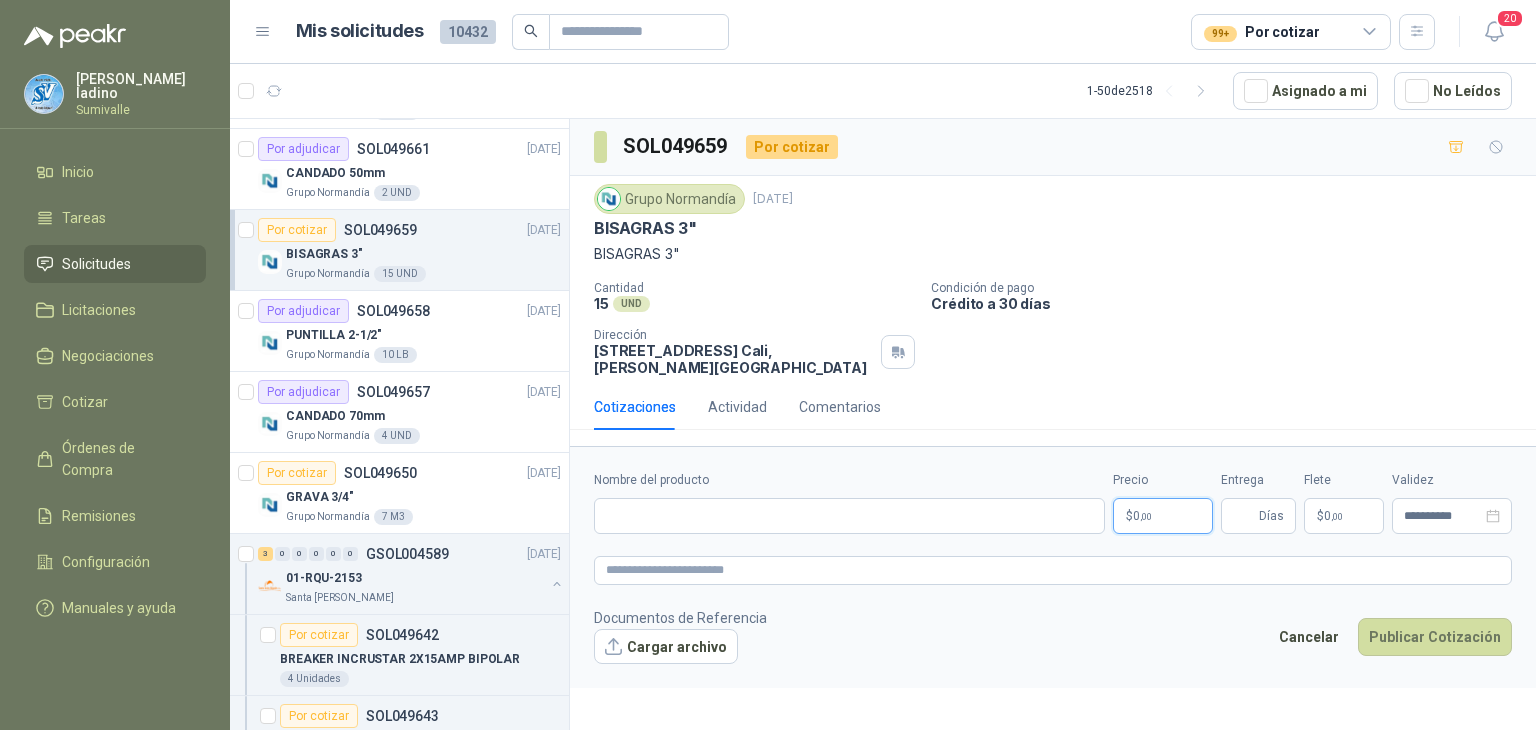 click on "[PERSON_NAME]   Inicio   Tareas   Solicitudes   Licitaciones   Negociaciones   Cotizar   Órdenes de Compra   Remisiones   Configuración   Manuales y ayuda Mis solicitudes 10432 99+ Por cotizar 20 1 - 50  de  2518 Asignado a mi No Leídos 4   0   0   0   0   0   GSOL004592 [DATE]   169120 BISAGRA- 169159 LLAVE CADENA Club Campestre de Cali   10   0   0   0   0   0   GSOL004591 [DATE]   169115  PANEL YESO Club Campestre de Cali   4   0   0   0   0   0   GSOL004590 [DATE]   169052 VALVULA 169113 - 169139- 169158 PVC  Club Campestre de Cali   Por cotizar SOL049680 [DATE]   GANCHOS TEJA ETERNIT Grupo [PERSON_NAME] 40   UND Por cotizar SOL049677 [DATE]   PALA REDONDA Grupo [PERSON_NAME] 4   UND Por cotizar SOL049674 [DATE]   CADENA ACERO 50cm Grupo [PERSON_NAME] 2   UND Por cotizar SOL049672 [DATE]   POLIETILENO NEGRO (ROLLO 100m) Grupo [PERSON_NAME] 5   UND Por cotizar SOL049666 [DATE]   TANQUE PLASTICO CUADRADO ALMACENAMIENTO AGUA 1000 LITROS Grupo [PERSON_NAME] 2   UND Por cotizar   7" at bounding box center [768, 365] 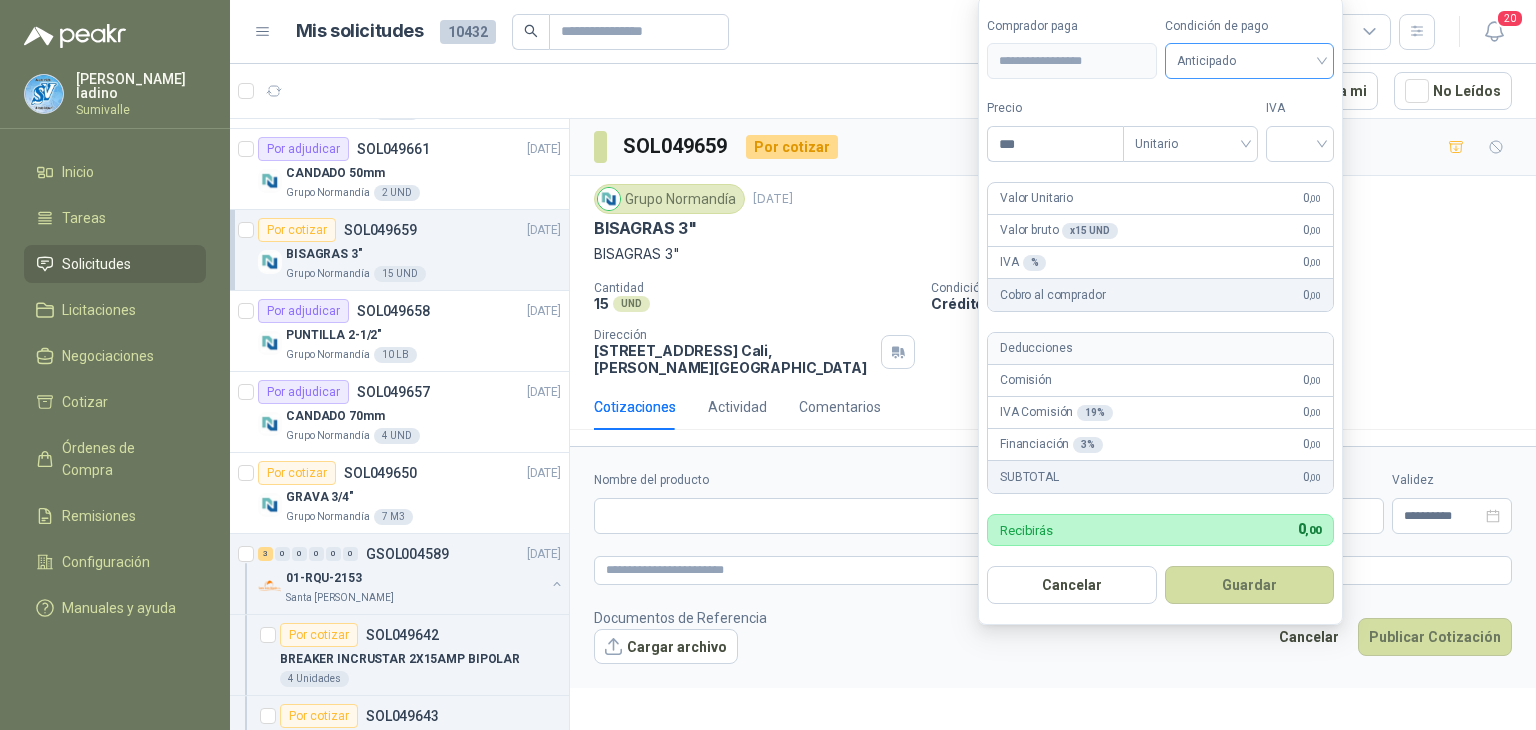 click on "Anticipado" at bounding box center [1250, 61] 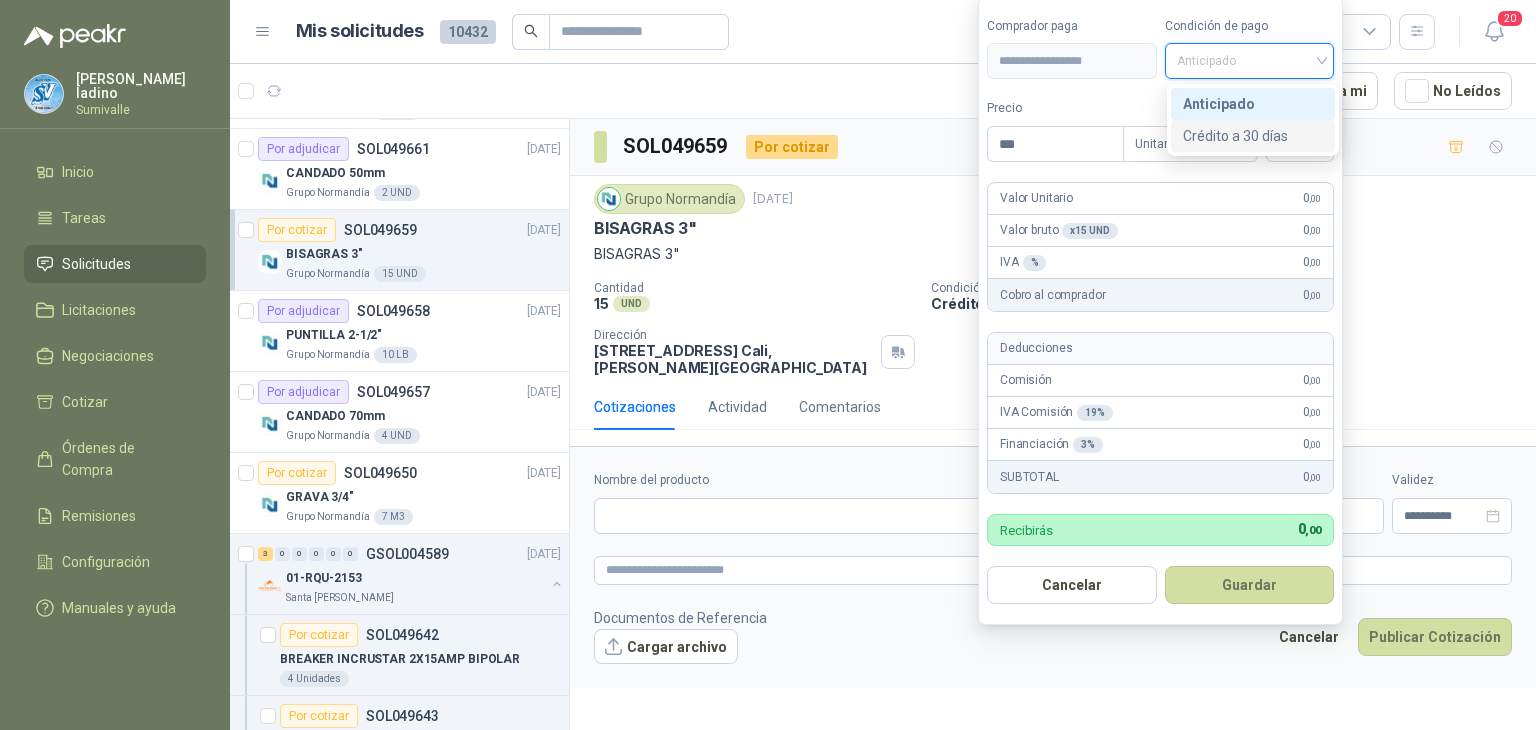 click on "Crédito a 30 días" at bounding box center (1253, 136) 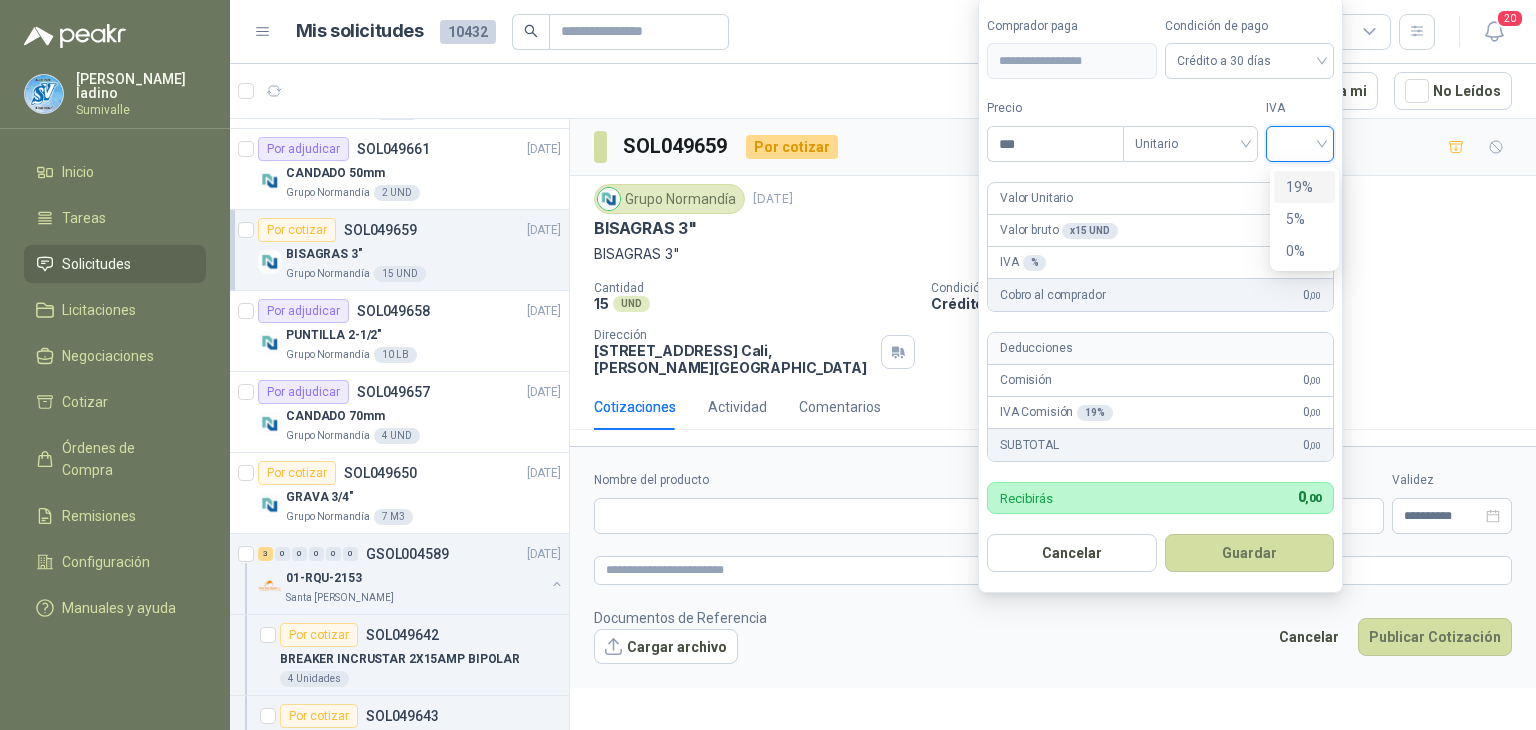 click at bounding box center [1300, 142] 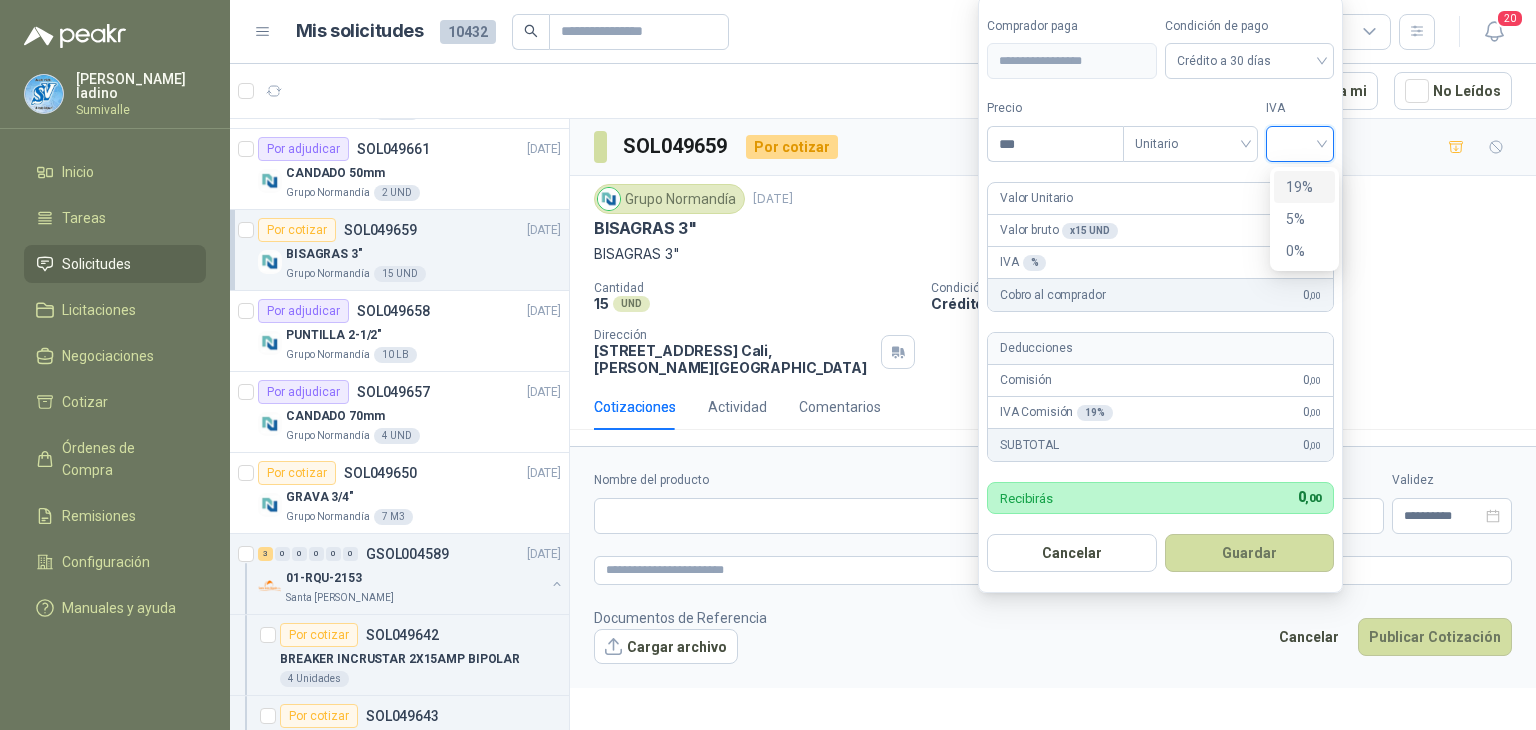 click on "19%" at bounding box center [1304, 187] 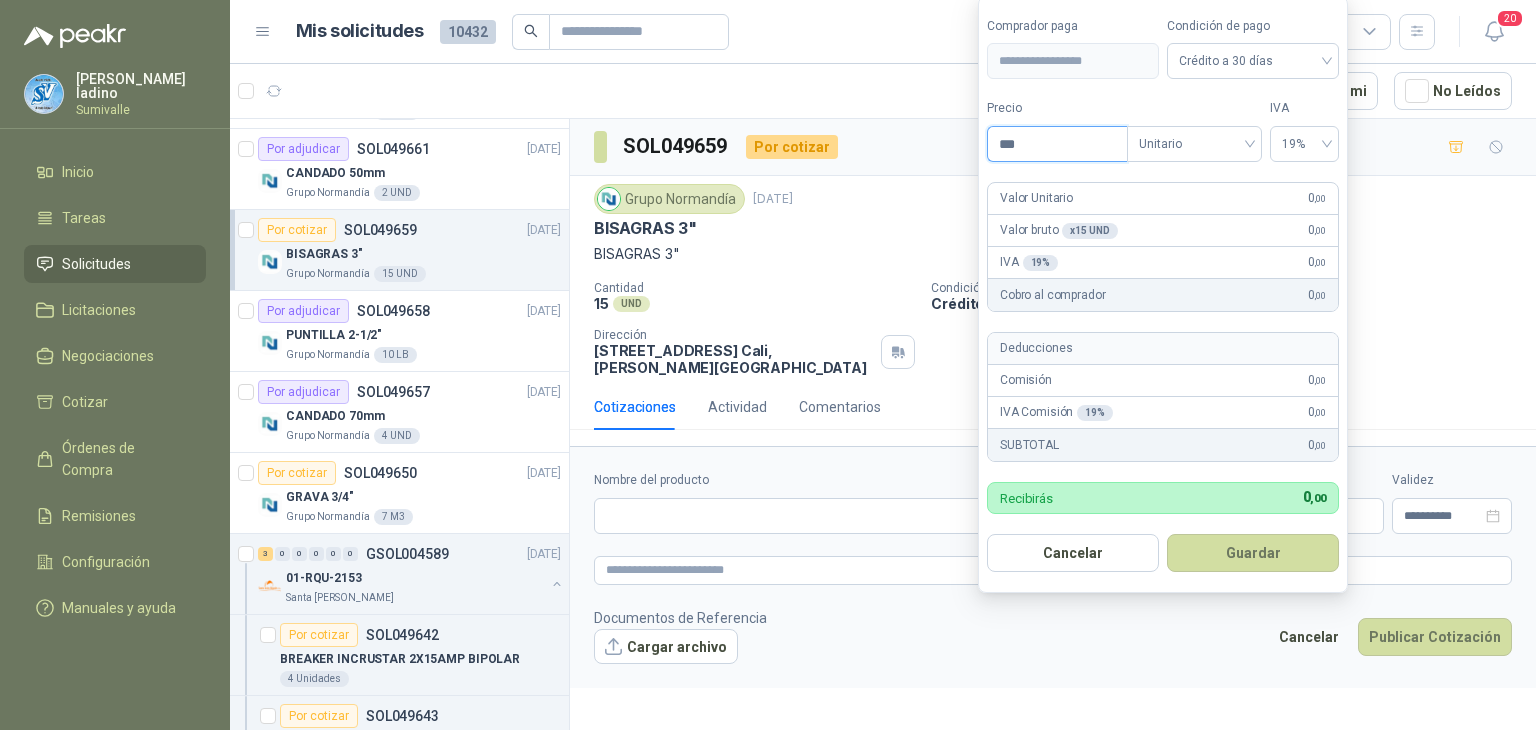 drag, startPoint x: 1081, startPoint y: 137, endPoint x: 740, endPoint y: 135, distance: 341.00586 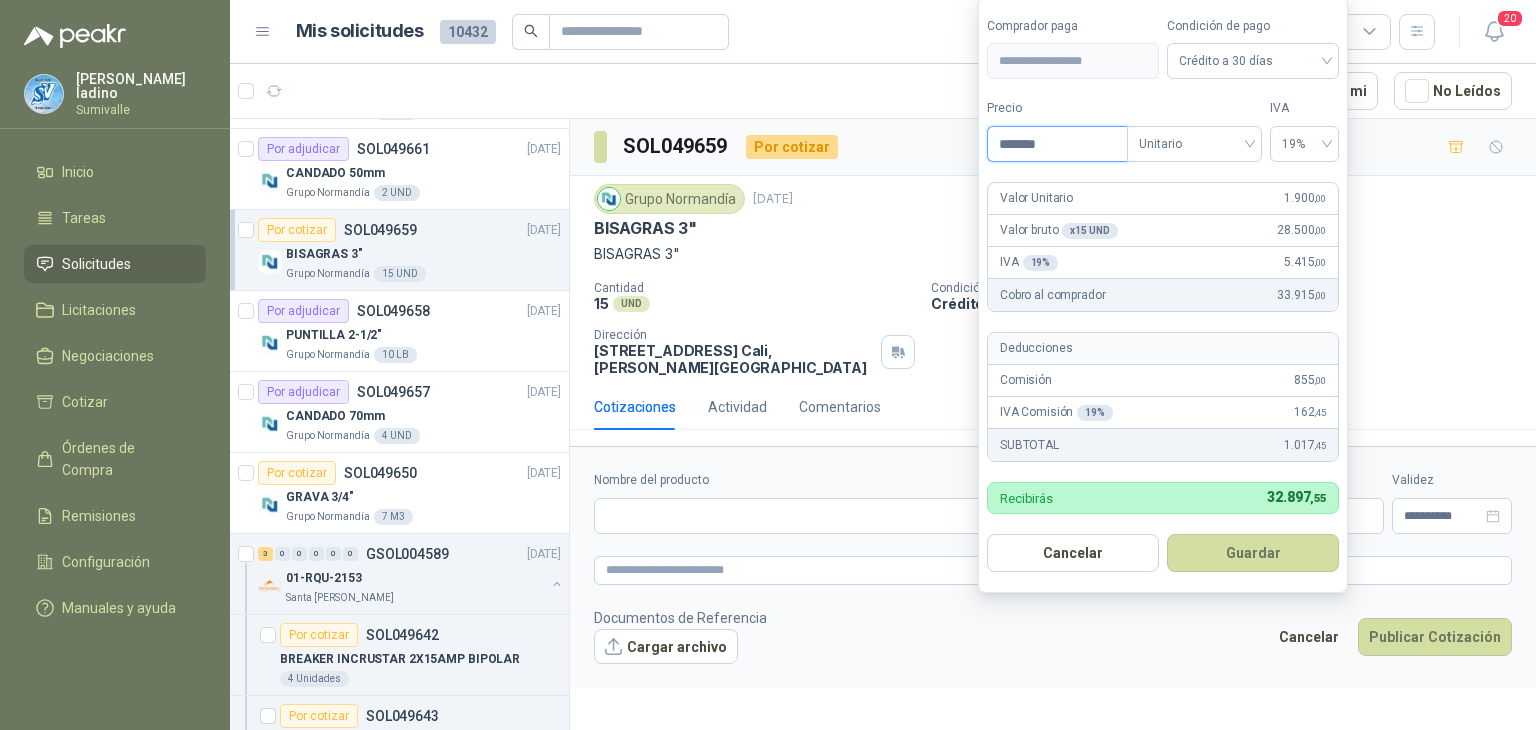 type on "*******" 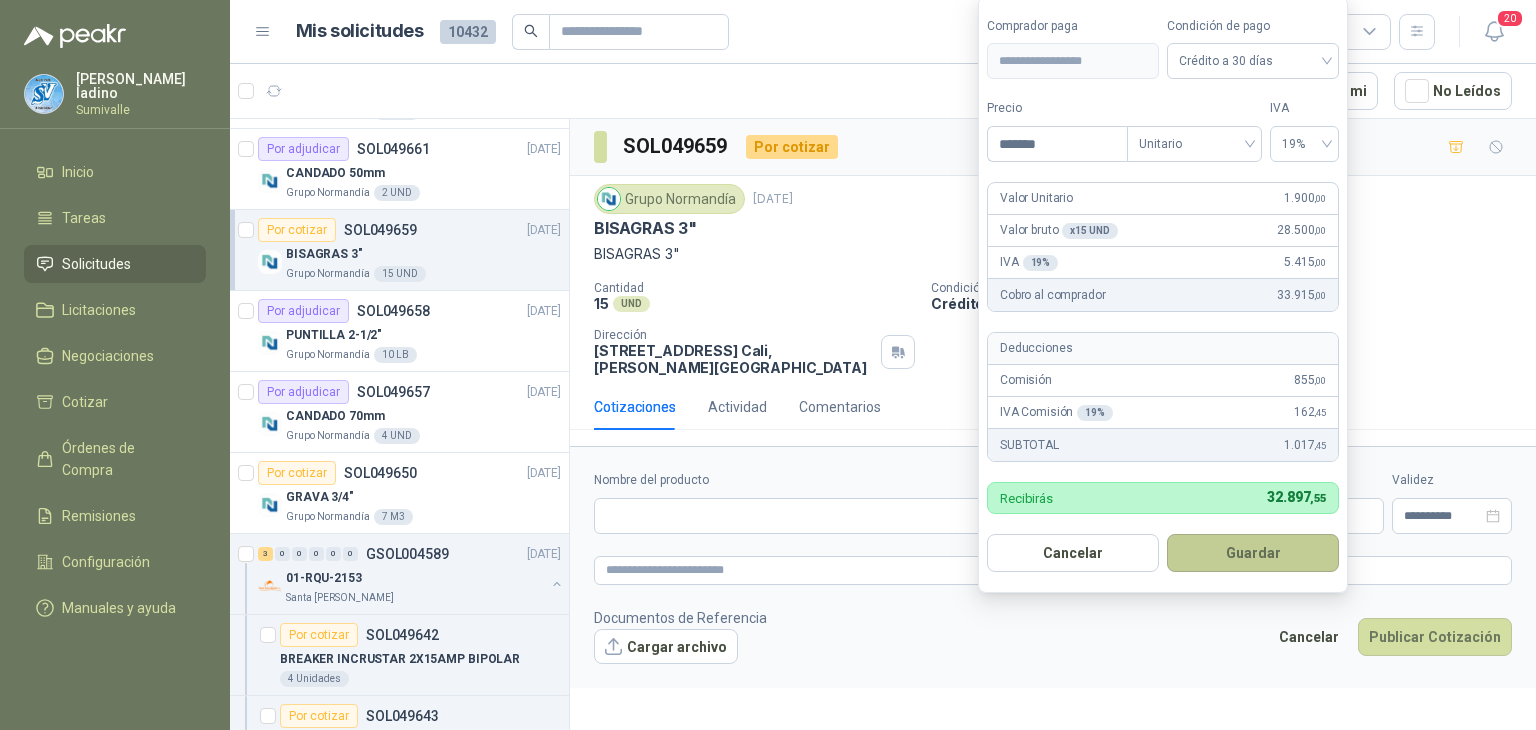click on "Guardar" at bounding box center (1253, 553) 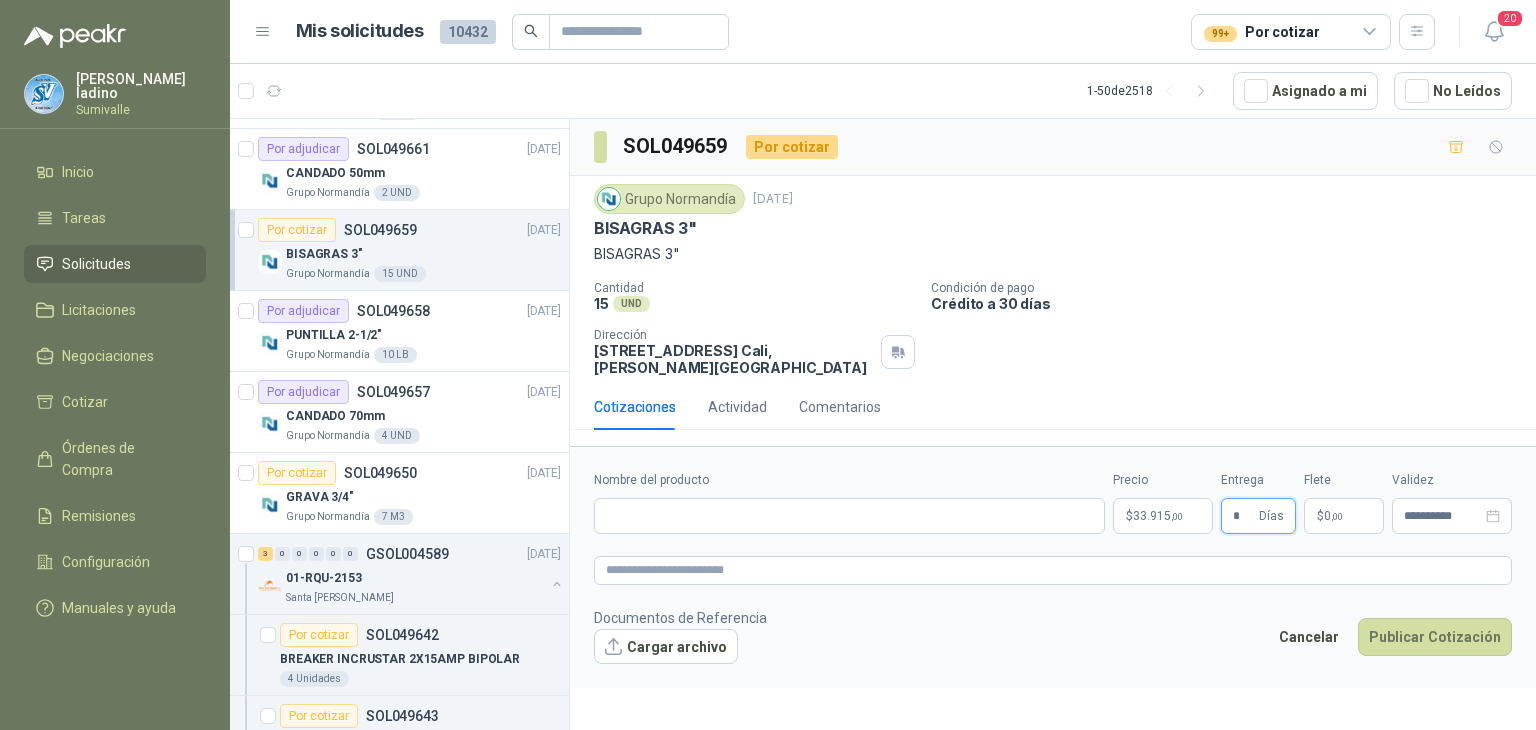 type on "*" 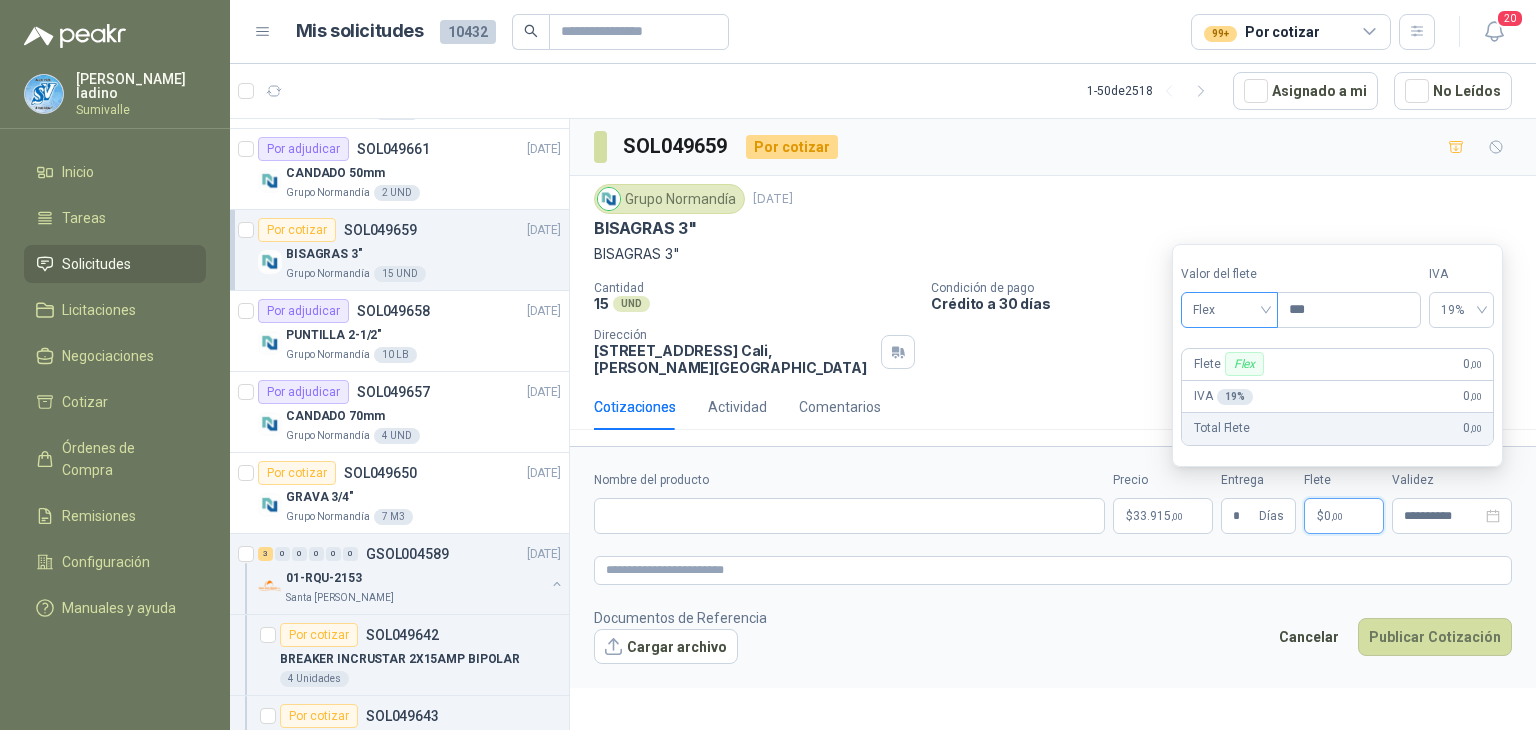 click on "Flex" at bounding box center (1229, 310) 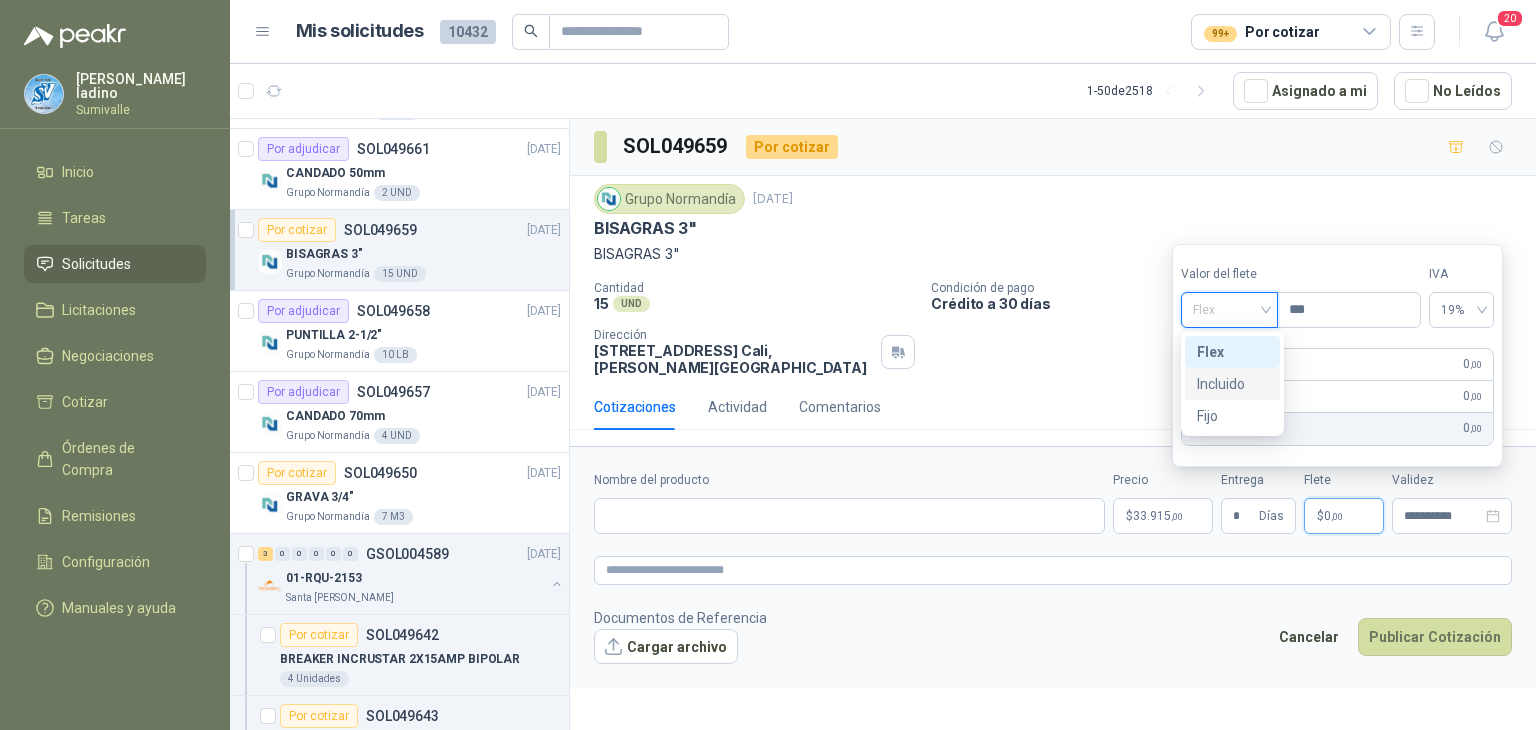 click on "Incluido" at bounding box center [1232, 384] 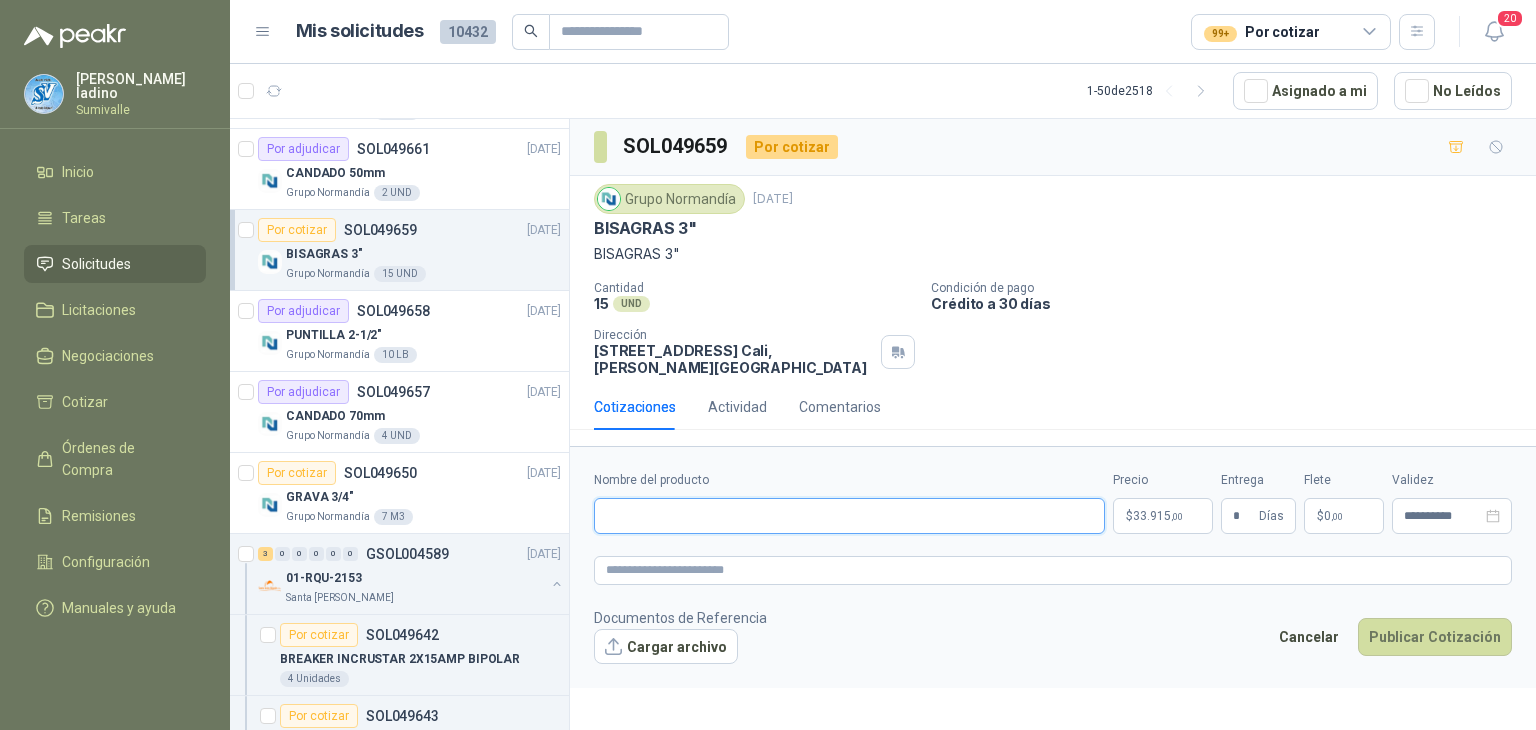 click on "Nombre del producto" at bounding box center [849, 516] 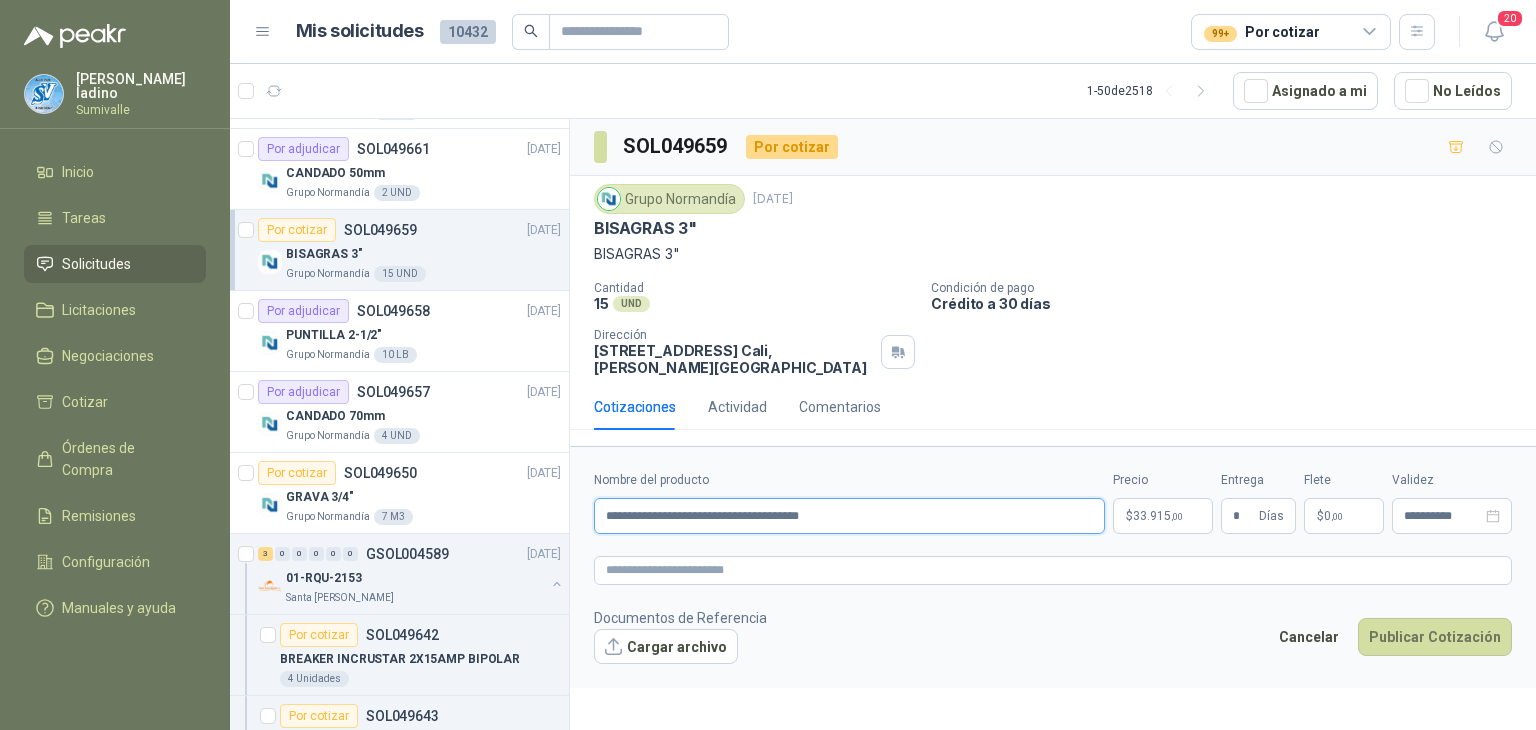 click on "Publicar Cotización" at bounding box center (1435, 637) 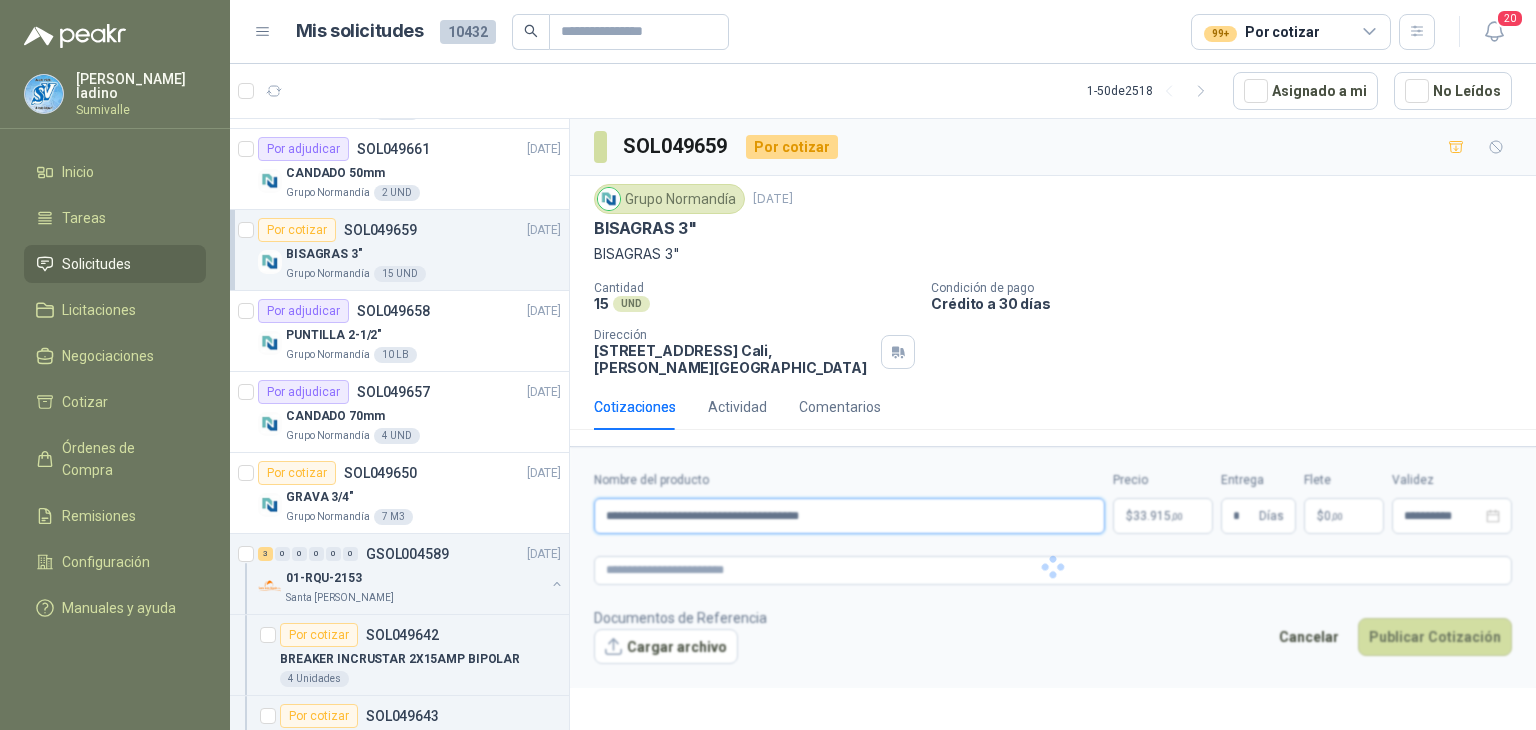 type on "**********" 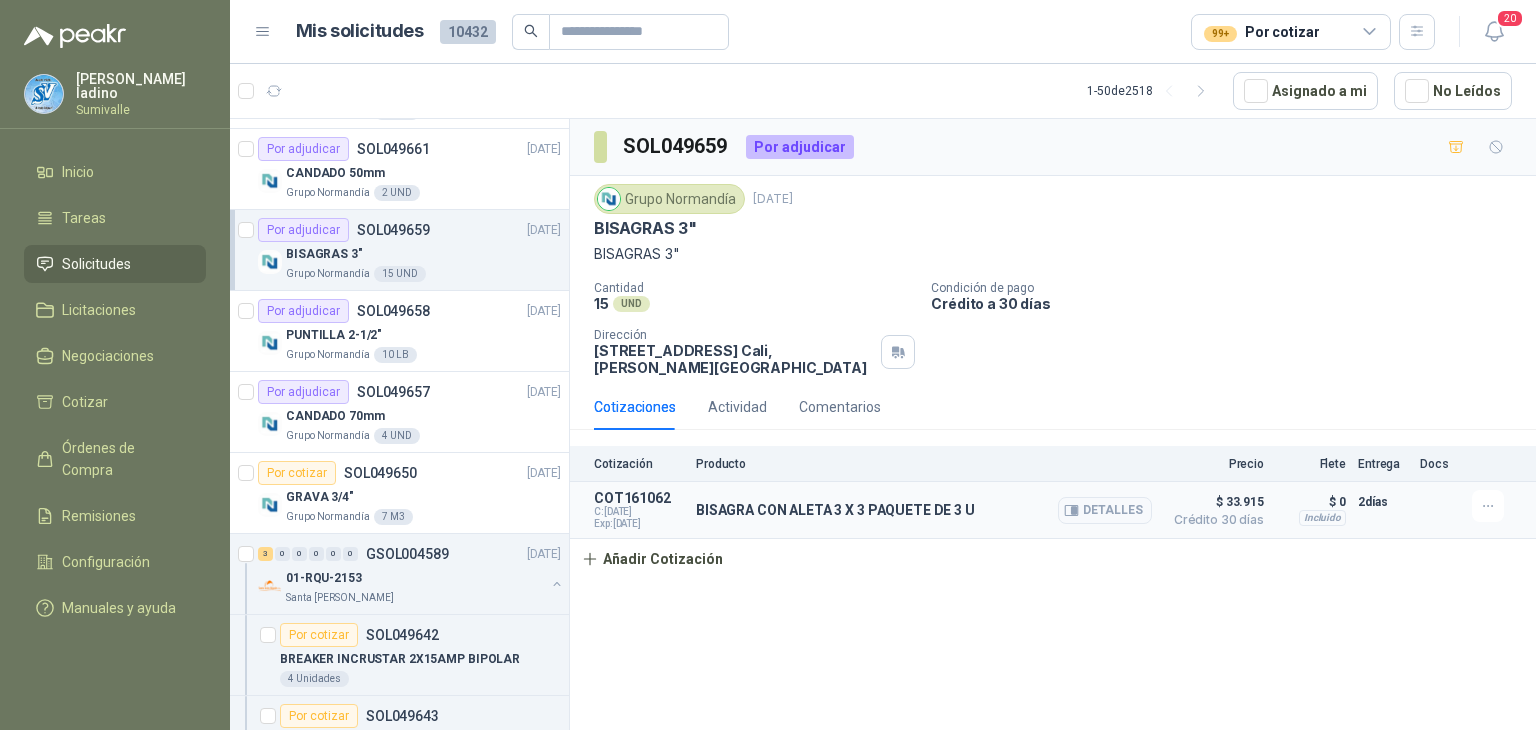 click on "BISAGRA CON ALETA 3 X 3 PAQUETE  DE 3 U" at bounding box center [835, 510] 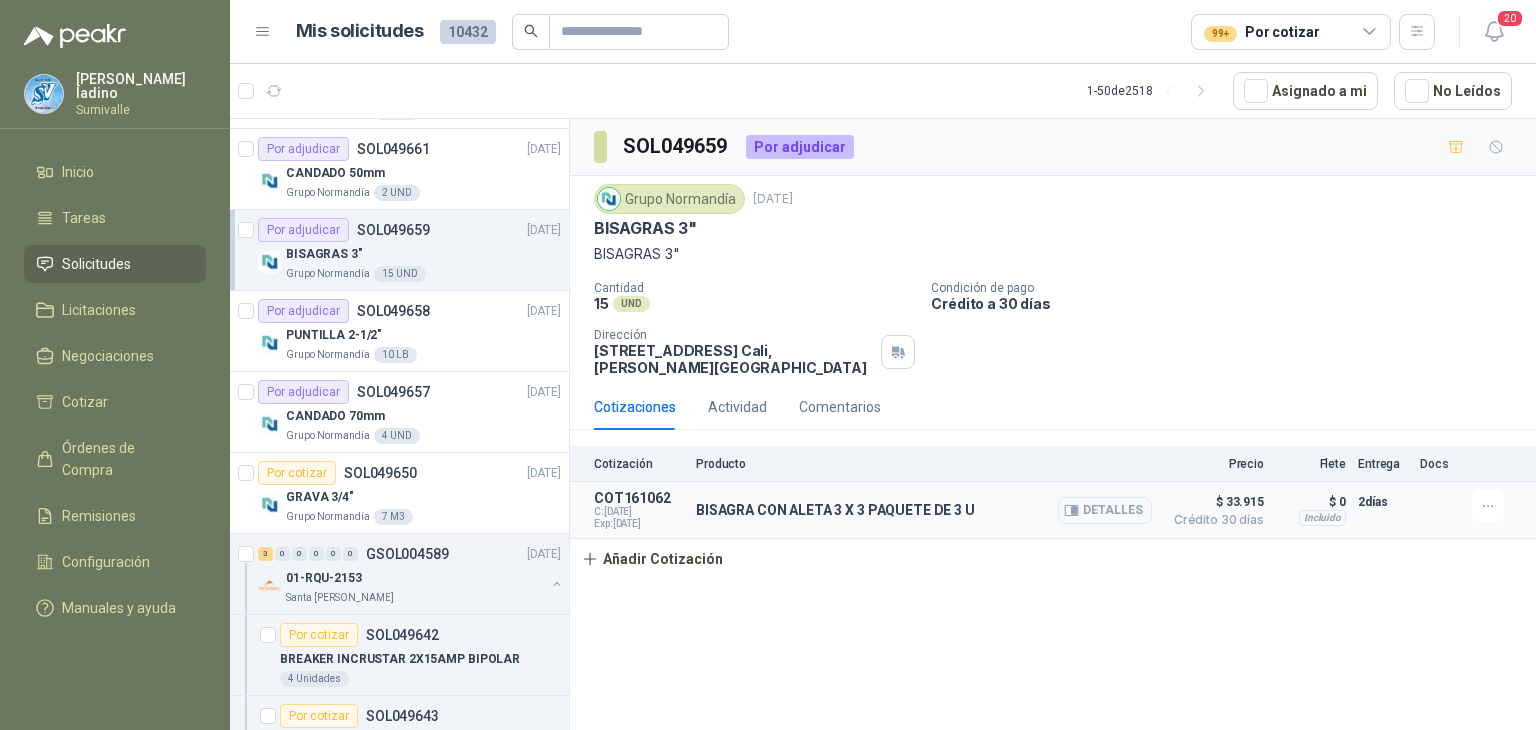 click on "Detalles" at bounding box center (1105, 510) 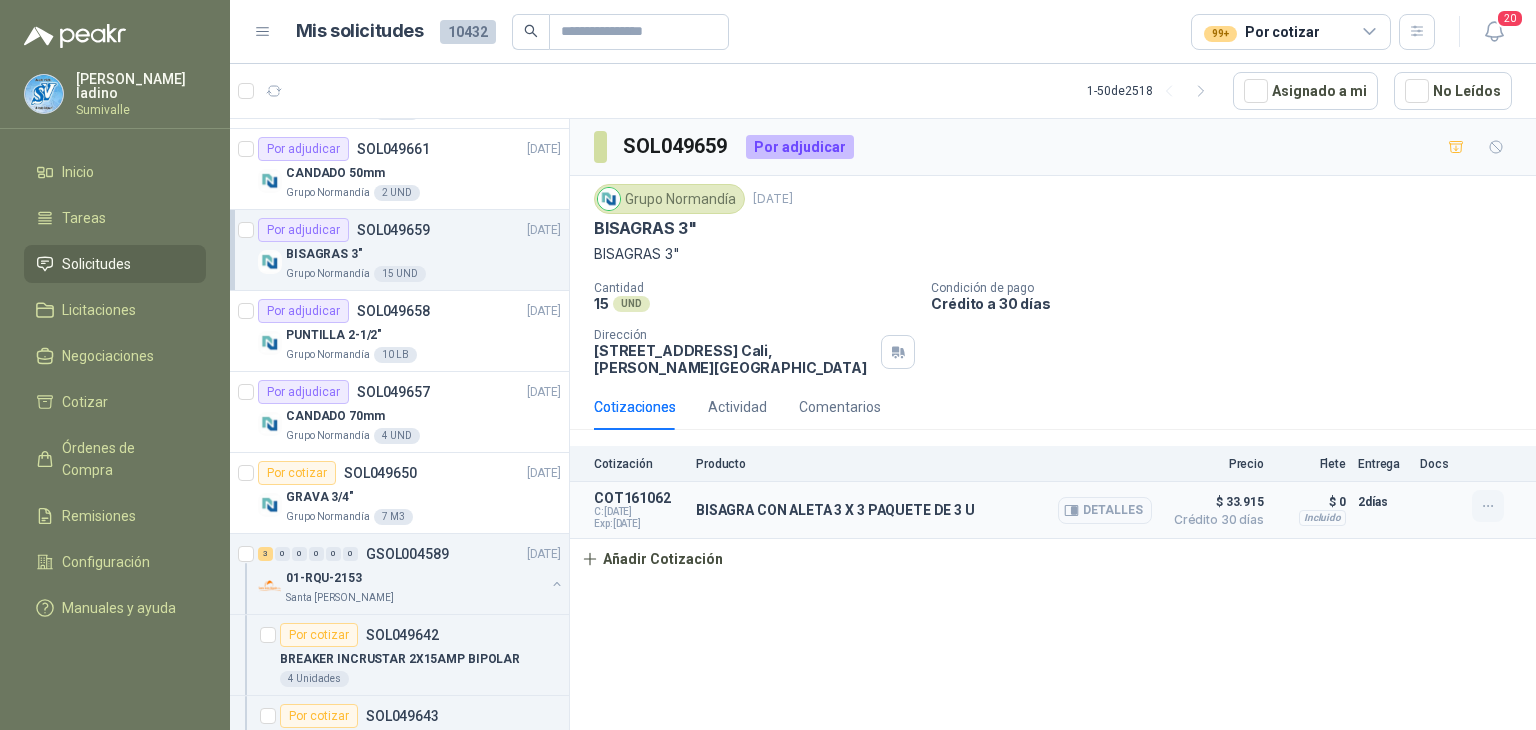click 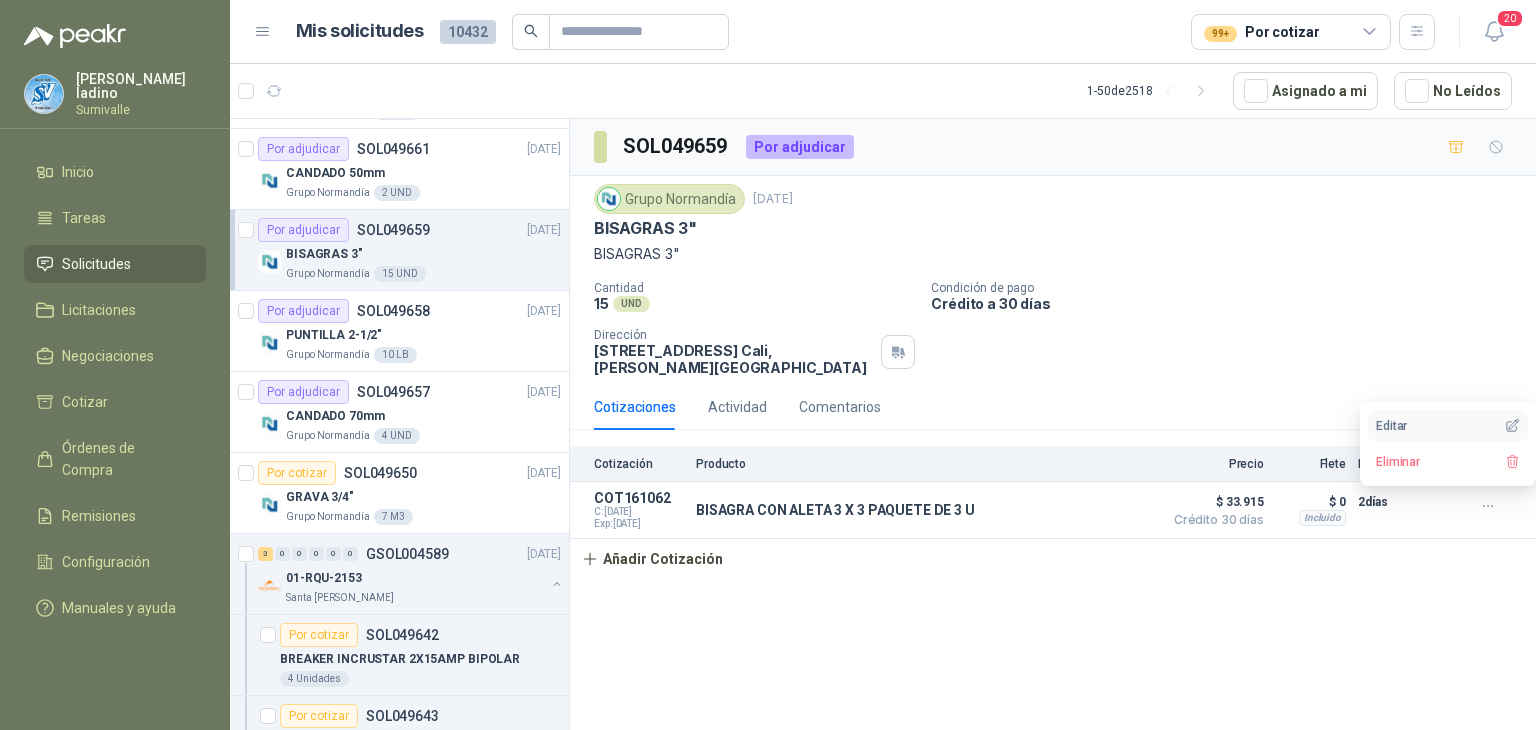 click on "Editar" at bounding box center (1448, 426) 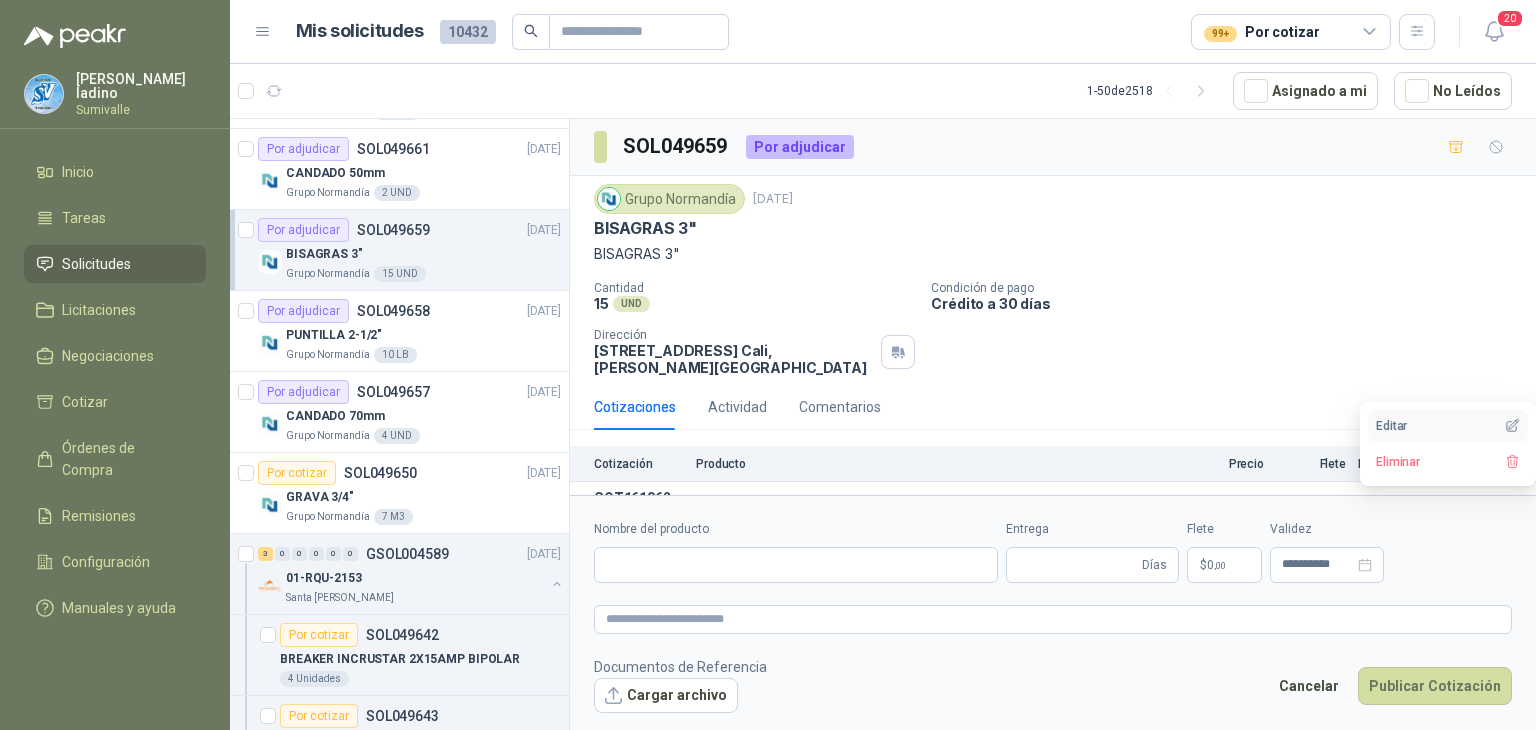 type 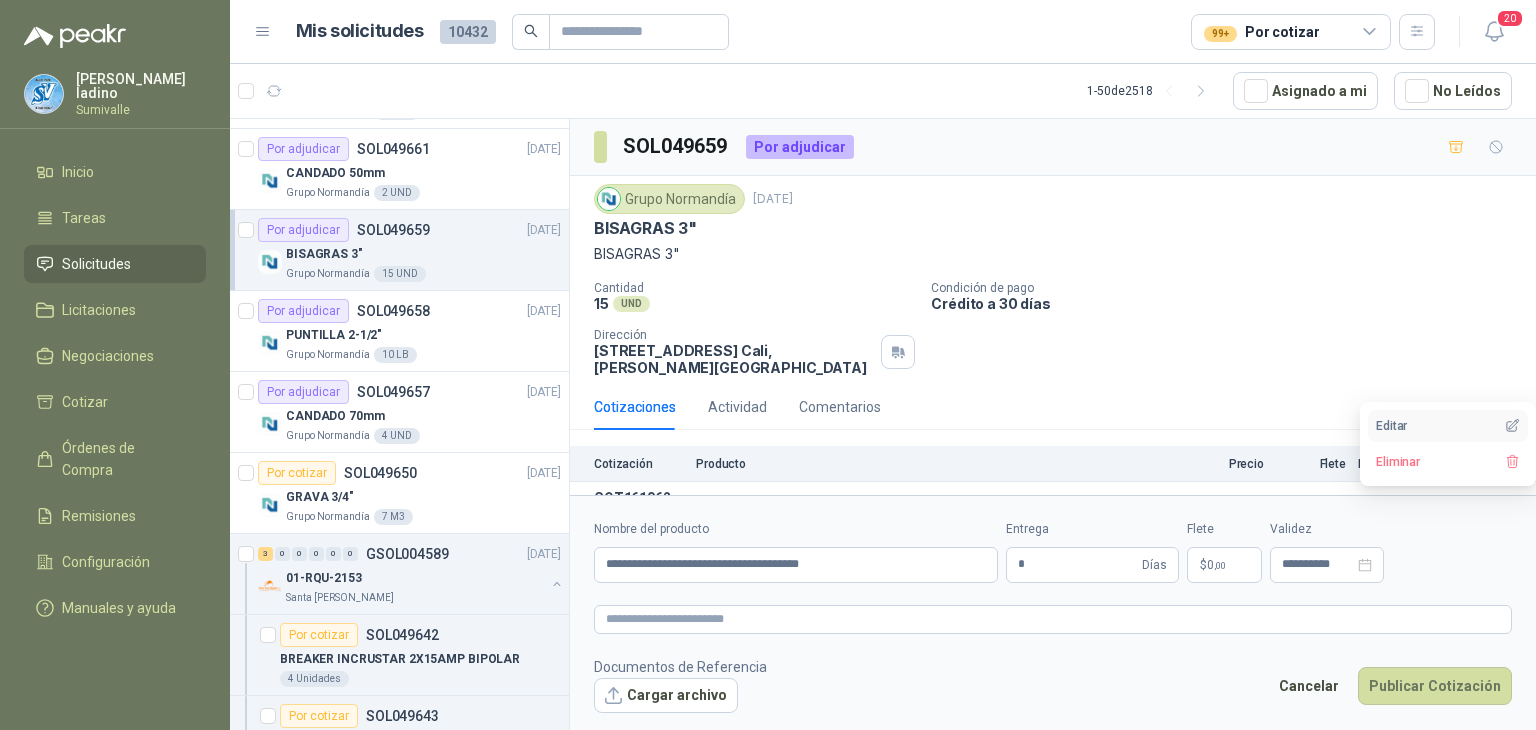 type 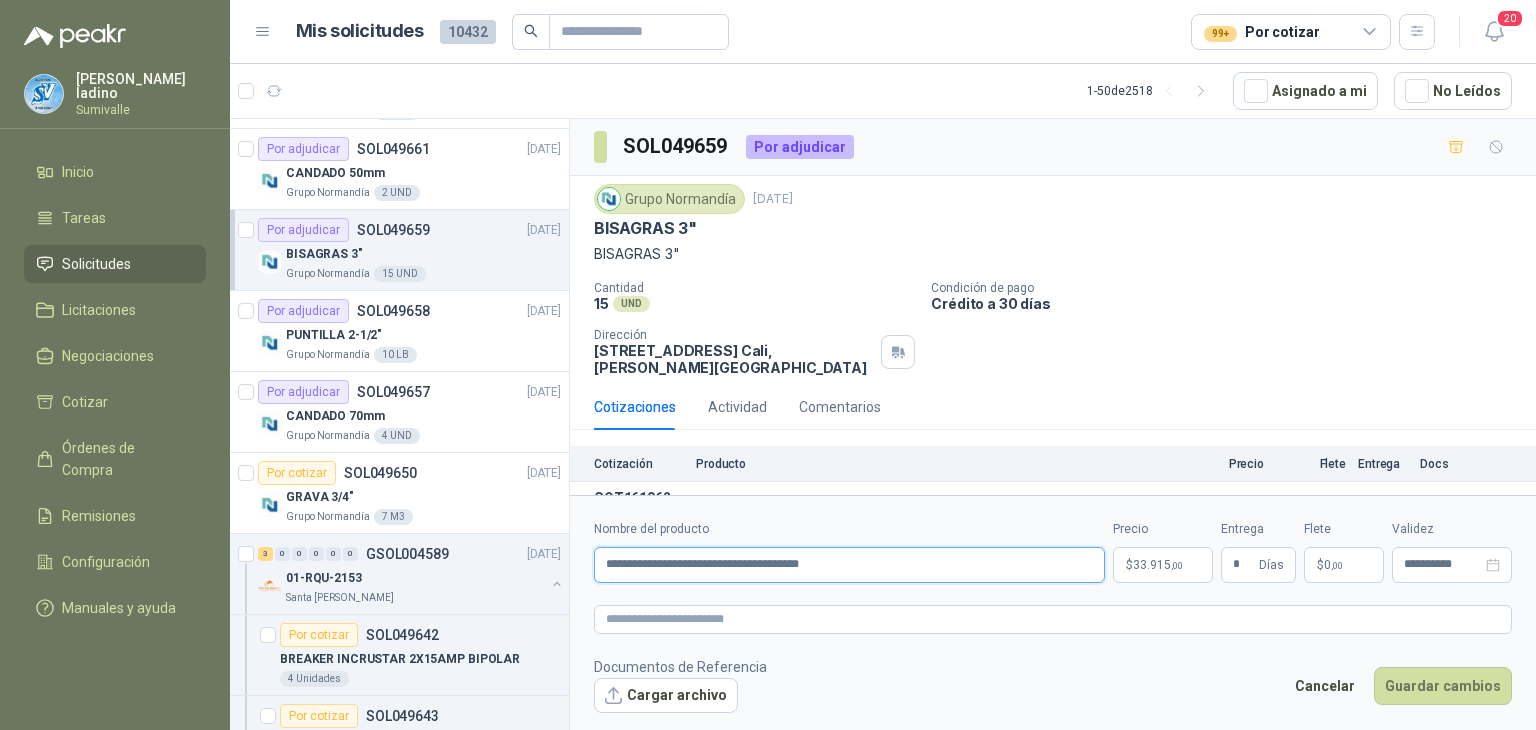 drag, startPoint x: 756, startPoint y: 566, endPoint x: 979, endPoint y: 557, distance: 223.18153 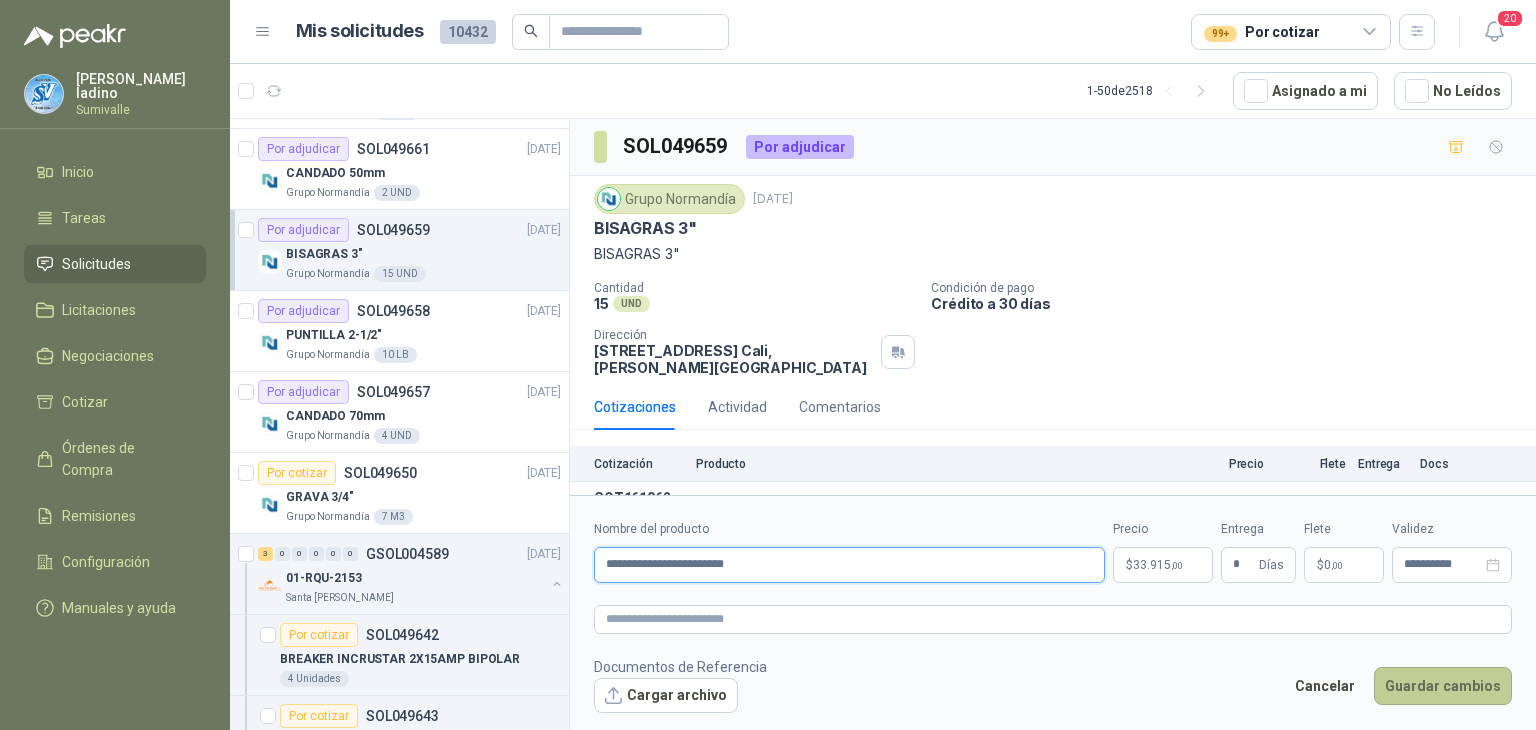 type on "**********" 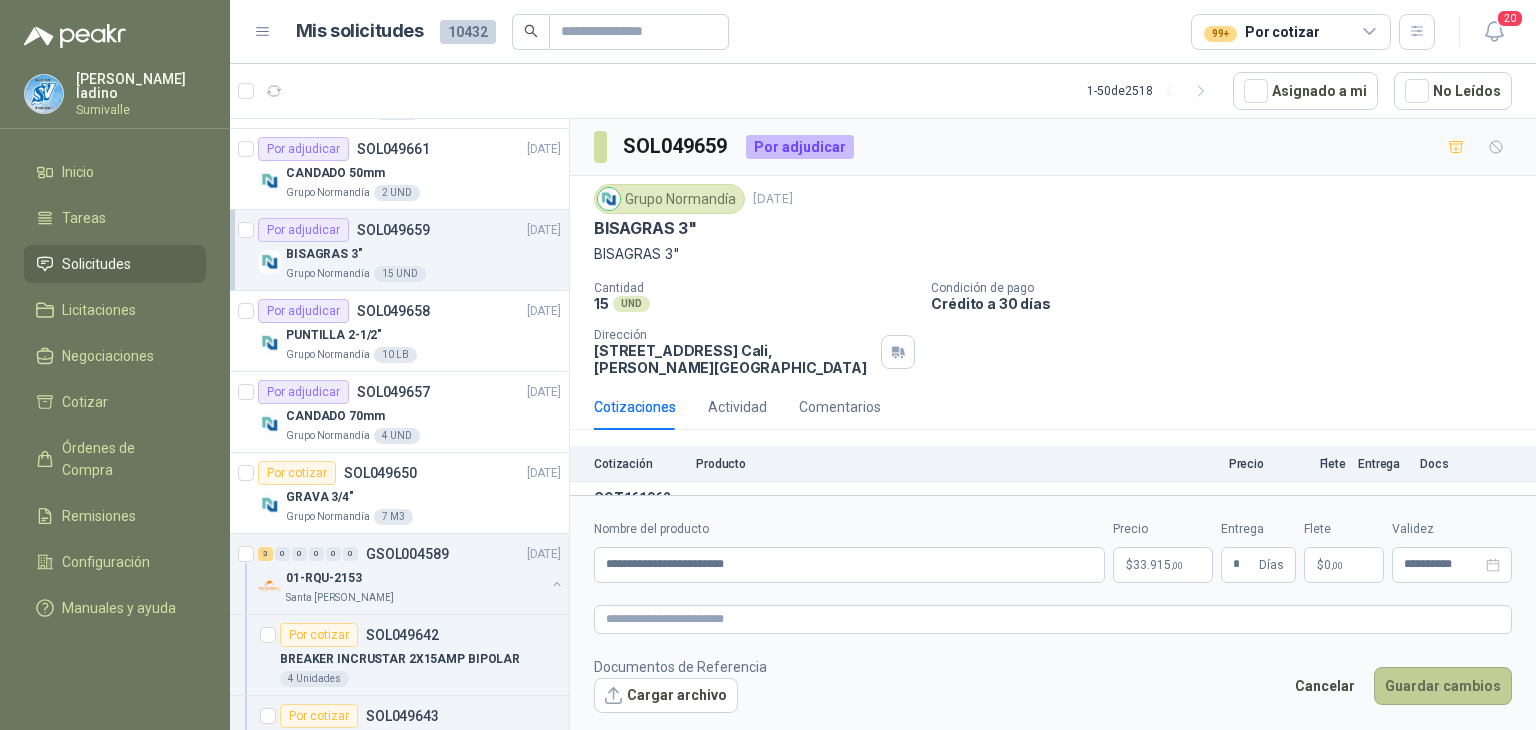 click on "Guardar cambios" at bounding box center (1443, 686) 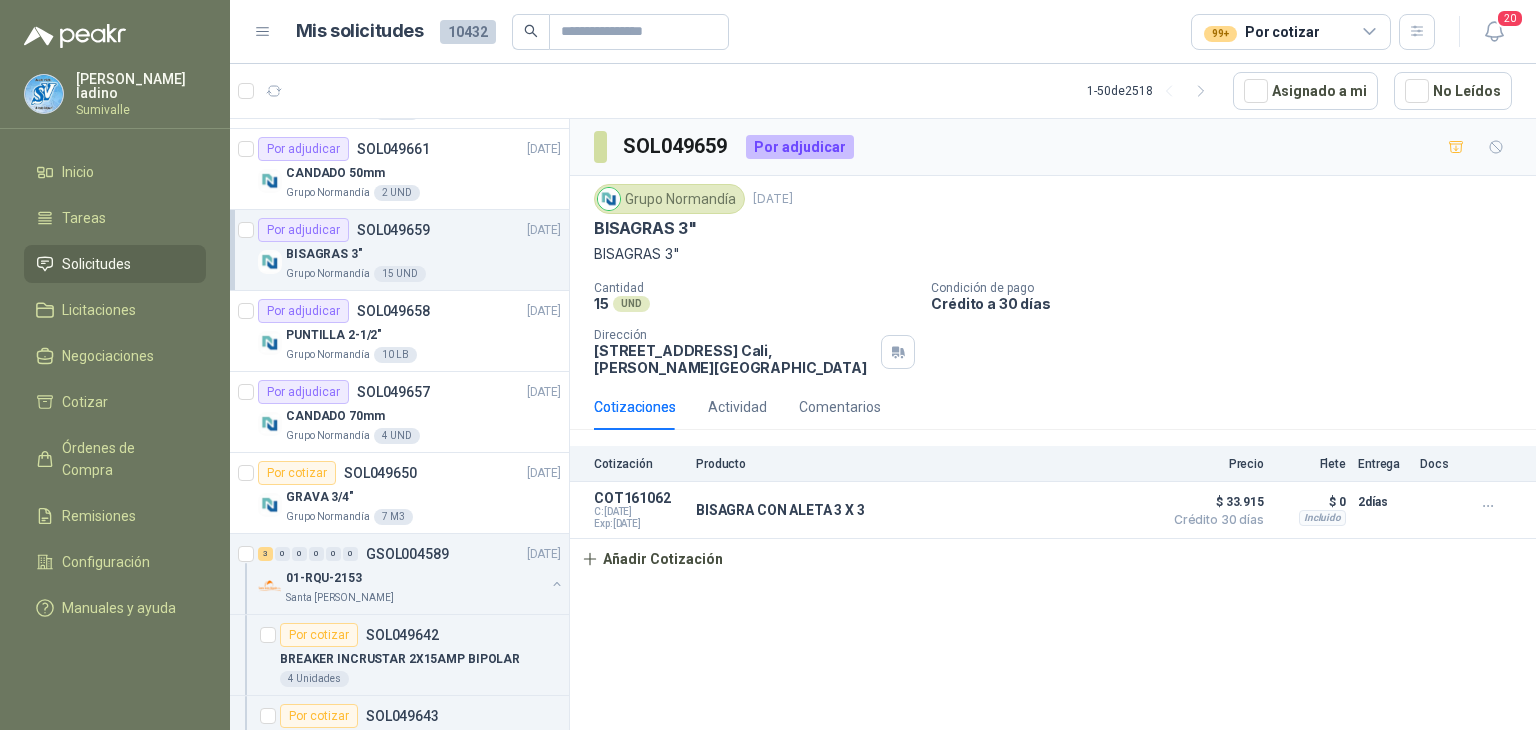 click on "Mis solicitudes 10432 99+ Por cotizar 20" at bounding box center (883, 32) 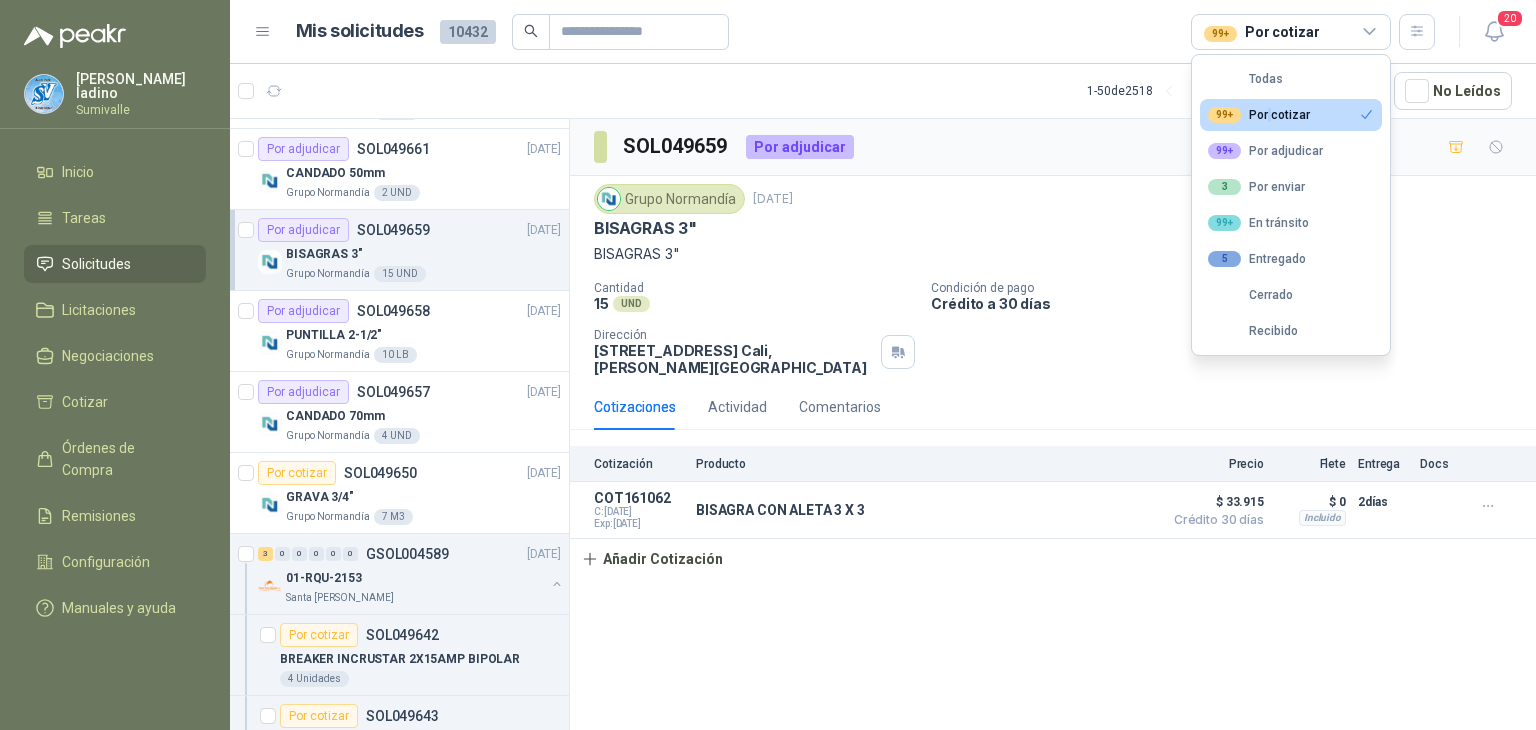 click on "99+ Por cotizar" at bounding box center (1259, 115) 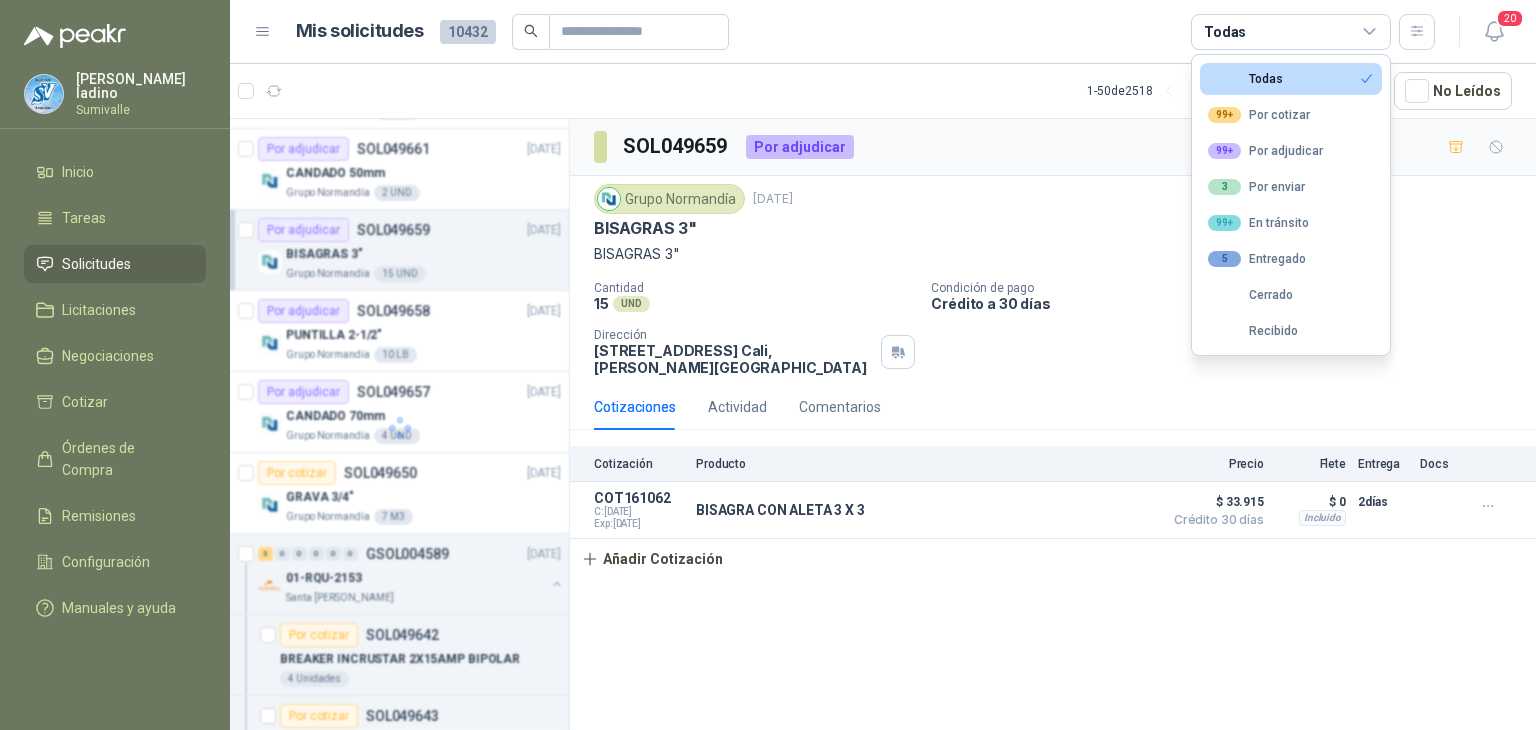 click on "Todas" at bounding box center (1291, 32) 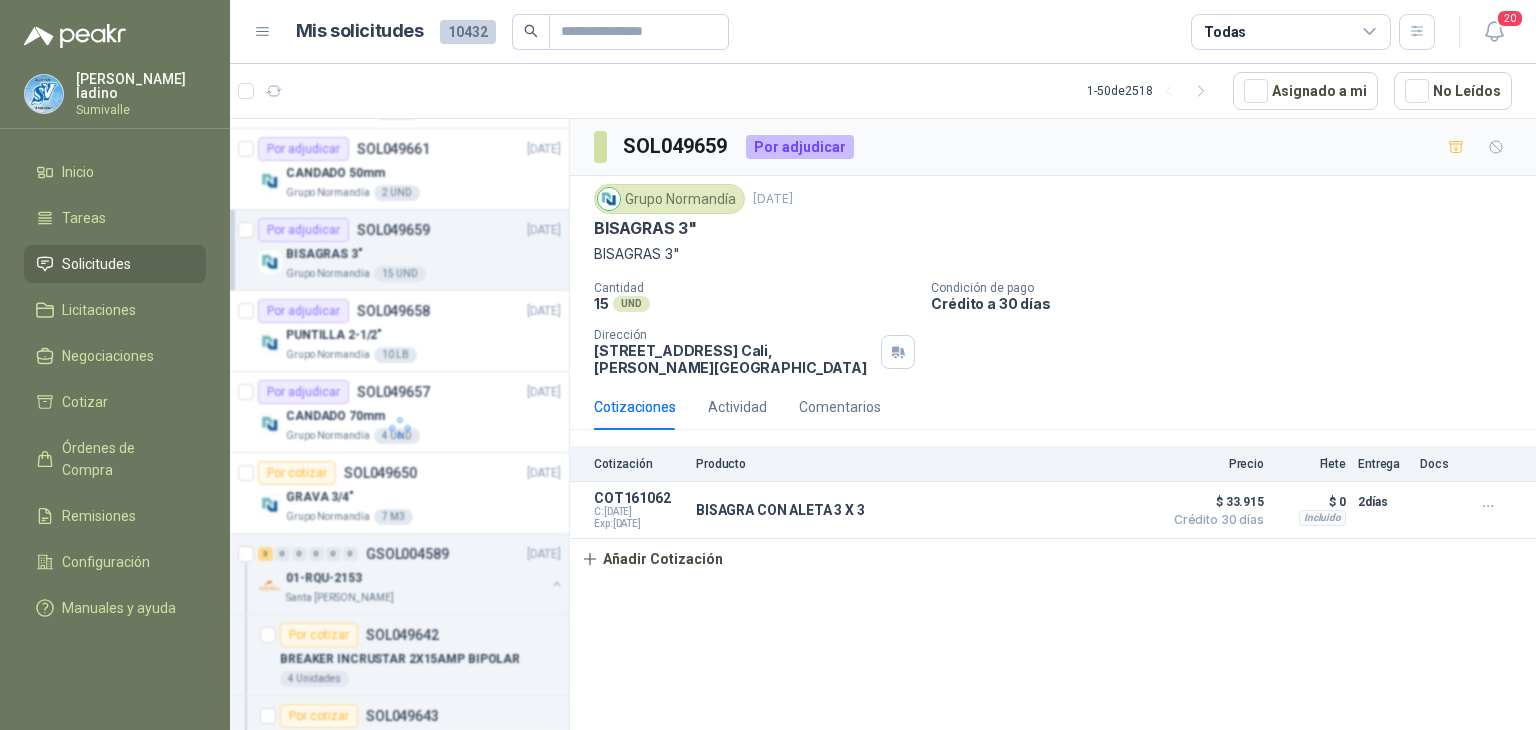 click on "Todas" at bounding box center (1291, 32) 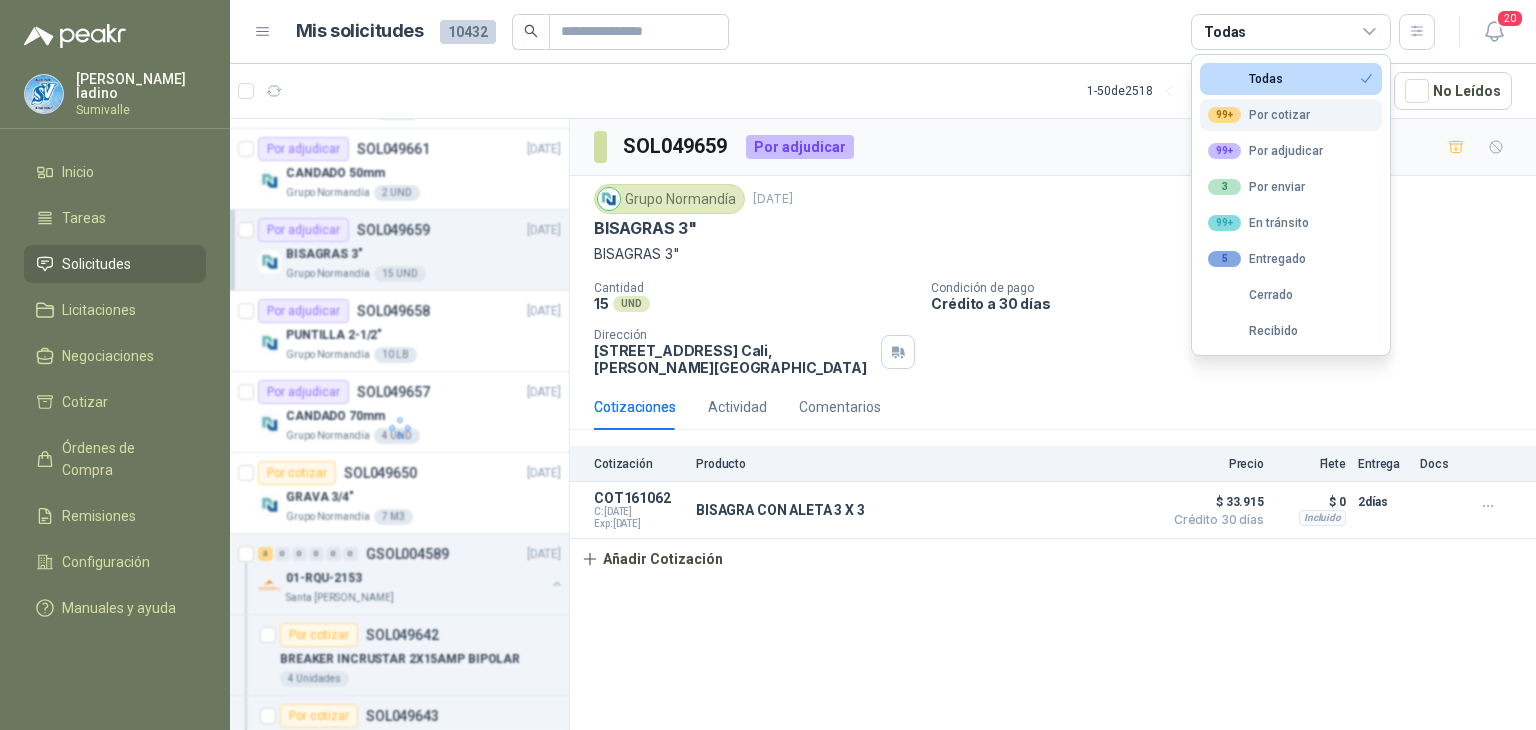 click on "99+ Por cotizar" at bounding box center [1259, 115] 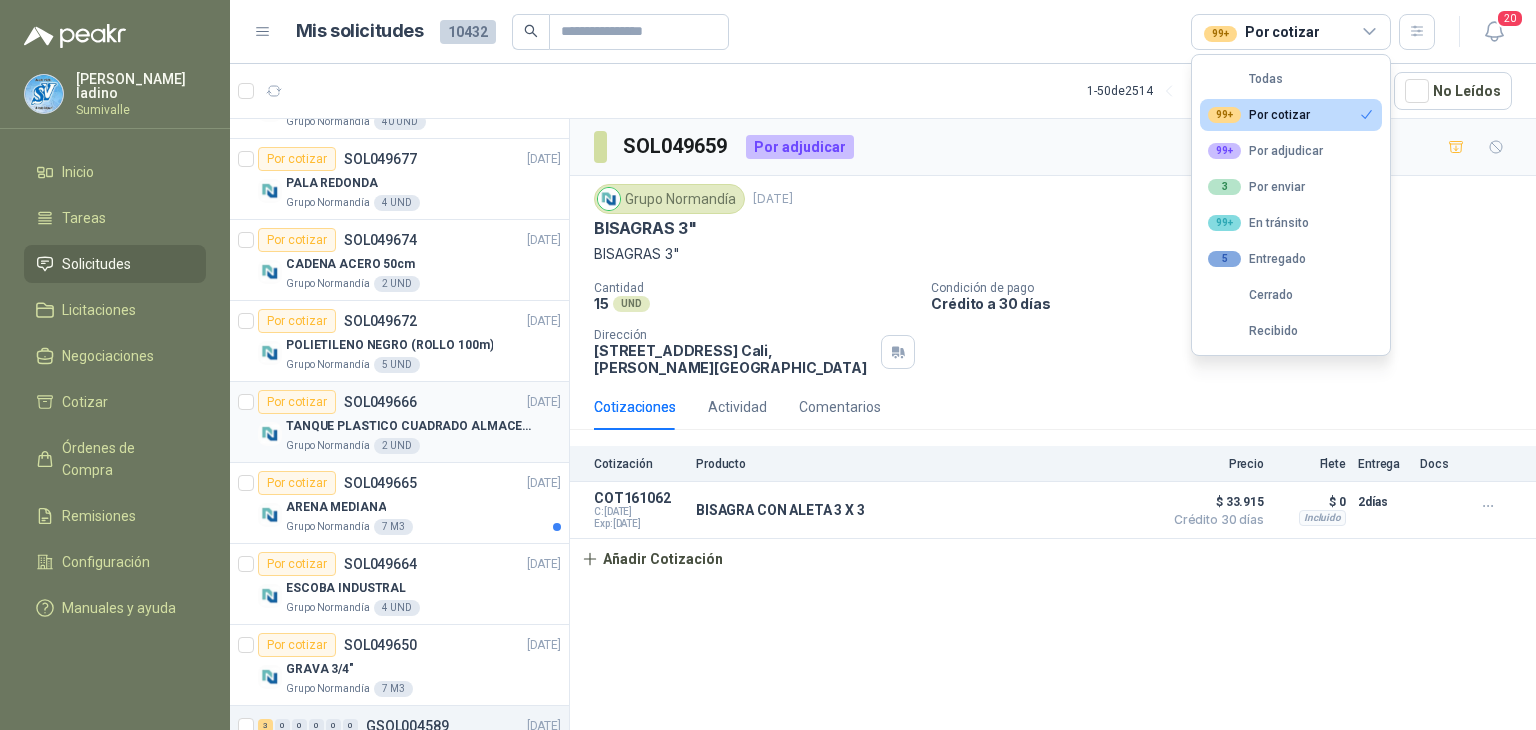 scroll, scrollTop: 266, scrollLeft: 1, axis: both 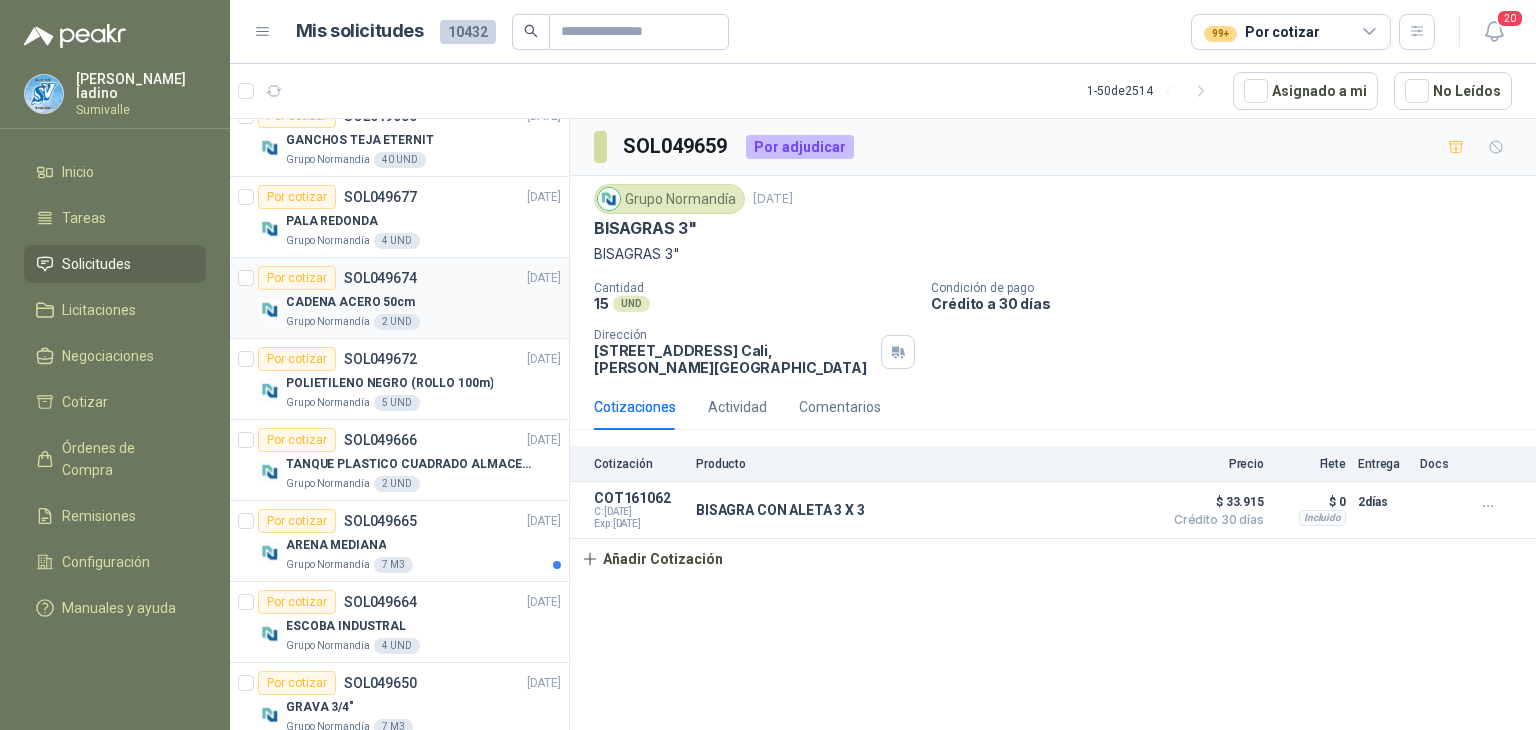 click on "CADENA ACERO 50cm" at bounding box center (423, 302) 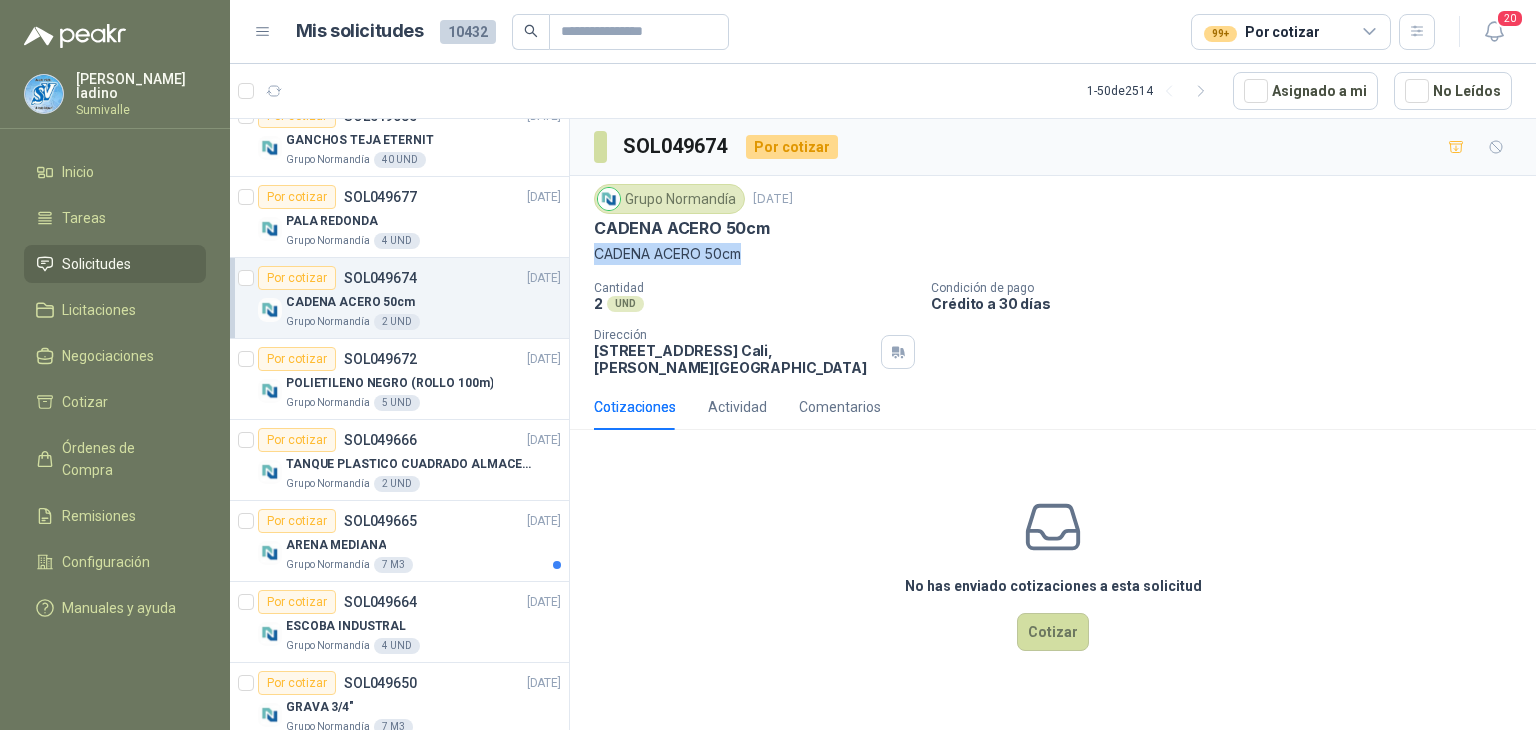 drag, startPoint x: 754, startPoint y: 257, endPoint x: 582, endPoint y: 250, distance: 172.14238 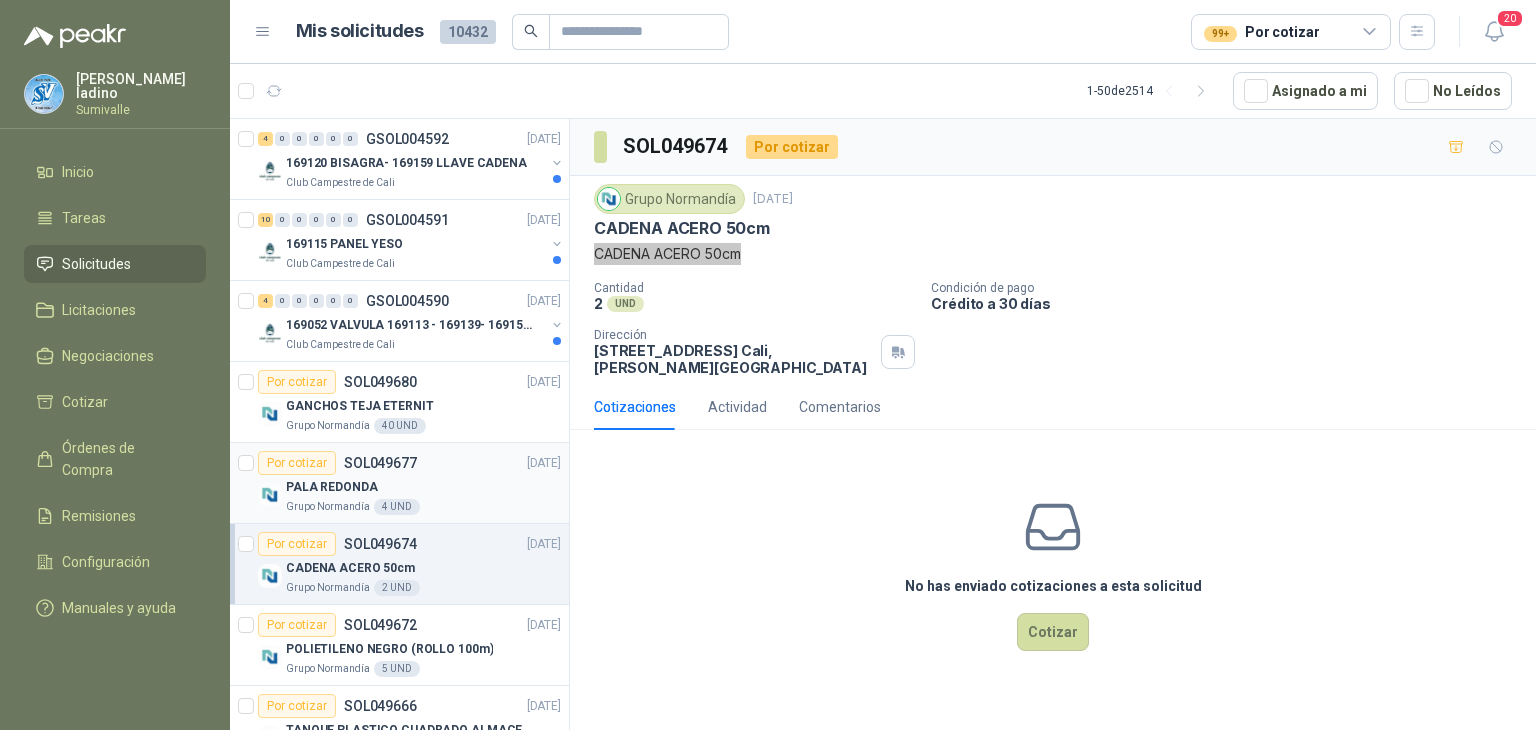scroll, scrollTop: 133, scrollLeft: 1, axis: both 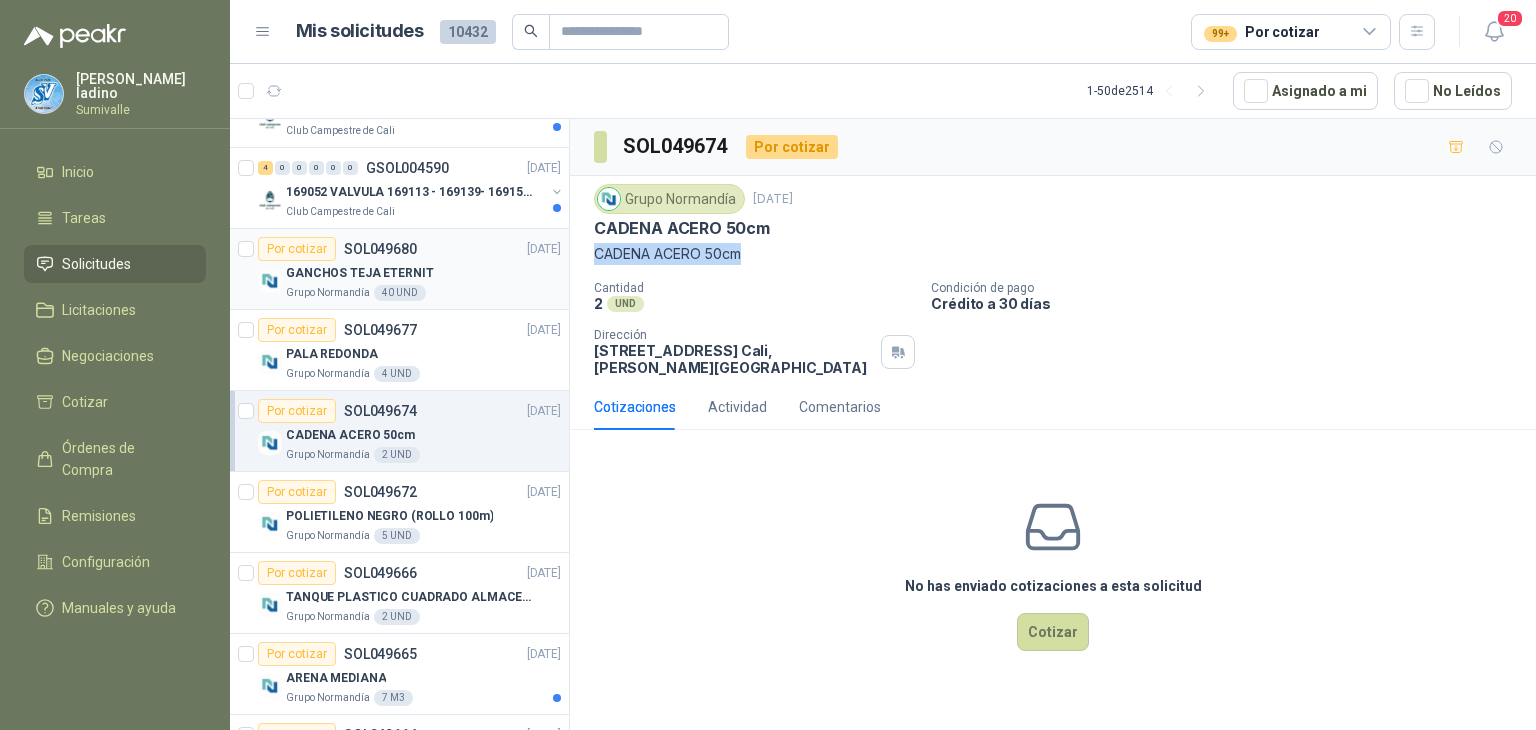 click on "Por cotizar SOL049680 [DATE]   GANCHOS TEJA ETERNIT Grupo [PERSON_NAME] 40   UND" at bounding box center (399, 269) 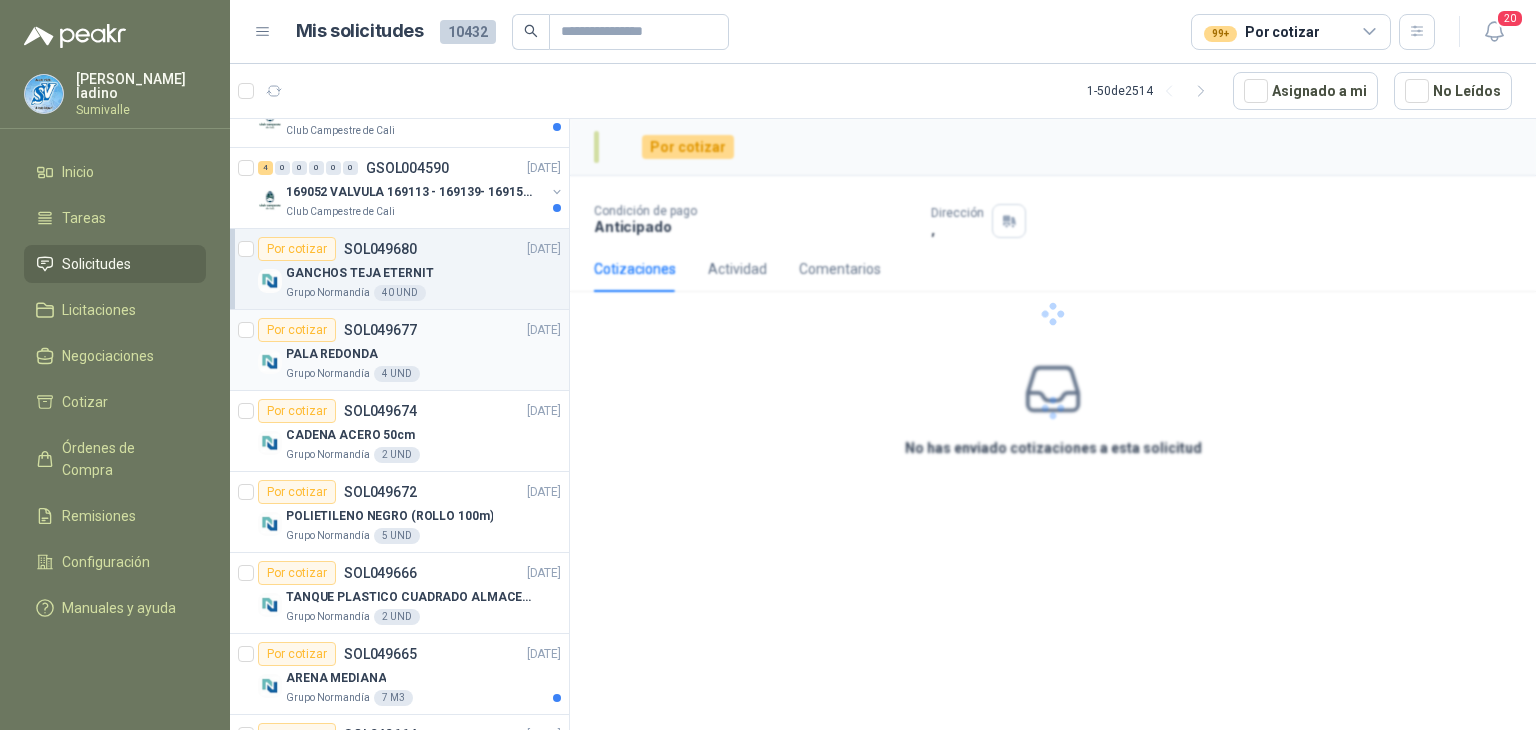 click on "Por cotizar SOL049677 [DATE]" at bounding box center [409, 330] 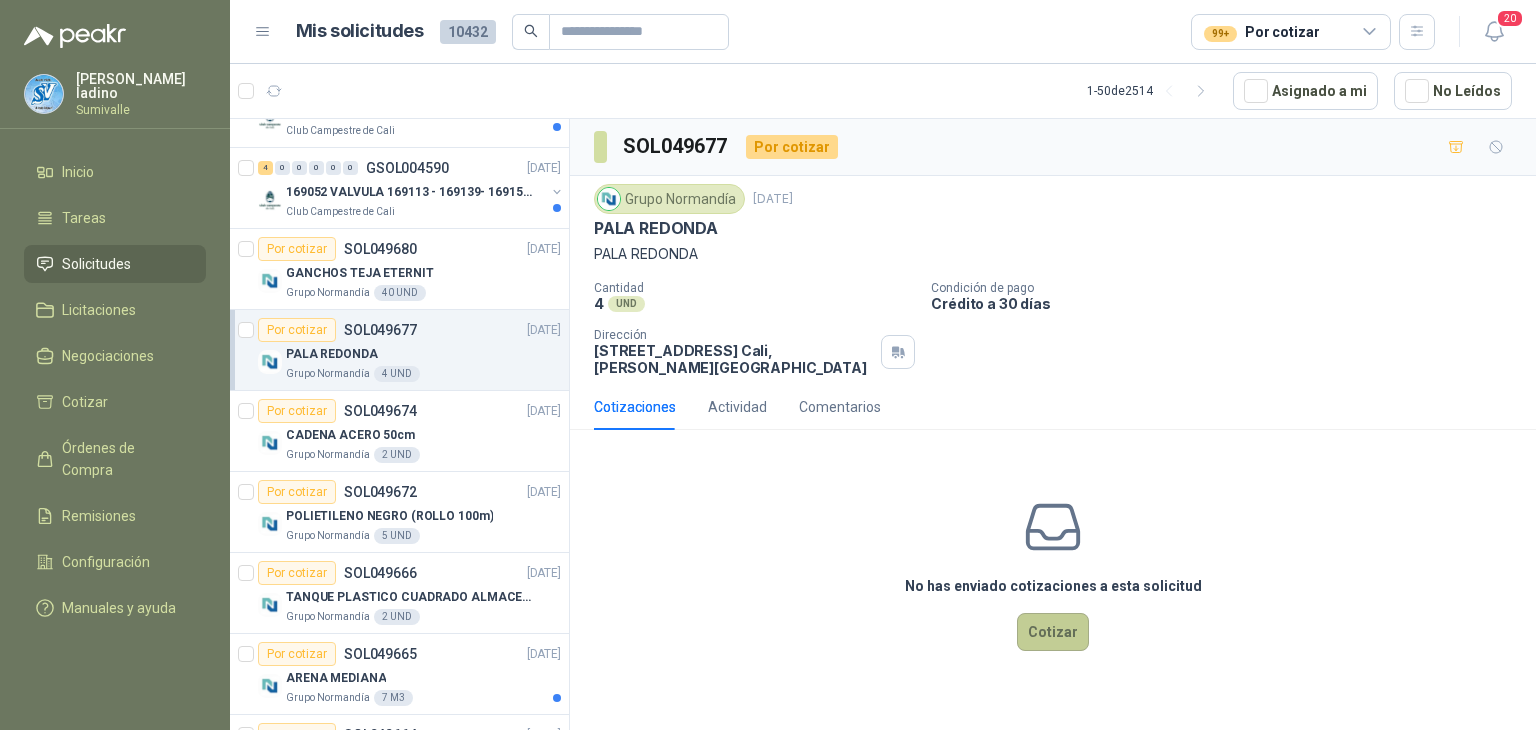 click on "Cotizar" at bounding box center [1053, 632] 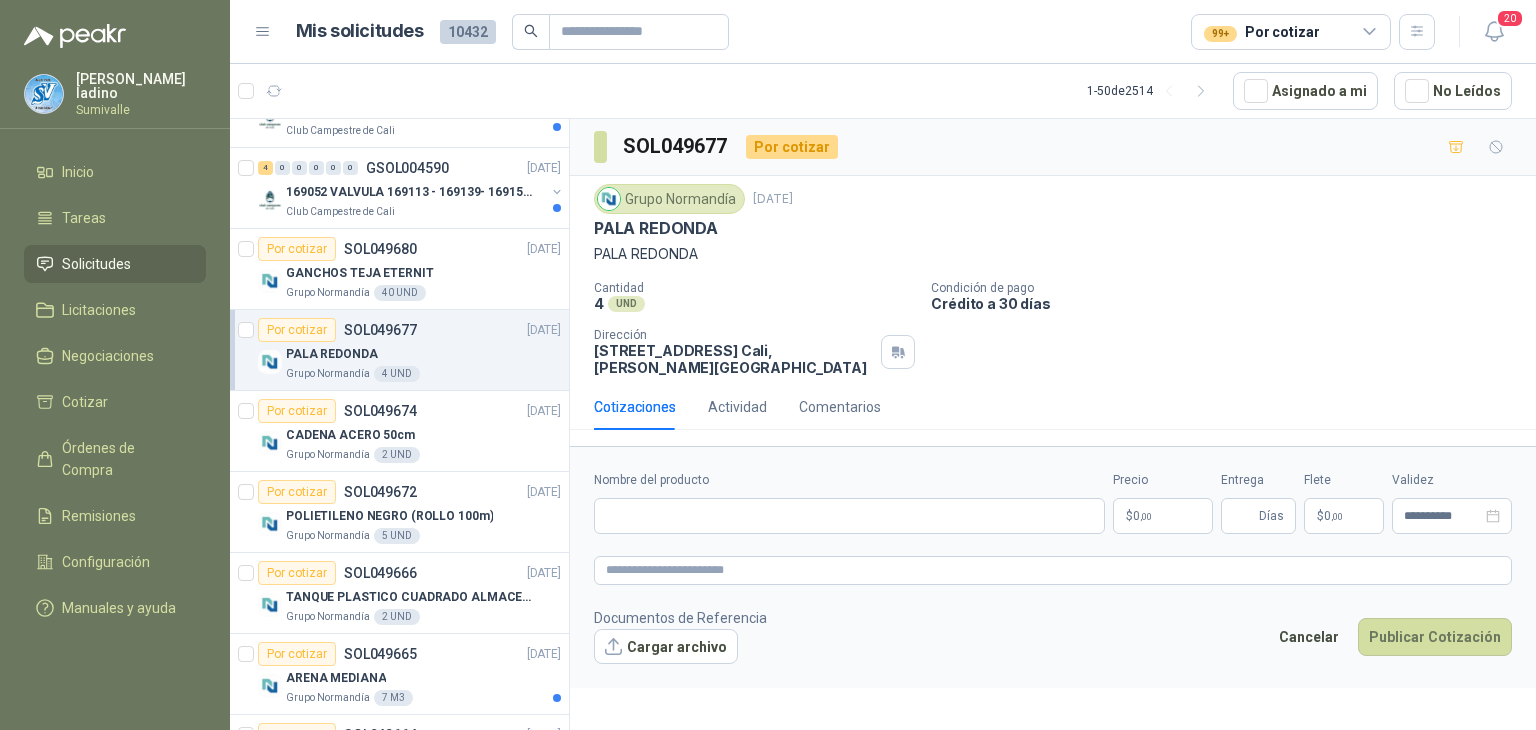 type 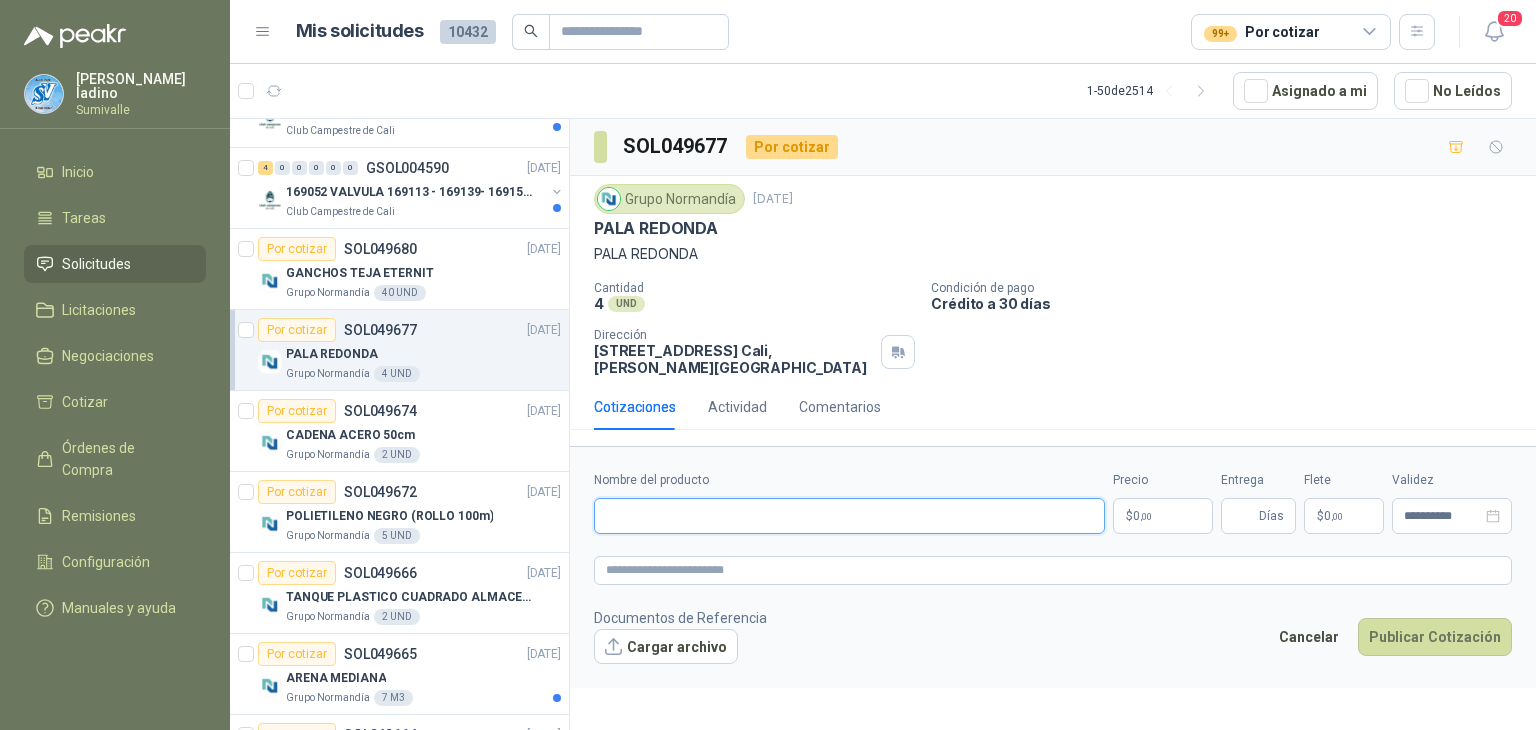 click on "Nombre del producto" at bounding box center [849, 516] 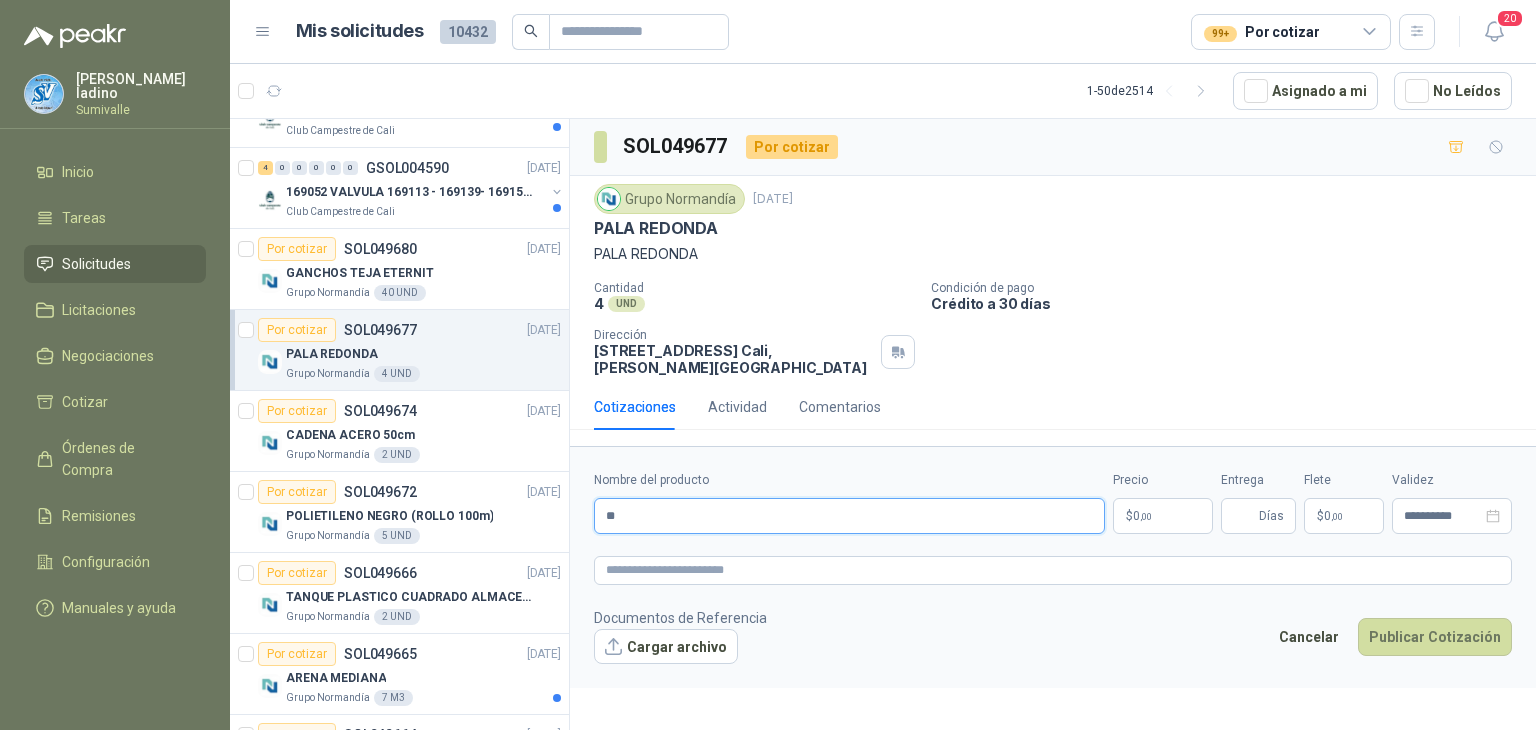 type on "*" 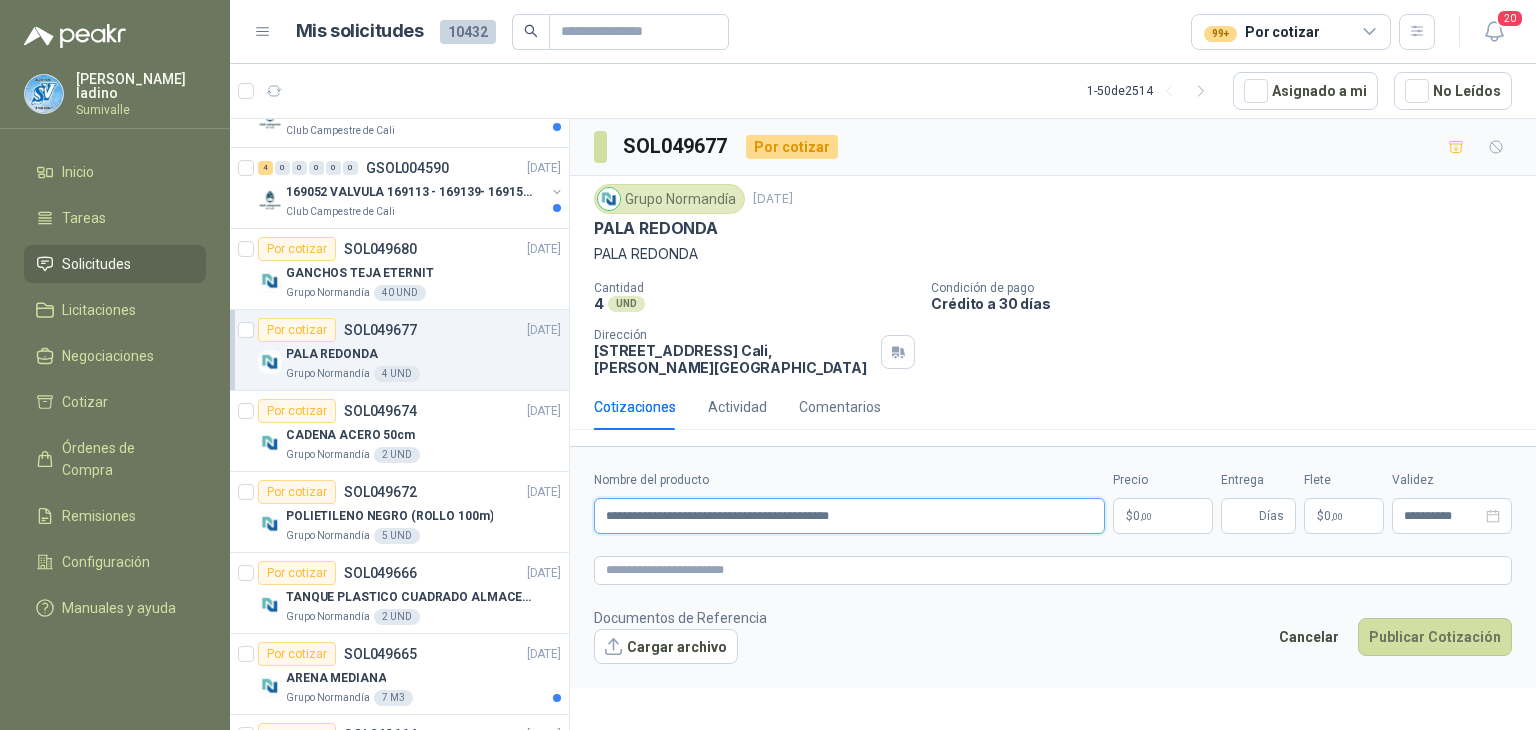 click on "**********" at bounding box center (849, 516) 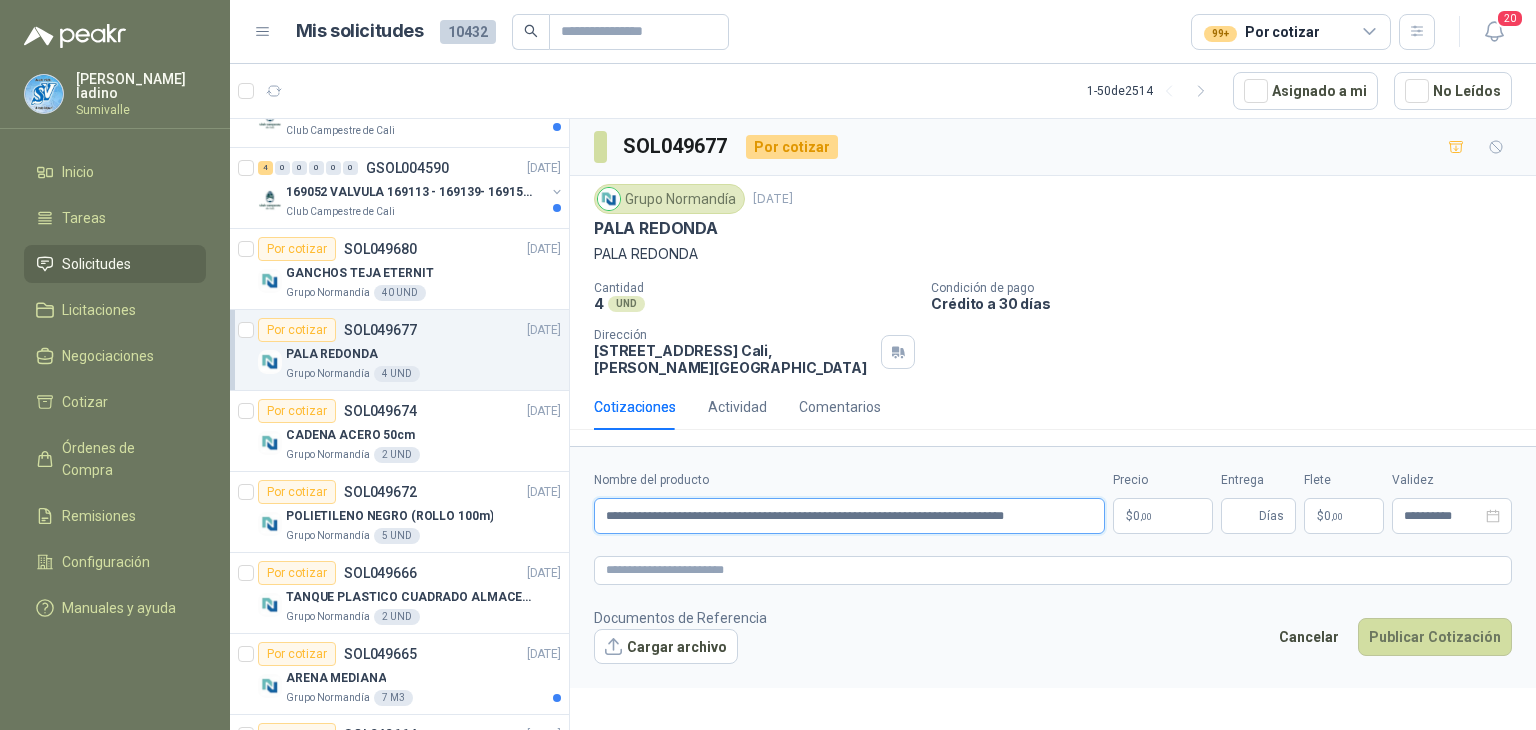 scroll, scrollTop: 0, scrollLeft: 38, axis: horizontal 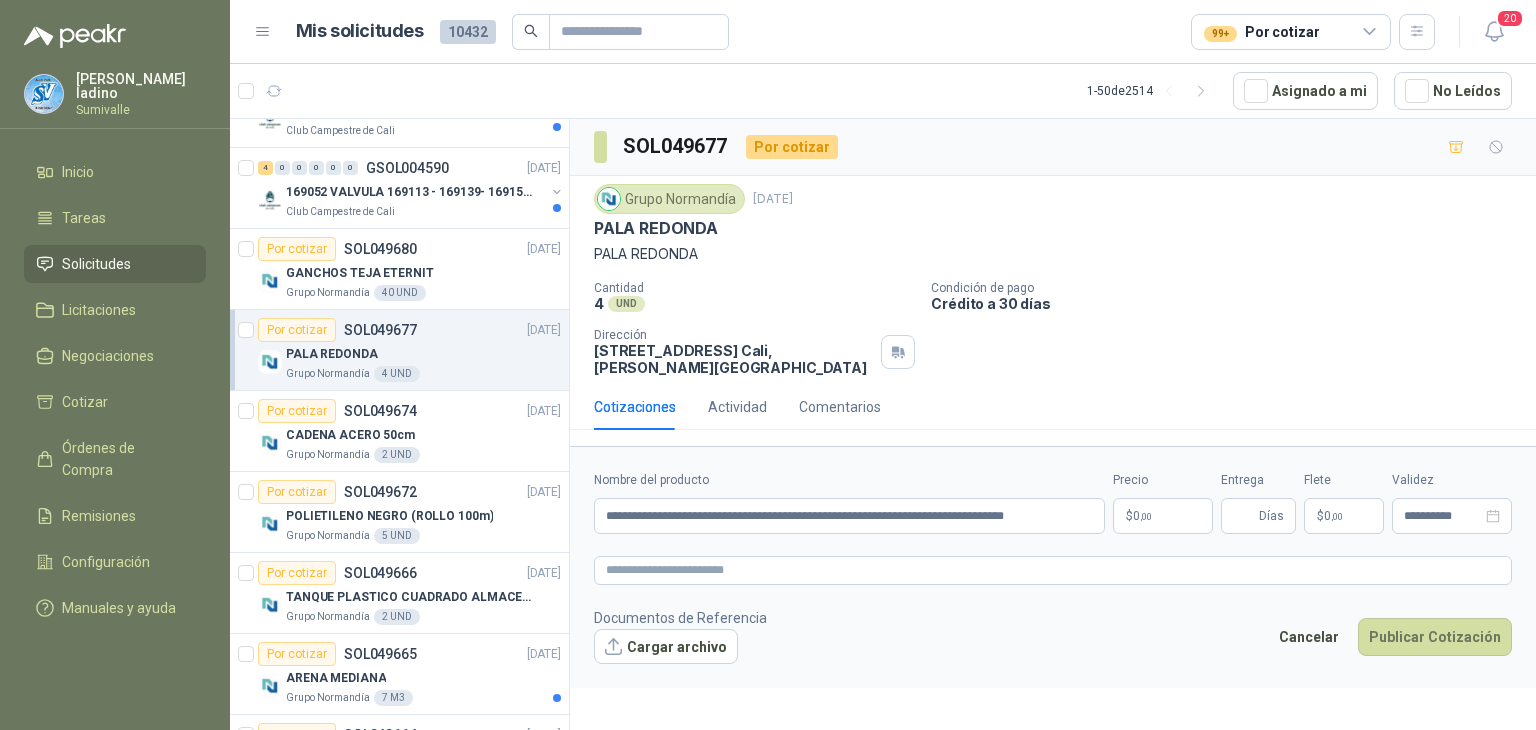 click on "[PERSON_NAME]   Inicio   Tareas   Solicitudes   Licitaciones   Negociaciones   Cotizar   Órdenes de Compra   Remisiones   Configuración   Manuales y ayuda Mis solicitudes 10432 99+ Por cotizar 20 1 - 50  de  2514 Asignado a mi No Leídos 4   0   0   0   0   0   GSOL004592 [DATE]   169120 BISAGRA- 169159 LLAVE CADENA Club Campestre de Cali   10   0   0   0   0   0   GSOL004591 [DATE]   169115  PANEL YESO Club Campestre de Cali   4   0   0   0   0   0   GSOL004590 [DATE]   169052 VALVULA 169113 - 169139- 169158 PVC  Club Campestre de Cali   Por cotizar SOL049680 [DATE]   GANCHOS TEJA ETERNIT Grupo [PERSON_NAME] 40   UND Por cotizar SOL049677 [DATE]   PALA REDONDA Grupo [PERSON_NAME] 4   UND Por cotizar SOL049674 [DATE]   CADENA ACERO 50cm Grupo [PERSON_NAME] 2   UND Por cotizar SOL049672 [DATE]   POLIETILENO NEGRO (ROLLO 100m) Grupo [PERSON_NAME] 5   UND Por cotizar SOL049666 [DATE]   TANQUE PLASTICO CUADRADO ALMACENAMIENTO AGUA 1000 LITROS Grupo [PERSON_NAME] 2   UND Por cotizar   7" at bounding box center [768, 365] 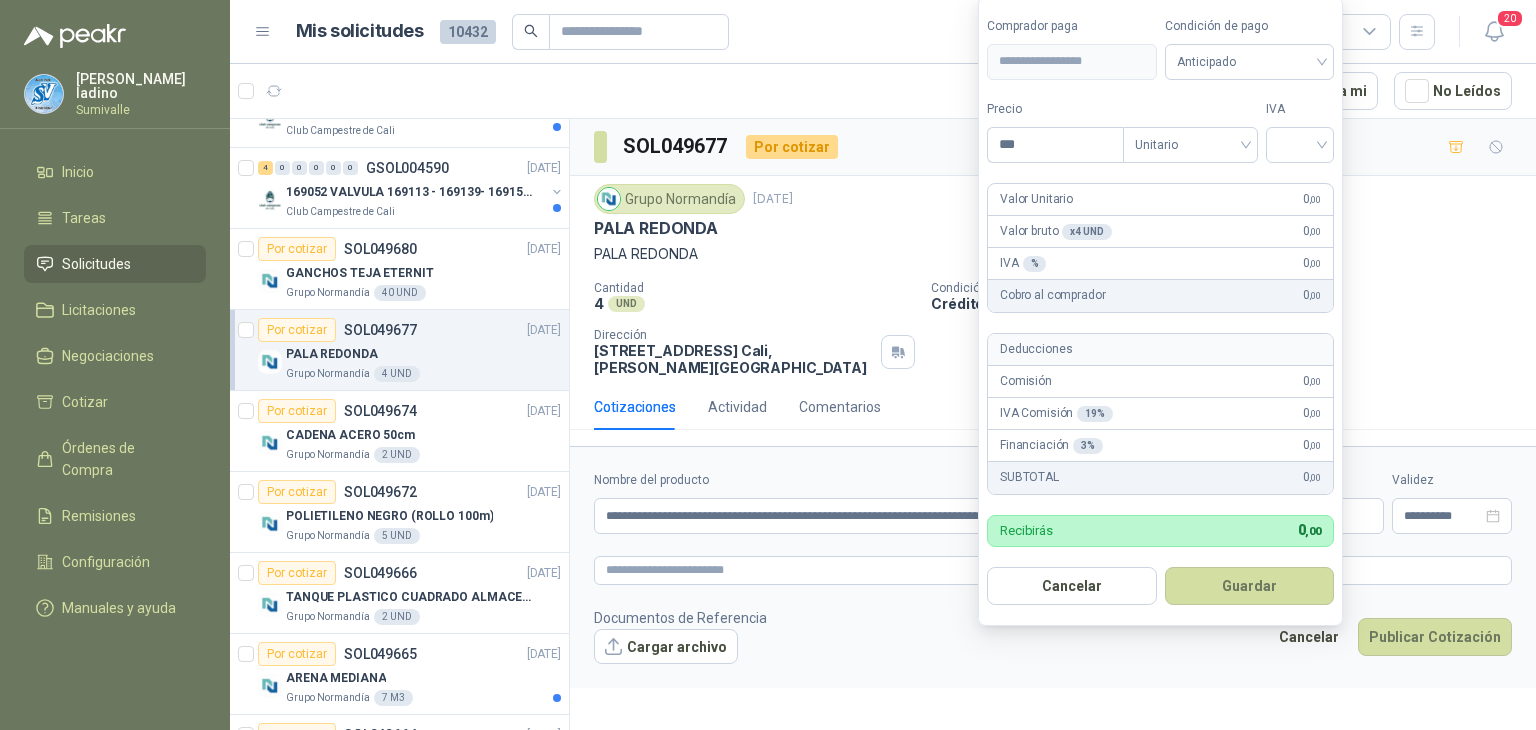scroll, scrollTop: 0, scrollLeft: 0, axis: both 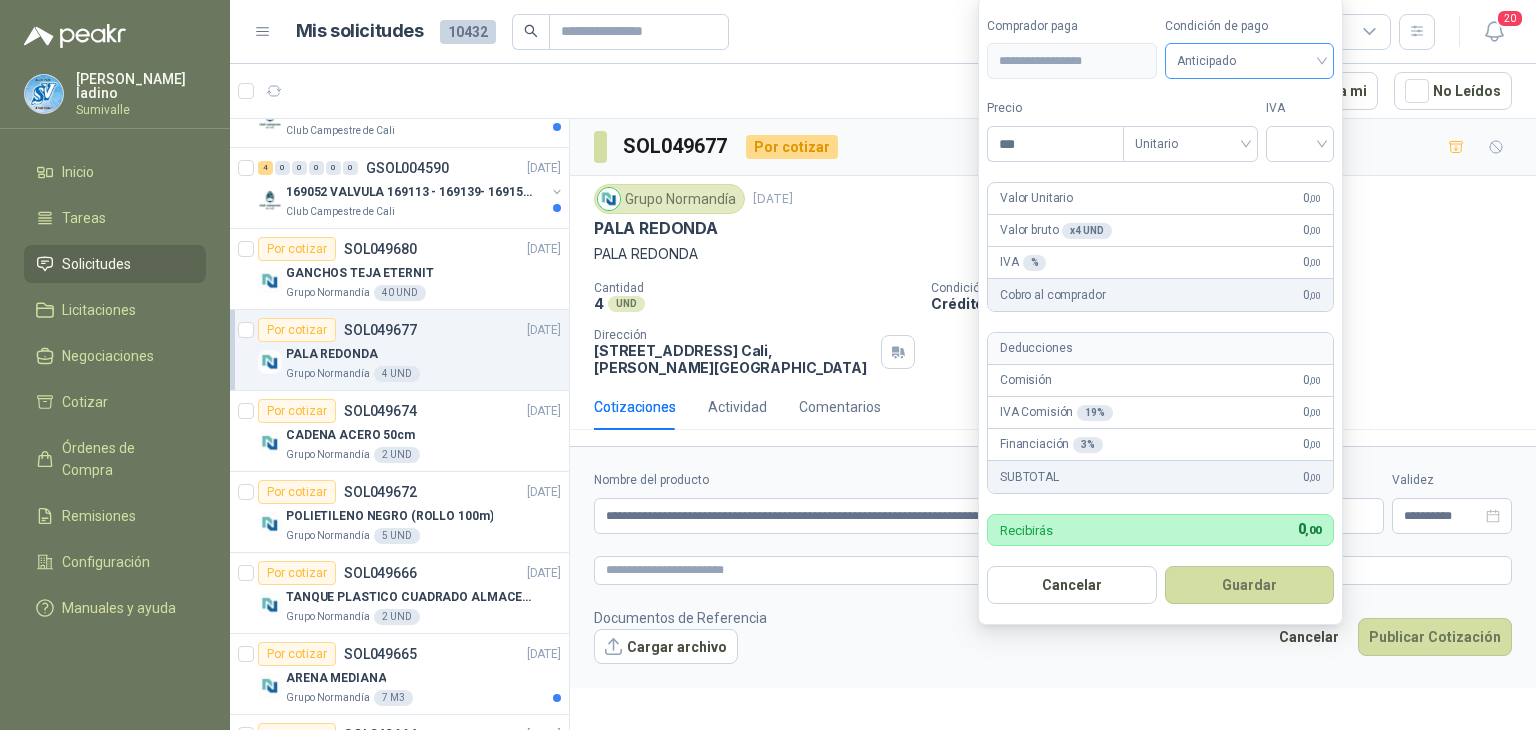 click on "Anticipado" at bounding box center [1250, 61] 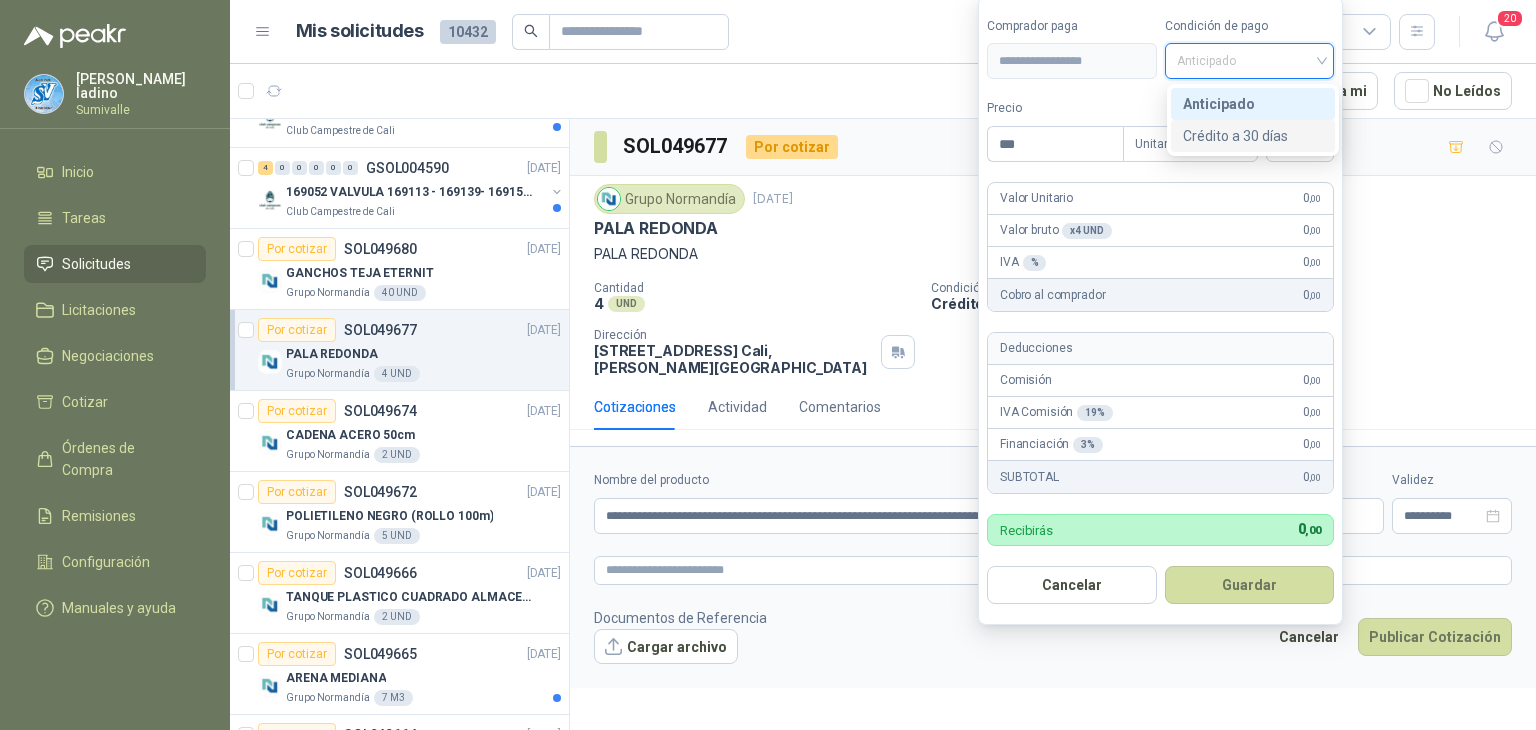click on "Crédito a 30 días" at bounding box center (1253, 136) 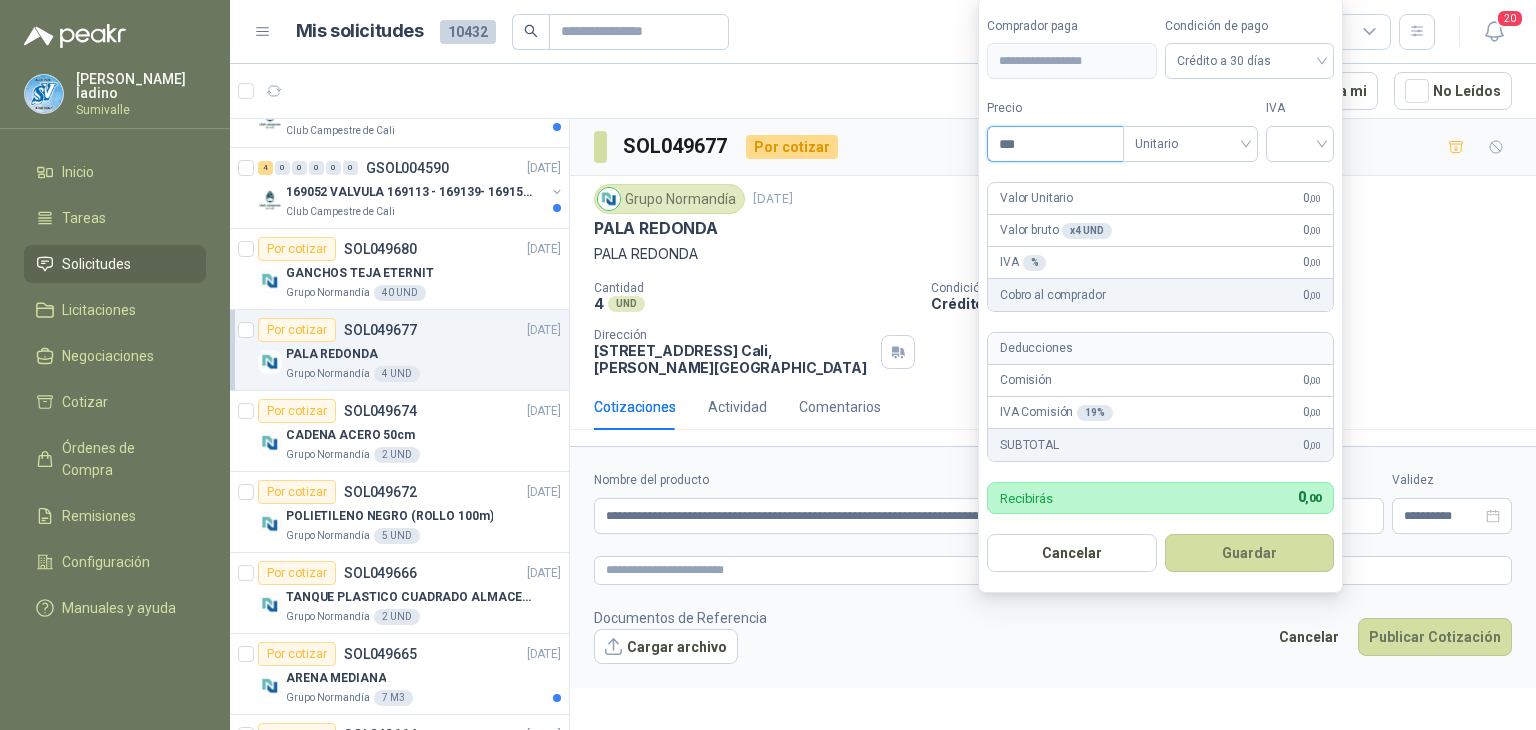 drag, startPoint x: 1079, startPoint y: 145, endPoint x: 751, endPoint y: 133, distance: 328.21945 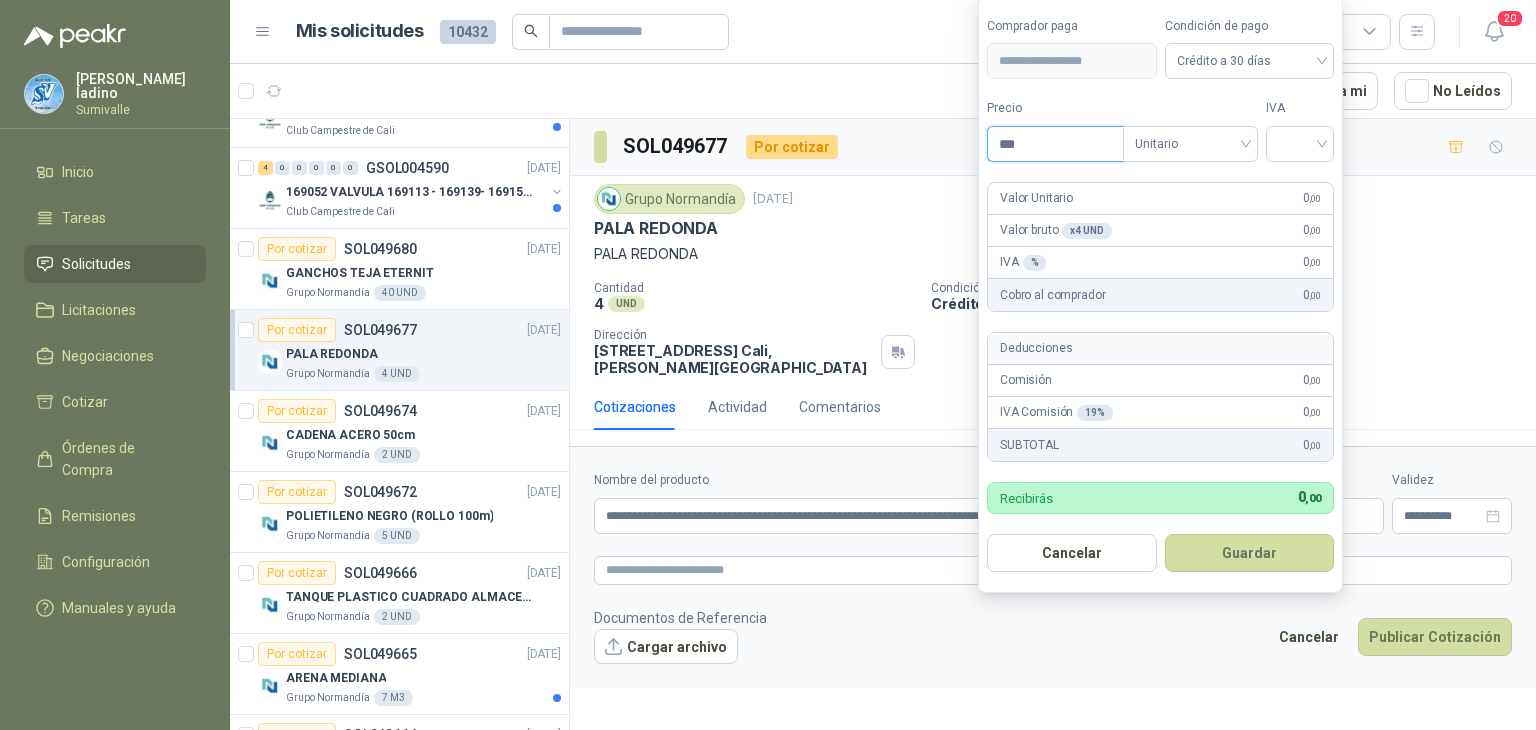 click on "[PERSON_NAME]   Inicio   Tareas   Solicitudes   Licitaciones   Negociaciones   Cotizar   Órdenes de Compra   Remisiones   Configuración   Manuales y ayuda Mis solicitudes 10432 99+ Por cotizar 20 1 - 50  de  2514 Asignado a mi No Leídos 4   0   0   0   0   0   GSOL004592 [DATE]   169120 BISAGRA- 169159 LLAVE CADENA Club Campestre de Cali   10   0   0   0   0   0   GSOL004591 [DATE]   169115  PANEL YESO Club Campestre de Cali   4   0   0   0   0   0   GSOL004590 [DATE]   169052 VALVULA 169113 - 169139- 169158 PVC  Club Campestre de Cali   Por cotizar SOL049680 [DATE]   GANCHOS TEJA ETERNIT Grupo [PERSON_NAME] 40   UND Por cotizar SOL049677 [DATE]   PALA REDONDA Grupo [PERSON_NAME] 4   UND Por cotizar SOL049674 [DATE]   CADENA ACERO 50cm Grupo [PERSON_NAME] 2   UND Por cotizar SOL049672 [DATE]   POLIETILENO NEGRO (ROLLO 100m) Grupo [PERSON_NAME] 5   UND Por cotizar SOL049666 [DATE]   TANQUE PLASTICO CUADRADO ALMACENAMIENTO AGUA 1000 LITROS Grupo [PERSON_NAME] 2   UND Por cotizar   7" at bounding box center [768, 365] 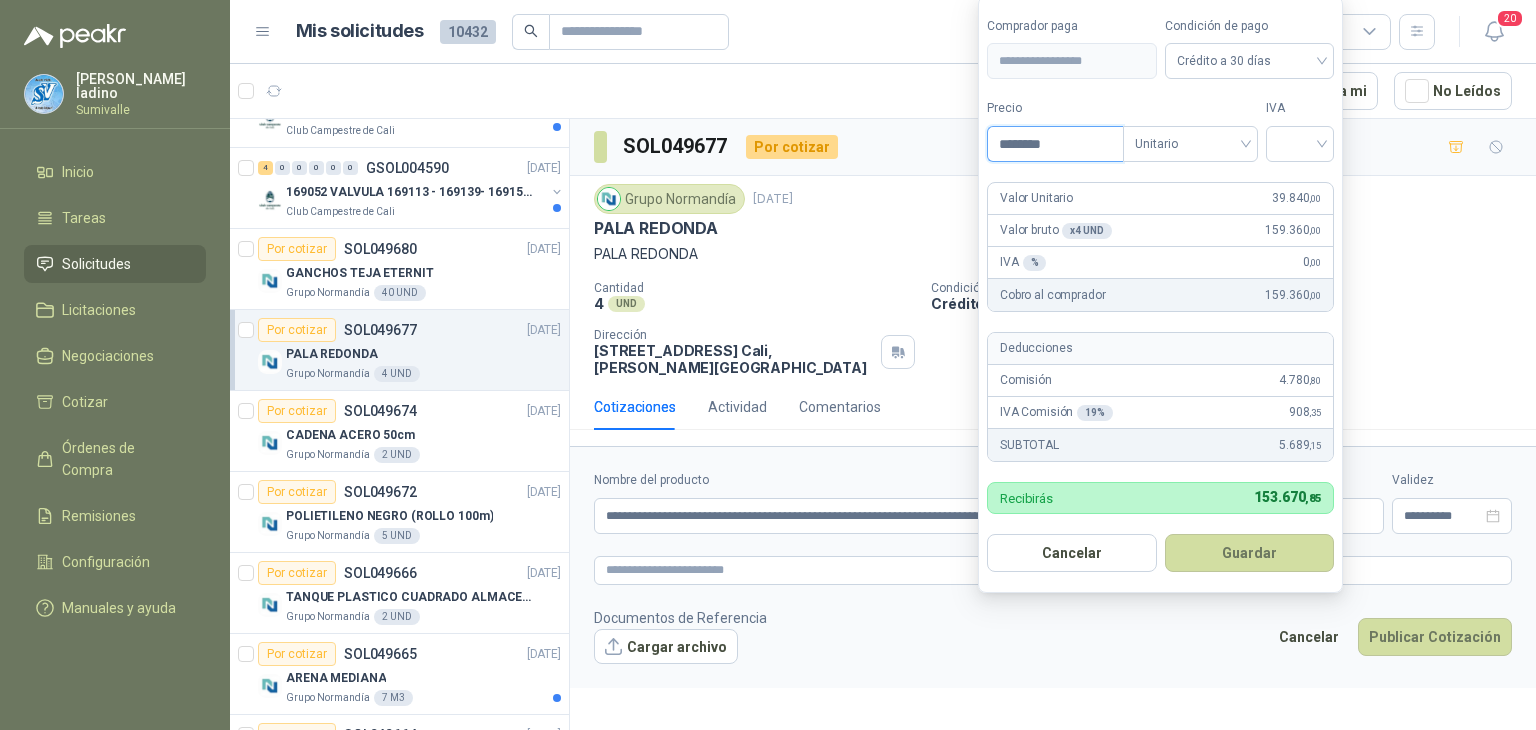type on "********" 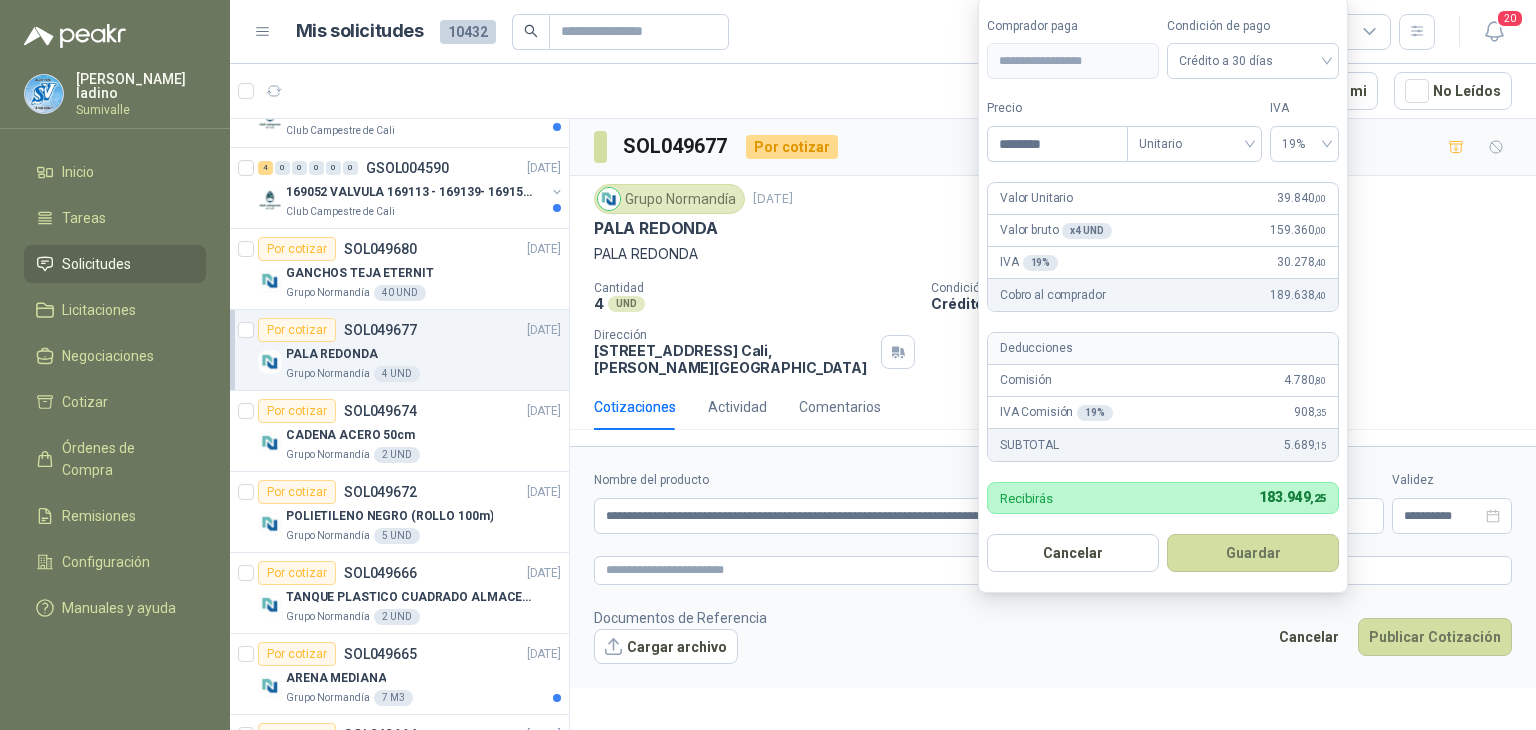 type 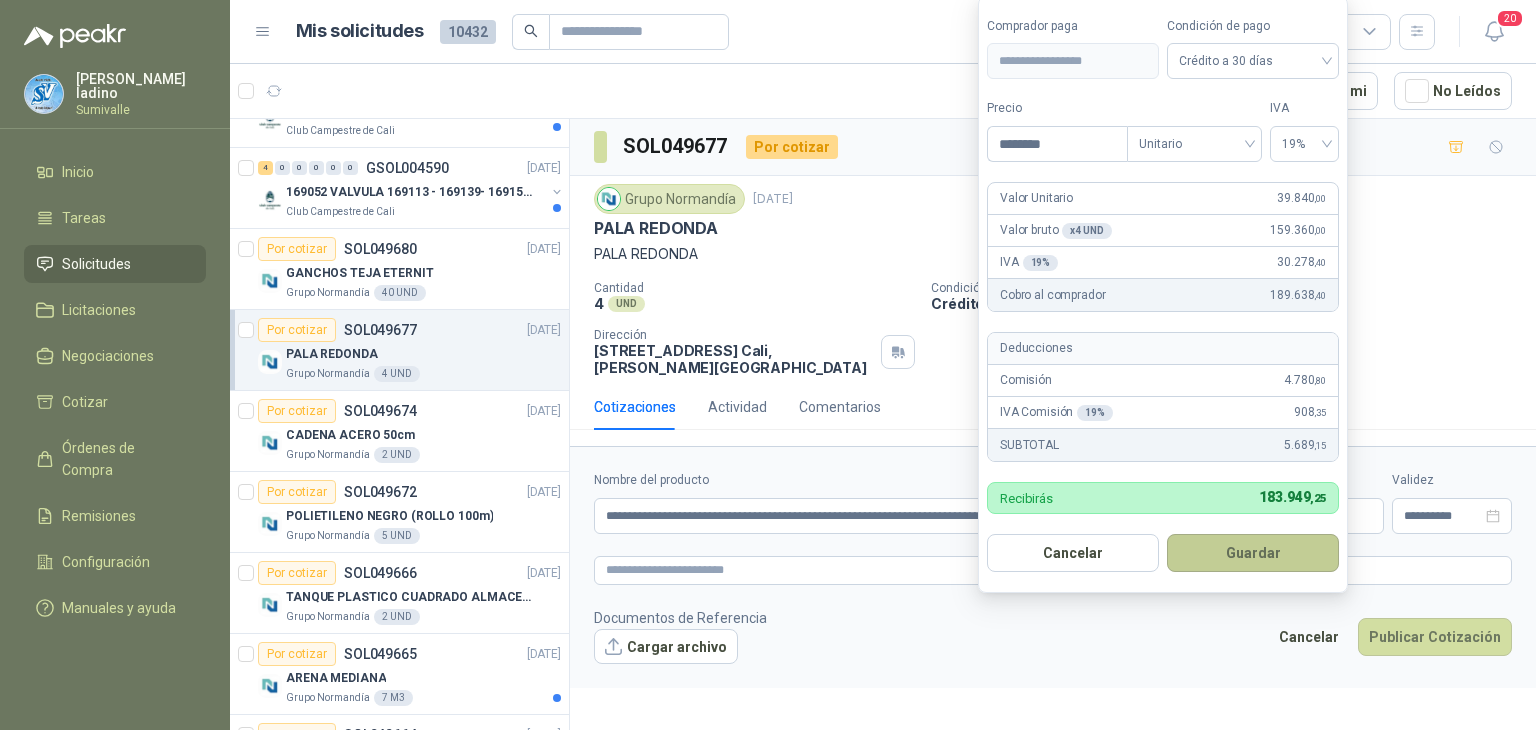 click on "Guardar" at bounding box center (1253, 553) 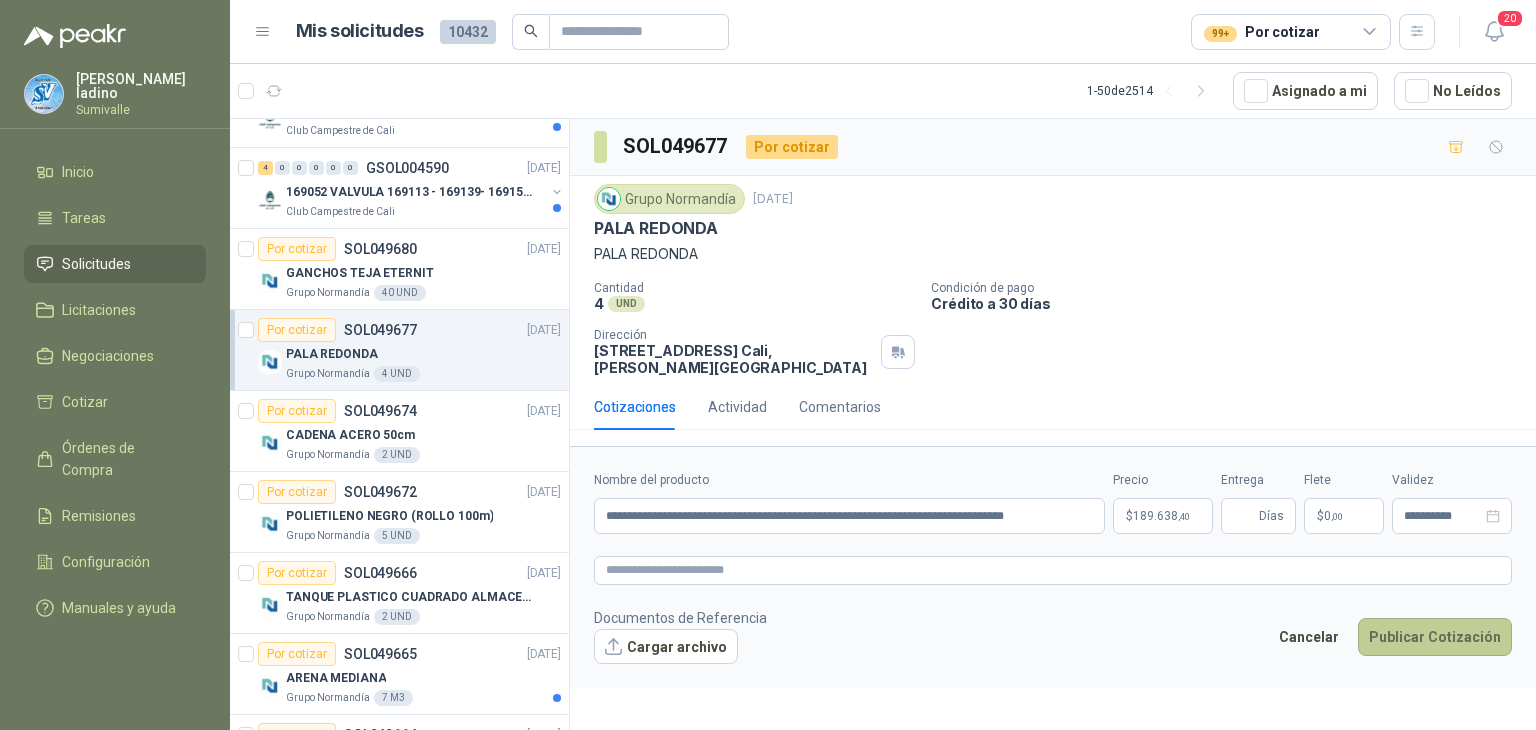 click on "Publicar Cotización" at bounding box center [1435, 637] 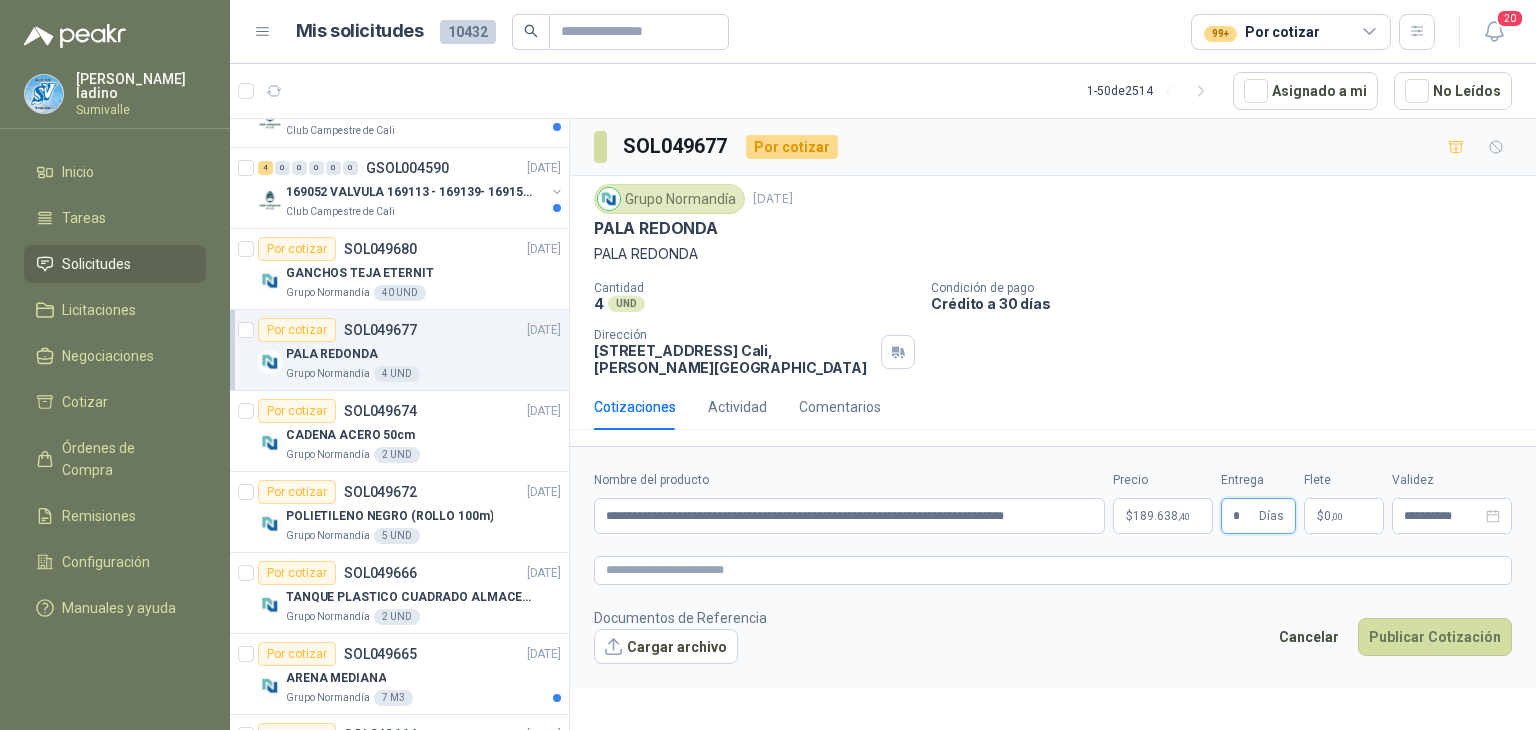 type on "*" 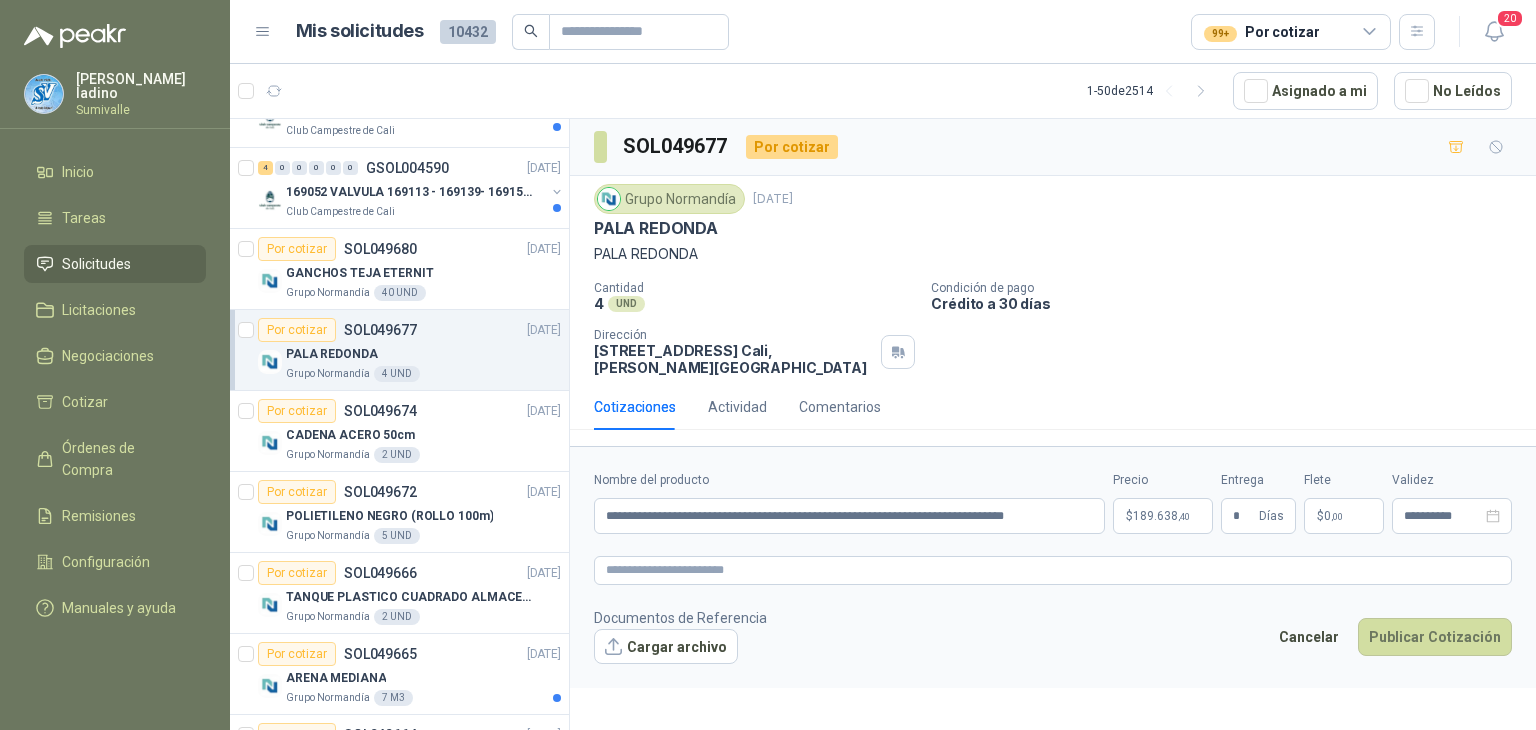 click on "$    0 ,00" at bounding box center [1344, 516] 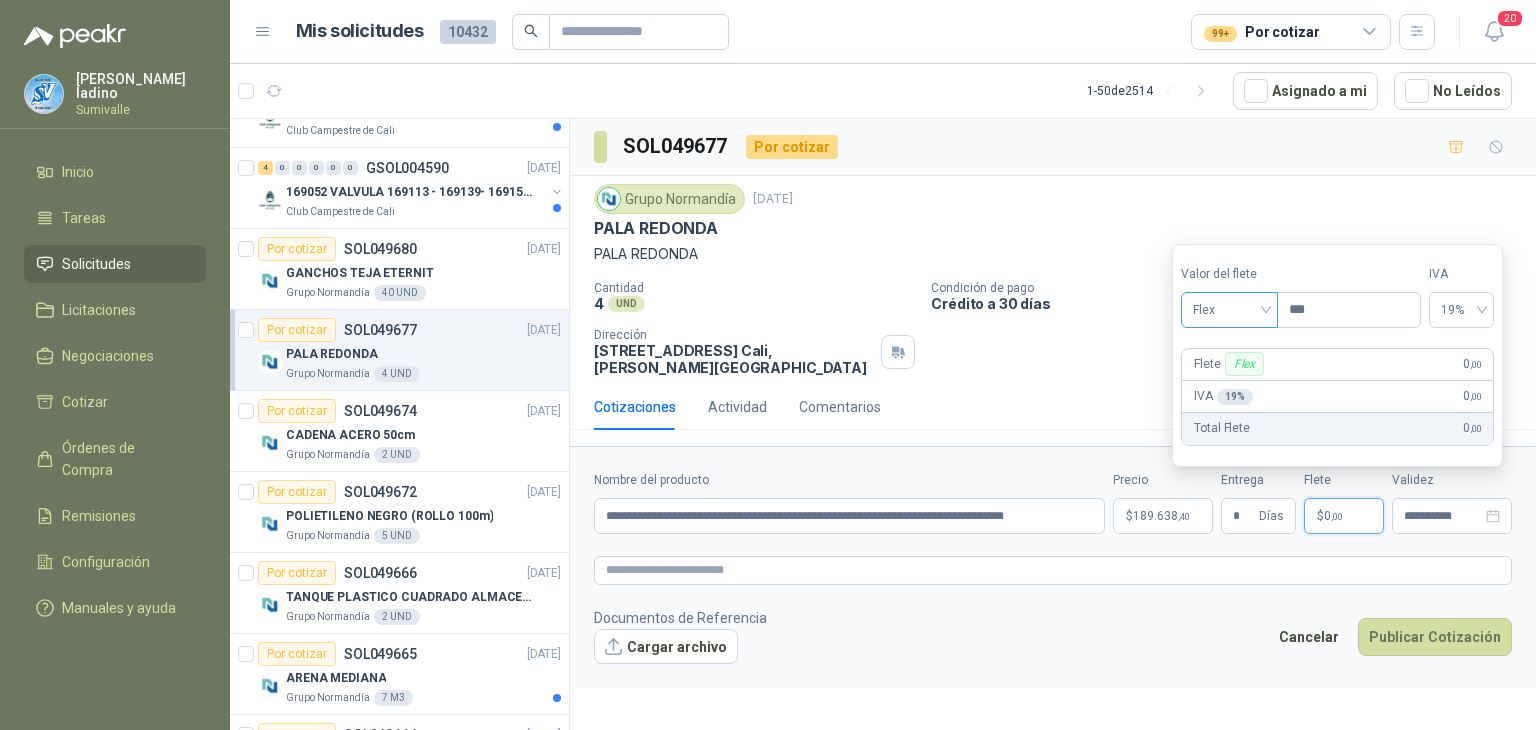click on "Flex" at bounding box center [1229, 310] 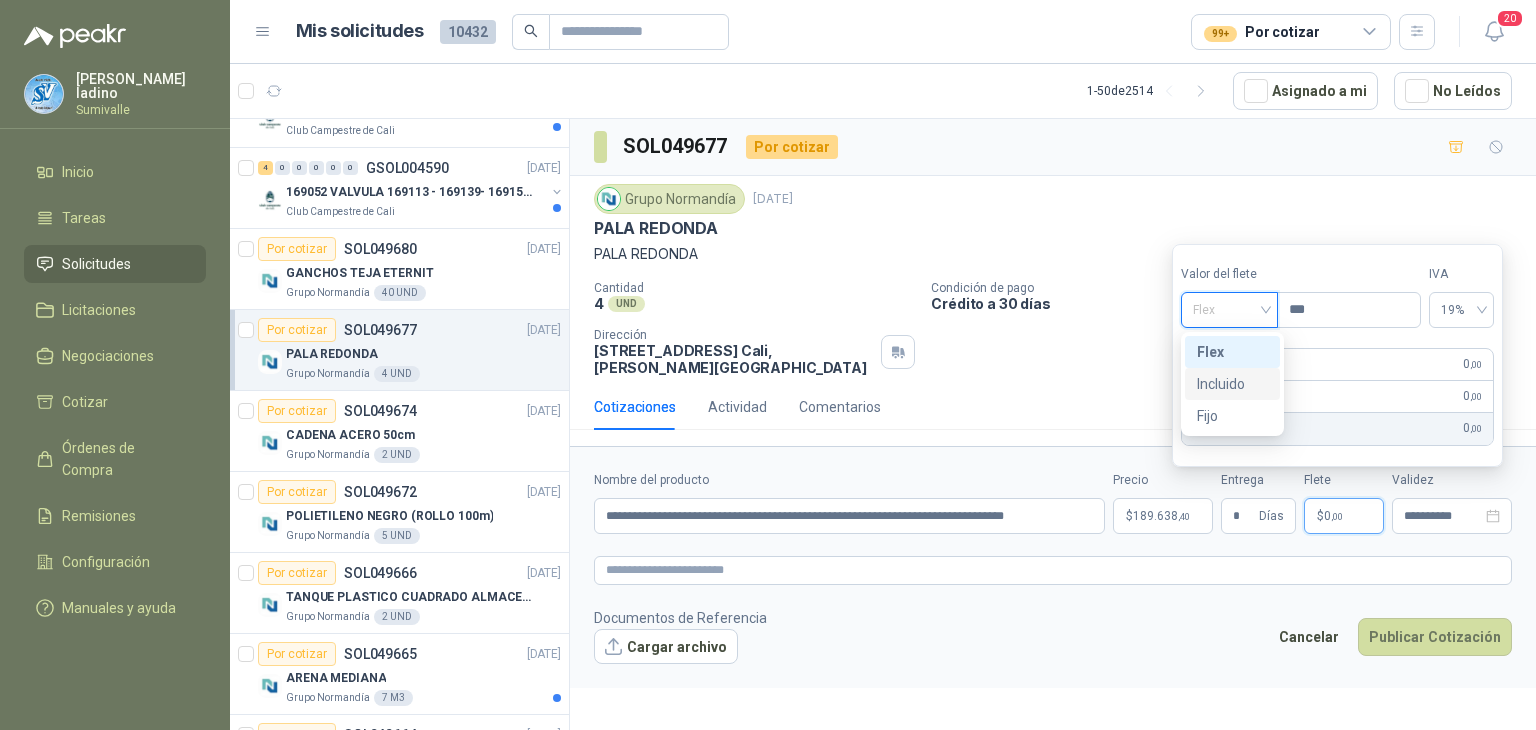 click on "Incluido" at bounding box center (1232, 384) 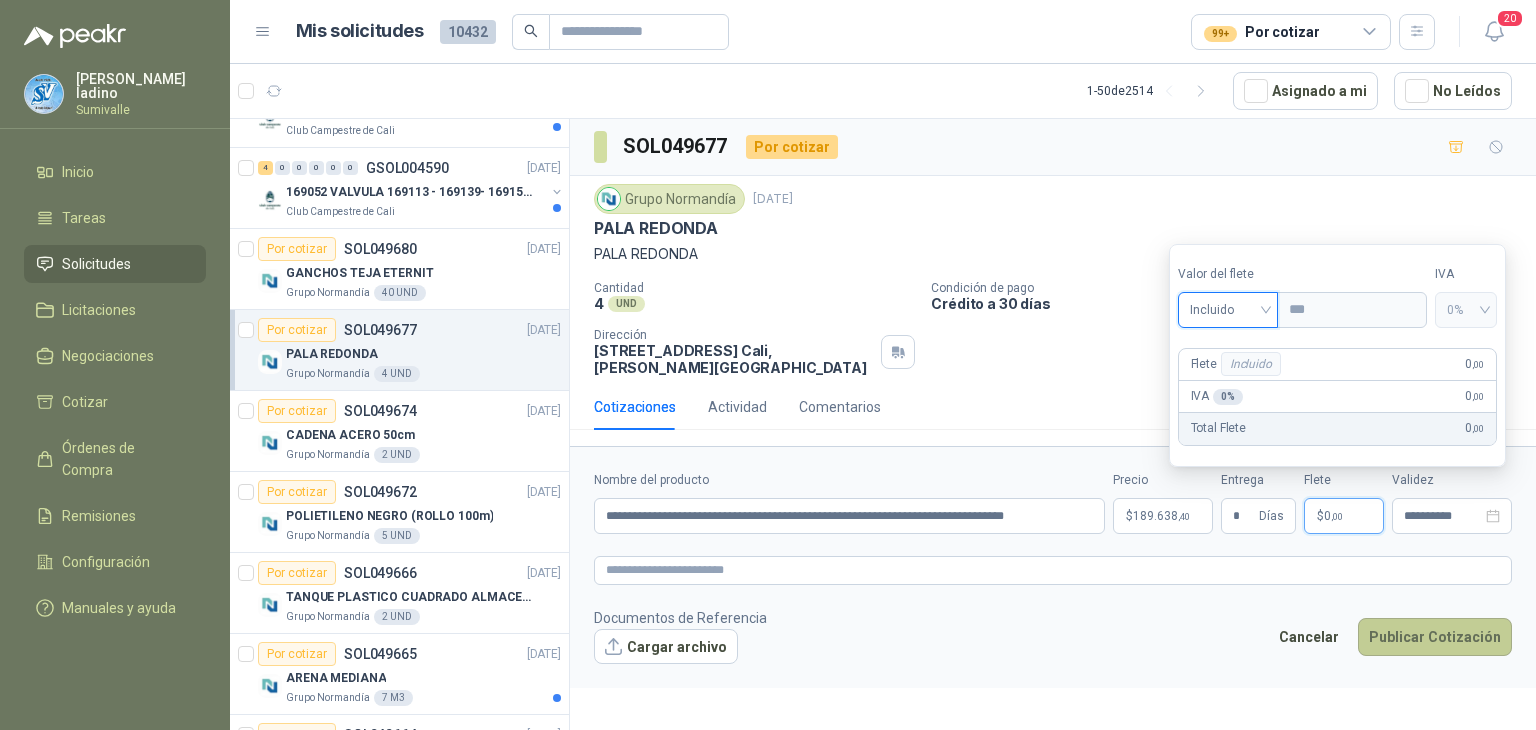 click on "Publicar Cotización" at bounding box center [1435, 637] 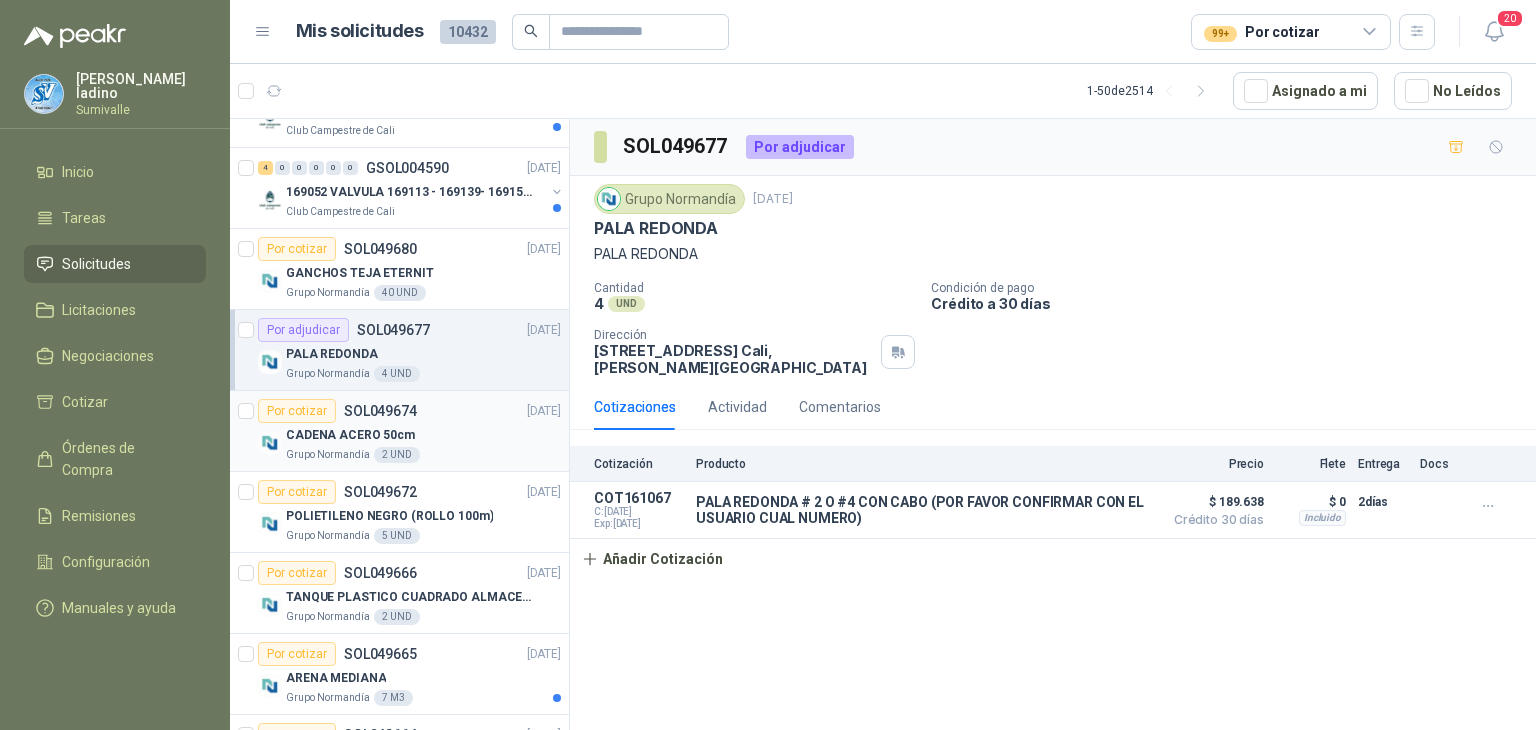 click on "Por cotizar SOL049674 [DATE]" at bounding box center (409, 411) 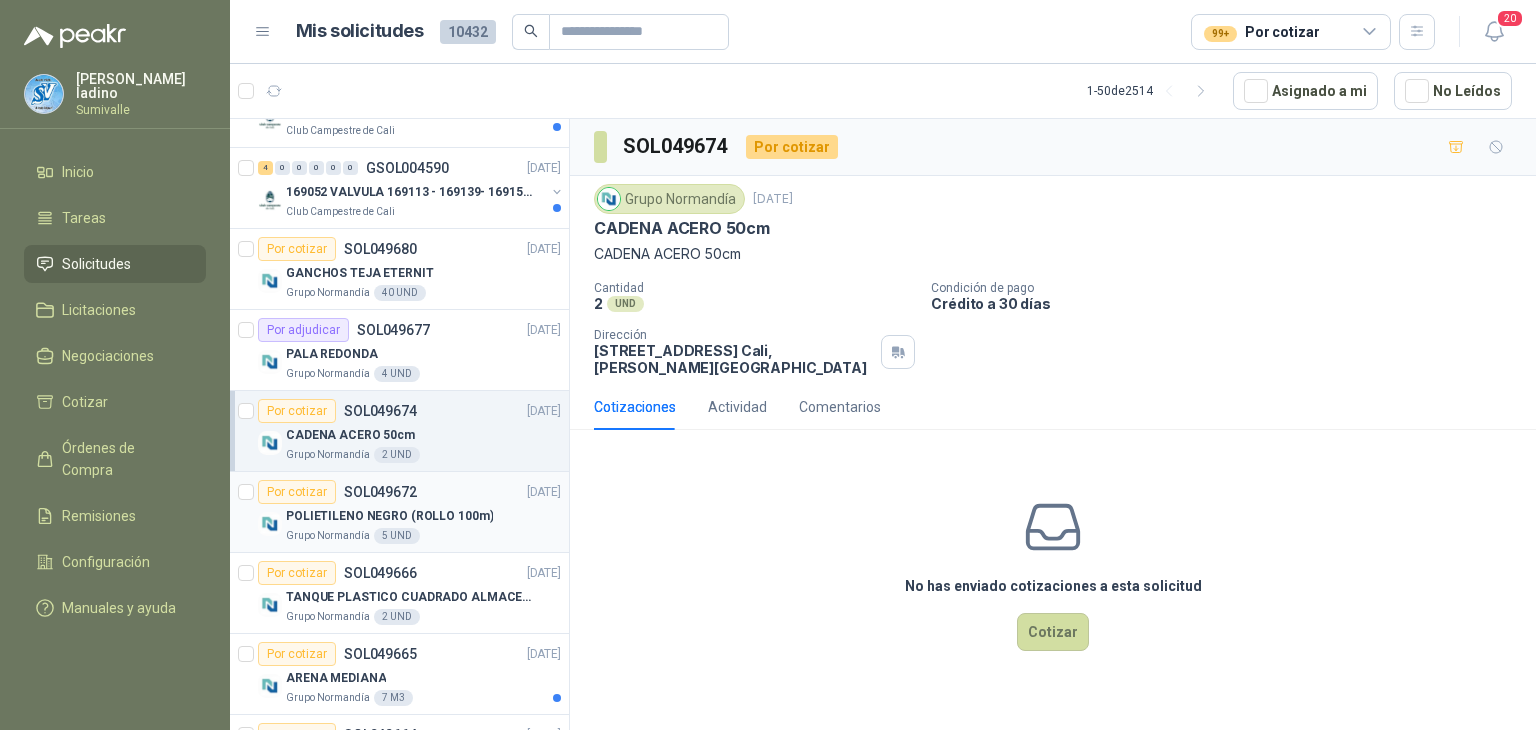 click on "POLIETILENO NEGRO (ROLLO 100m)" at bounding box center (389, 516) 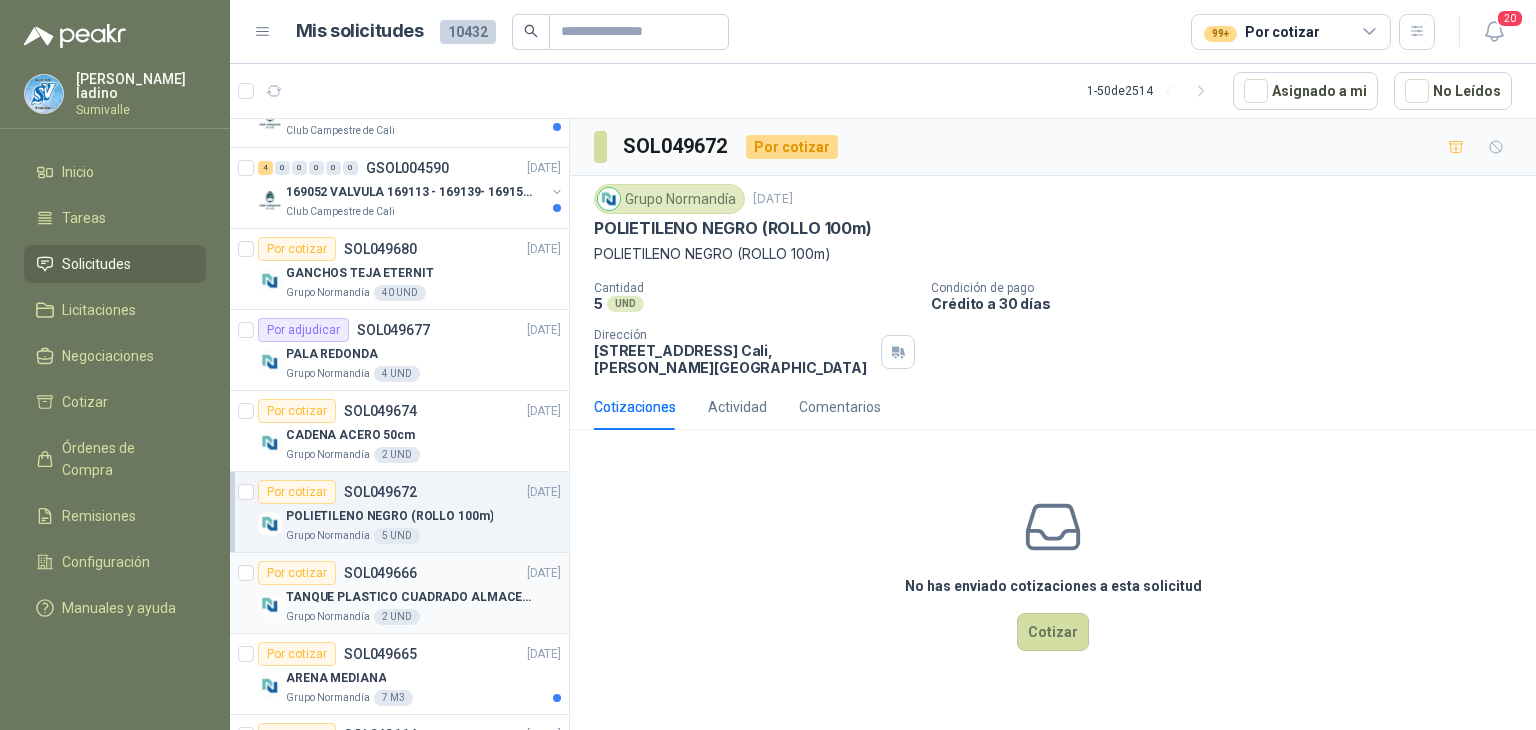 click on "TANQUE PLASTICO CUADRADO ALMACENAMIENTO AGUA 1000 LITROS" at bounding box center (423, 597) 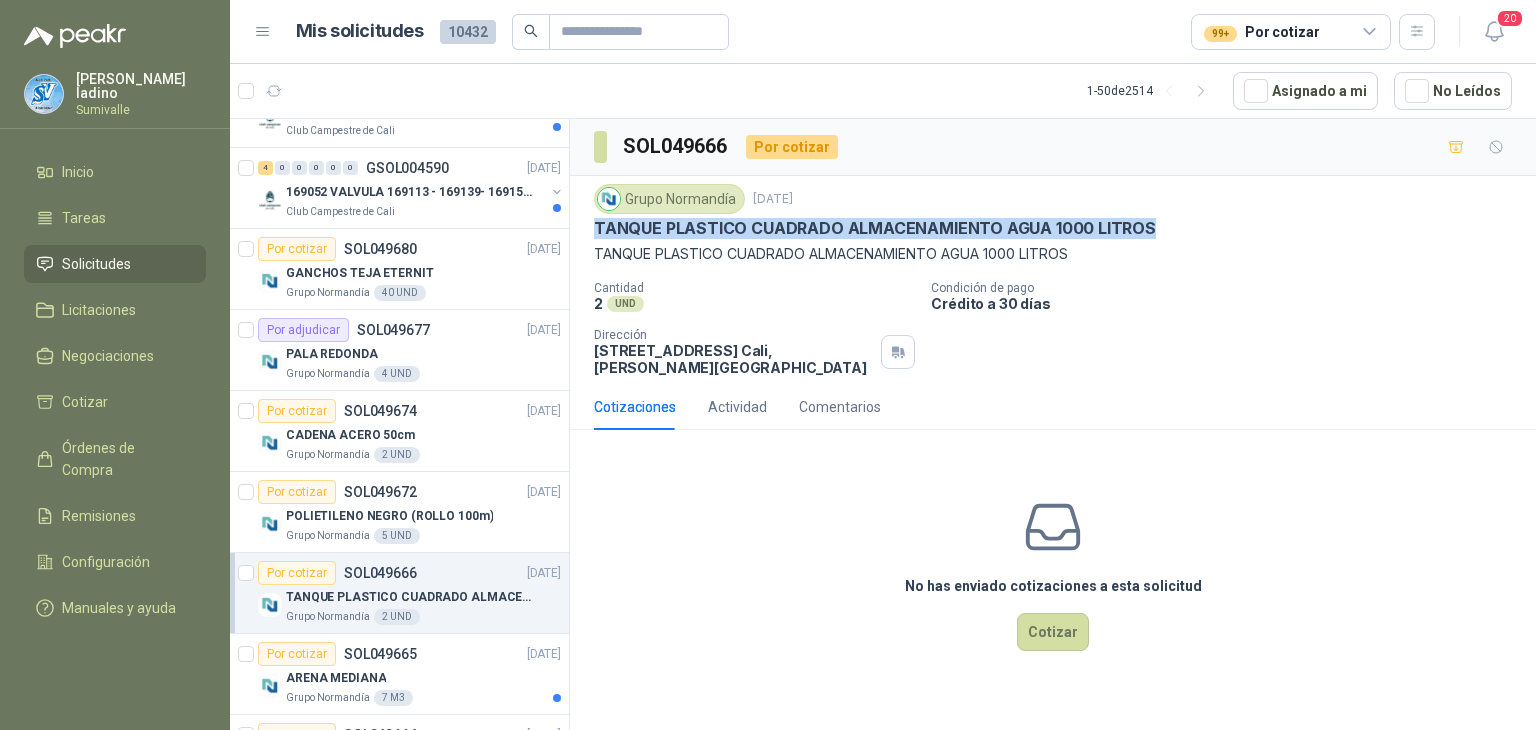 drag, startPoint x: 1161, startPoint y: 221, endPoint x: 579, endPoint y: 225, distance: 582.01373 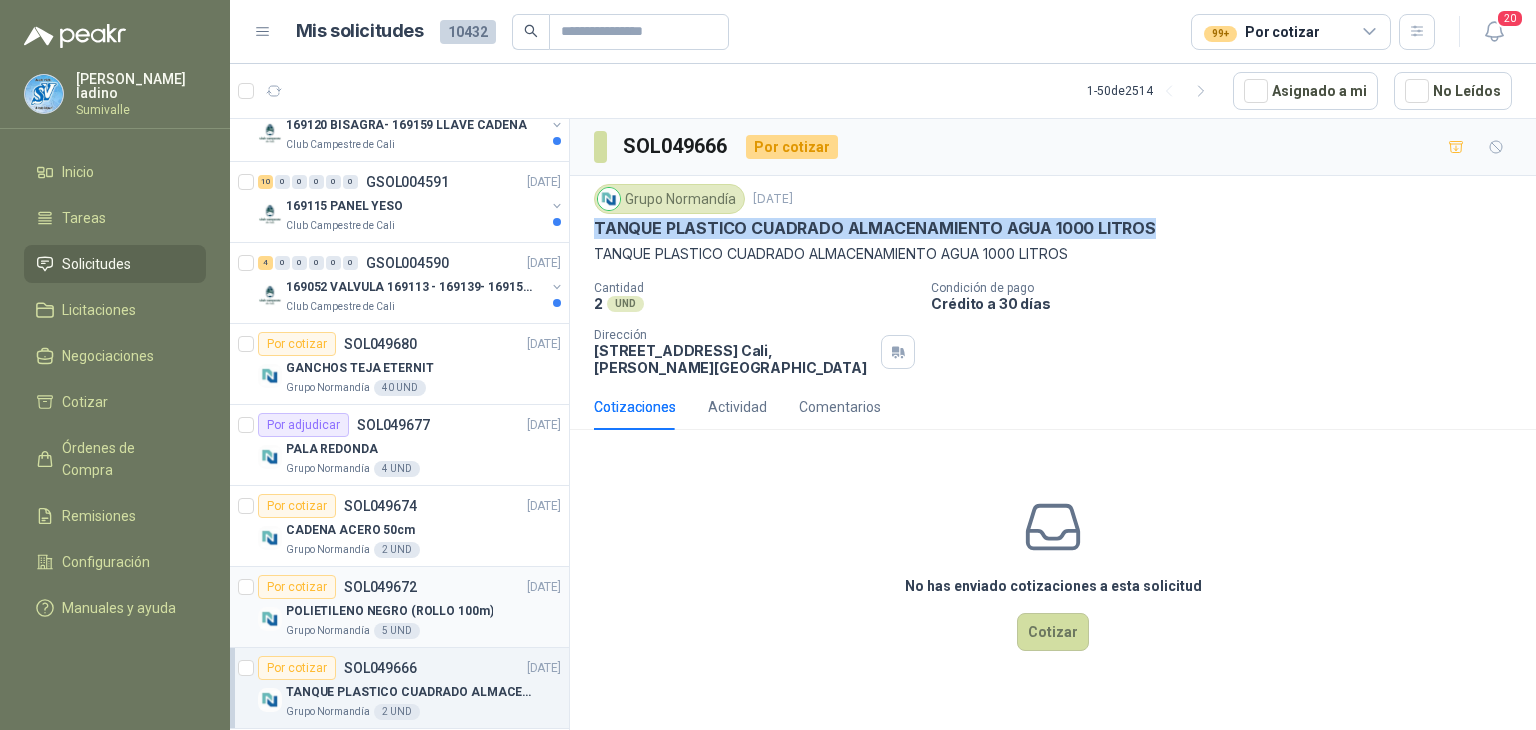 scroll, scrollTop: 0, scrollLeft: 1, axis: horizontal 